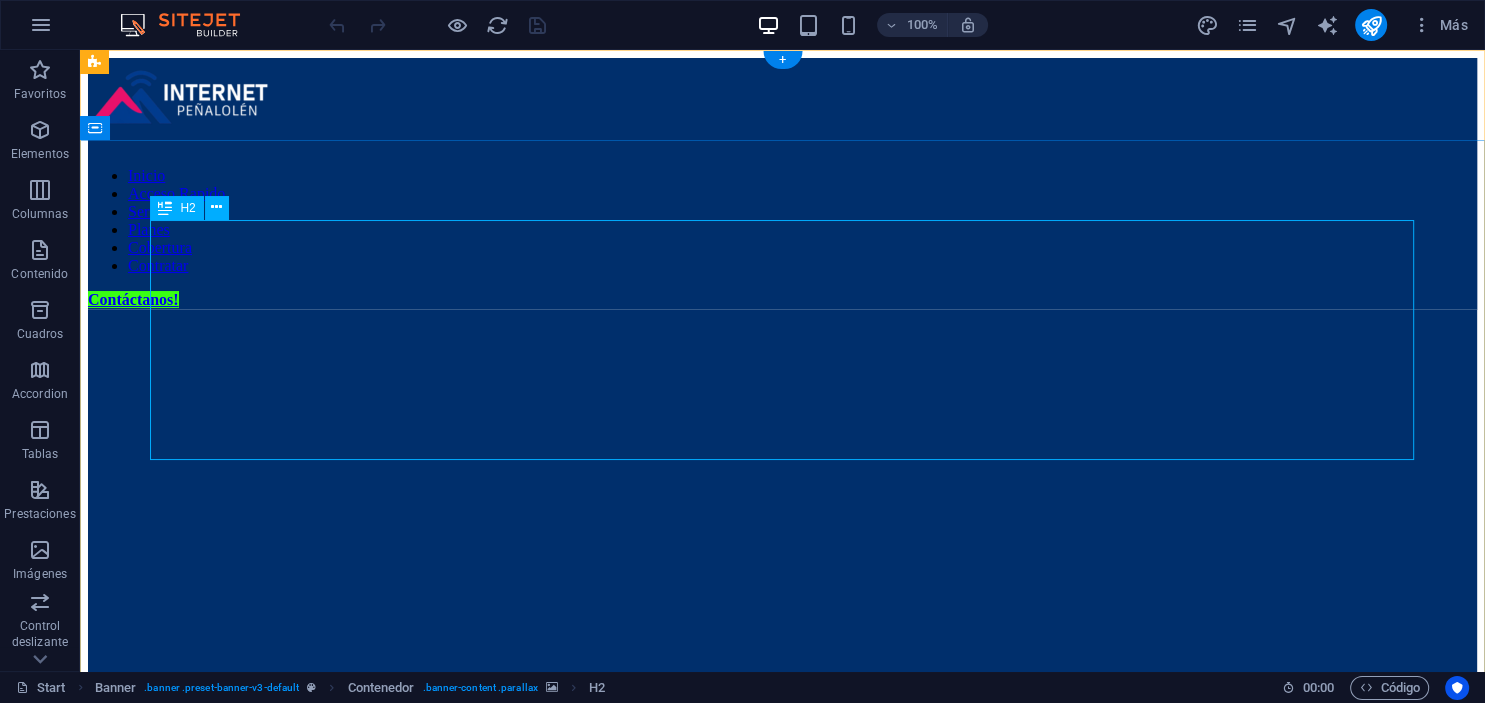 scroll, scrollTop: 0, scrollLeft: 0, axis: both 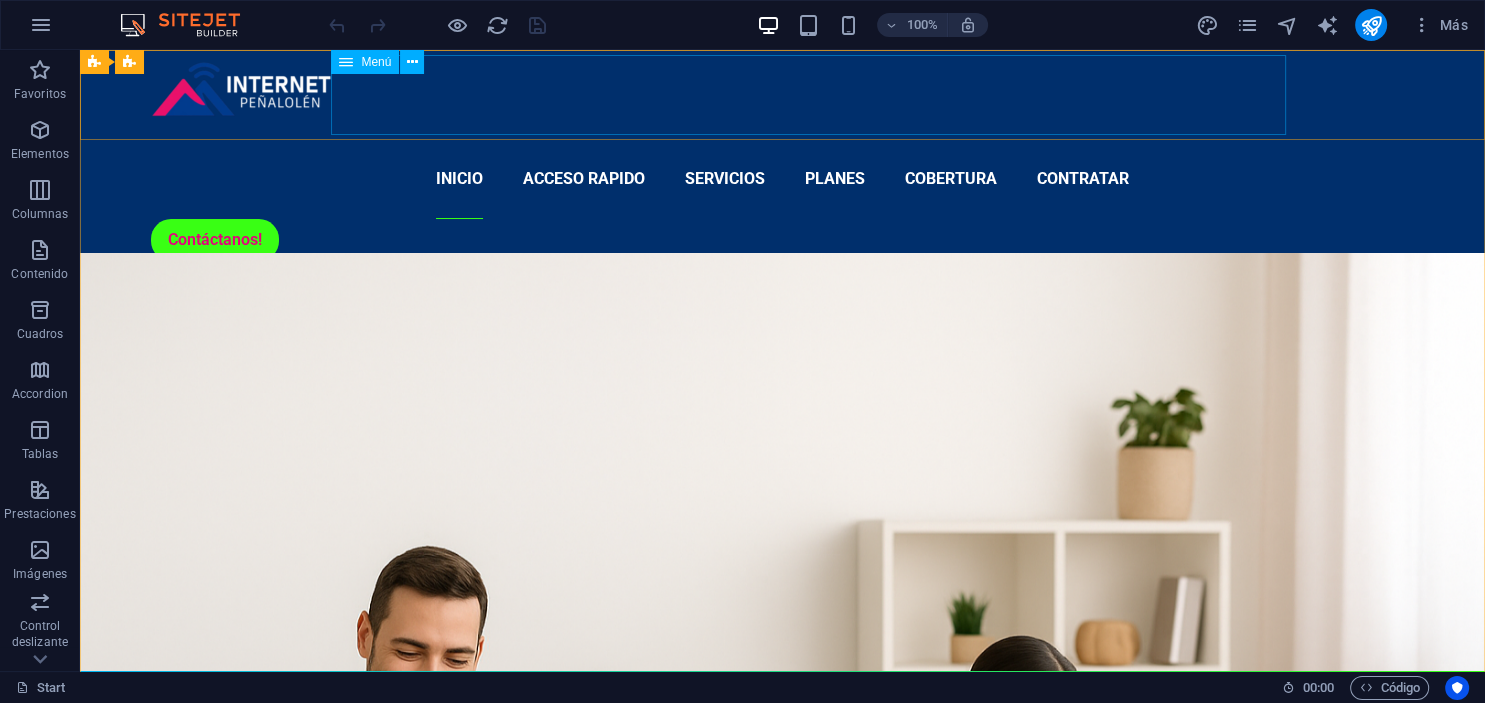 click on "Menú" at bounding box center [376, 62] 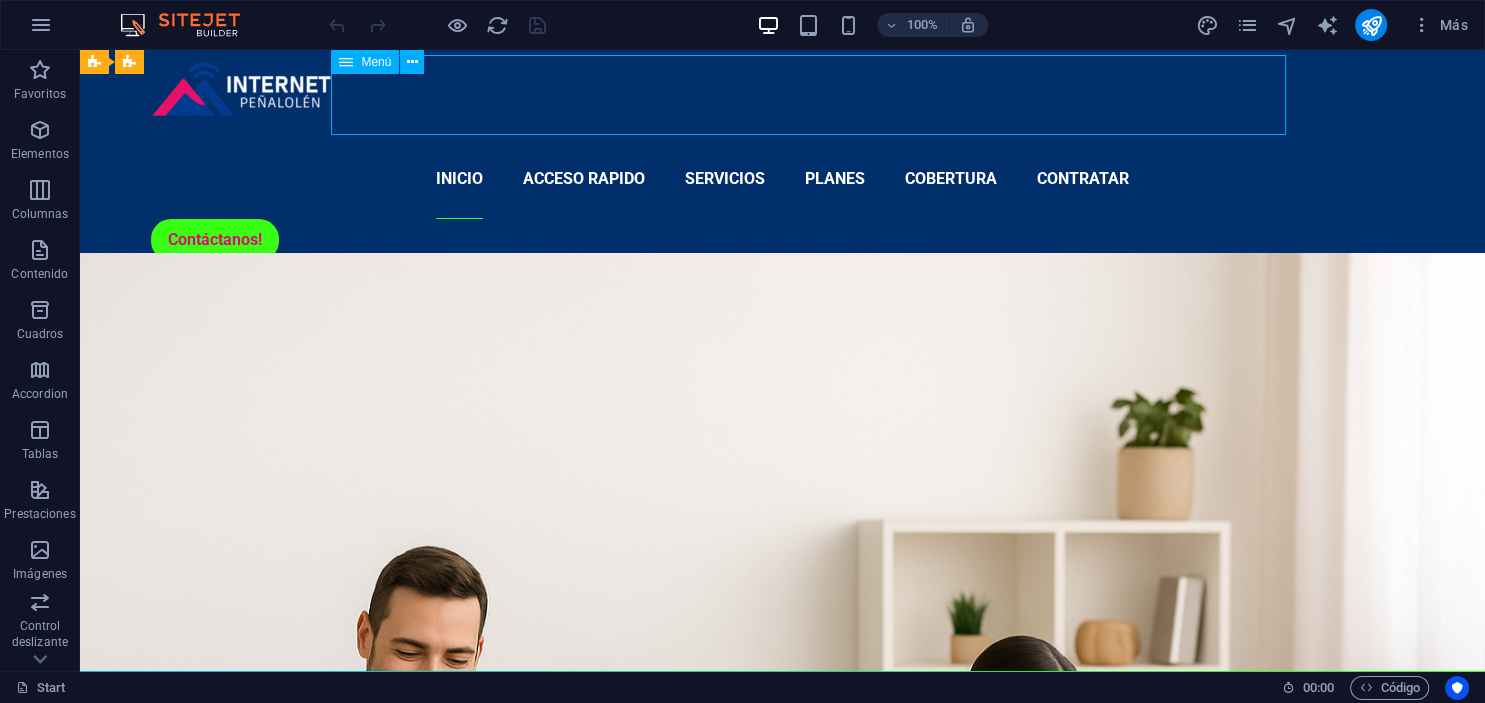 click on "Menú" at bounding box center [376, 62] 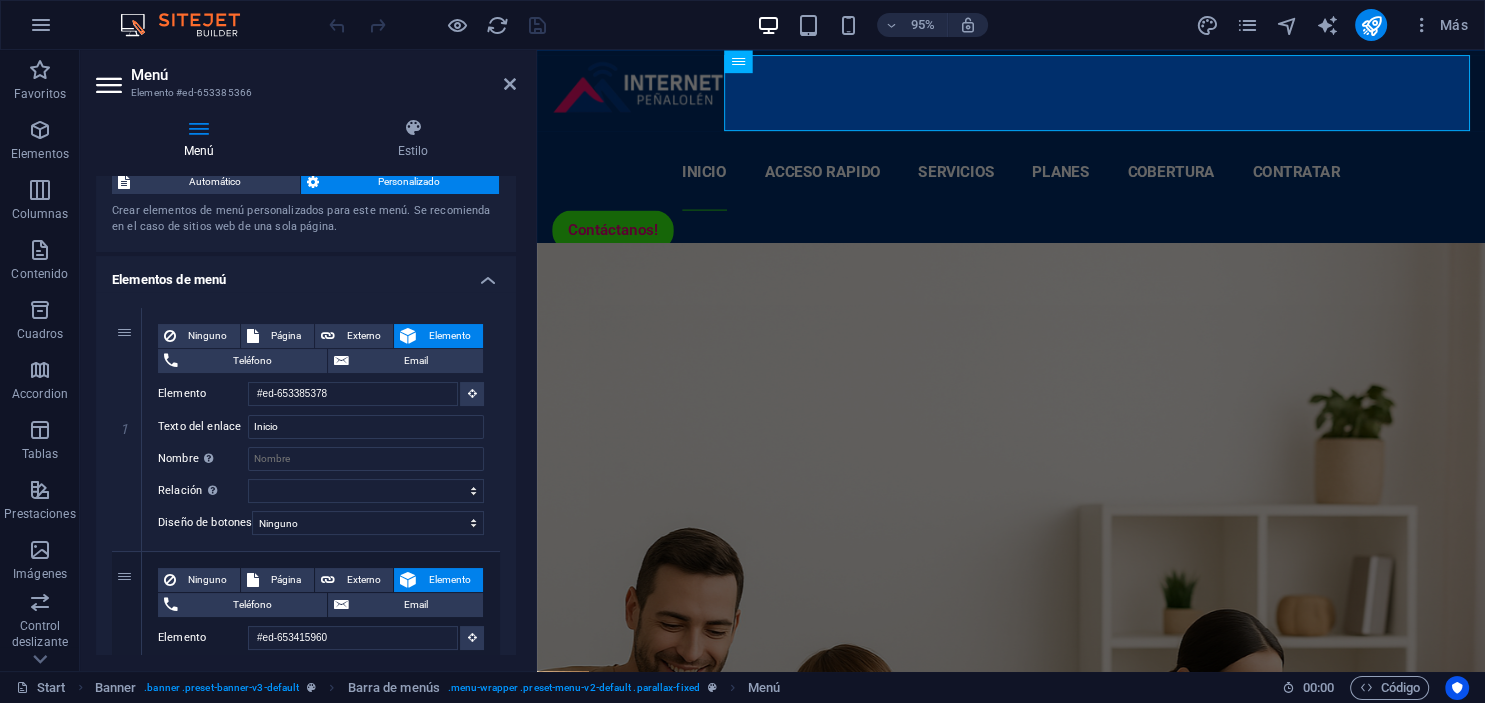 scroll, scrollTop: 91, scrollLeft: 0, axis: vertical 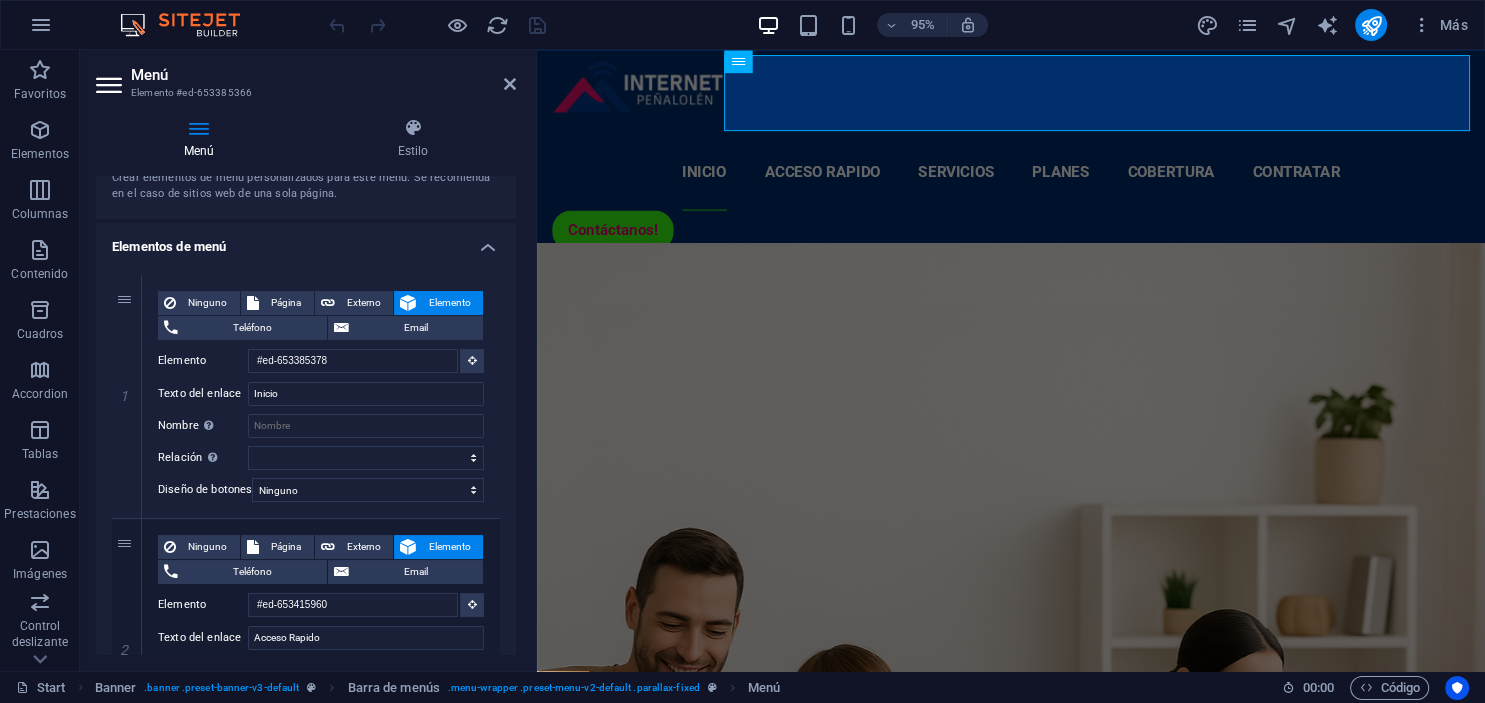 click on "Elementos de menú" at bounding box center [306, 241] 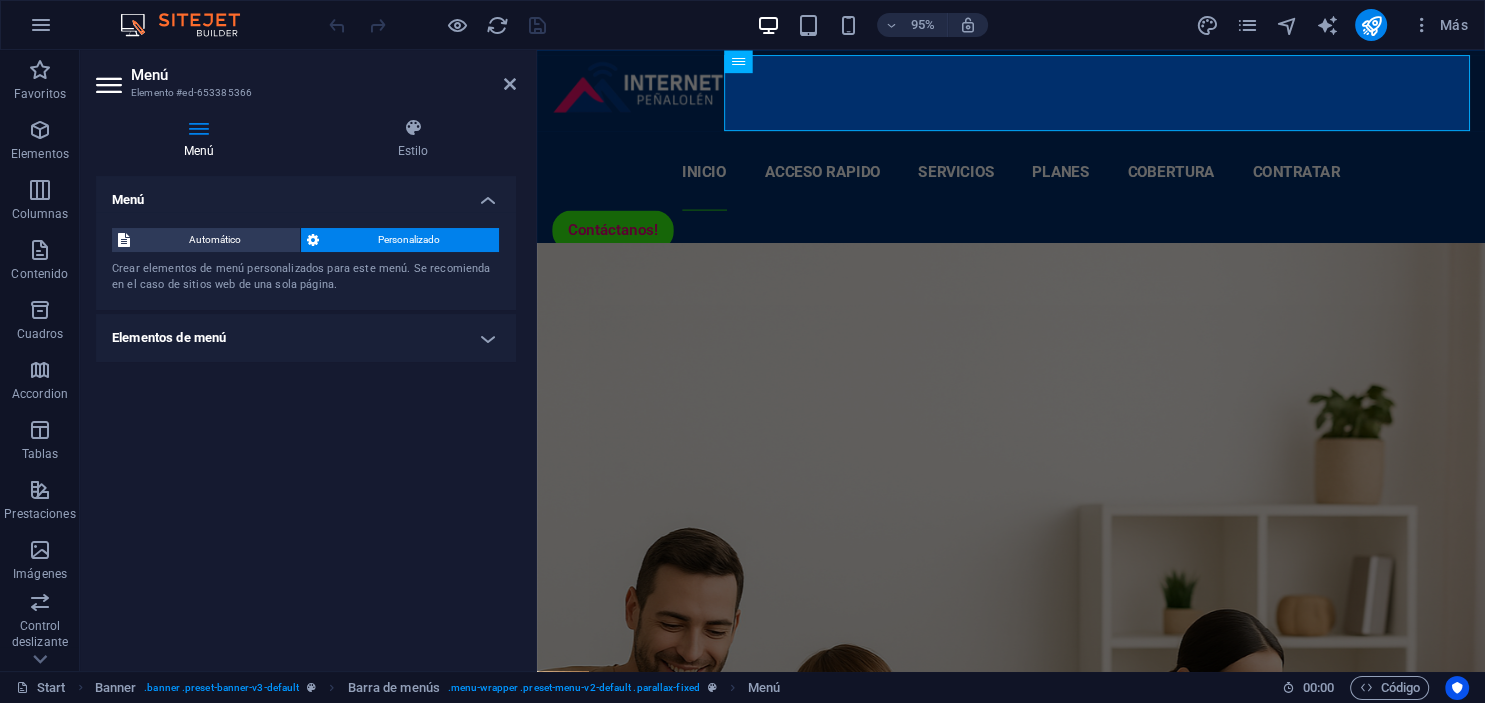 click on "Elementos de menú" at bounding box center (306, 338) 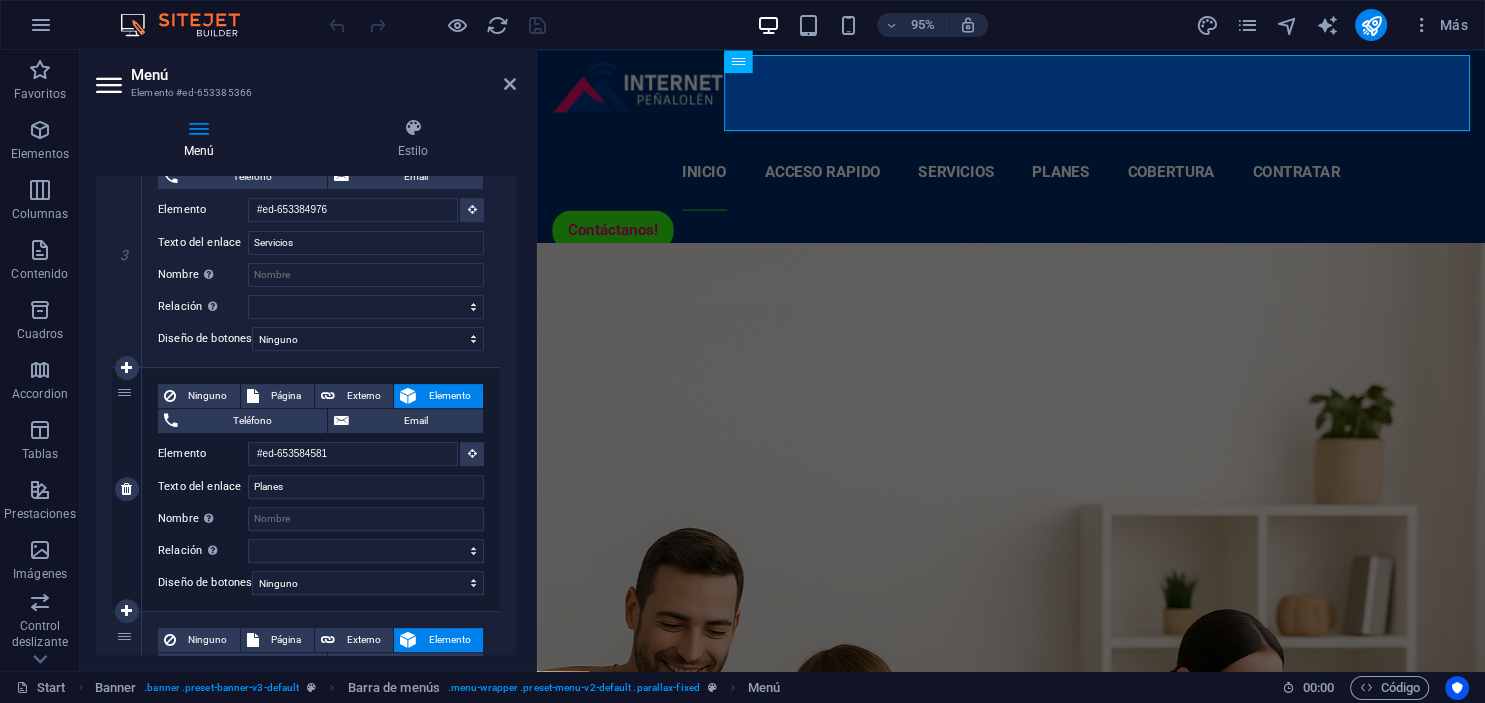 scroll, scrollTop: 638, scrollLeft: 0, axis: vertical 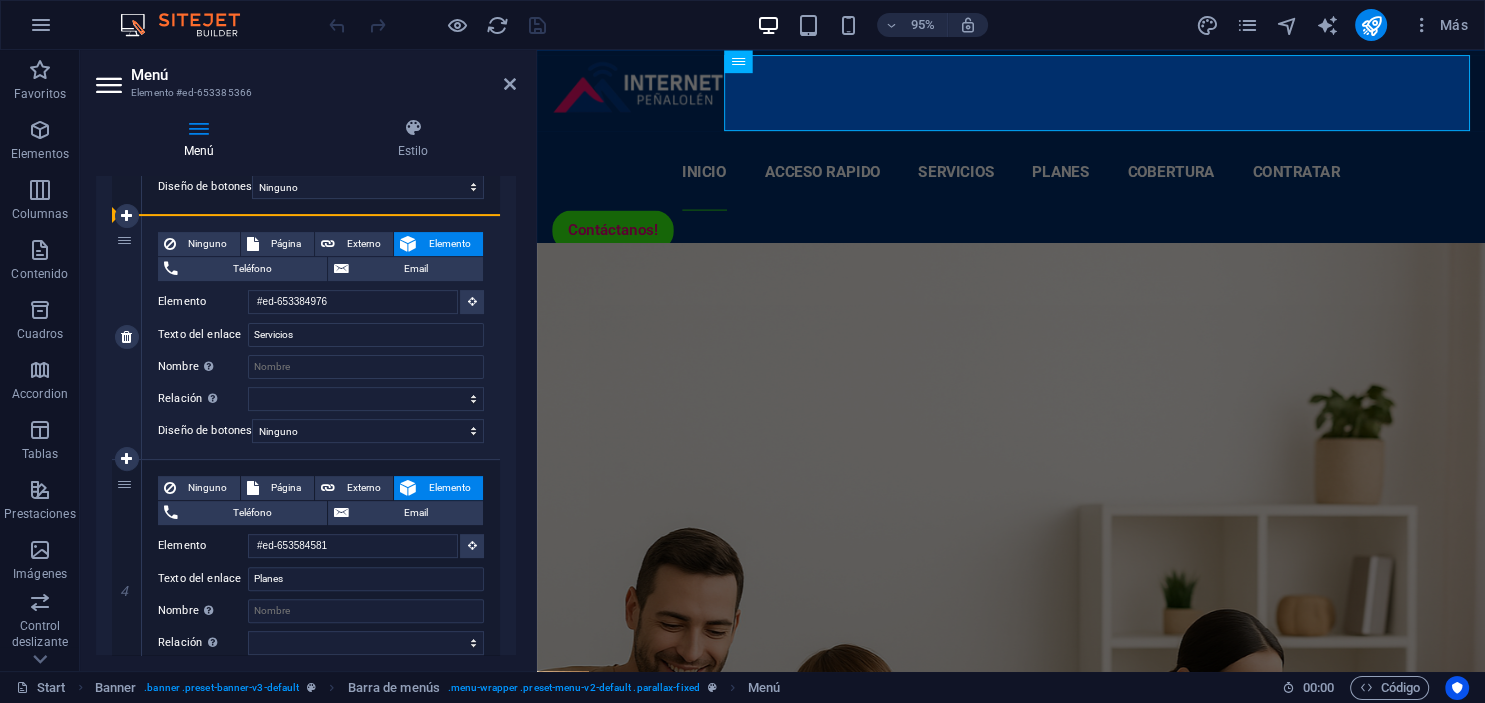 drag, startPoint x: 126, startPoint y: 488, endPoint x: 151, endPoint y: 229, distance: 260.20377 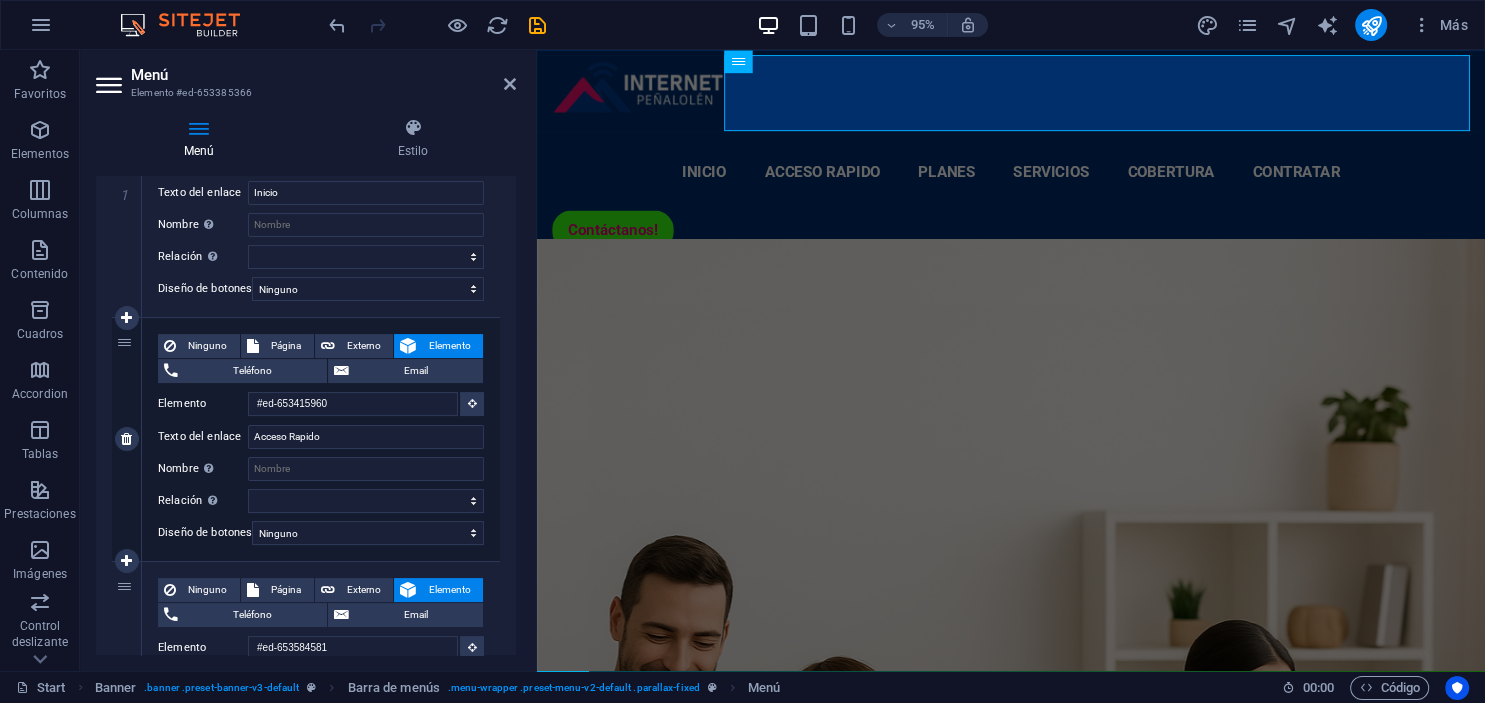 scroll, scrollTop: 365, scrollLeft: 0, axis: vertical 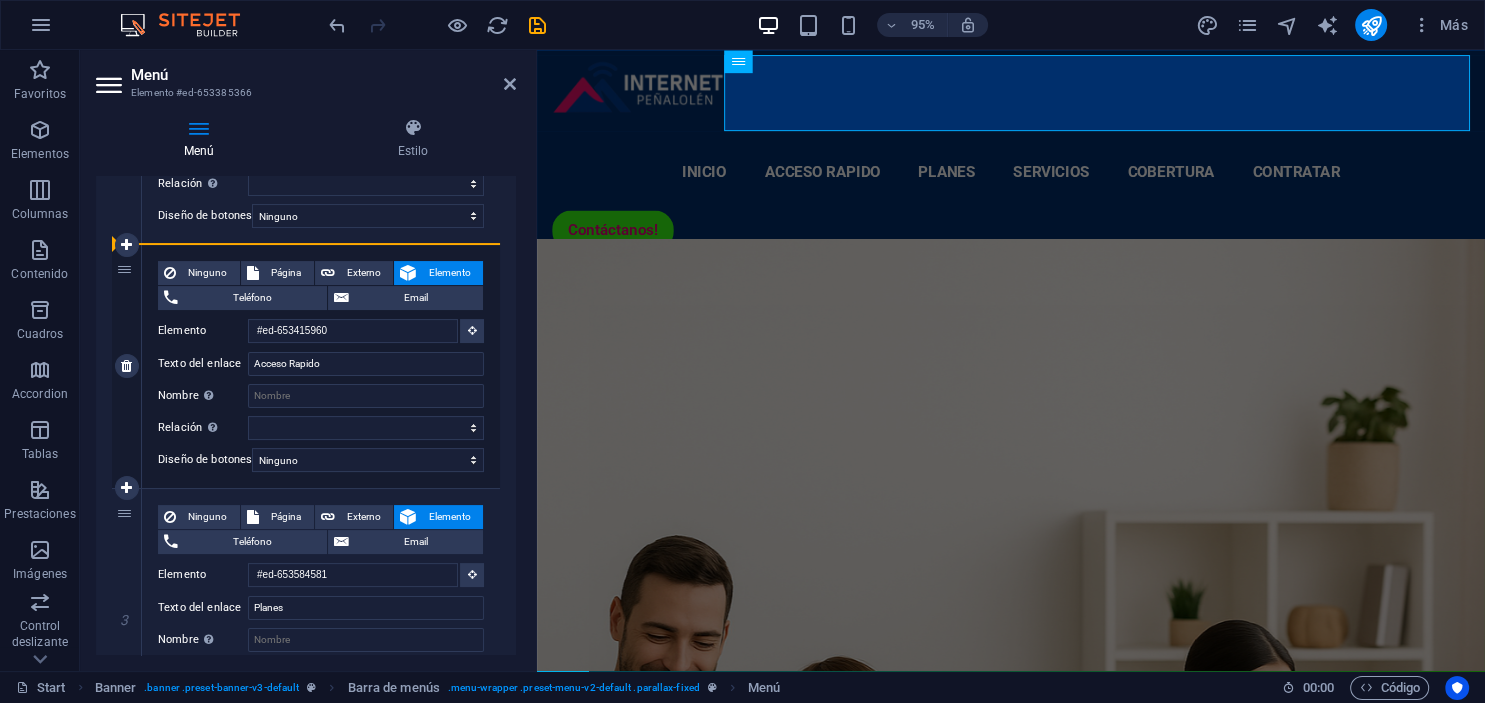 drag, startPoint x: 122, startPoint y: 521, endPoint x: 143, endPoint y: 292, distance: 229.96086 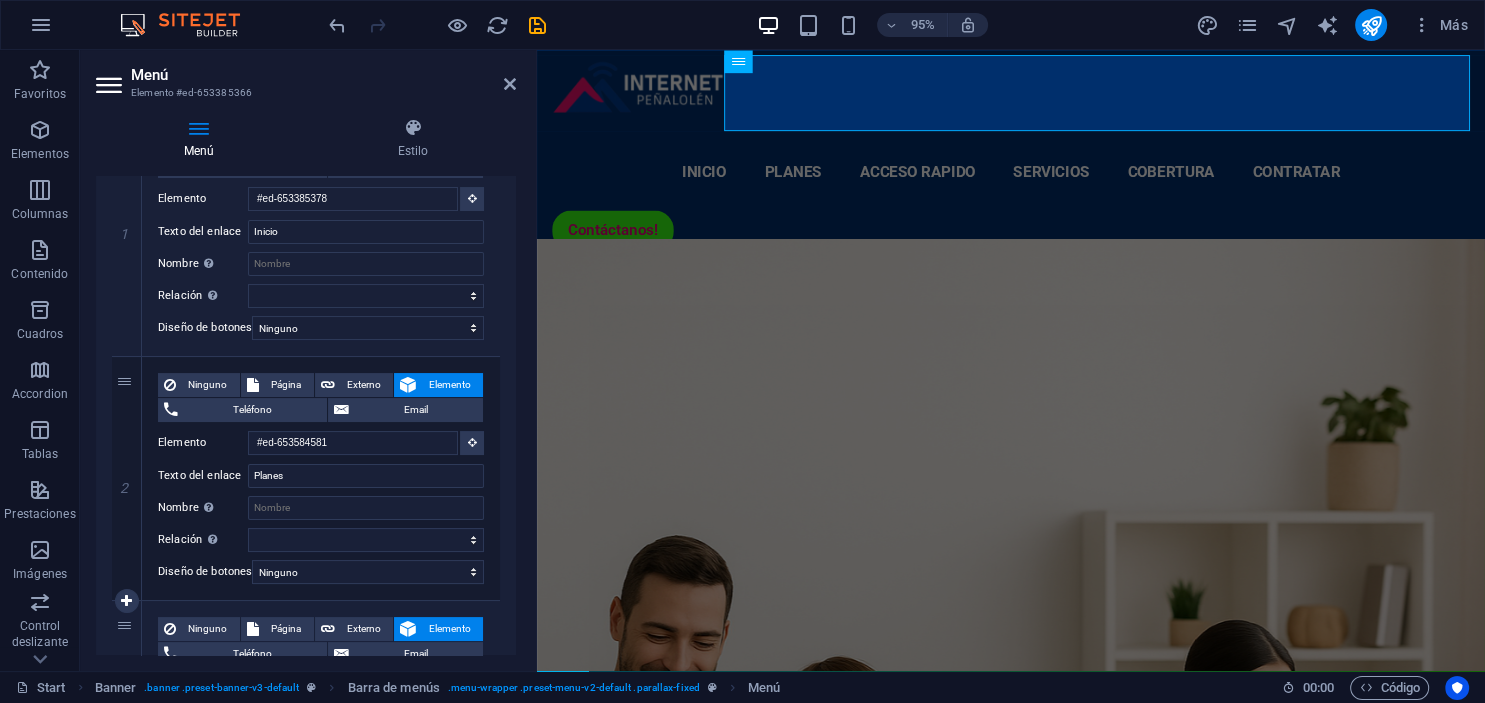 scroll, scrollTop: 182, scrollLeft: 0, axis: vertical 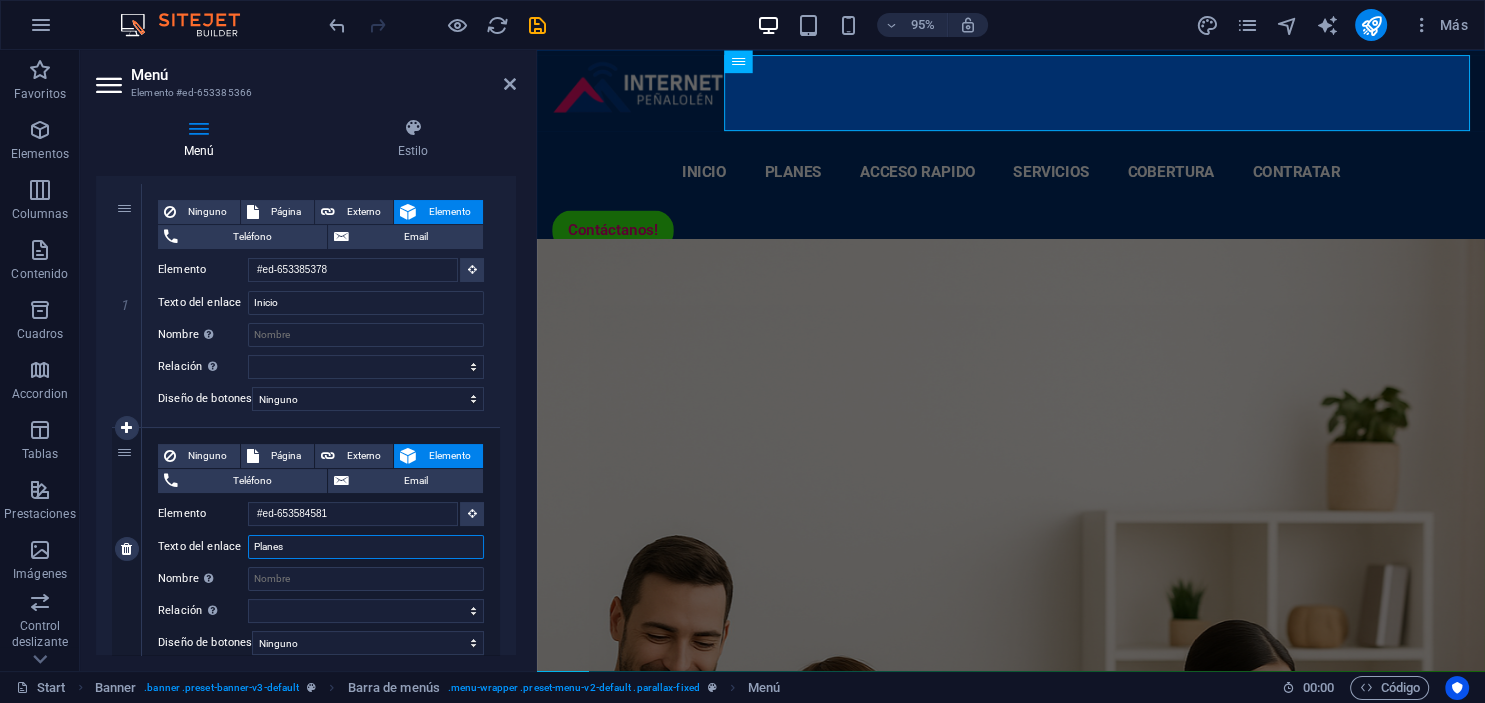 click on "Planes" at bounding box center [366, 547] 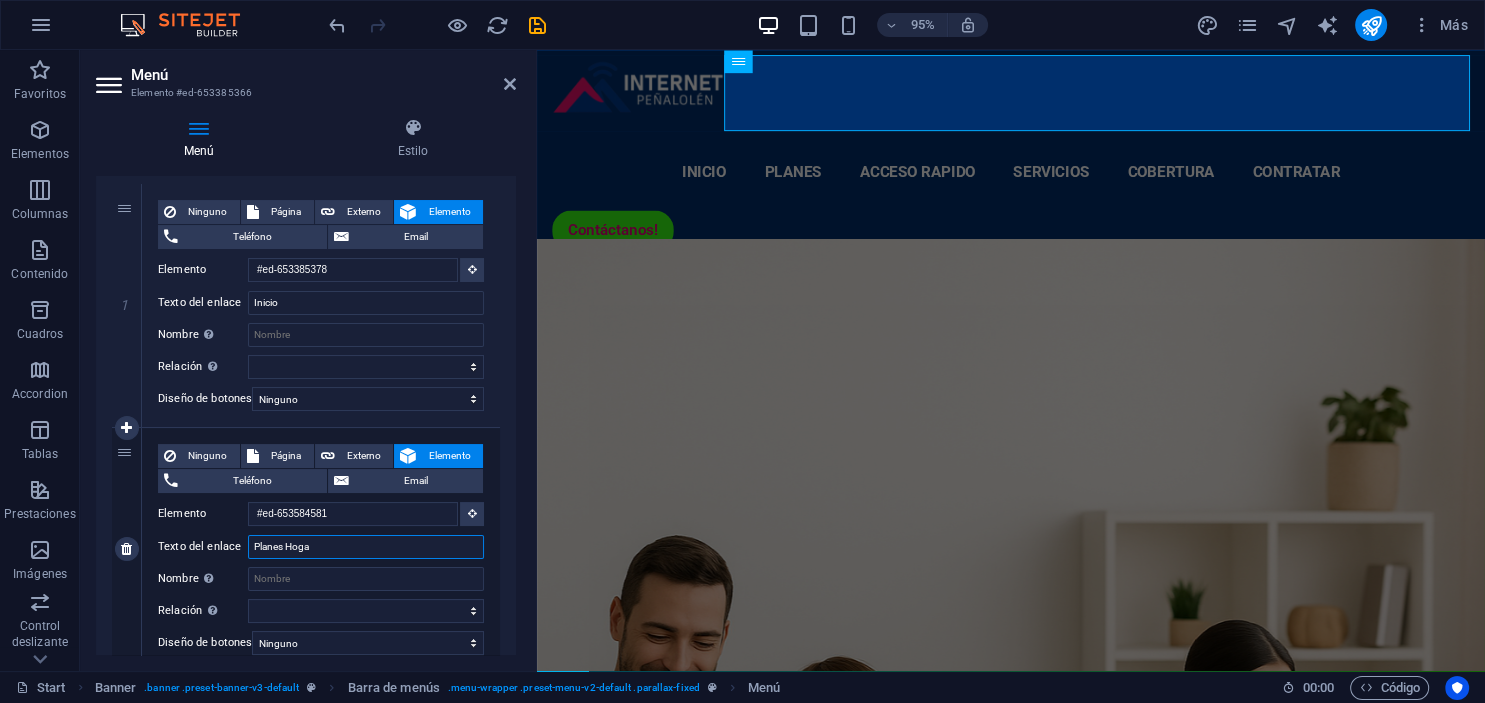 type on "Planes Hogar" 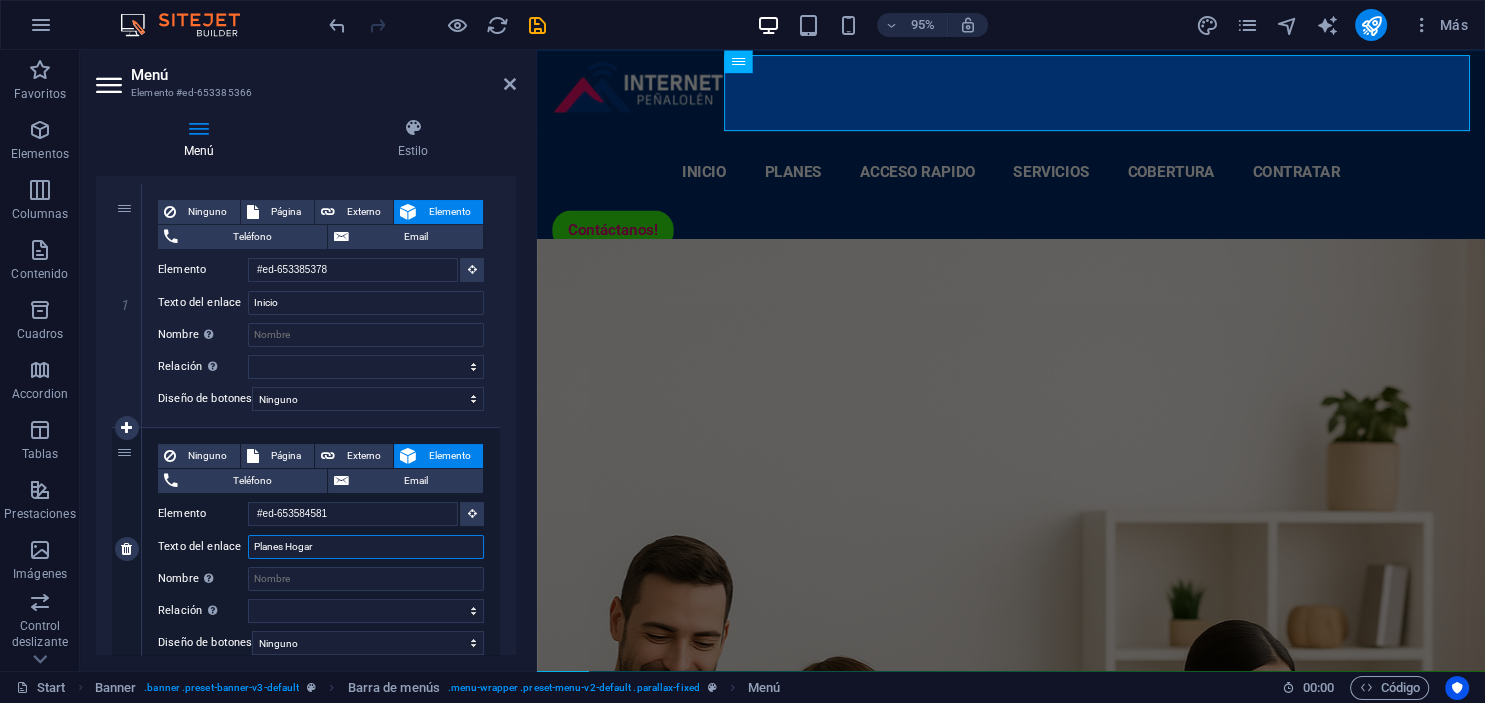 select 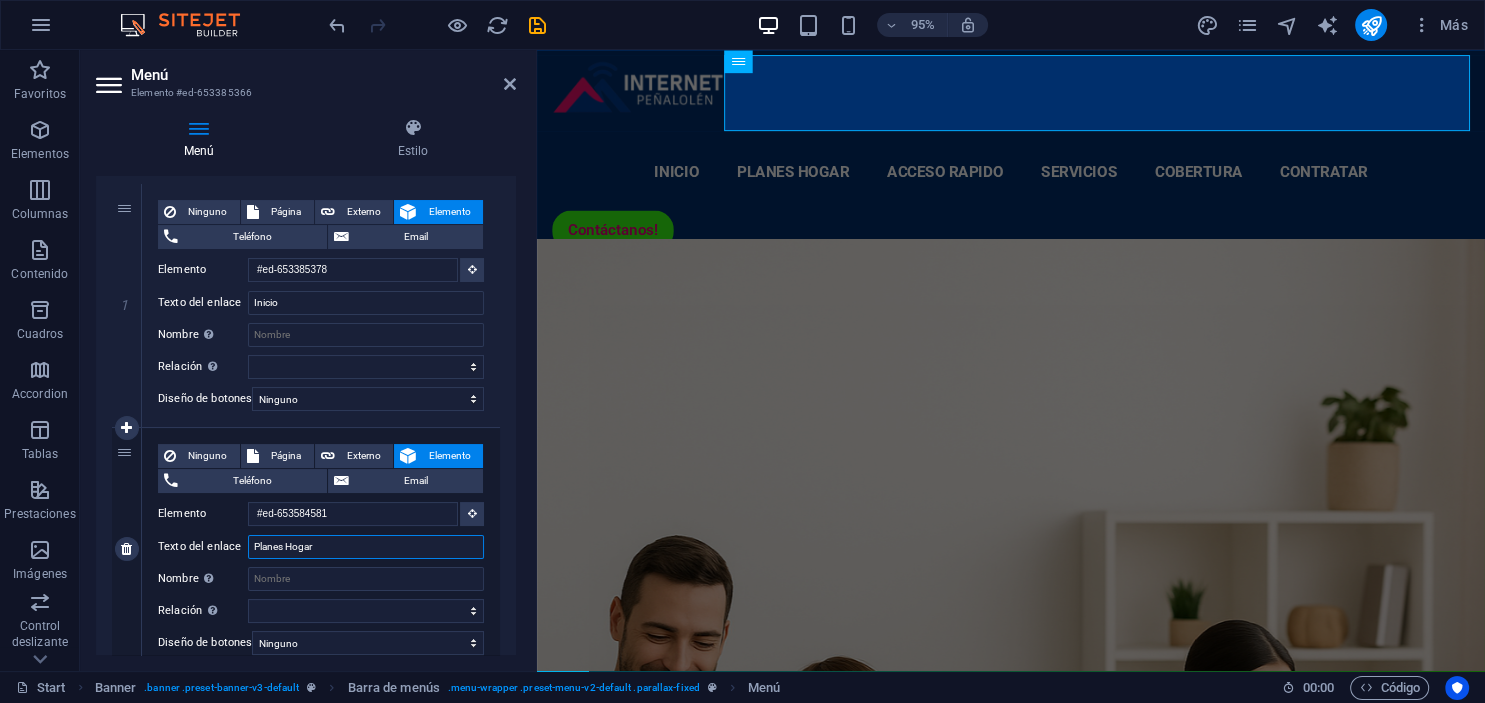 type on "Planes Hogar" 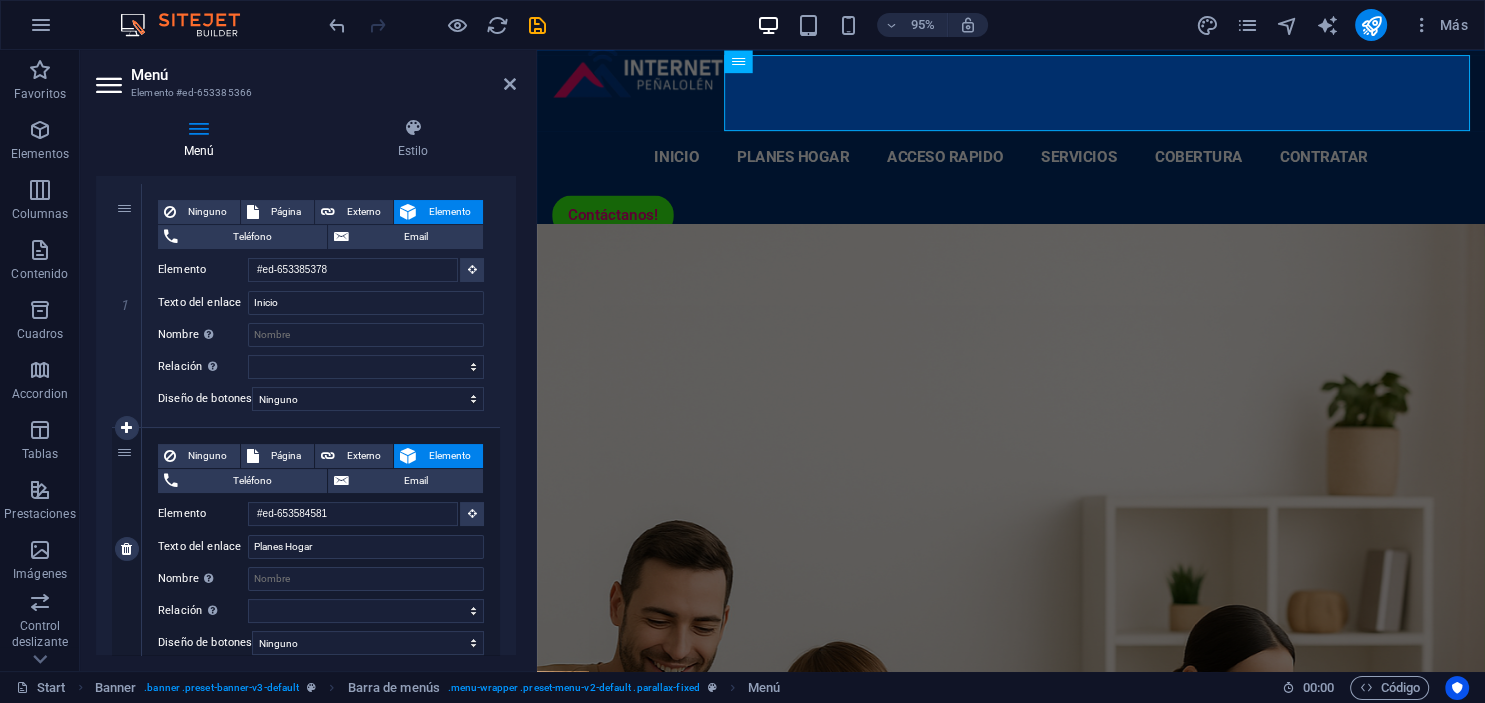 scroll, scrollTop: 0, scrollLeft: 0, axis: both 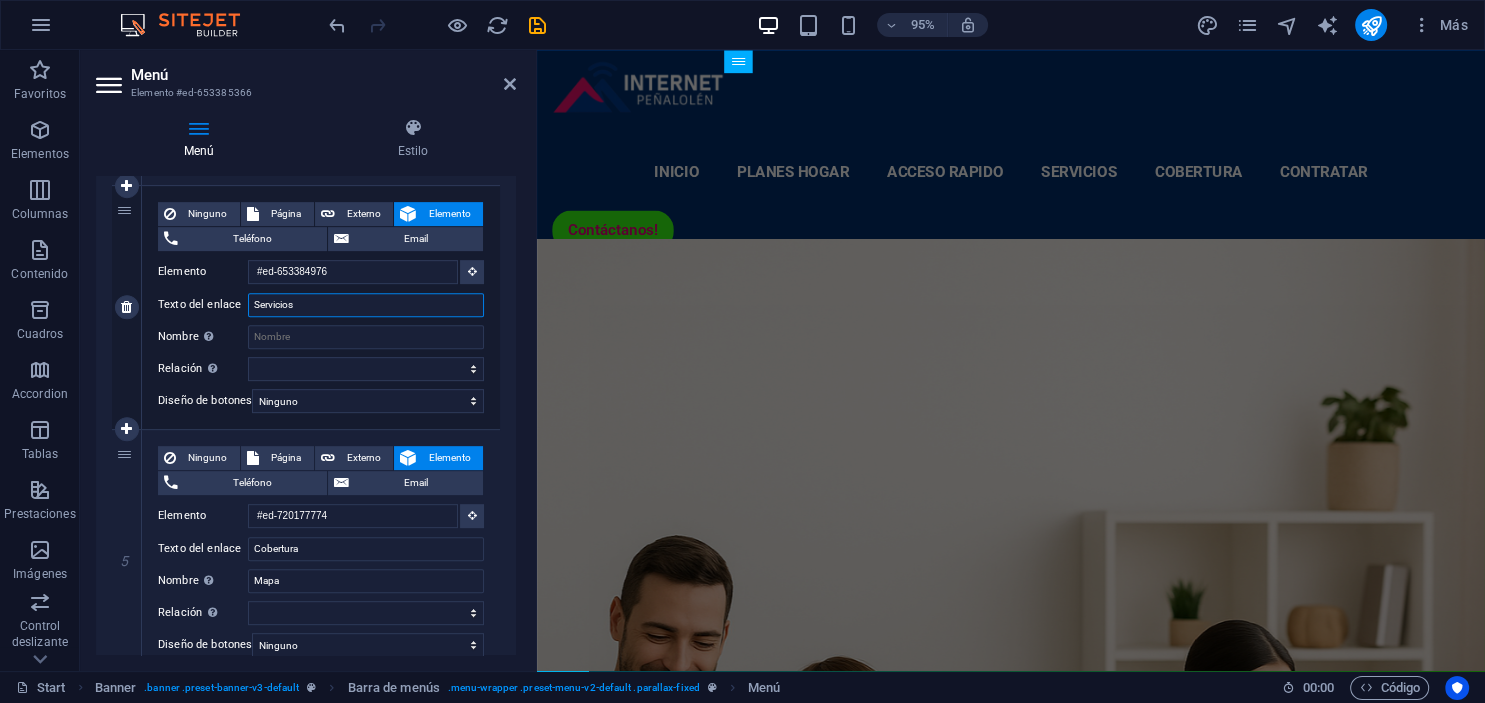 click on "Servicios" at bounding box center (366, 305) 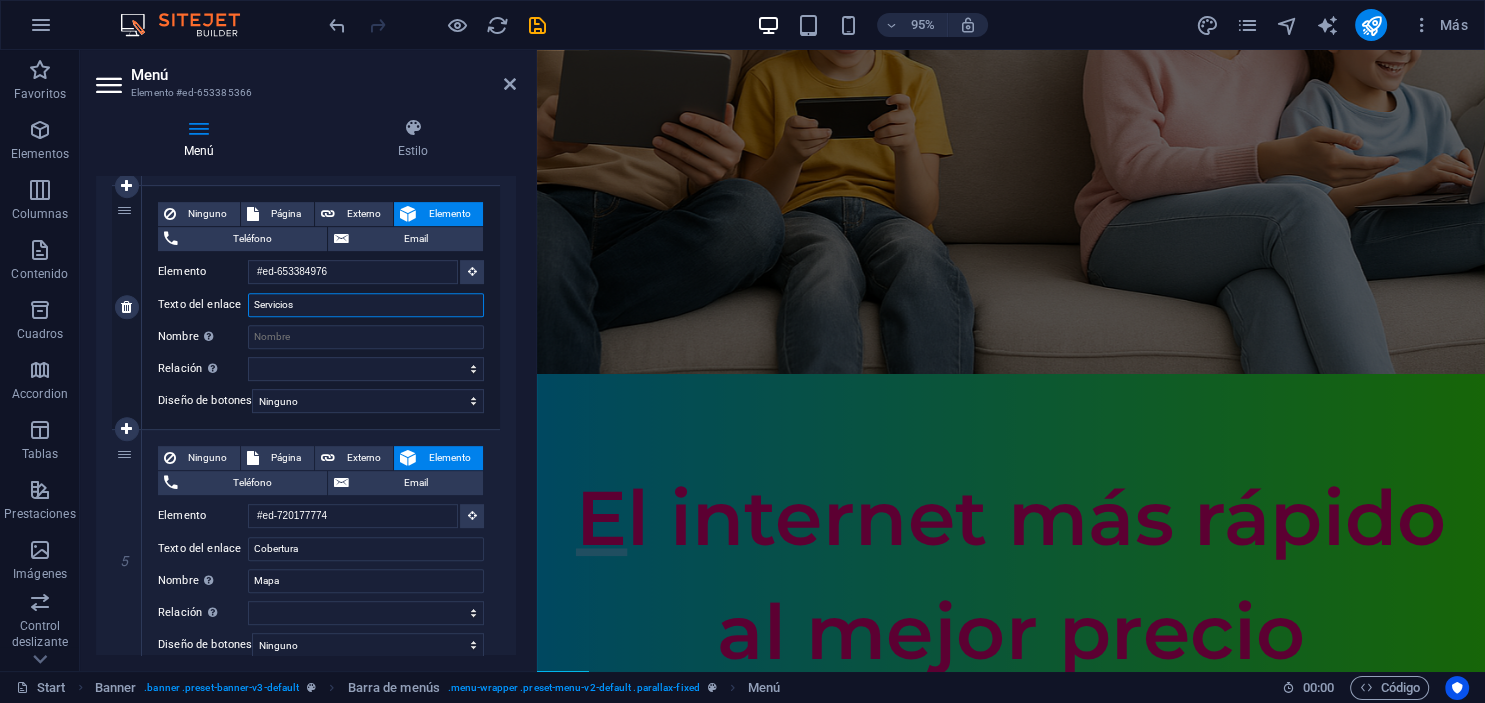 scroll, scrollTop: 0, scrollLeft: 0, axis: both 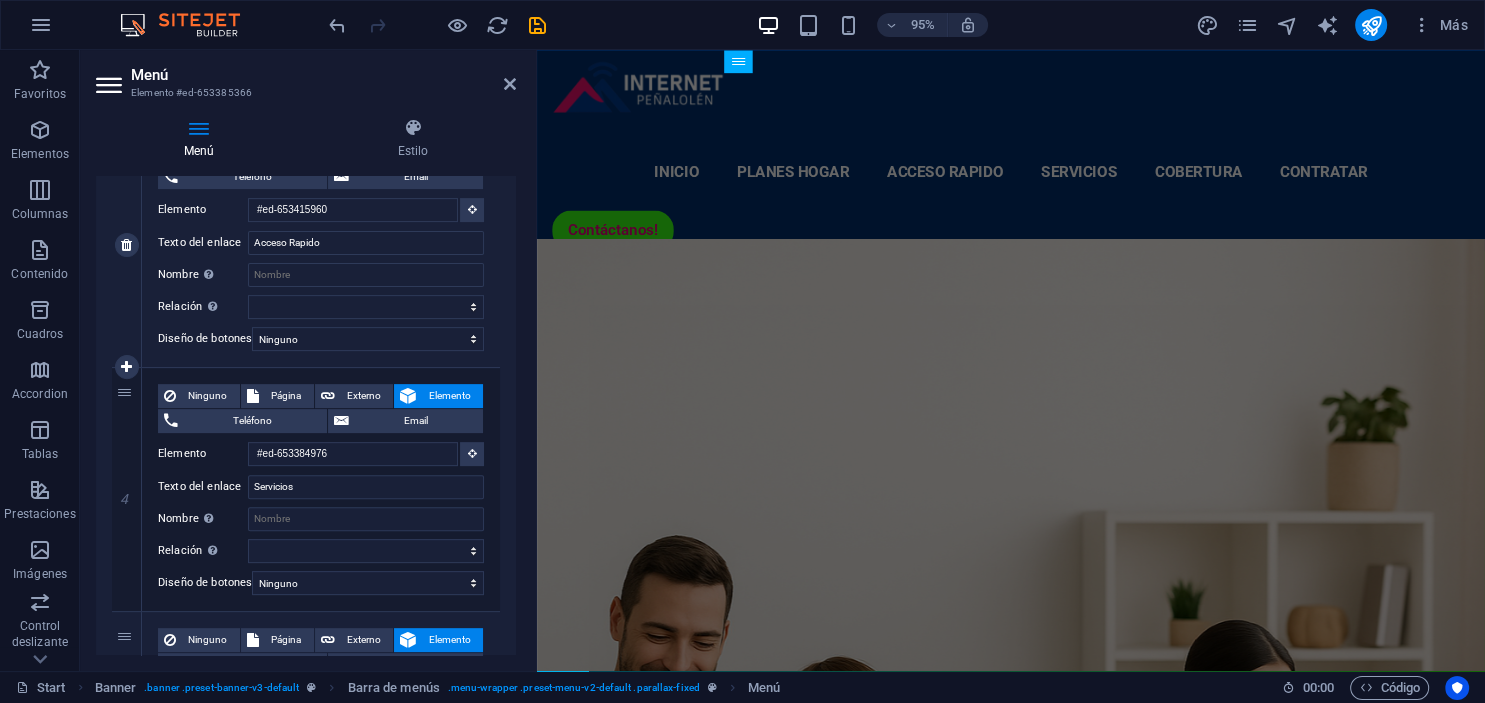 drag, startPoint x: 131, startPoint y: 400, endPoint x: 122, endPoint y: 209, distance: 191.21193 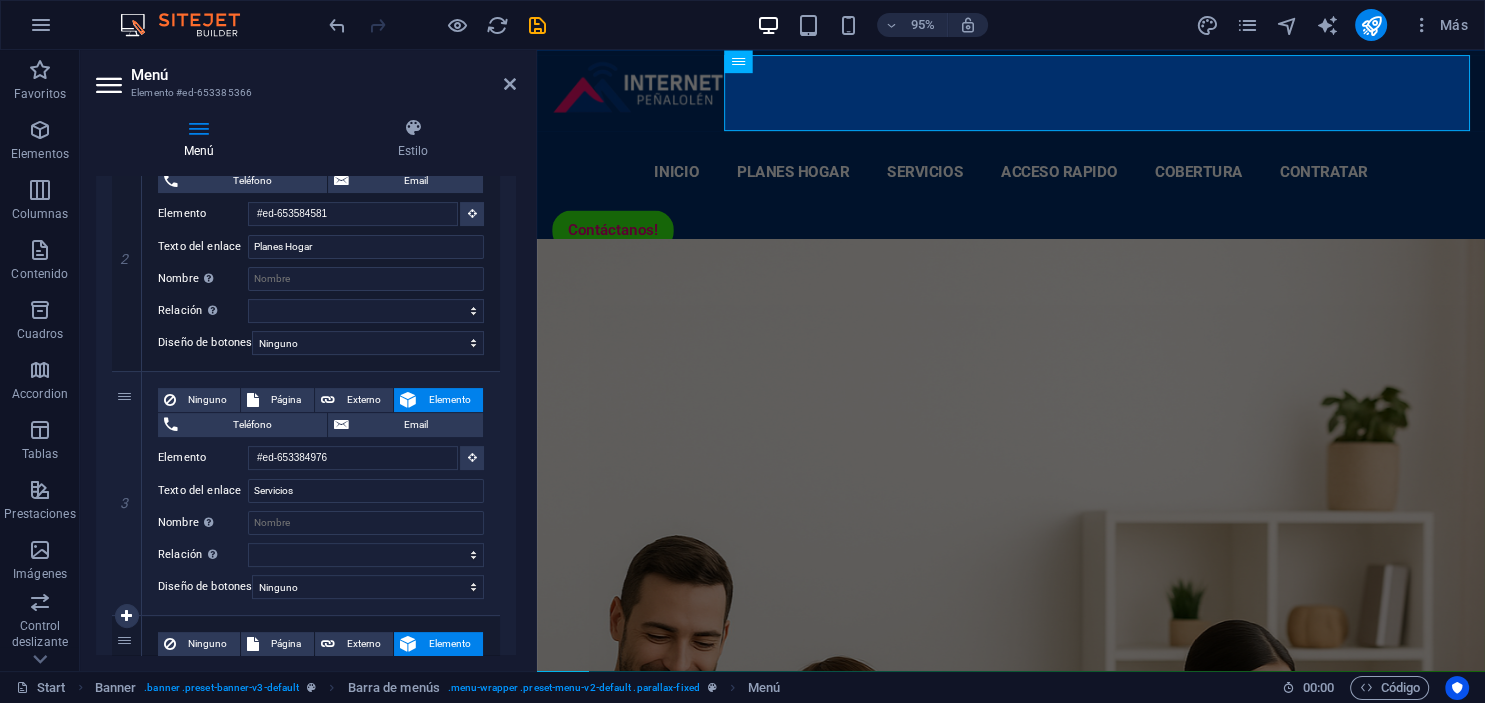 scroll, scrollTop: 456, scrollLeft: 0, axis: vertical 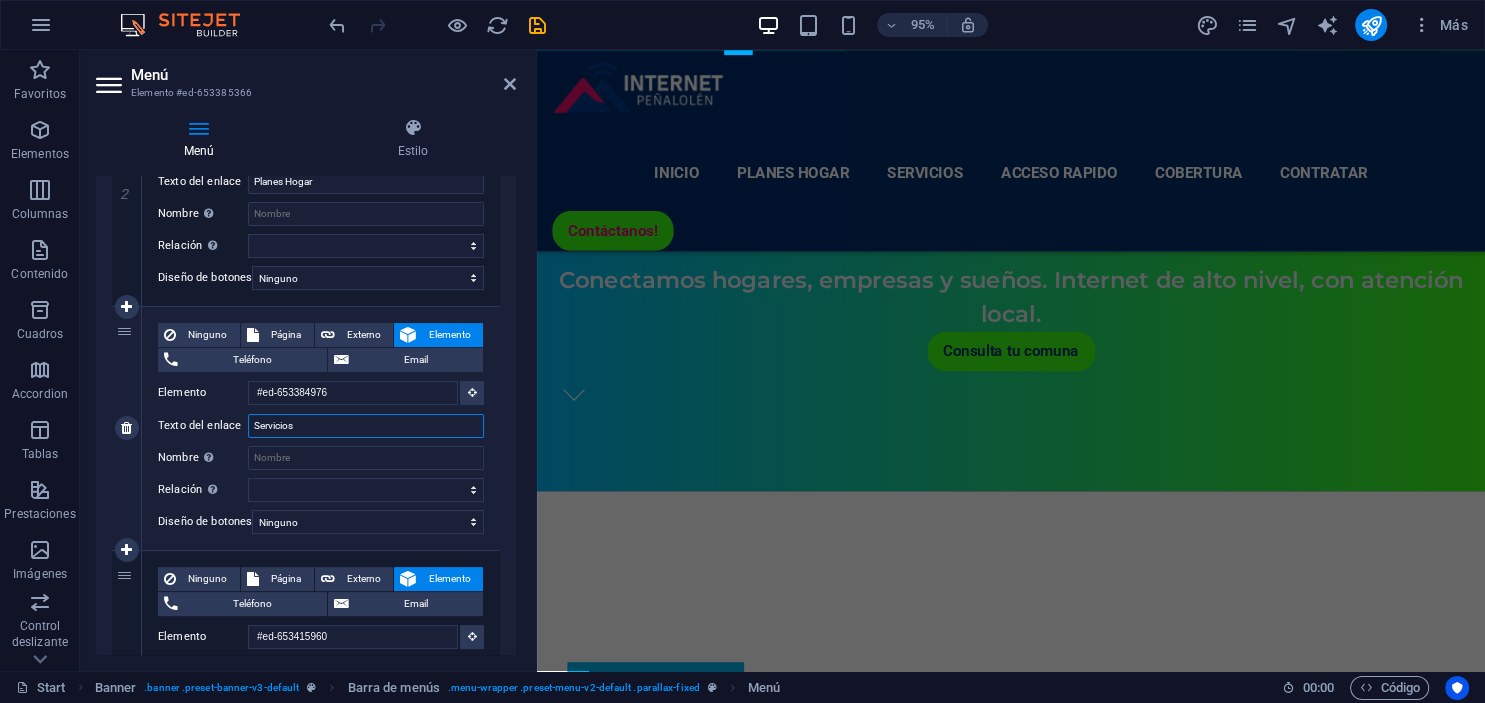click on "Servicios" at bounding box center [366, 426] 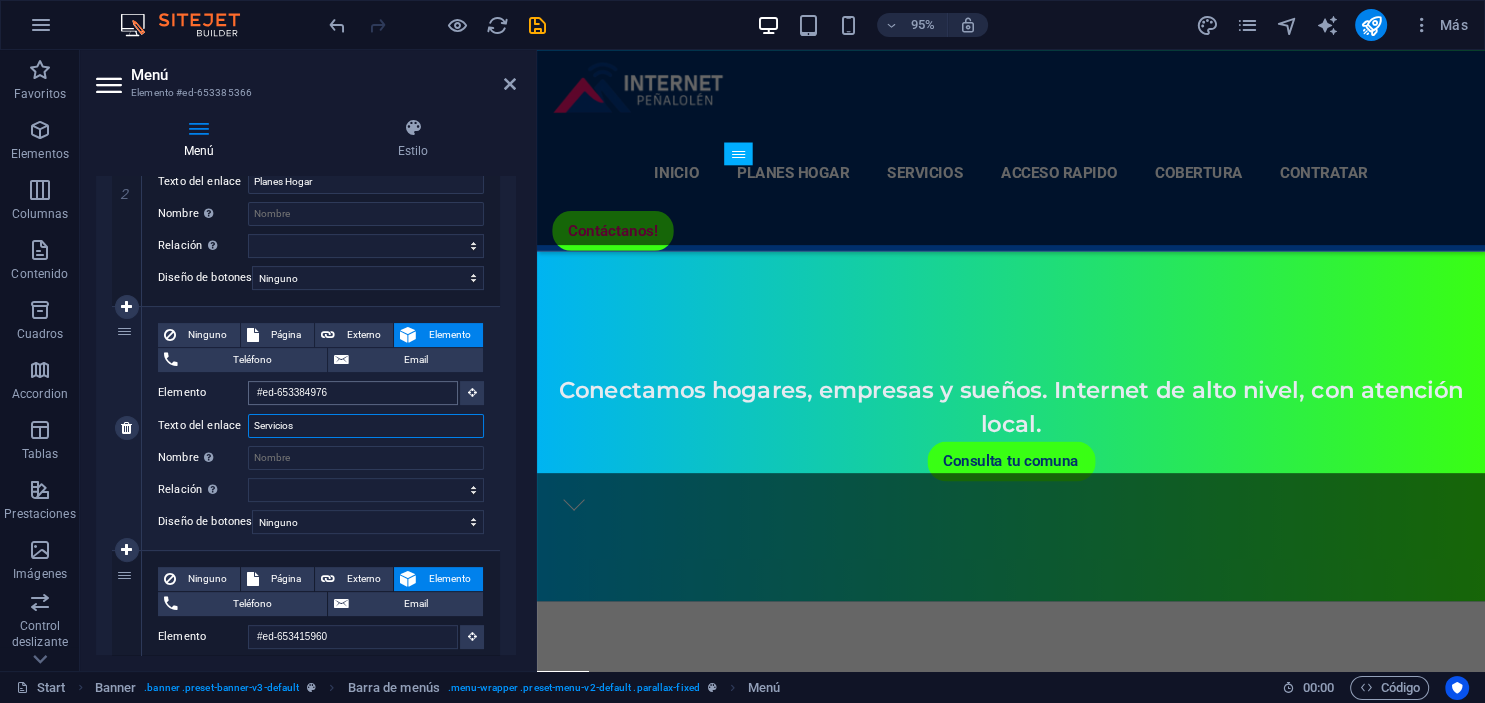 scroll, scrollTop: 1439, scrollLeft: 0, axis: vertical 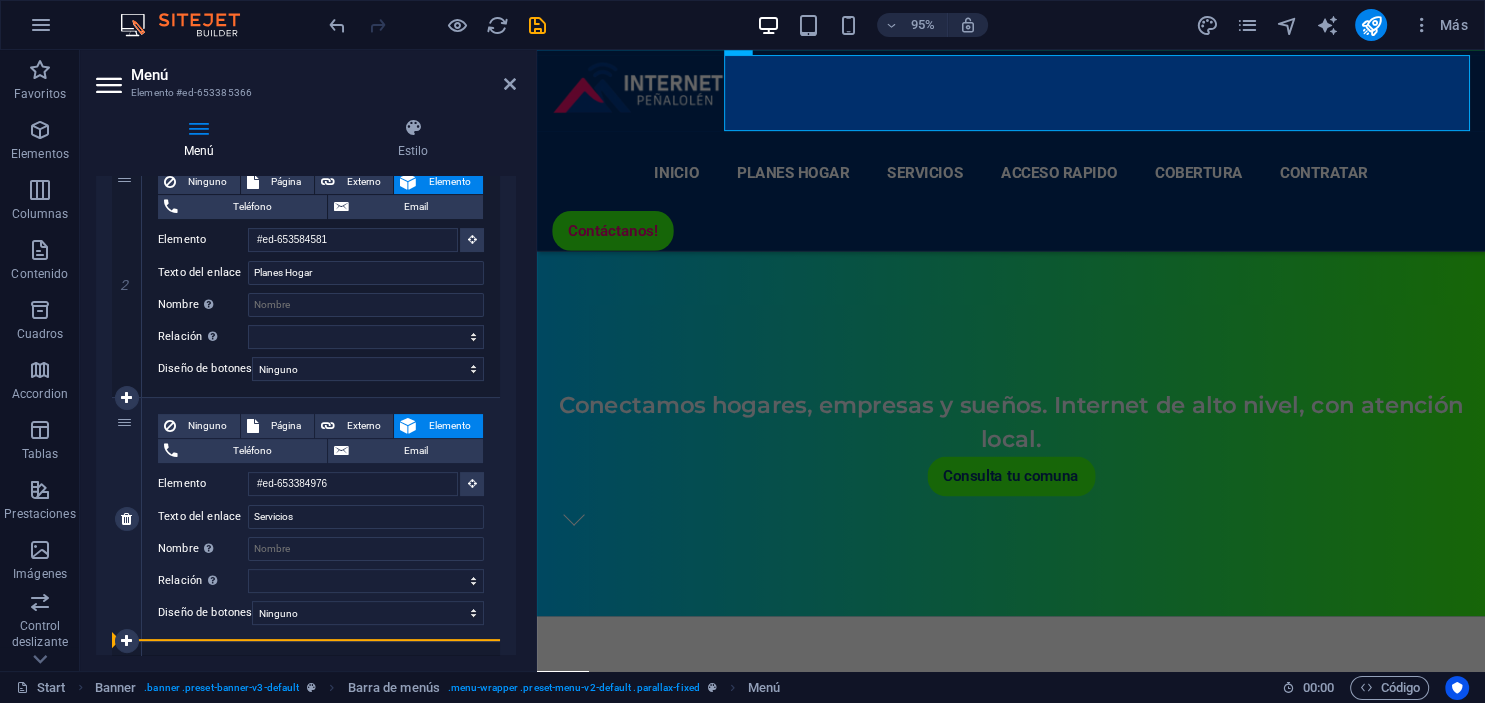 drag, startPoint x: 129, startPoint y: 185, endPoint x: 129, endPoint y: 537, distance: 352 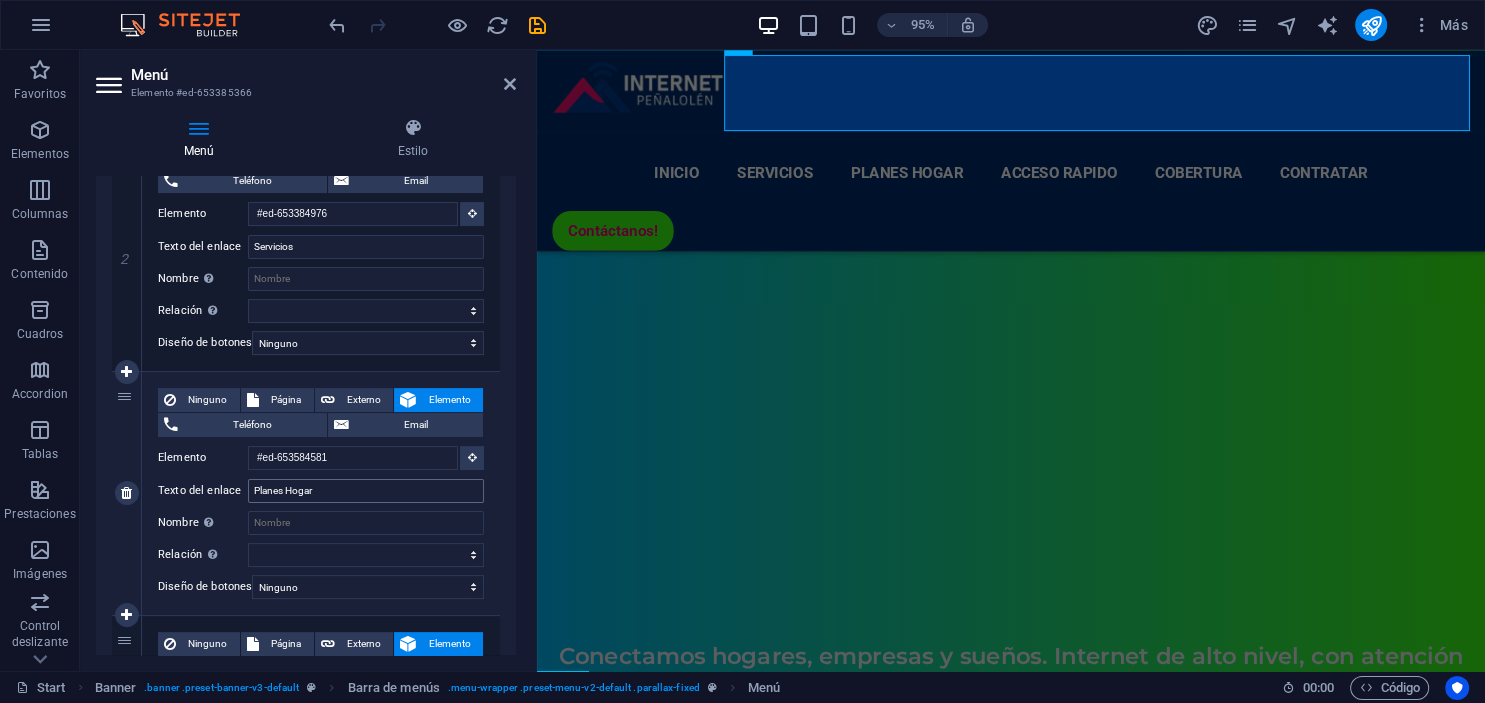 scroll, scrollTop: 456, scrollLeft: 0, axis: vertical 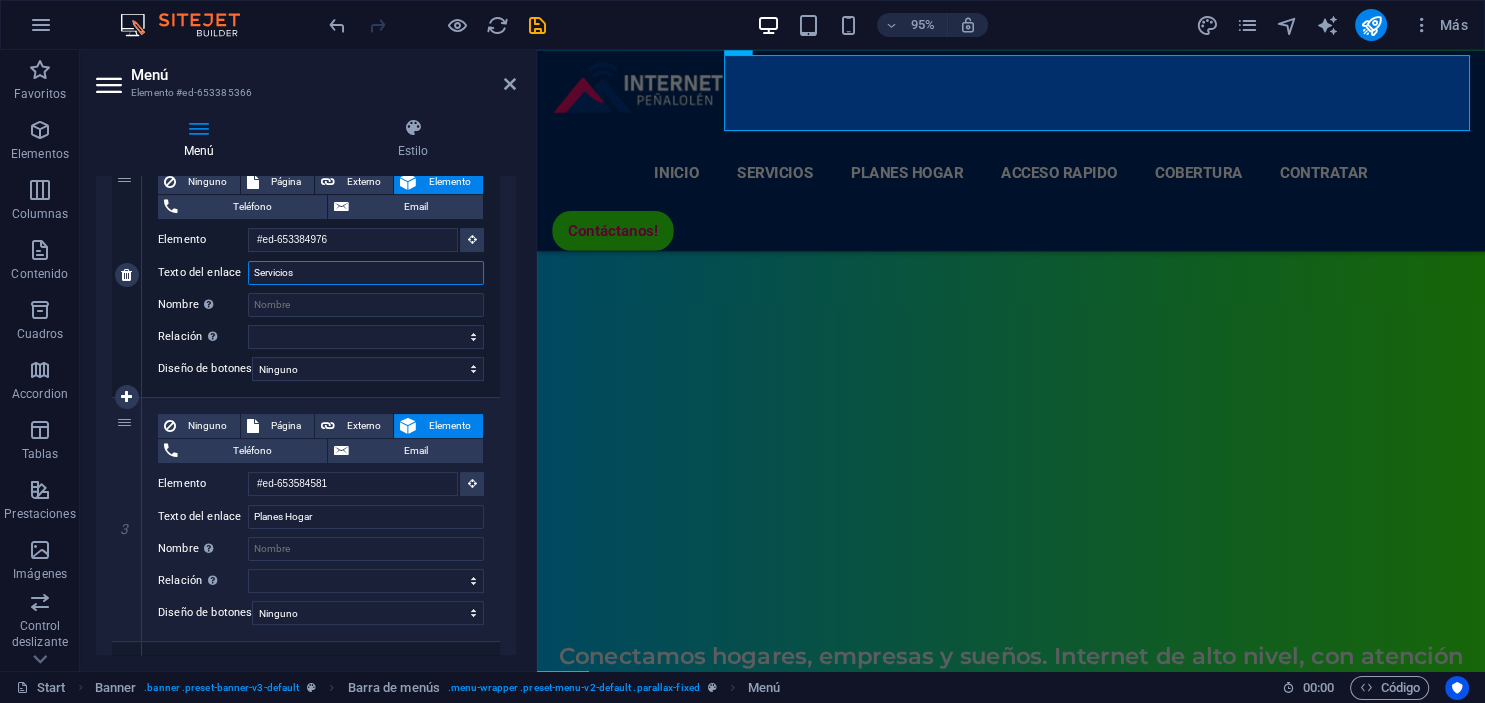 click on "Servicios" at bounding box center [366, 273] 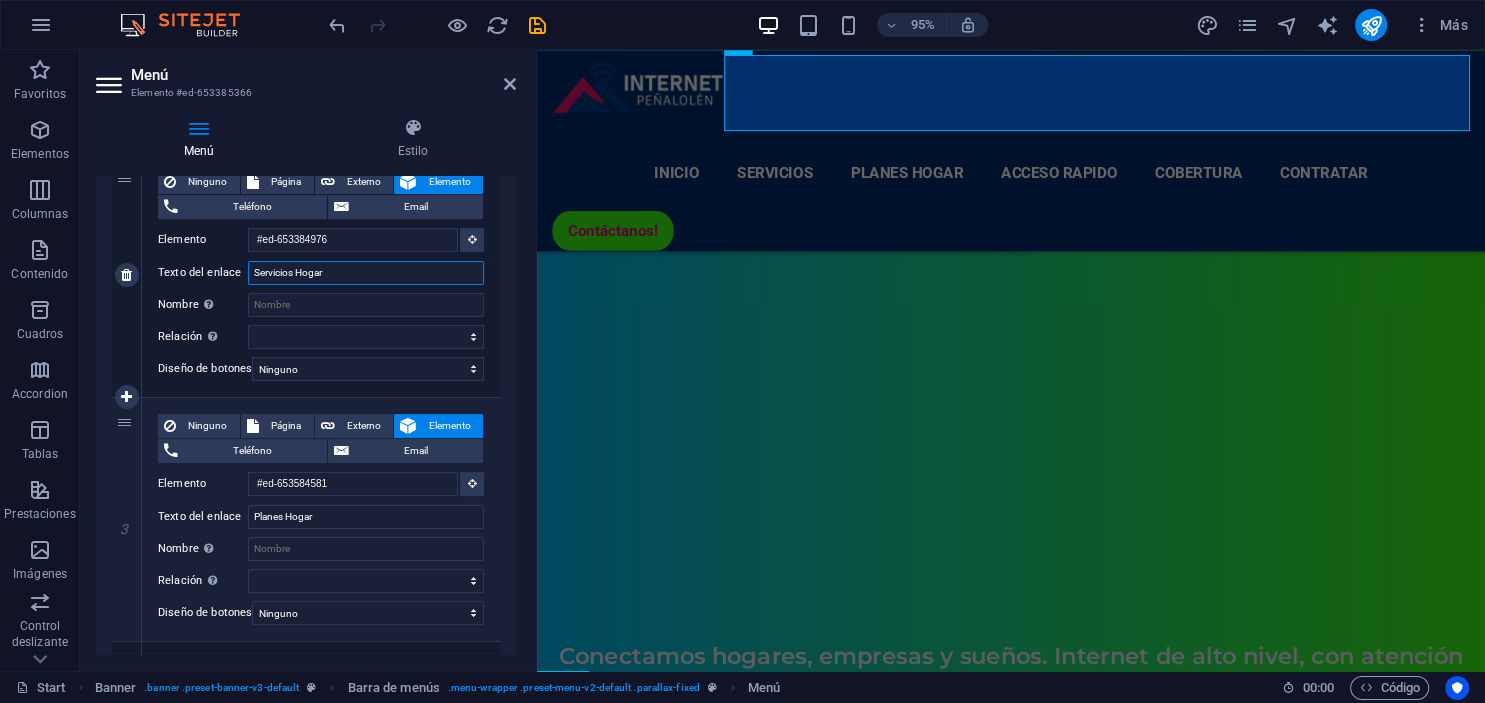type on "Servicios Hogar" 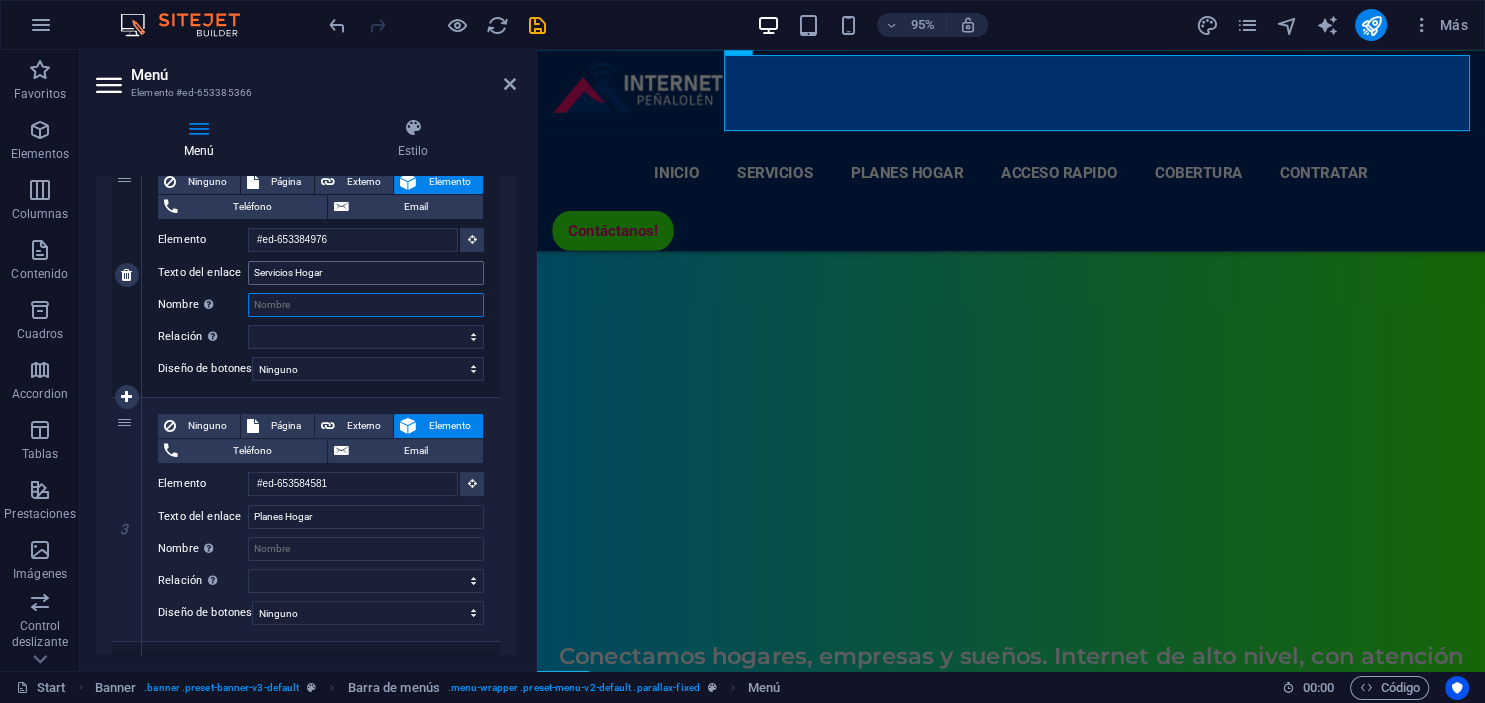 select 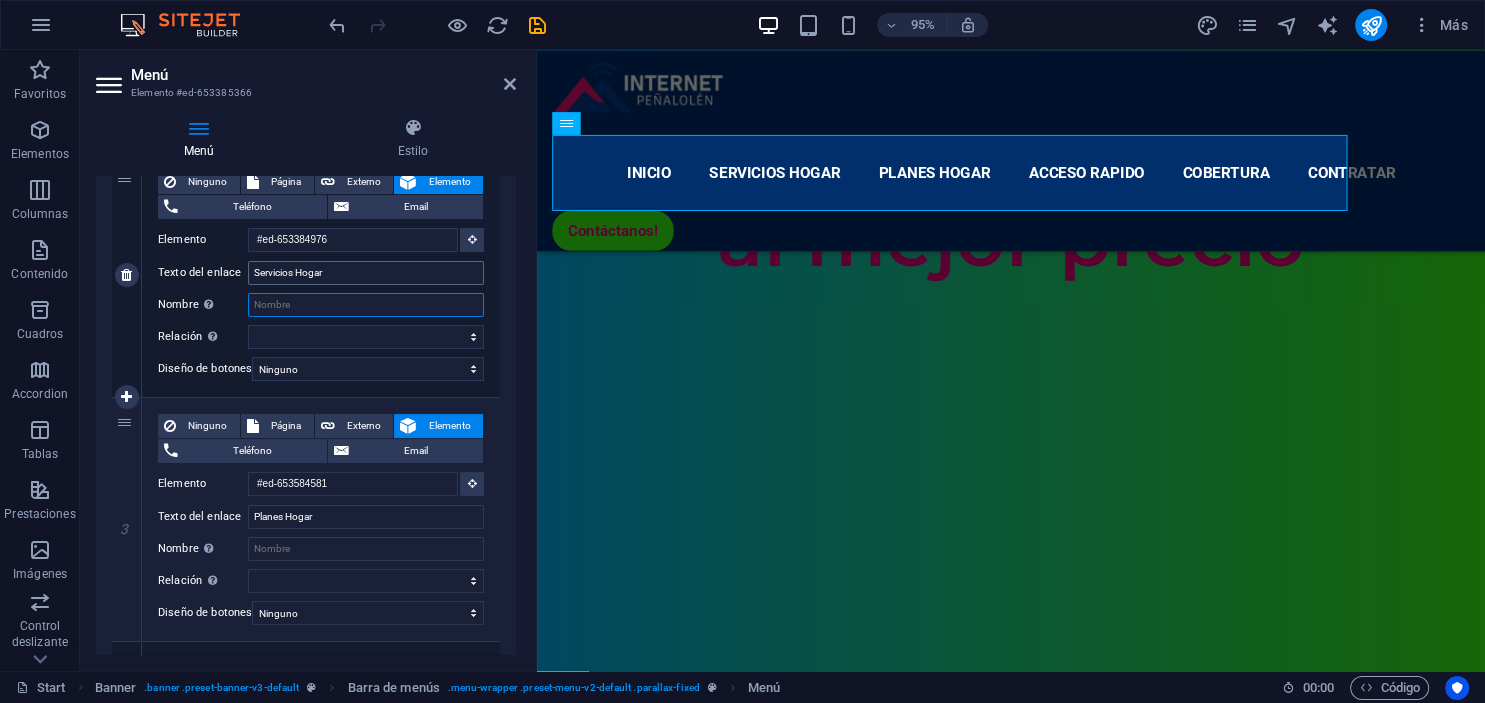 scroll, scrollTop: 1200, scrollLeft: 0, axis: vertical 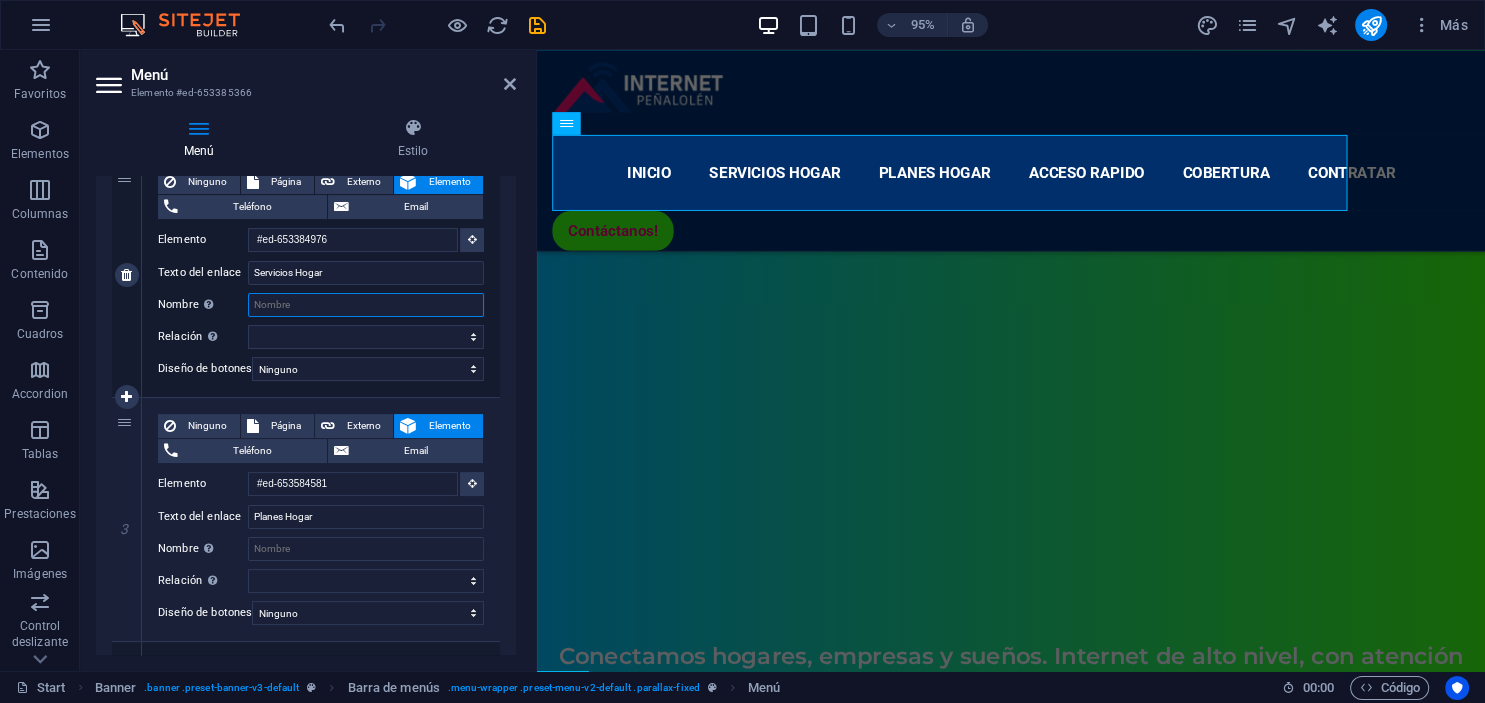 select 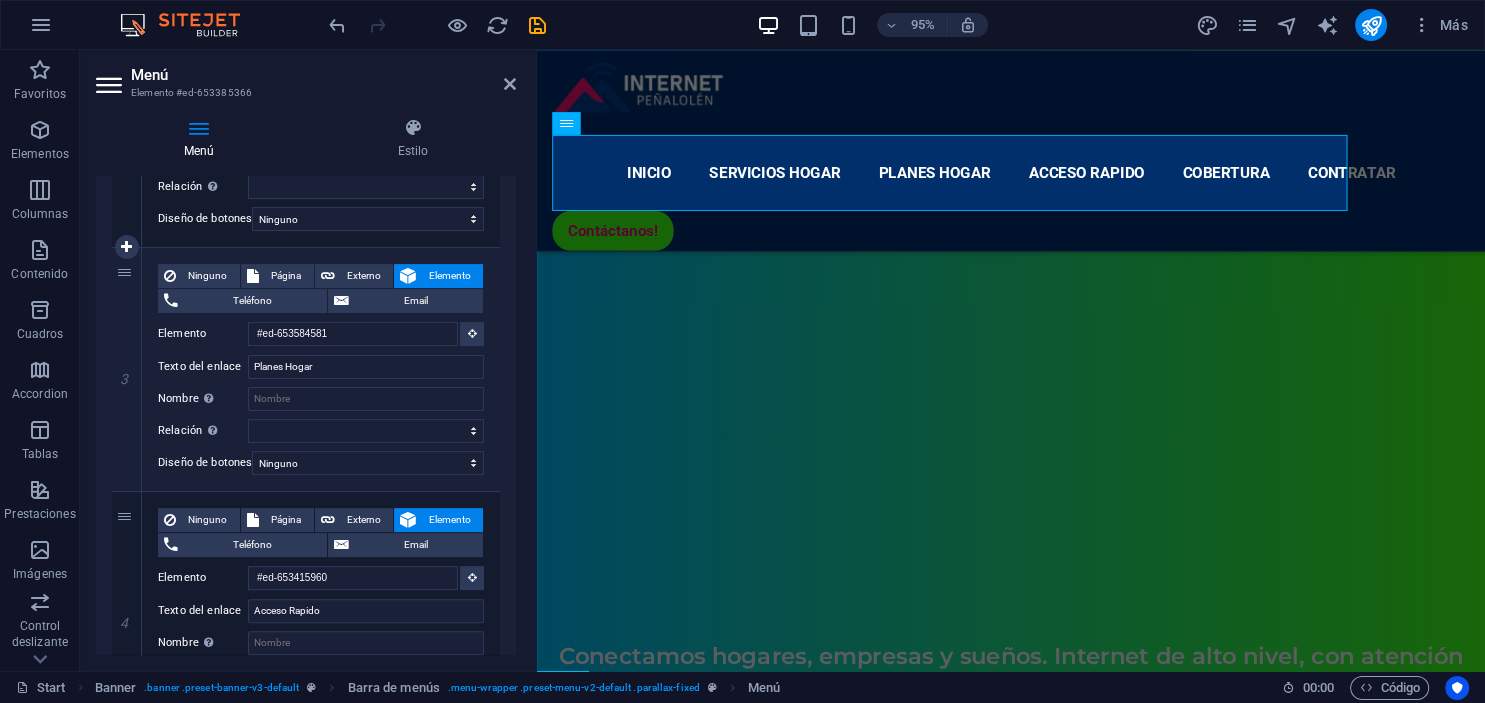 scroll, scrollTop: 638, scrollLeft: 0, axis: vertical 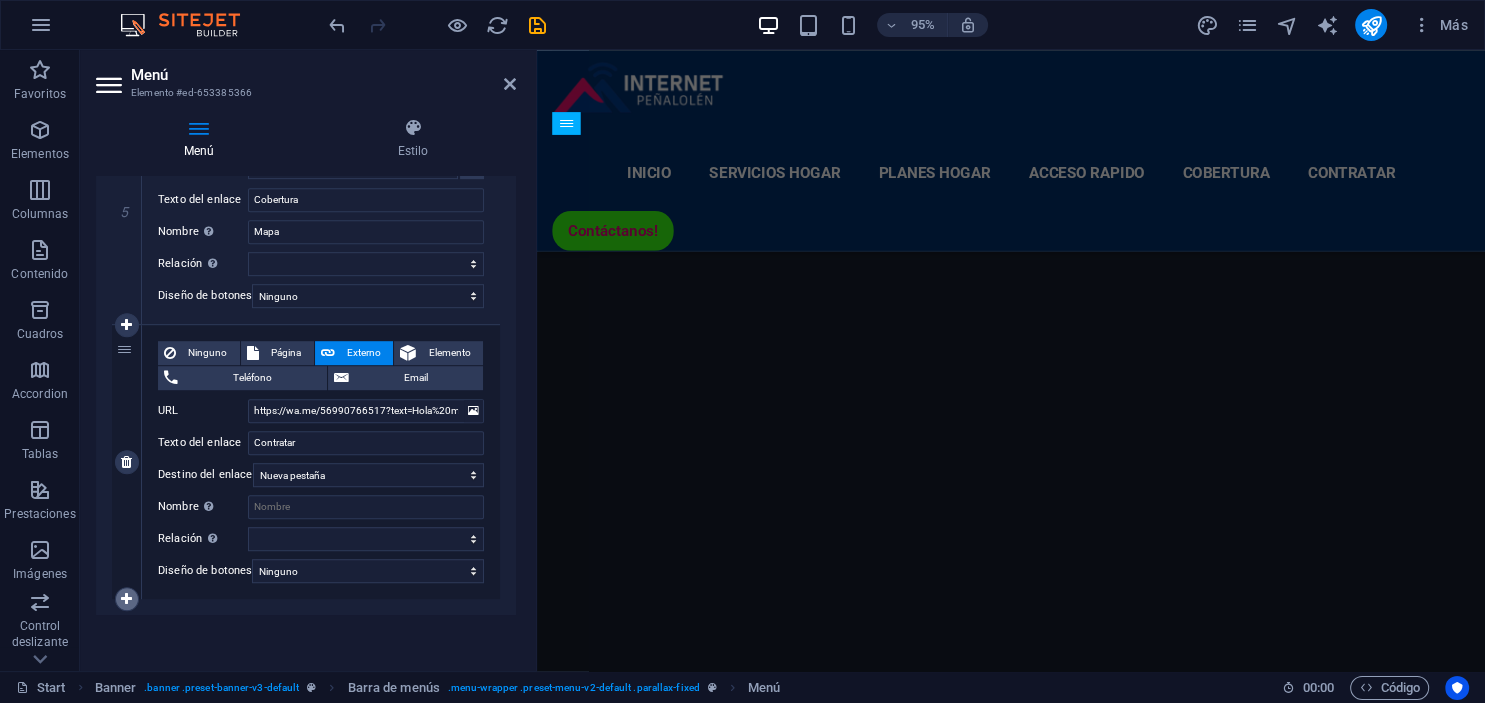 click at bounding box center [127, 599] 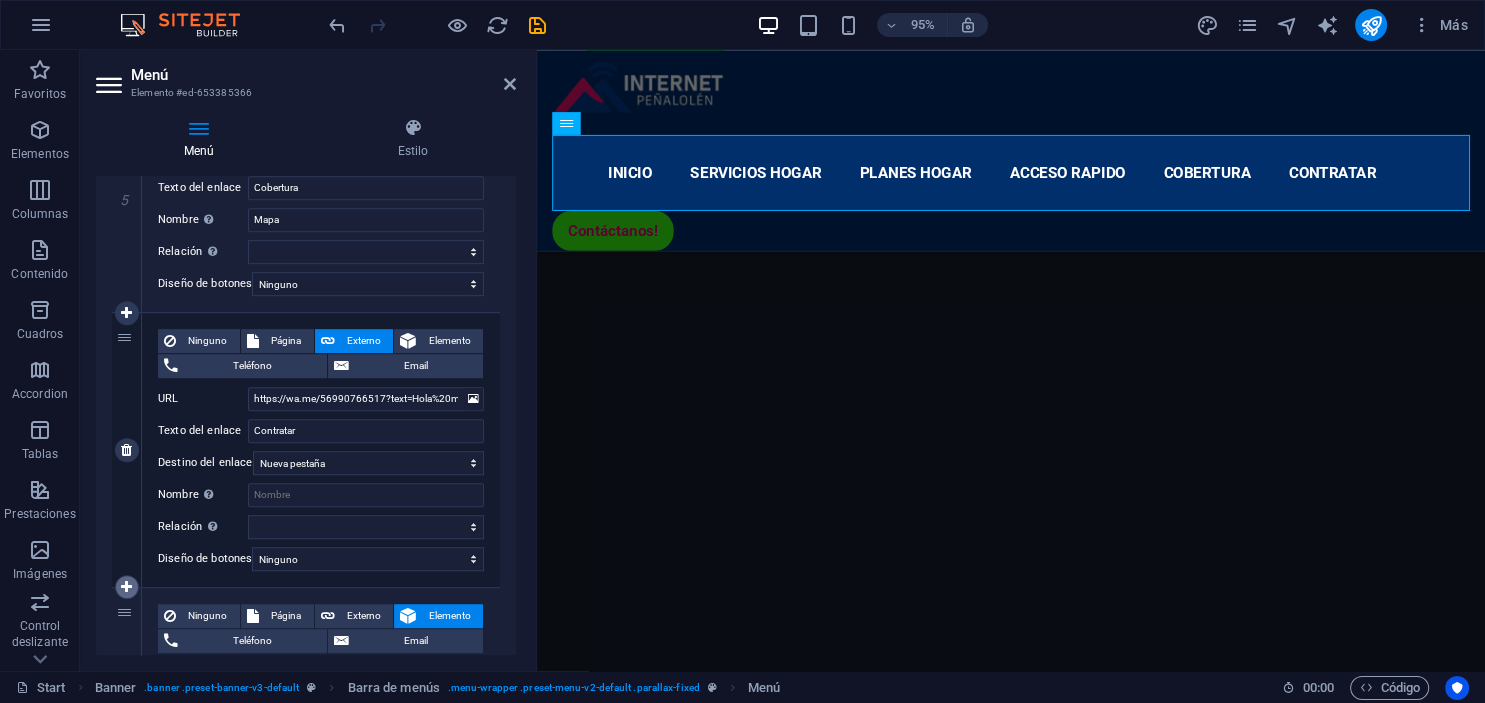 scroll, scrollTop: 3352, scrollLeft: 0, axis: vertical 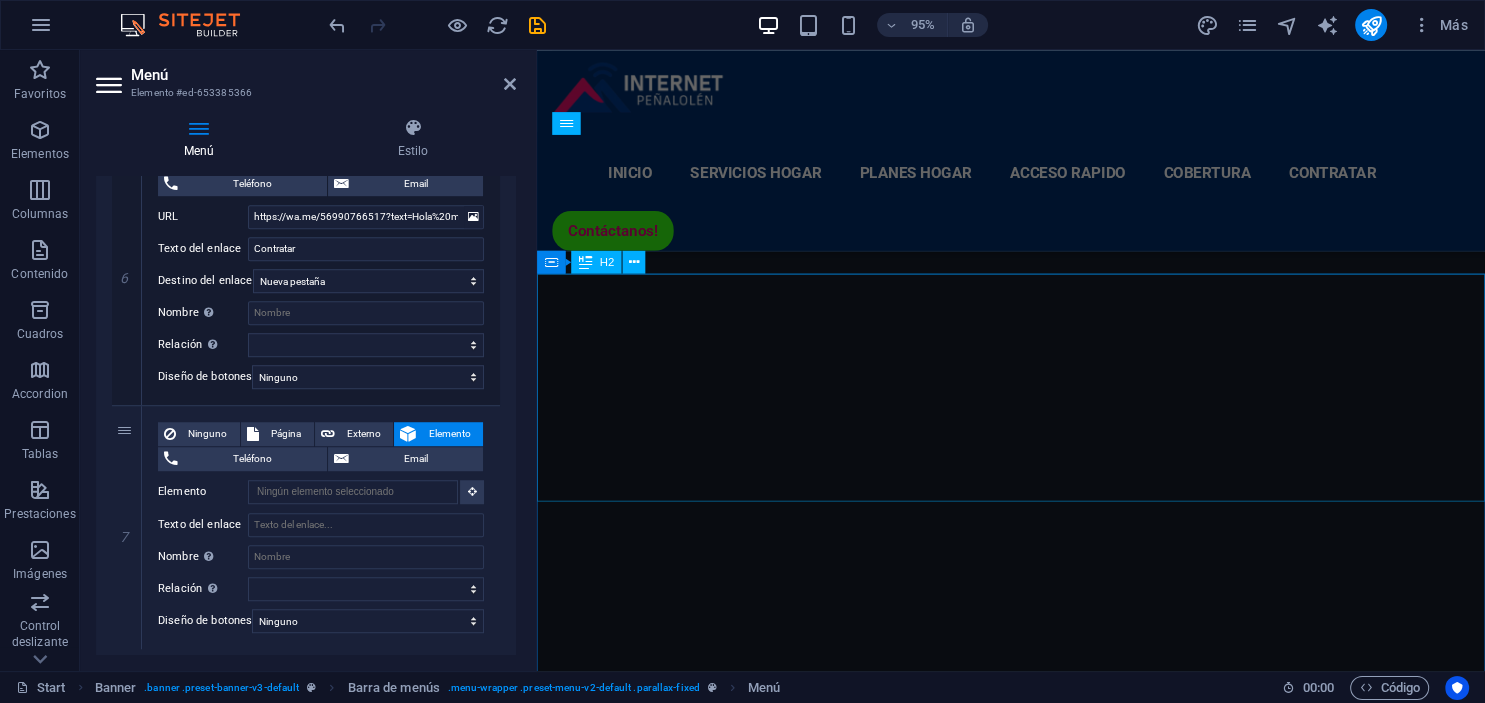 click on "Nuestros Servicios Adicionales" at bounding box center (1036, 8884) 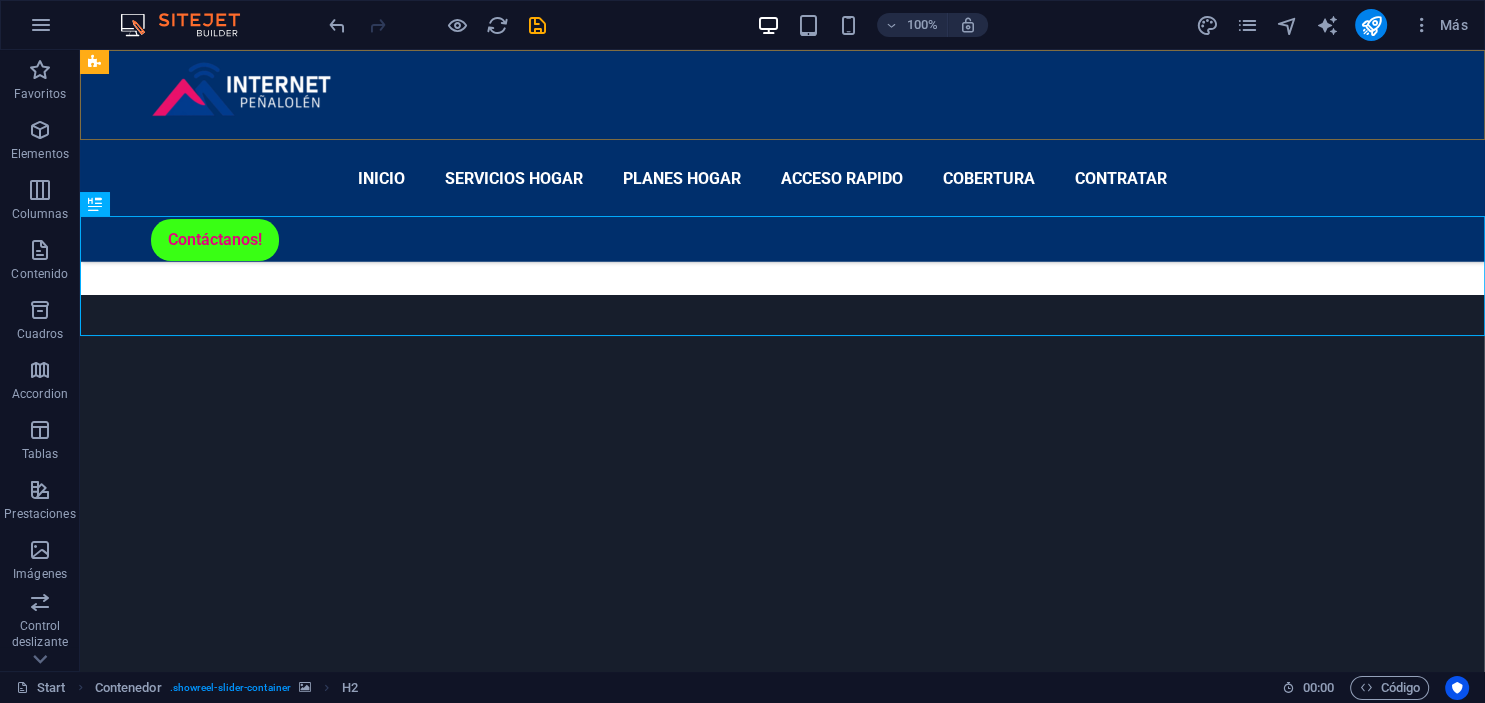 click on "Inicio Servicios Hogar Planes Hogar Acceso Rapido Cobertura Contratar Contáctanos!" at bounding box center (782, 156) 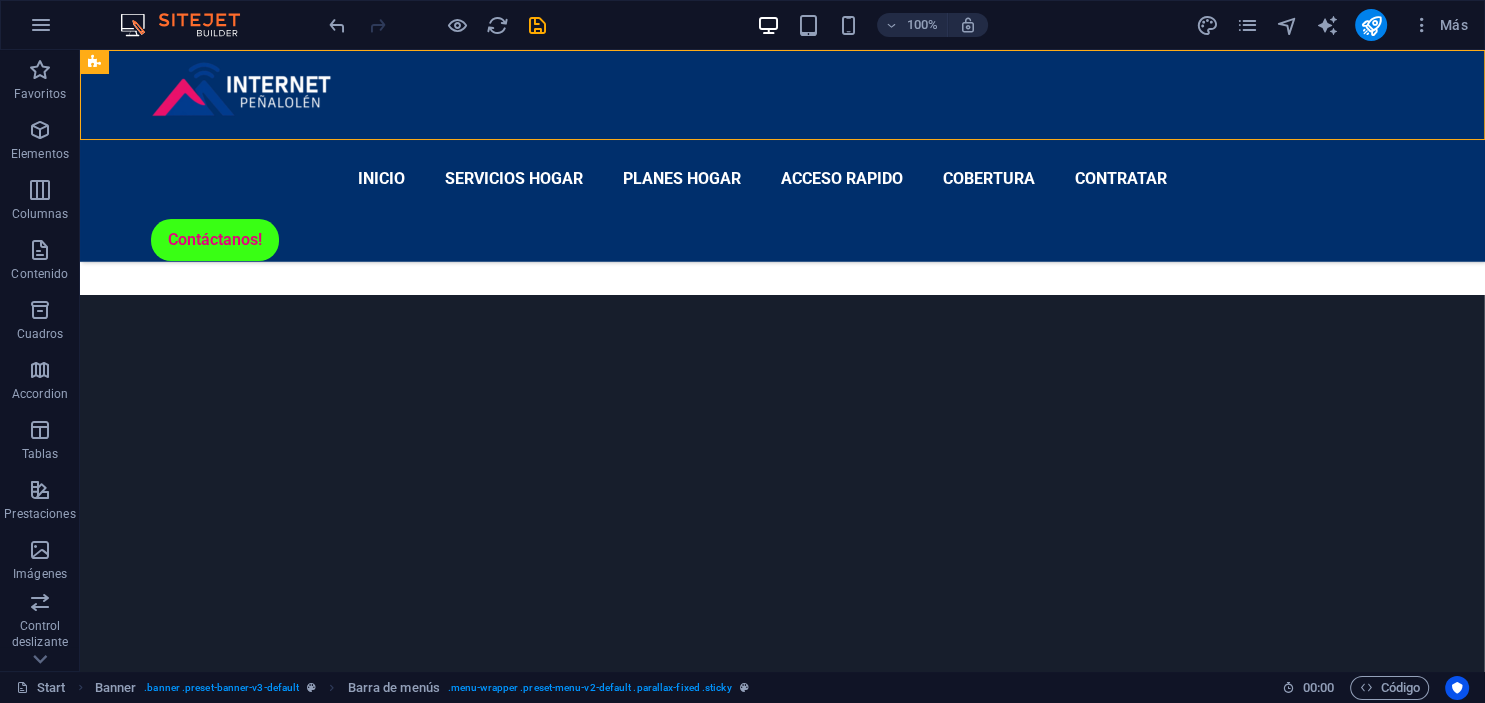 click on "Inicio Servicios Hogar Planes Hogar Acceso Rapido Cobertura Contratar Contáctanos!" at bounding box center (782, 156) 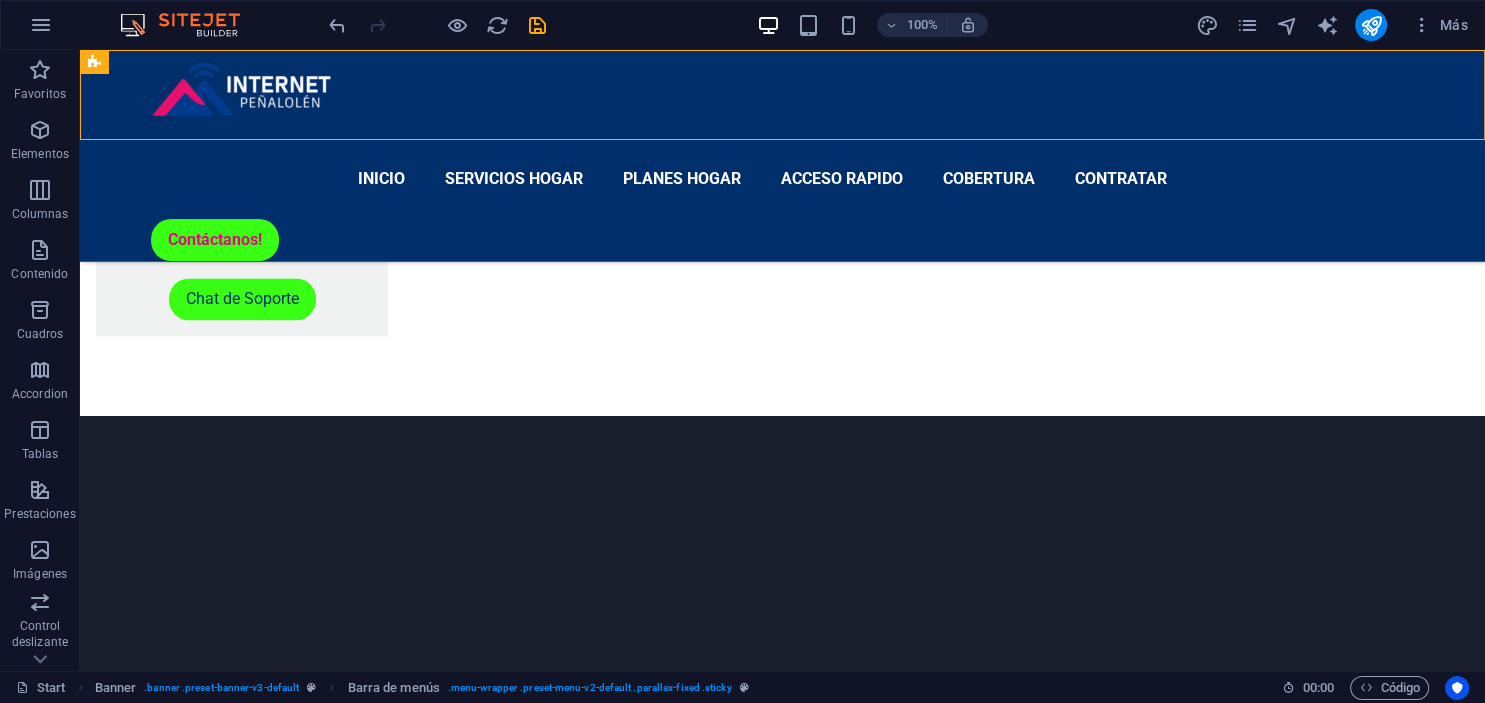 scroll, scrollTop: 3351, scrollLeft: 0, axis: vertical 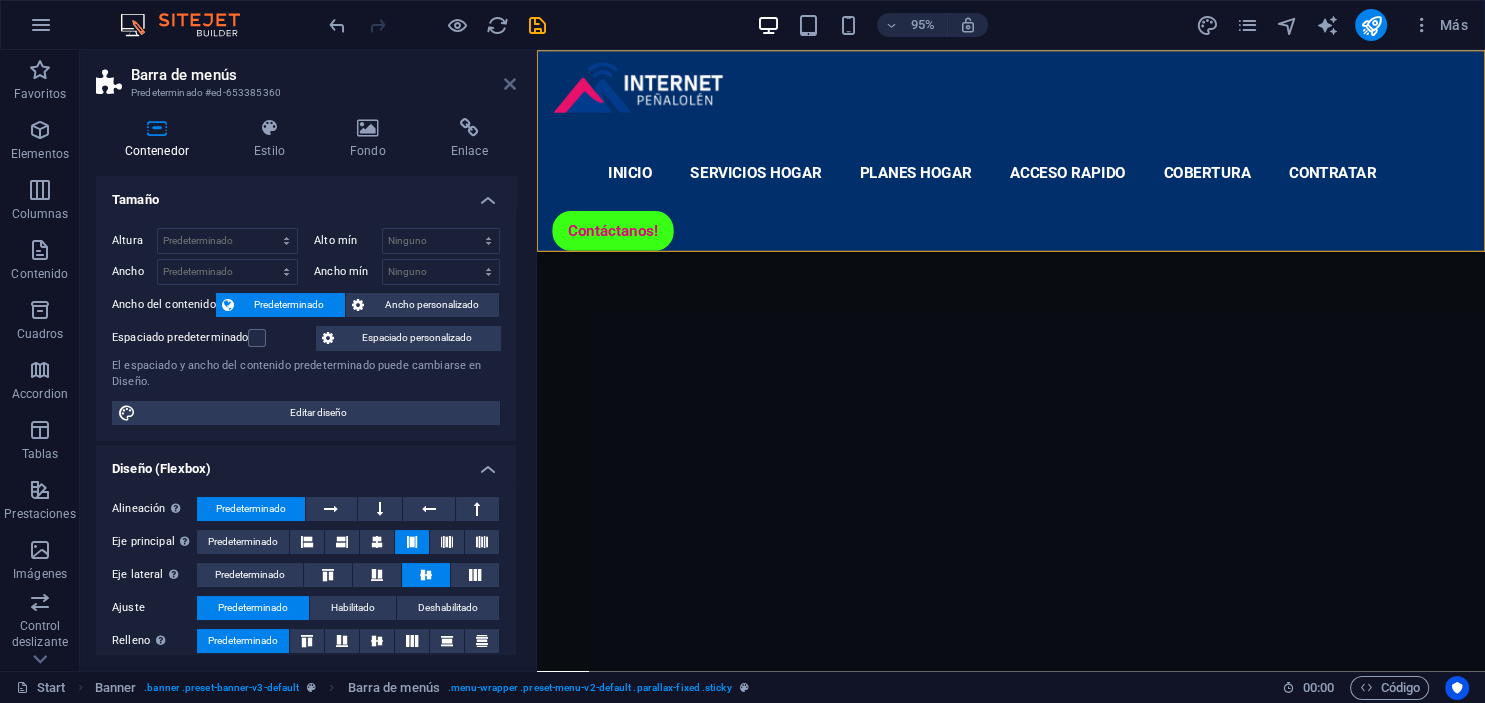 click at bounding box center [510, 84] 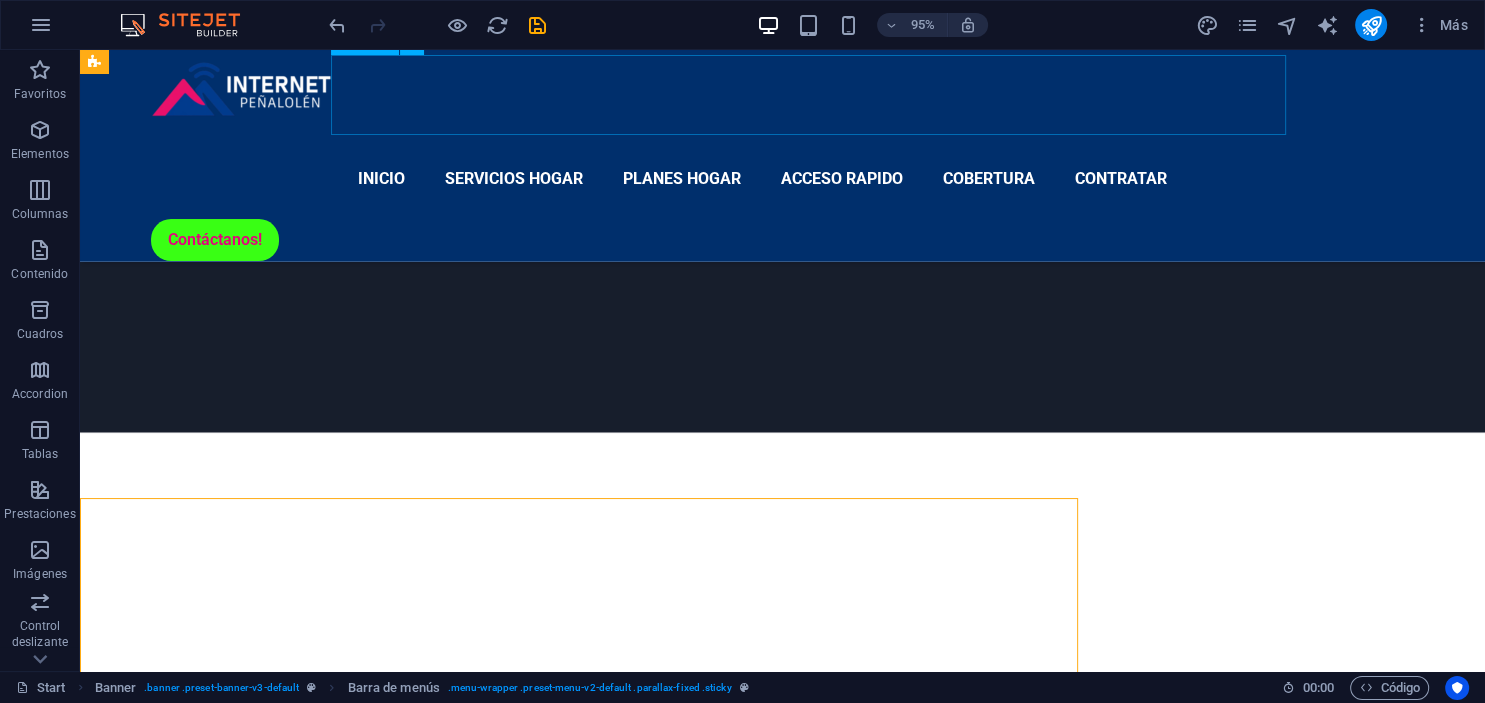 scroll, scrollTop: 2903, scrollLeft: 0, axis: vertical 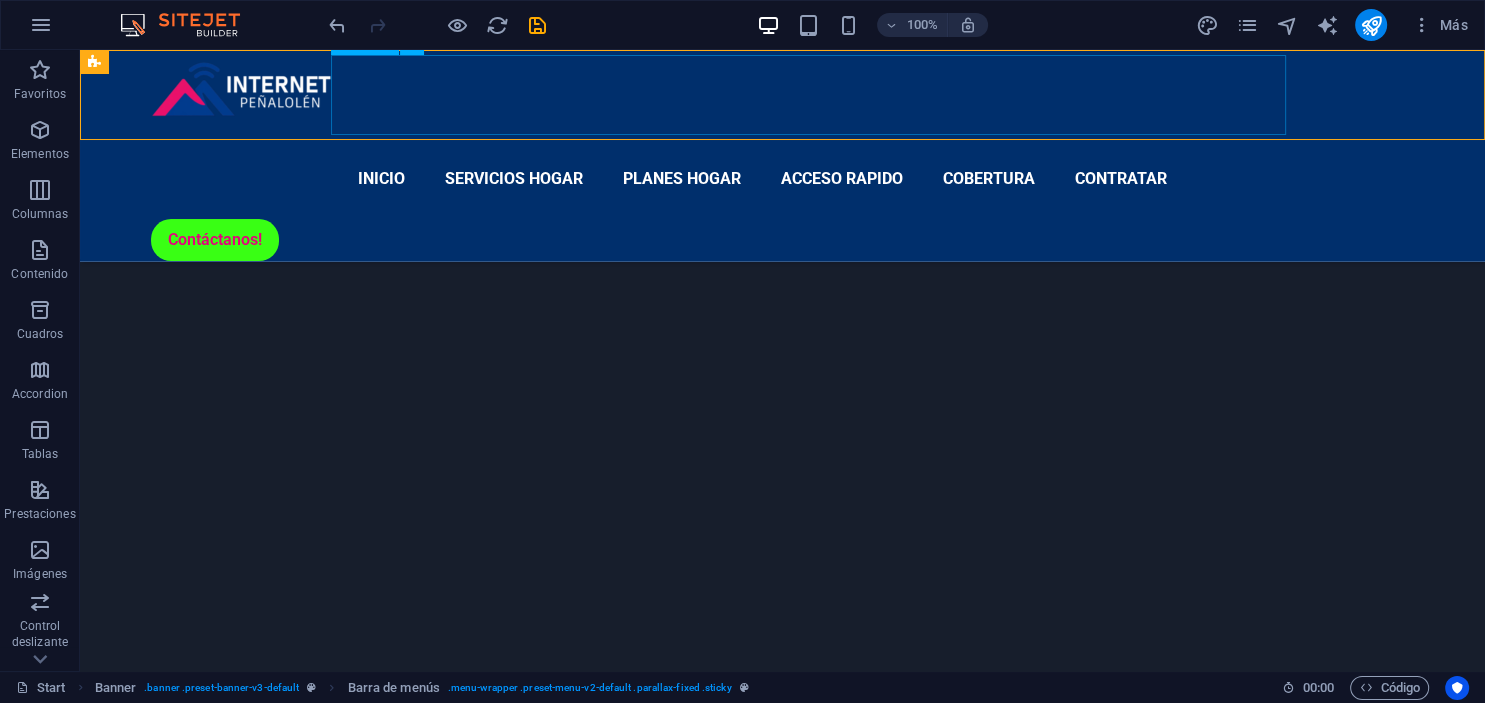 click on "Inicio Servicios Hogar Planes Hogar Acceso Rapido Cobertura Contratar" at bounding box center (783, 179) 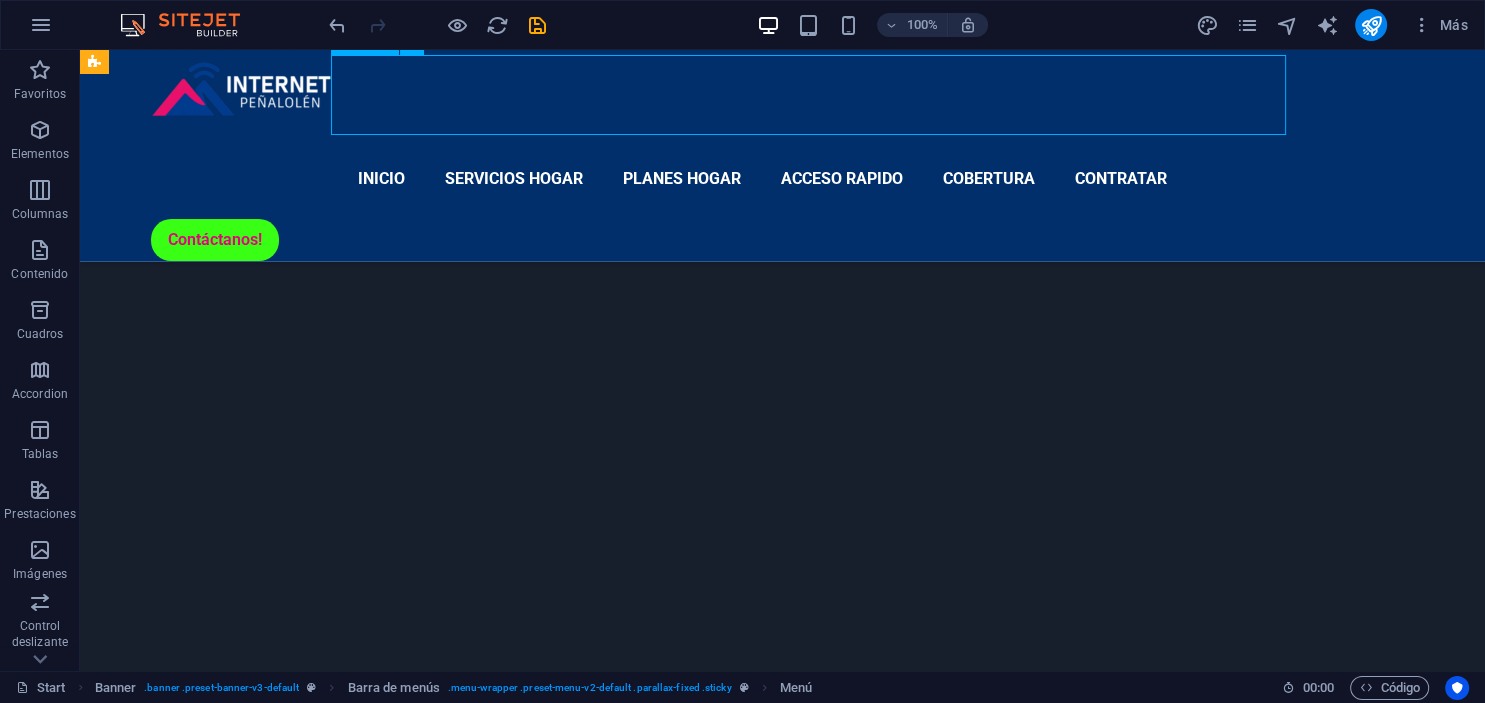 click on "Inicio Servicios Hogar Planes Hogar Acceso Rapido Cobertura Contratar" at bounding box center [783, 179] 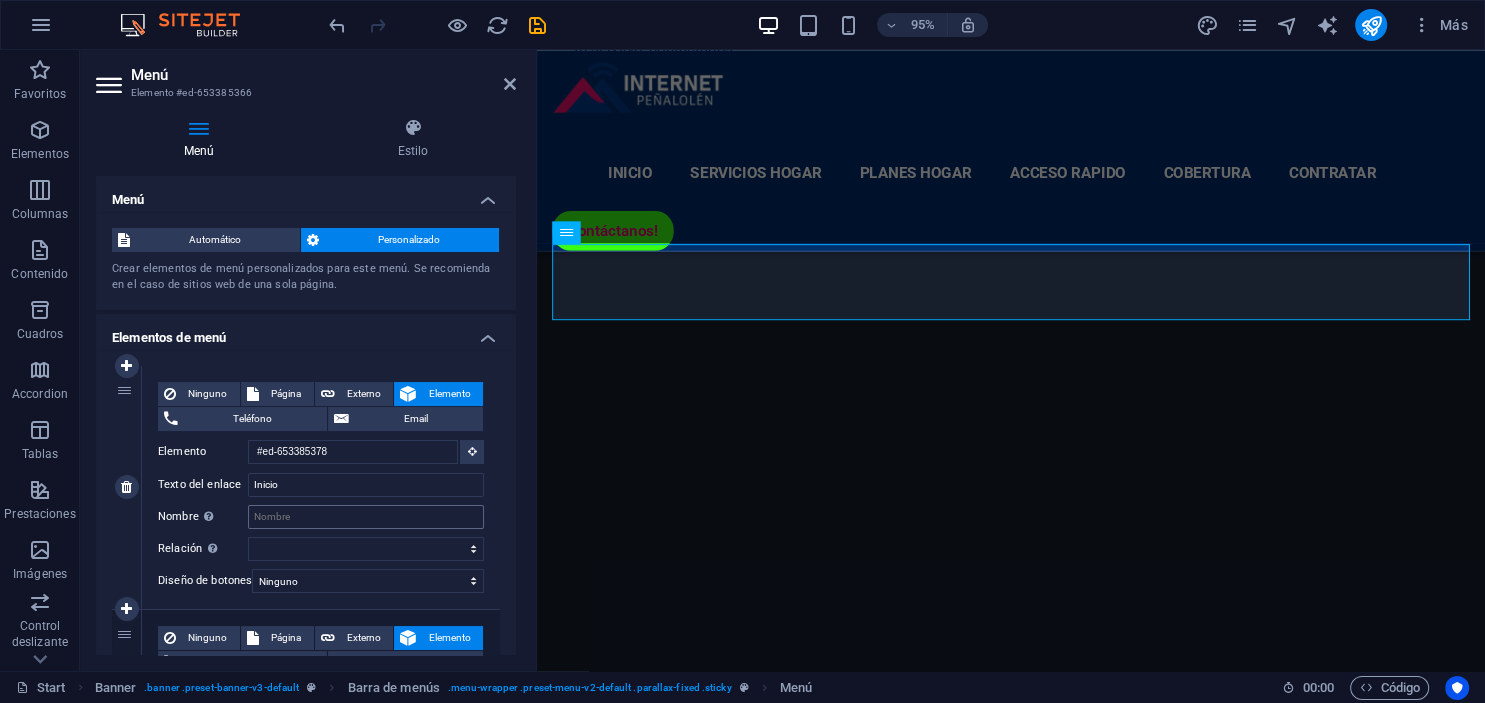 scroll, scrollTop: 3172, scrollLeft: 0, axis: vertical 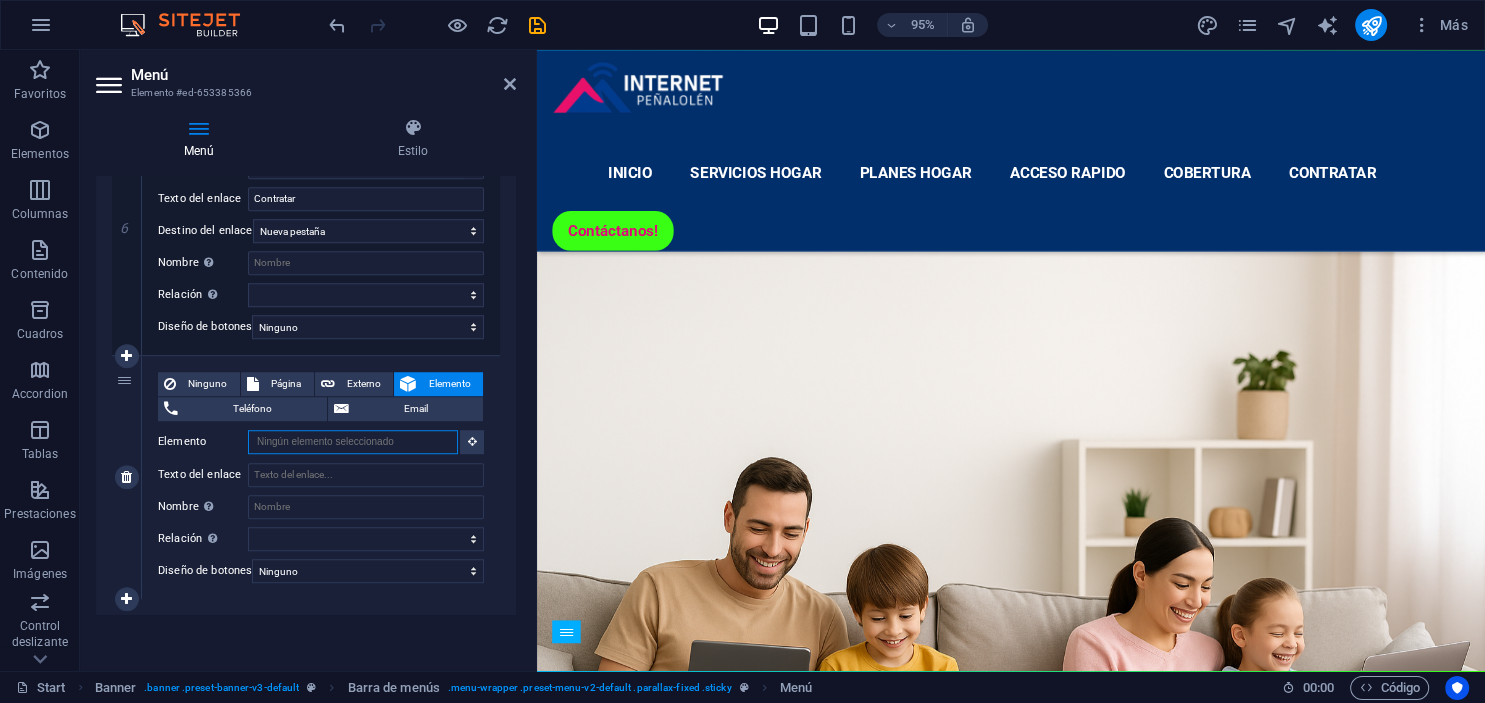 click on "Elemento" at bounding box center [353, 442] 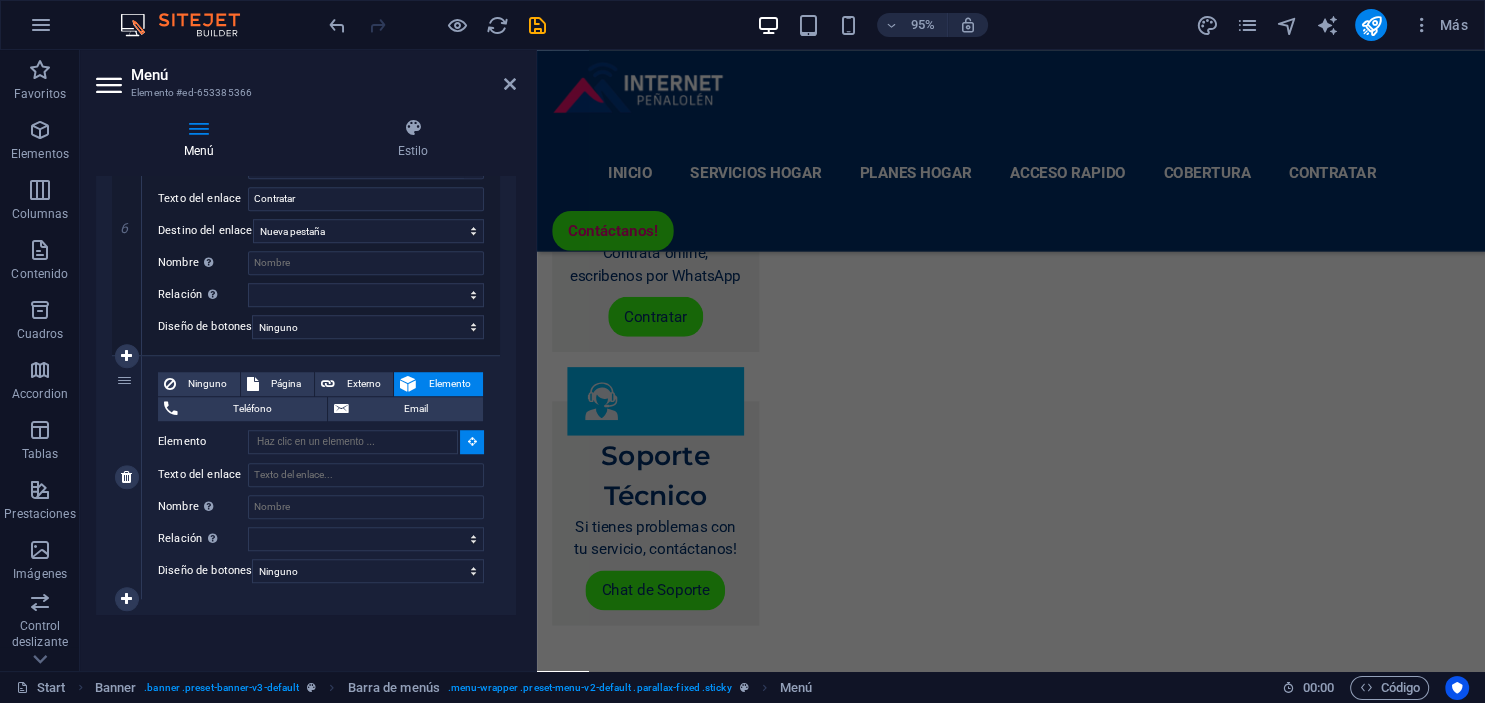 click at bounding box center (472, 442) 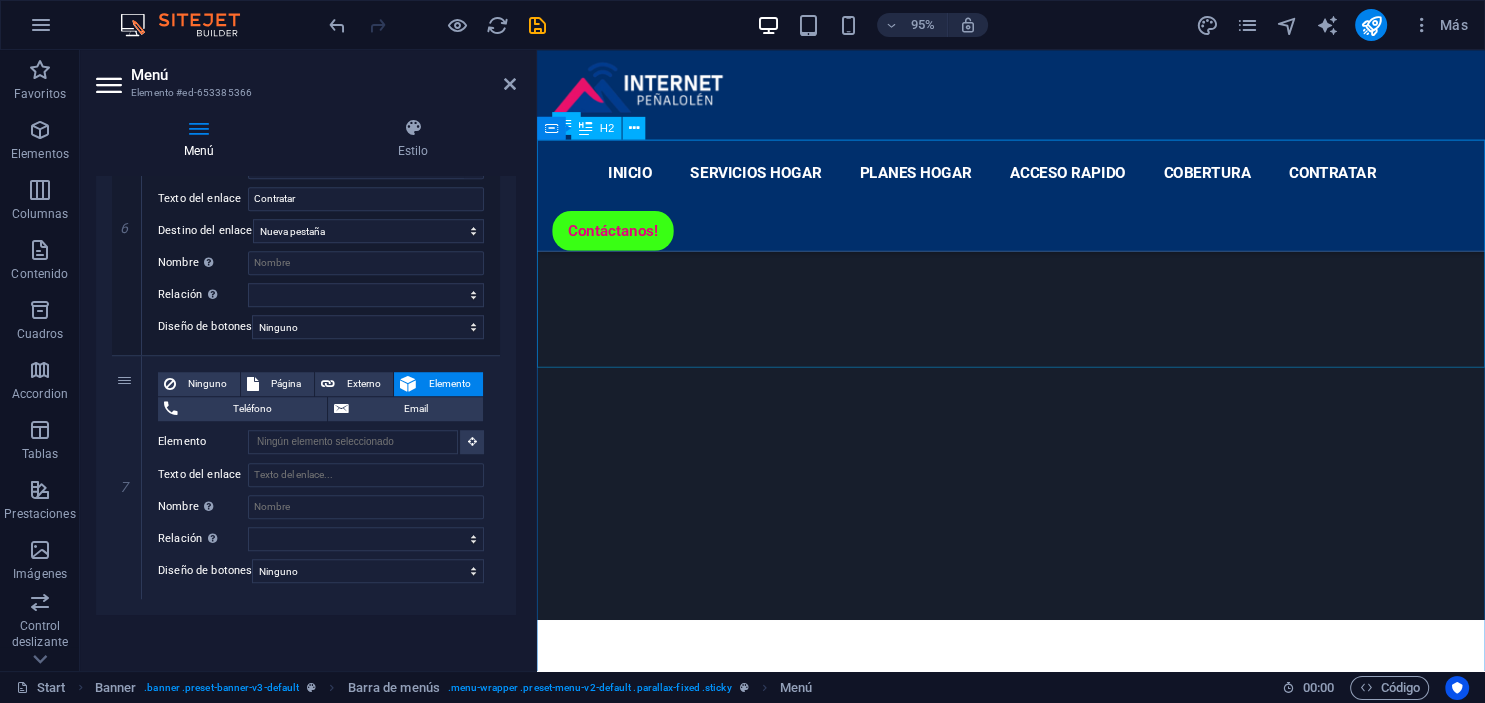 click on "Nuestros Servicios Adicionales" at bounding box center (1036, 8743) 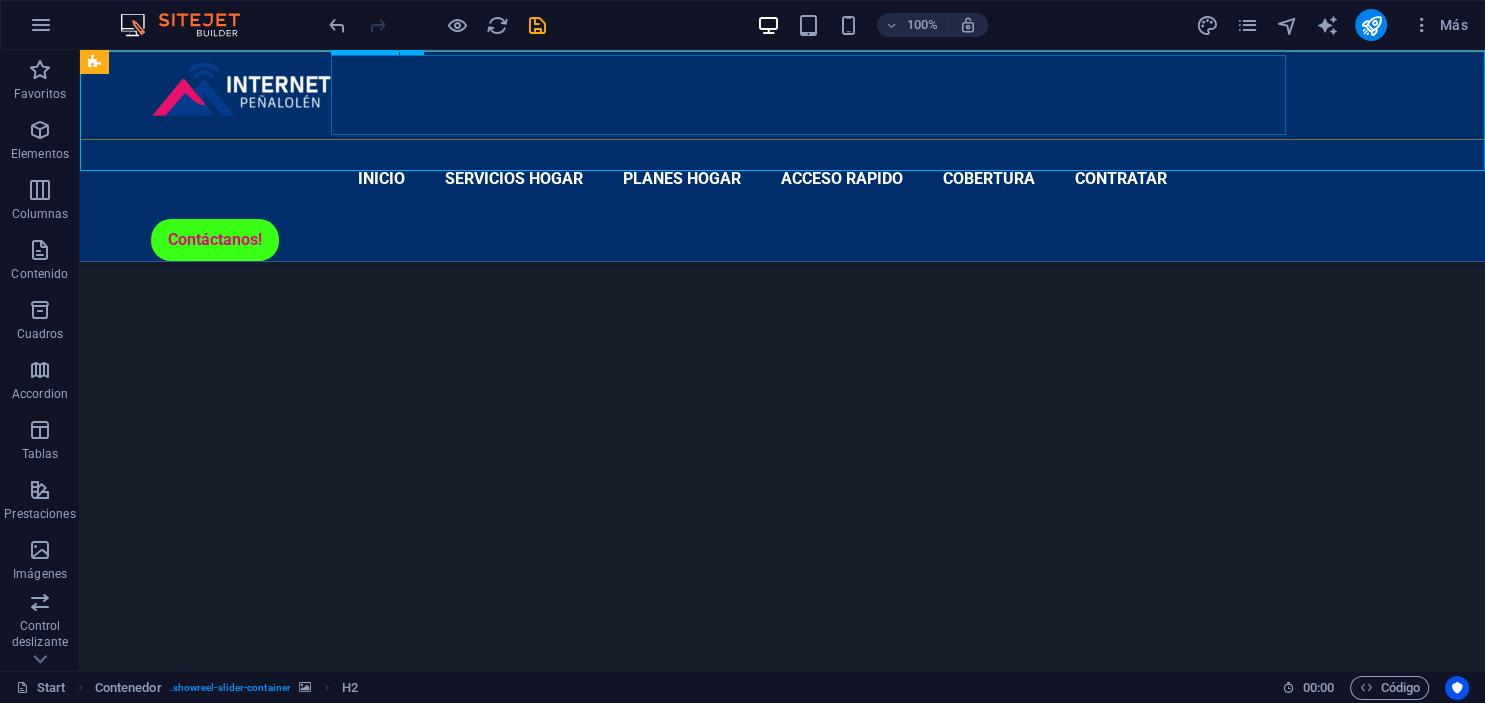 click on "Inicio Servicios Hogar Planes Hogar Acceso Rapido Cobertura Contratar" at bounding box center (783, 179) 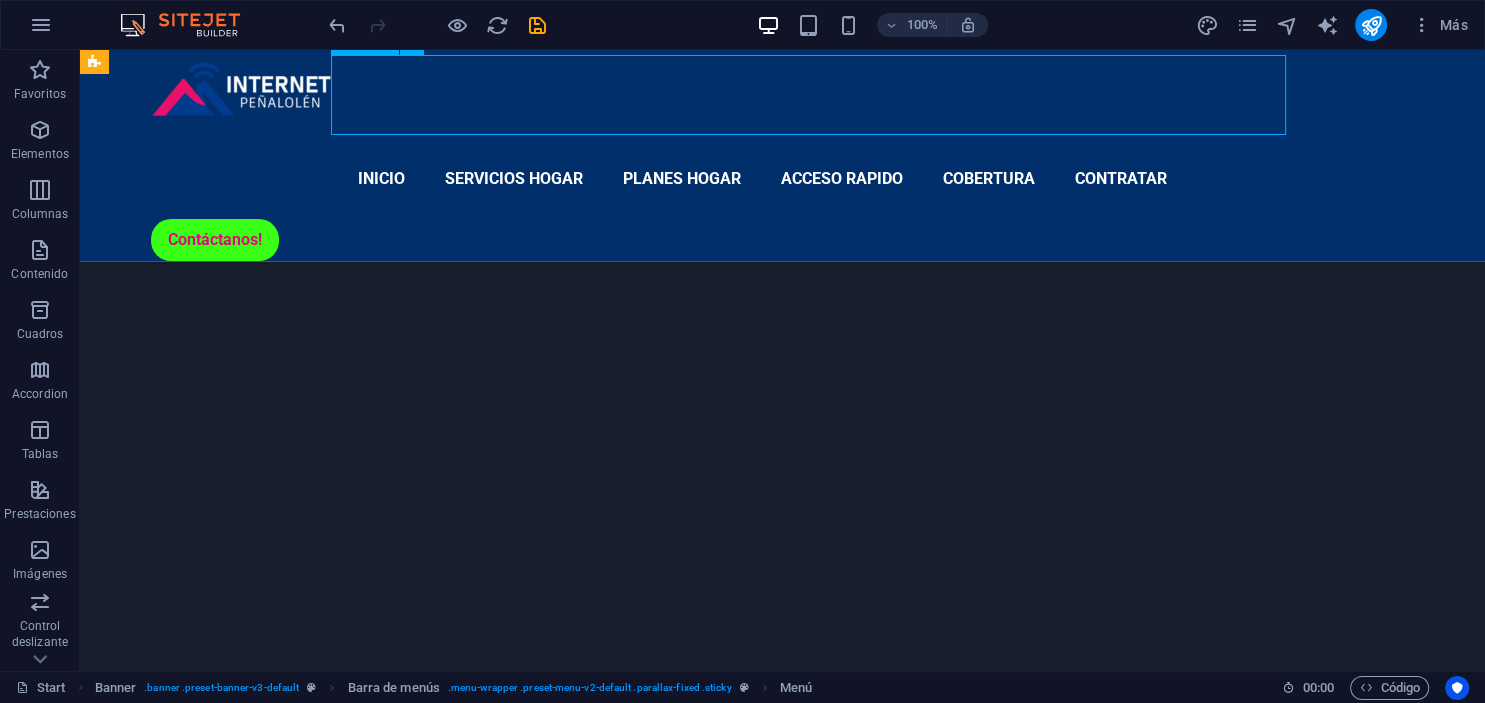 click on "Inicio Servicios Hogar Planes Hogar Acceso Rapido Cobertura Contratar" at bounding box center [783, 179] 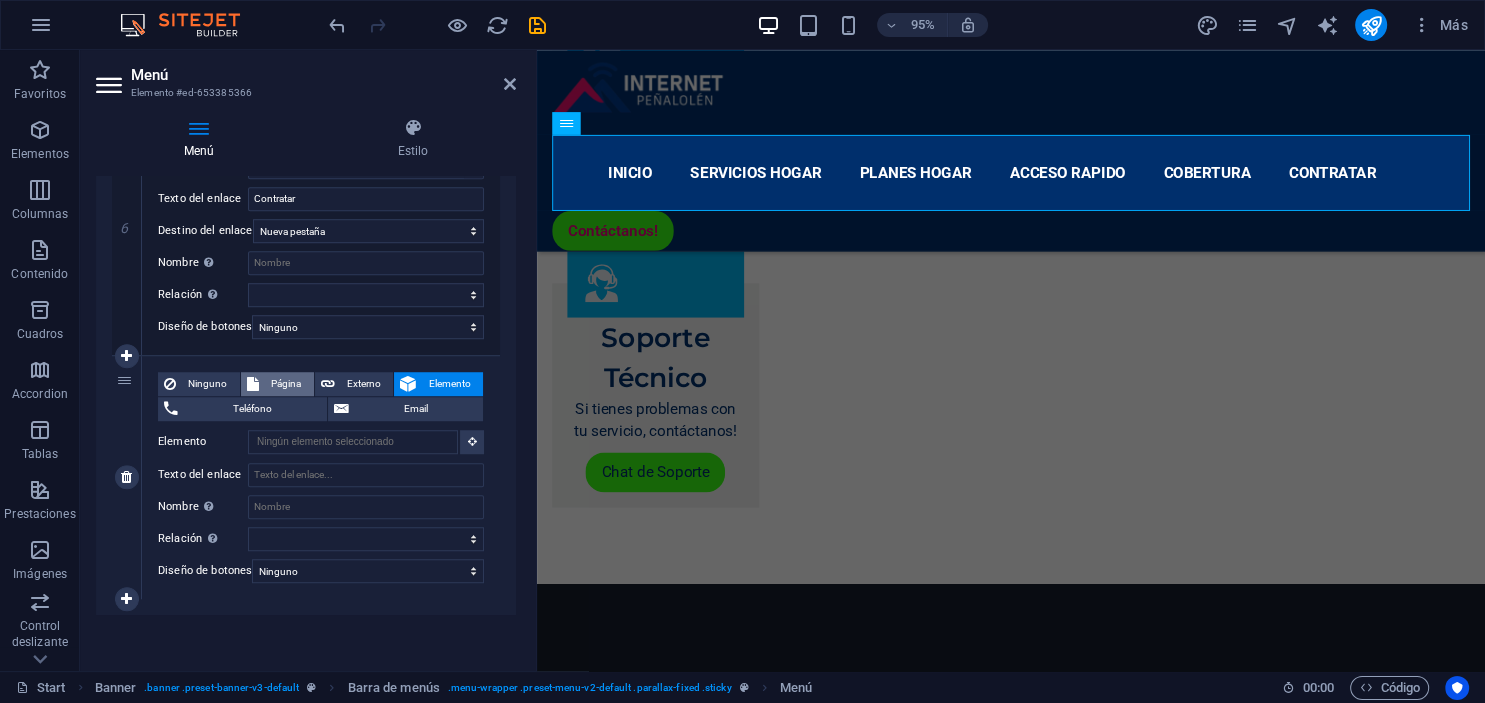 click on "Página" at bounding box center (286, 384) 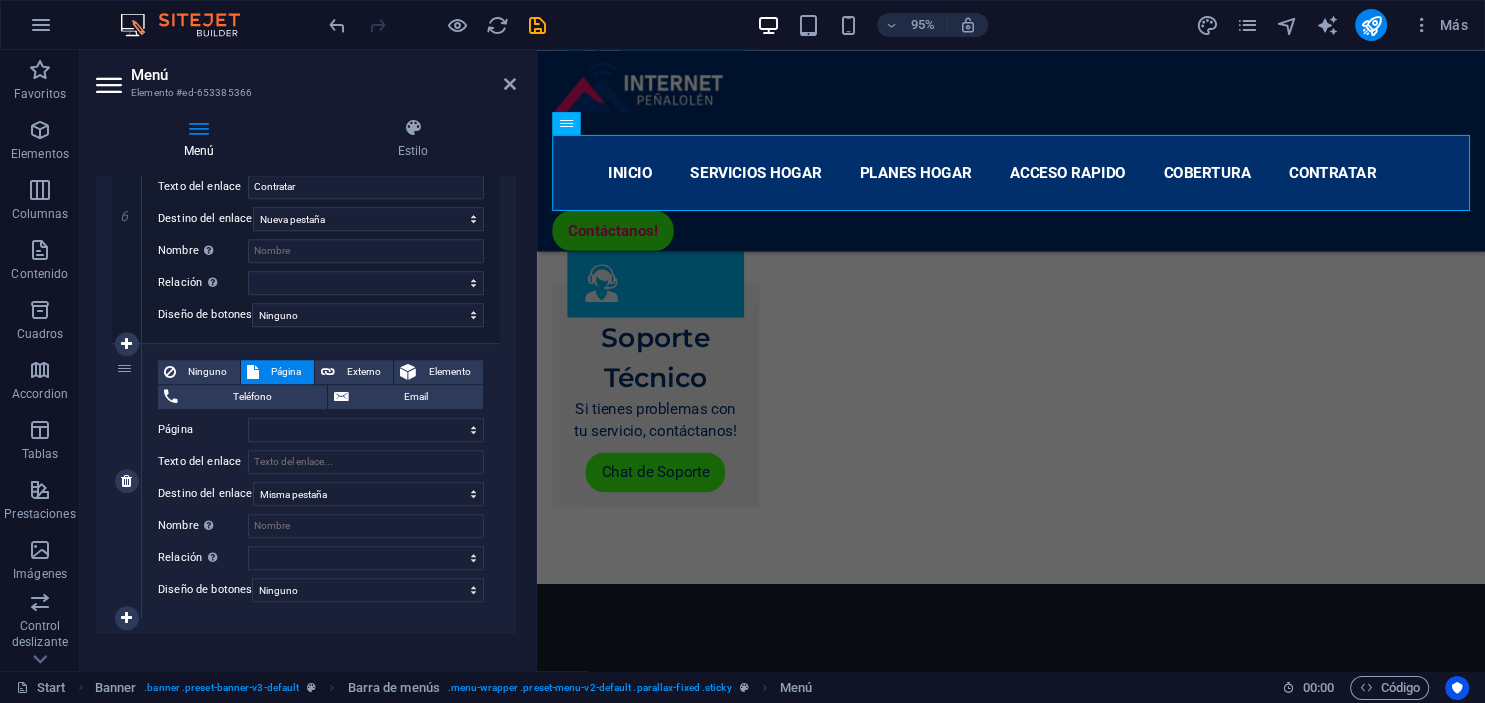 click on "Página" at bounding box center [286, 372] 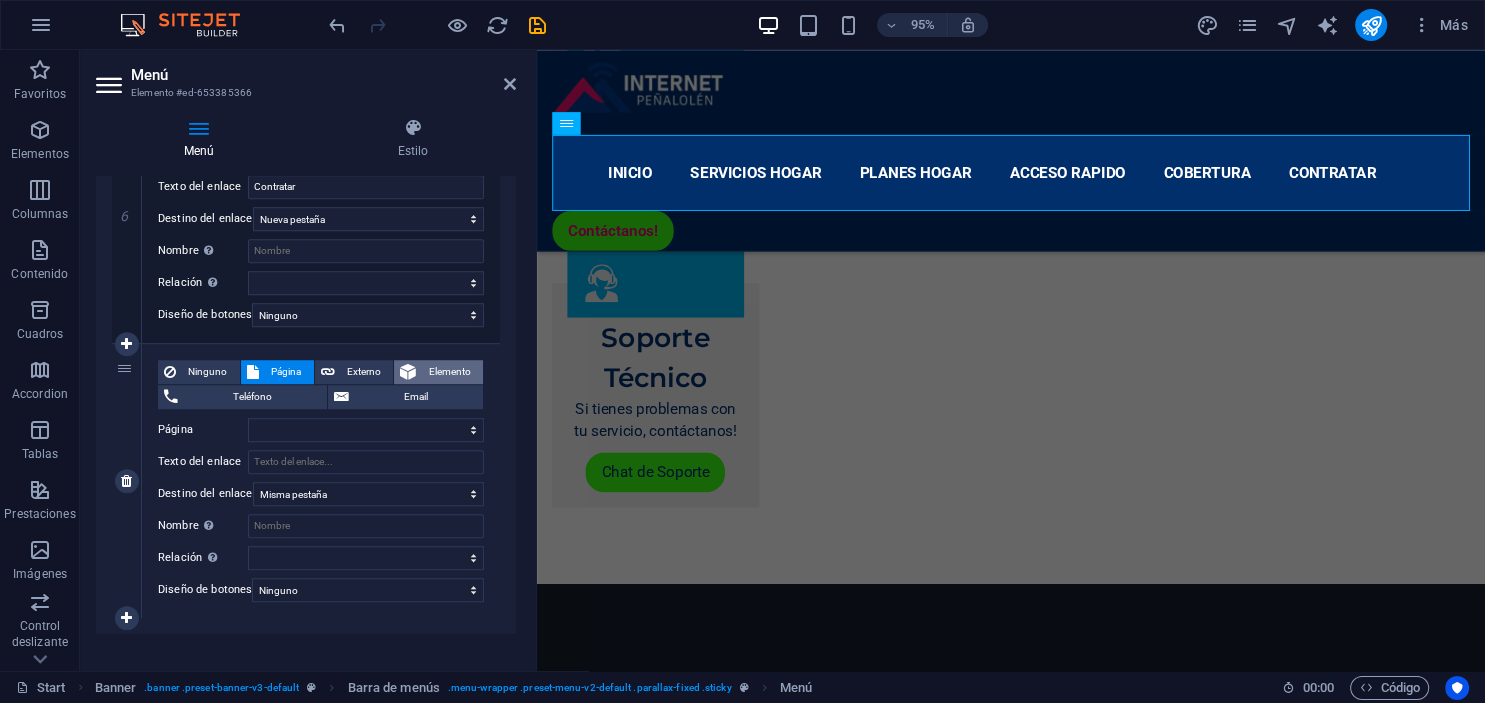 click on "Elemento" at bounding box center [449, 372] 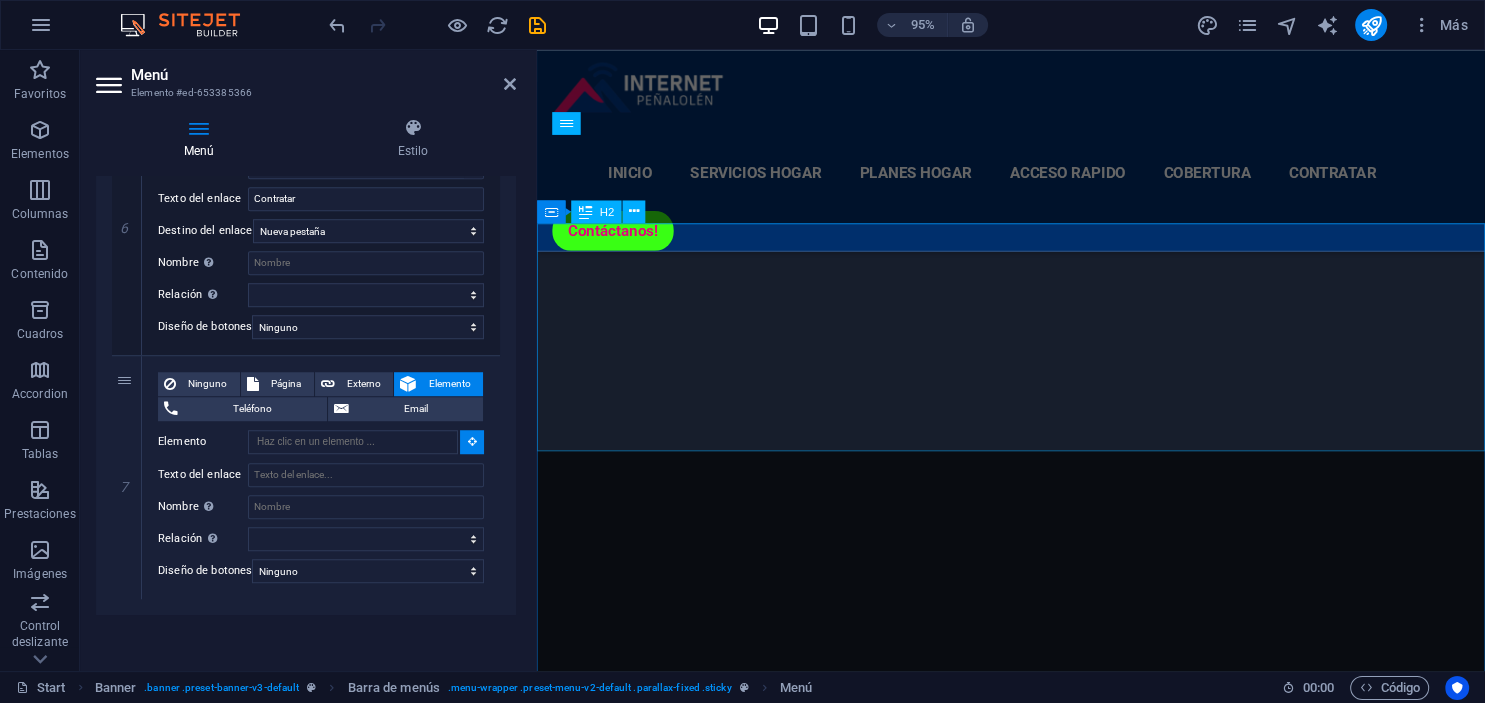 click on "Nuestros Servicios Adicionales" at bounding box center [1036, 8831] 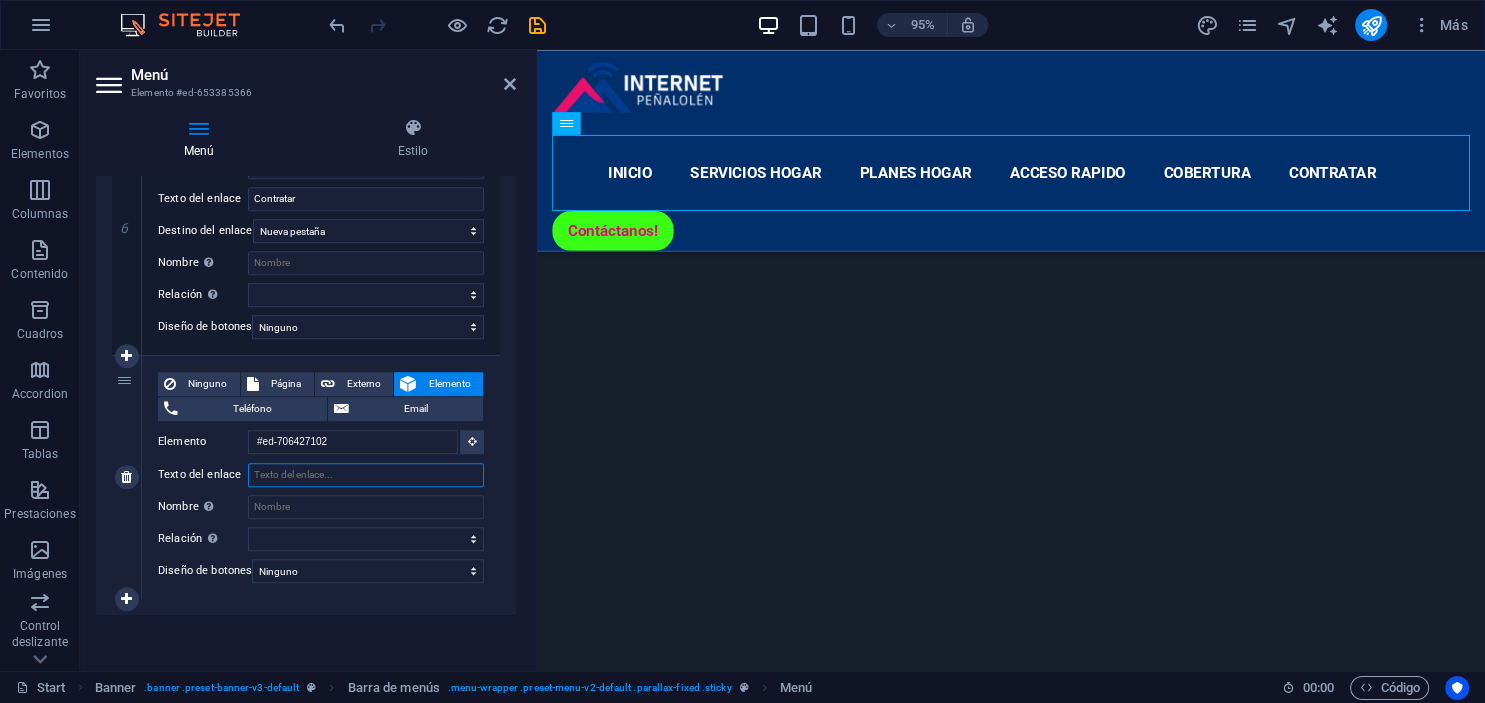 click on "Texto del enlace" at bounding box center [366, 475] 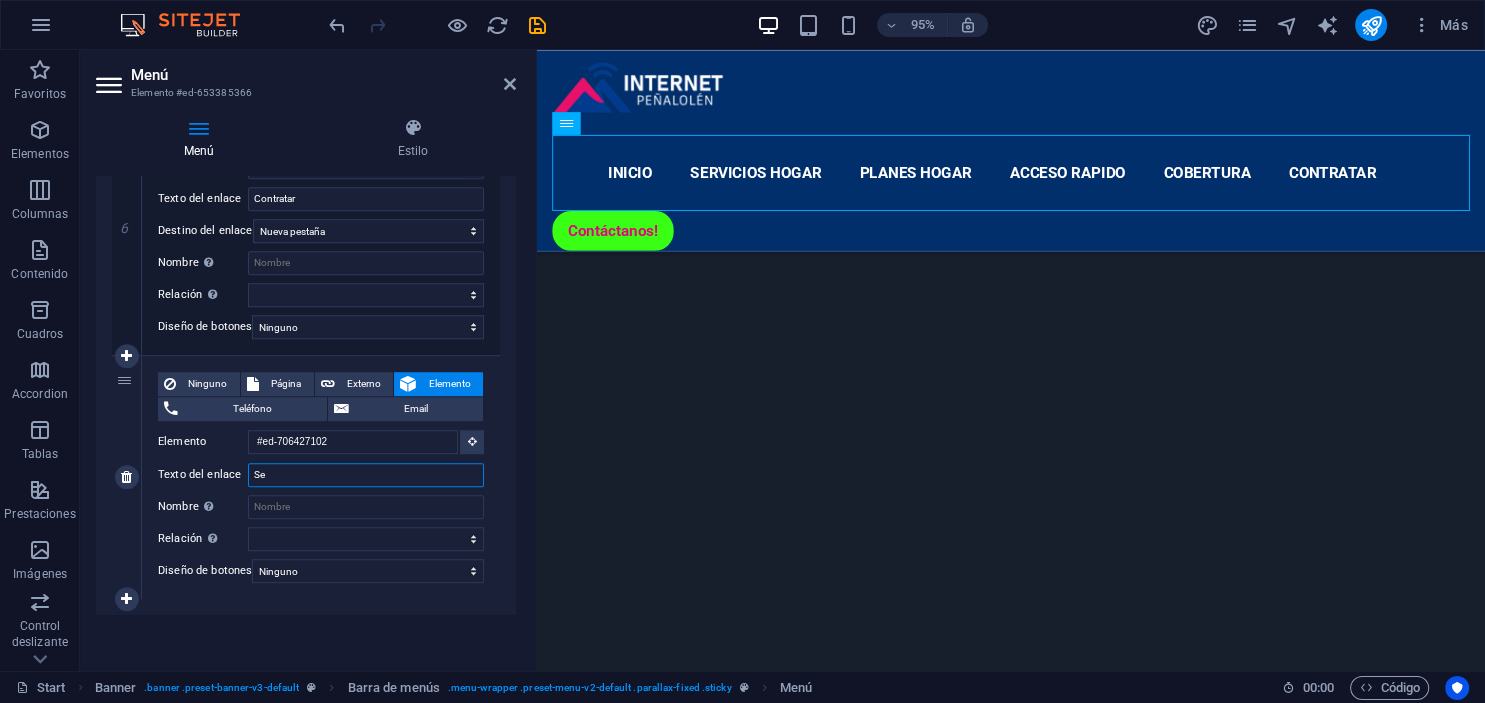 type on "Ser" 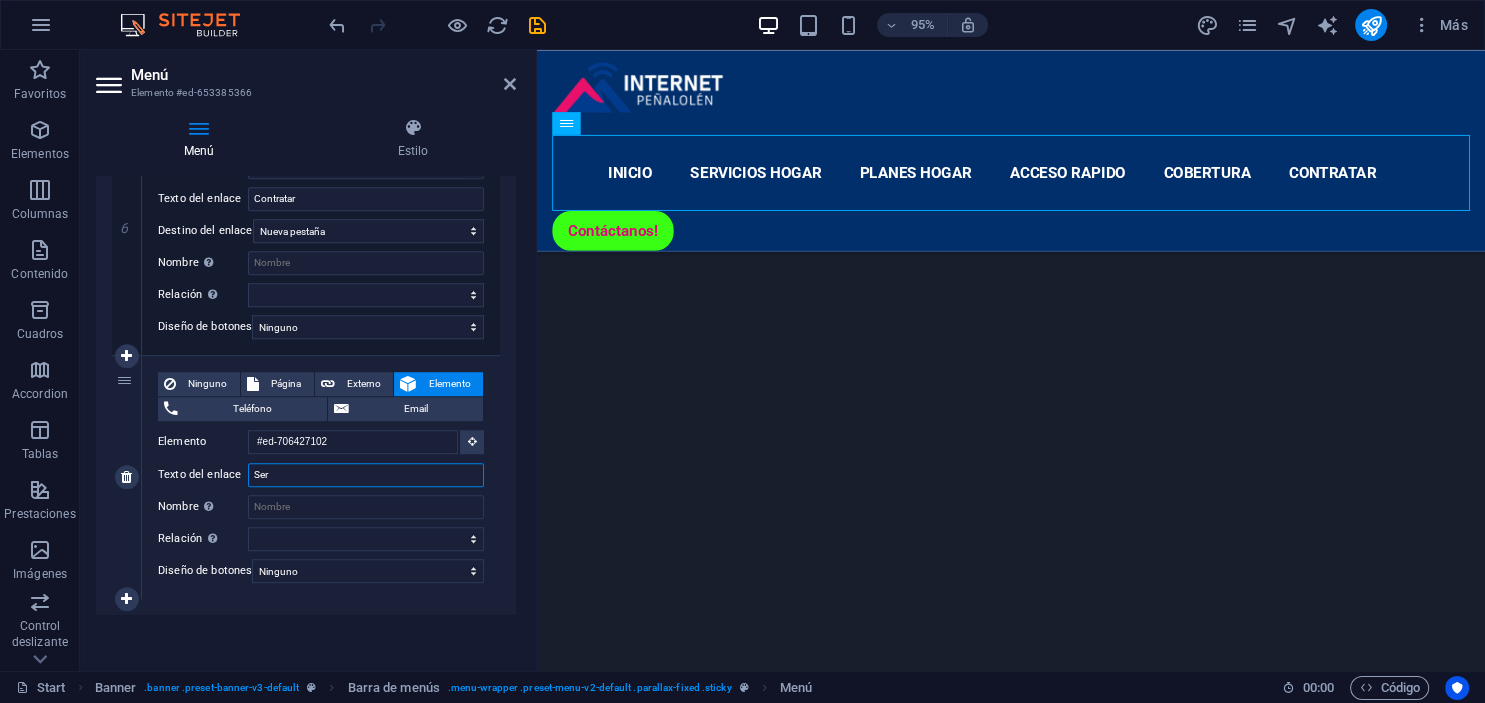 select 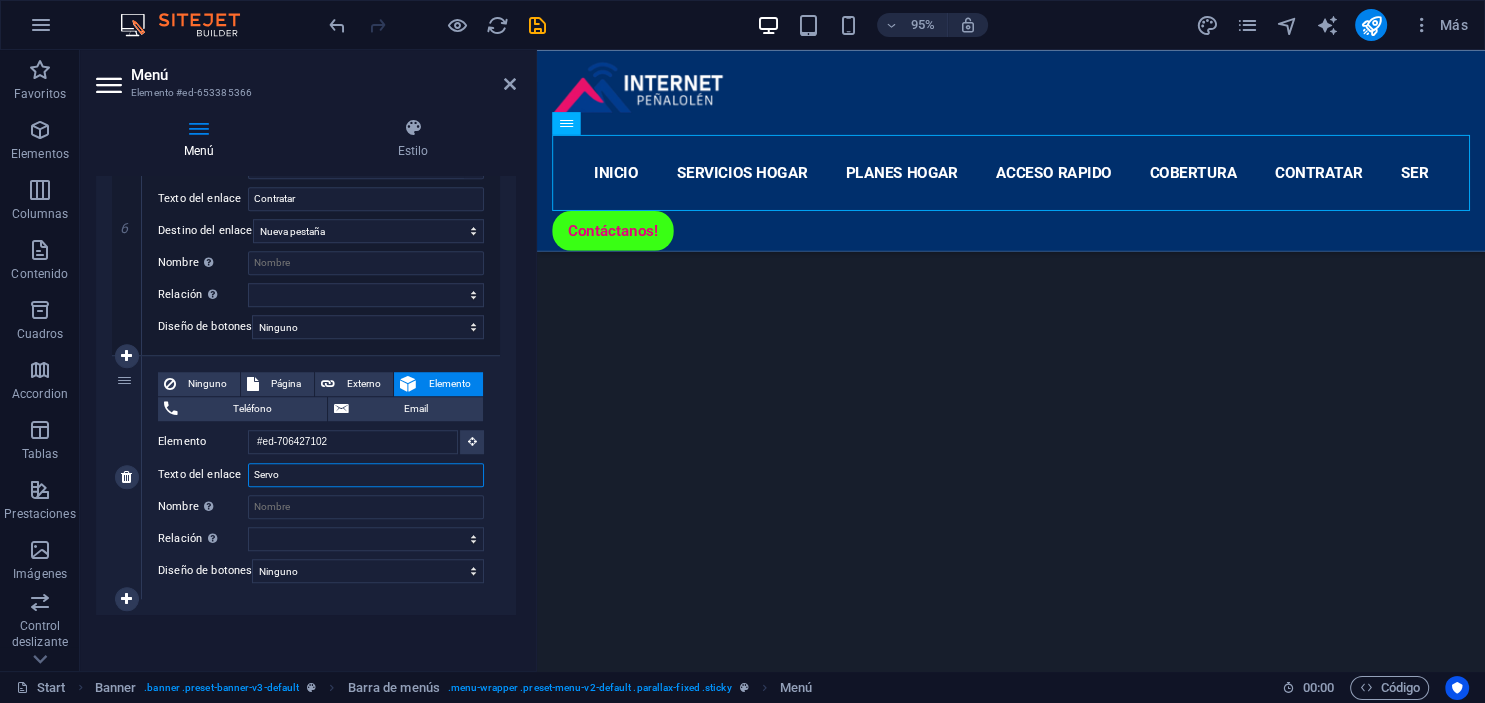type on "Serv" 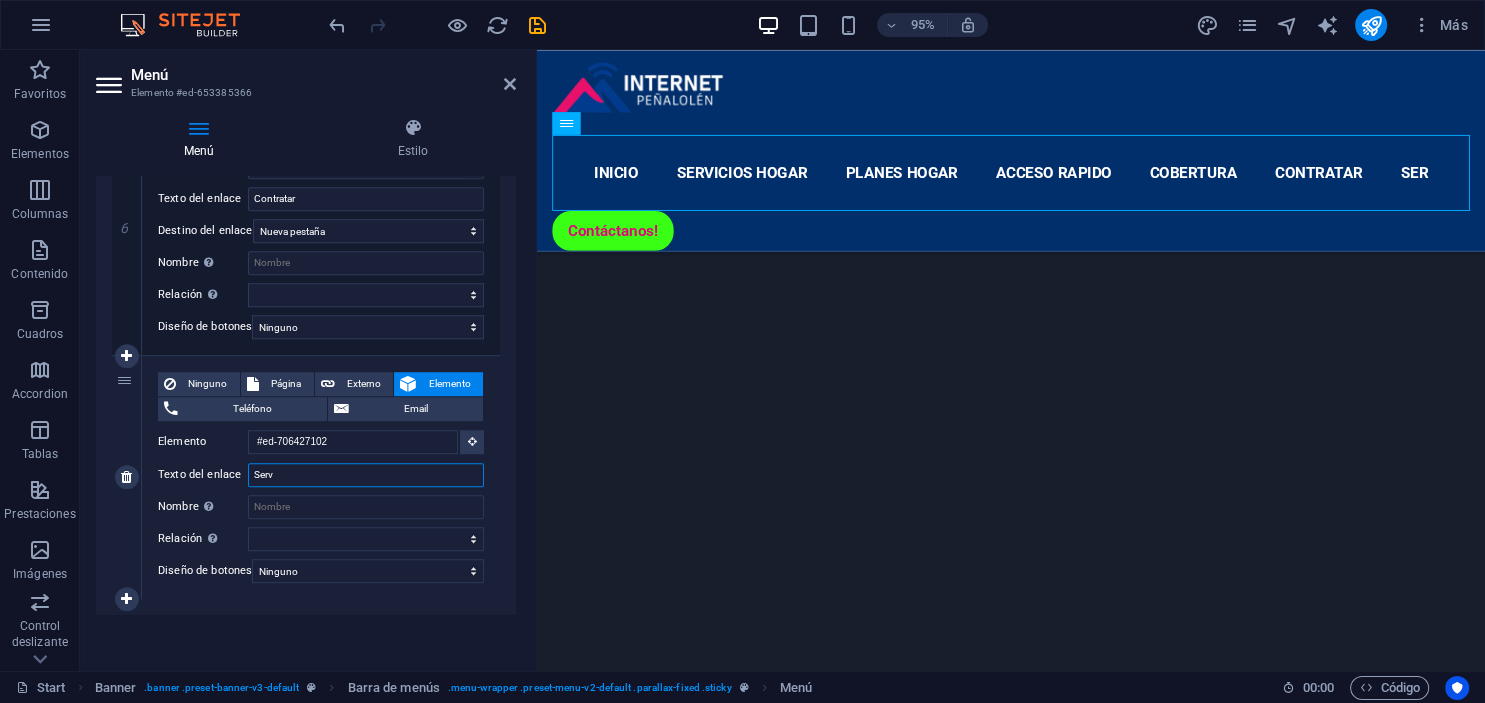 select 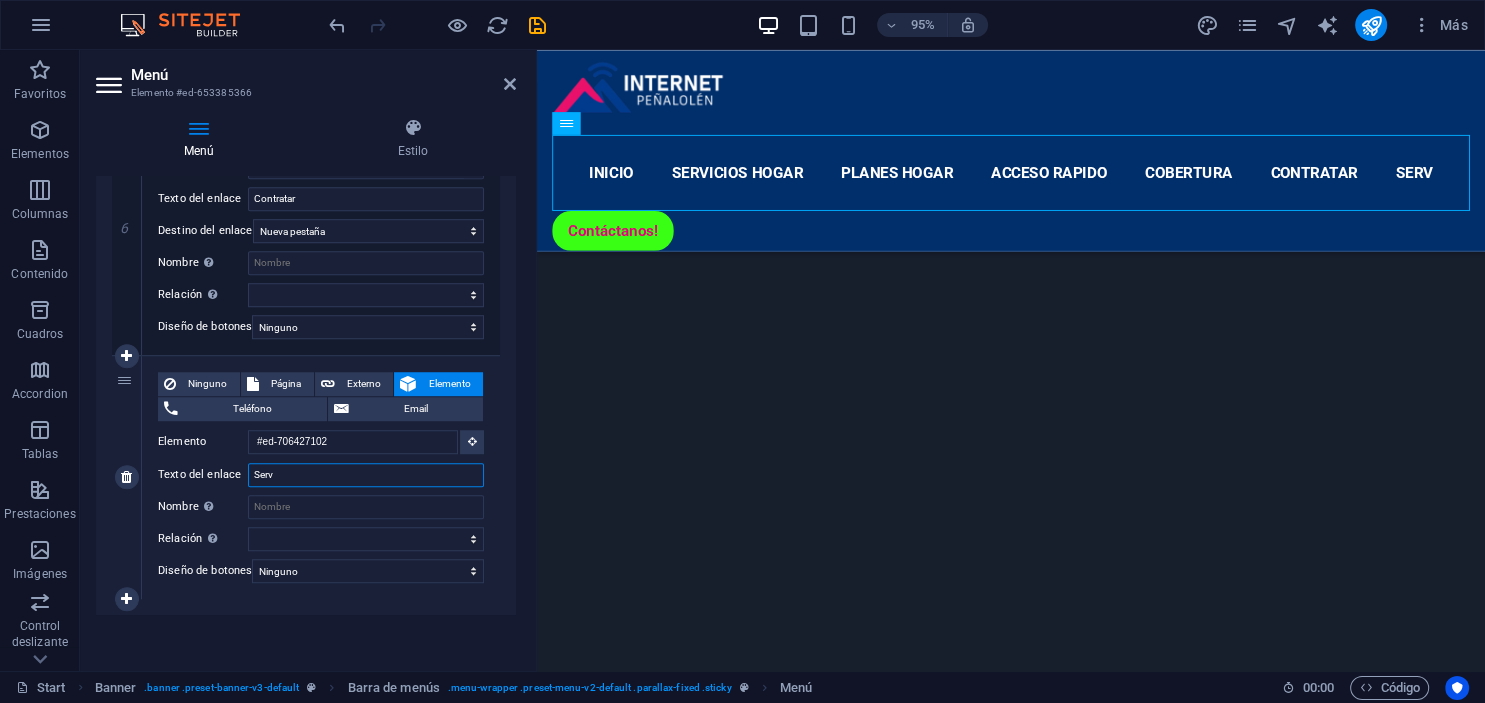 type on "Servi" 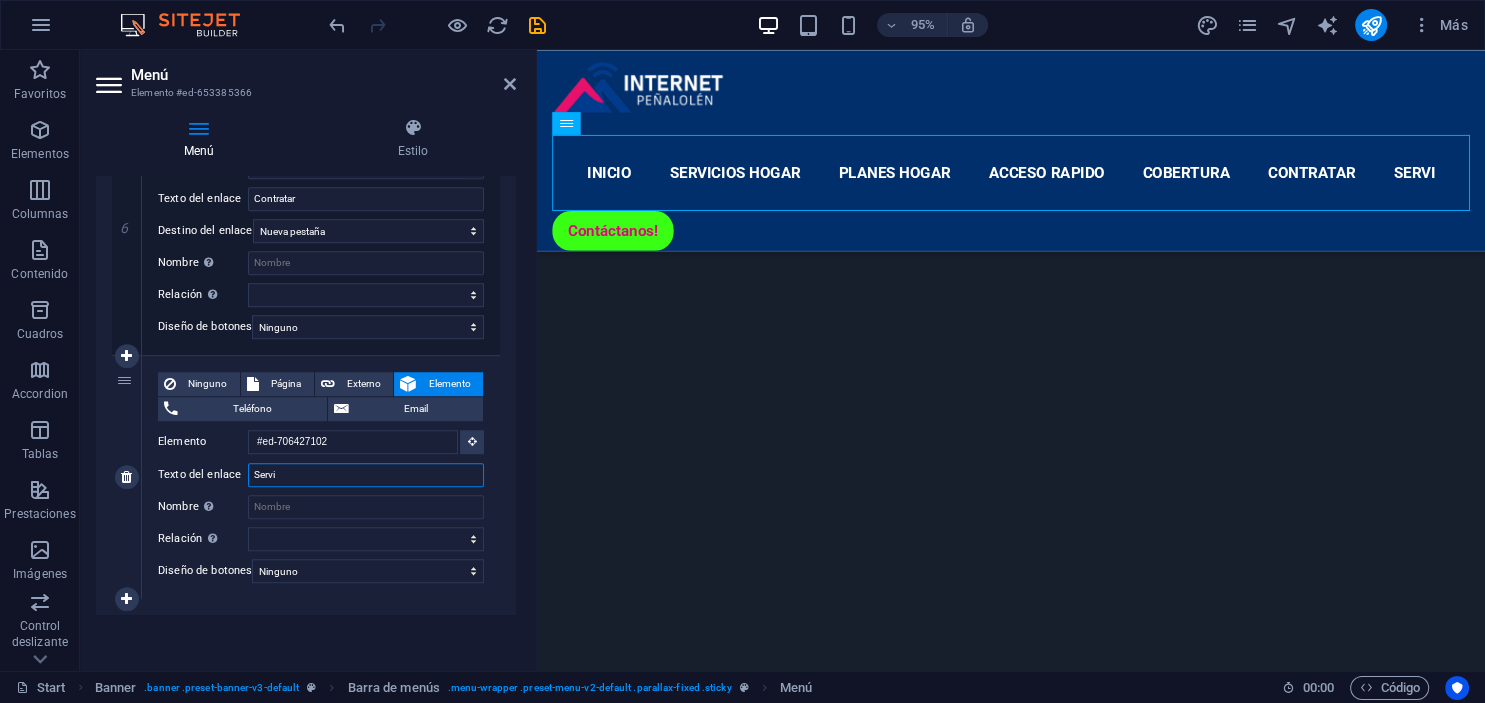 select 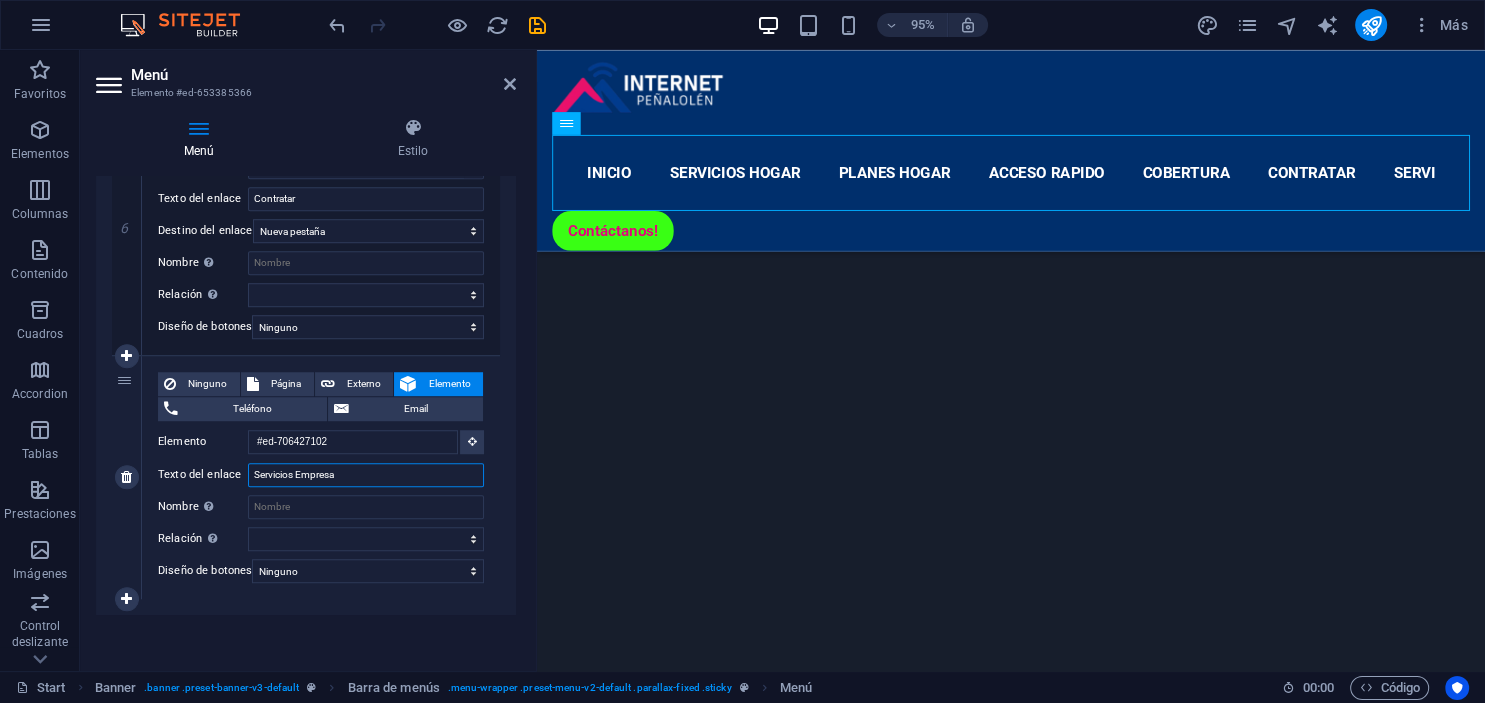 type on "Servicios Empresa" 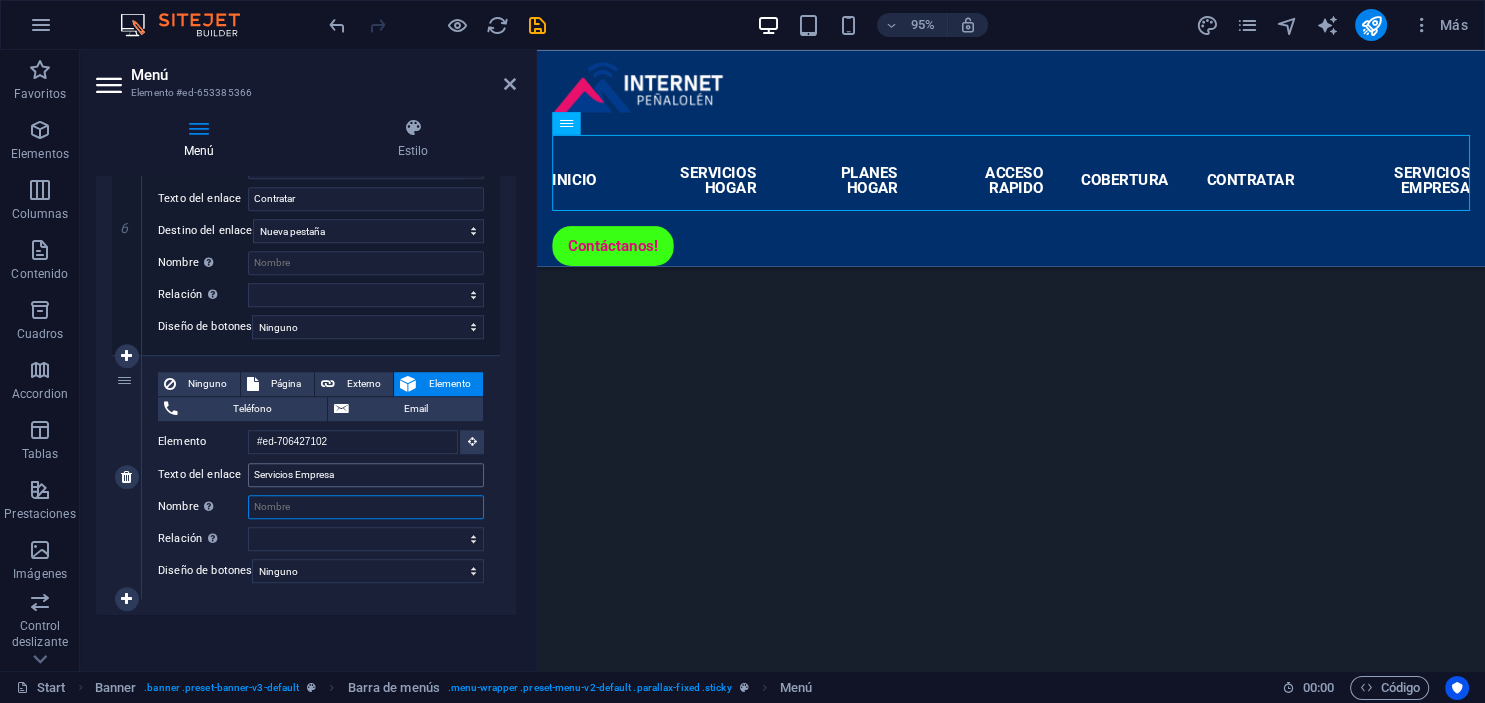 select 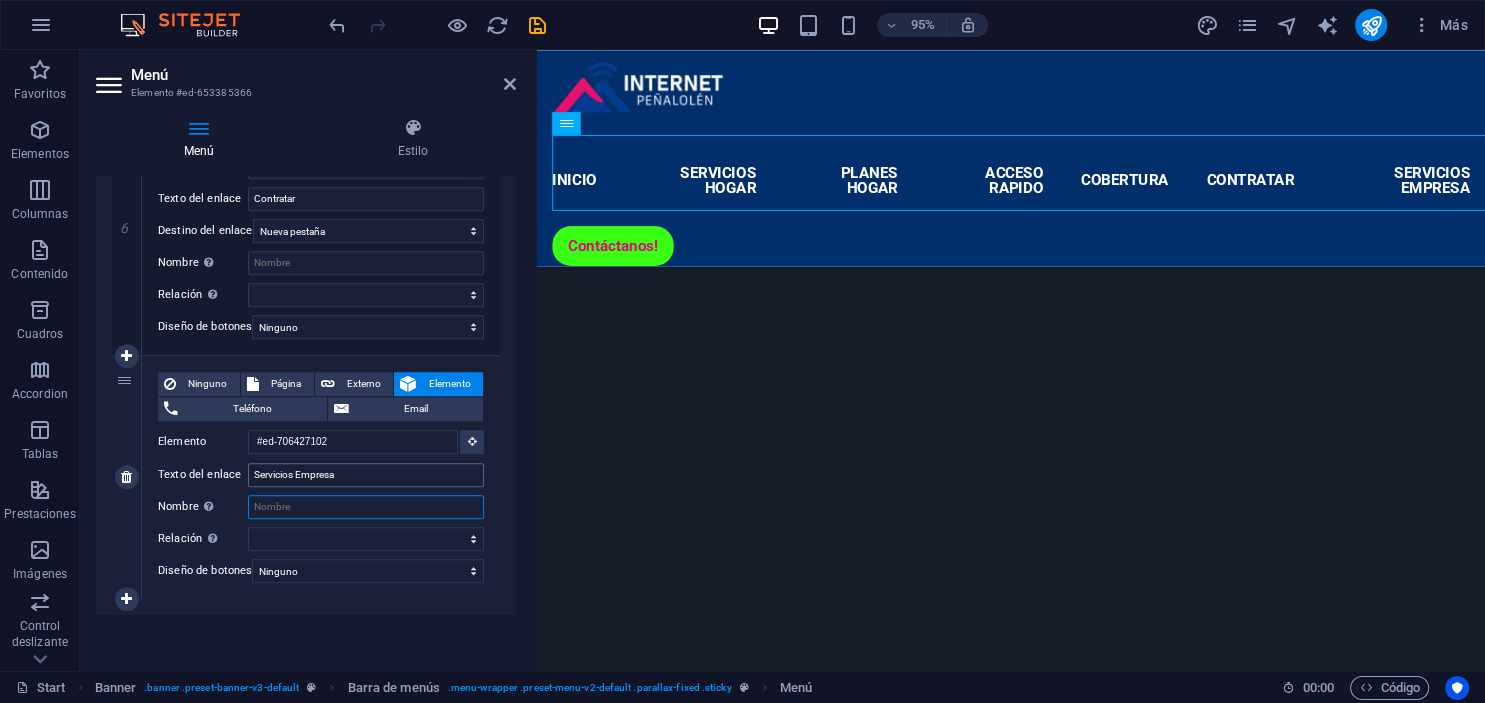 select 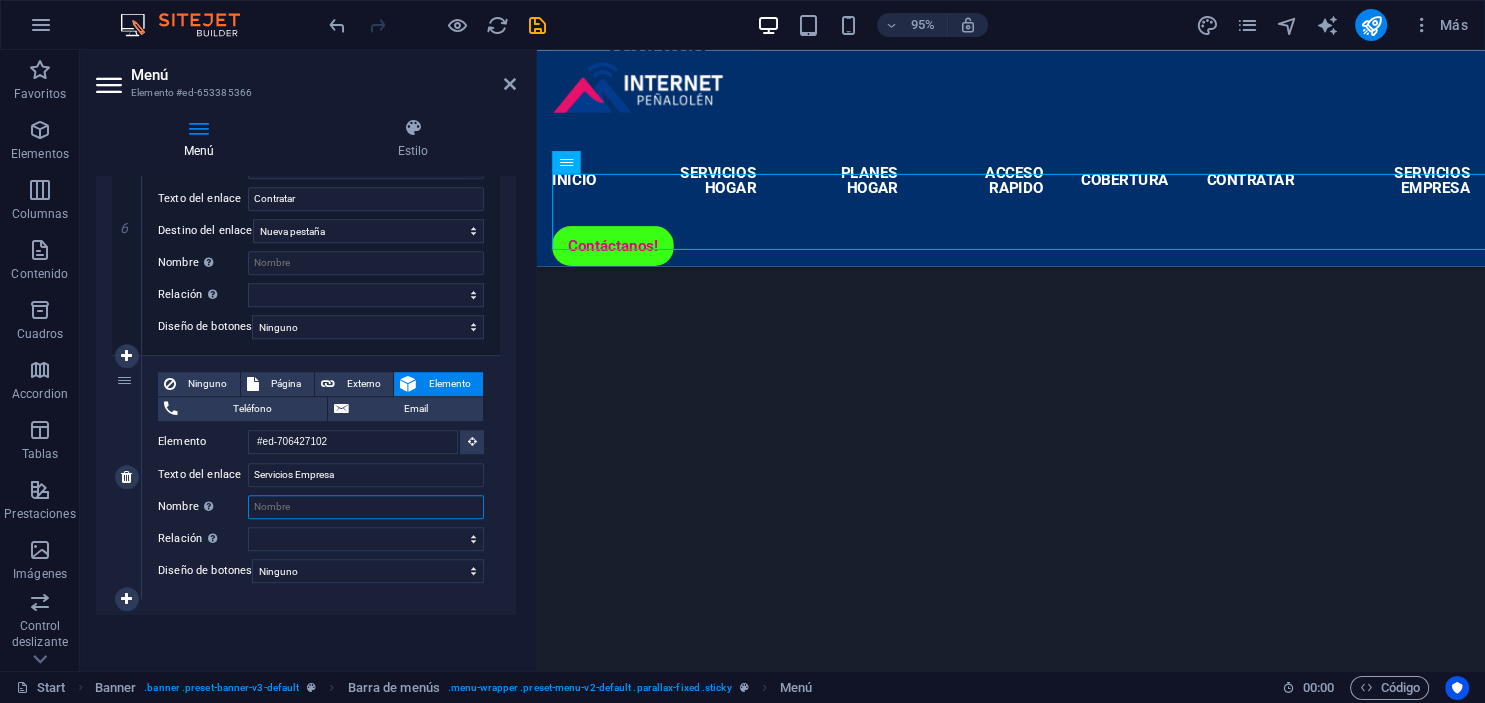 scroll, scrollTop: 3193, scrollLeft: 0, axis: vertical 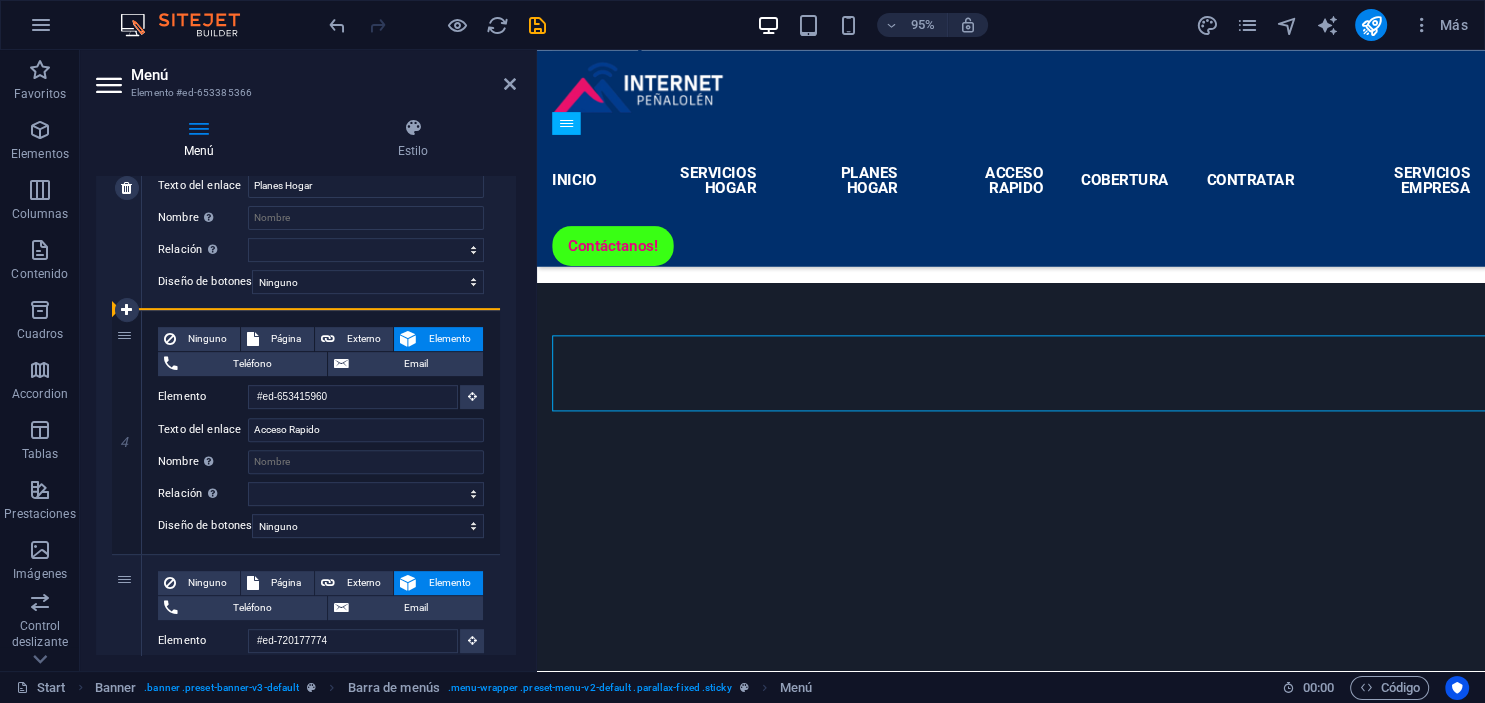 drag, startPoint x: 123, startPoint y: 367, endPoint x: 189, endPoint y: 309, distance: 87.86353 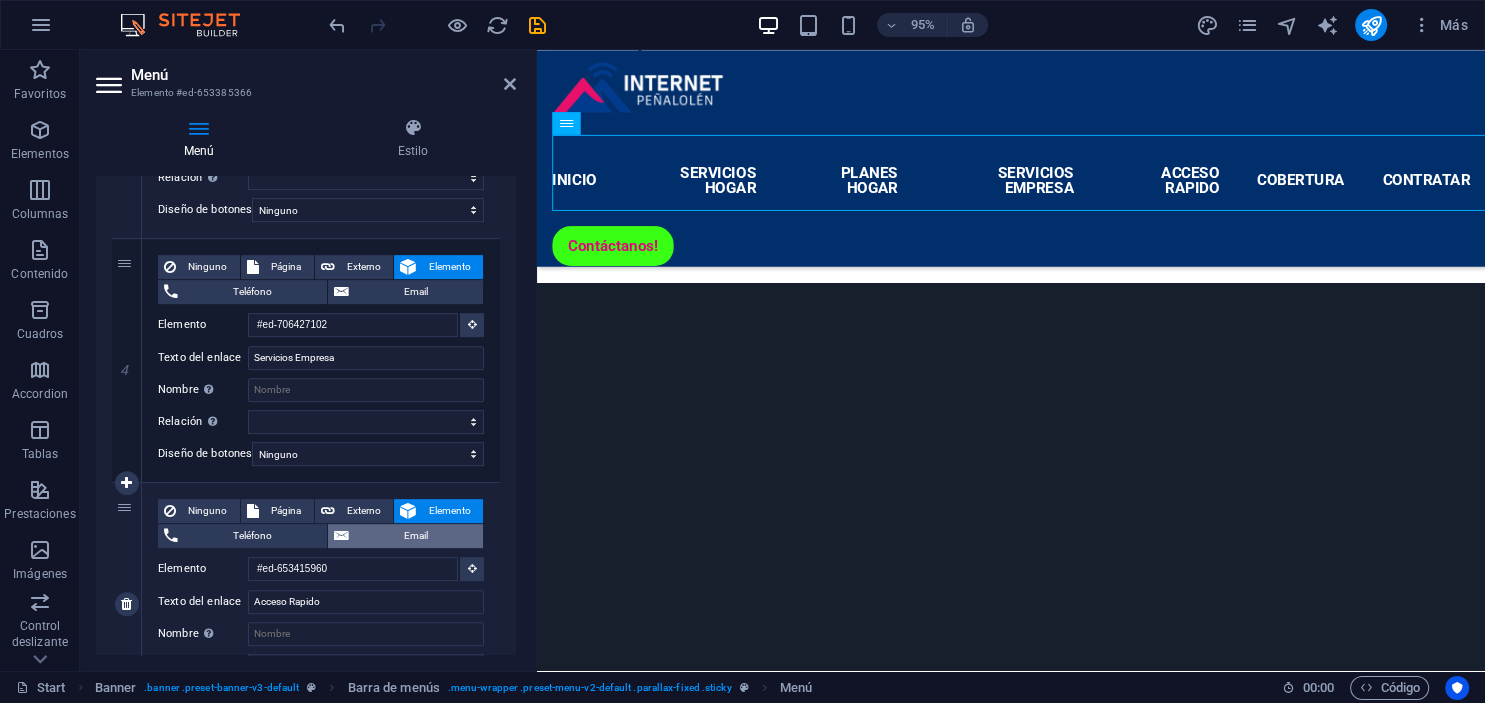 scroll, scrollTop: 970, scrollLeft: 0, axis: vertical 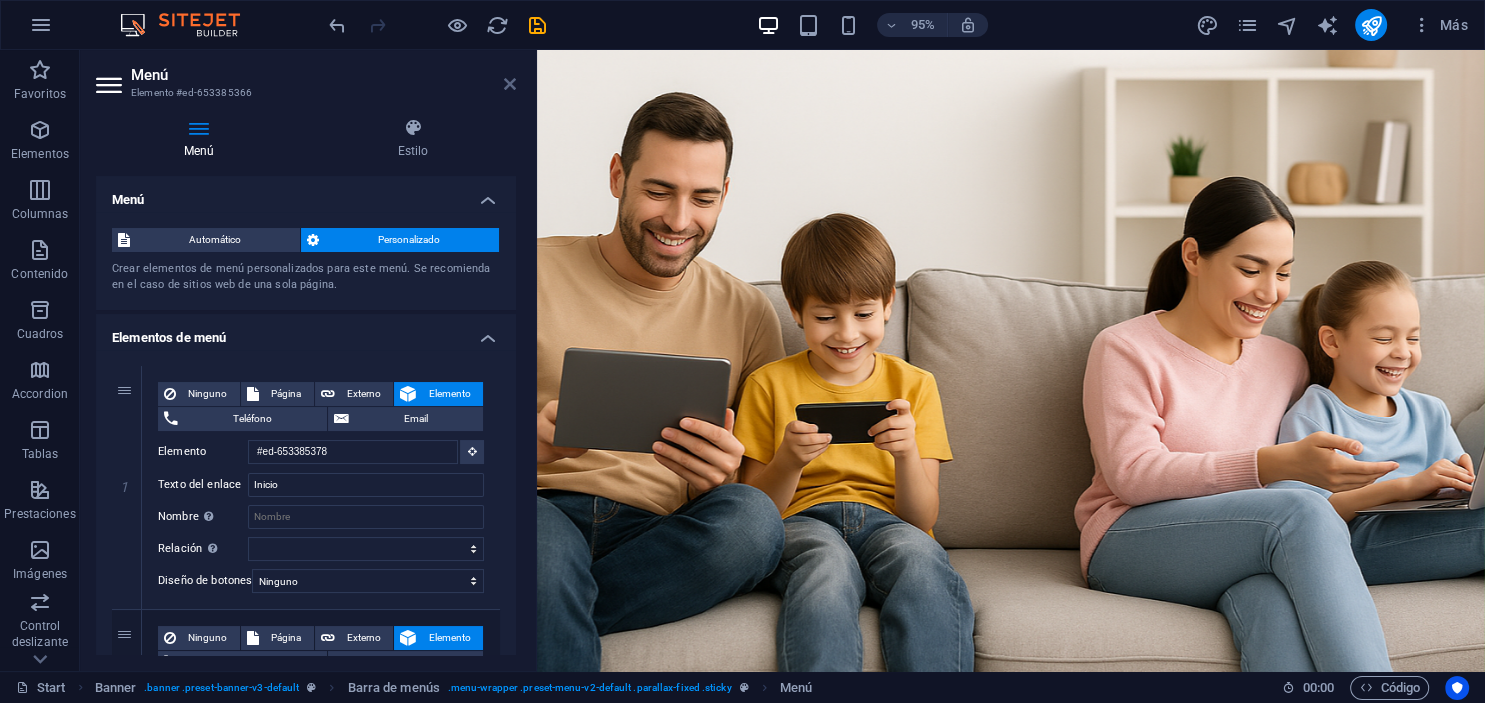drag, startPoint x: 506, startPoint y: 79, endPoint x: 754, endPoint y: 244, distance: 297.87415 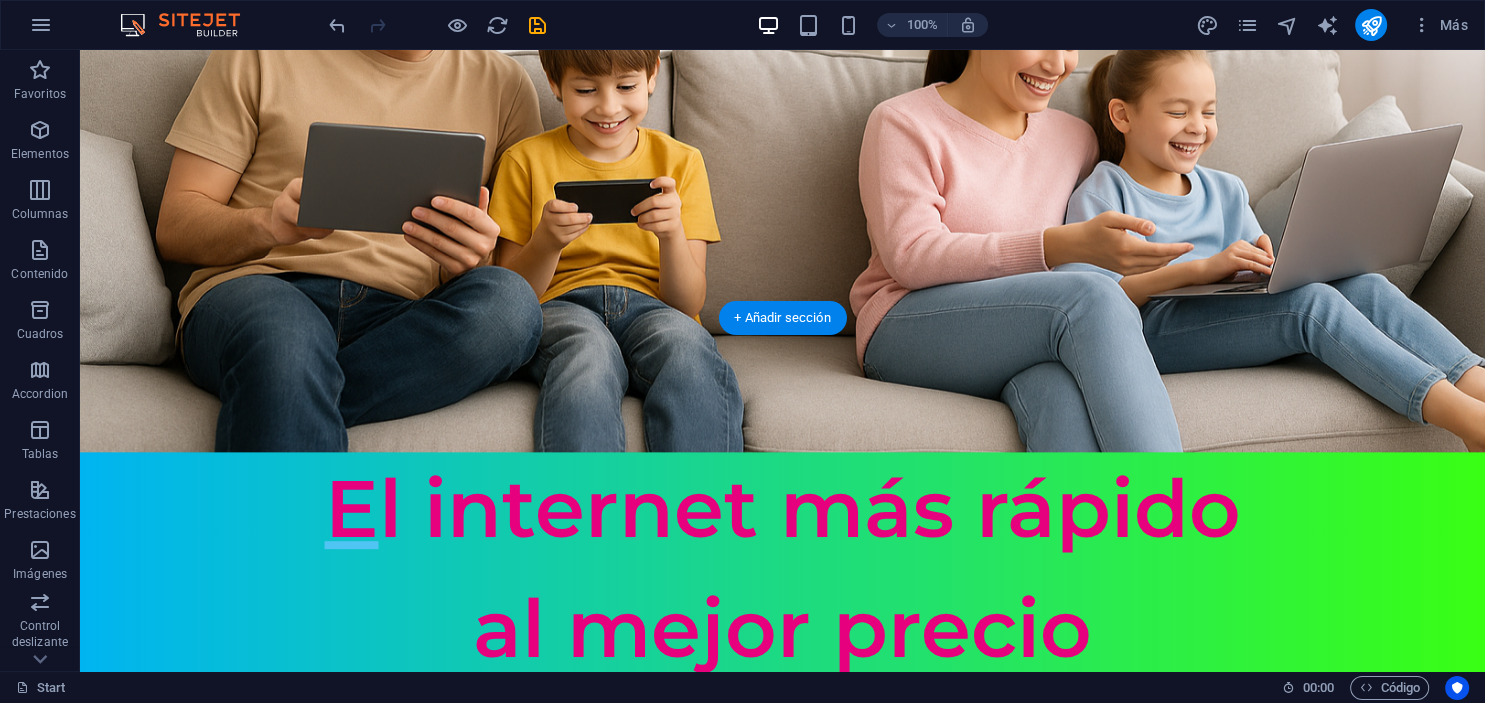 scroll, scrollTop: 739, scrollLeft: 0, axis: vertical 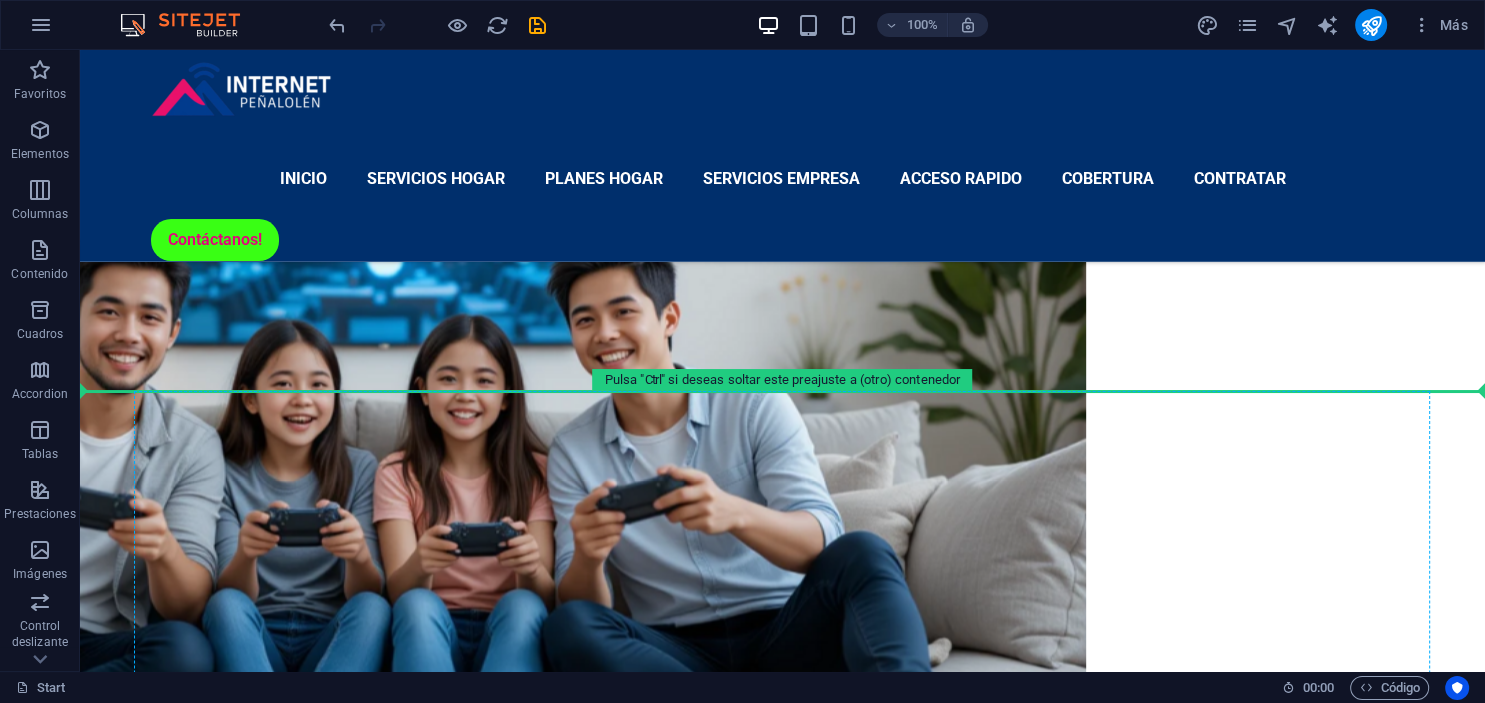 drag, startPoint x: 136, startPoint y: 503, endPoint x: 298, endPoint y: 440, distance: 173.81888 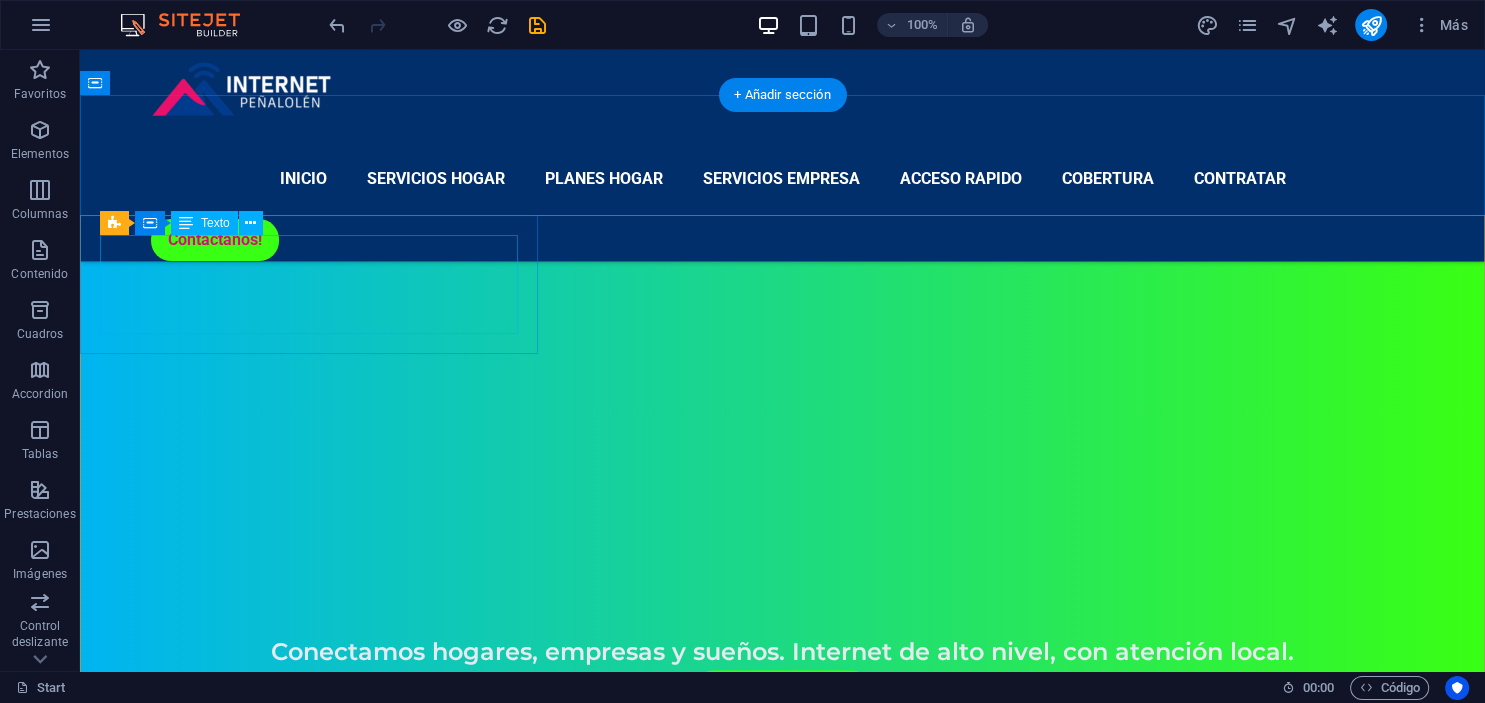 scroll, scrollTop: 950, scrollLeft: 0, axis: vertical 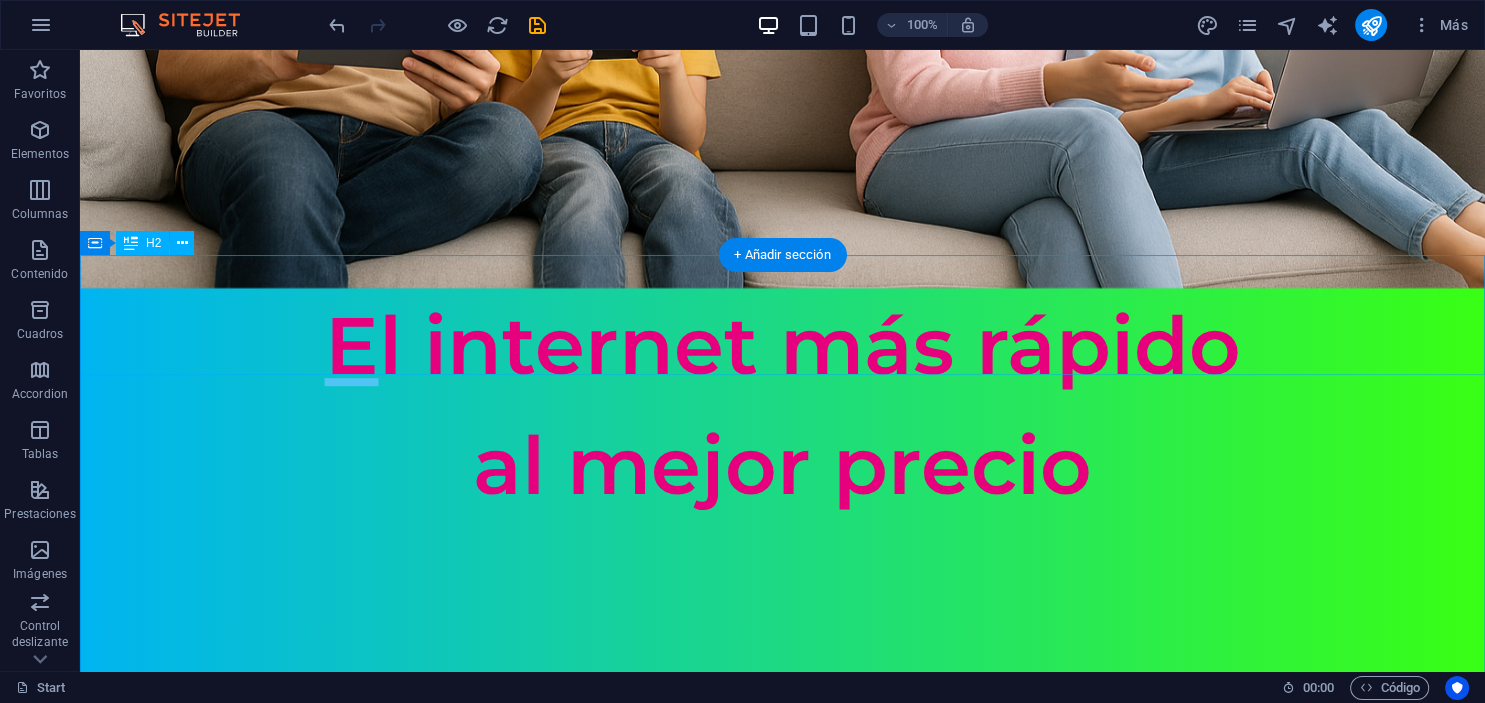 click on "Nuestros Servicios Hogar" at bounding box center [782, 2028] 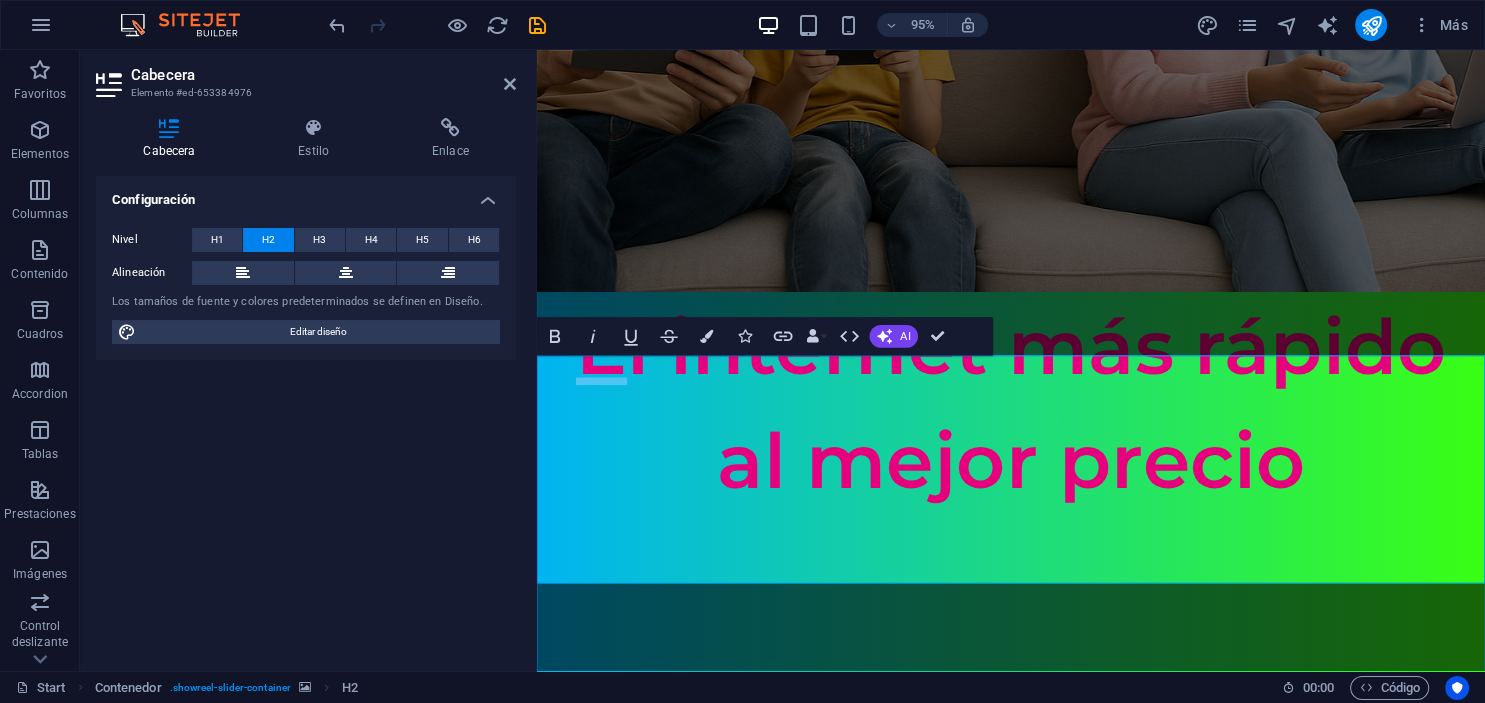 click on "Nuestros Servicios Hogar" at bounding box center [1036, 2140] 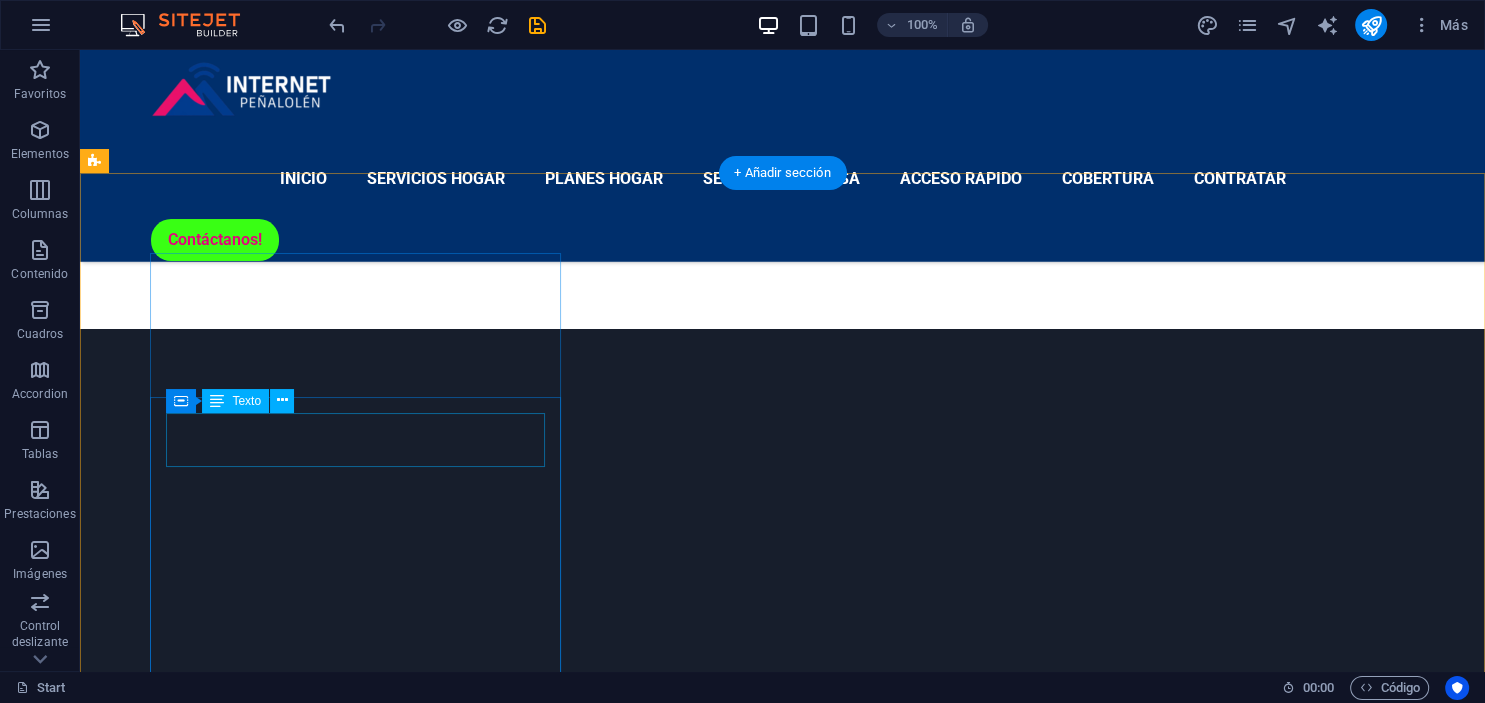 scroll, scrollTop: 1795, scrollLeft: 0, axis: vertical 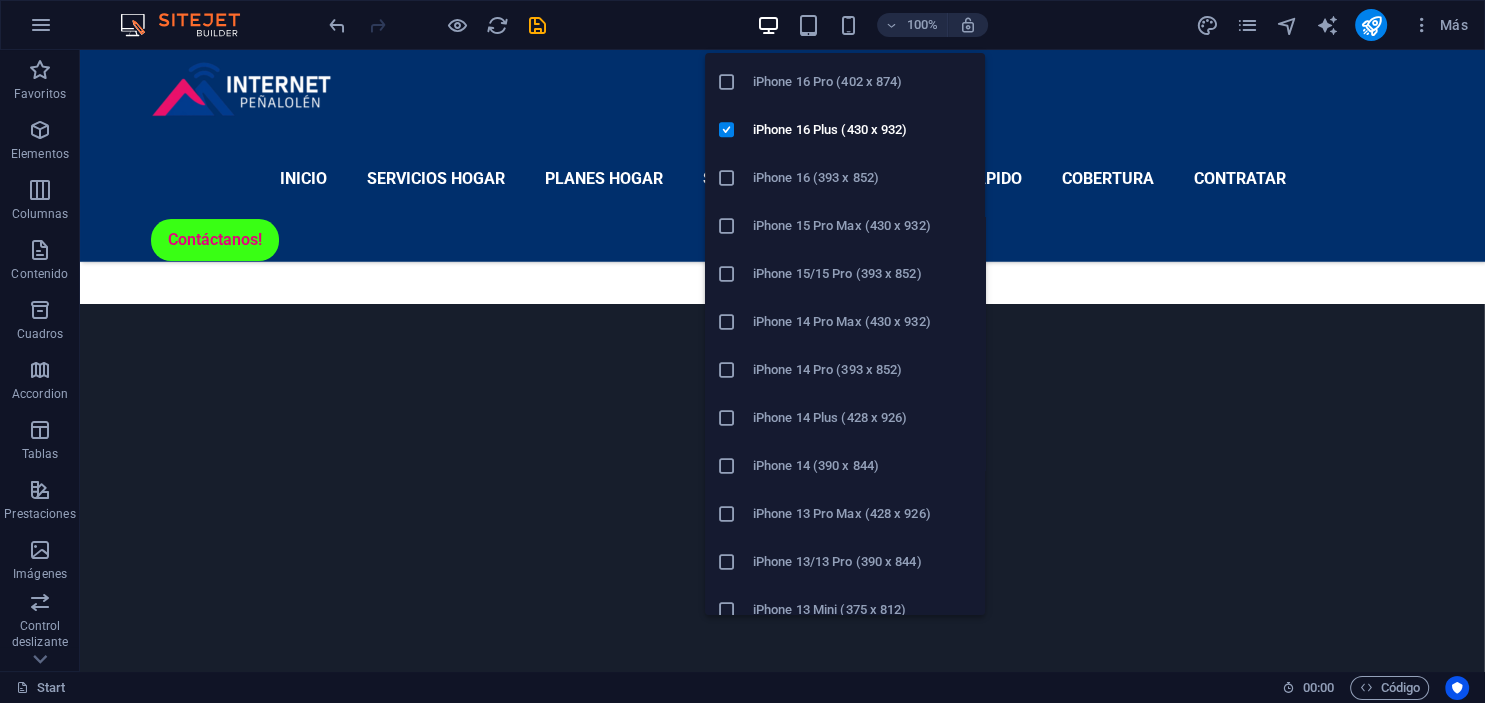 click on "iPhone 14 (390 x 844)" at bounding box center [863, 466] 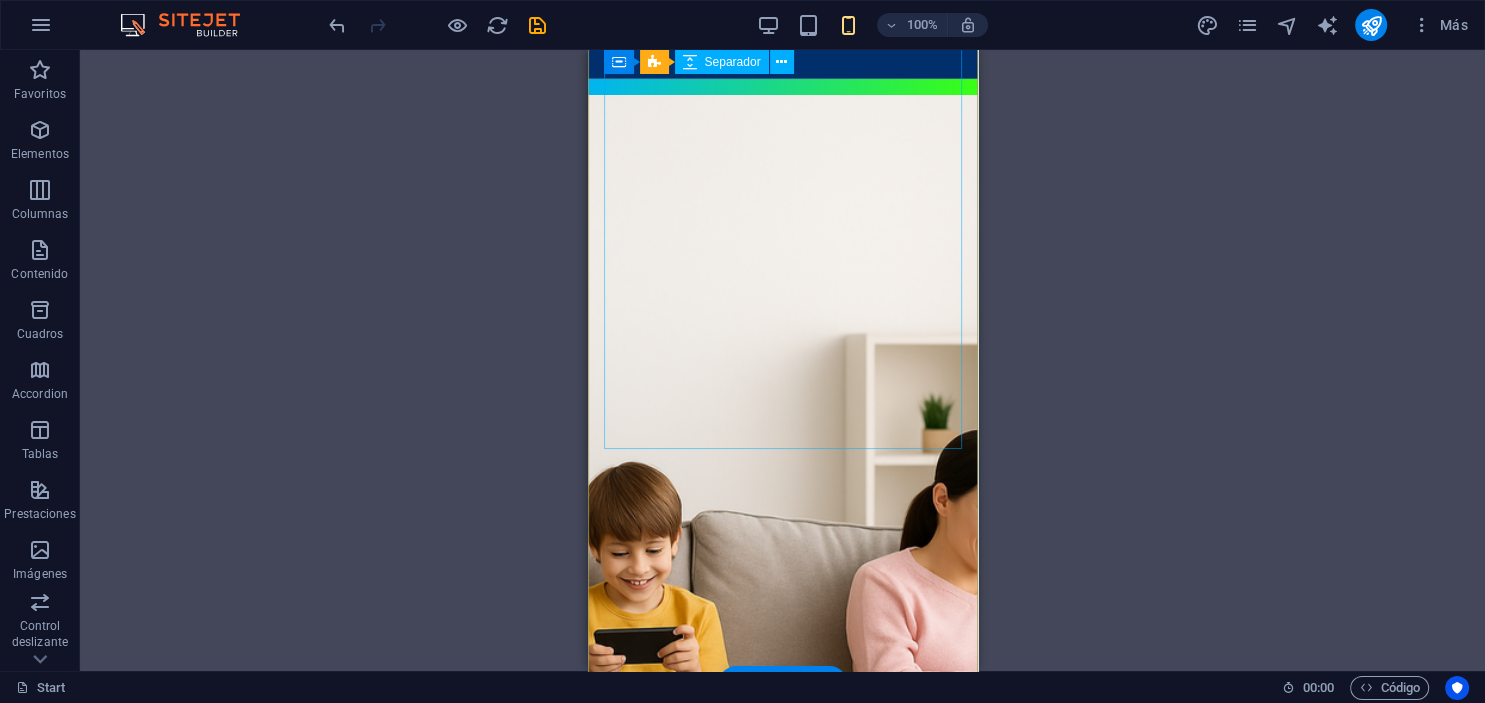 scroll, scrollTop: 0, scrollLeft: 0, axis: both 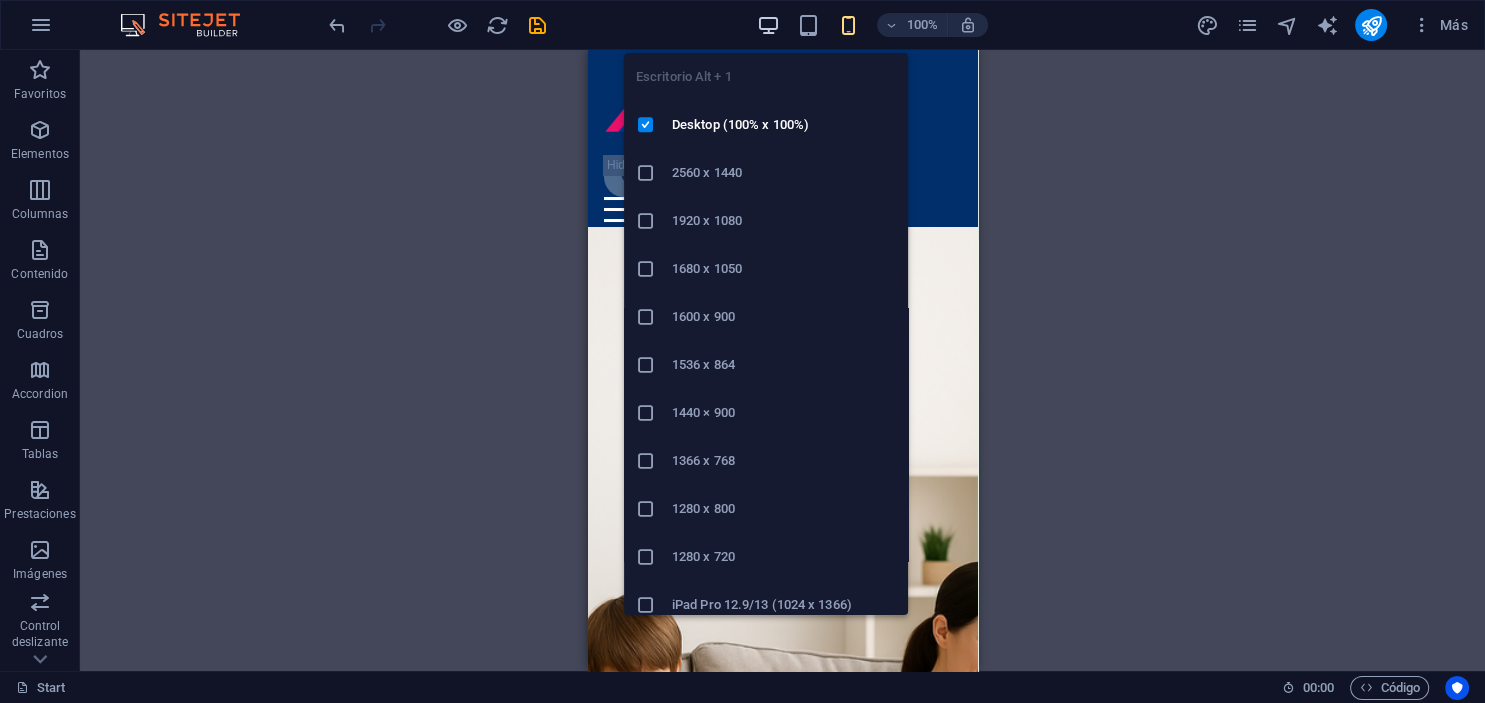 click at bounding box center (768, 25) 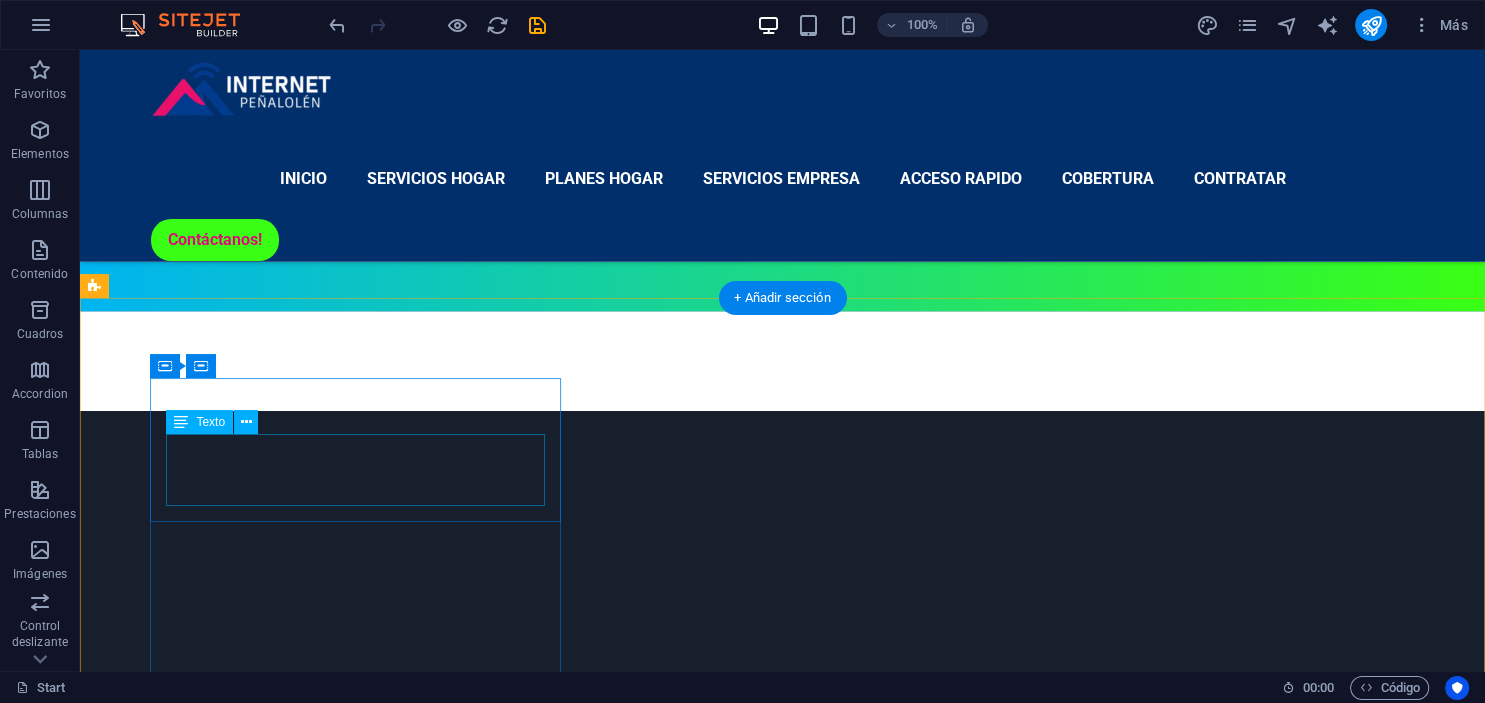 scroll, scrollTop: 1689, scrollLeft: 0, axis: vertical 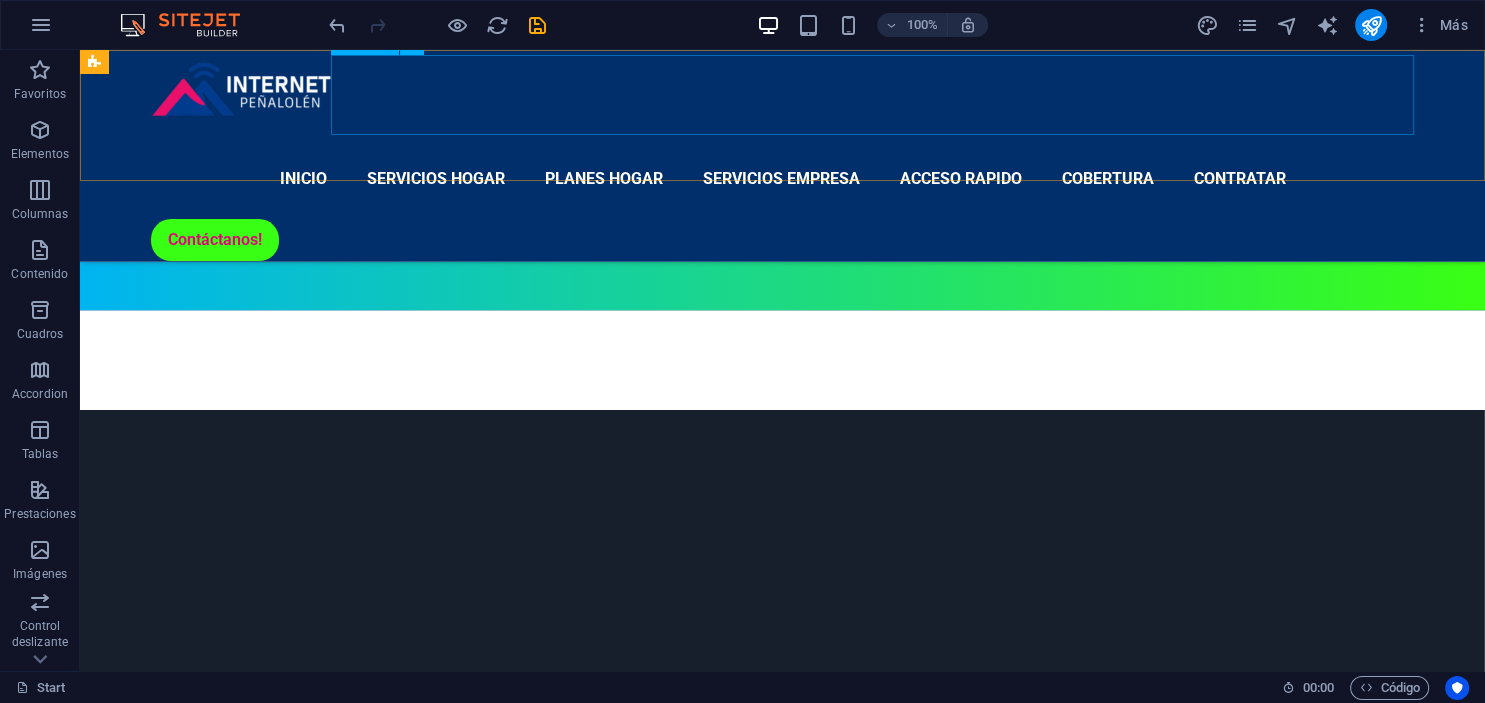 click on "Inicio Servicios Hogar Planes Hogar Servicios Empresa Acceso Rapido Cobertura Contratar" at bounding box center (783, 179) 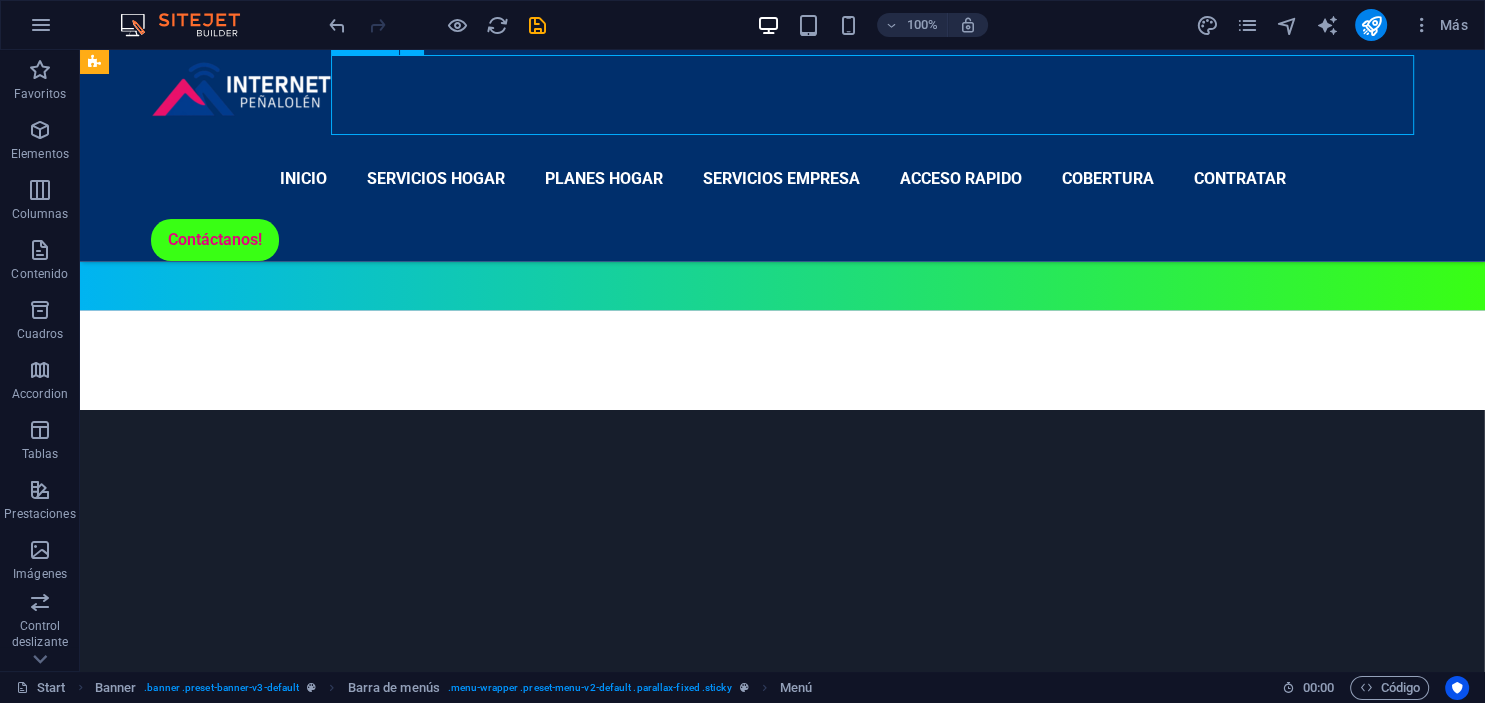 click on "Inicio Servicios Hogar Planes Hogar Servicios Empresa Acceso Rapido Cobertura Contratar" at bounding box center [783, 179] 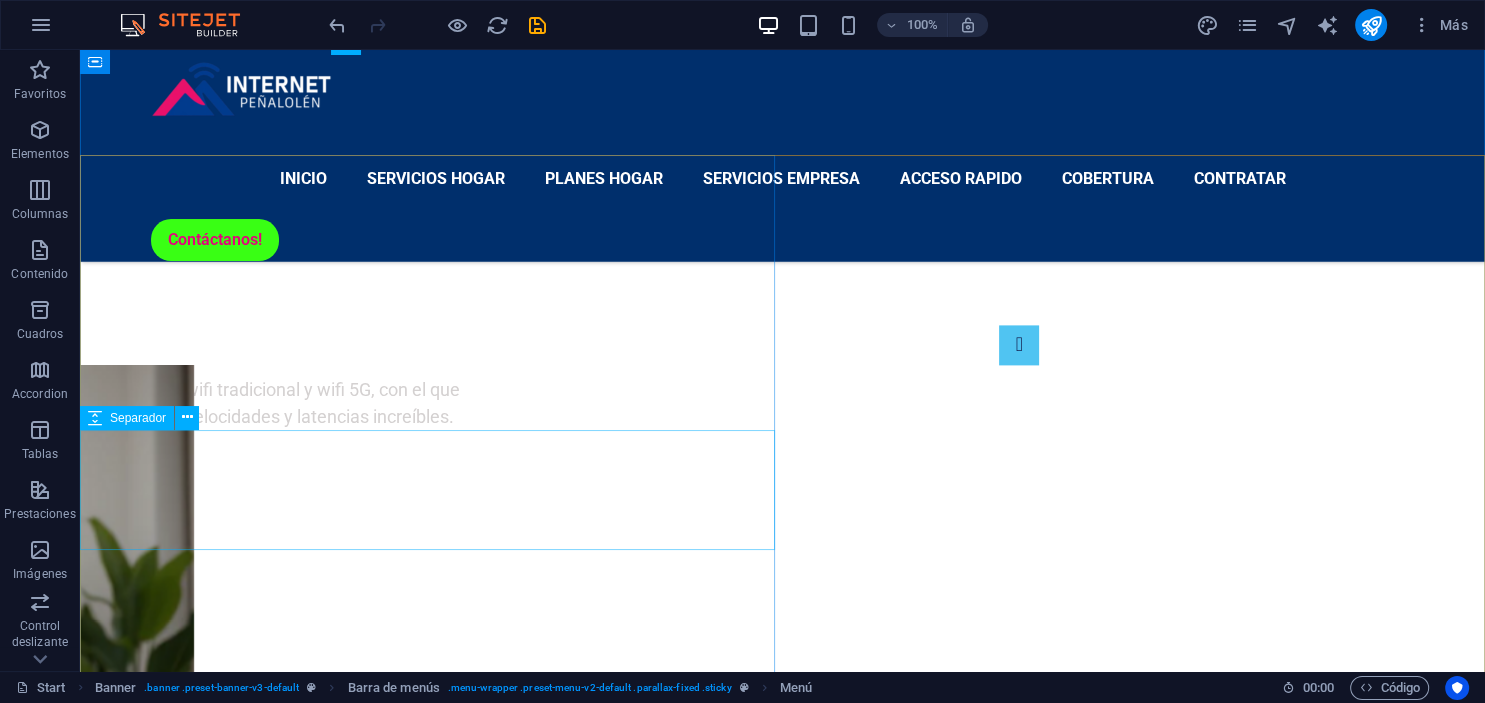 scroll, scrollTop: 2534, scrollLeft: 0, axis: vertical 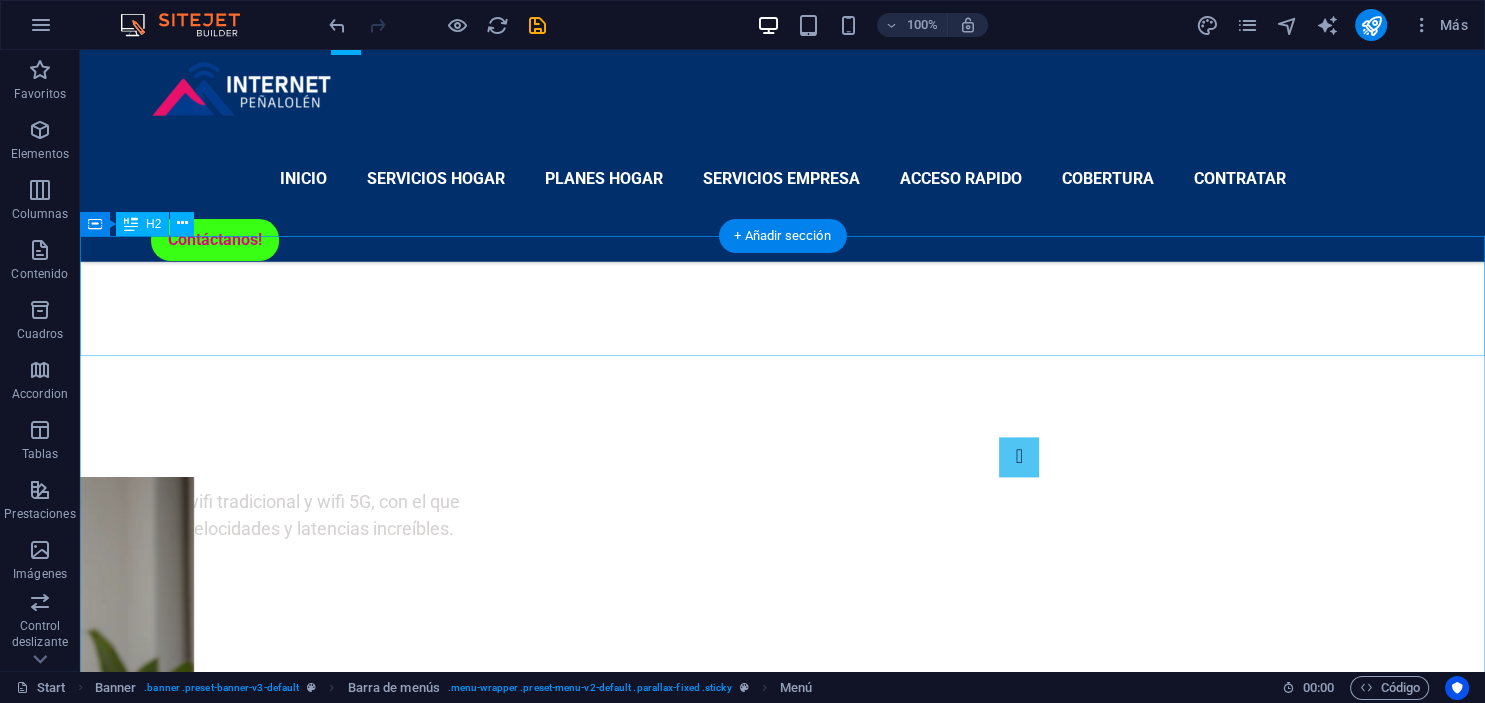click on "Nuestros Servicios Adicionales" at bounding box center (782, 9068) 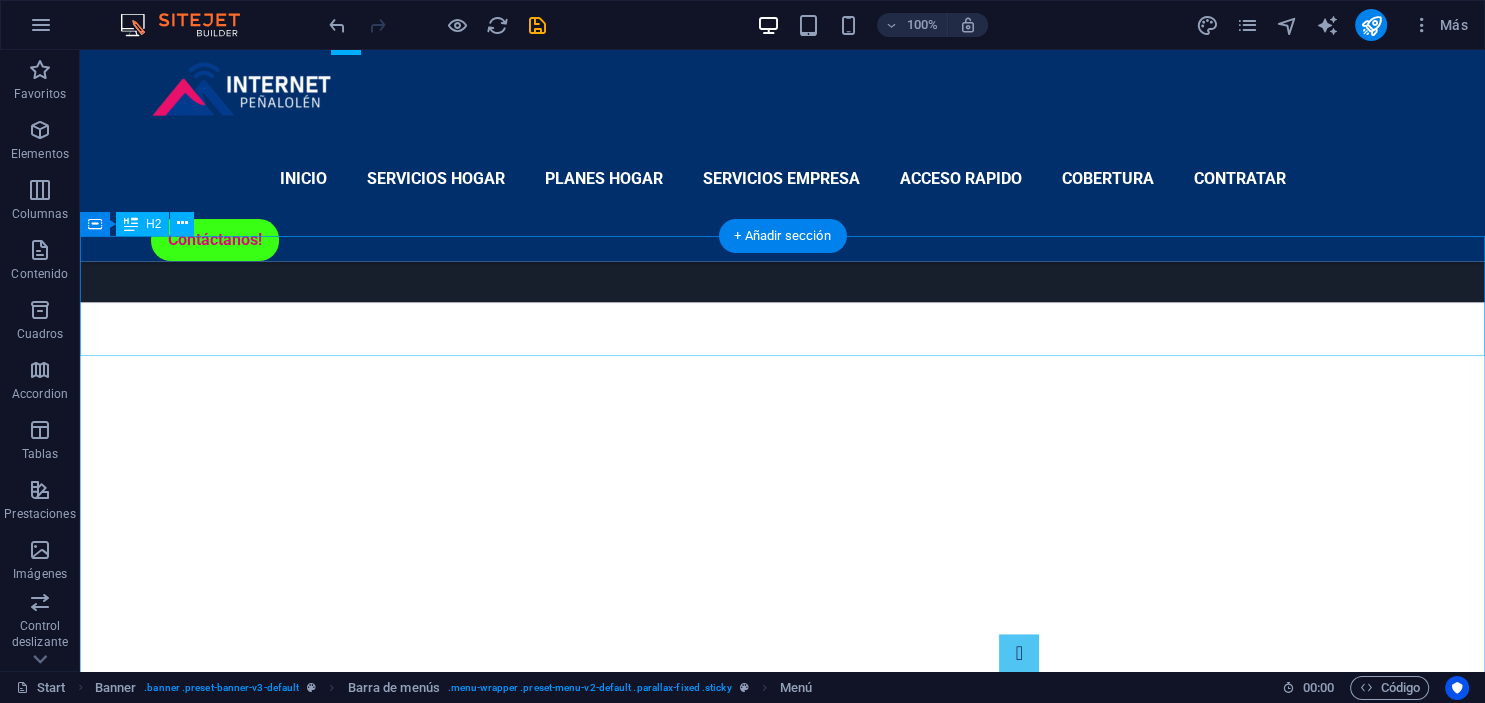 scroll, scrollTop: 2755, scrollLeft: 0, axis: vertical 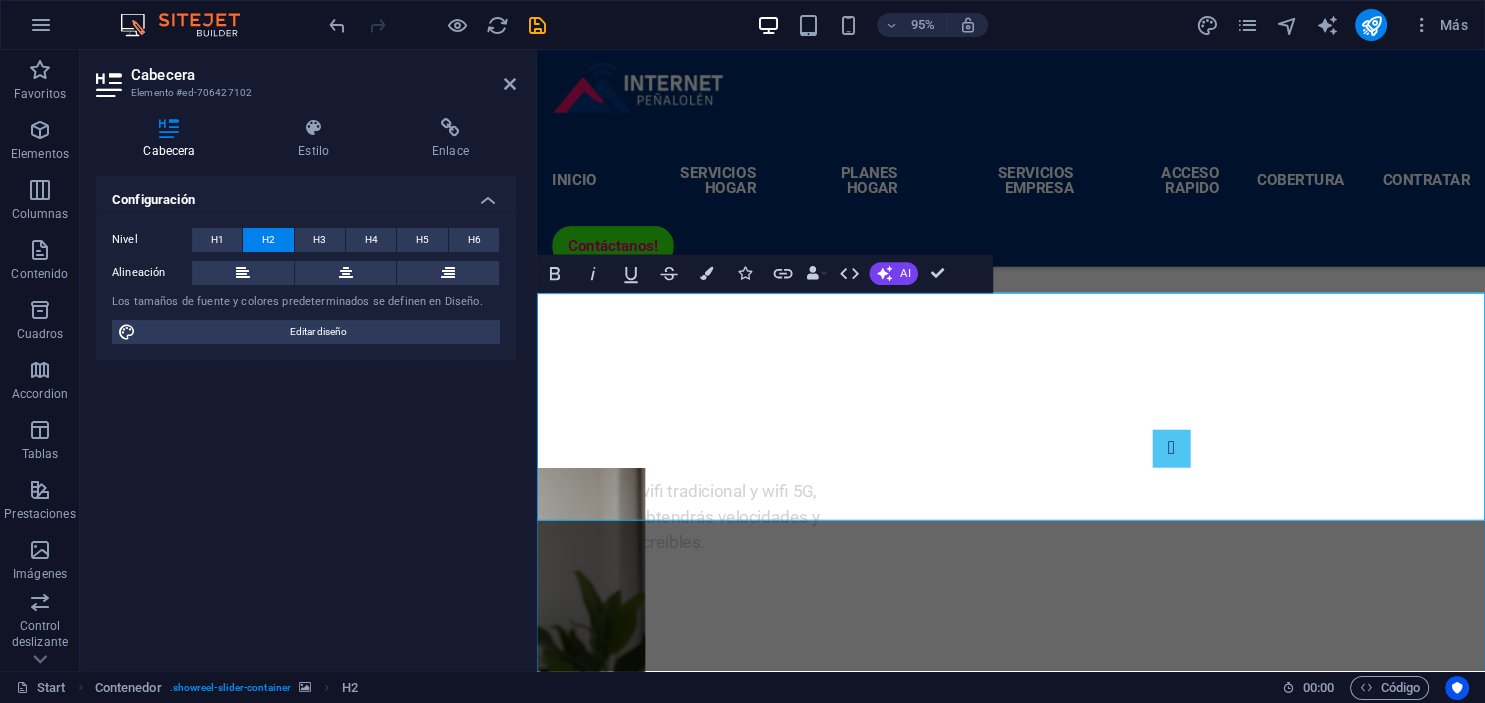click on "Nuestros Servicios Adicionales" at bounding box center (1036, 7764) 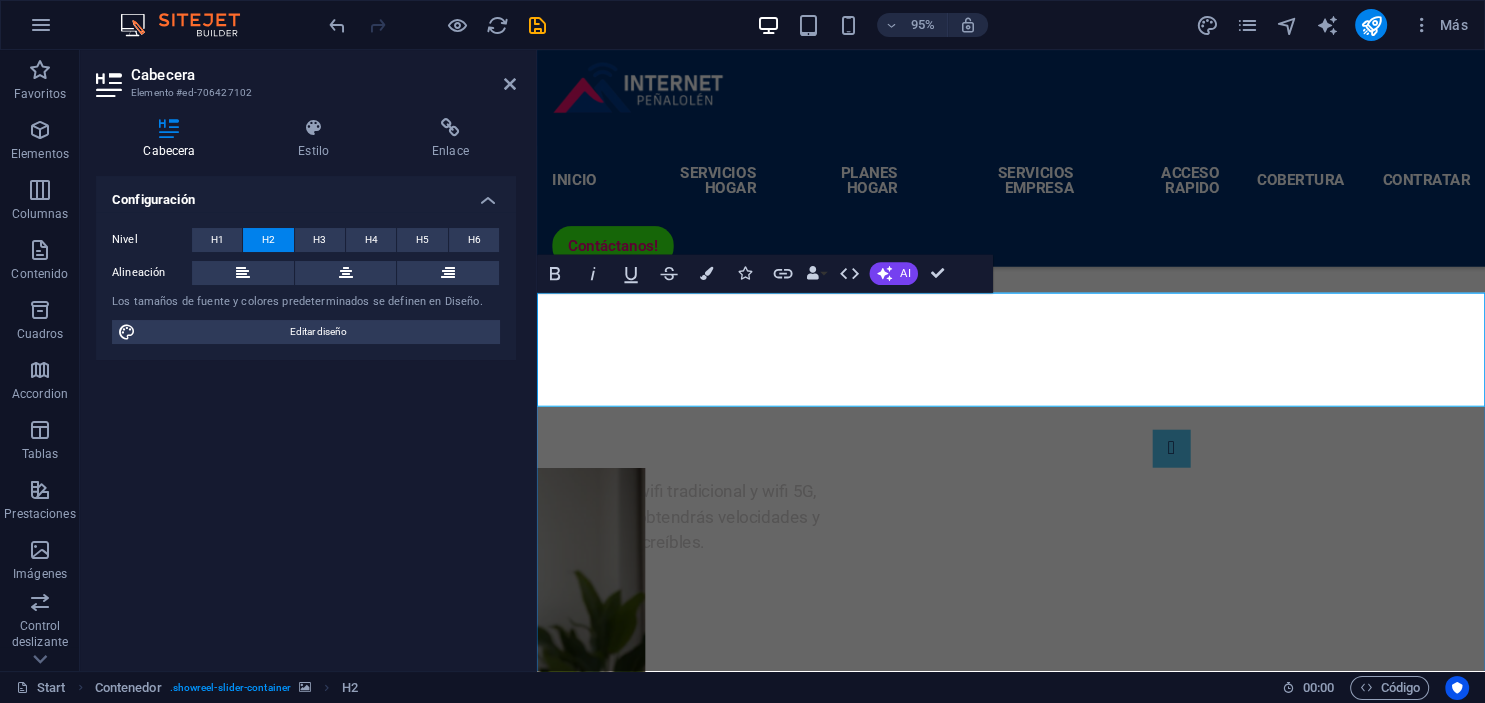 click on "Servicios Adicionales" at bounding box center (1036, 7824) 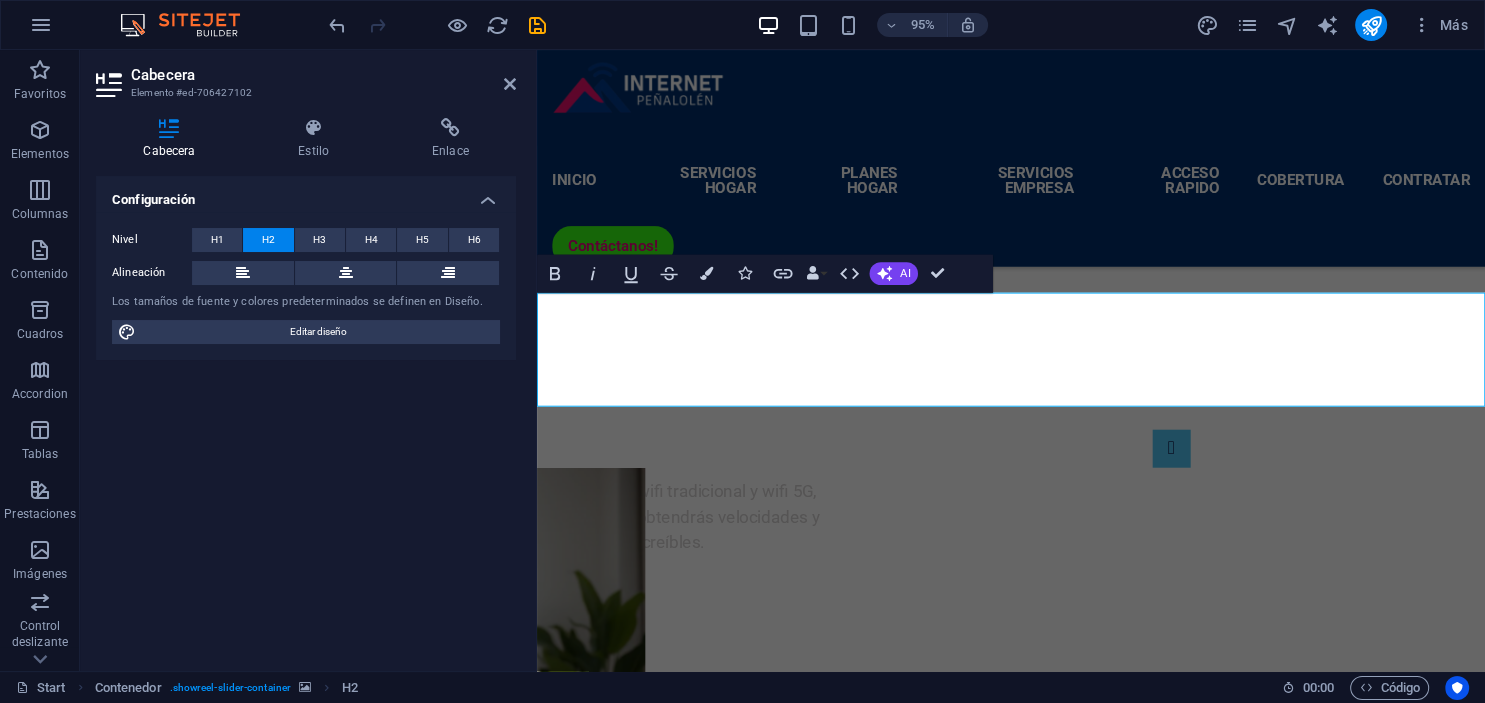 type 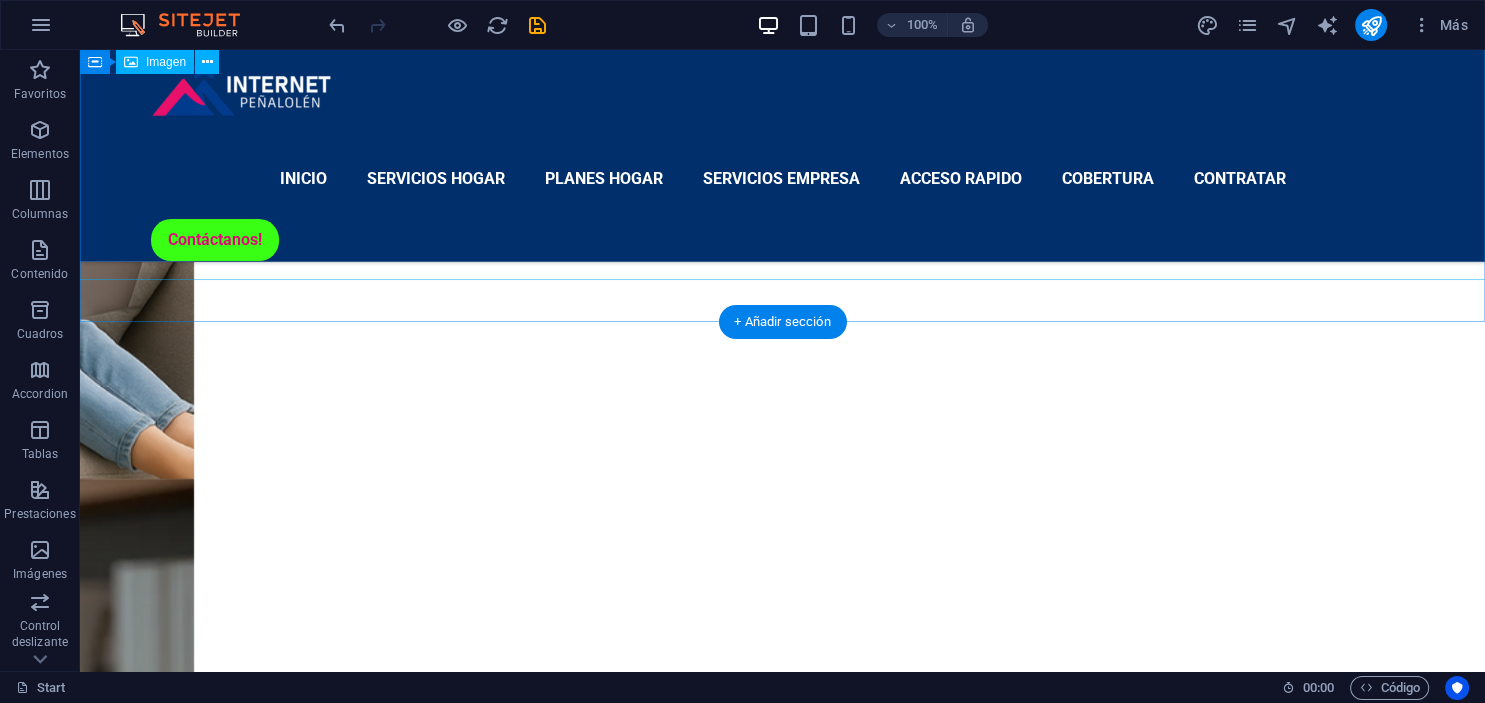 scroll, scrollTop: 5068, scrollLeft: 0, axis: vertical 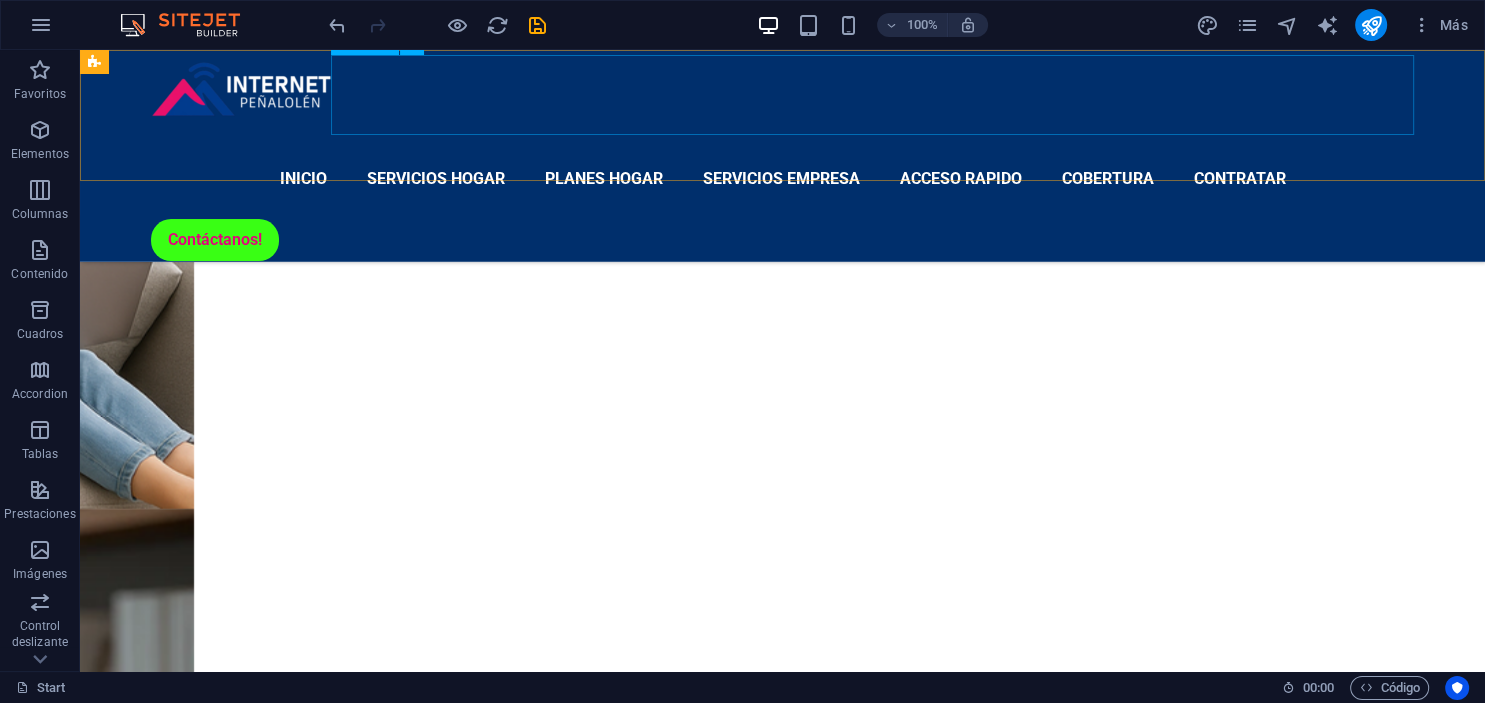 click on "Inicio Servicios Hogar Planes Hogar Servicios Empresa Acceso Rapido Cobertura Contratar" at bounding box center (783, 179) 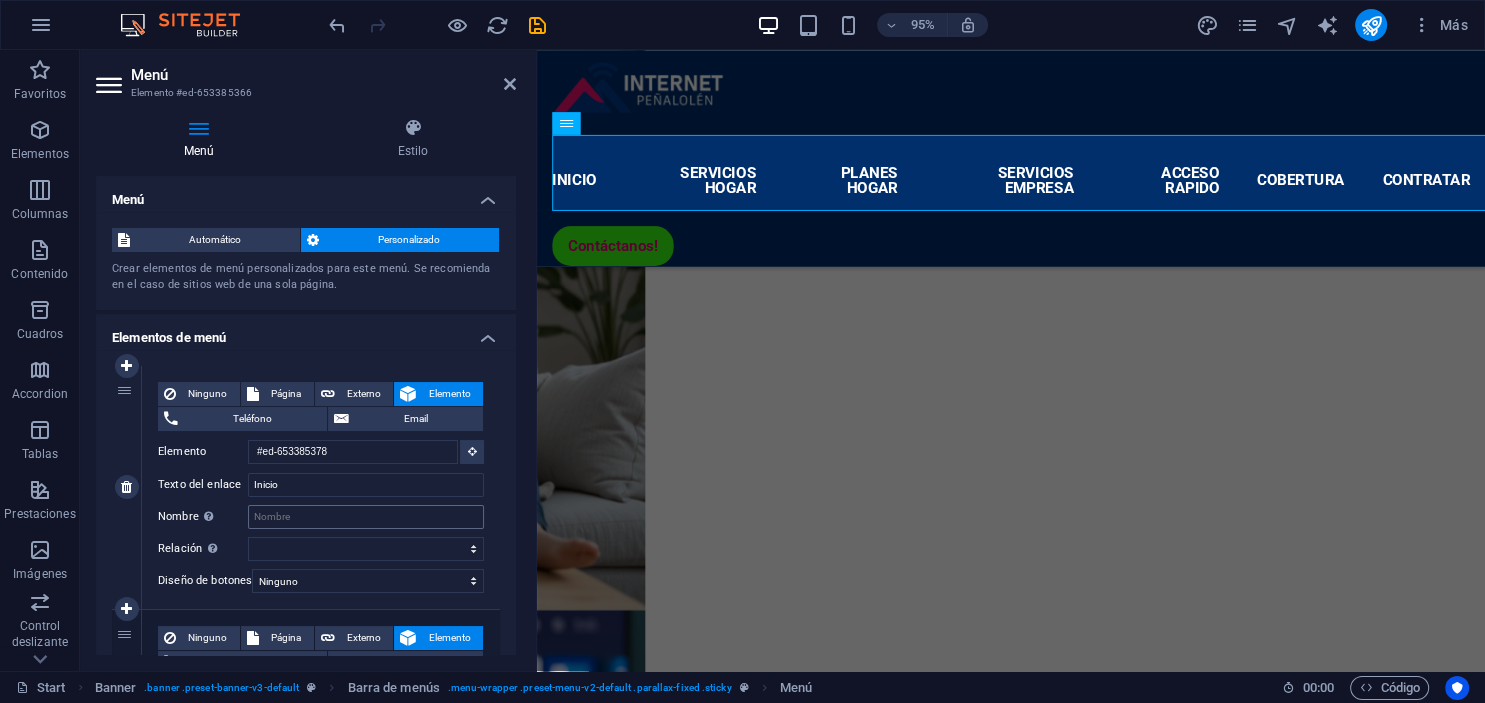 scroll, scrollTop: 5469, scrollLeft: 0, axis: vertical 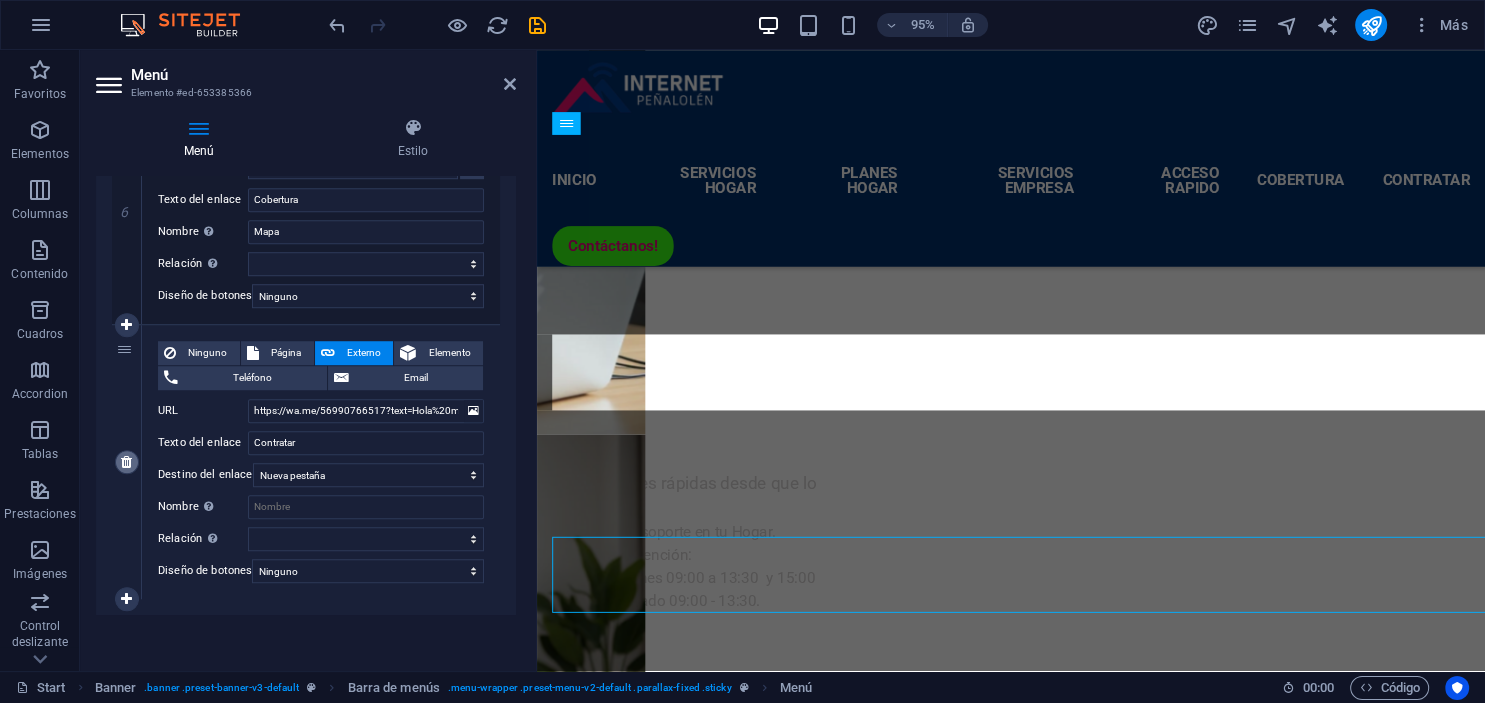 click at bounding box center [126, 462] 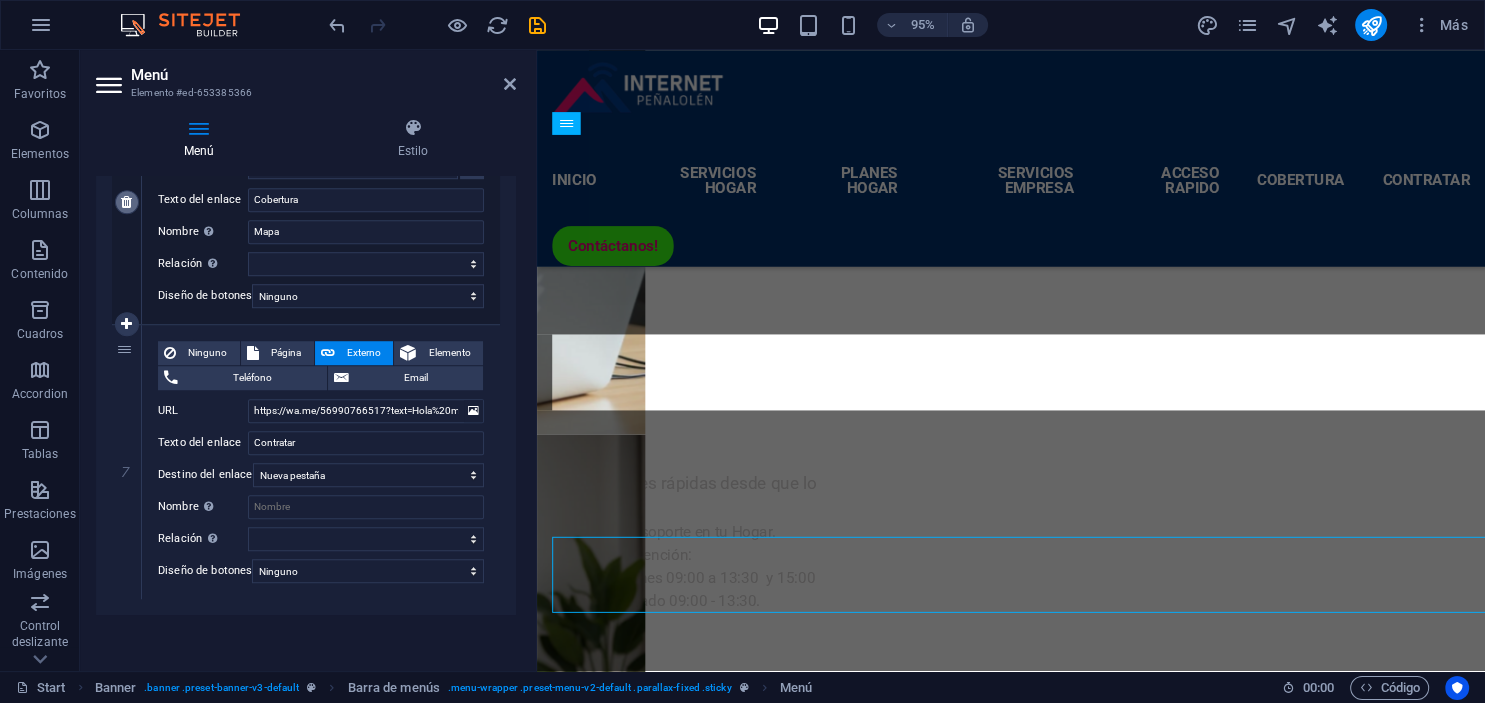 select 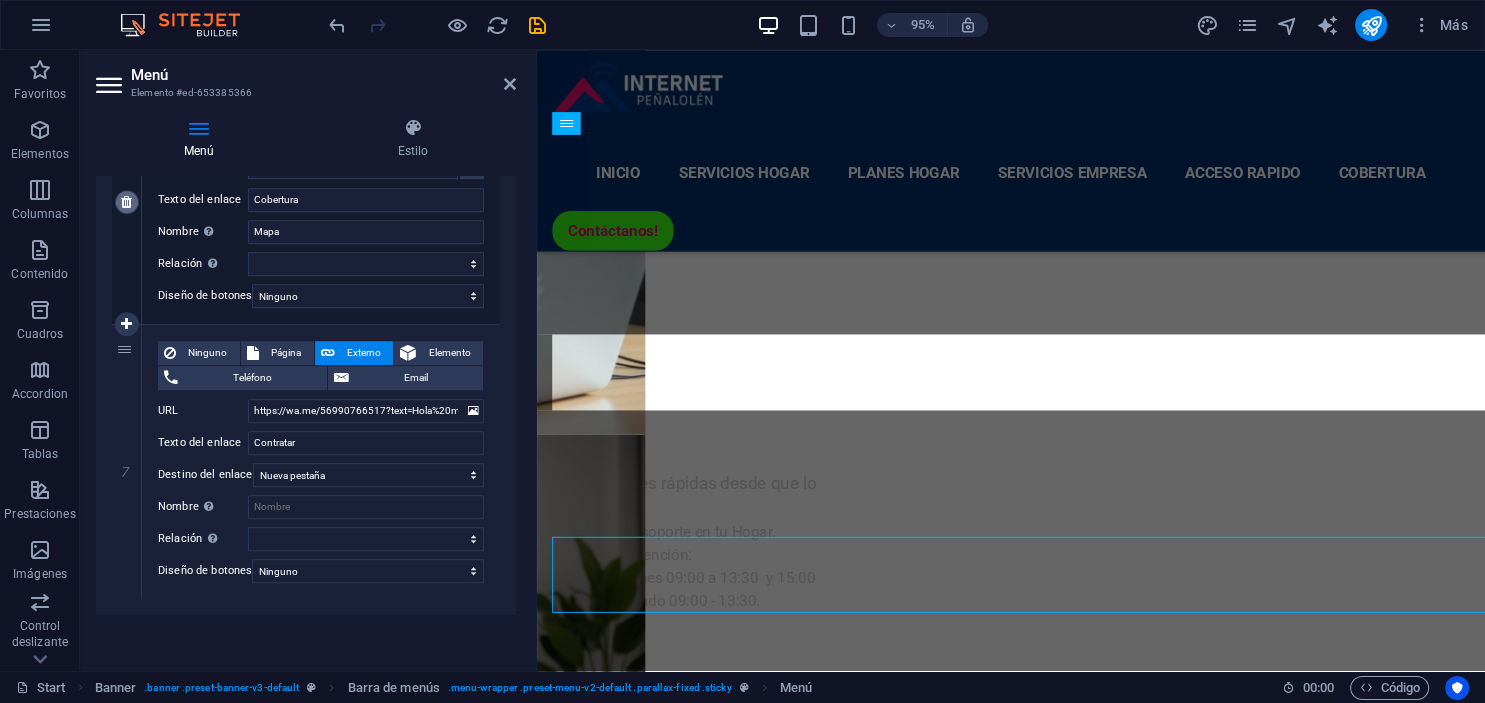 scroll, scrollTop: 1242, scrollLeft: 0, axis: vertical 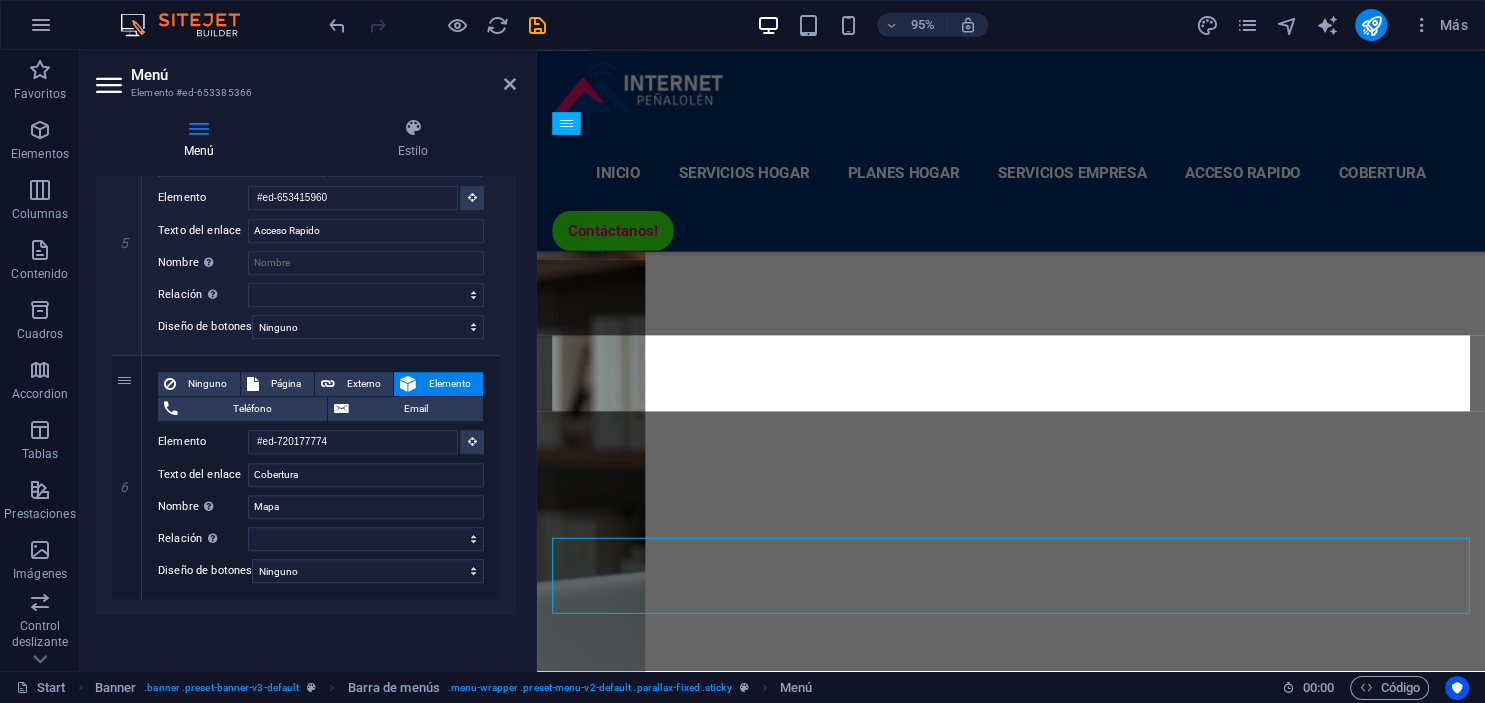 click on "Menú" at bounding box center (323, 75) 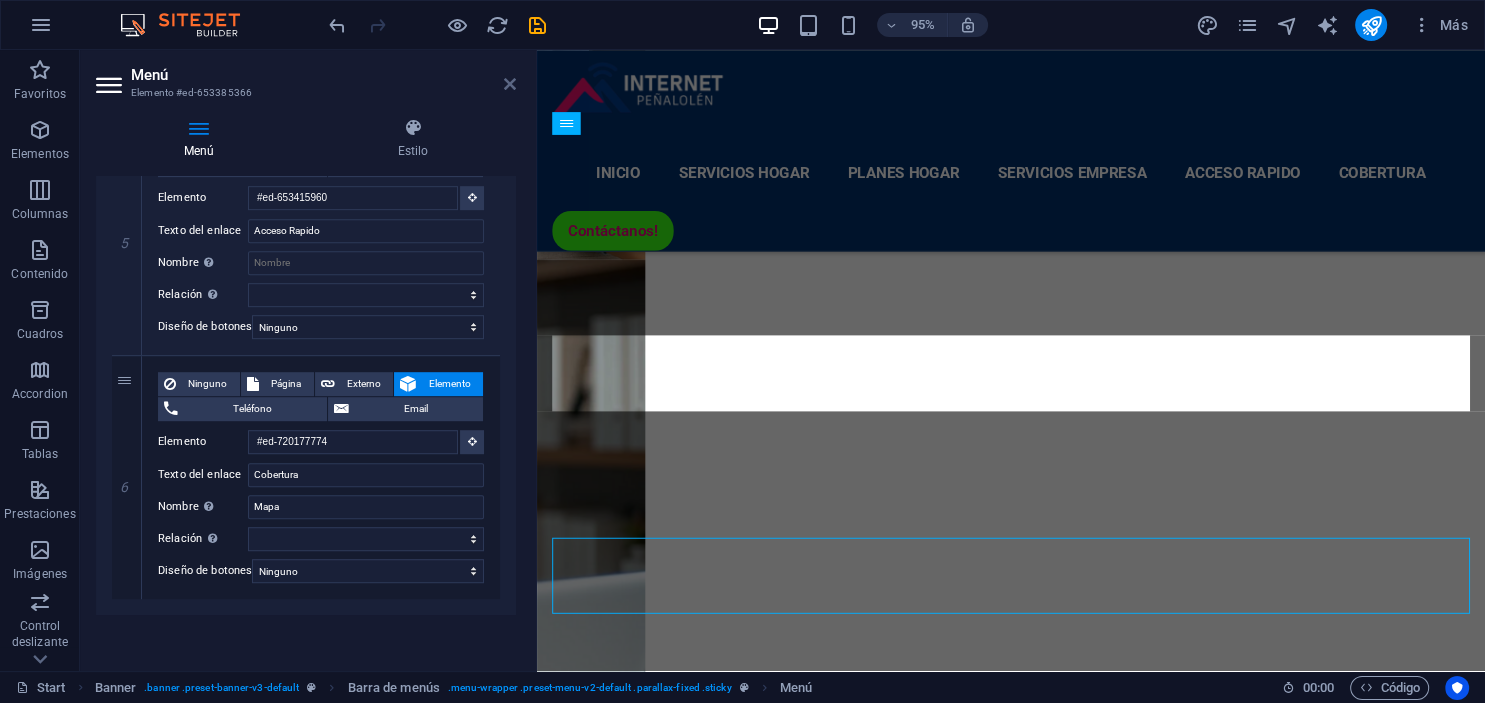 click at bounding box center [510, 84] 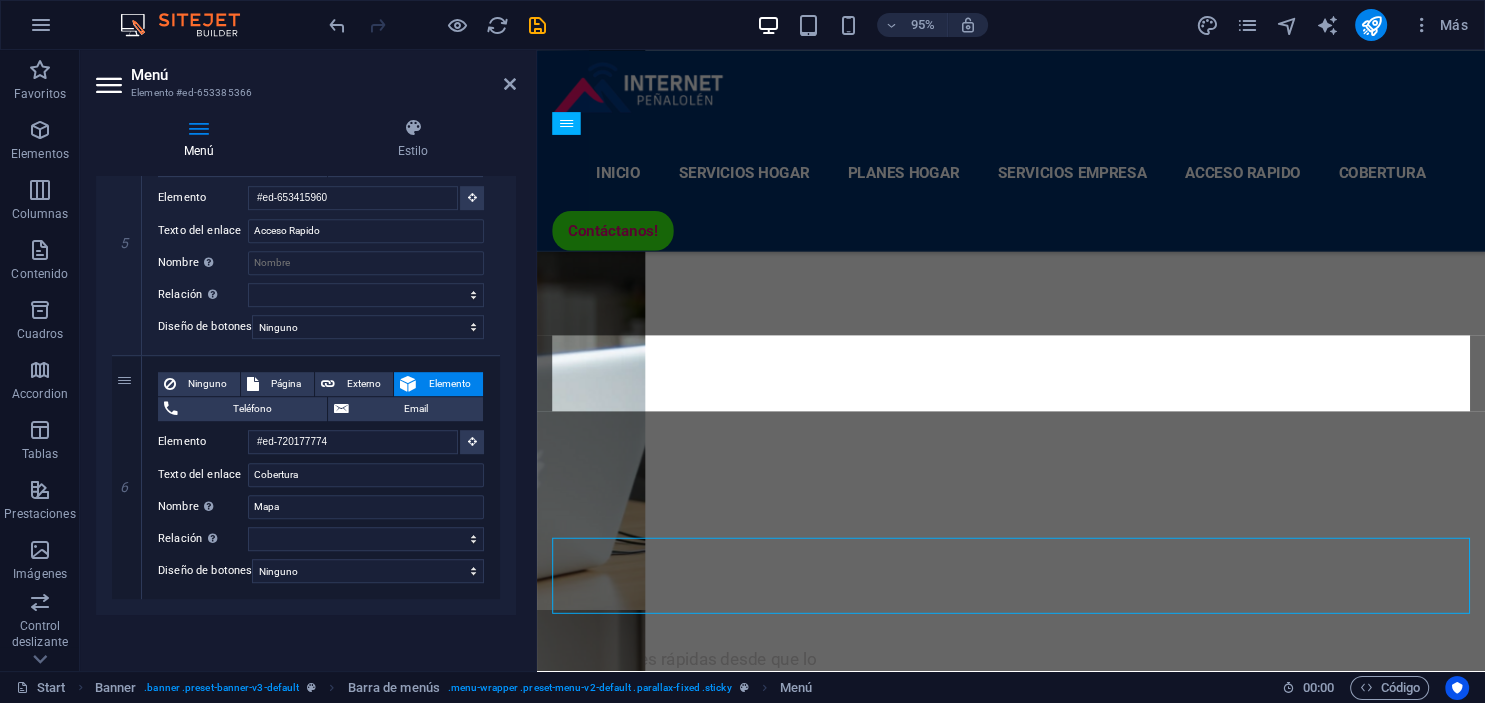 scroll, scrollTop: 4258, scrollLeft: 0, axis: vertical 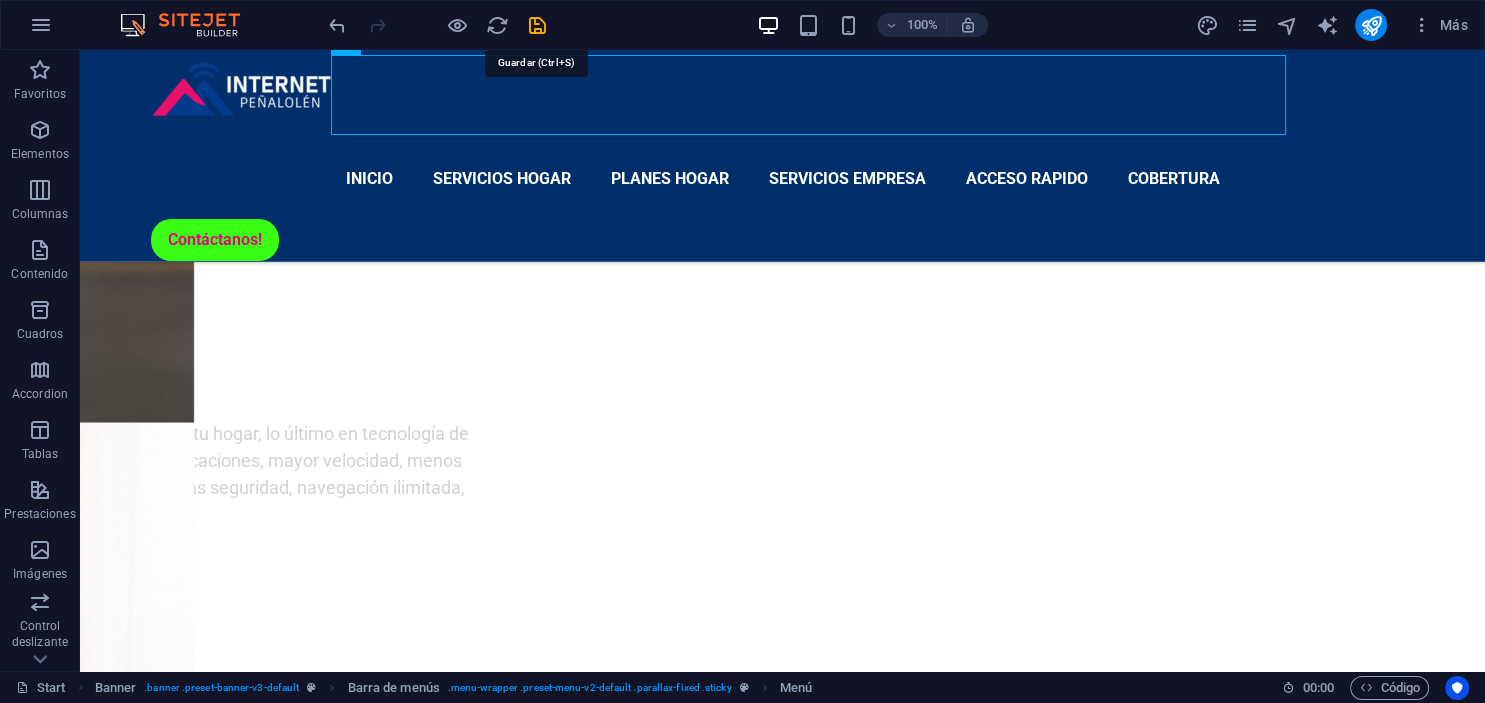 click at bounding box center [537, 25] 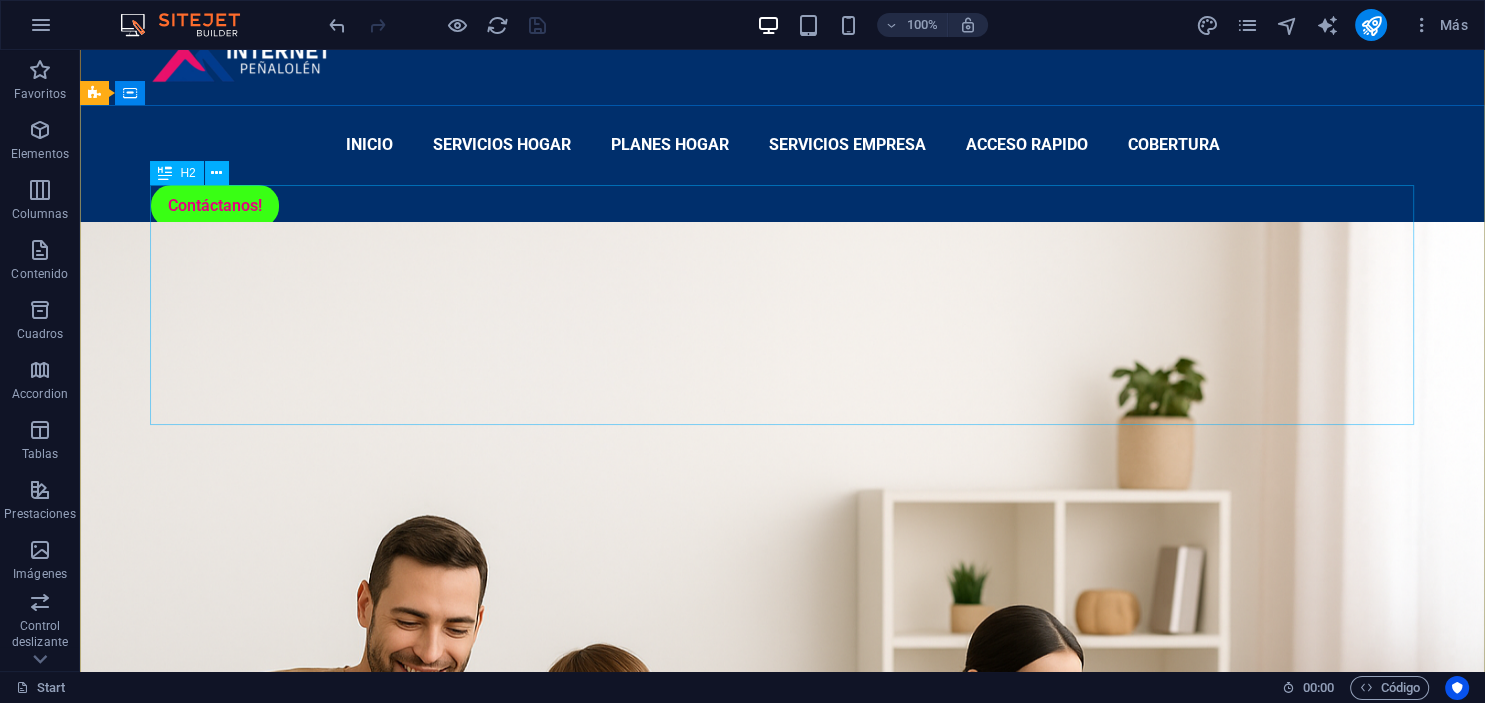 scroll, scrollTop: 0, scrollLeft: 0, axis: both 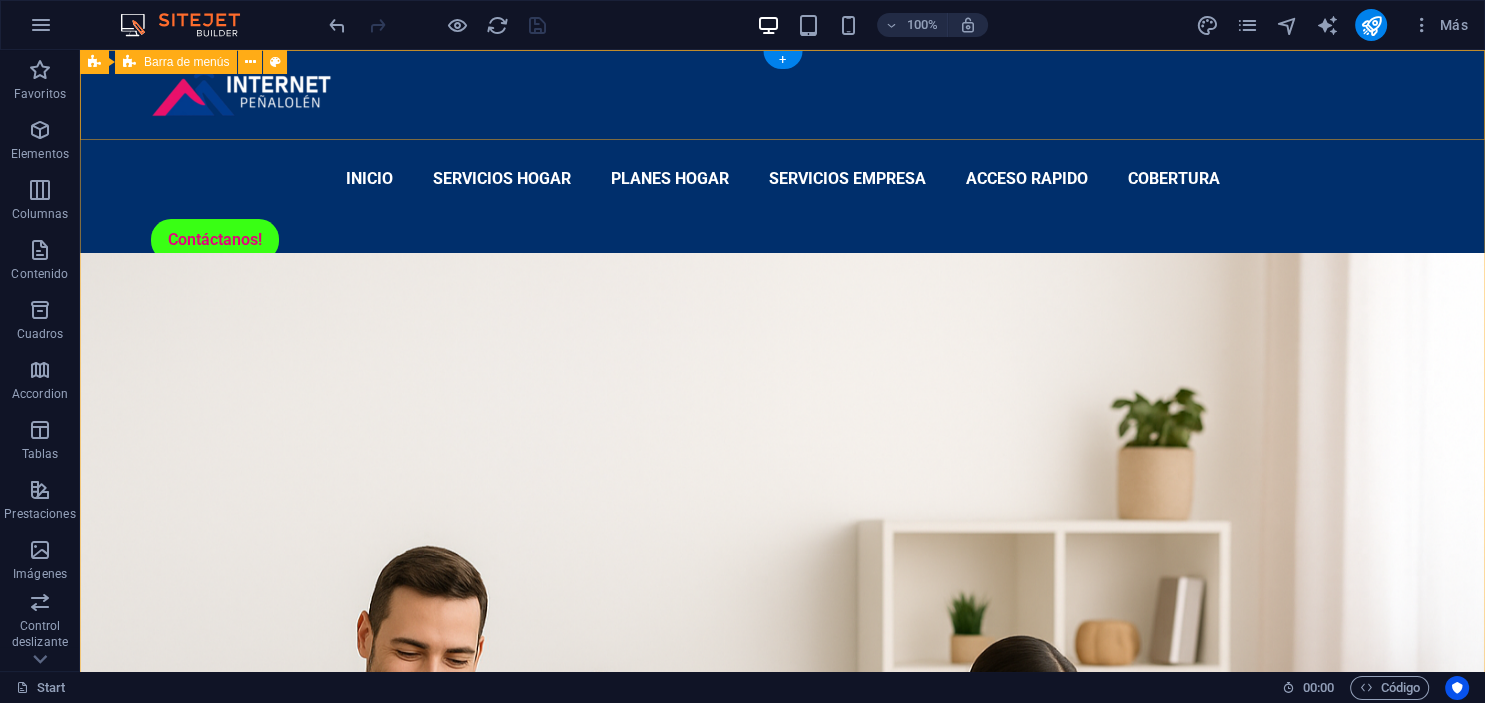 click on "Inicio Servicios Hogar Planes Hogar Servicios Empresa Acceso Rapido Cobertura Contáctanos!" at bounding box center [782, 156] 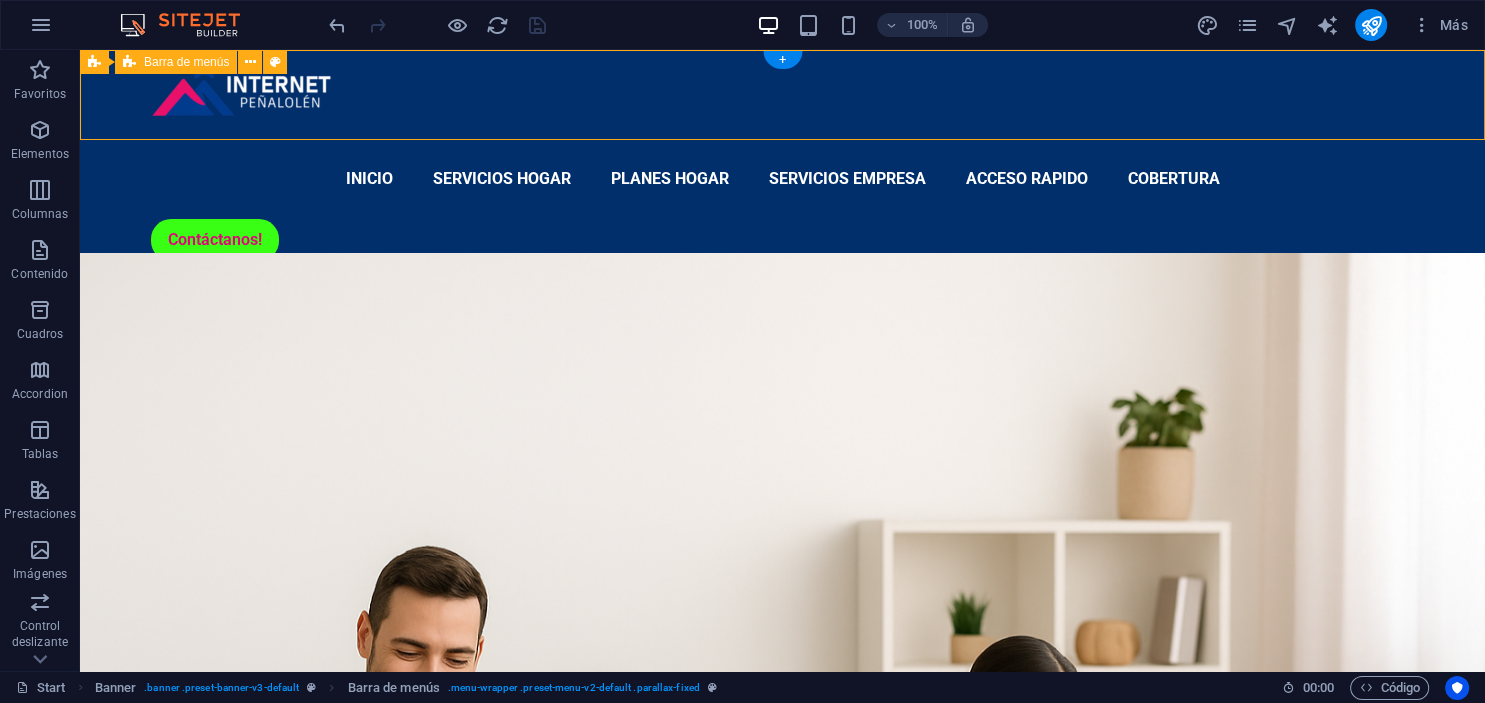 click on "Inicio Servicios Hogar Planes Hogar Servicios Empresa Acceso Rapido Cobertura Contáctanos!" at bounding box center (782, 156) 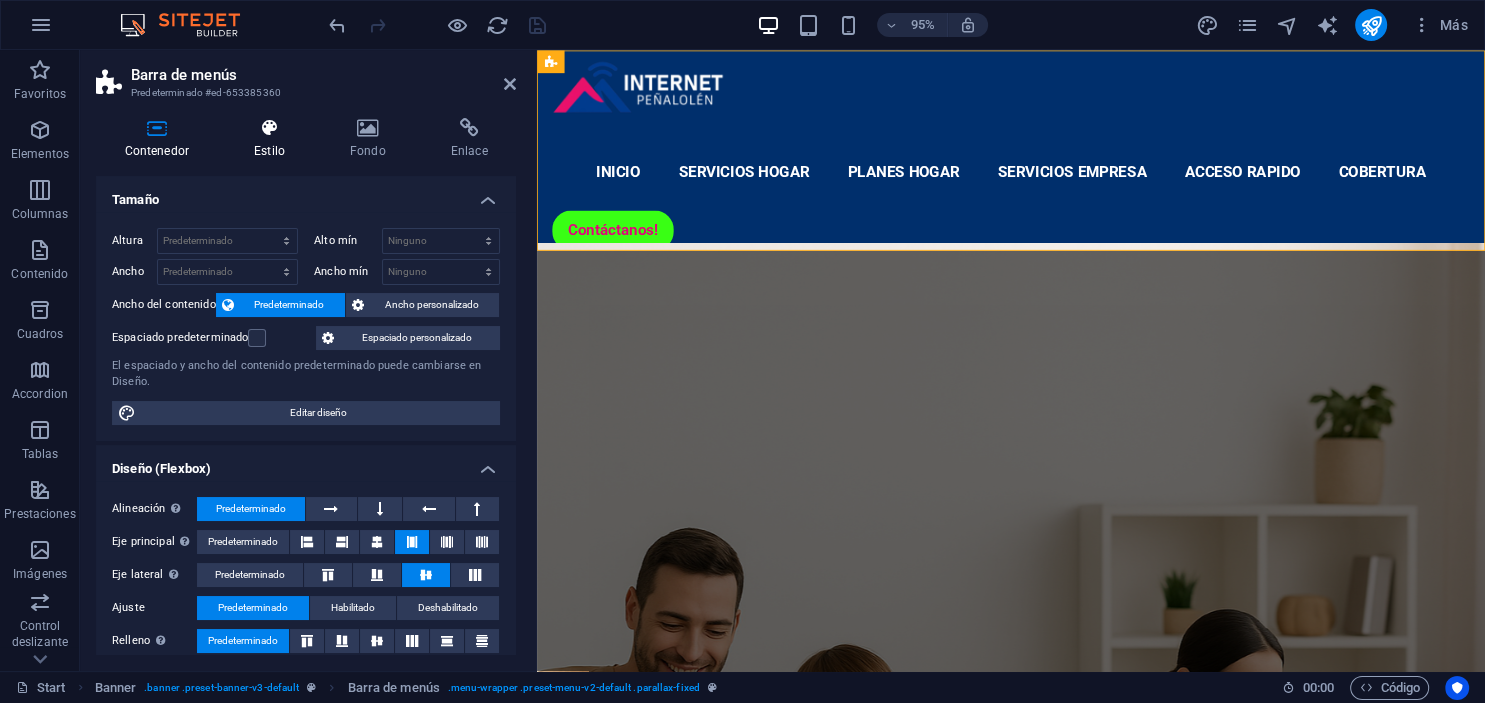 click on "Estilo" at bounding box center (274, 139) 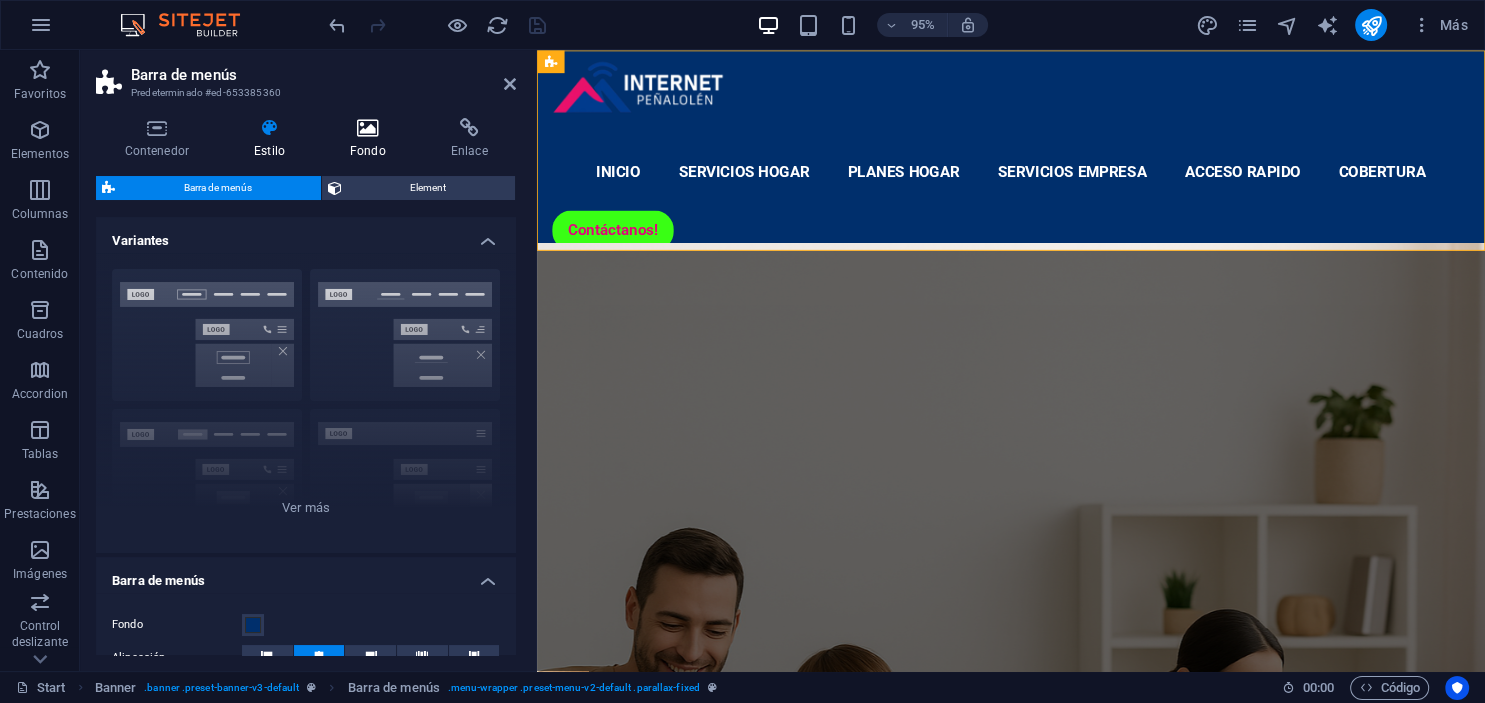 click on "Fondo" at bounding box center [371, 139] 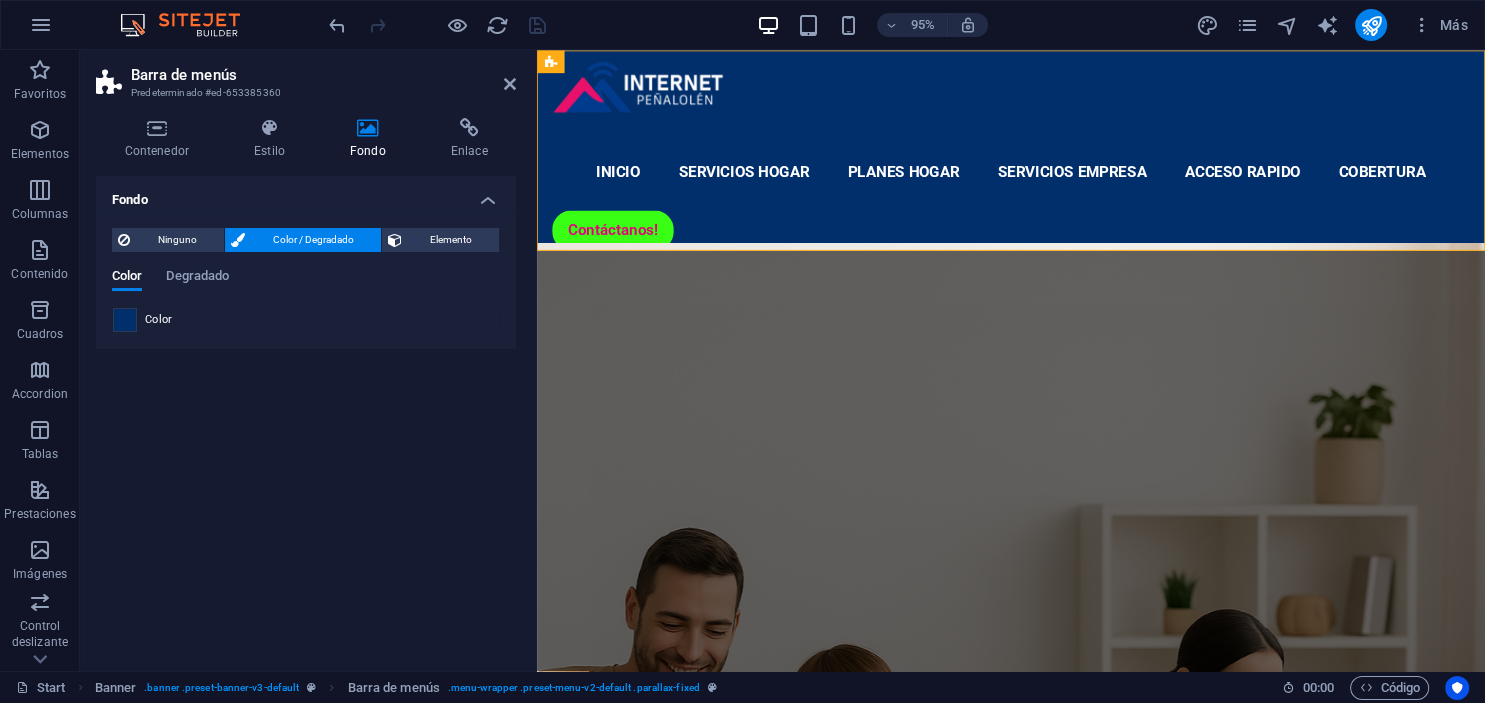 click at bounding box center (125, 320) 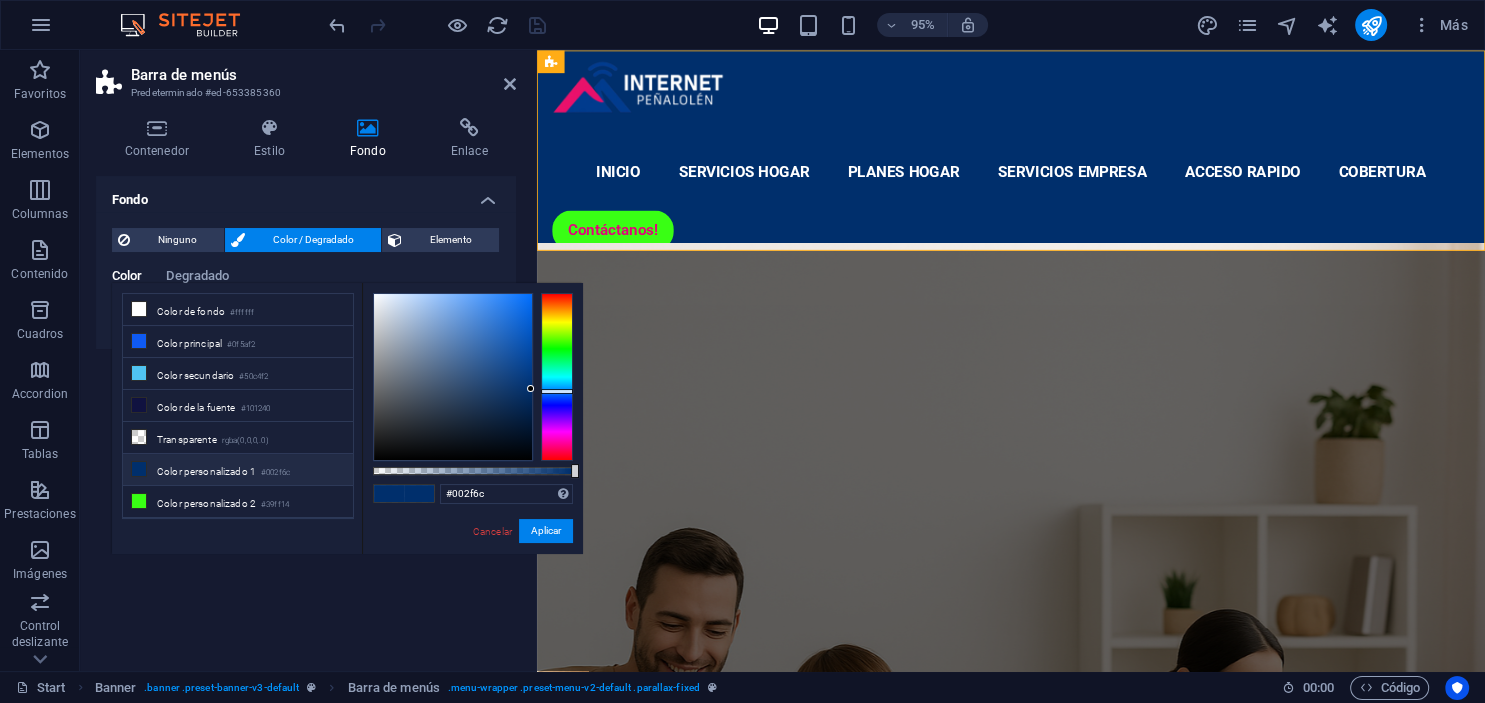 drag, startPoint x: 572, startPoint y: 469, endPoint x: 587, endPoint y: 478, distance: 17.492855 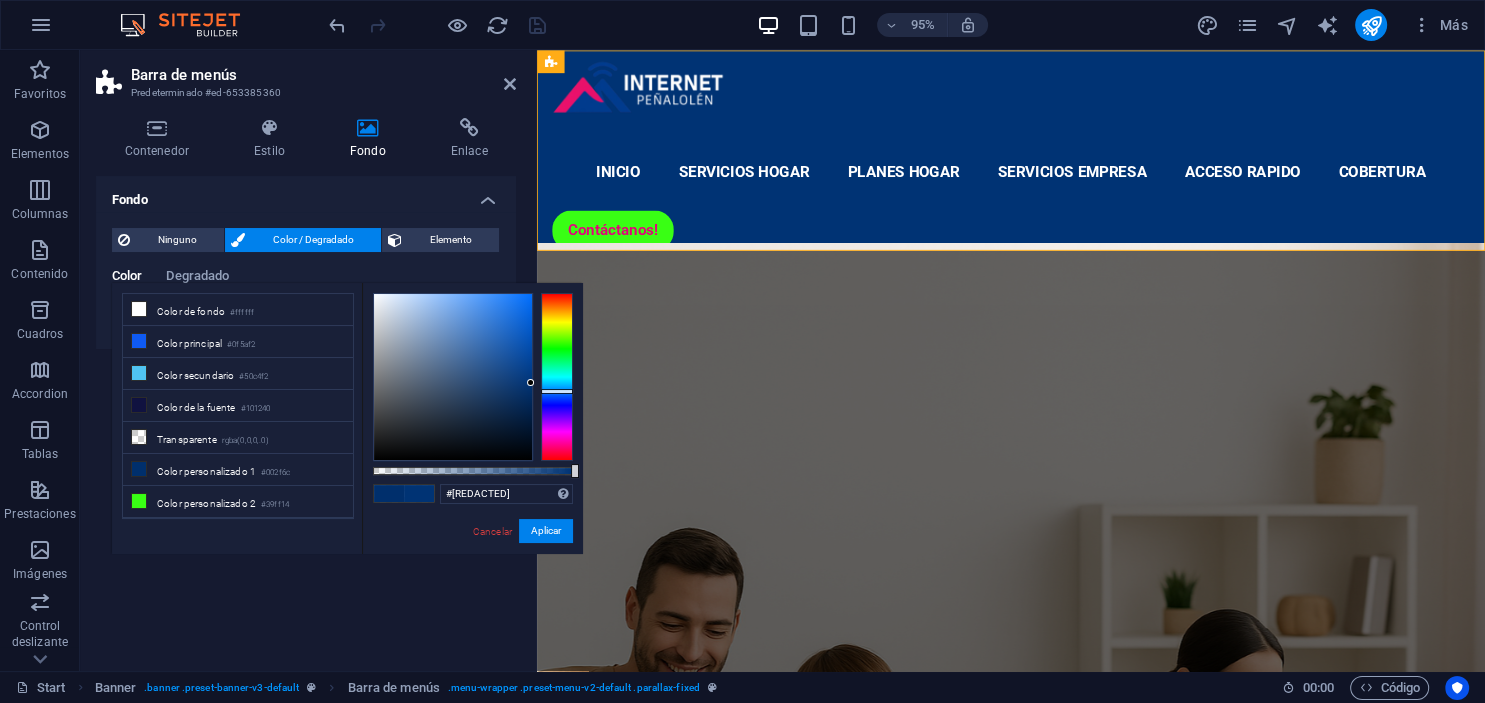 click at bounding box center [453, 377] 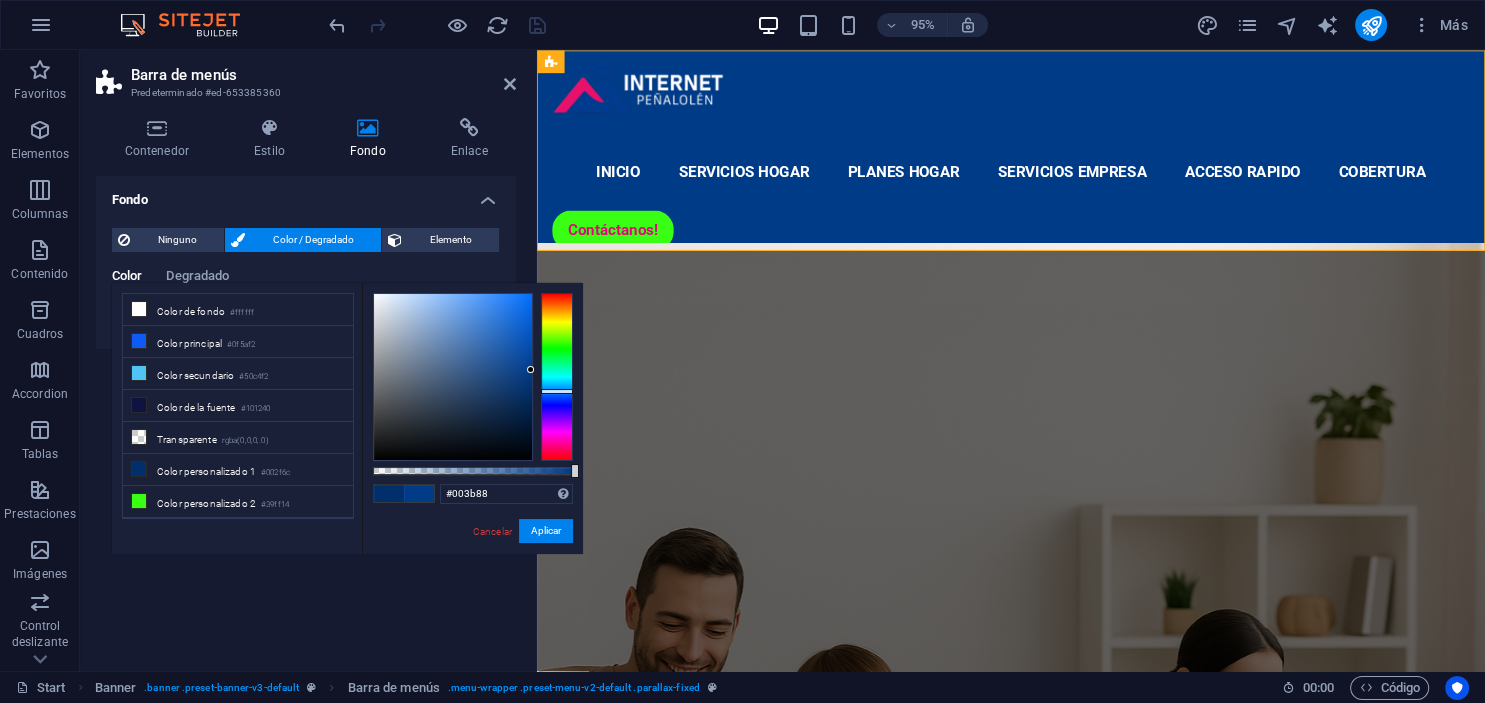 drag, startPoint x: 528, startPoint y: 387, endPoint x: 532, endPoint y: 370, distance: 17.464249 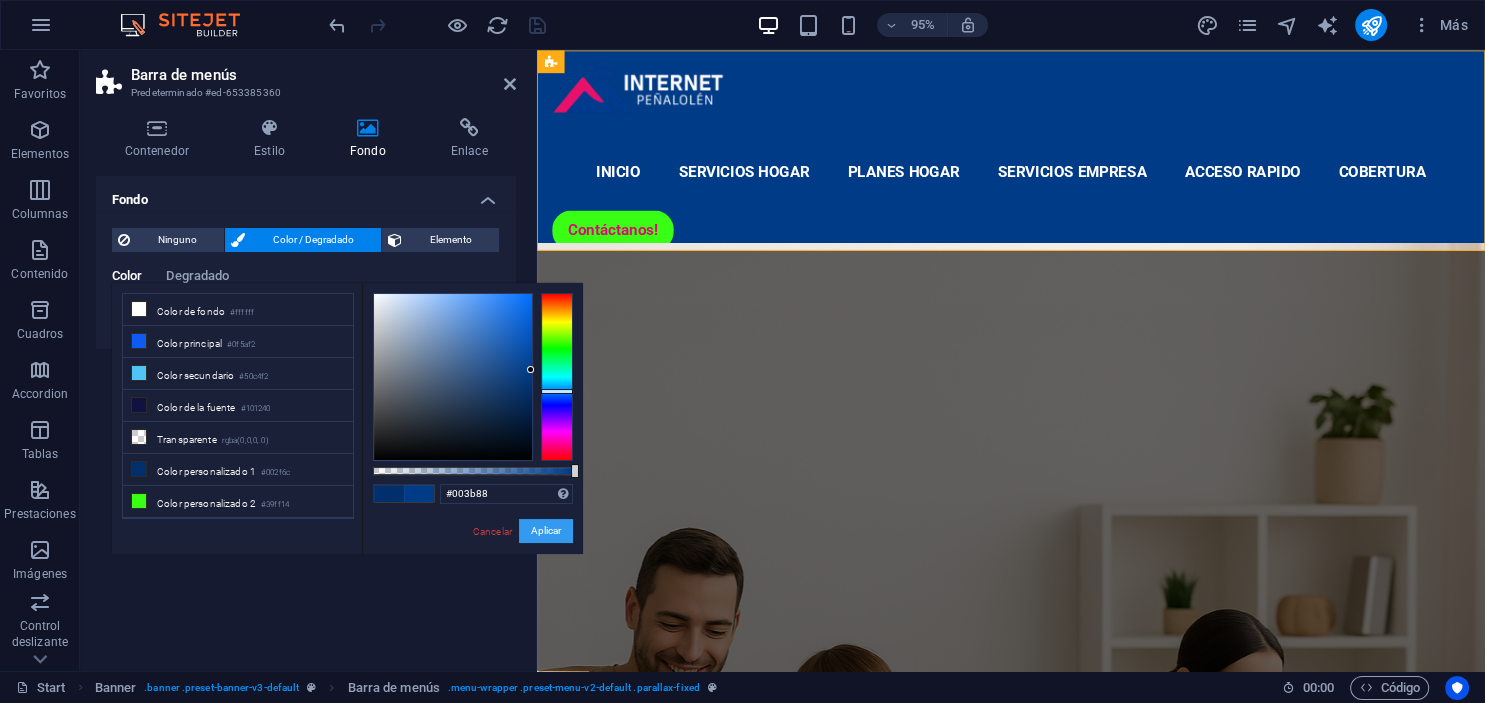 click on "Aplicar" at bounding box center [546, 531] 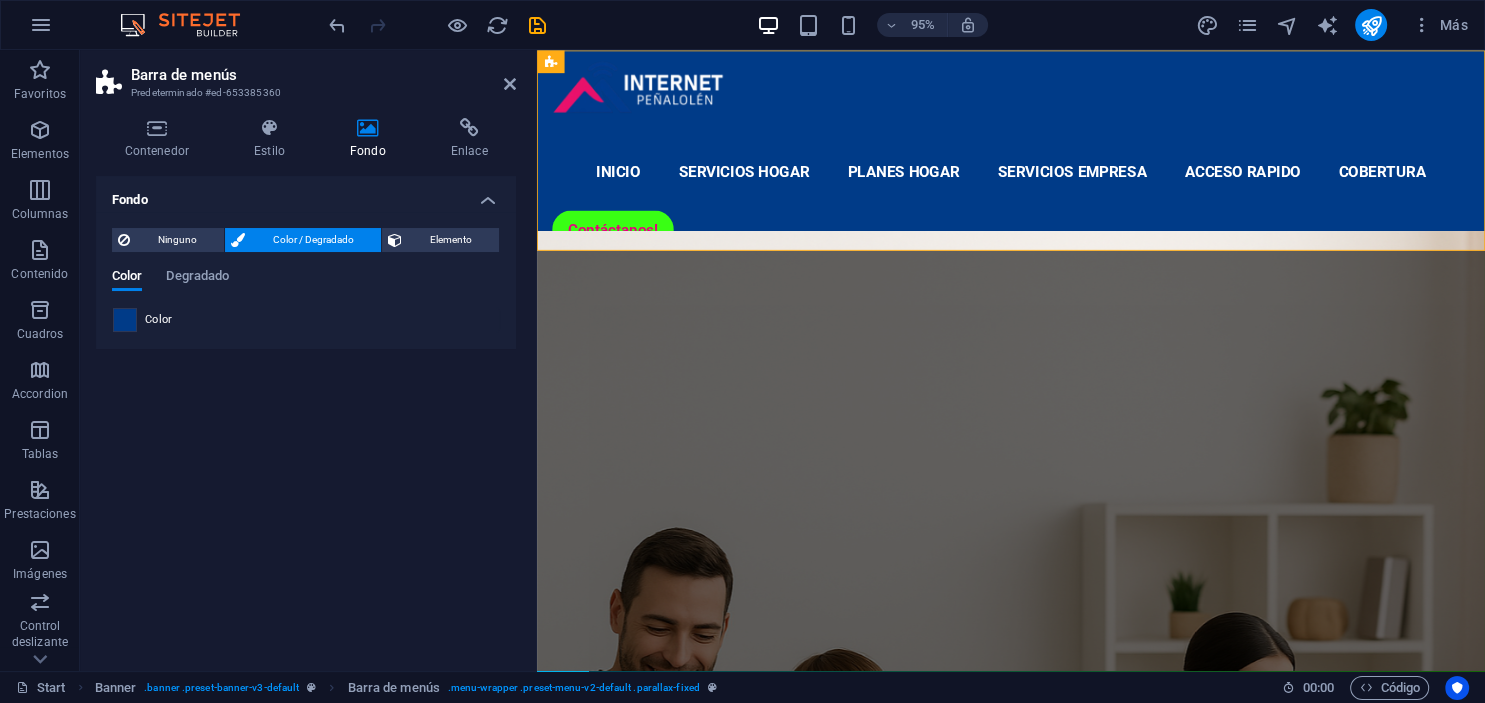 click at bounding box center (125, 320) 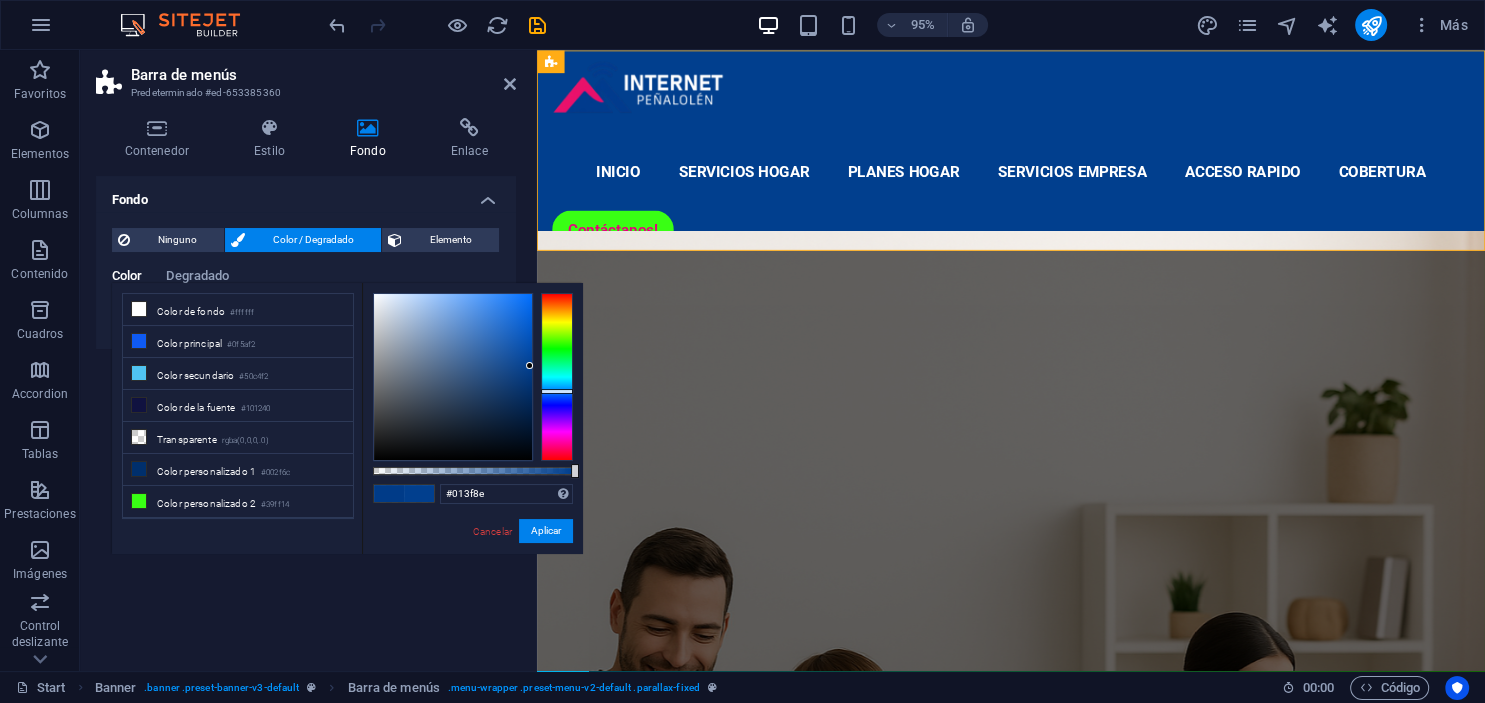 click at bounding box center (529, 365) 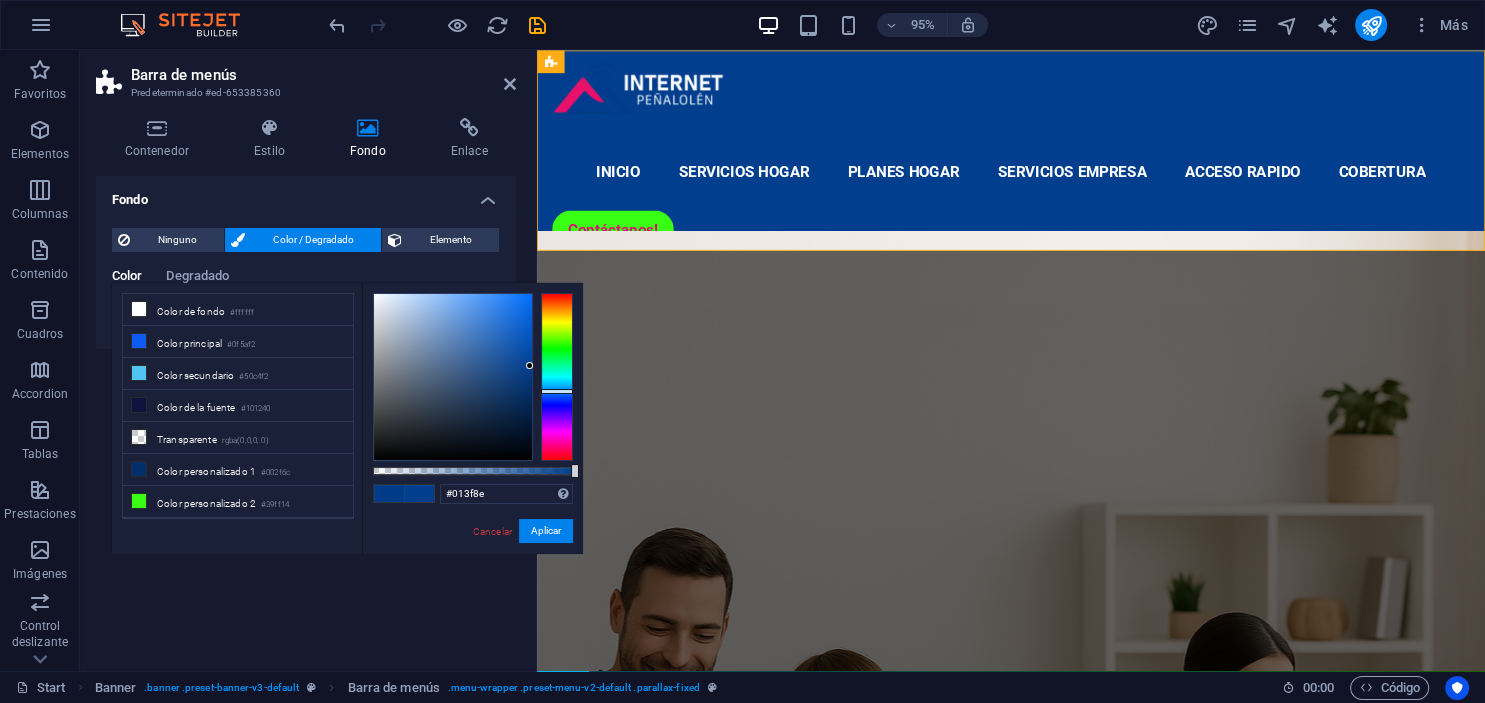 click on "Cancelar Aplicar" at bounding box center [522, 531] 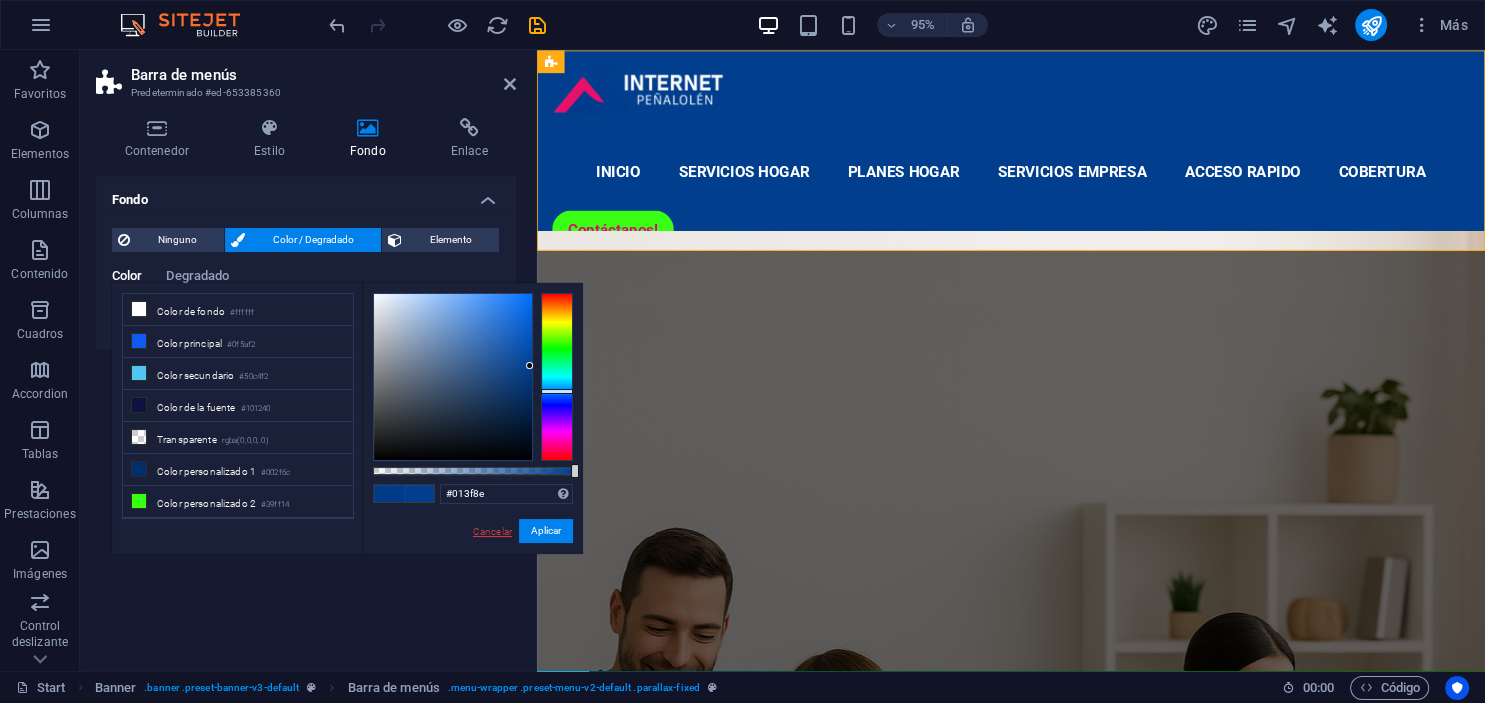 click on "Cancelar" at bounding box center [492, 531] 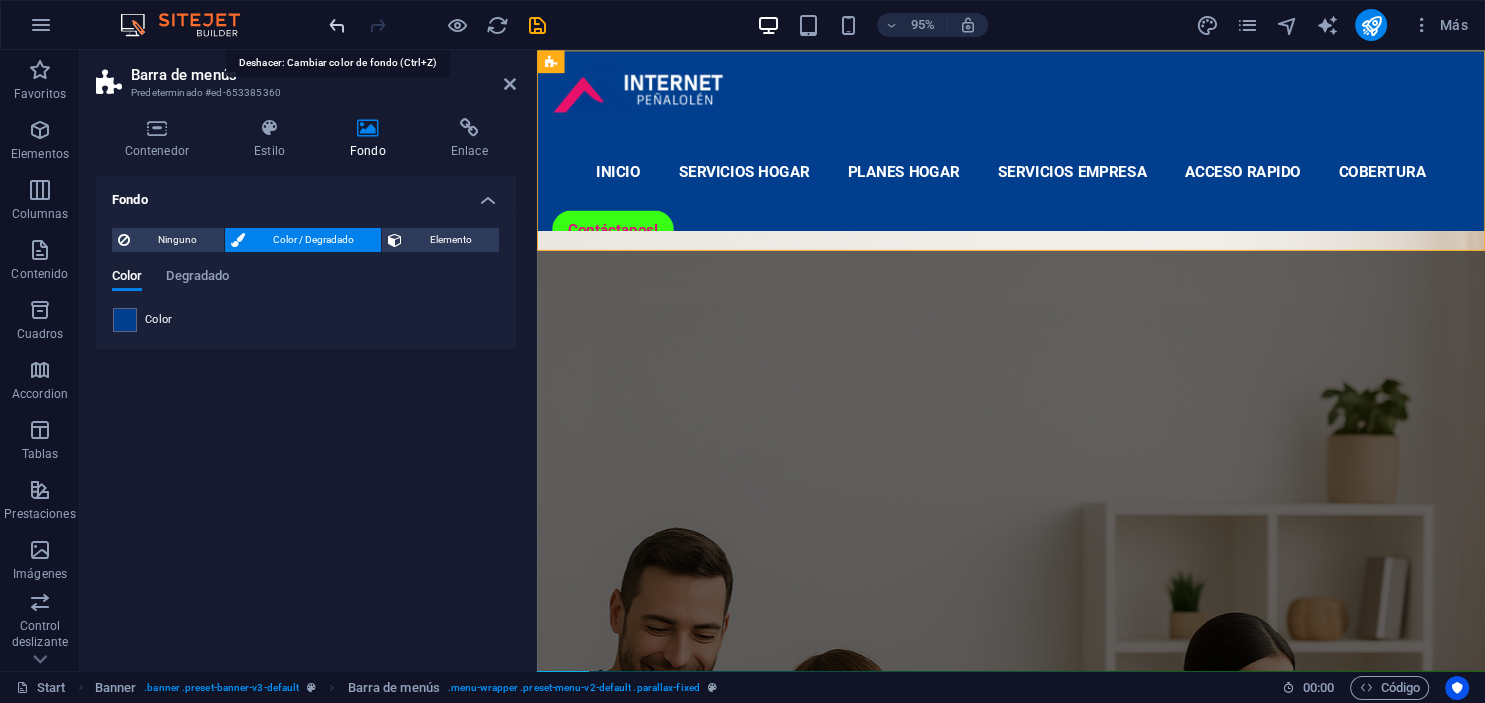 click at bounding box center (337, 25) 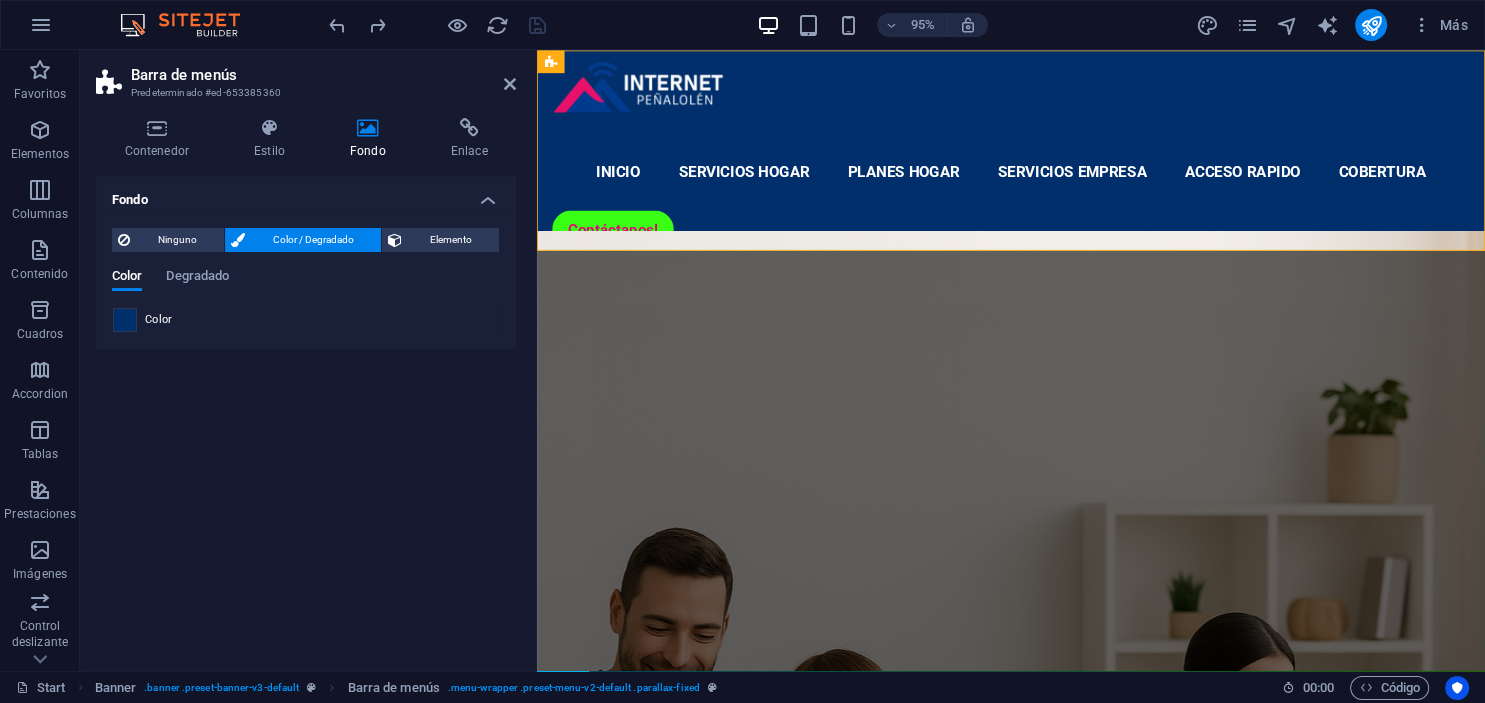 click at bounding box center [125, 320] 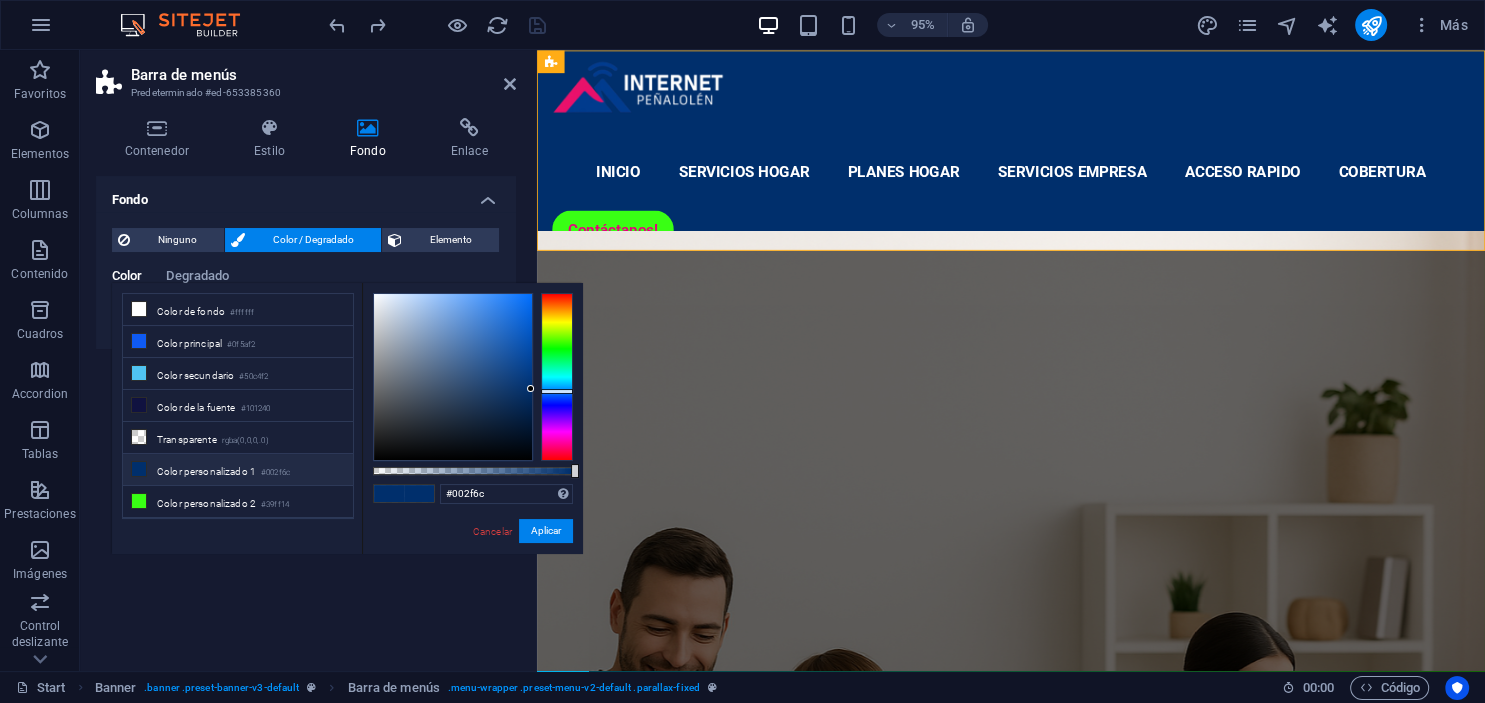 drag, startPoint x: 575, startPoint y: 467, endPoint x: 669, endPoint y: 446, distance: 96.317184 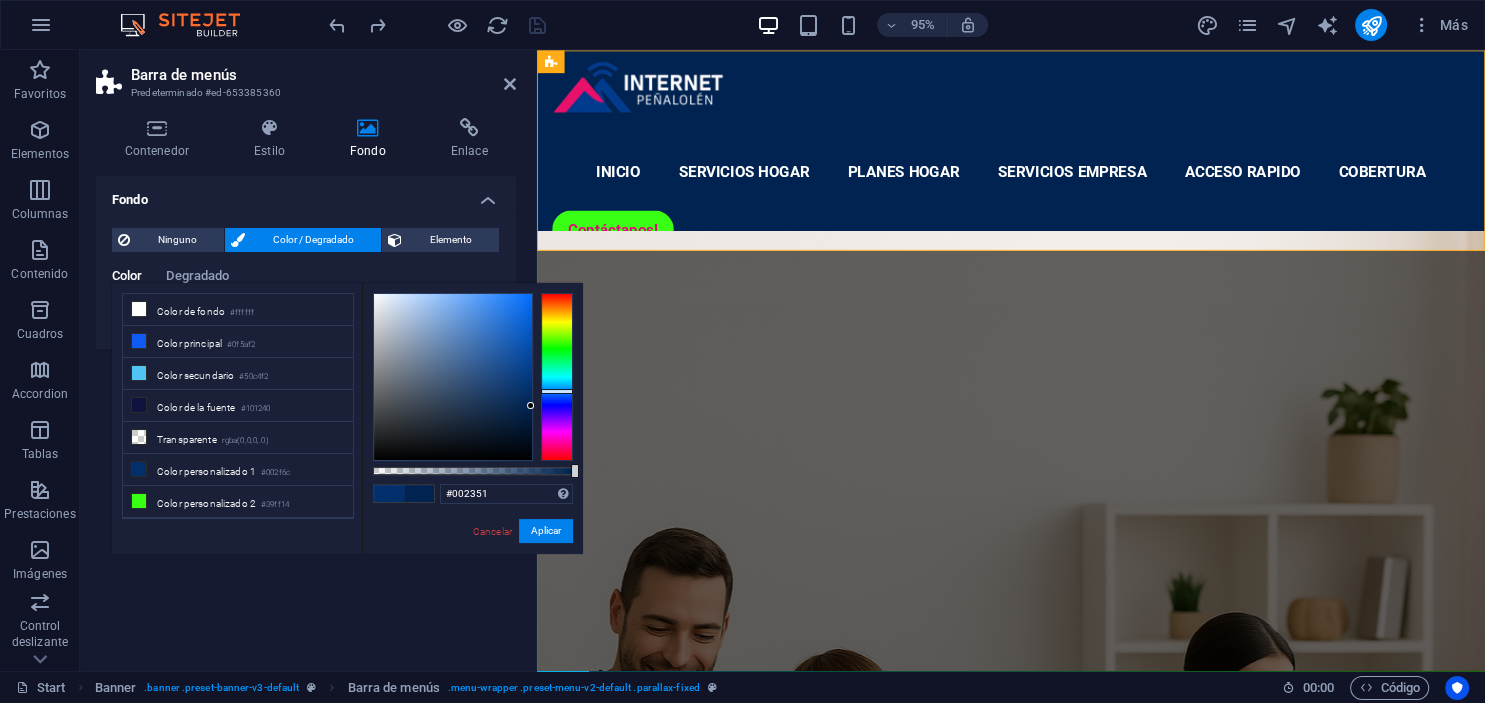 drag, startPoint x: 529, startPoint y: 386, endPoint x: 537, endPoint y: 406, distance: 21.540659 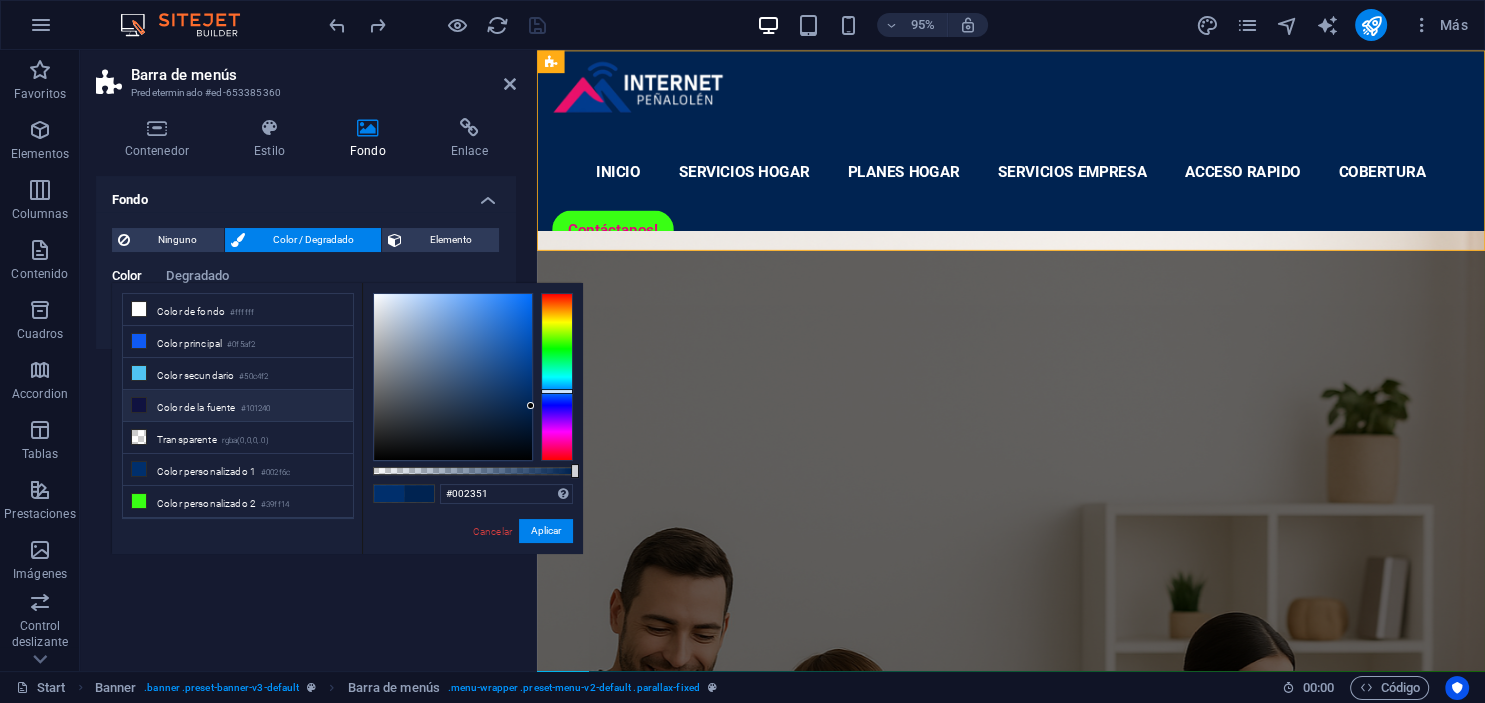 click on "#101240" at bounding box center [256, 409] 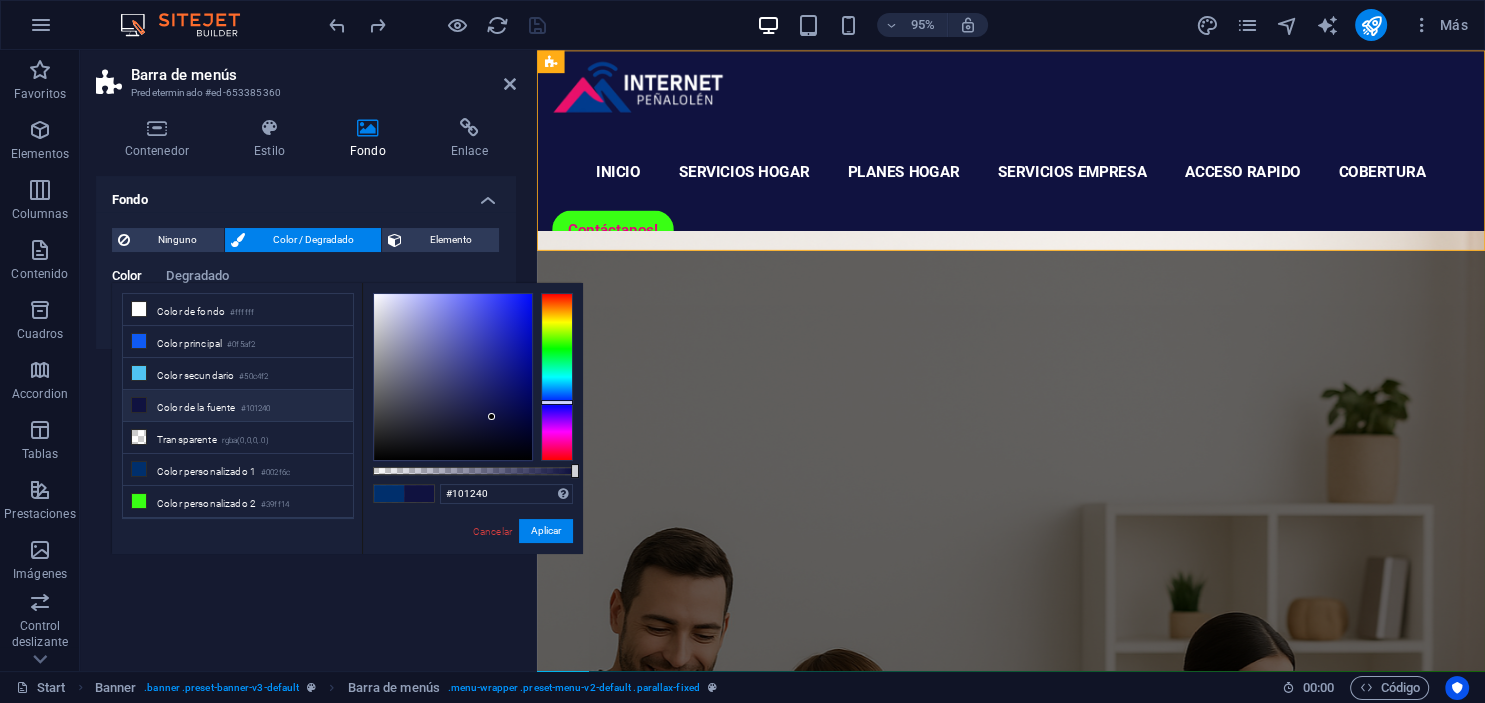 click on "#101240 Formatos soportados #0852ed rgb(8, 82, 237) rgba(8, 82, 237, 90%) hsv(221,97,93) hsl(221, 93%, 48%) Cancelar Aplicar" at bounding box center [472, 563] 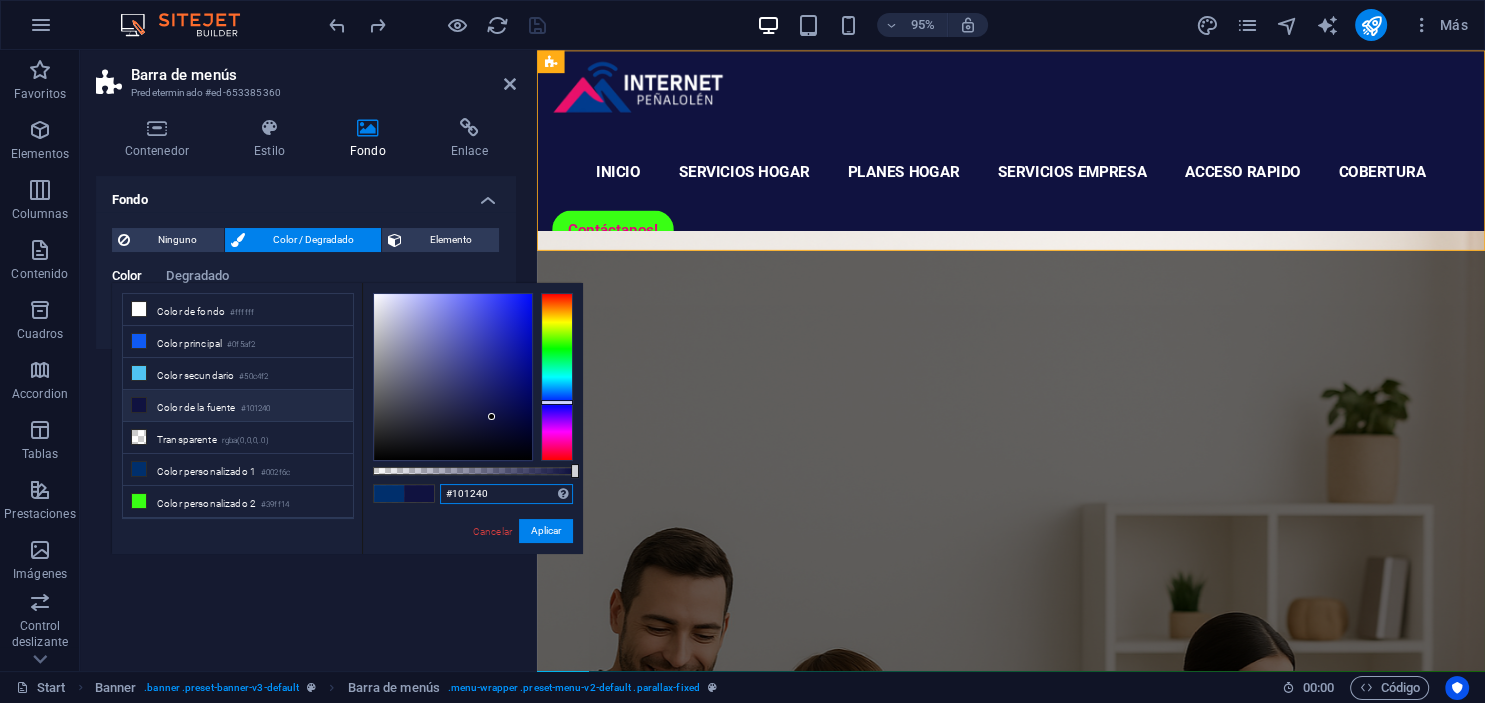 drag, startPoint x: 454, startPoint y: 493, endPoint x: 604, endPoint y: 485, distance: 150.21318 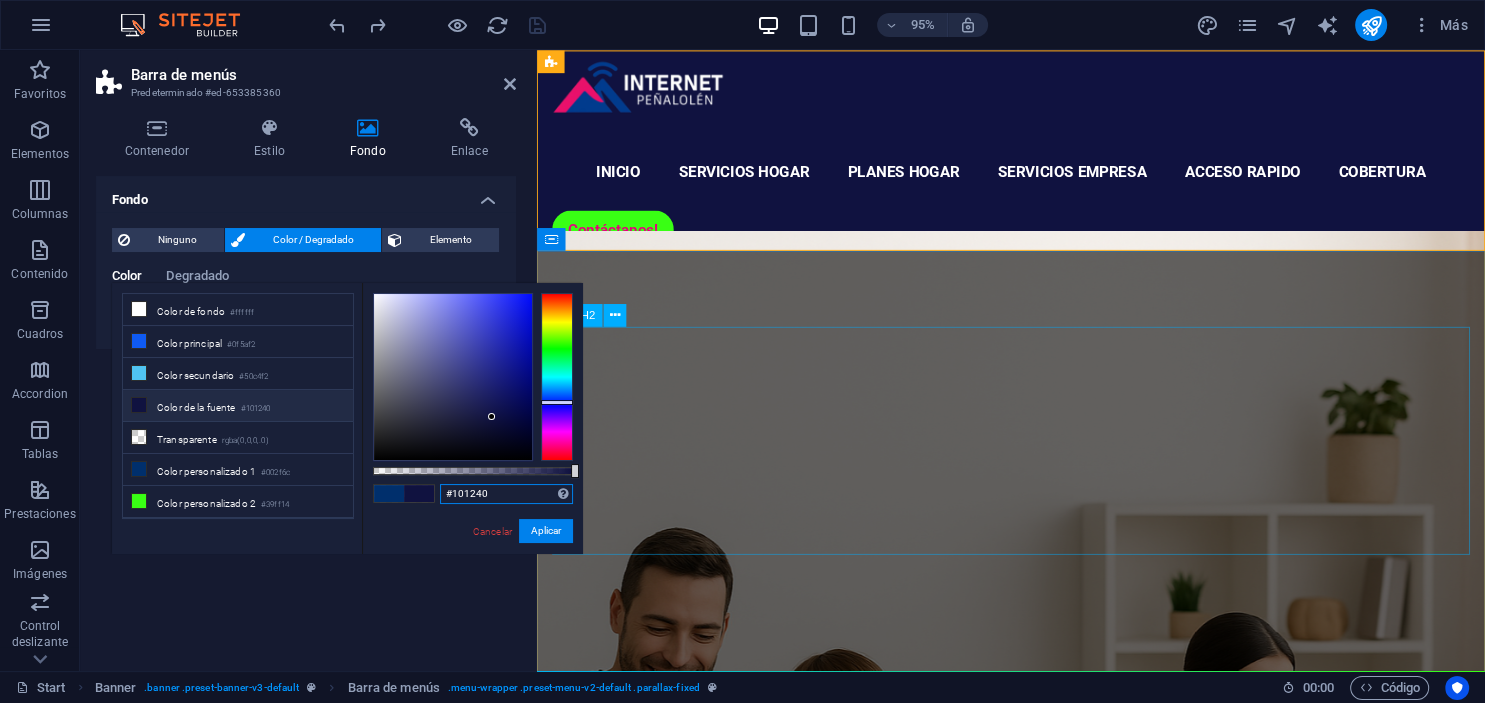 paste on "002c6f" 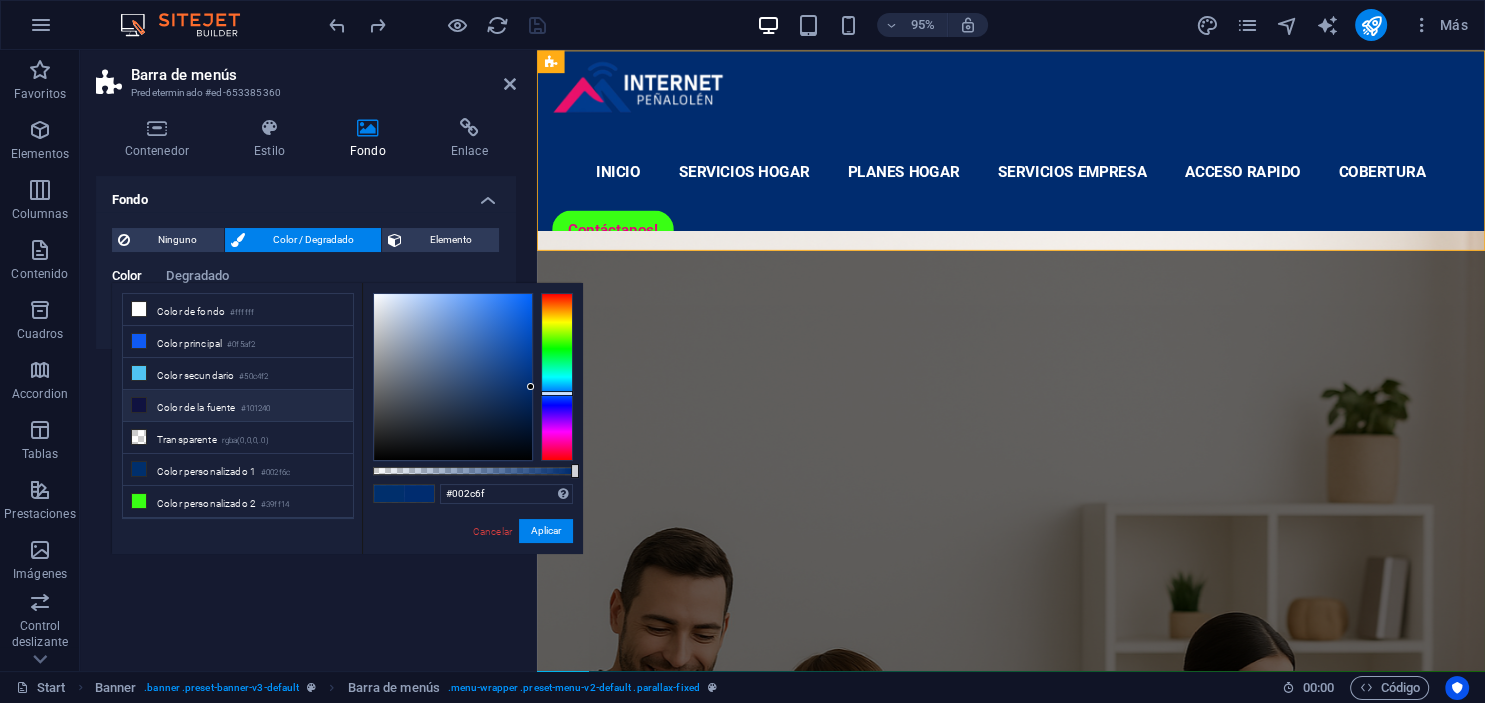 click on "Color de la fuente
#101240" at bounding box center (238, 406) 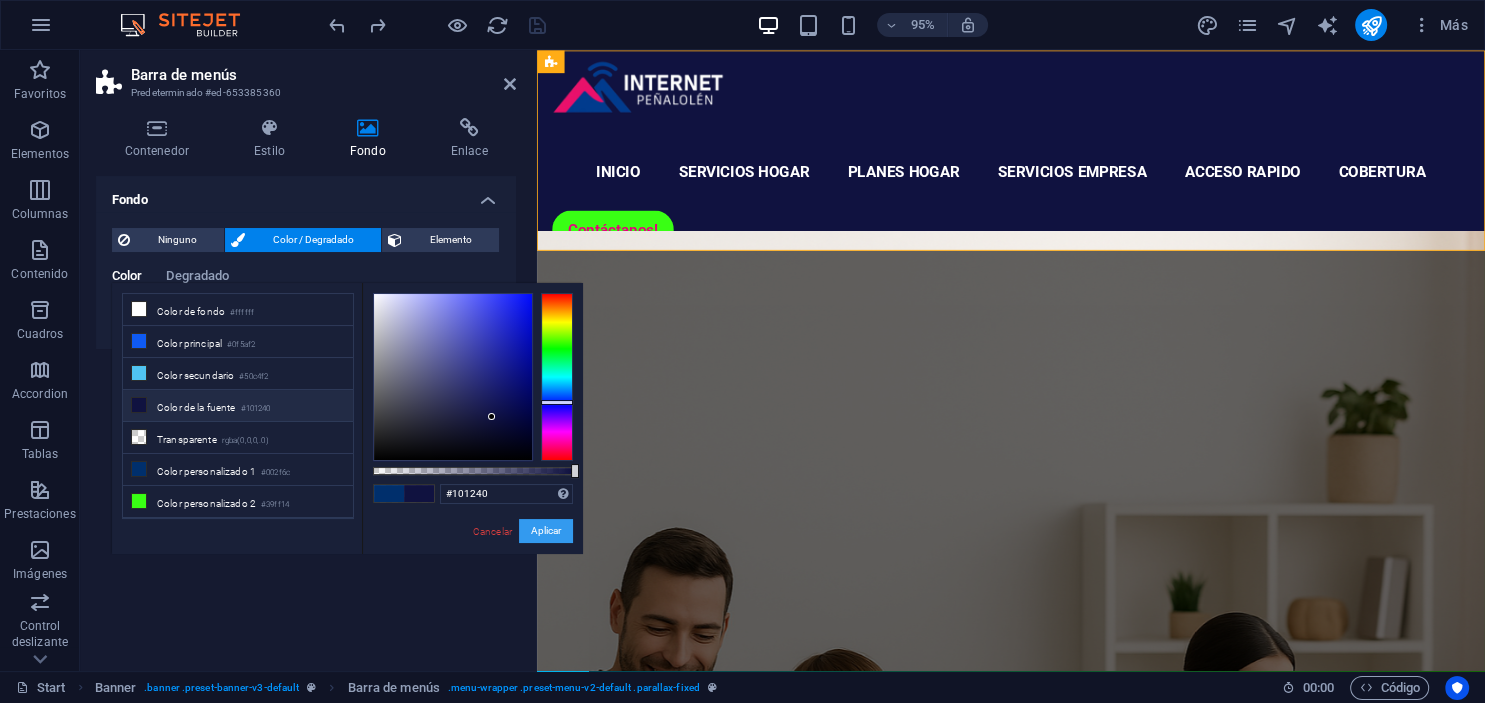 click on "Aplicar" at bounding box center [546, 531] 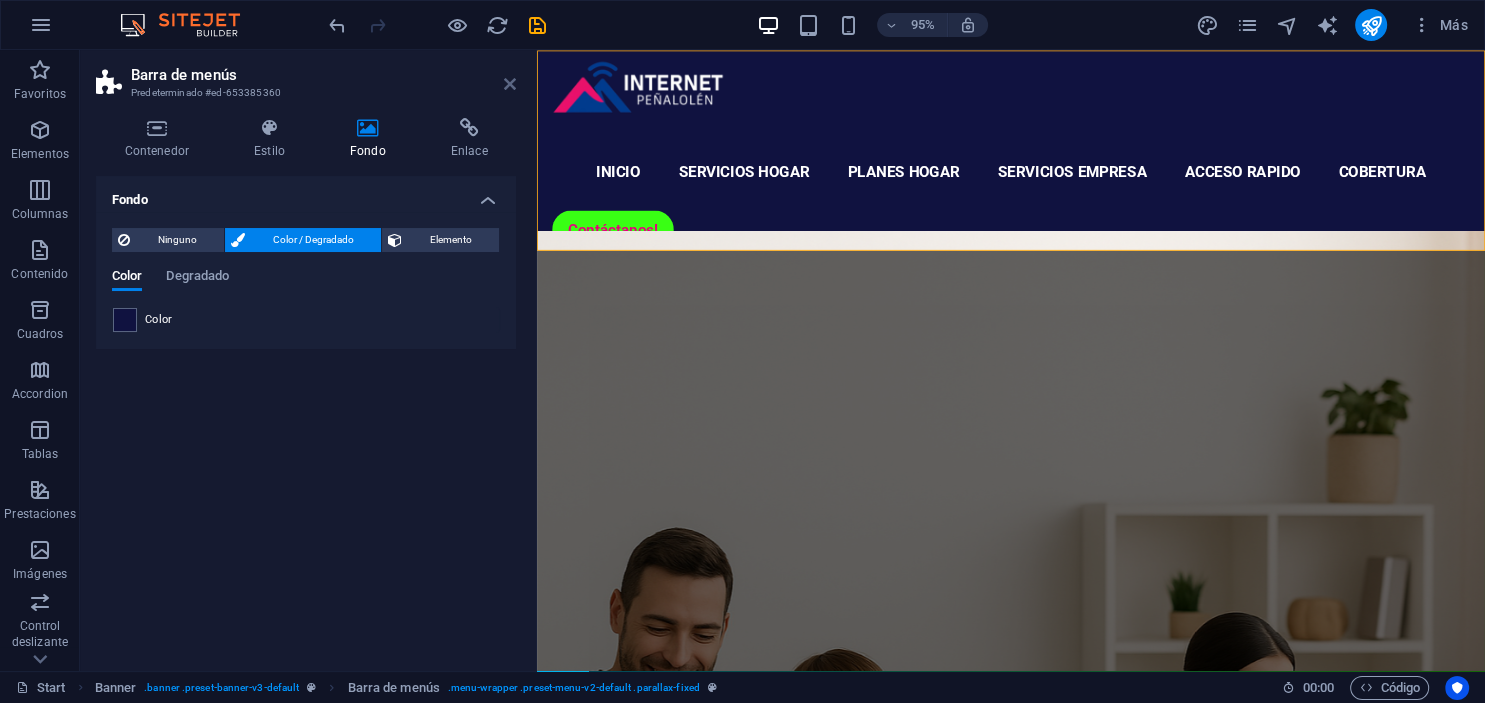 drag, startPoint x: 511, startPoint y: 88, endPoint x: 434, endPoint y: 38, distance: 91.809586 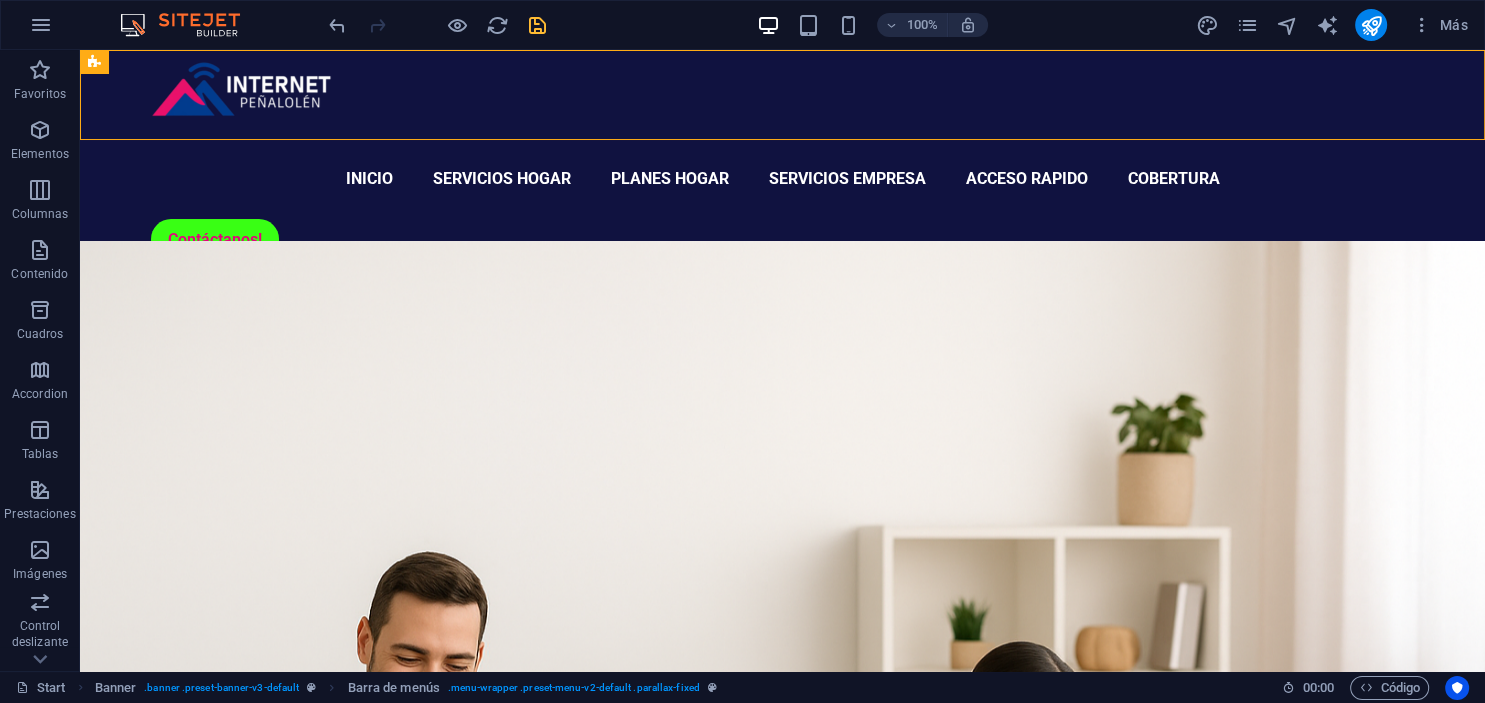 click at bounding box center (537, 25) 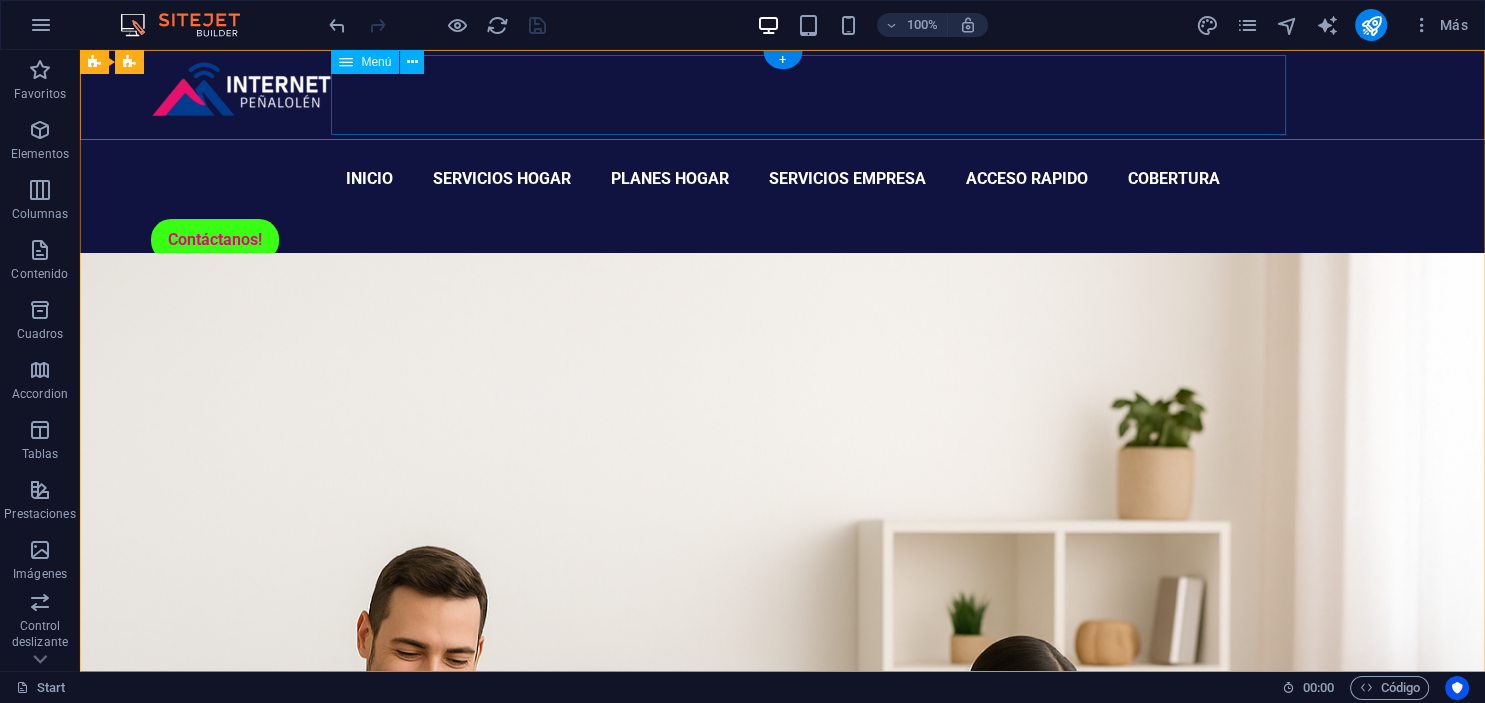 click on "Inicio Servicios Hogar Planes Hogar Servicios Empresa Acceso Rapido Cobertura" at bounding box center (783, 179) 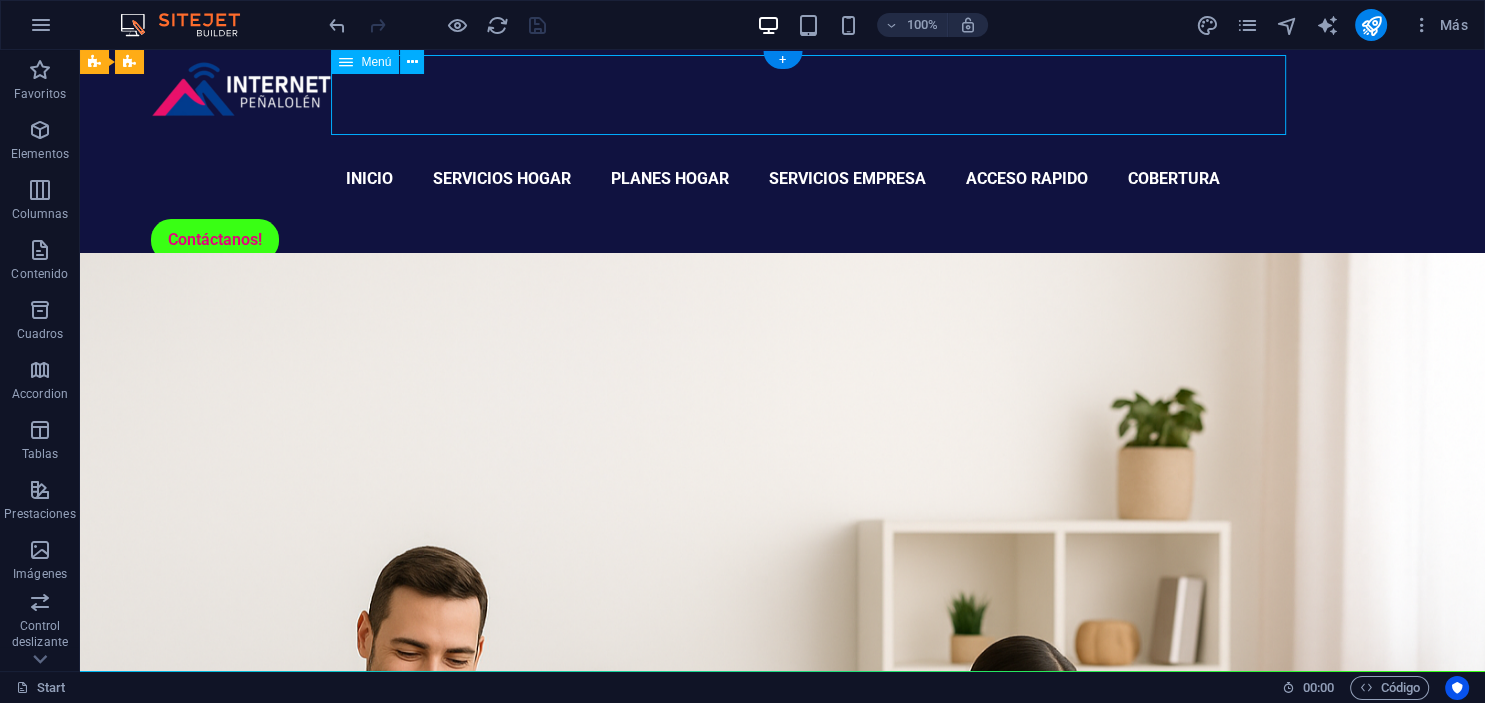 click on "Inicio Servicios Hogar Planes Hogar Servicios Empresa Acceso Rapido Cobertura" at bounding box center (783, 179) 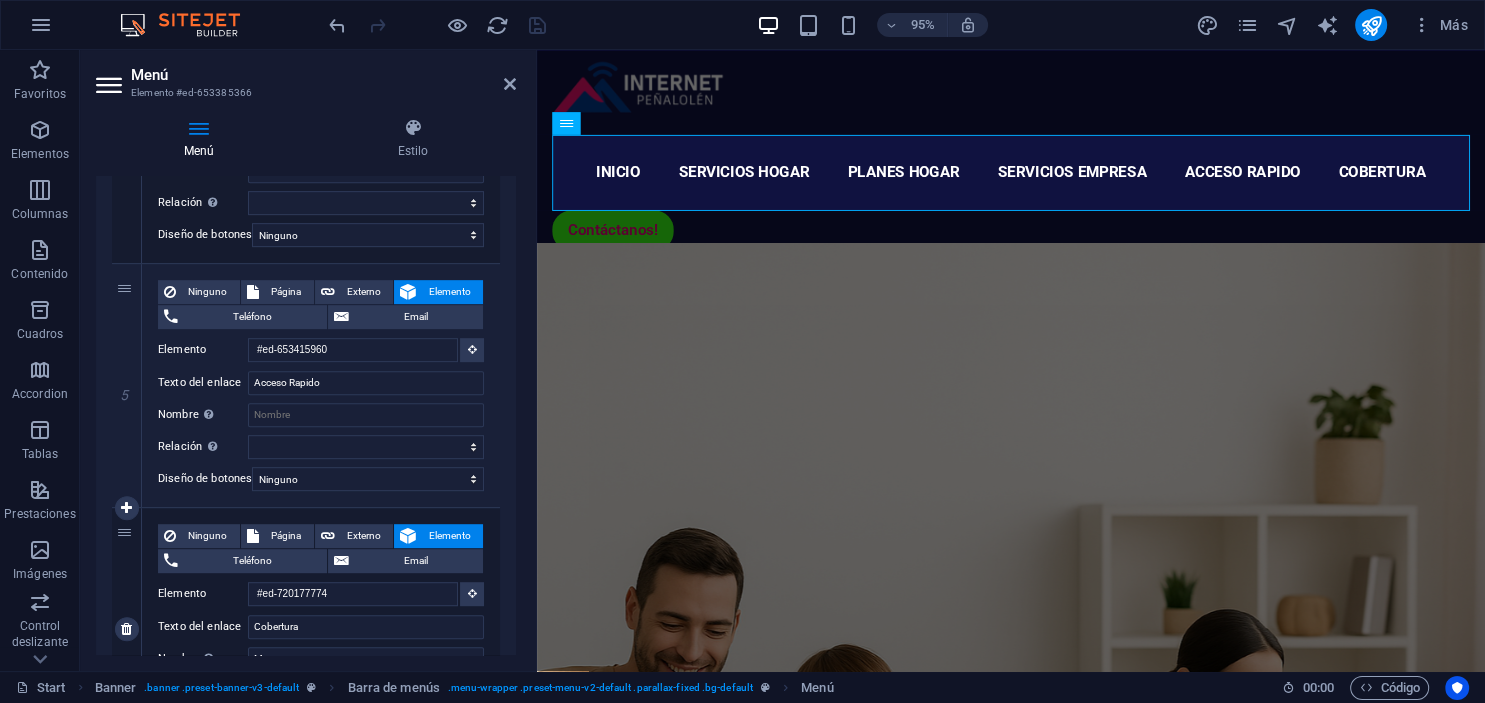 scroll, scrollTop: 1059, scrollLeft: 0, axis: vertical 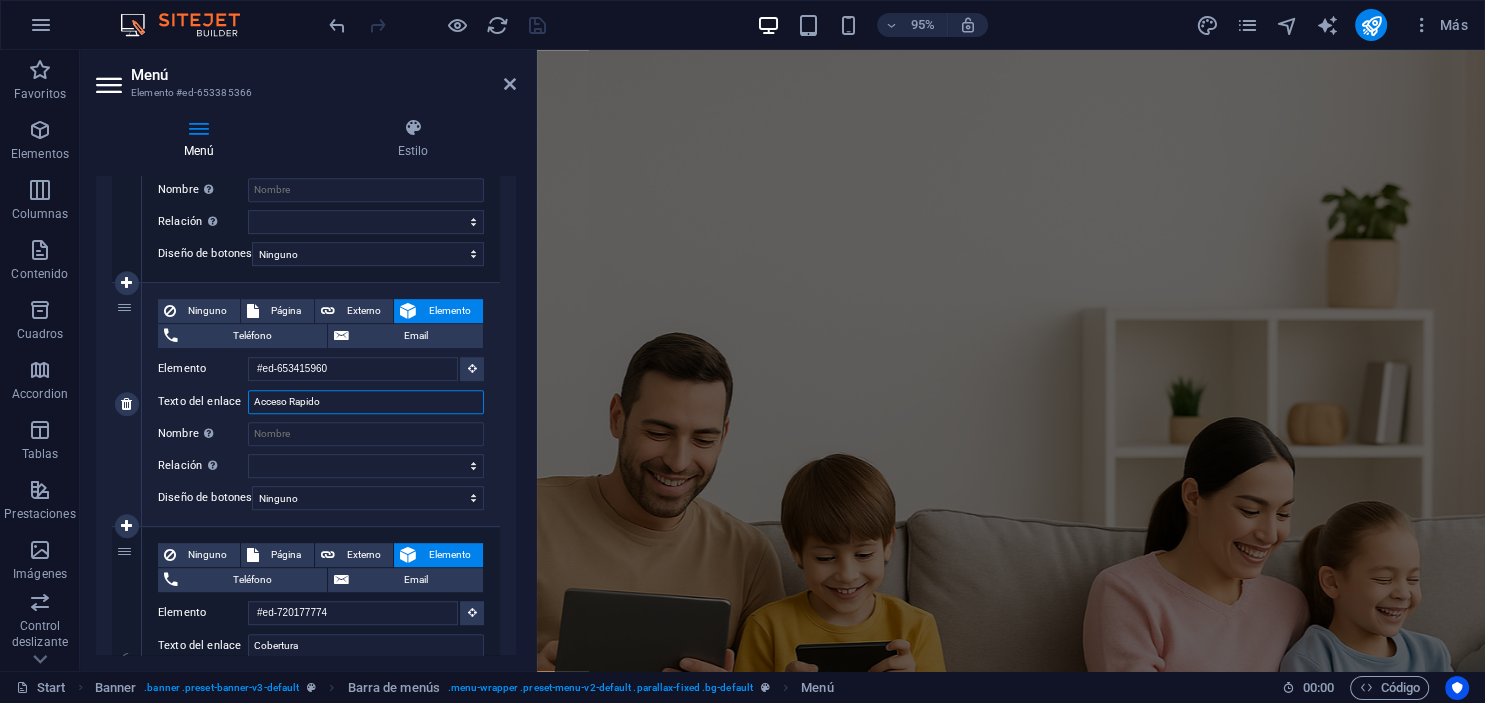 click on "Acceso Rapido" at bounding box center [366, 402] 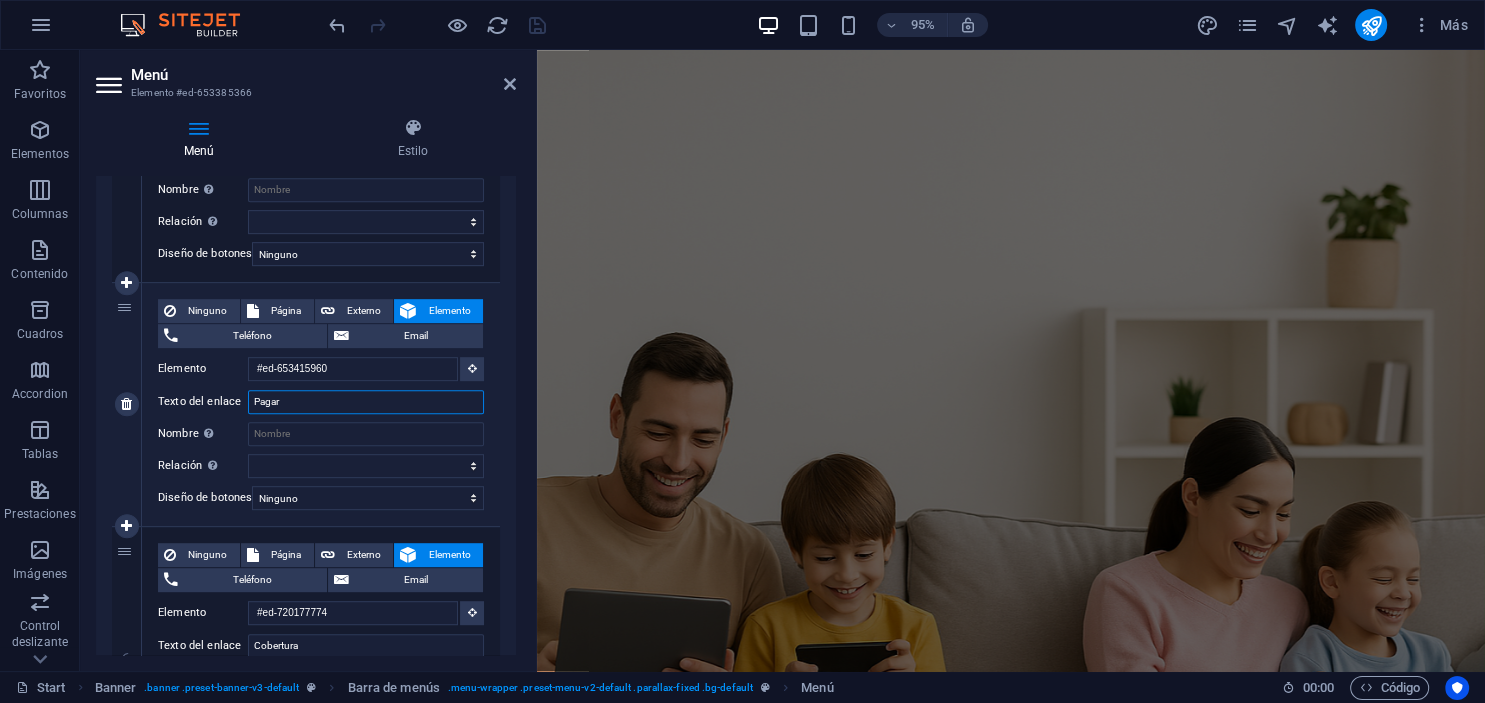 type on "Pagar" 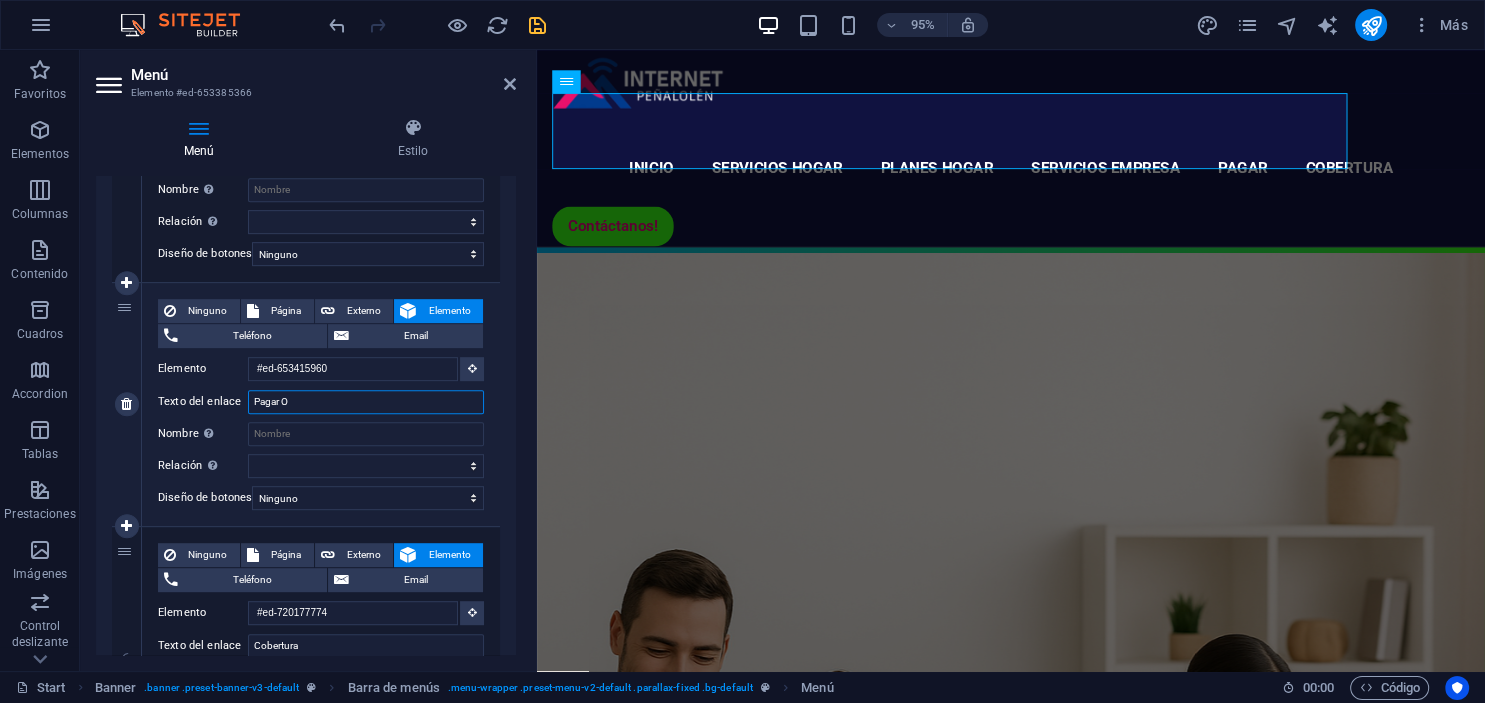 scroll, scrollTop: 0, scrollLeft: 0, axis: both 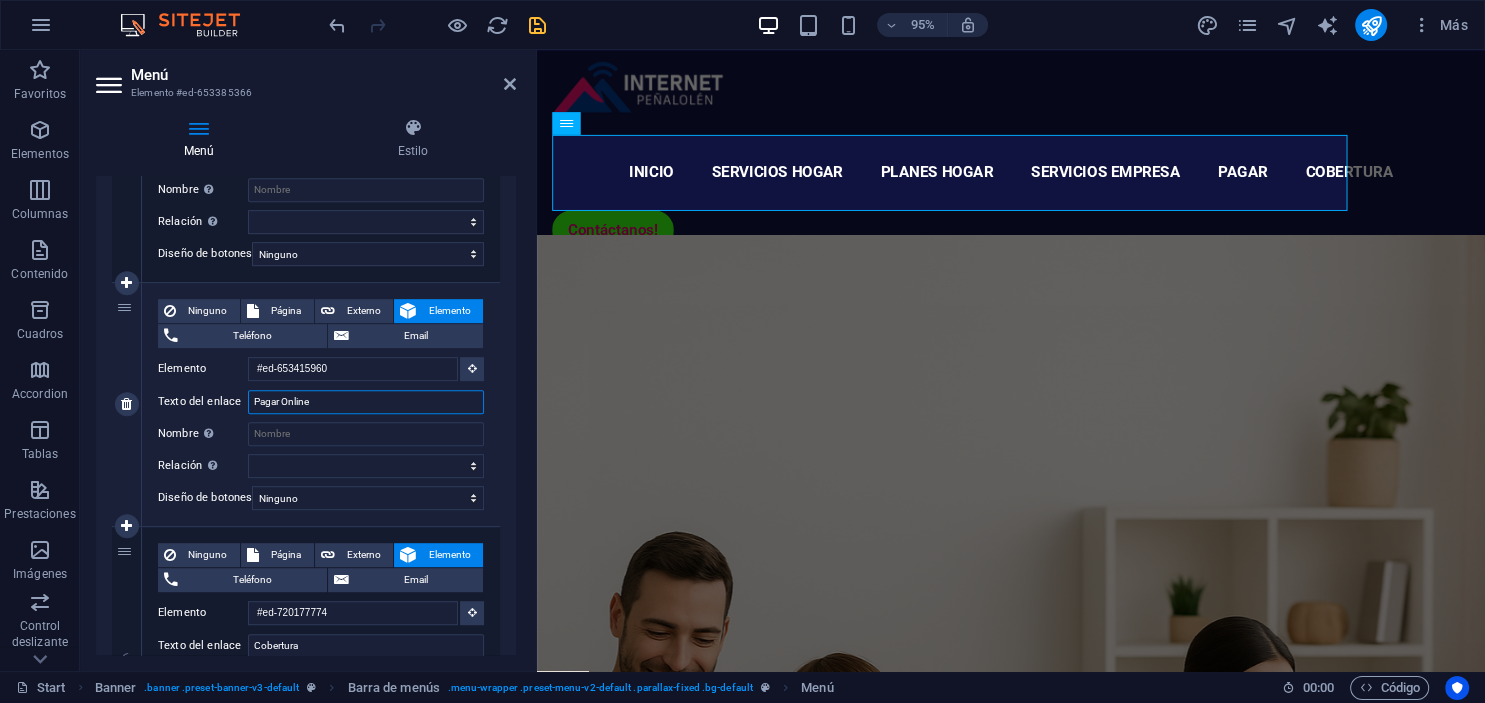 type on "Pagar Online" 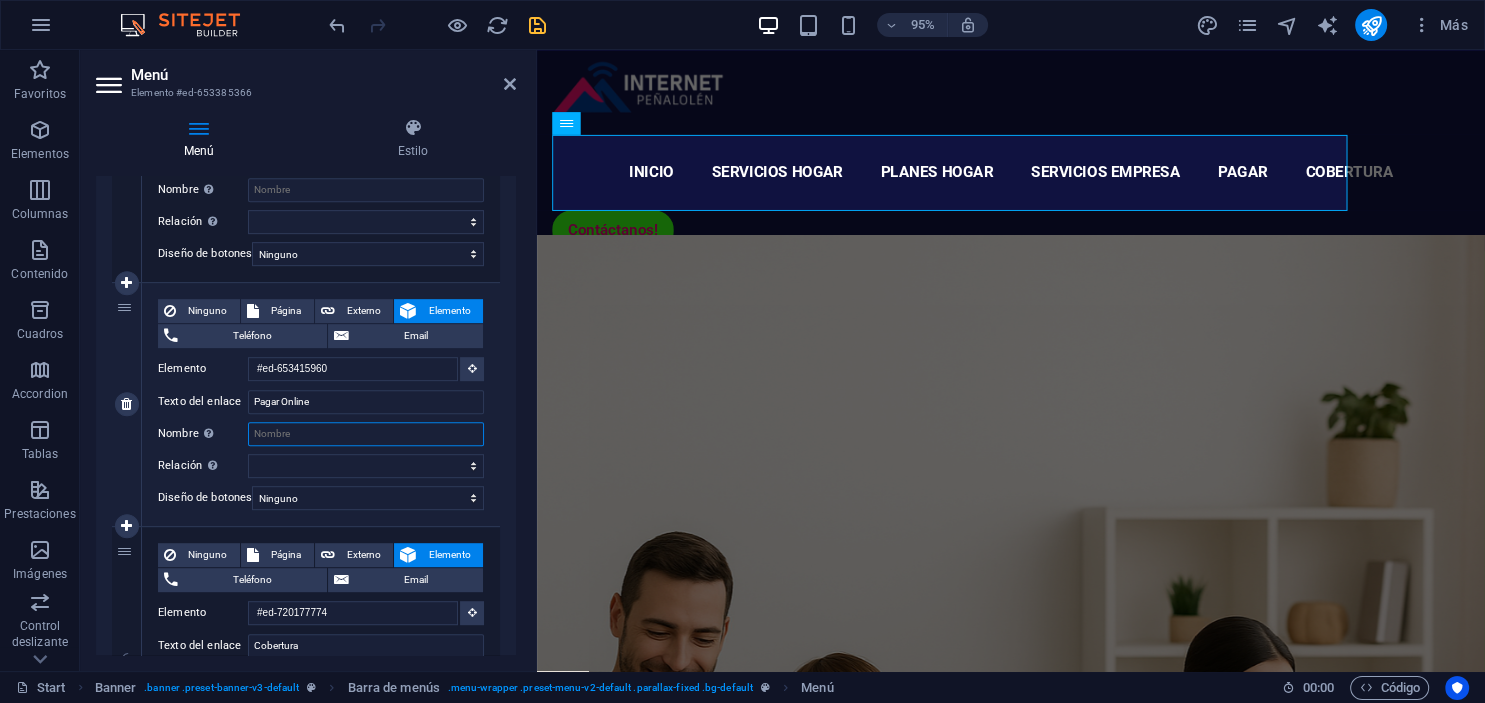 select 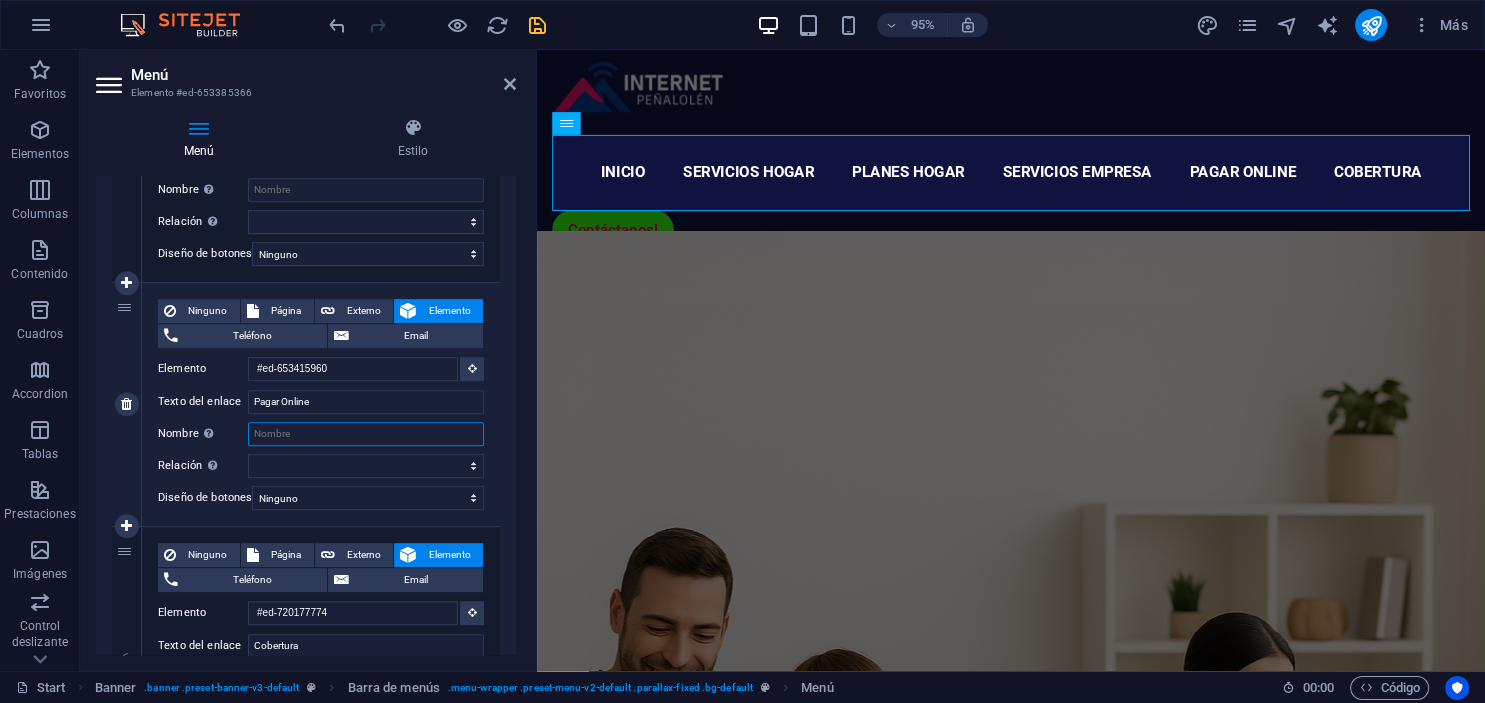 select 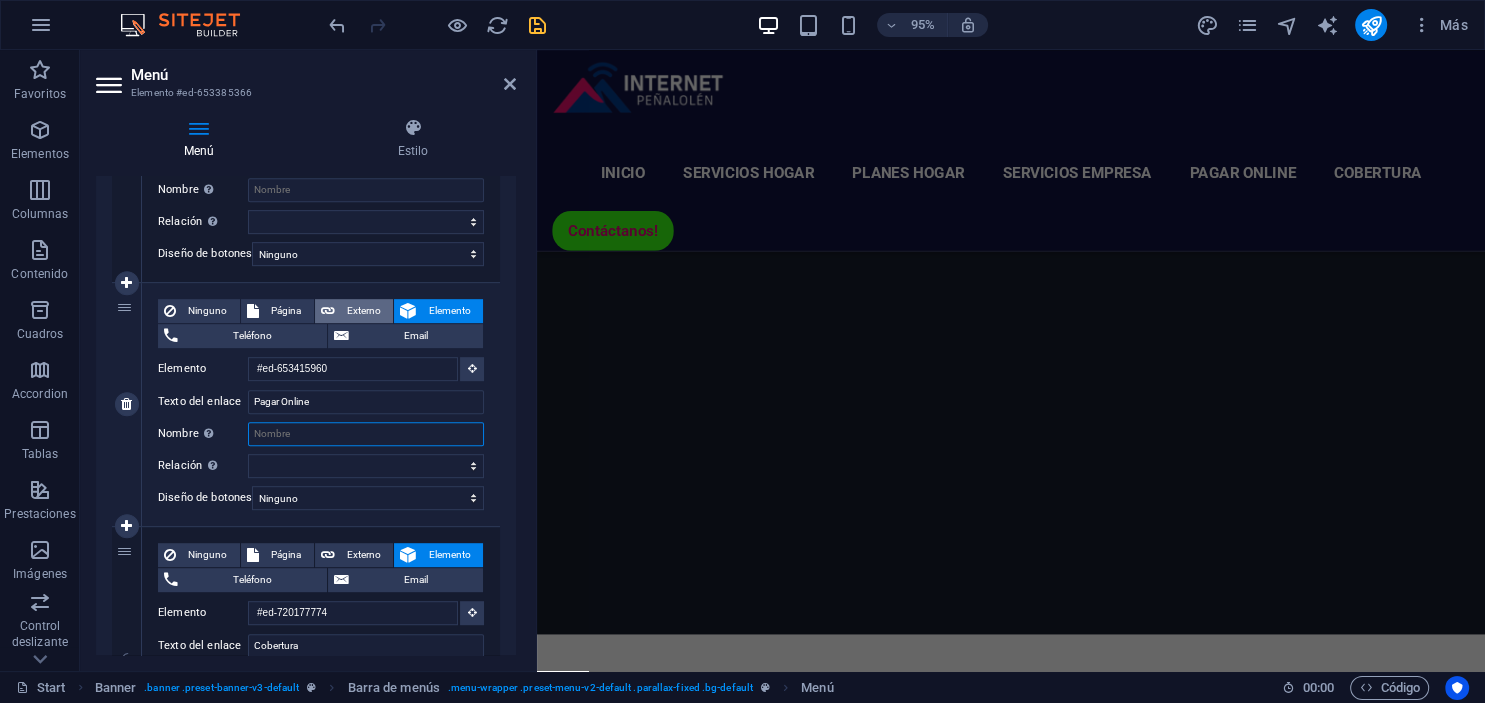 scroll, scrollTop: 0, scrollLeft: 0, axis: both 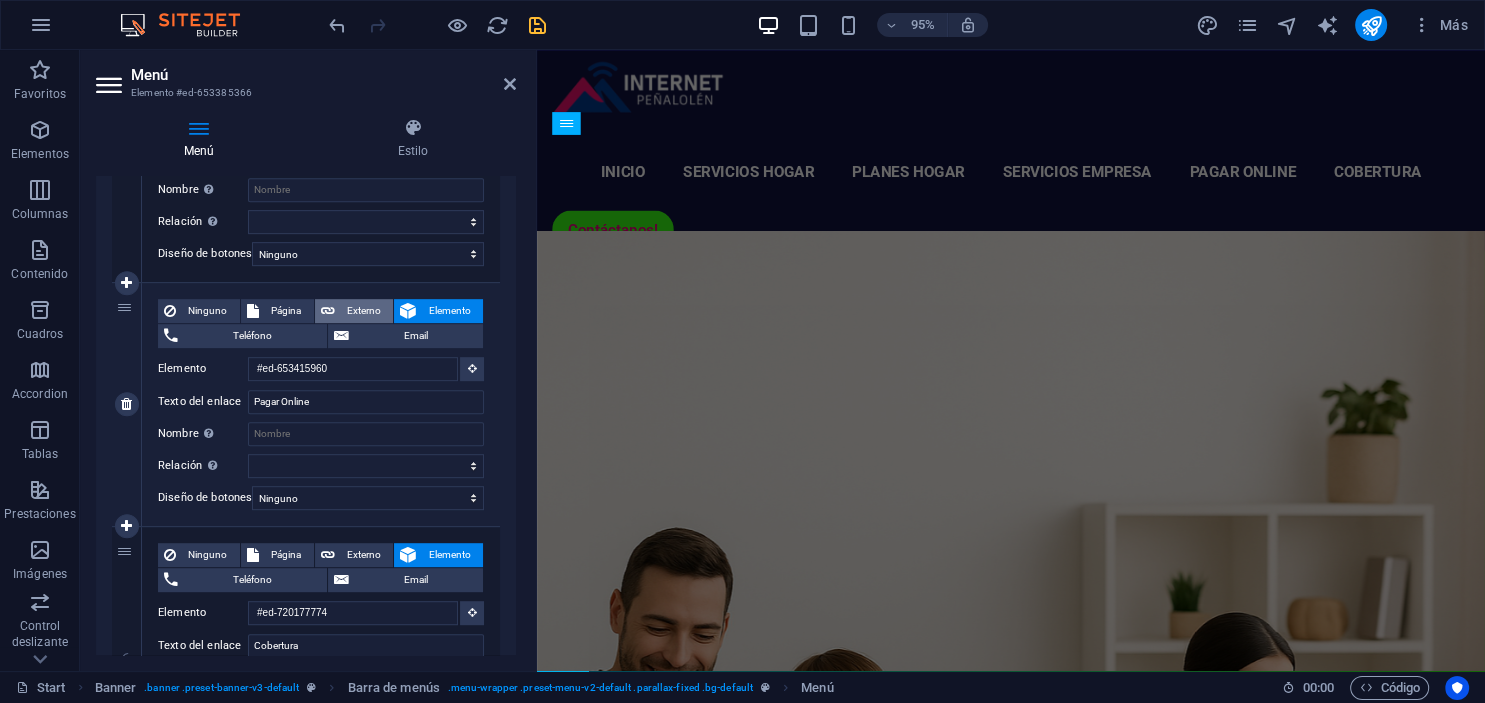 click on "Externo" at bounding box center (364, 311) 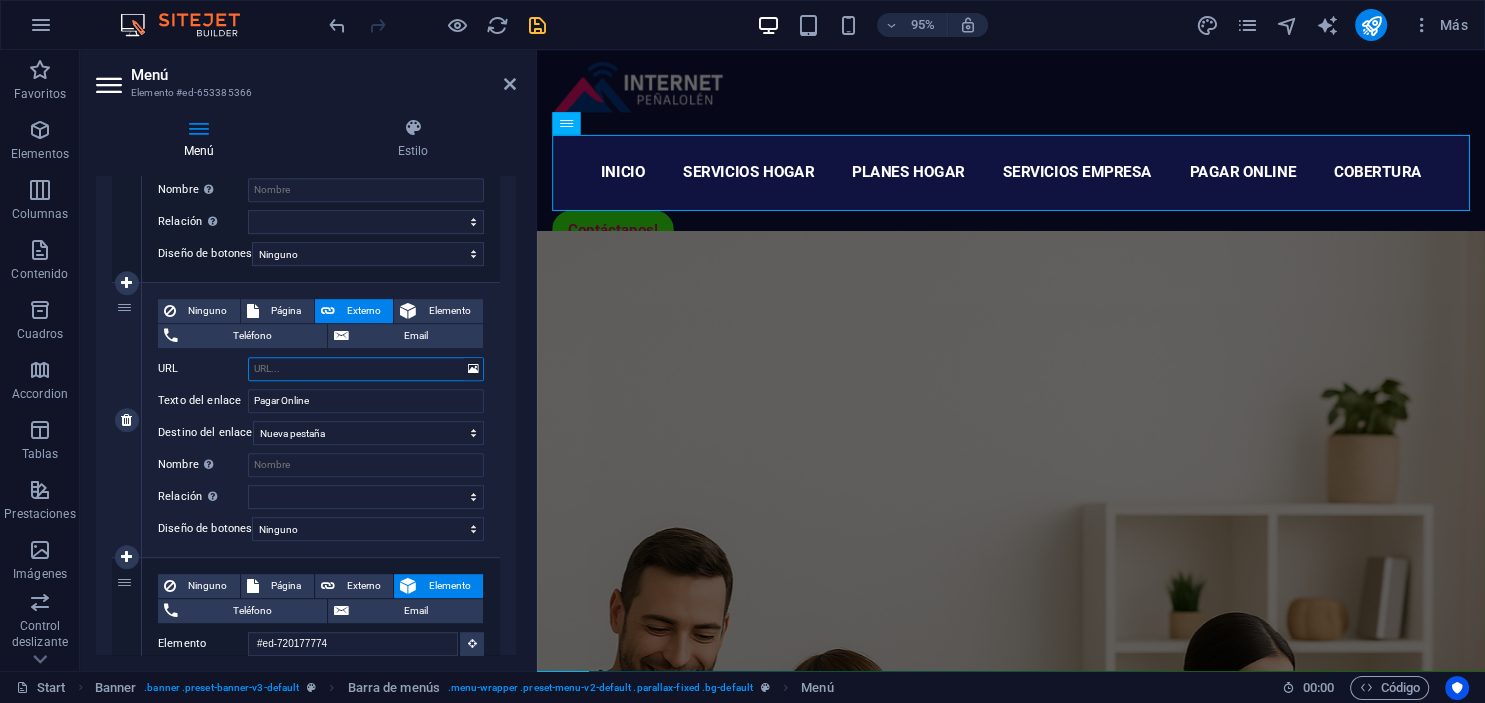 click on "URL" at bounding box center [366, 369] 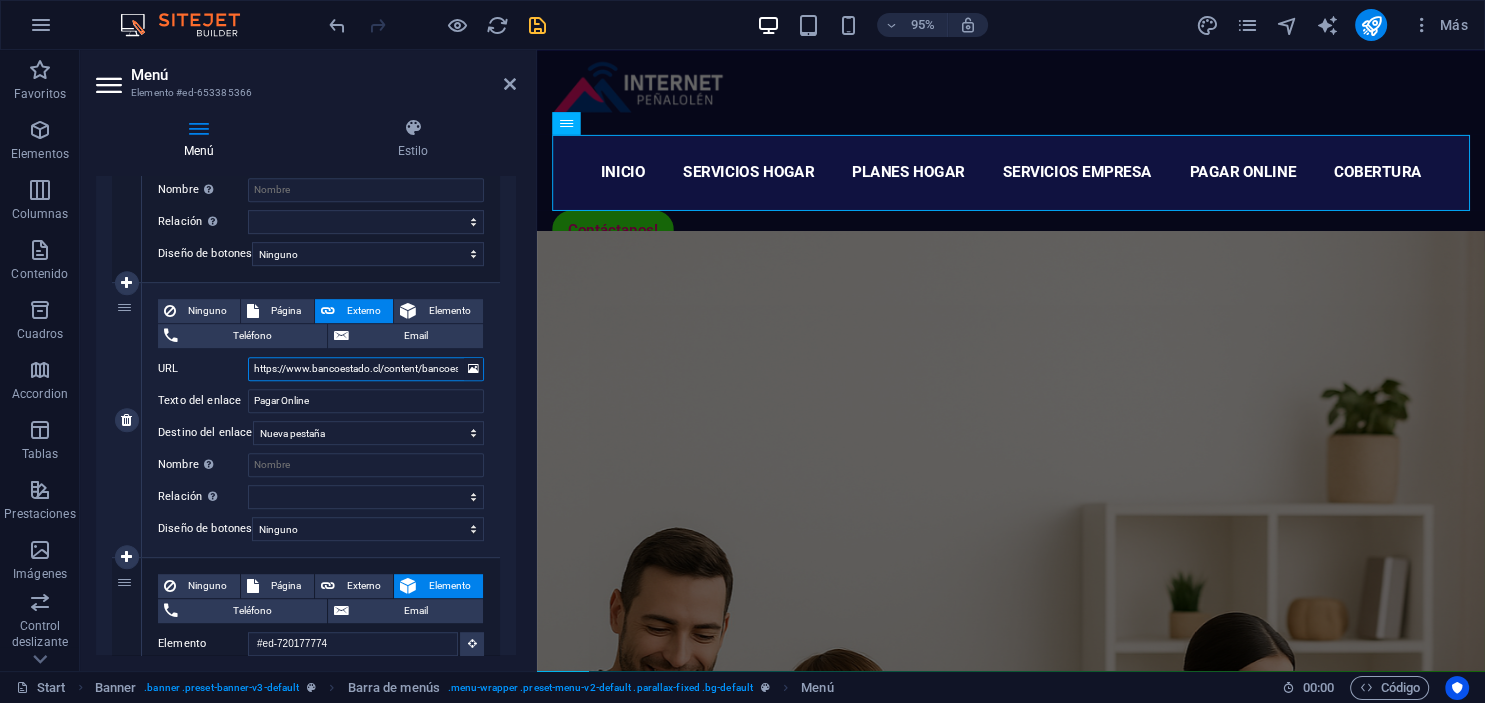 scroll, scrollTop: 0, scrollLeft: 190, axis: horizontal 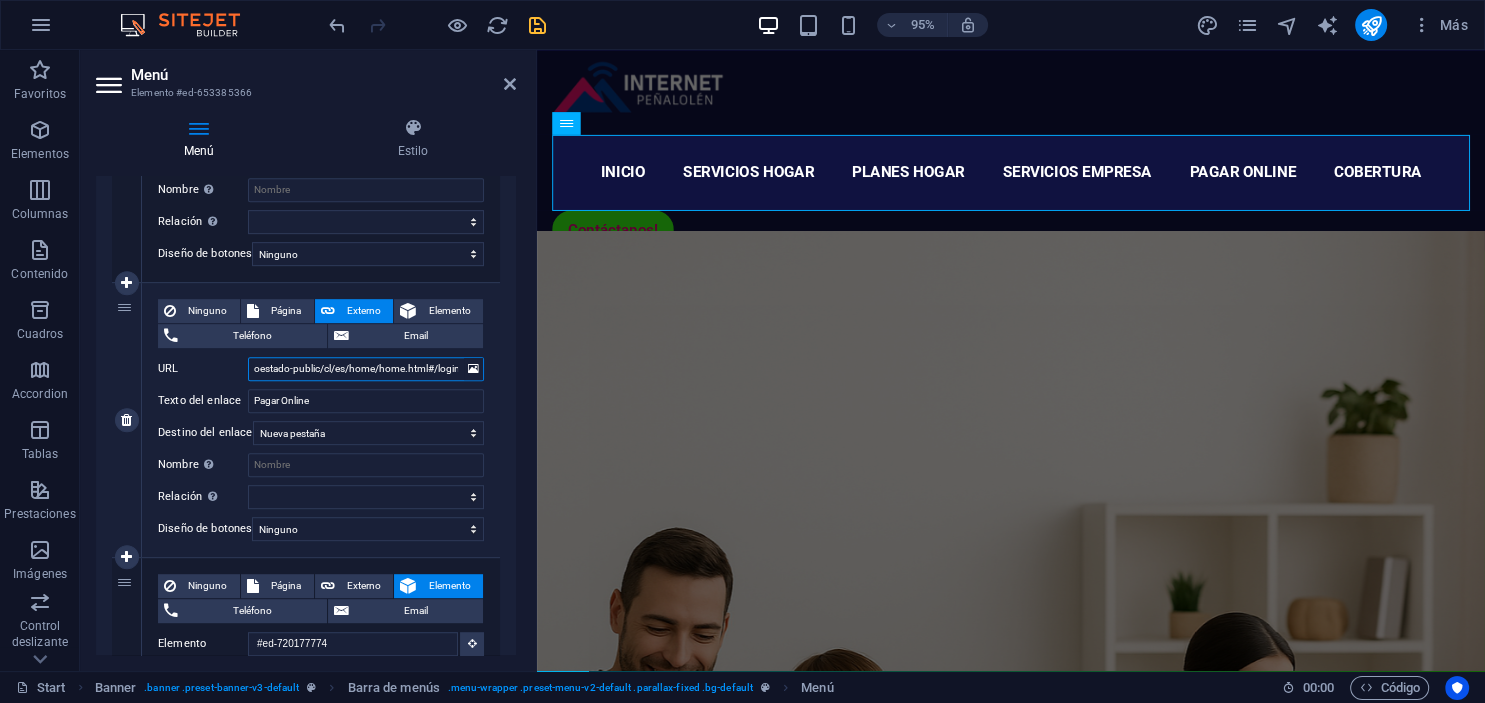 select 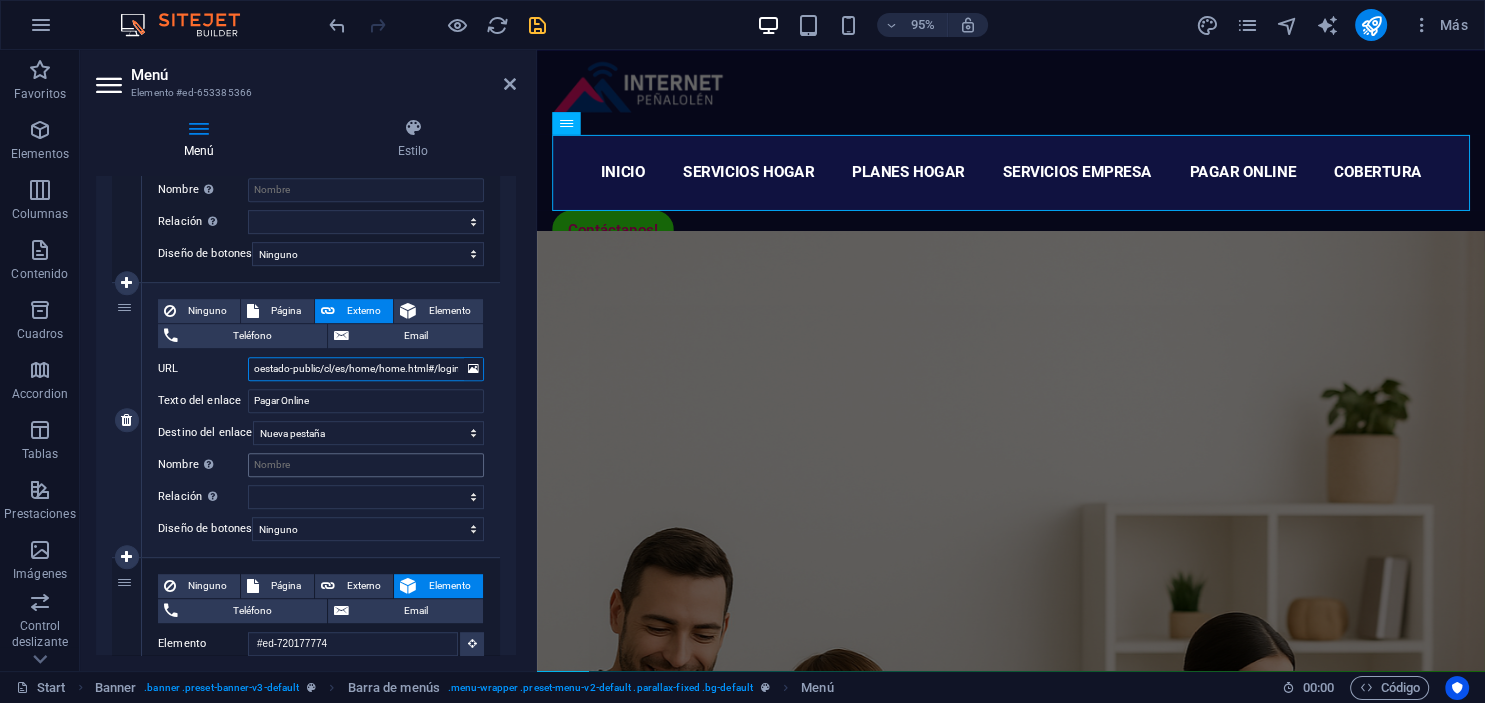 type on "https://www.bancoestado.cl/content/bancoestado-public/cl/es/home/home.html#/login" 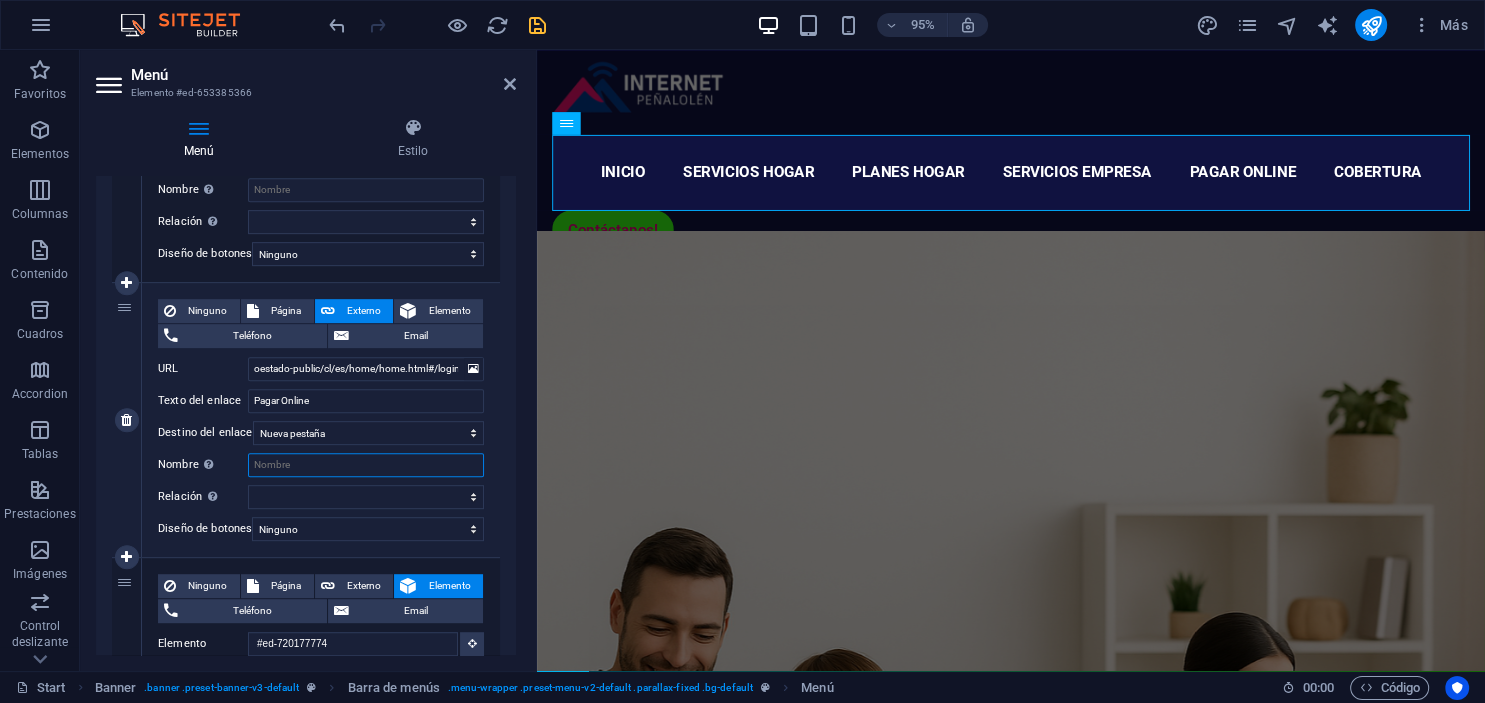 drag, startPoint x: 324, startPoint y: 470, endPoint x: 380, endPoint y: 475, distance: 56.22277 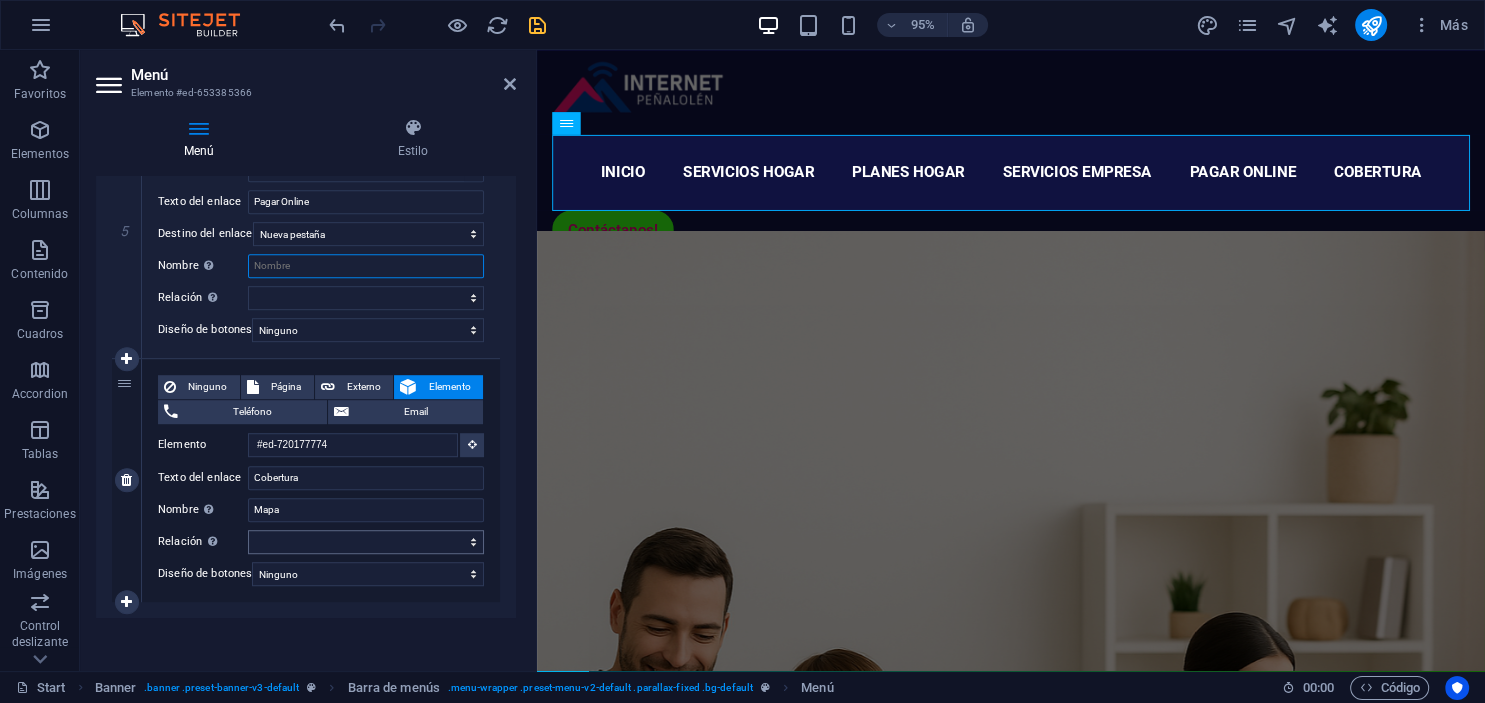 scroll, scrollTop: 1273, scrollLeft: 0, axis: vertical 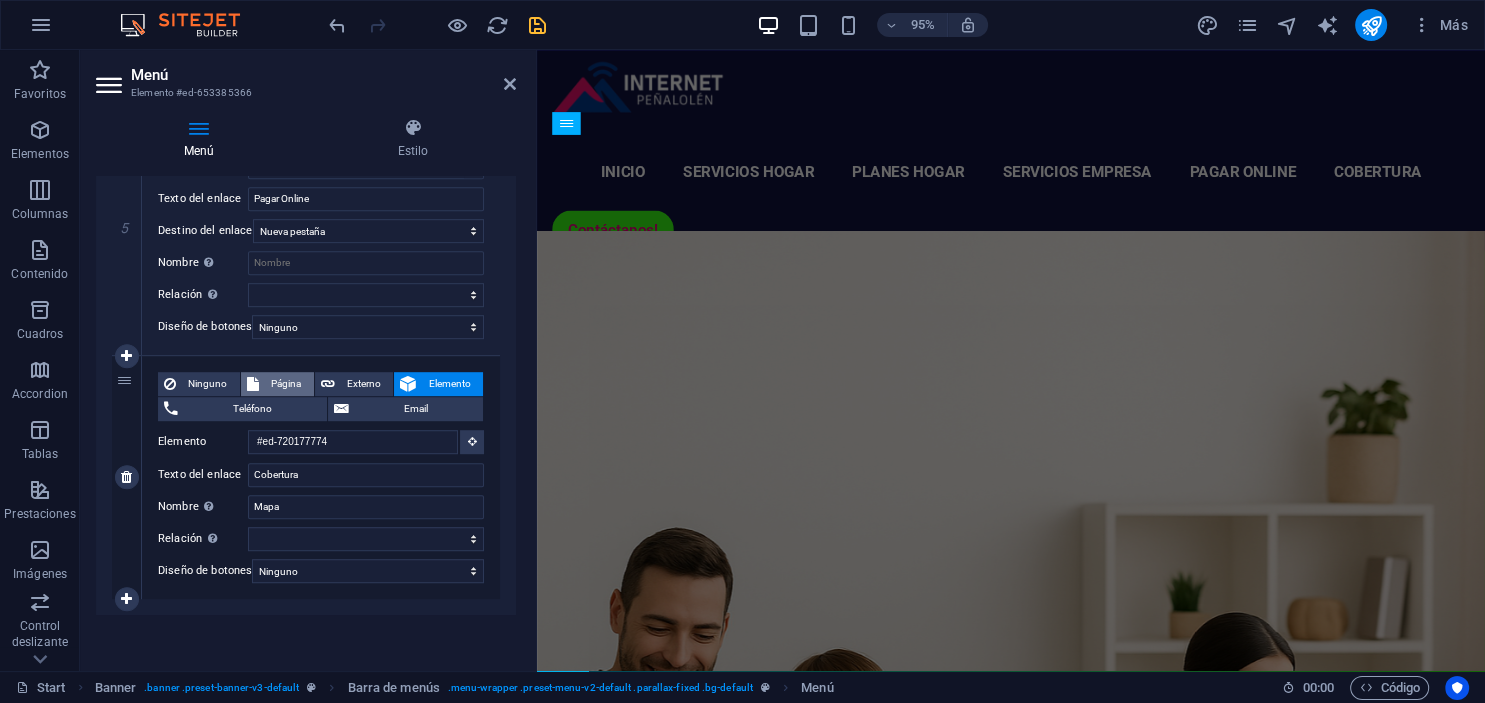 click on "Página" at bounding box center (286, 384) 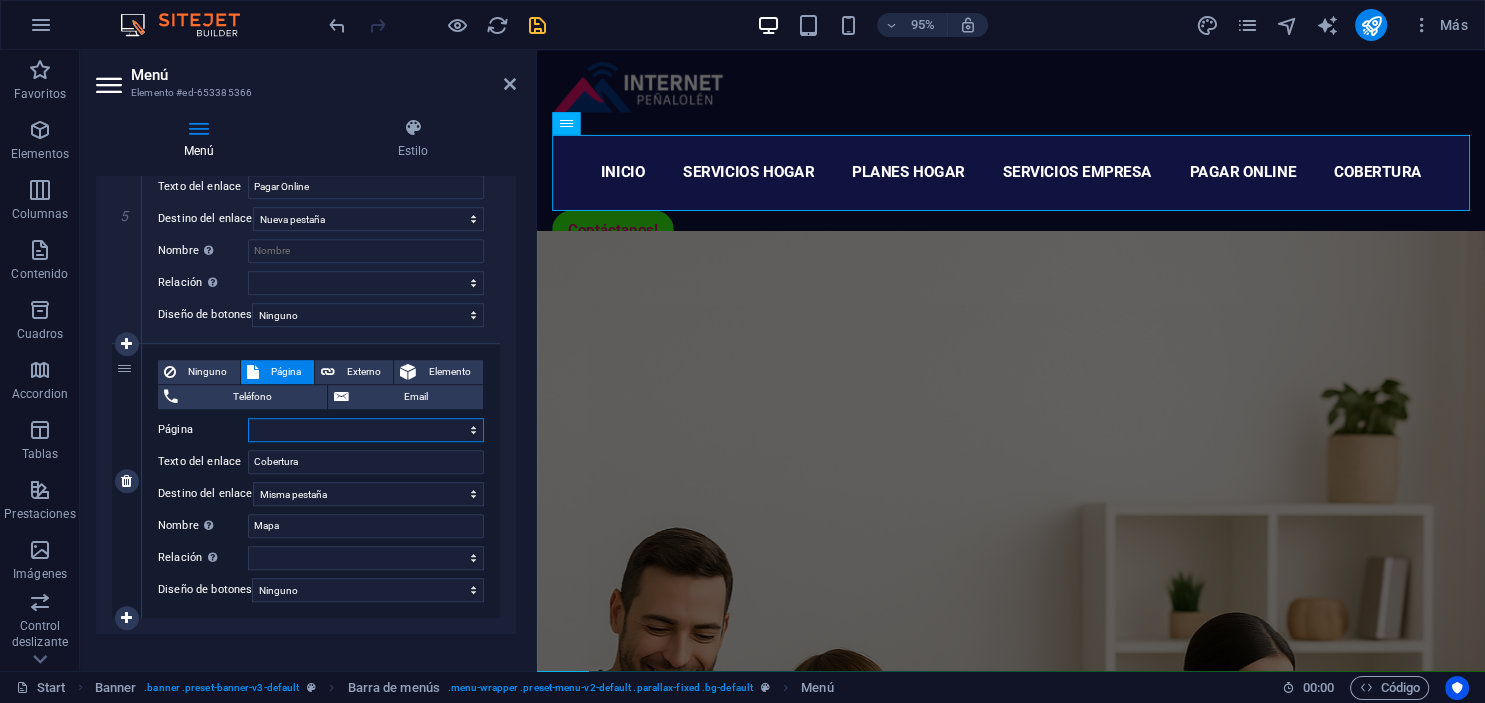 click on "Start Portal Clientes Pago Online Legal Notice login-intranet gestion-clientes" at bounding box center (366, 430) 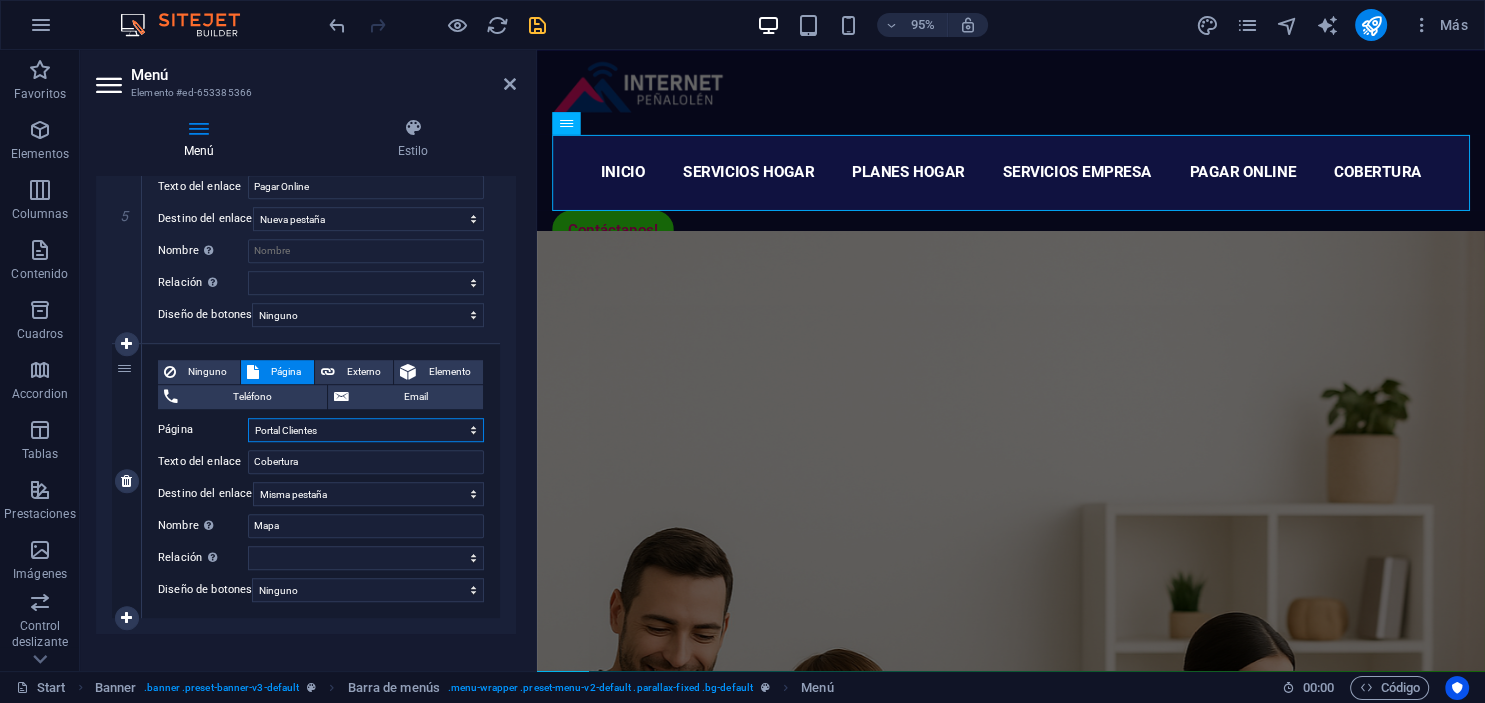 click on "Portal Clientes" at bounding box center (0, 0) 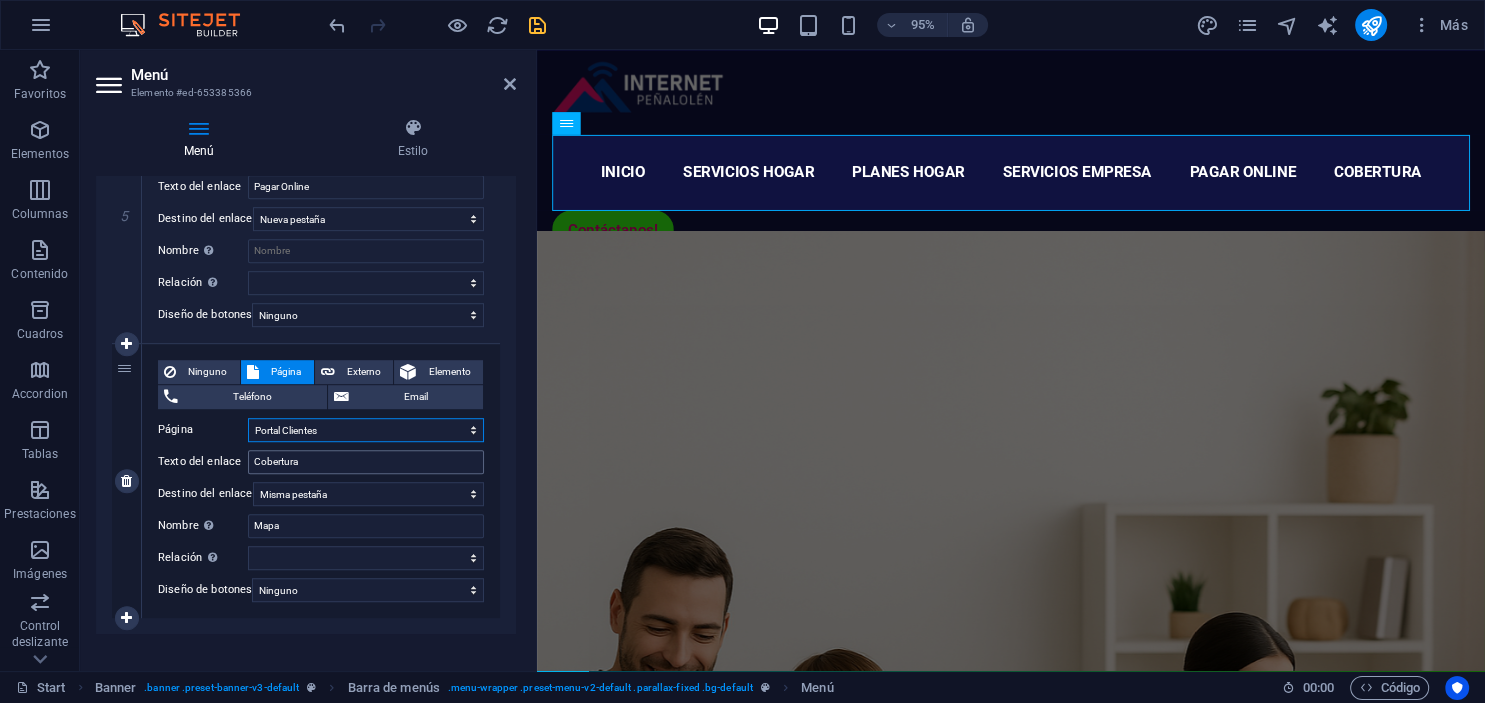 select 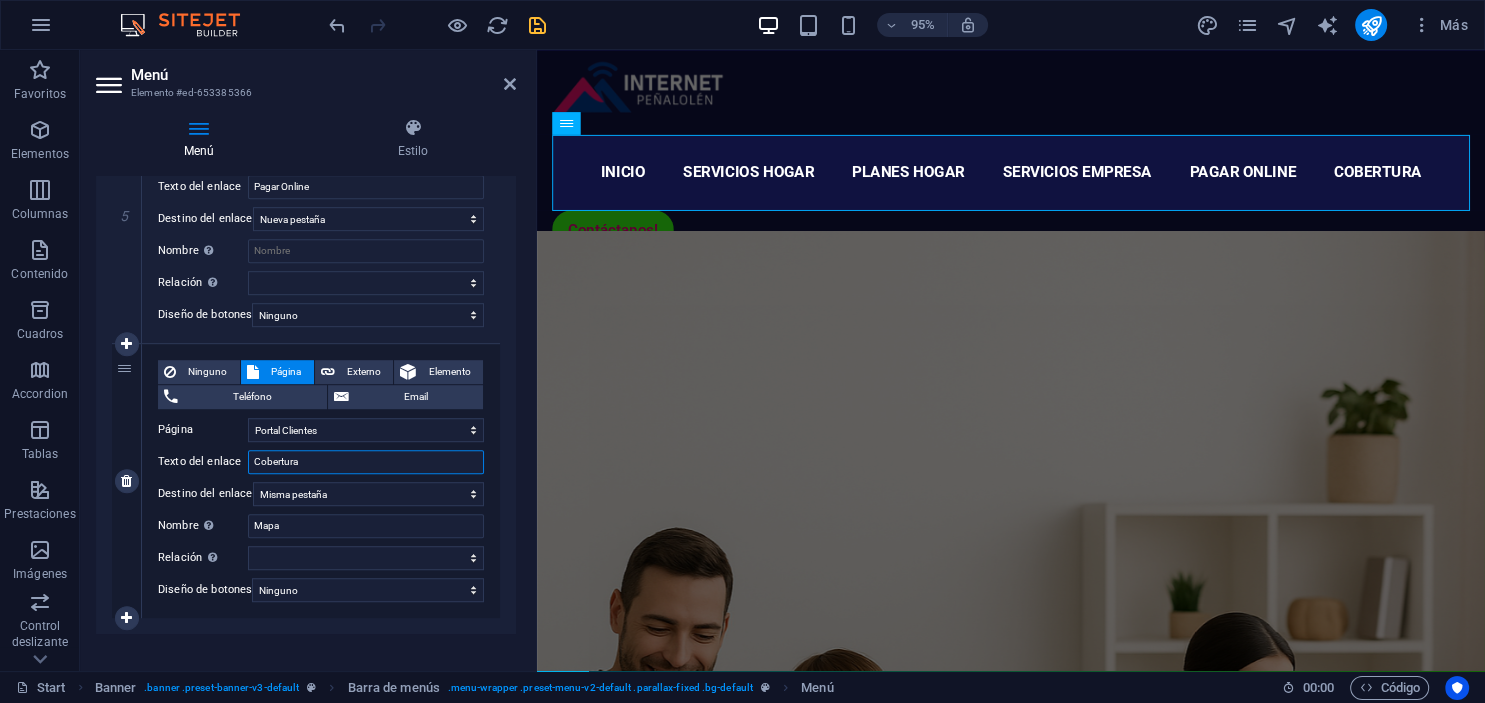 click on "Cobertura" at bounding box center (366, 462) 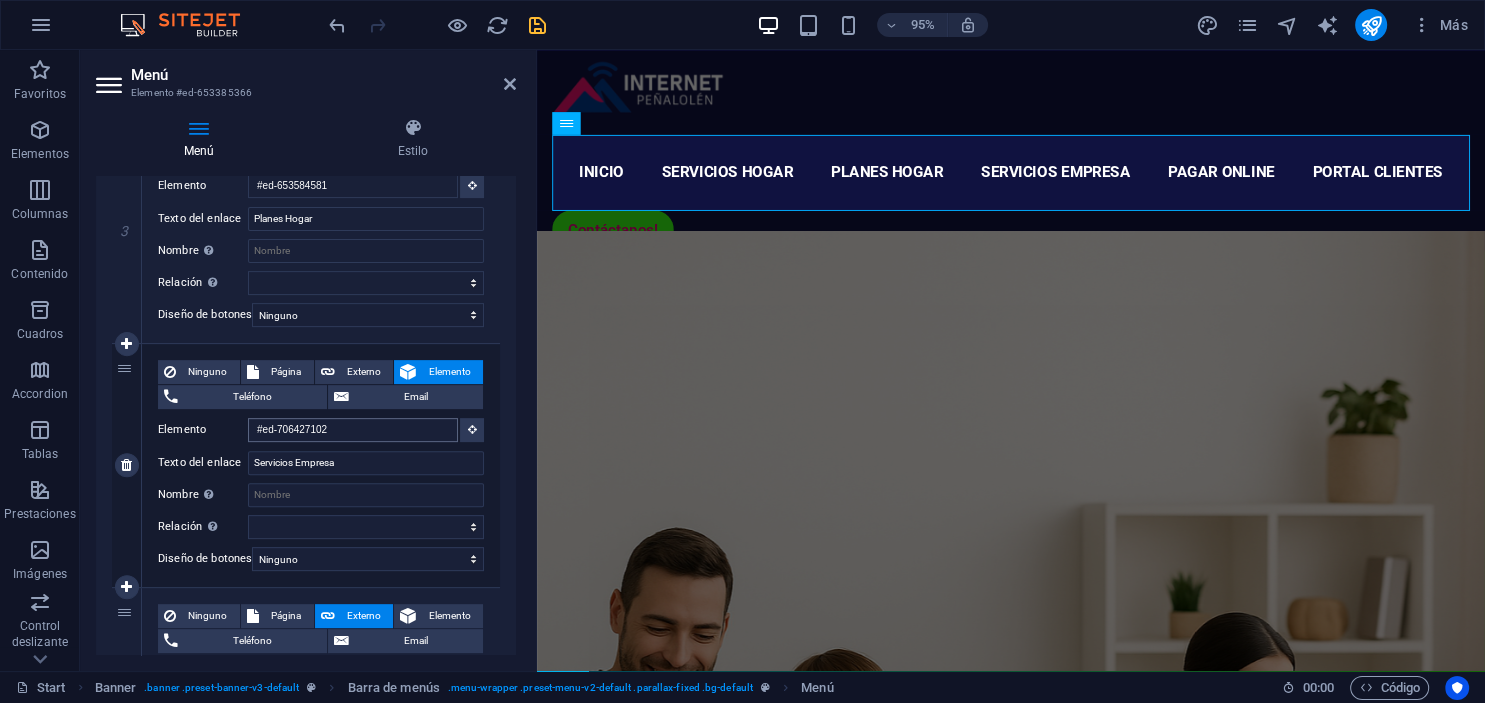 scroll, scrollTop: 726, scrollLeft: 0, axis: vertical 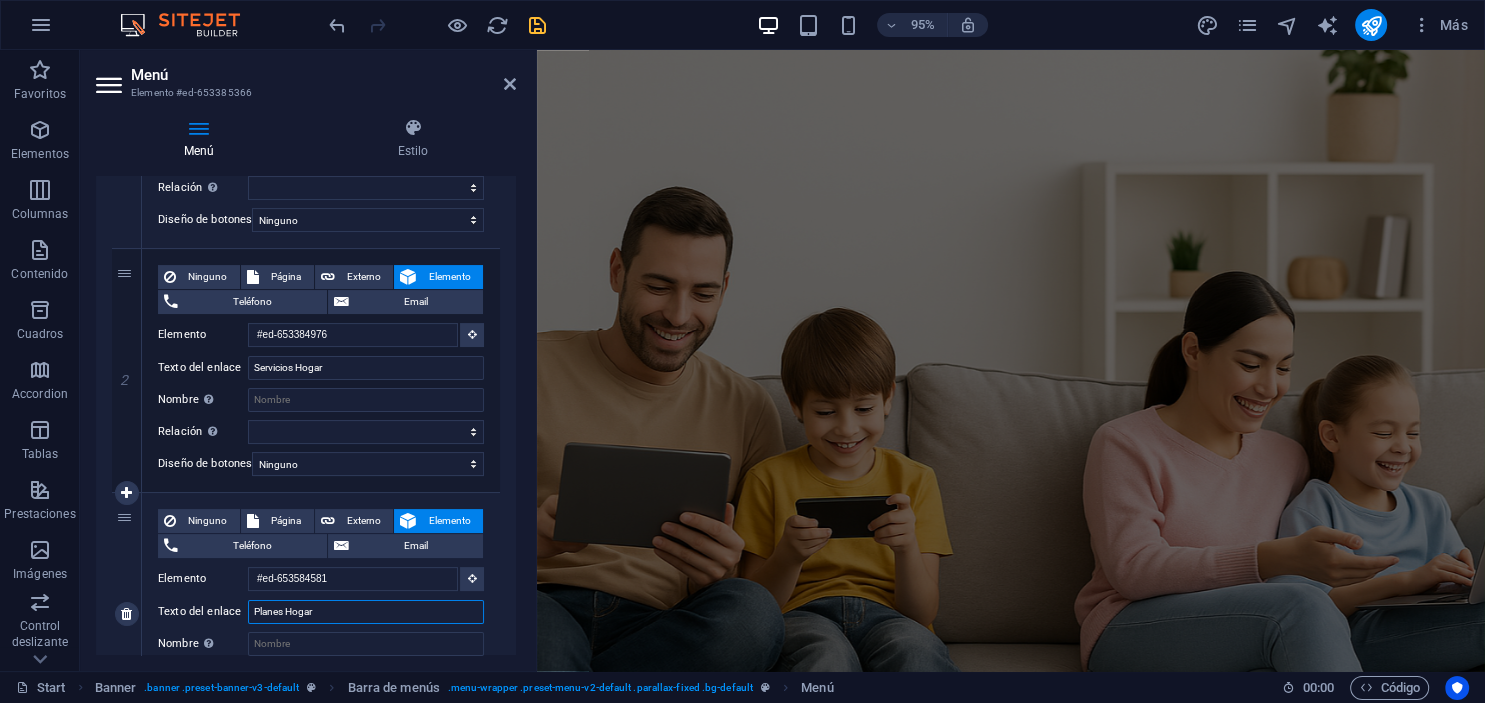 drag, startPoint x: 335, startPoint y: 618, endPoint x: 223, endPoint y: 615, distance: 112.04017 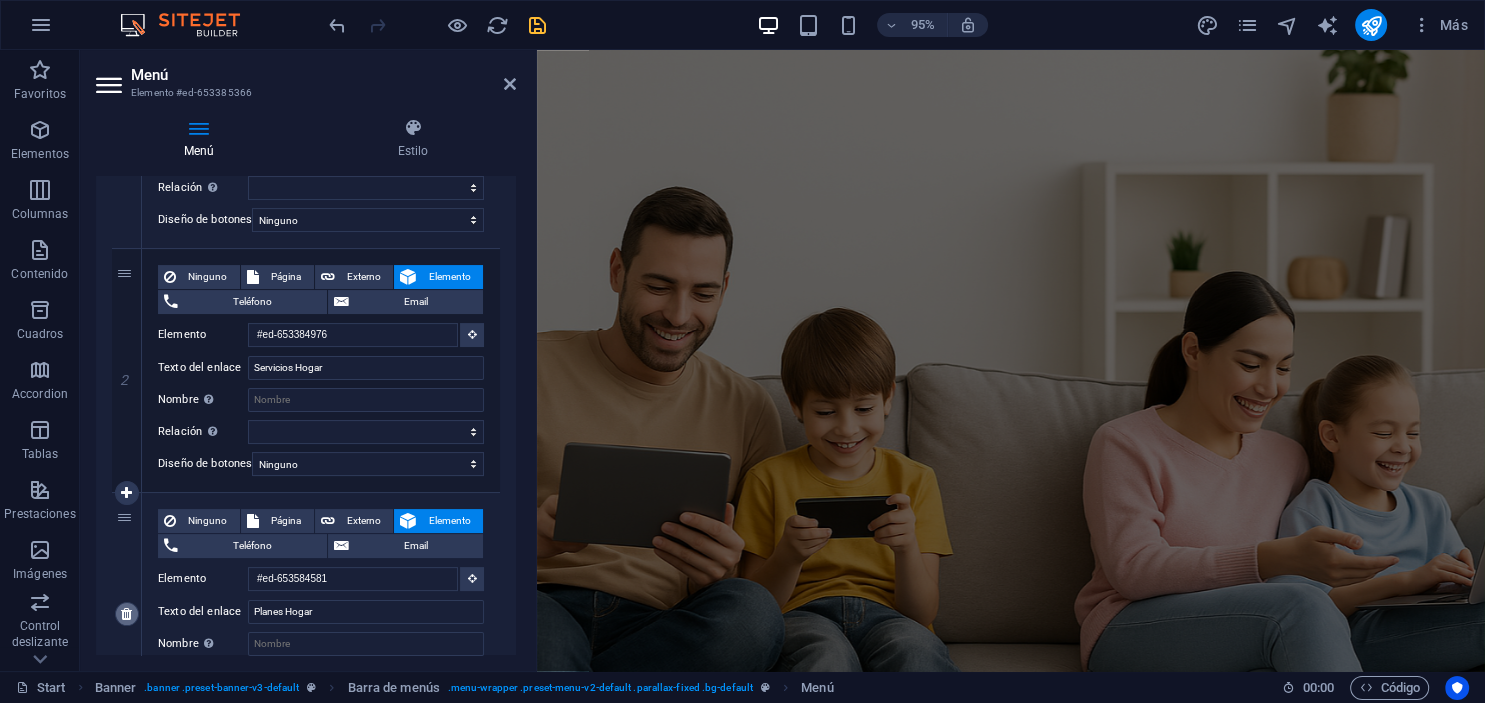 click at bounding box center (127, 614) 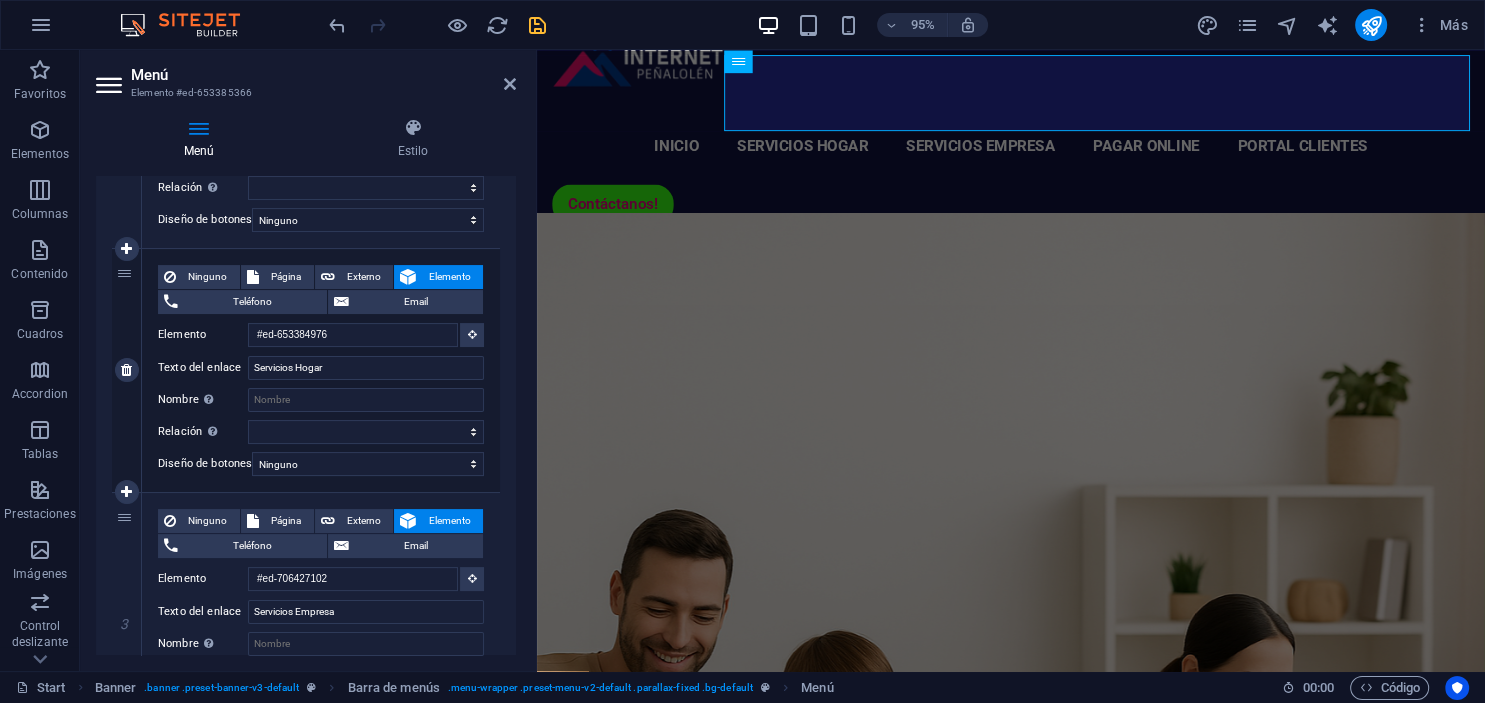 scroll, scrollTop: 0, scrollLeft: 0, axis: both 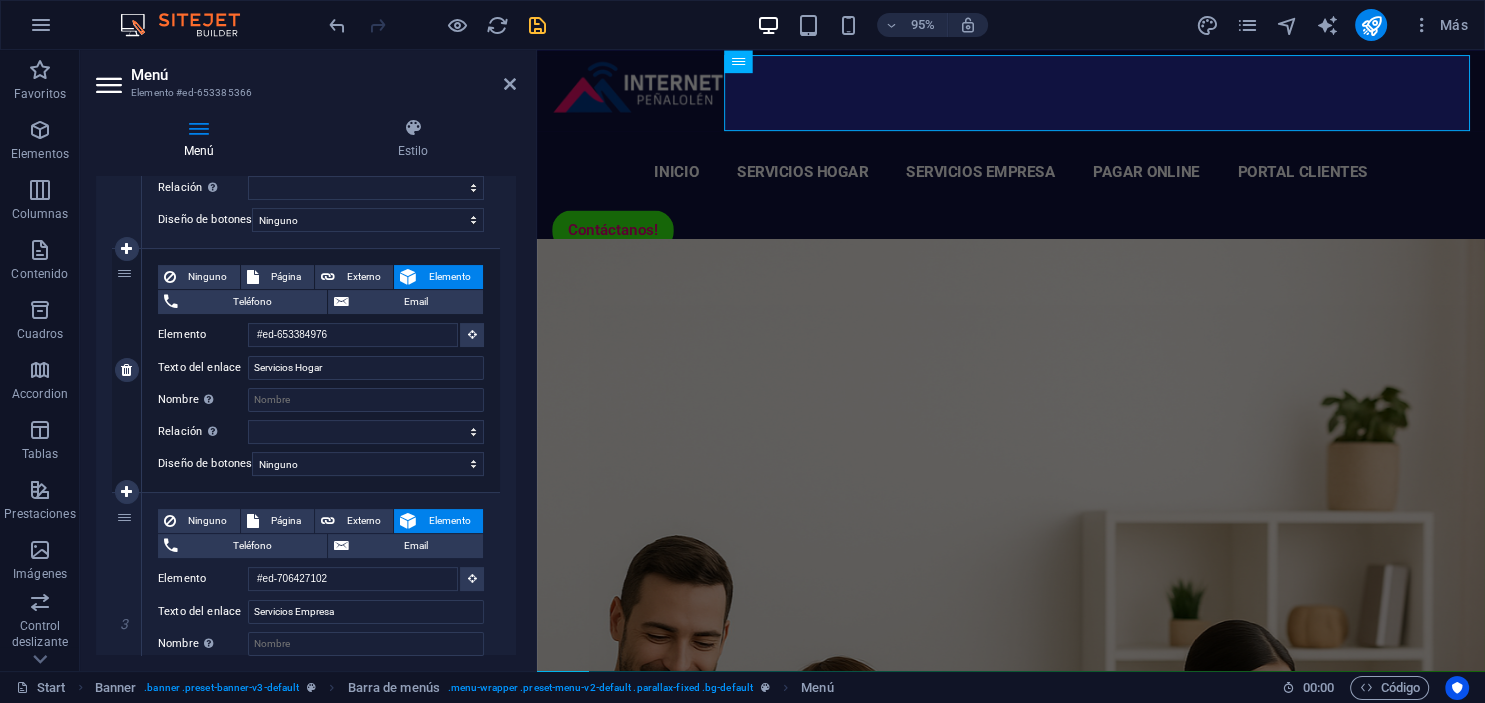 click on "Ninguno Página Externo Elemento Teléfono Email Página Start Portal Clientes Pago Online Legal Notice login-intranet gestion-clientes Elemento #ed-653384976
URL Teléfono Email Texto del enlace Servicios Hogar Destino del enlace Nueva pestaña Misma pestaña Superposición Nombre Una descripción adicional del enlace no debería ser igual al texto del enlace. El título suele mostrarse como un texto de información cuando se mueve el ratón por encima del elemento. Déjalo en blanco en caso de dudas. Relación Define la  relación de este enlace con el destino del enlace . Por ejemplo, el valor "nofollow" indica a los buscadores que no sigan al enlace. Puede dejarse vacío. alternativo autor marcador externo ayuda licencia siguiente nofollow noreferrer noopener ant buscar etiqueta" at bounding box center [321, 354] 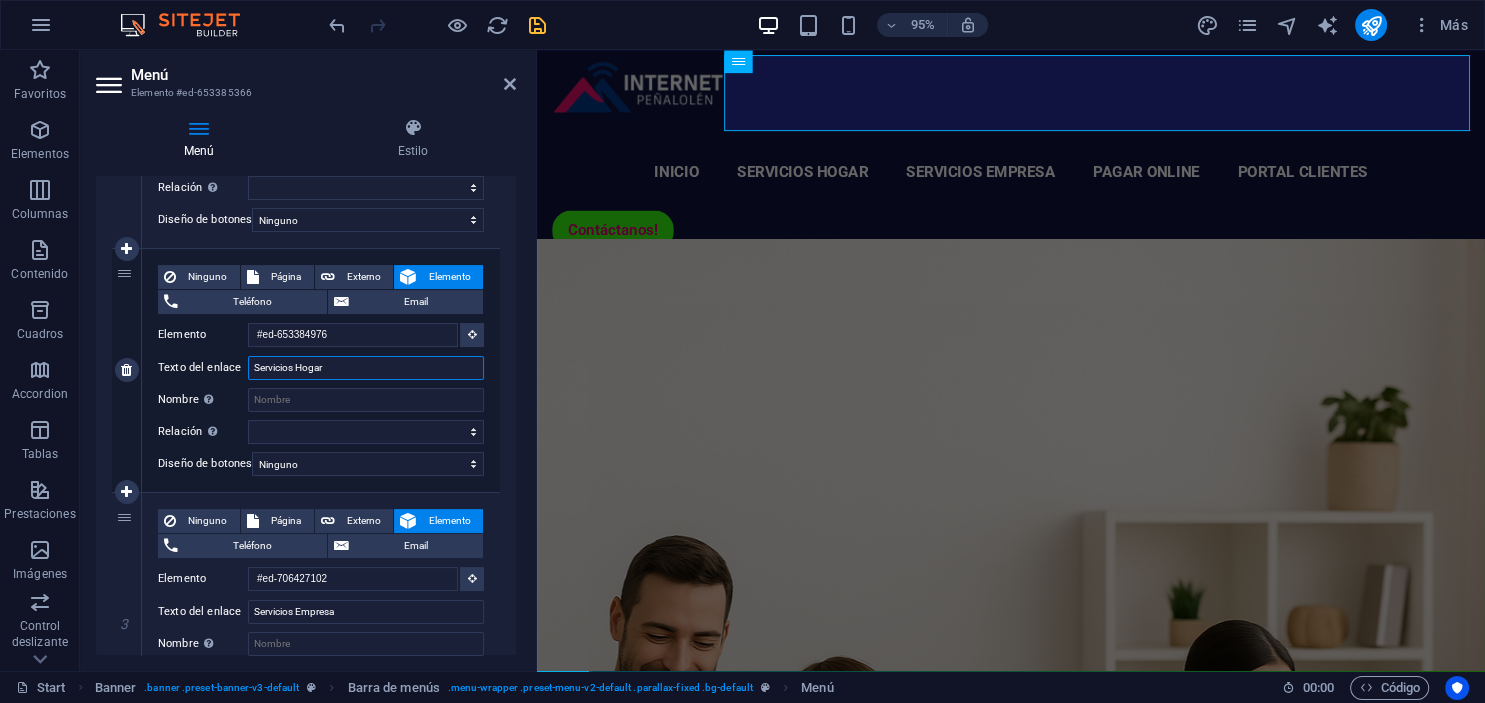 click on "Servicios Hogar" at bounding box center (366, 368) 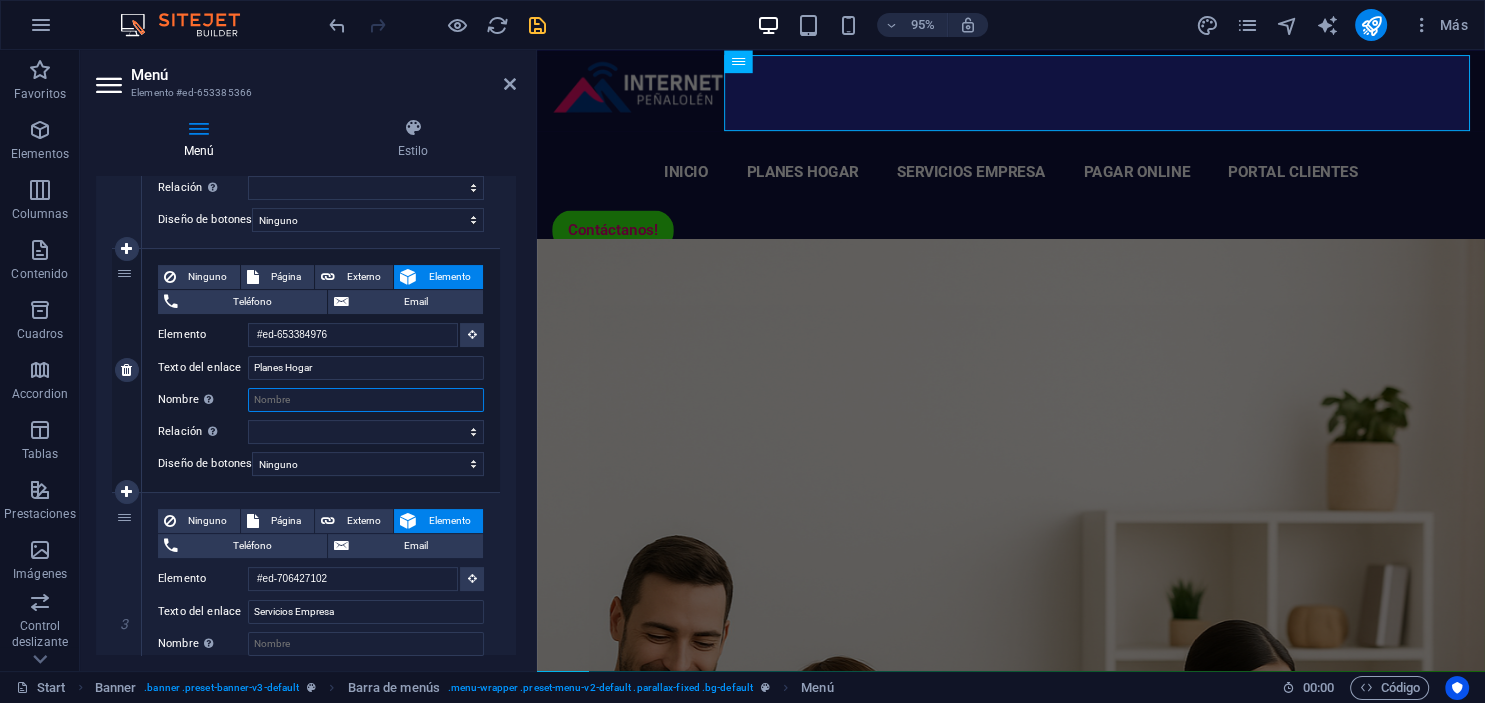 scroll, scrollTop: 452, scrollLeft: 0, axis: vertical 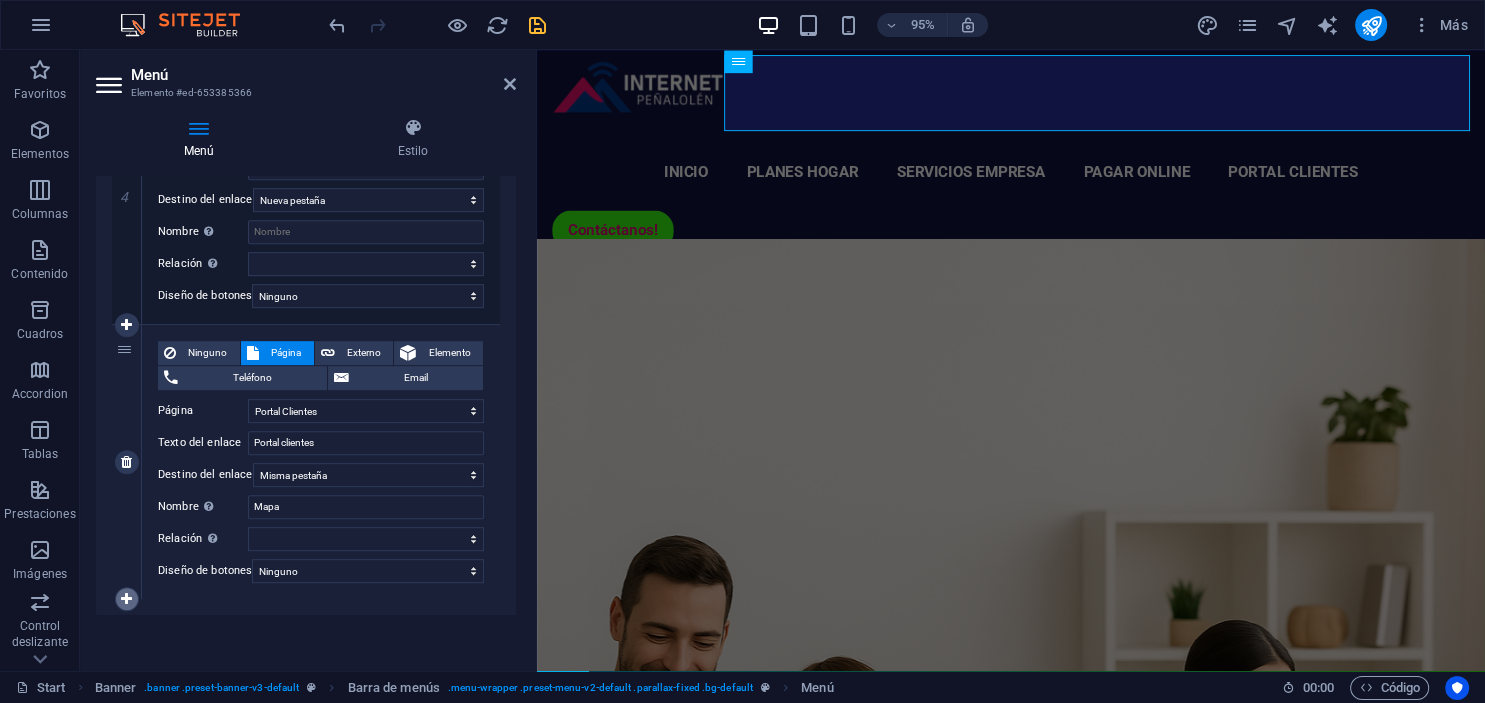 click at bounding box center [126, 599] 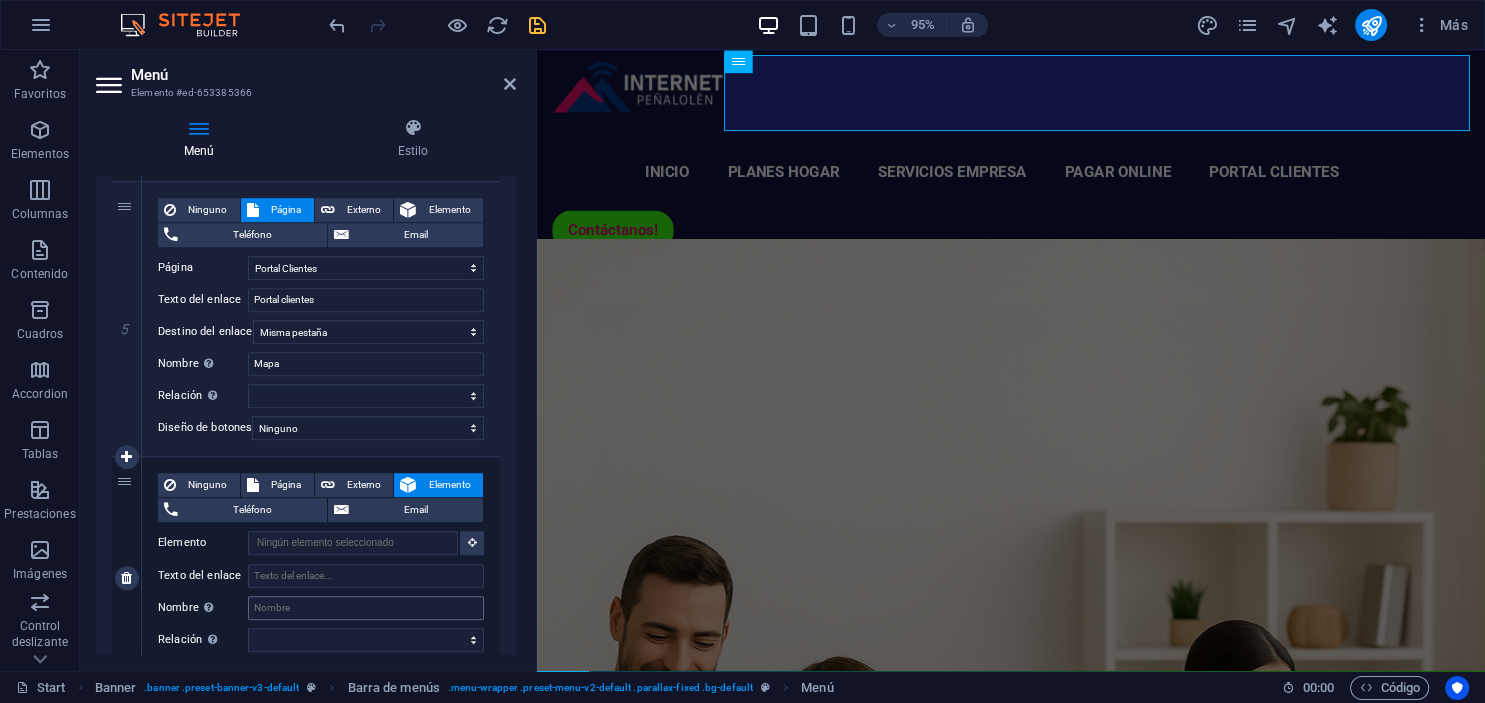 scroll, scrollTop: 1242, scrollLeft: 0, axis: vertical 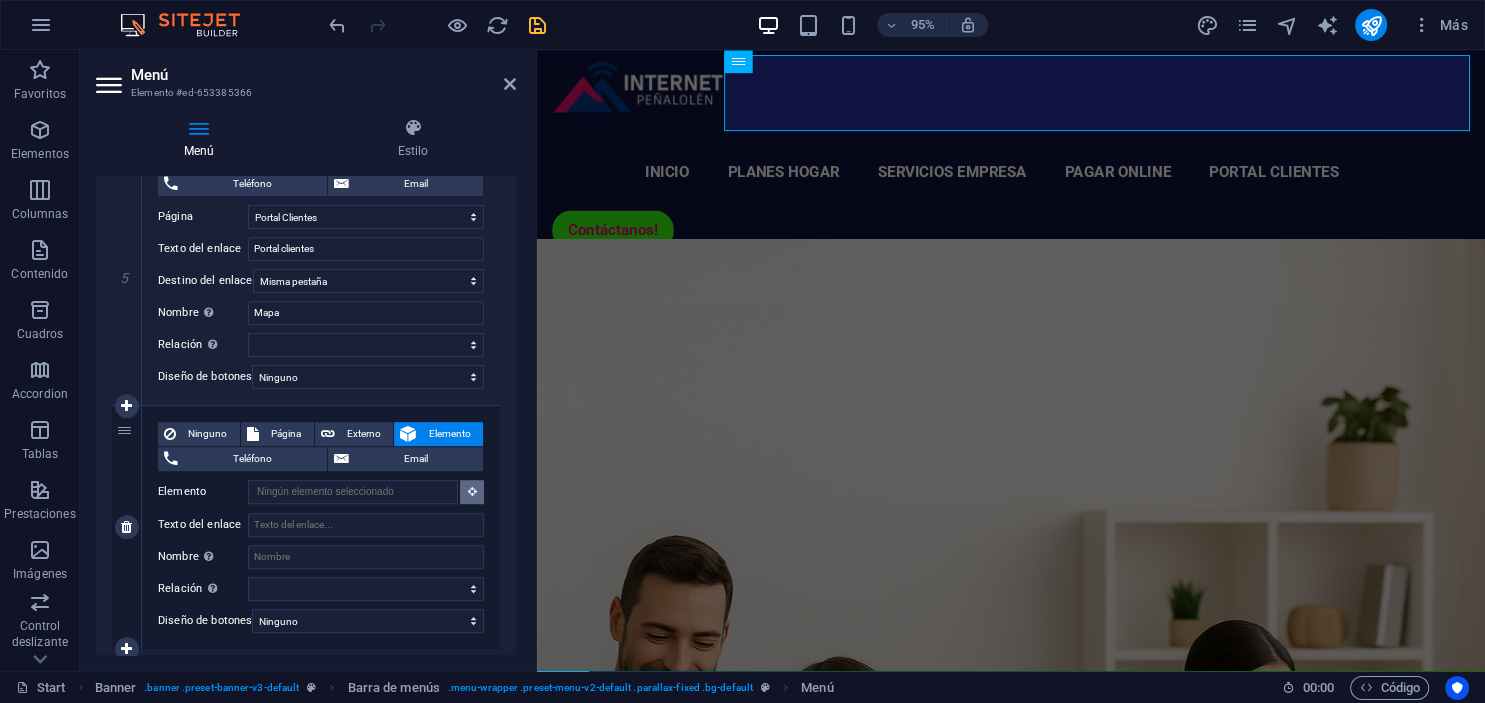 click at bounding box center [472, 492] 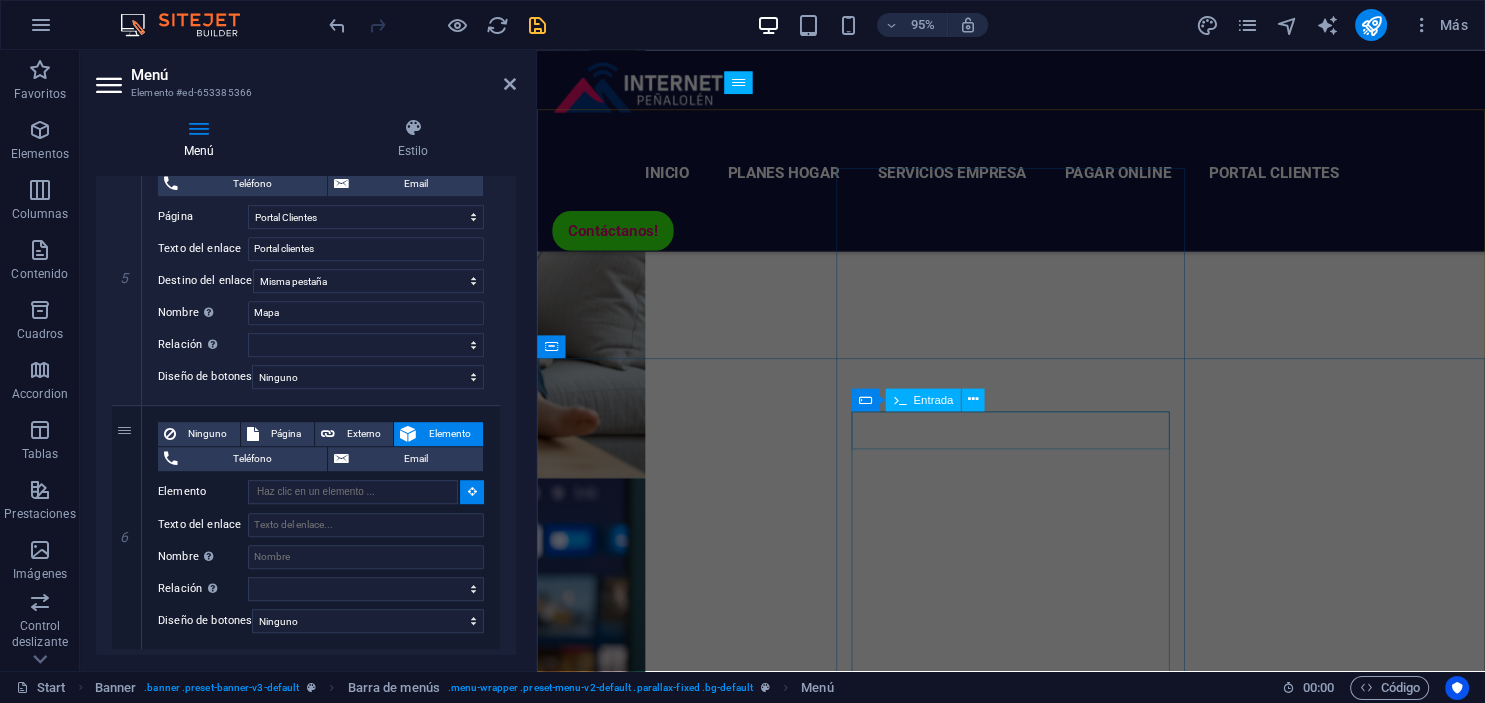 scroll, scrollTop: 5491, scrollLeft: 0, axis: vertical 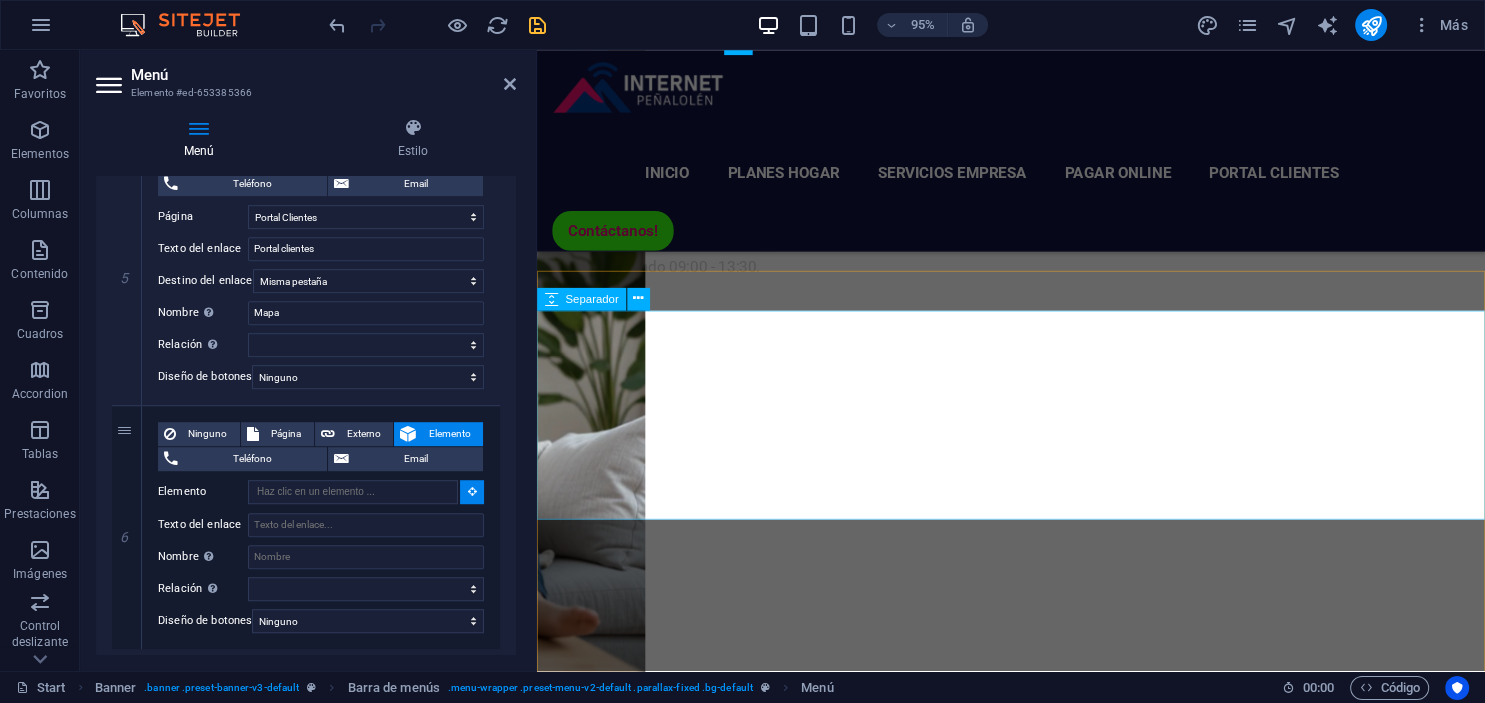 click at bounding box center [1036, 10486] 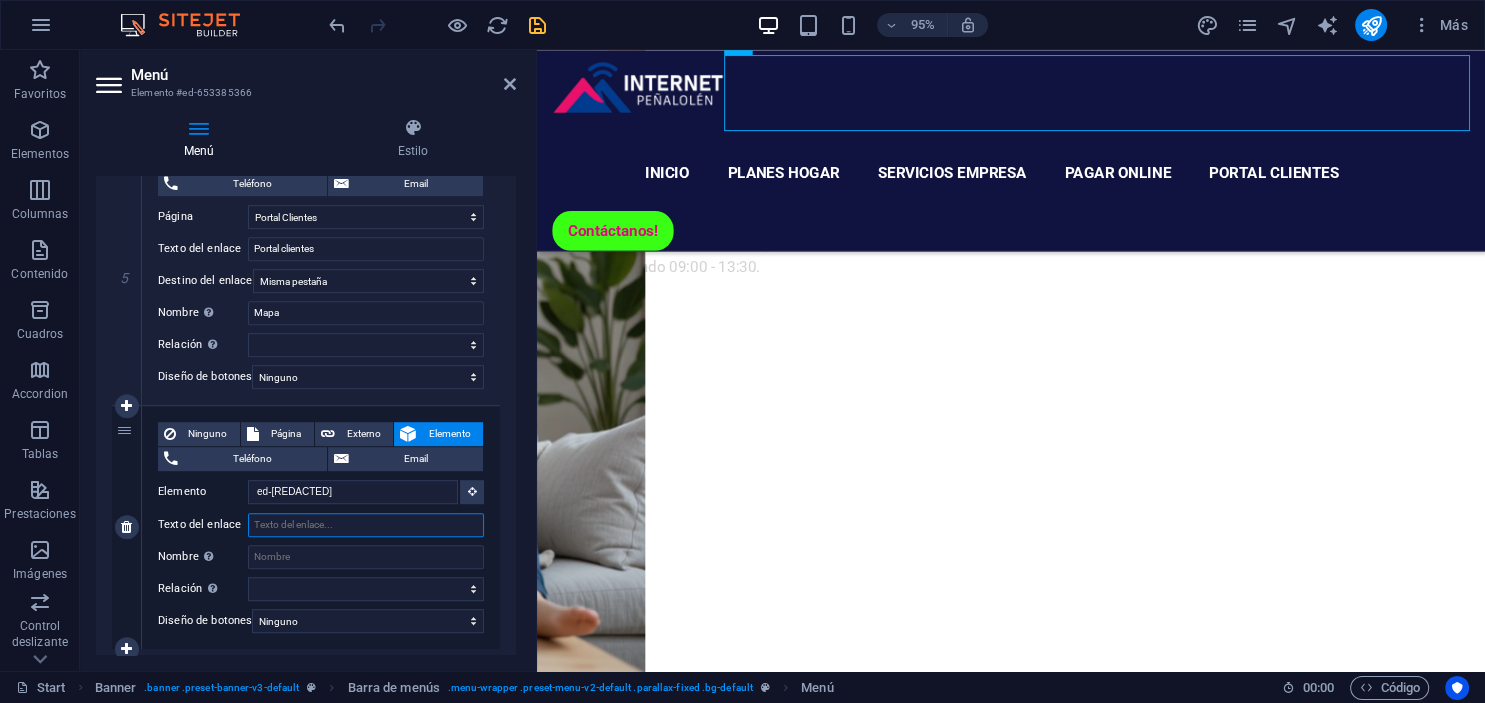 click on "Texto del enlace" at bounding box center (366, 525) 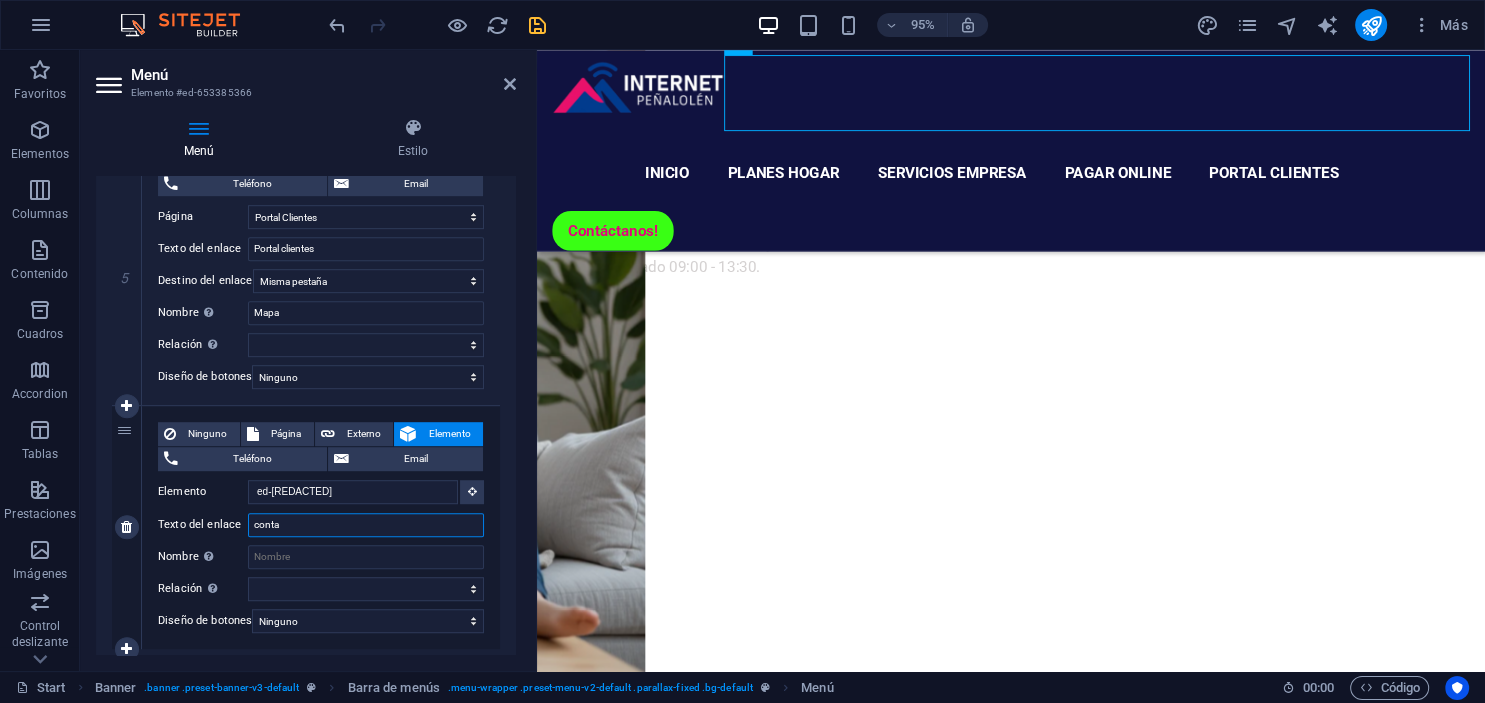 scroll, scrollTop: 5530, scrollLeft: 0, axis: vertical 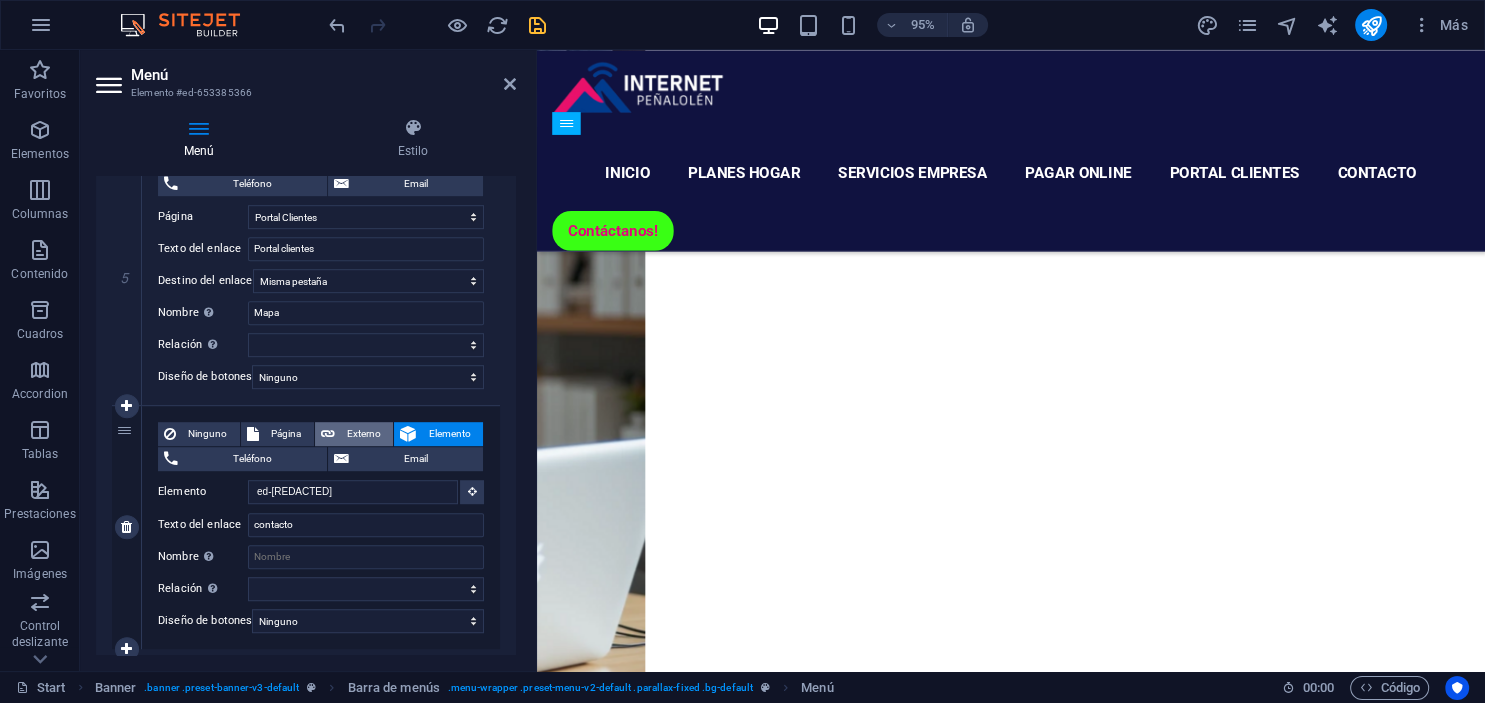 click on "Externo" at bounding box center [354, 434] 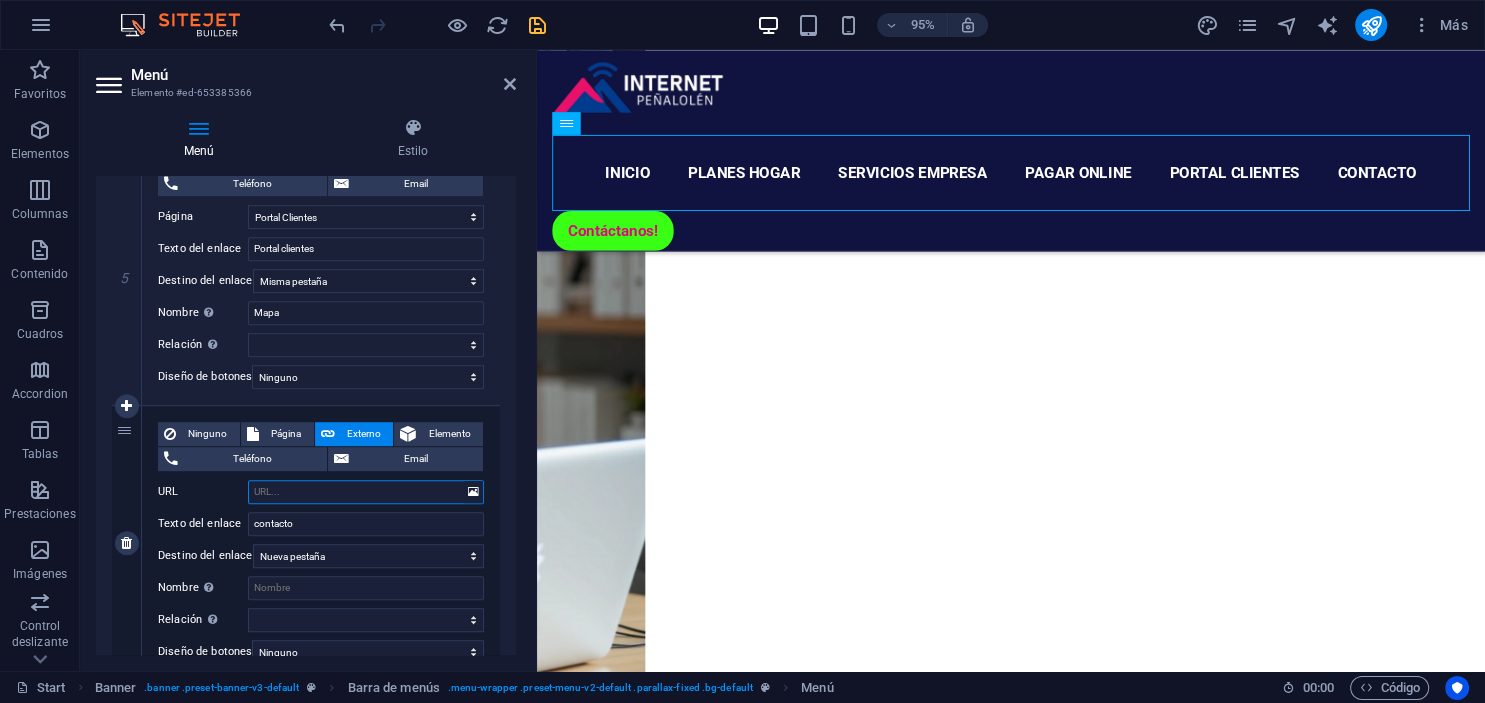 paste on "https://wa.me/56990766517?text=Hola%20me%20gustaria%20contratar%20un%20plan" 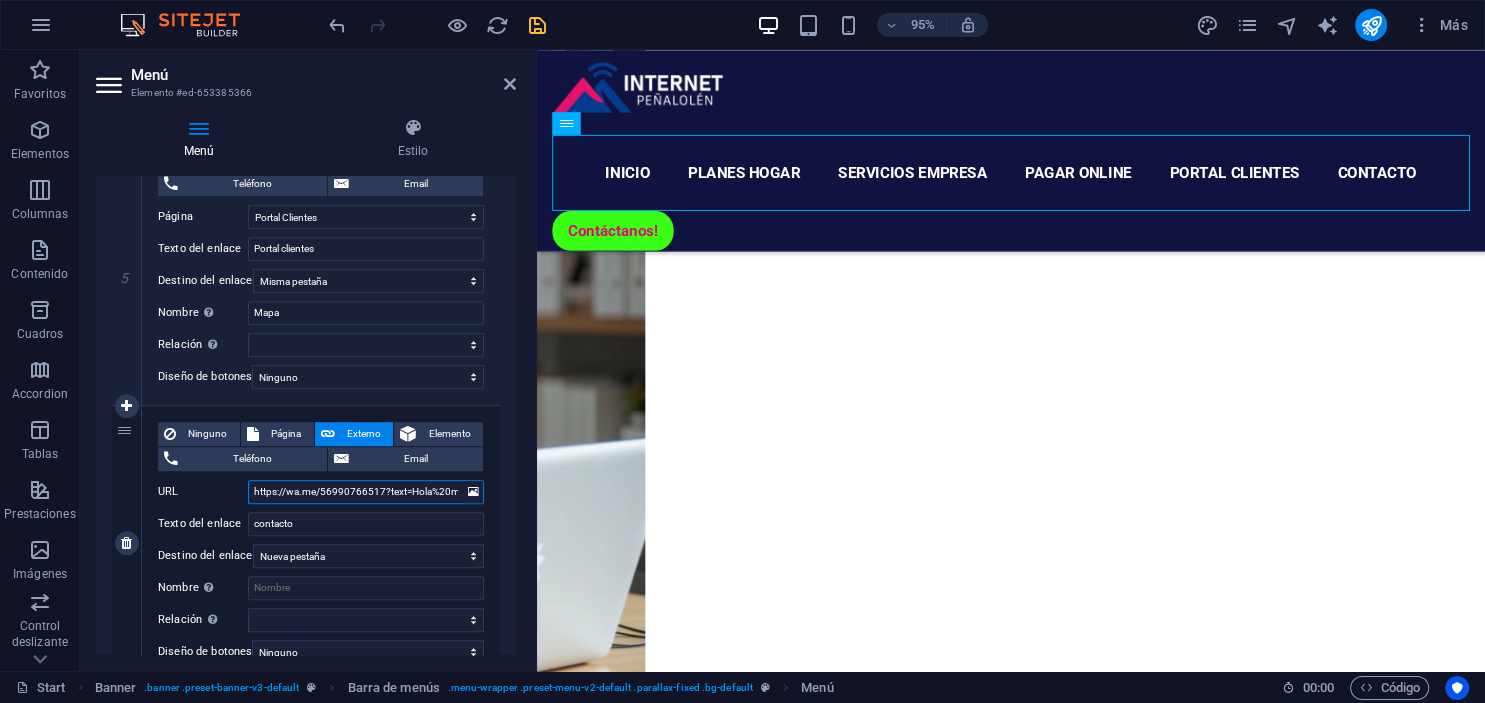 scroll, scrollTop: 0, scrollLeft: 184, axis: horizontal 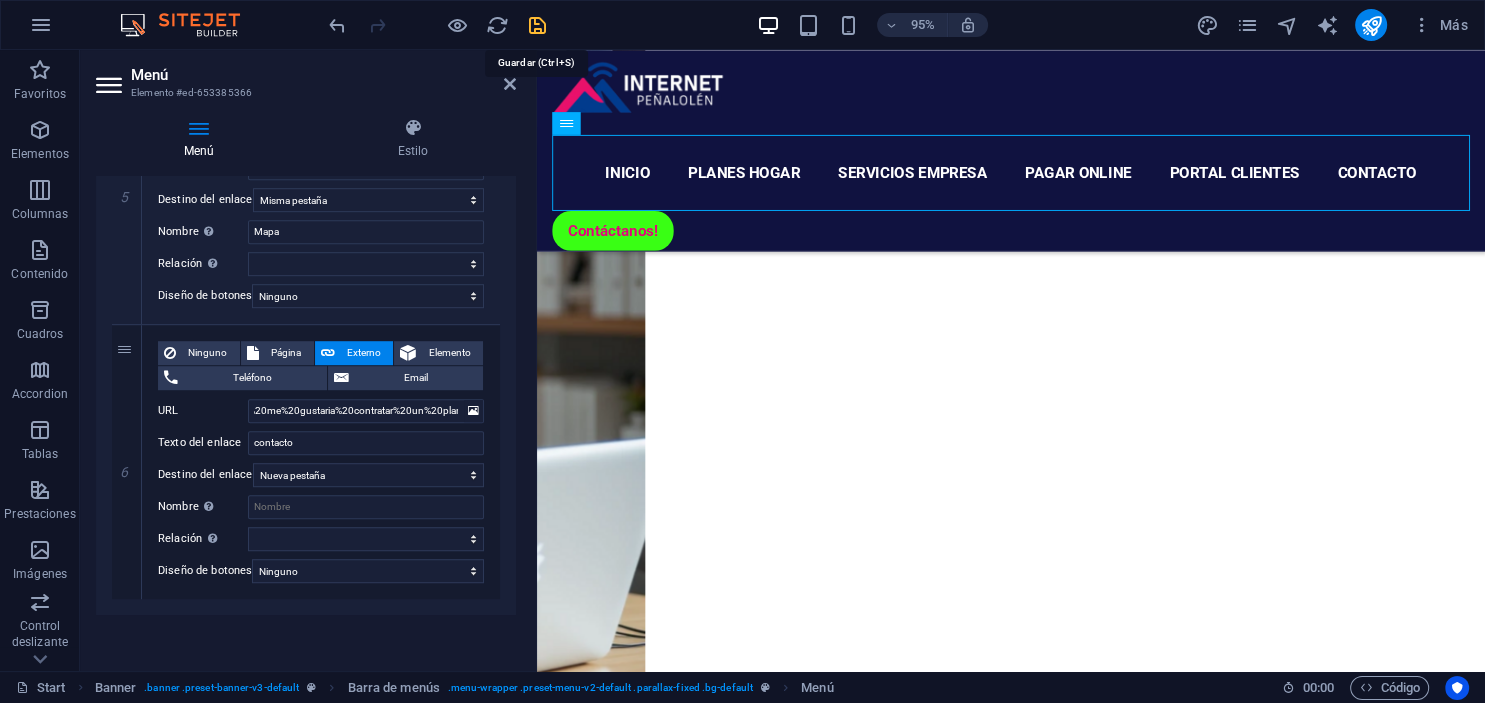 click at bounding box center [537, 25] 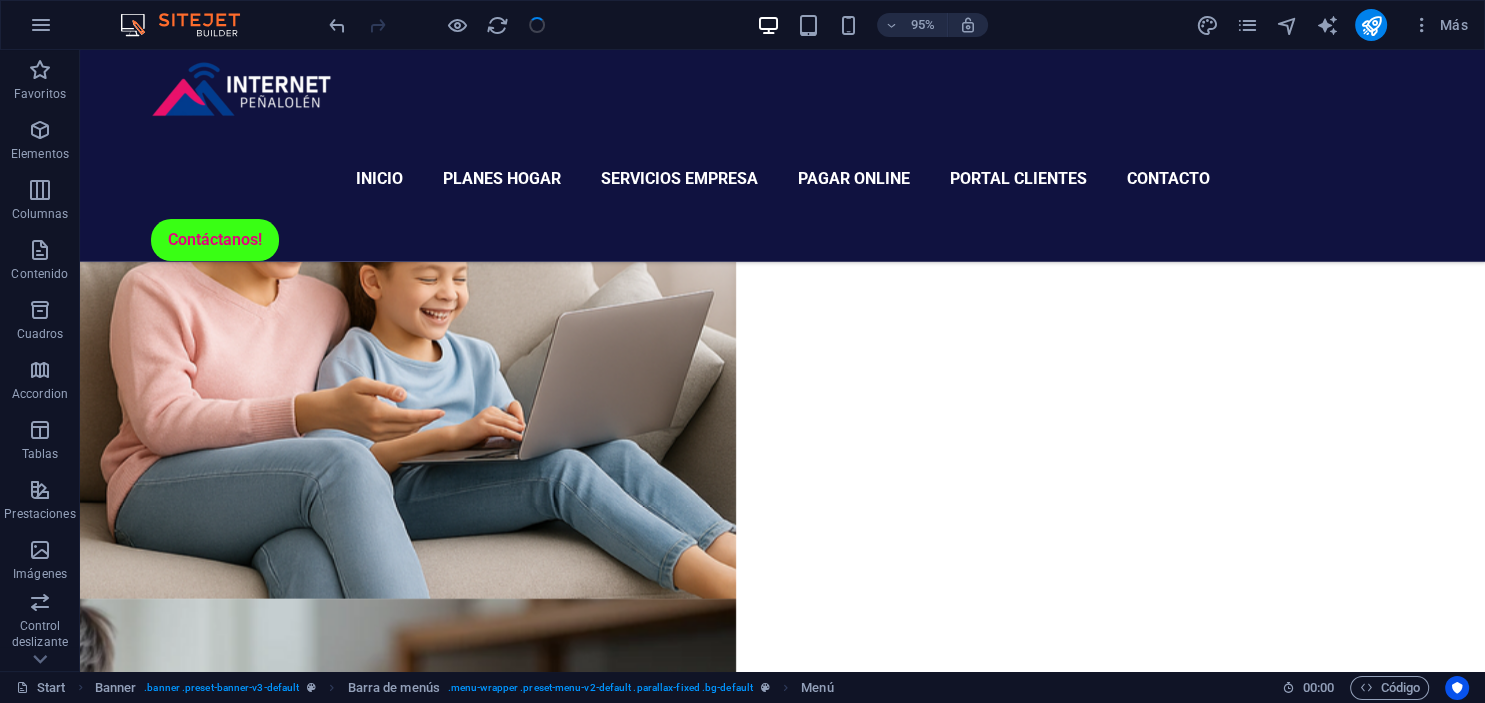 scroll, scrollTop: 4332, scrollLeft: 0, axis: vertical 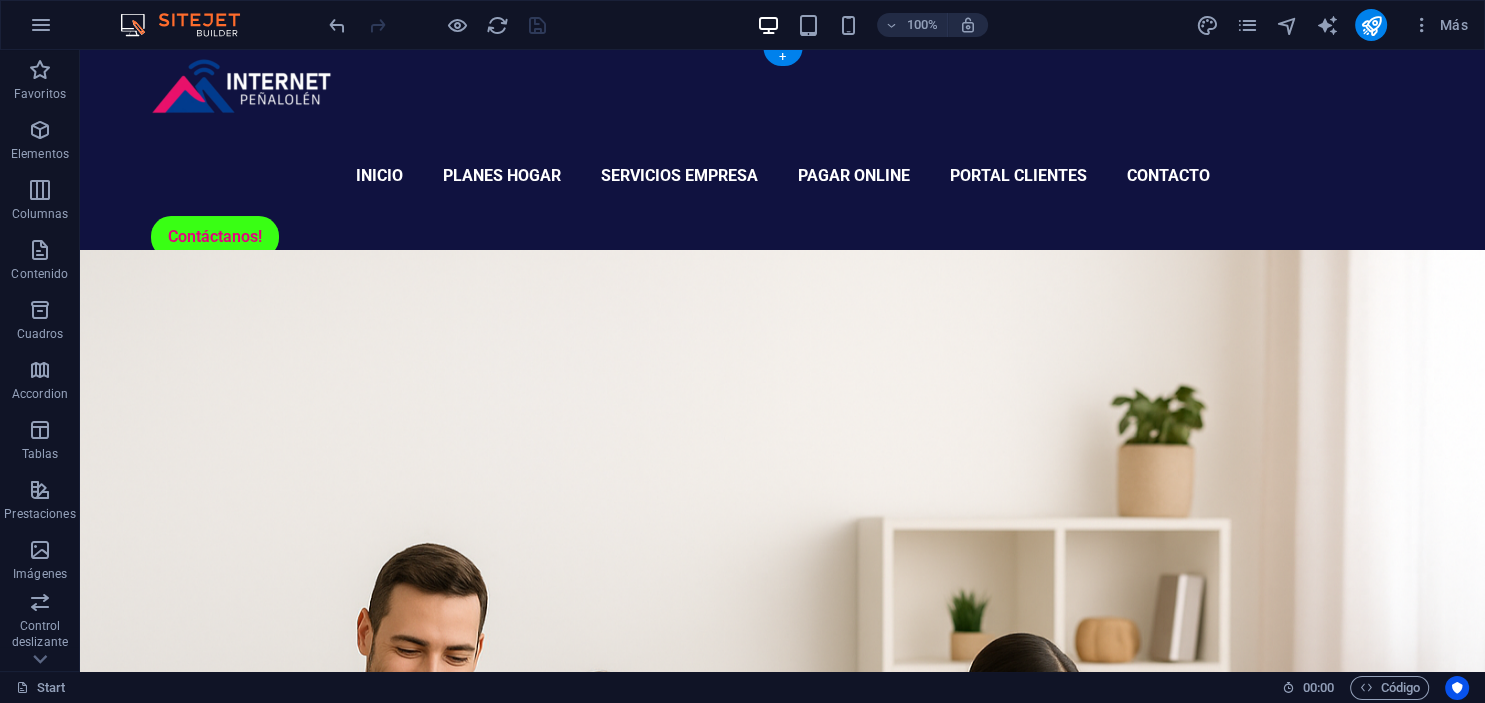 click at bounding box center [782, 697] 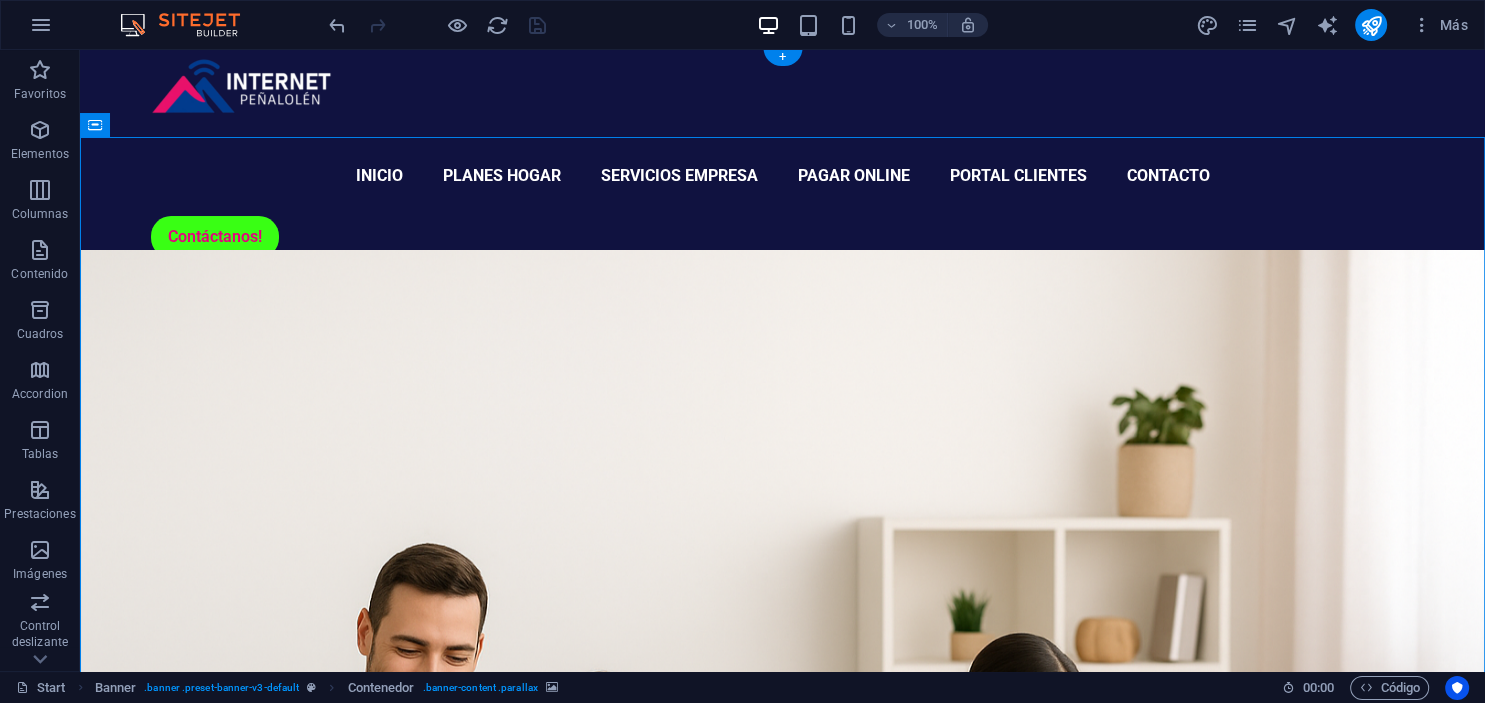 click at bounding box center [782, 697] 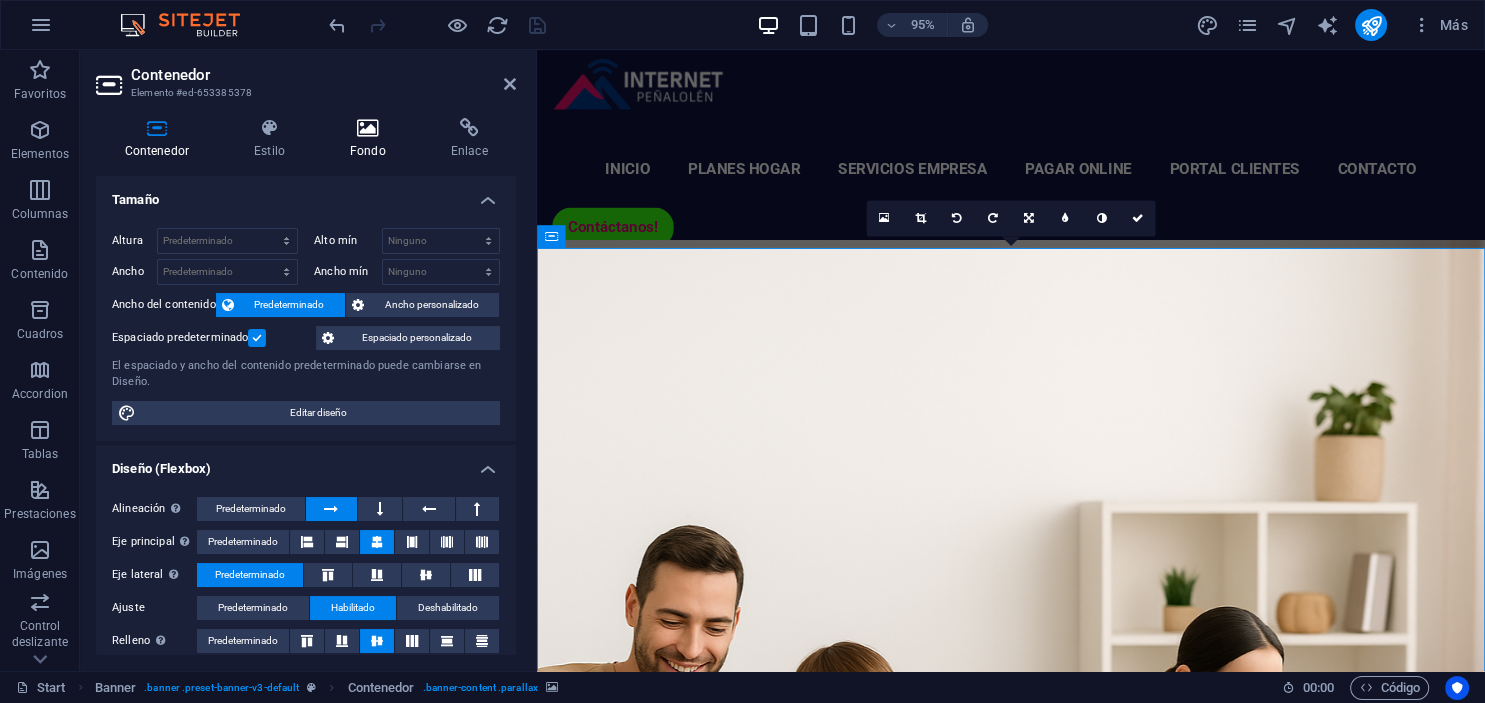 drag, startPoint x: 378, startPoint y: 144, endPoint x: 378, endPoint y: 155, distance: 11 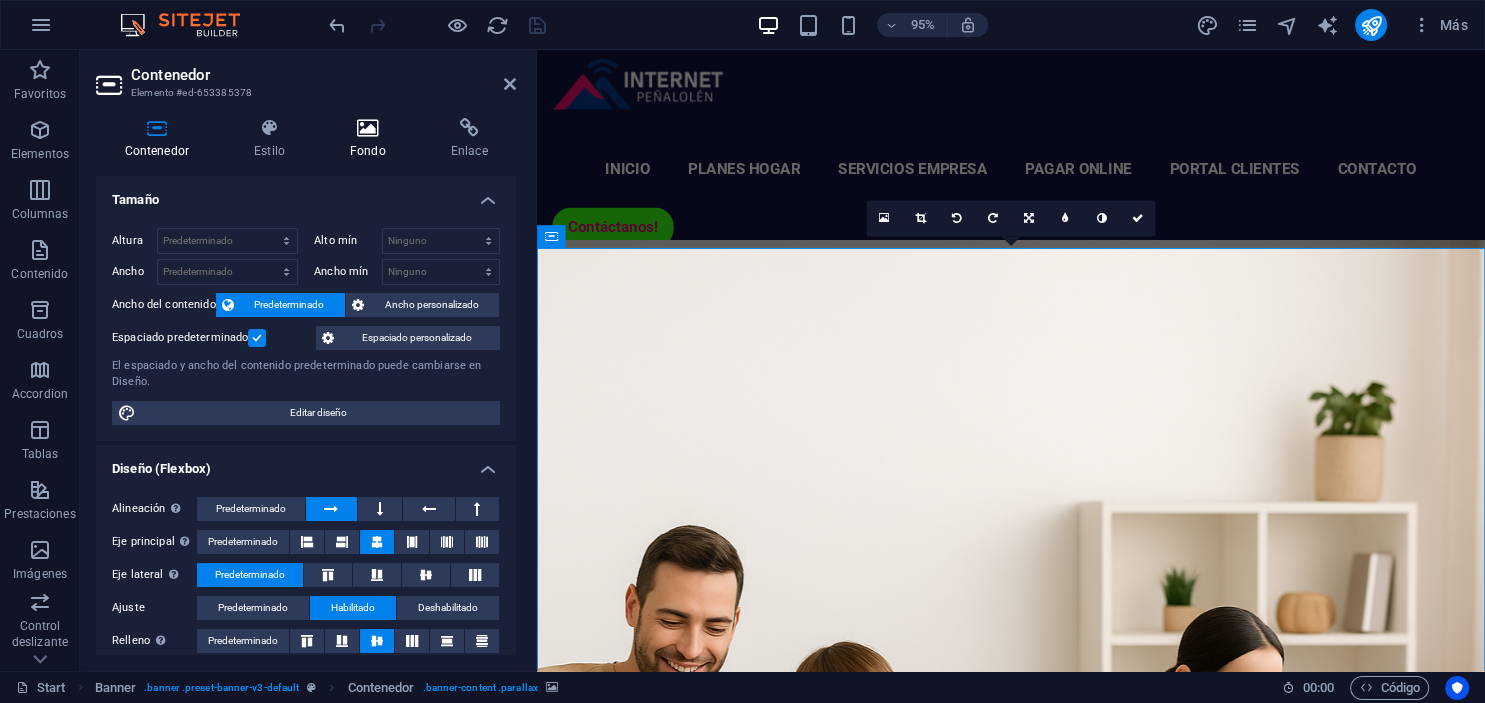 click on "Fondo" at bounding box center (371, 139) 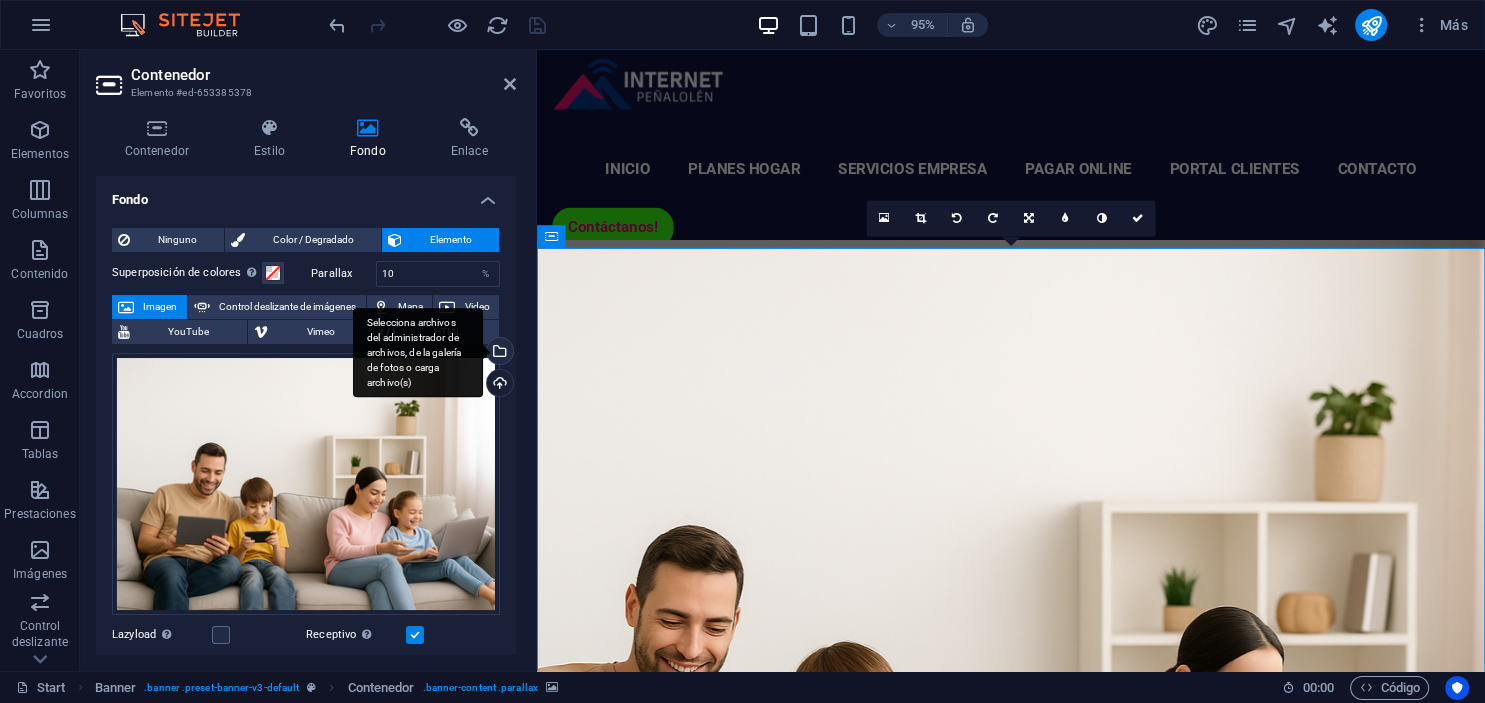 click on "Selecciona archivos del administrador de archivos, de la galería de fotos o carga archivo(s)" at bounding box center [418, 353] 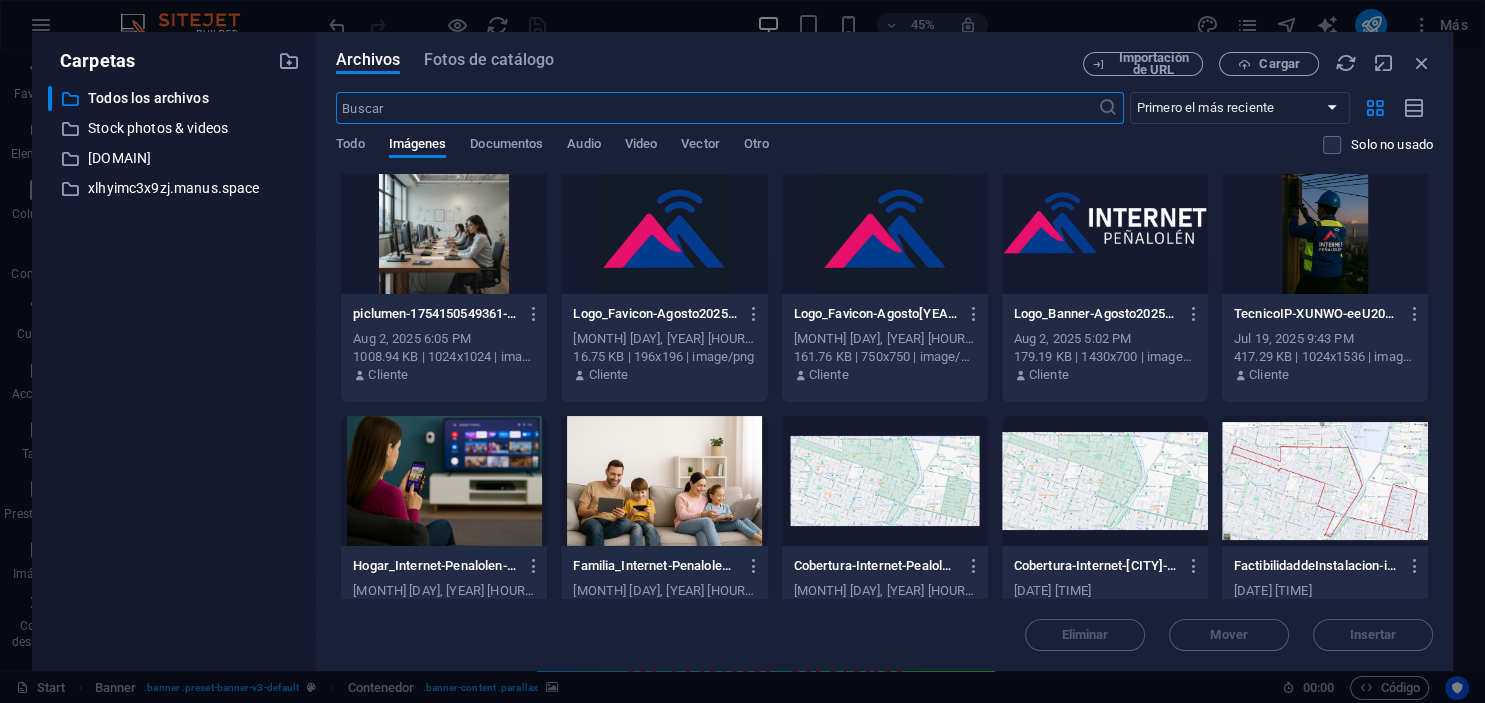 scroll, scrollTop: 0, scrollLeft: 0, axis: both 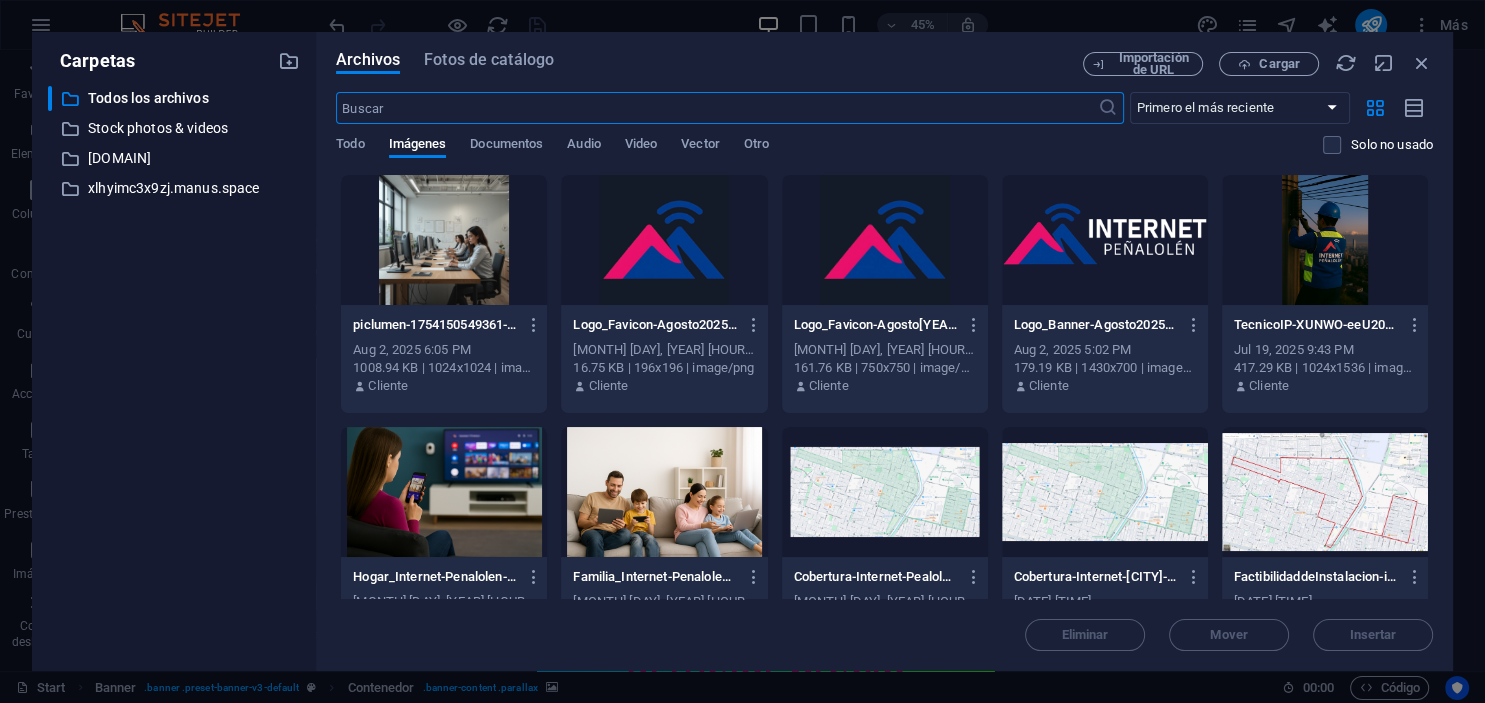 click on "Archivos Fotos de catálogo Importación de URL Cargar ​ Primero el más reciente Primero el más antiguo Nombre (A-Z) Nombre (Z-A) Tamaño (0-9) Tamaño (9-0) Resolución (0-9) Resolución (9-0) Todo Imágenes Documentos Audio Video Vector Otro Solo no usado Arrastra archivos aquí para cargarlos de inmediato piclumen-1754150549361-Vnu8mrKgyGWXNB7jogu-Dw.png piclumen-1754150549361-Vnu8mrKgyGWXNB7jogu-Dw.png Aug 2, 2025 6:05 PM 1008.94 KB | 1024x1024 | image/png Cliente Logo_Favicon-Agosto2025-_CsaZcRpIj33JxRoBfJxWg-Z4UTb_GMTEBYhaztxI2fmw.png Logo_Favicon-Agosto2025-_CsaZcRpIj33JxRoBfJxWg-Z4UTb_GMTEBYhaztxI2fmw.png Aug 2, 2025 5:04 PM 16.75 KB | 196x196 | image/png Cliente Logo_Favicon-Agosto2025-_CsaZcRpIj33JxRoBfJxWg.png Logo_Favicon-Agosto2025-_CsaZcRpIj33JxRoBfJxWg.png Aug 2, 2025 5:04 PM 161.76 KB | 750x750 | image/png Cliente Logo_Banner-Agosto2025-cGjatqbB5kBnVpn0qFs7tA.png Logo_Banner-Agosto2025-cGjatqbB5kBnVpn0qFs7tA.png Aug 2, 2025 5:02 PM 179.19 KB | 1430x700 | image/png Cliente Cliente Cliente" at bounding box center [884, 351] 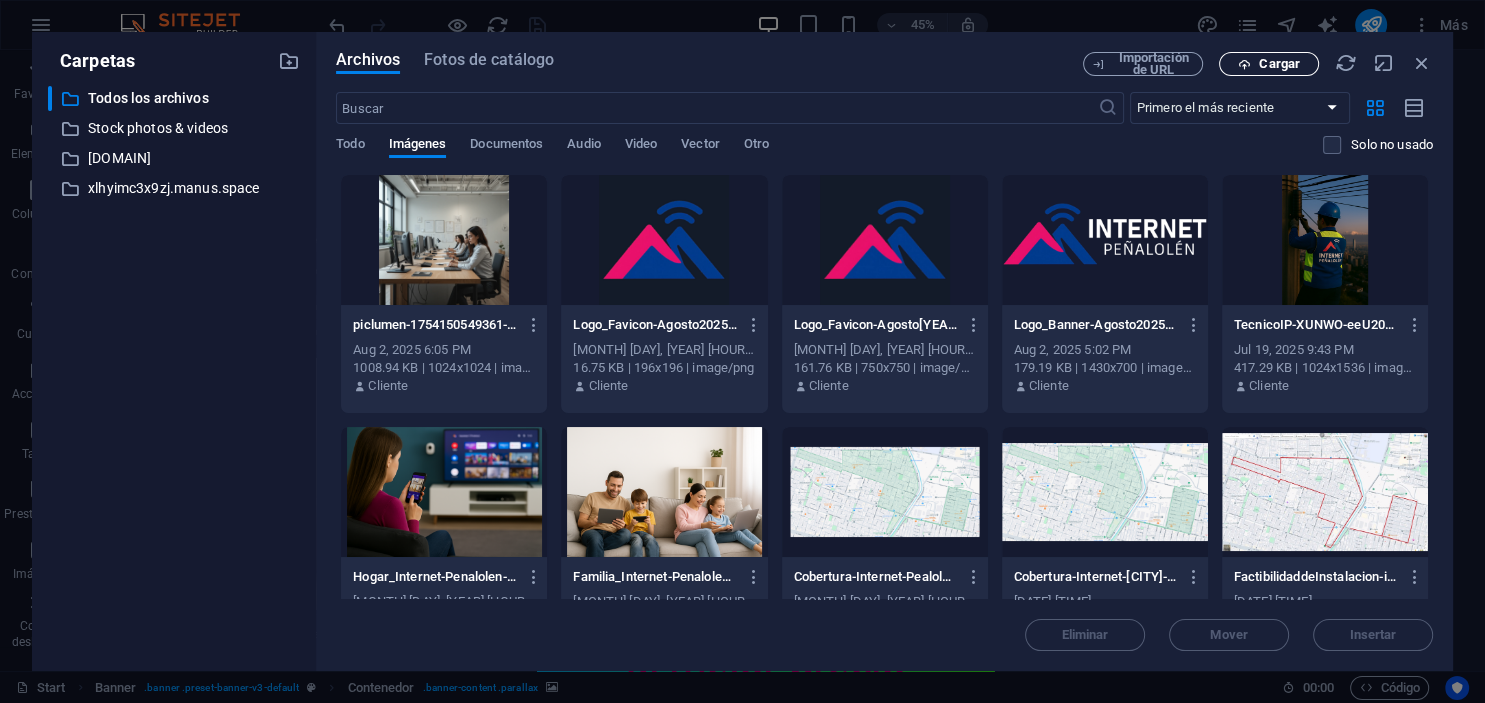 click on "Cargar" at bounding box center (1279, 64) 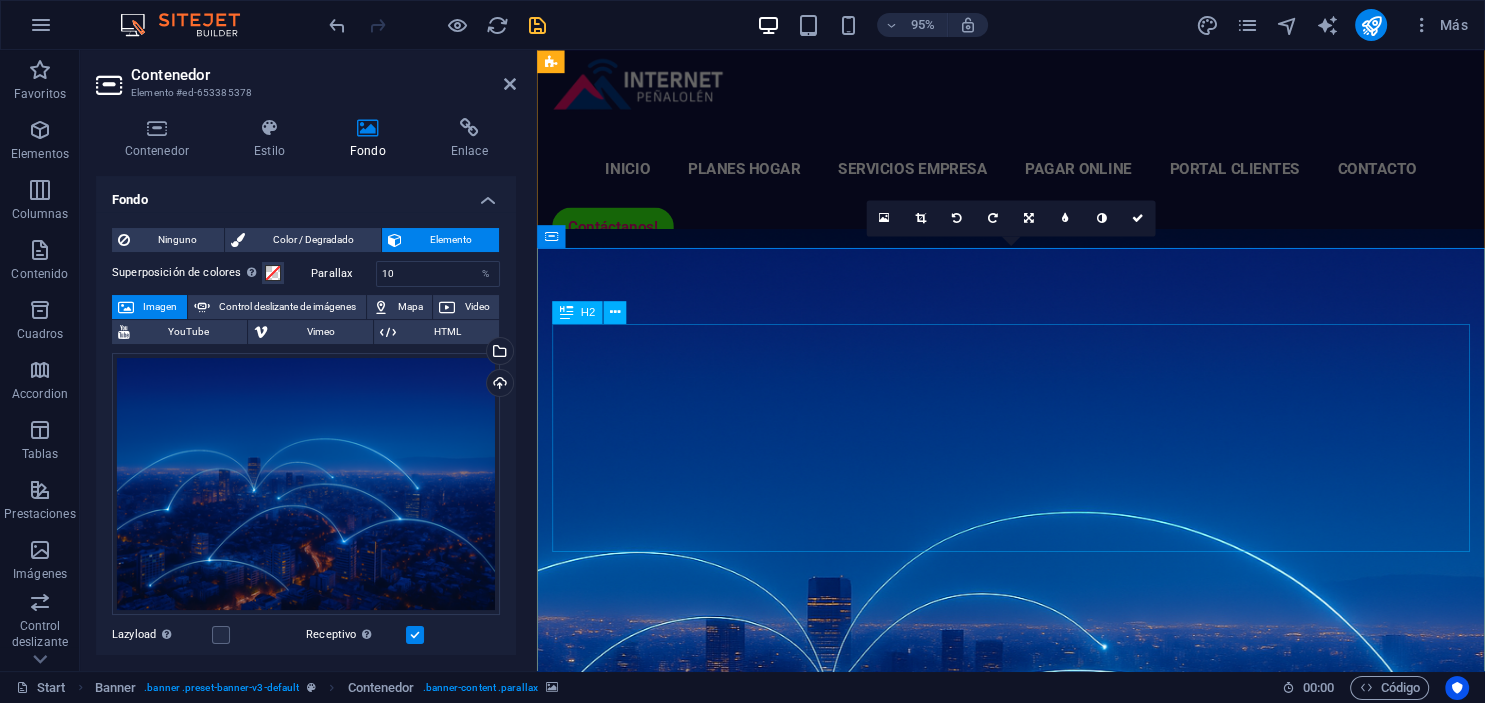 click on "El internet más rápido al mejor precio" at bounding box center (1036, 1389) 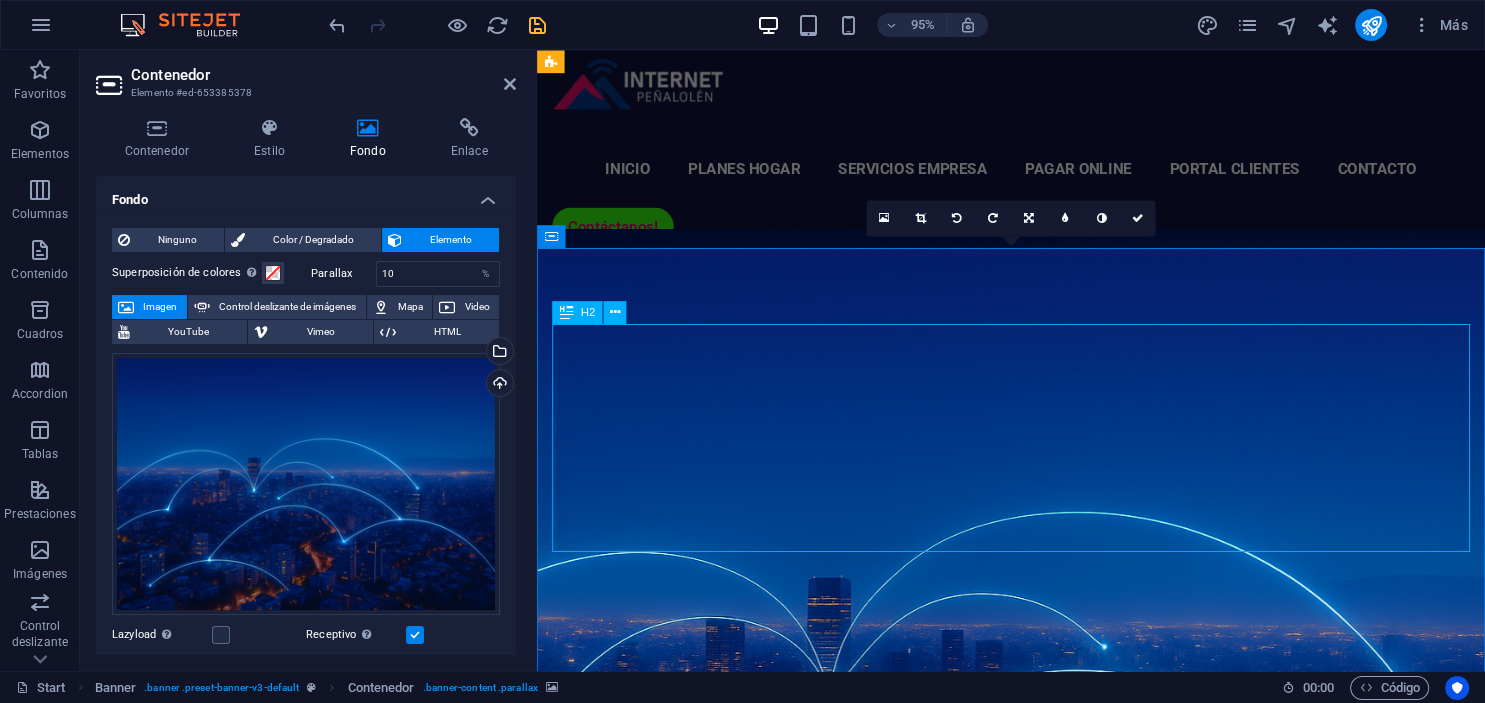 click on "El internet más rápido al mejor precio" at bounding box center (1036, 1389) 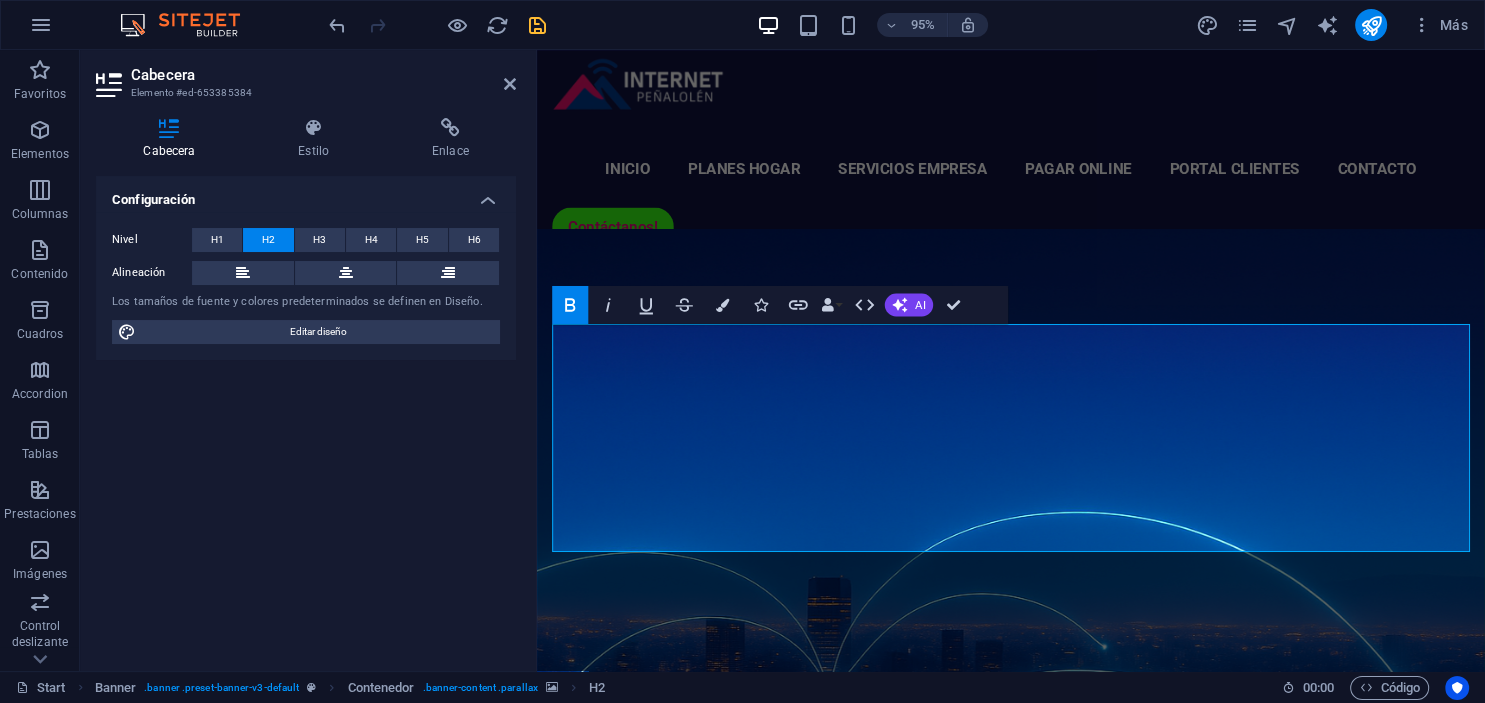 scroll, scrollTop: 913, scrollLeft: 8, axis: both 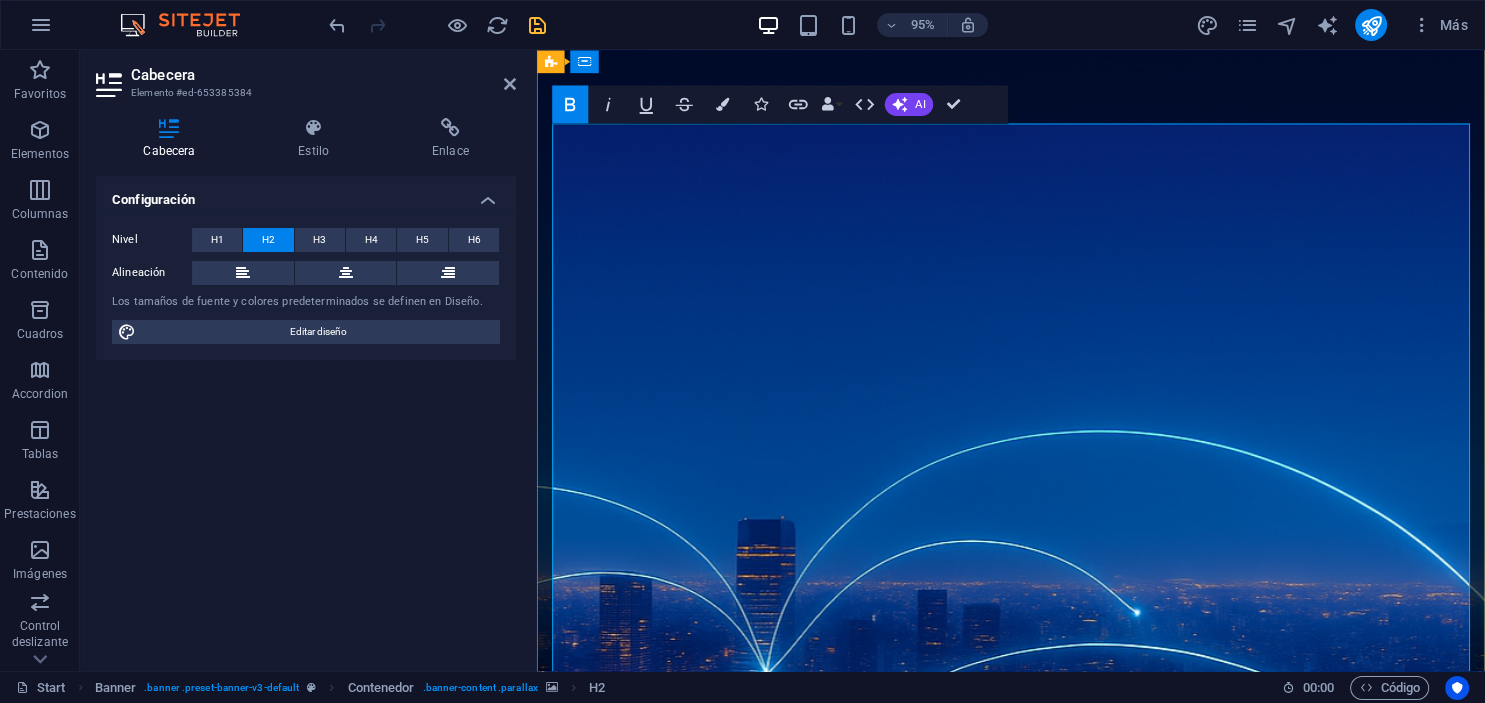 click on "Conectamos hogares, empresas y suenos. Internet de alto nivel, con atencion local." at bounding box center (1036, 1741) 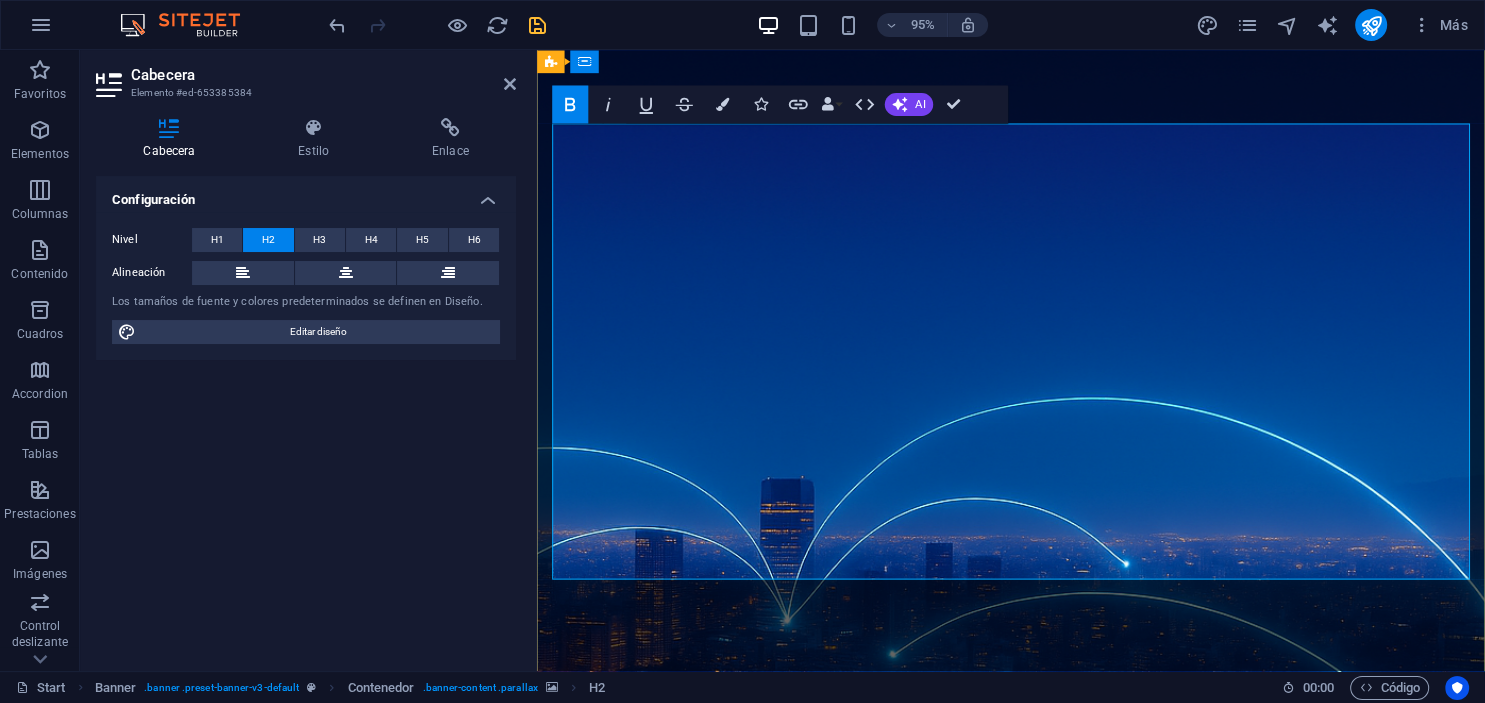 click on "Conectamos hogares, empresas y suenos. Internet de alto nivel, con atencion local." at bounding box center (1036, 1513) 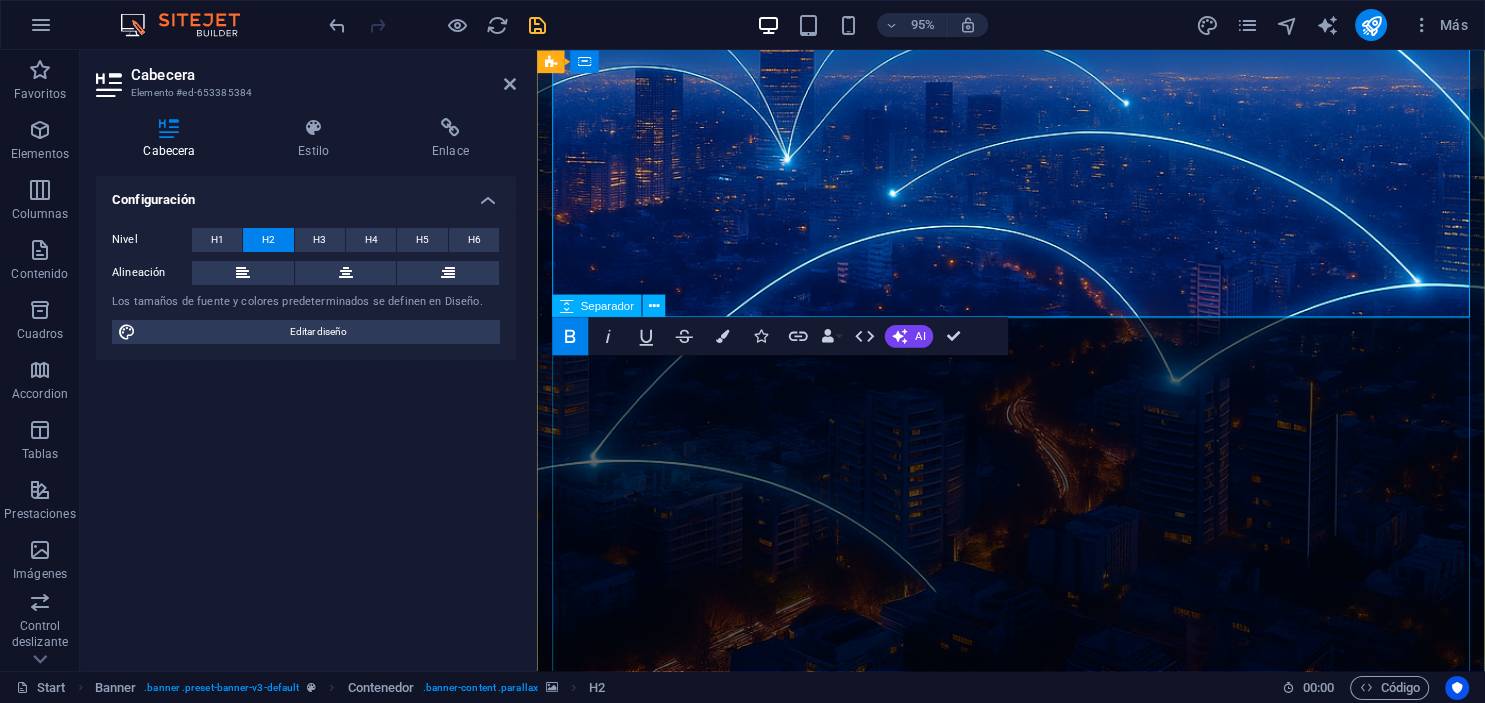 scroll, scrollTop: 847, scrollLeft: 0, axis: vertical 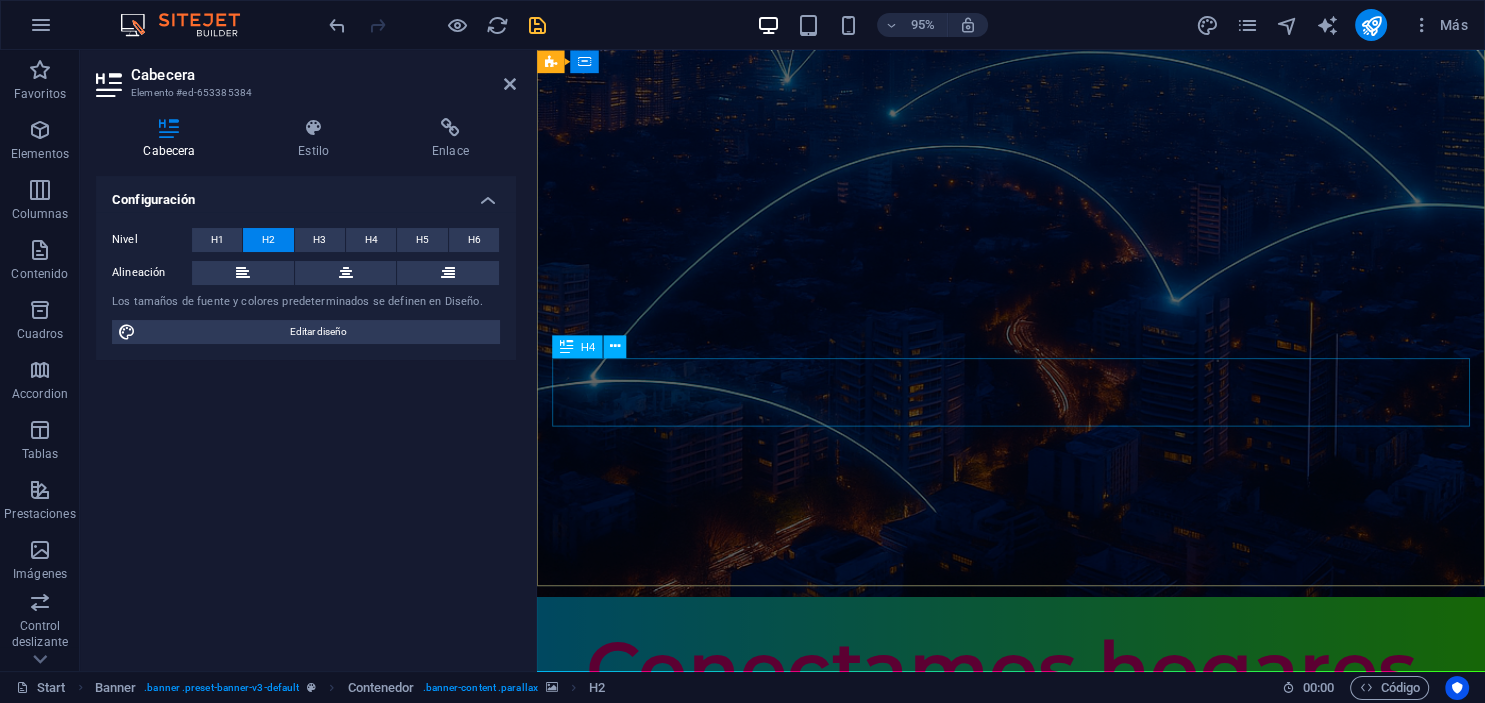 click on "Conectamos hogares, empresas y sueños. Internet de alto nivel, con atención local." at bounding box center [1036, 1557] 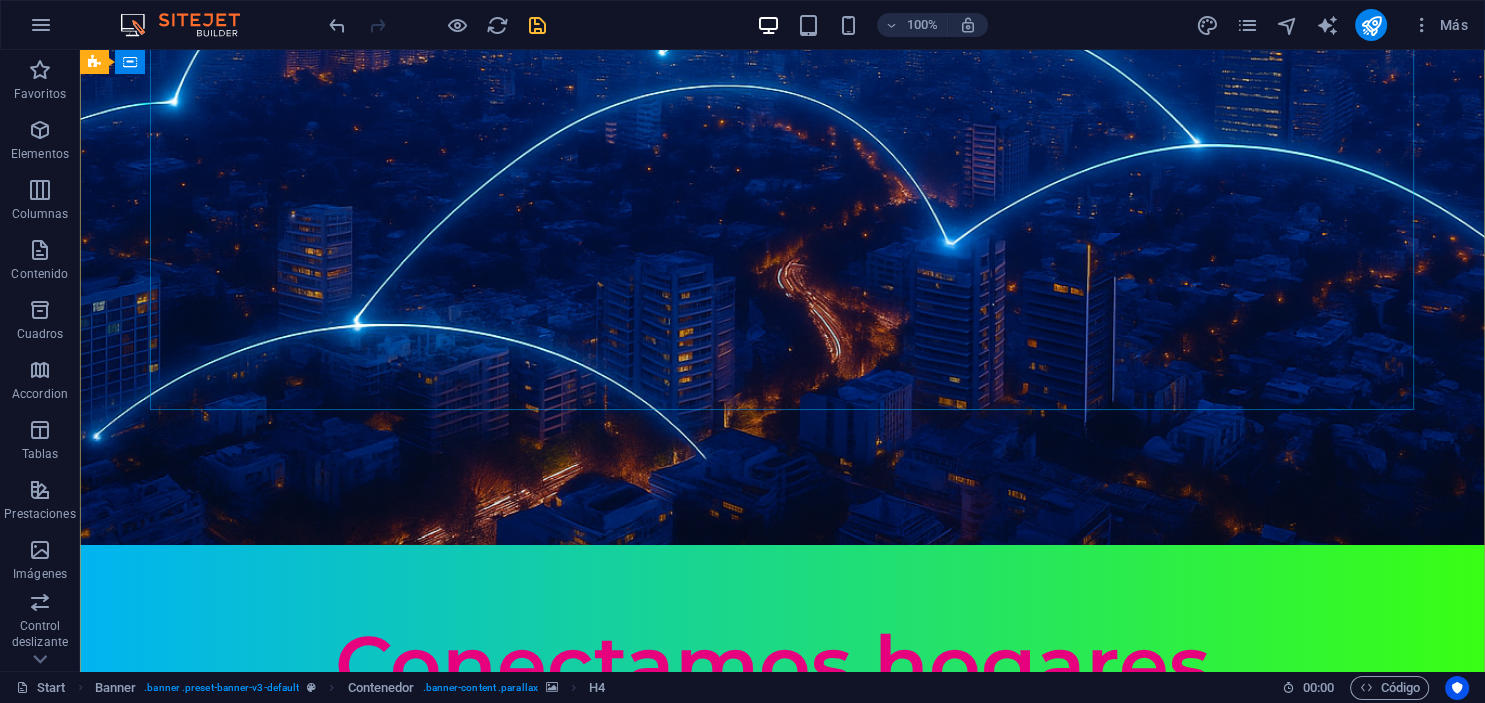 scroll, scrollTop: 757, scrollLeft: 0, axis: vertical 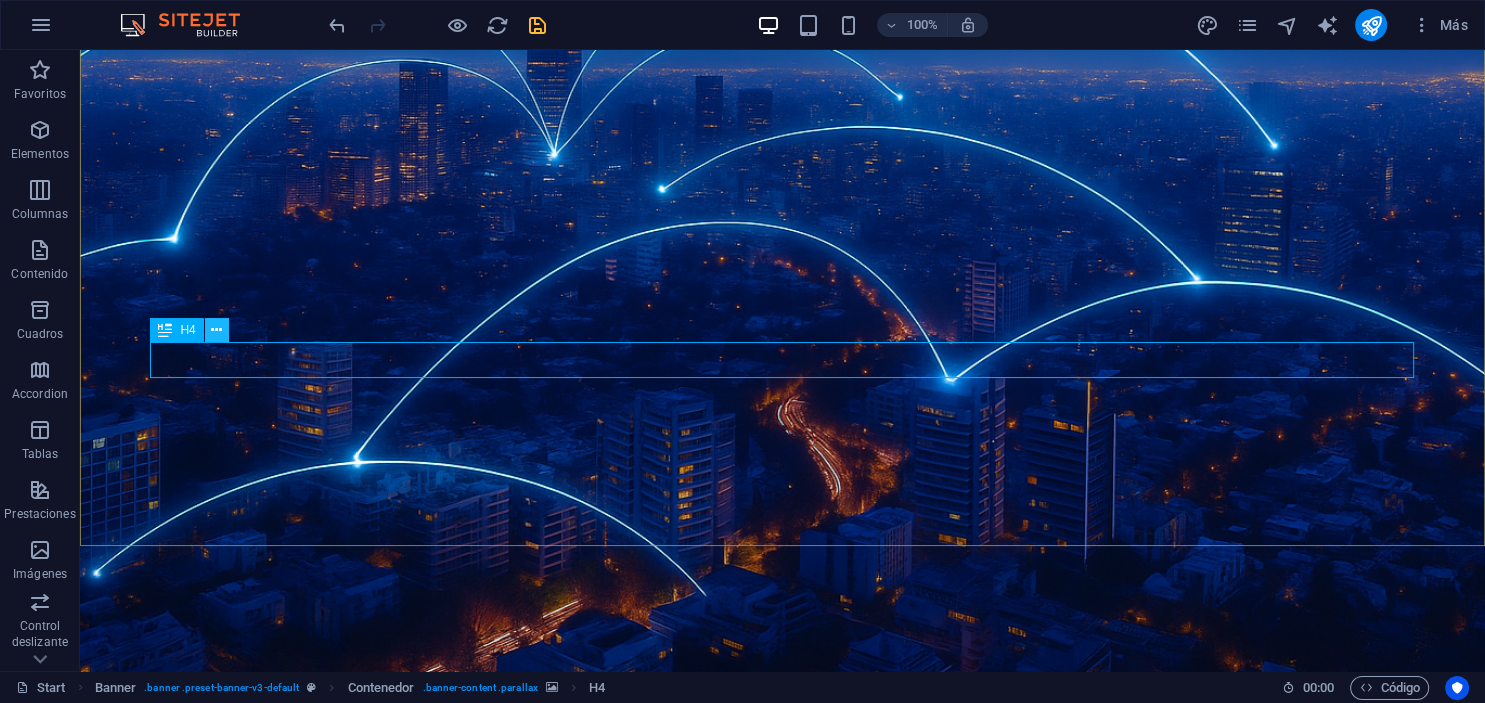 click at bounding box center [216, 330] 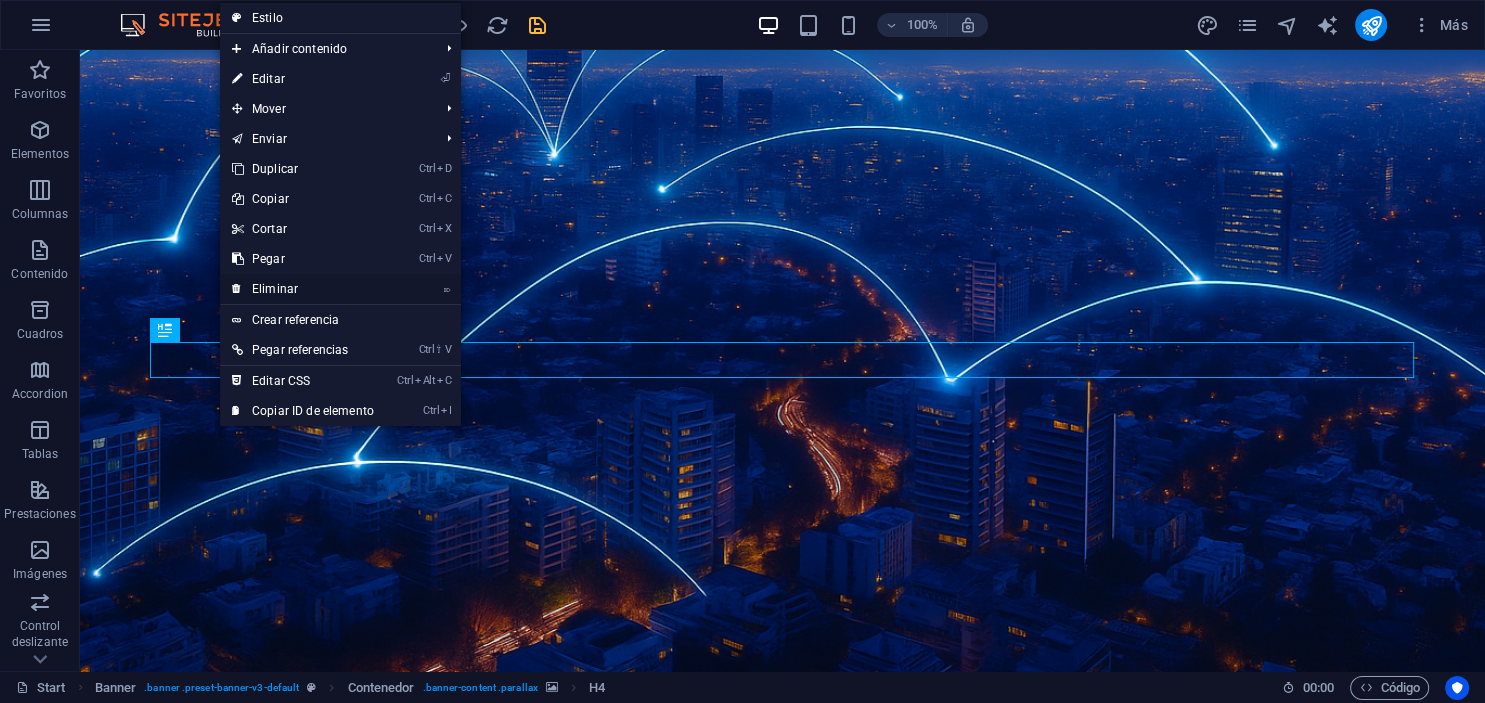 click on "⌦  Eliminar" at bounding box center (303, 289) 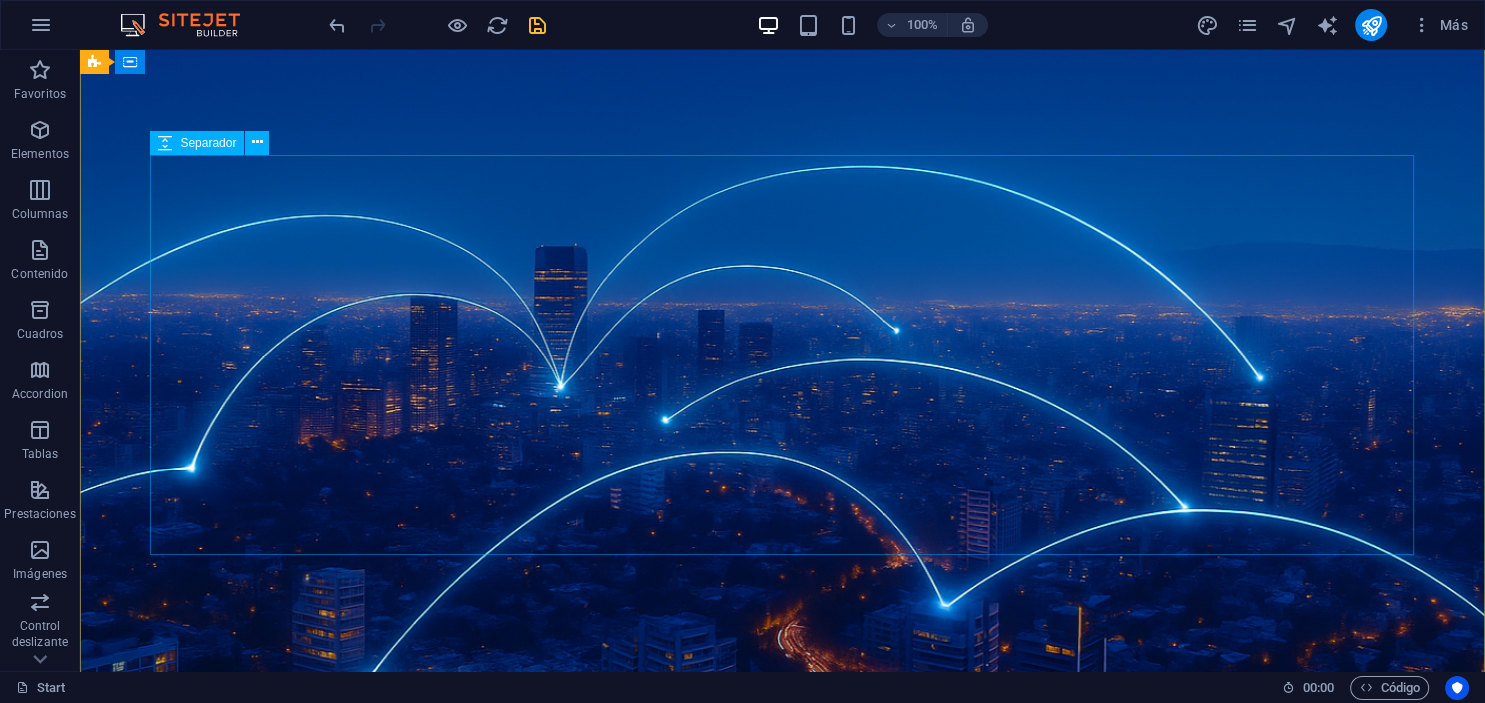 scroll, scrollTop: 440, scrollLeft: 0, axis: vertical 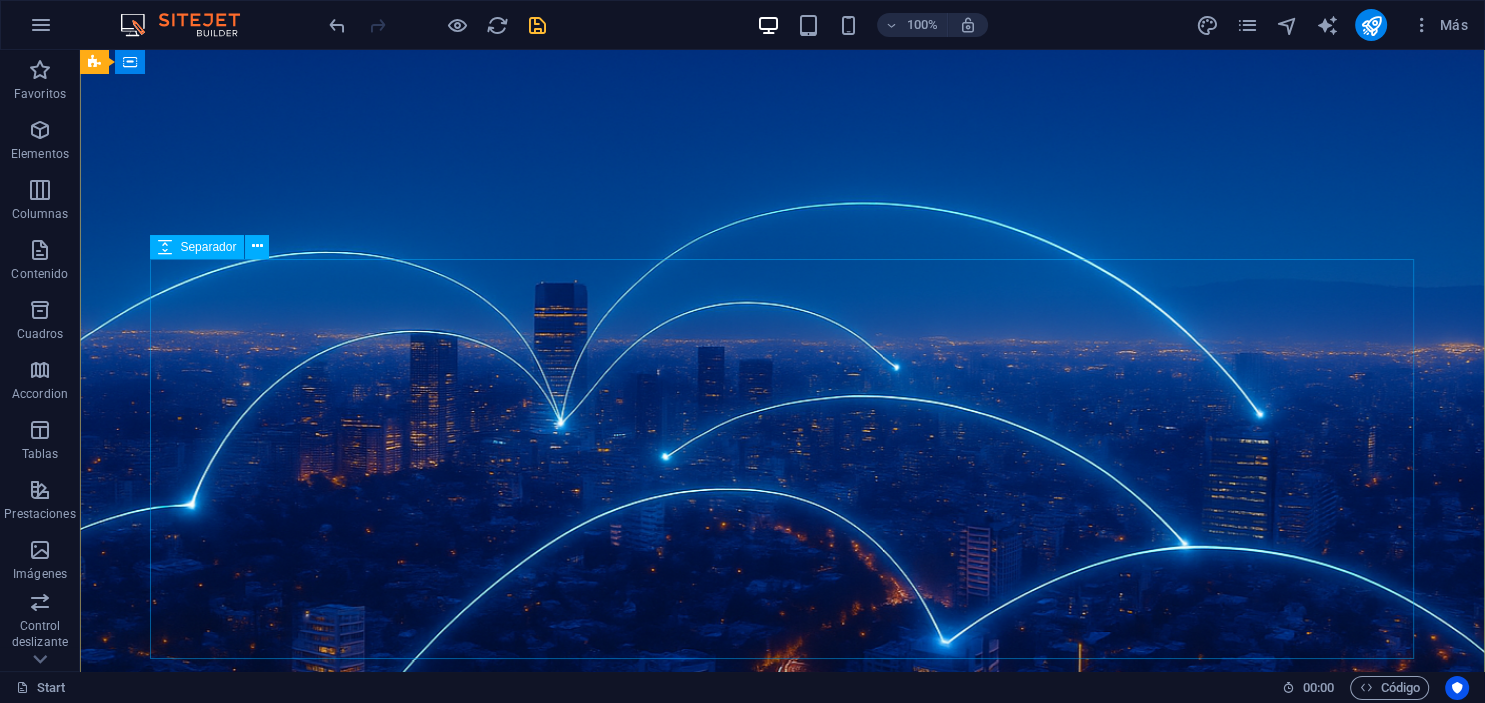 click at bounding box center [783, 1660] 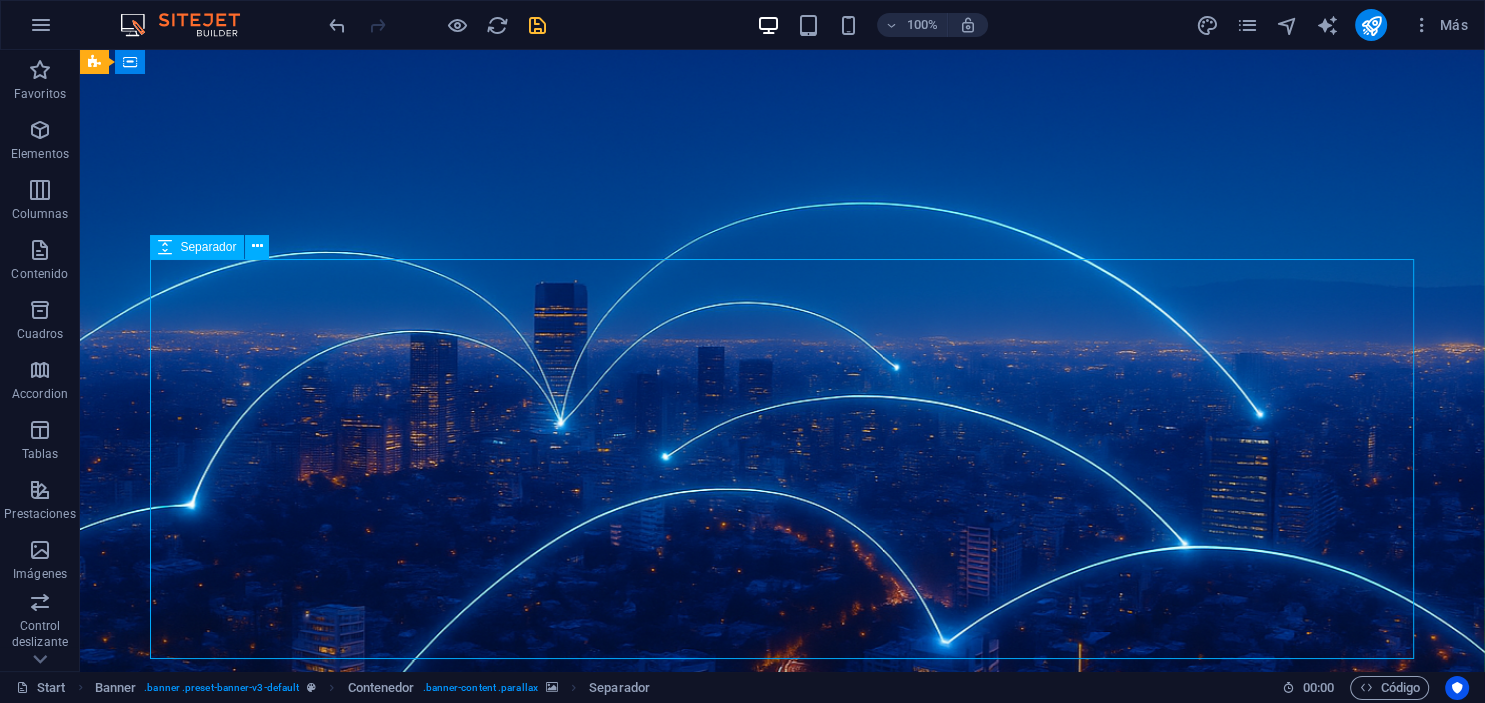 click at bounding box center (783, 1660) 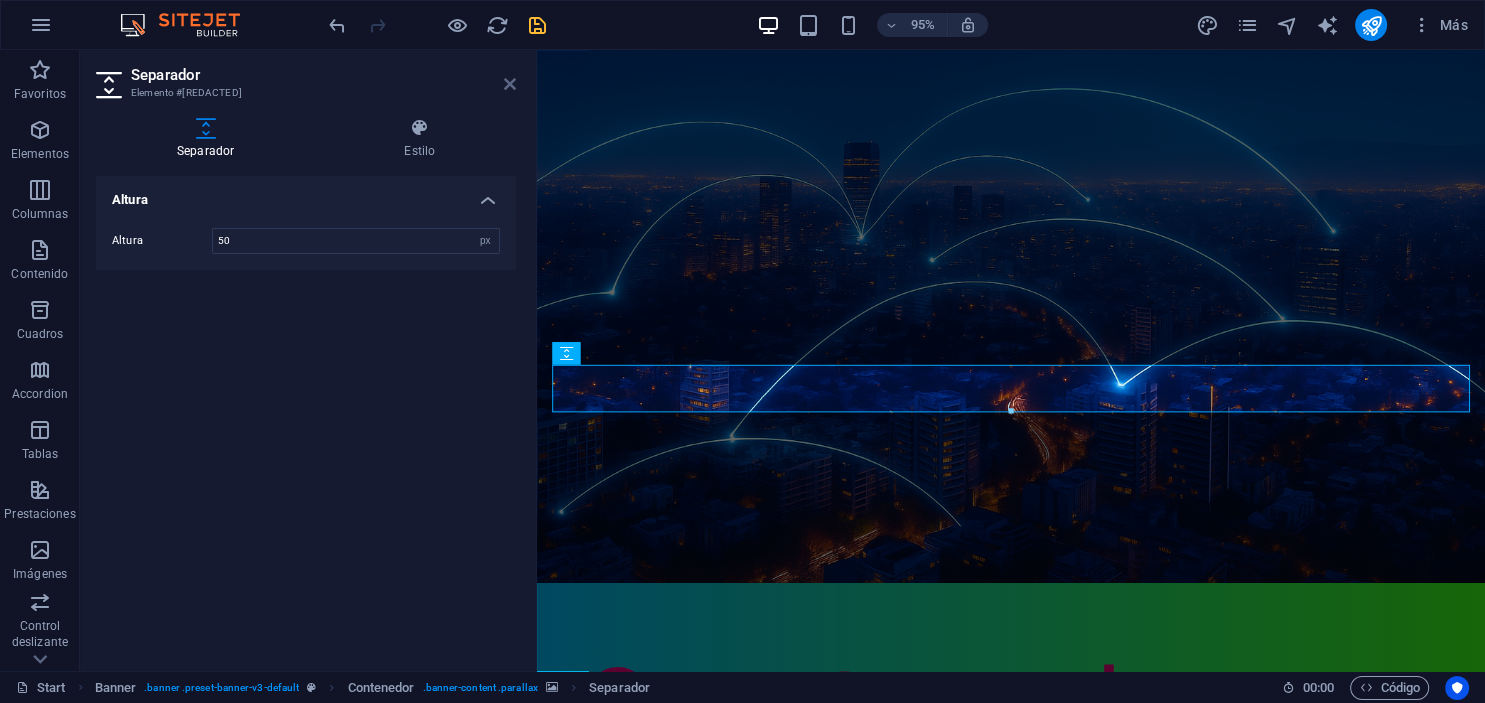 drag, startPoint x: 514, startPoint y: 81, endPoint x: 785, endPoint y: 204, distance: 297.60712 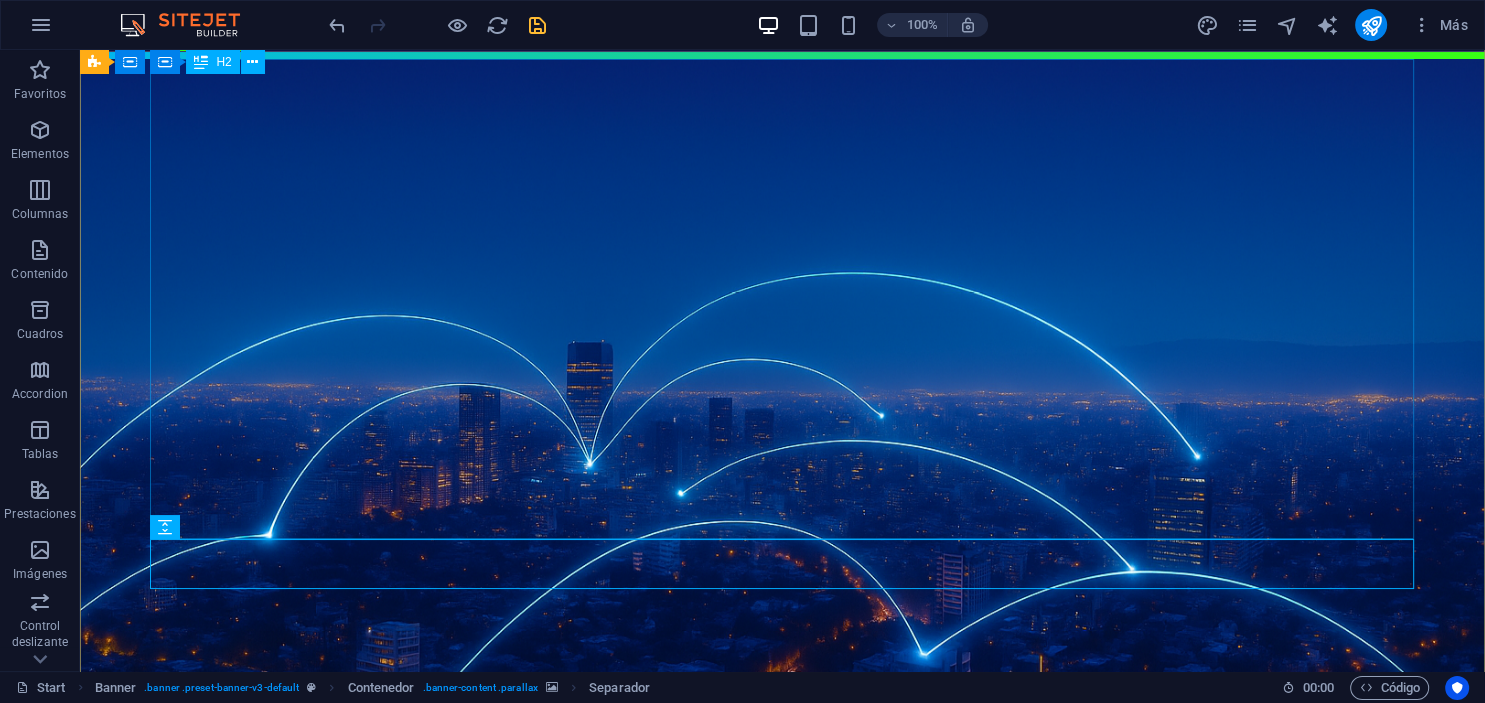 scroll, scrollTop: 123, scrollLeft: 0, axis: vertical 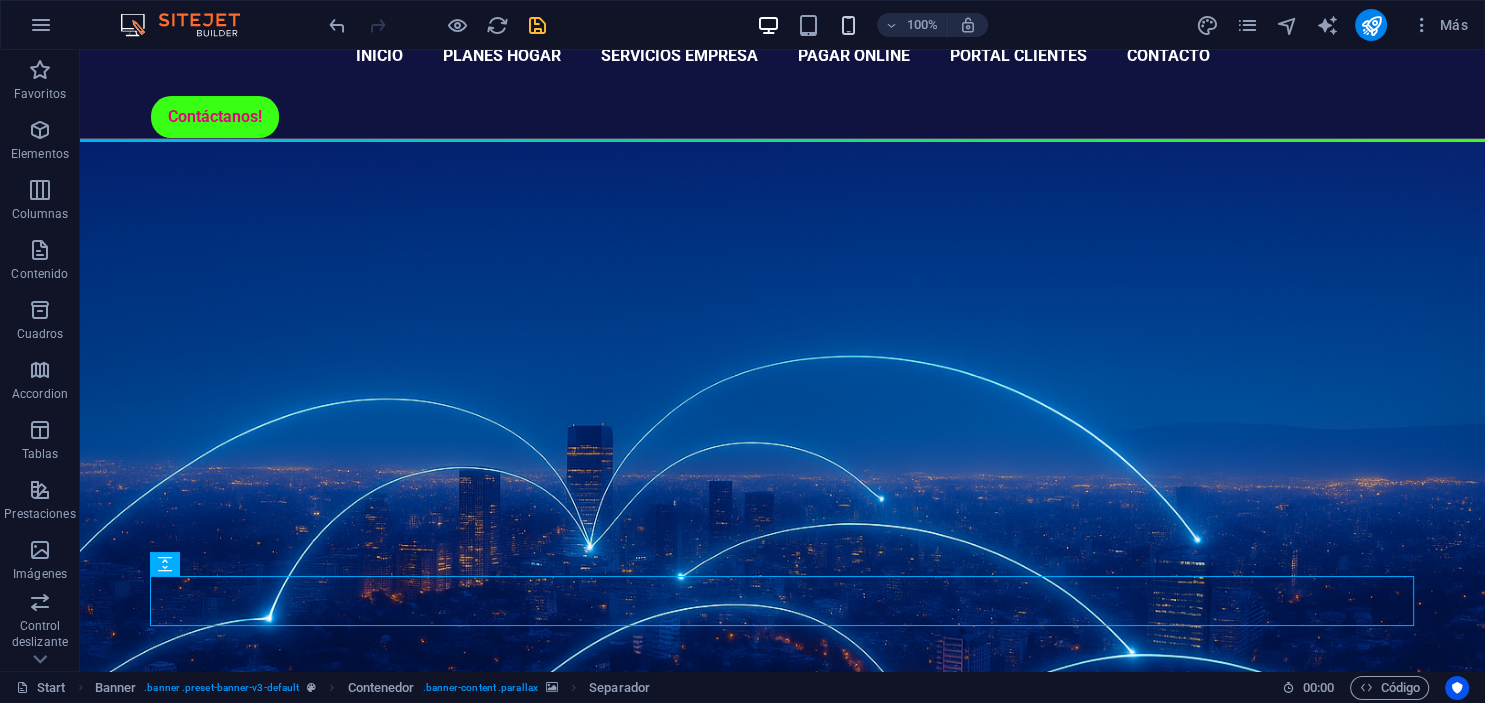 click at bounding box center [848, 25] 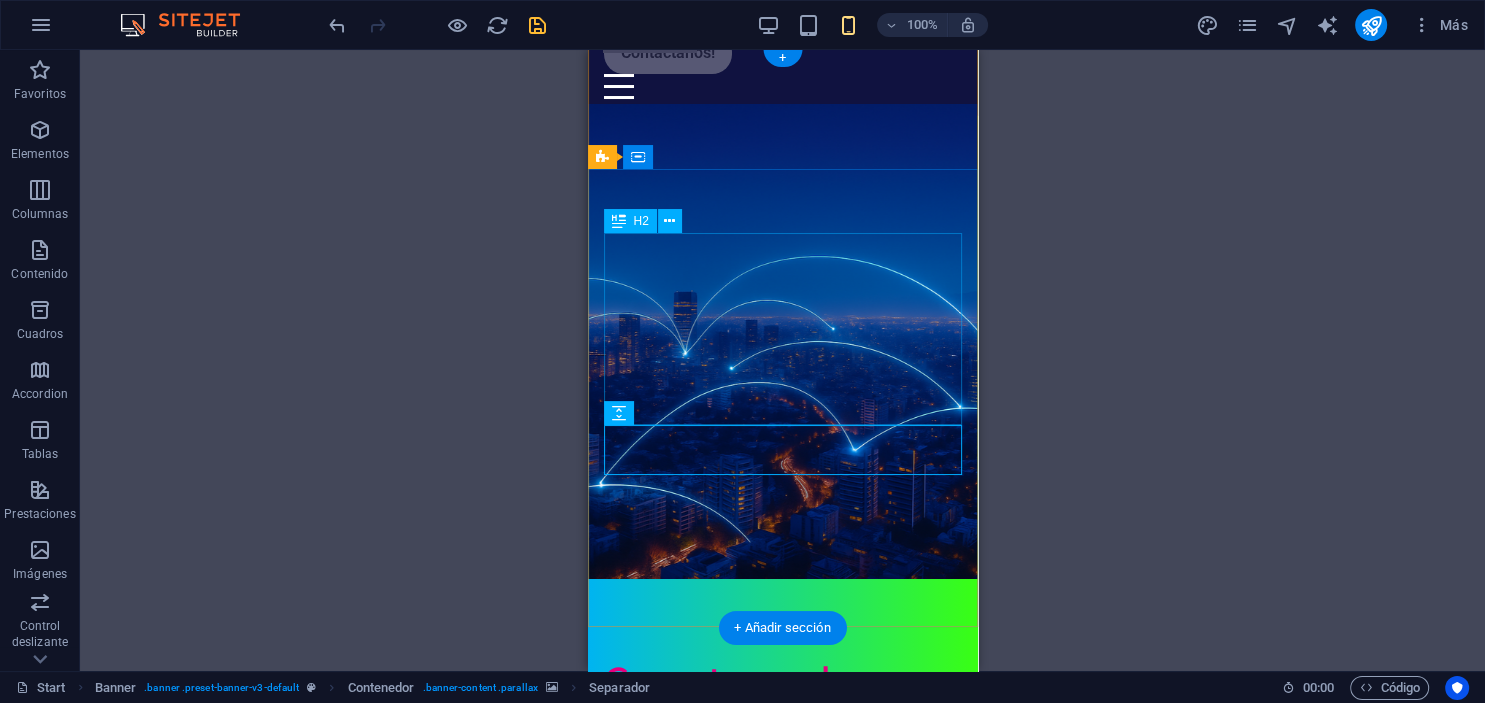 scroll, scrollTop: 0, scrollLeft: 0, axis: both 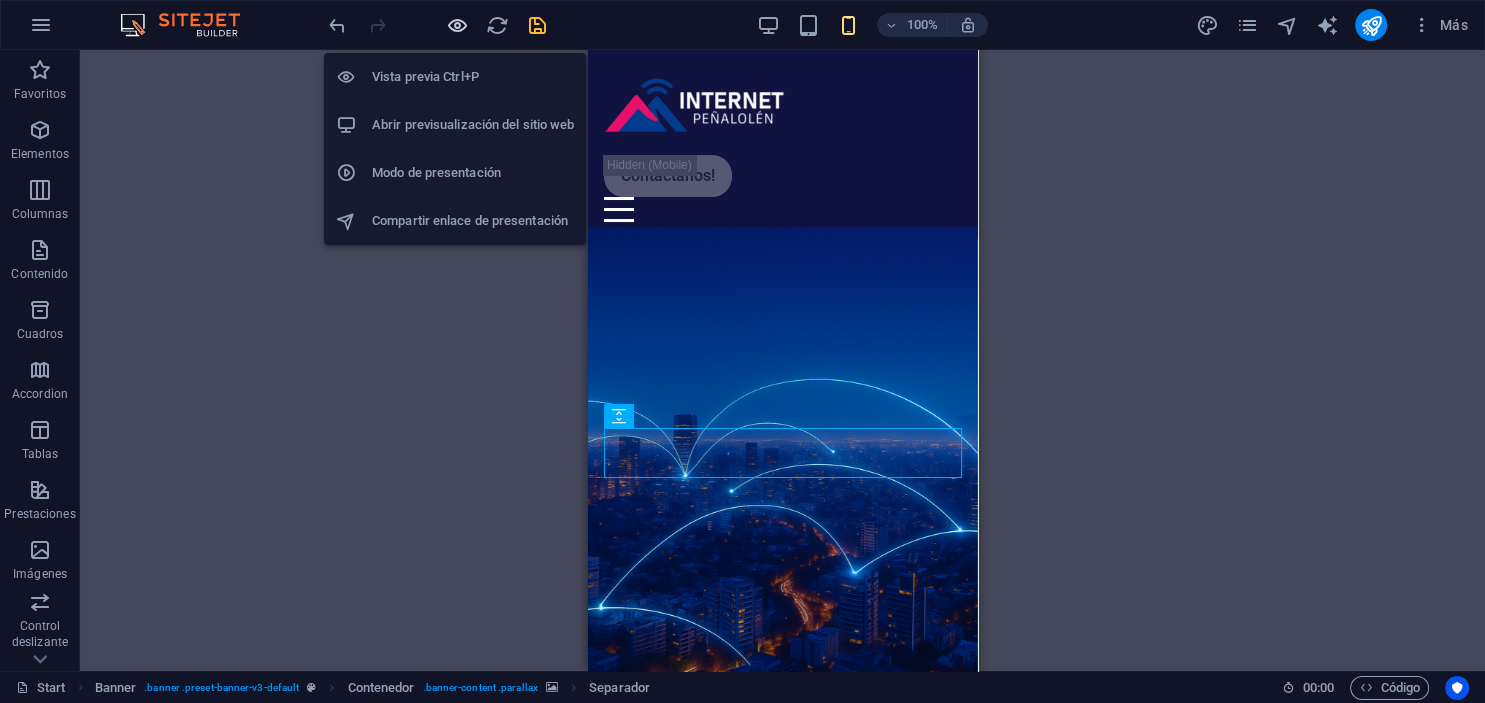 click at bounding box center (457, 25) 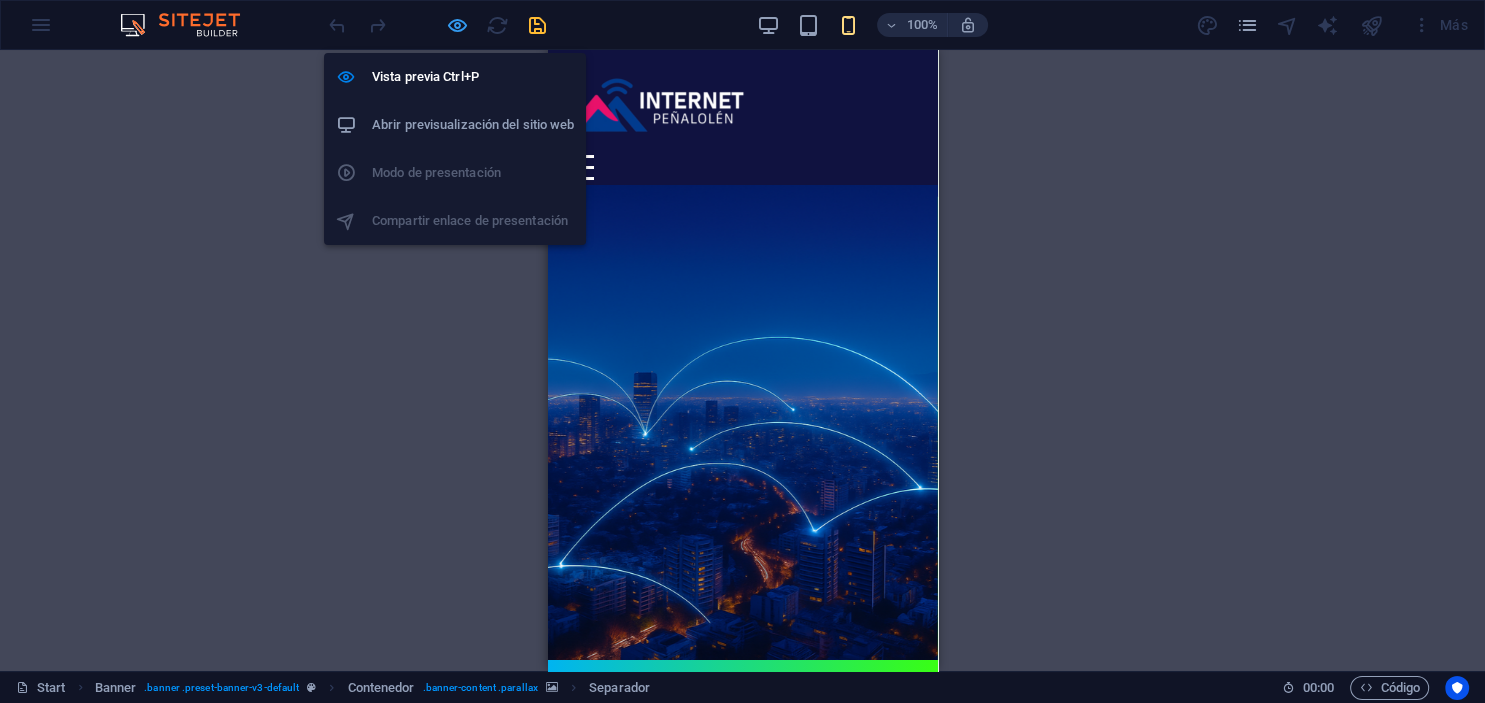click at bounding box center [457, 25] 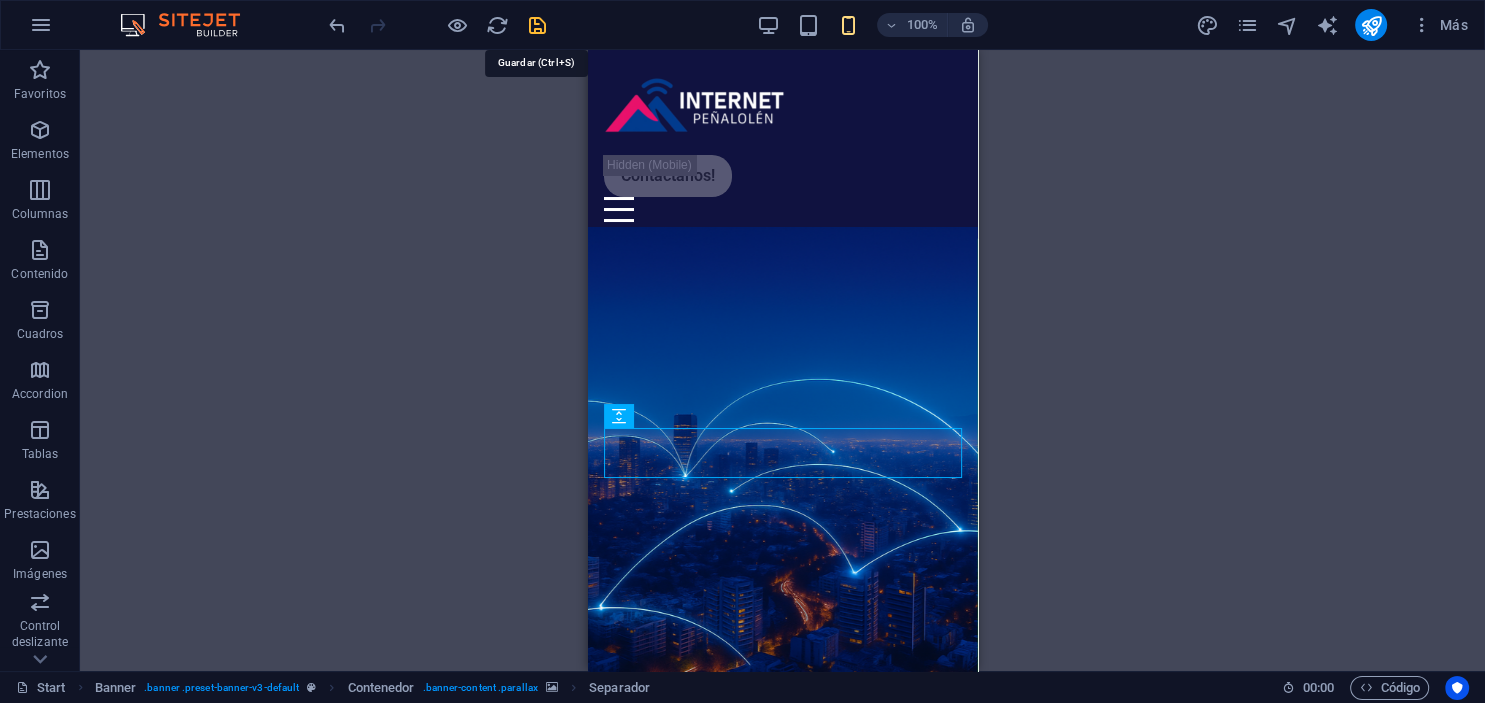 click at bounding box center (537, 25) 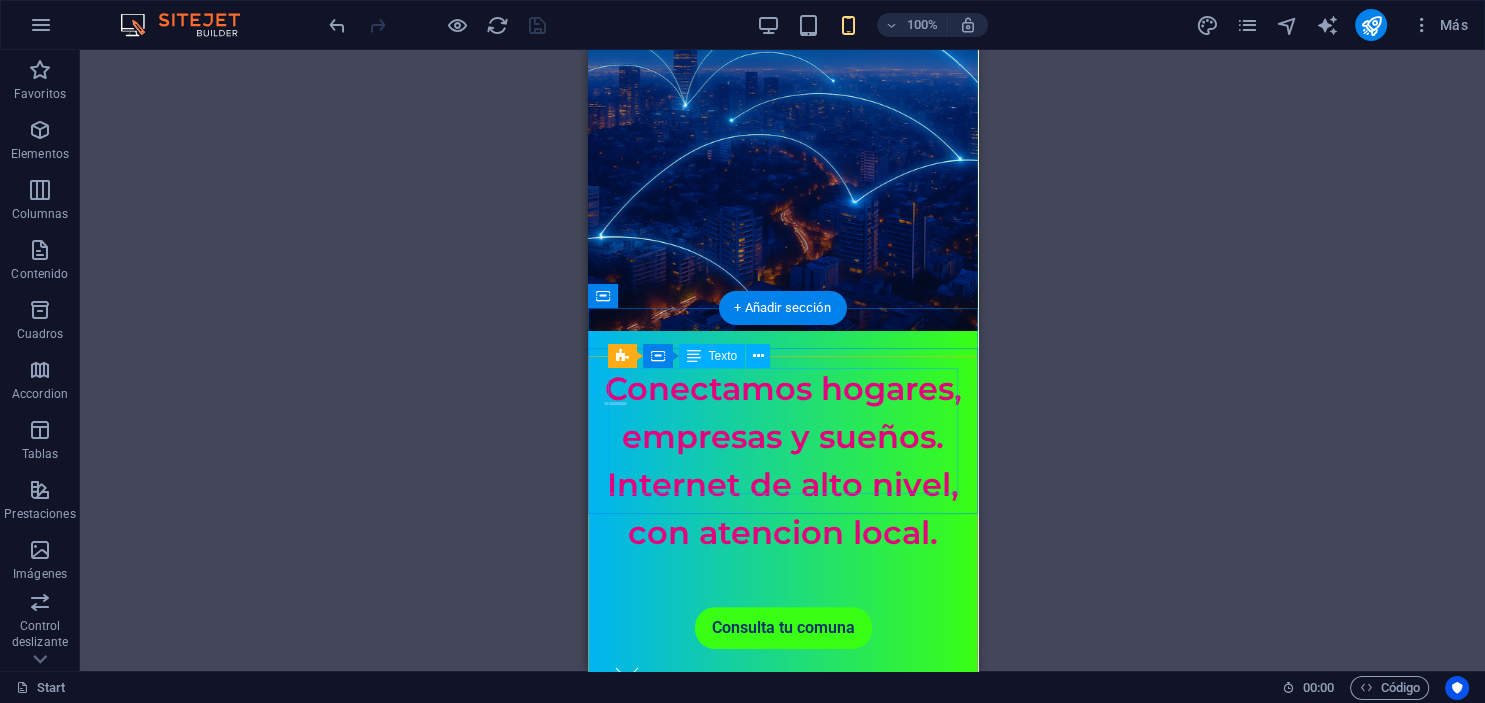 scroll, scrollTop: 422, scrollLeft: 0, axis: vertical 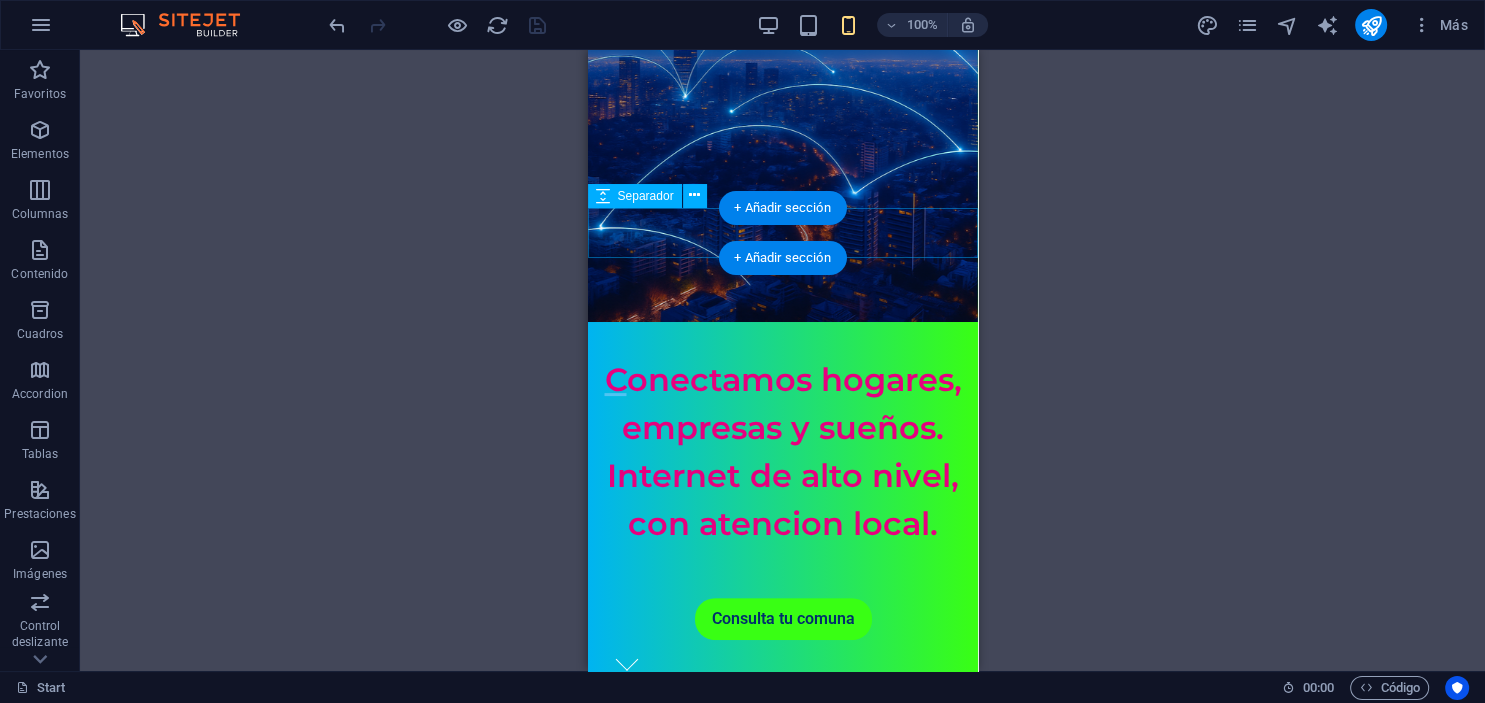 click at bounding box center [782, 775] 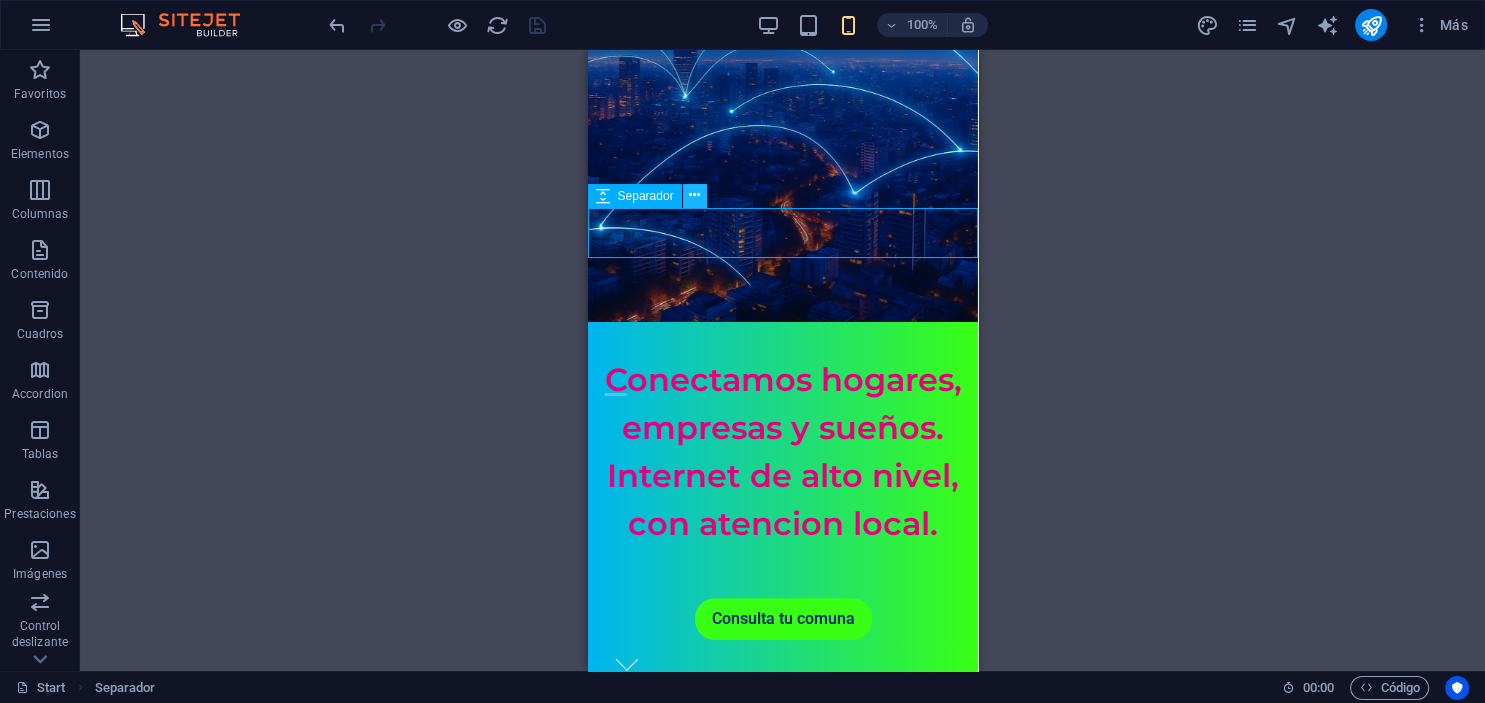click at bounding box center [694, 195] 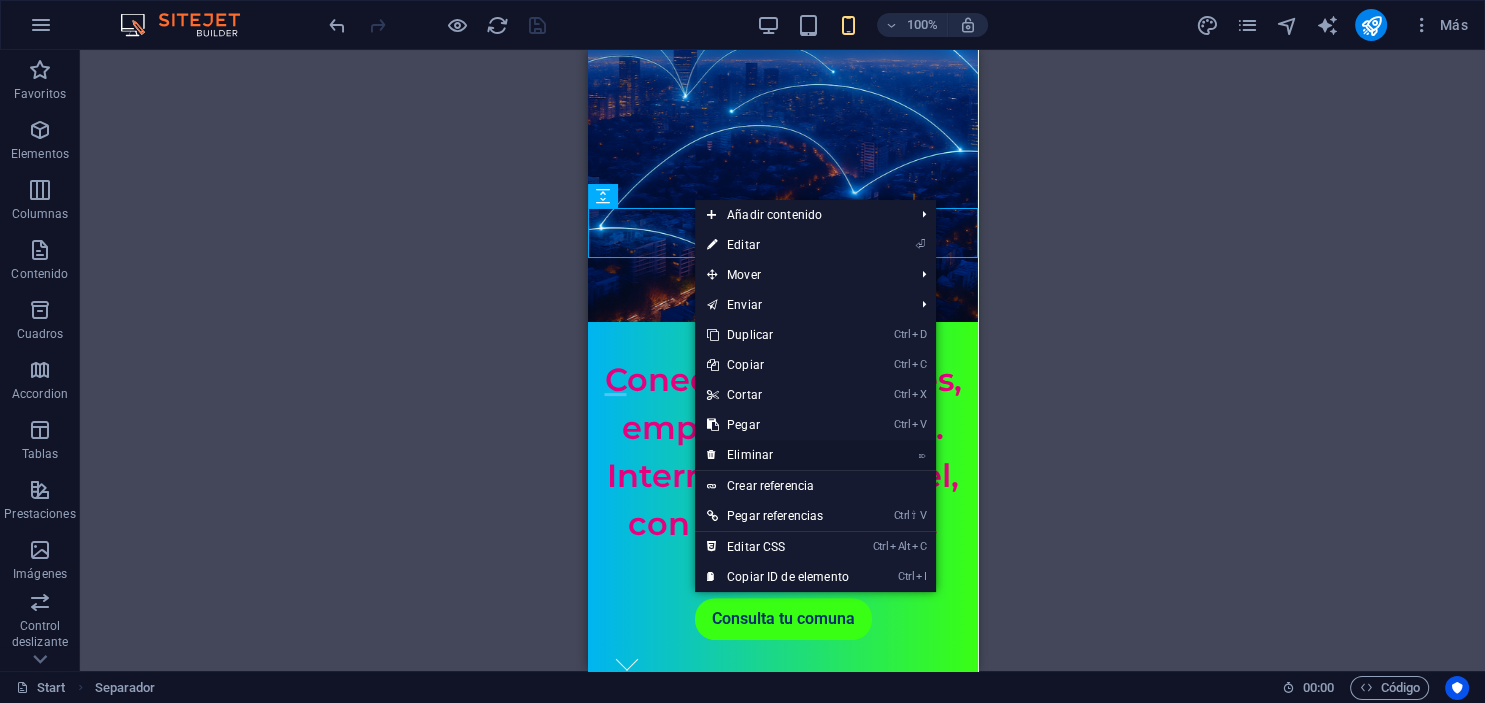 click on "⌦  Eliminar" at bounding box center [778, 455] 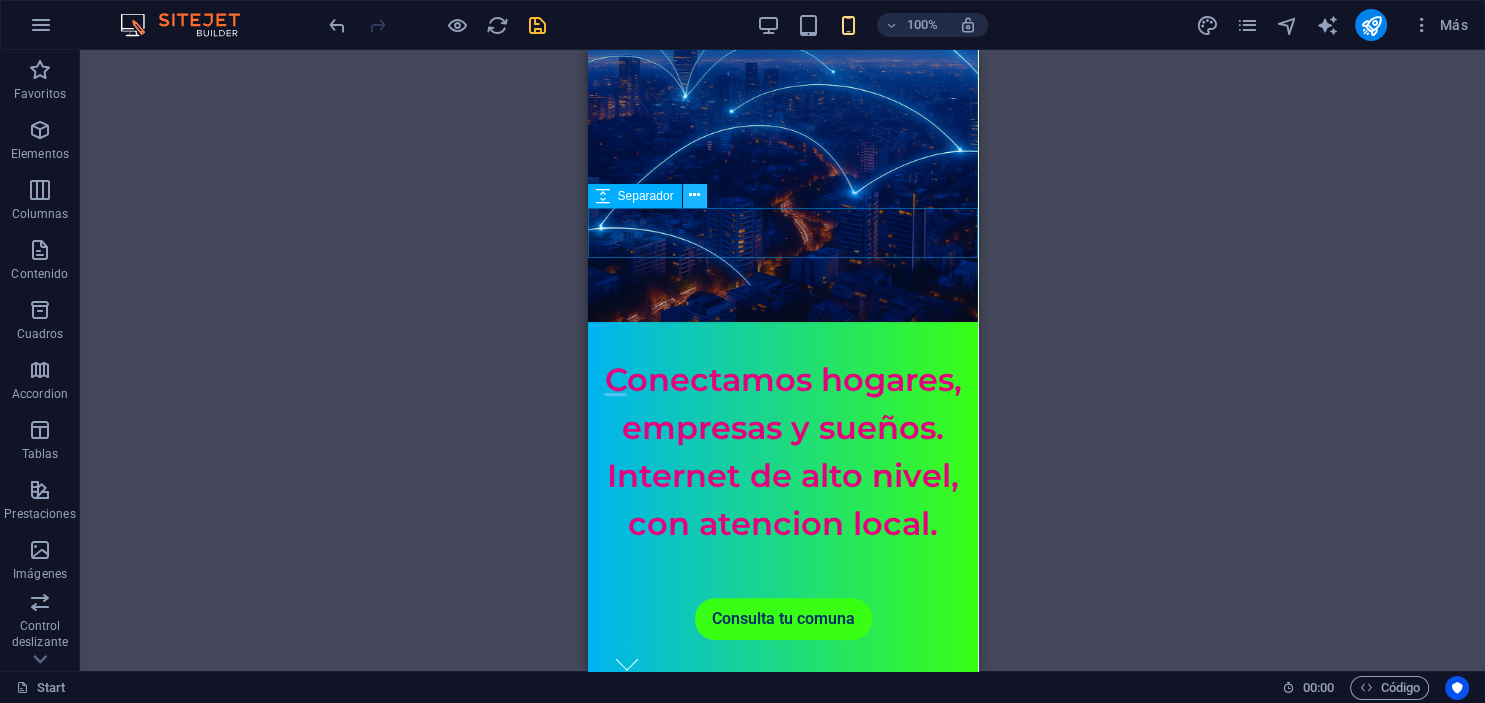 click at bounding box center [694, 195] 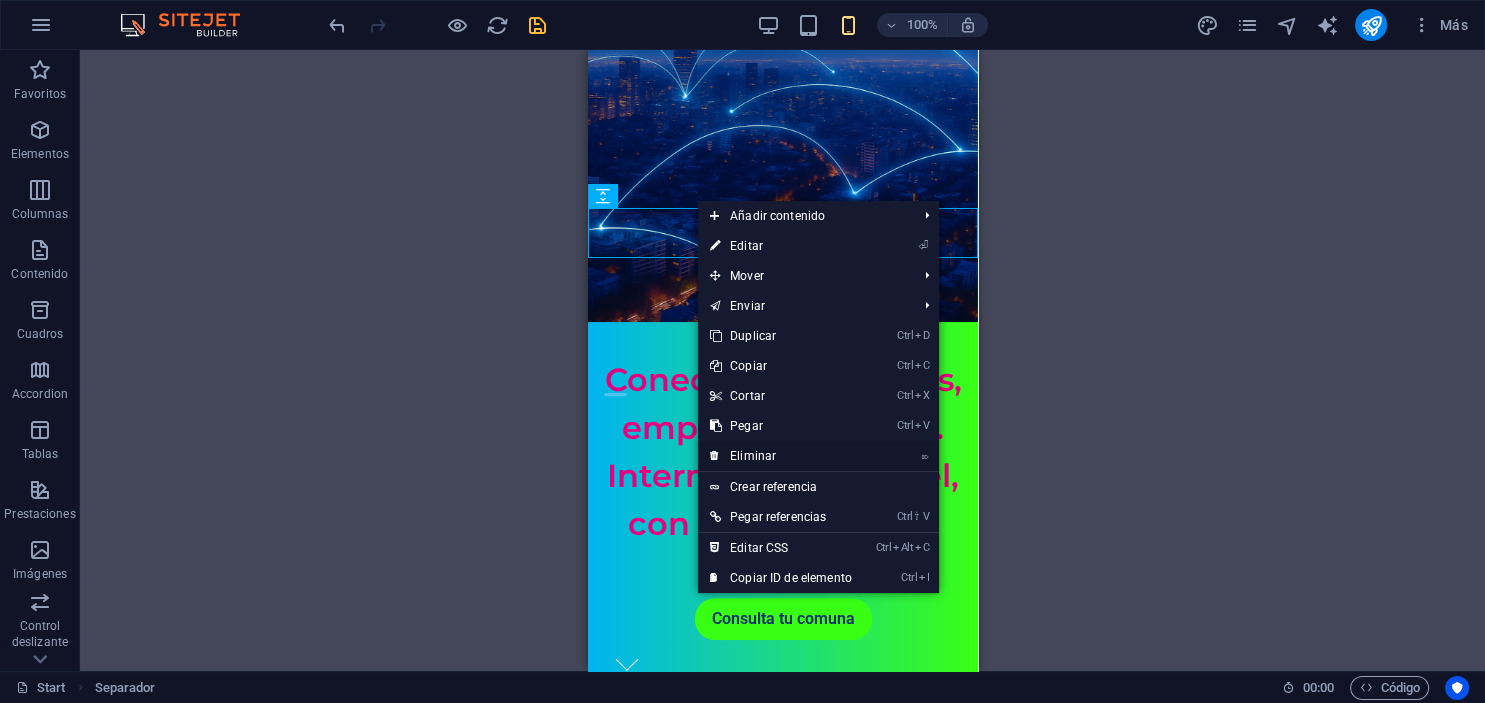 drag, startPoint x: 738, startPoint y: 452, endPoint x: 225, endPoint y: 346, distance: 523.8368 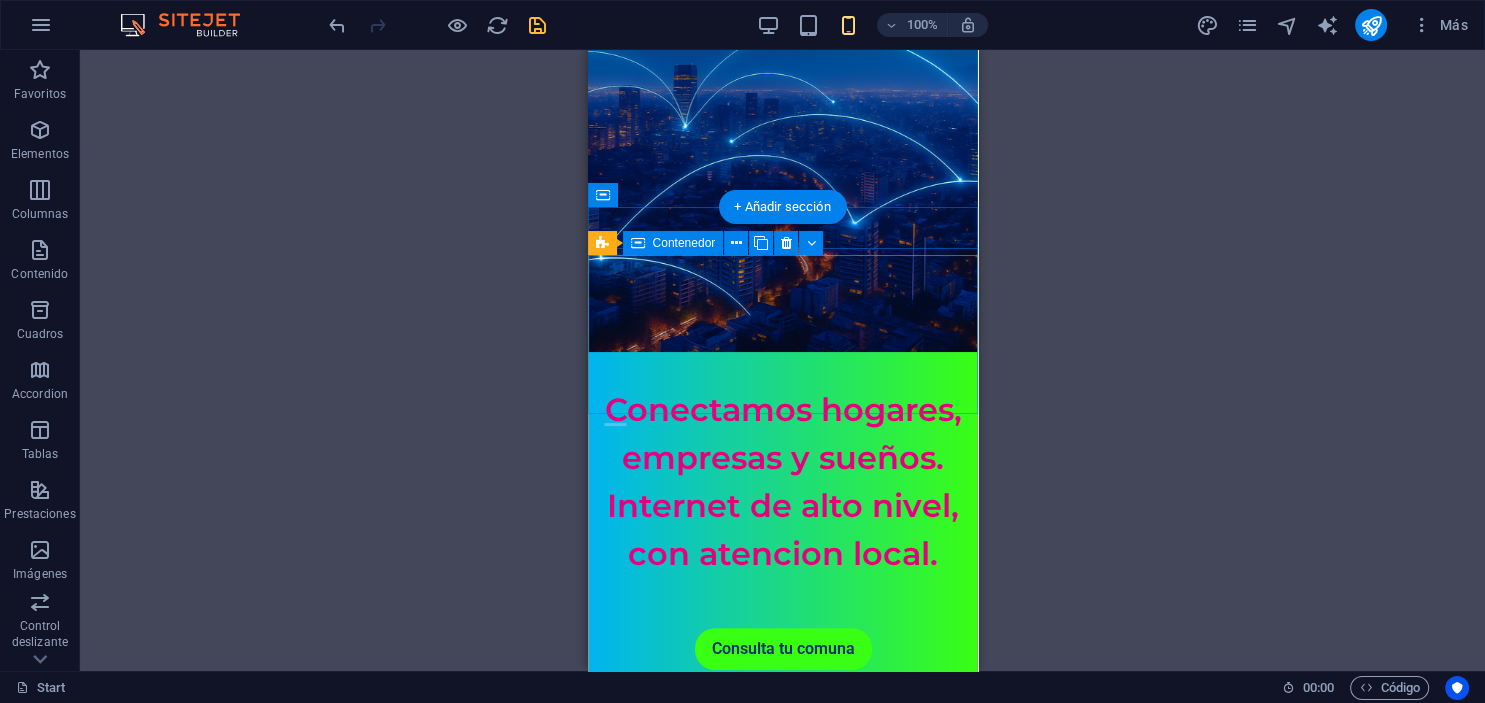scroll, scrollTop: 422, scrollLeft: 0, axis: vertical 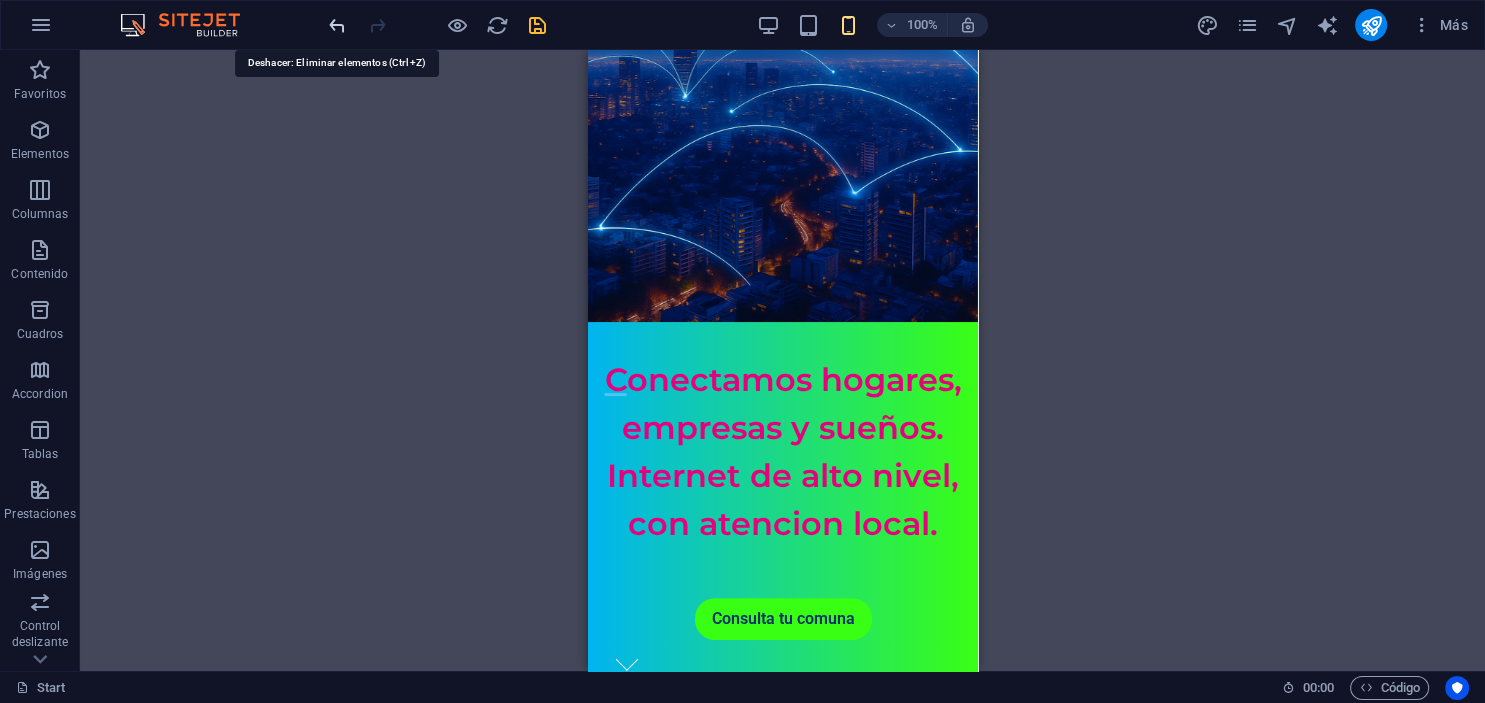 click at bounding box center [337, 25] 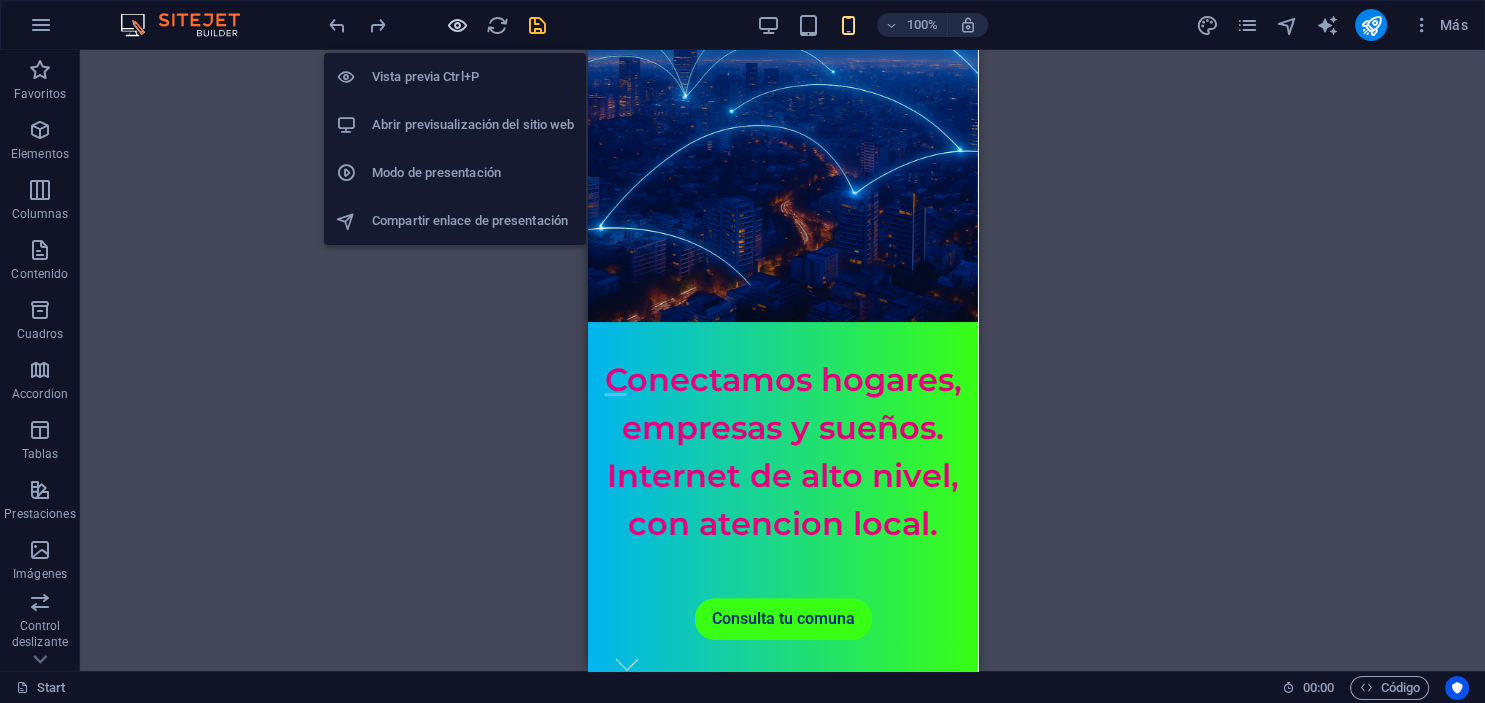 click at bounding box center (457, 25) 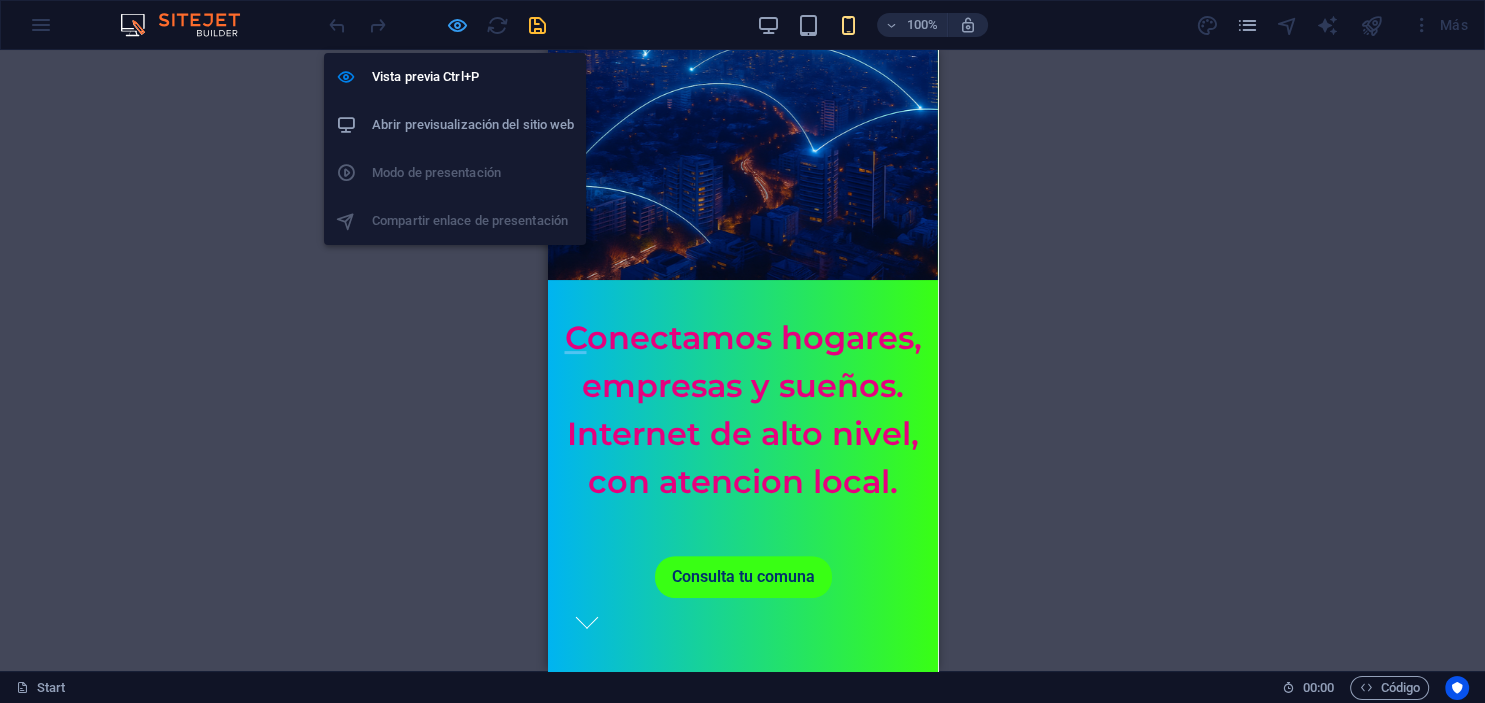 click at bounding box center [457, 25] 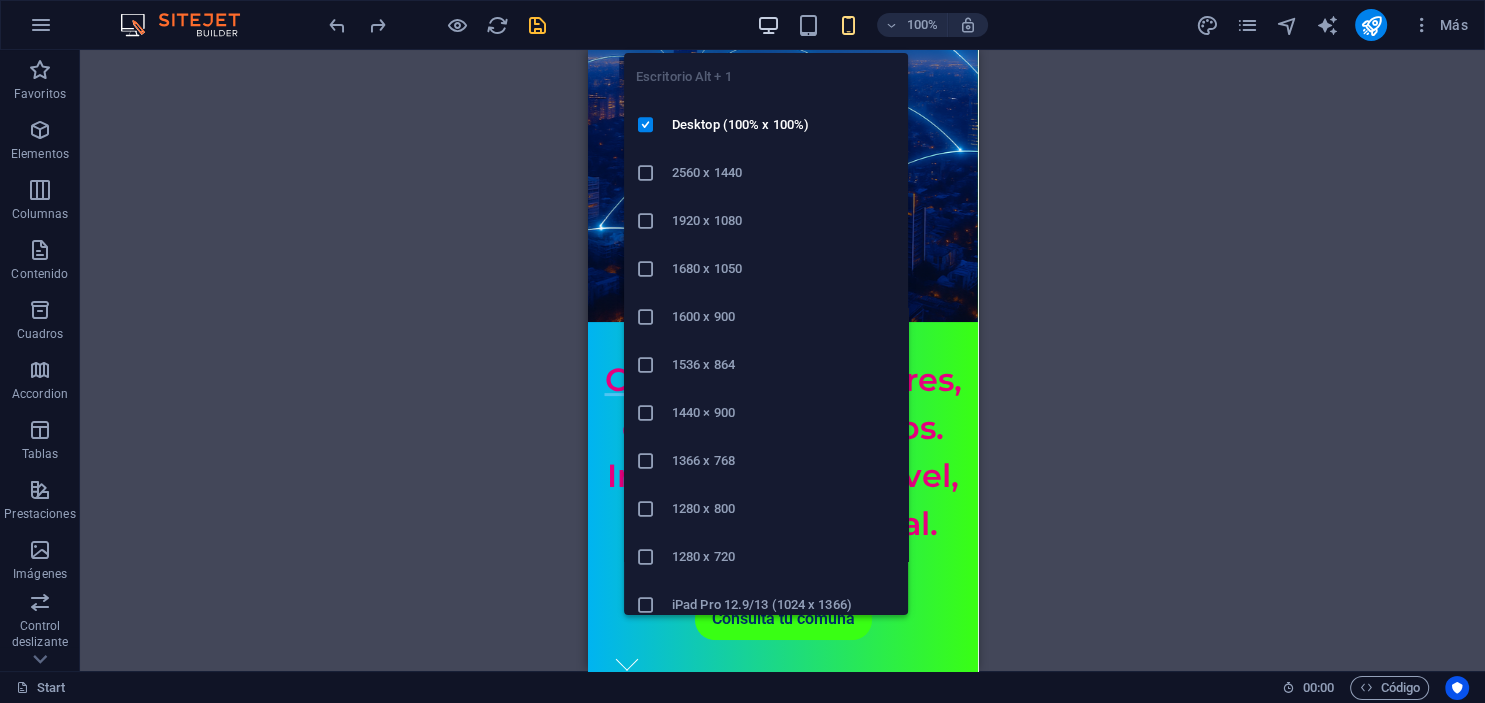 drag, startPoint x: 775, startPoint y: 23, endPoint x: 894, endPoint y: 158, distance: 179.9611 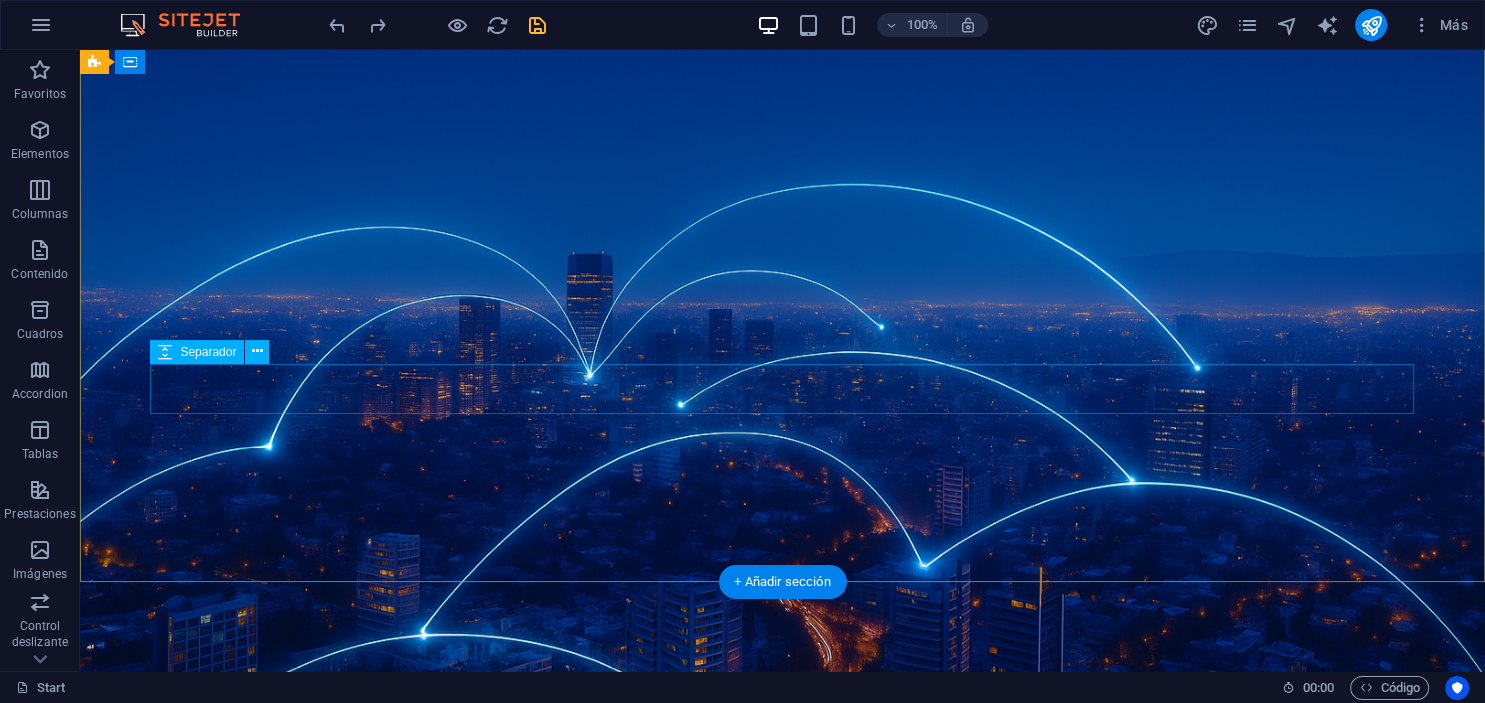 scroll, scrollTop: 528, scrollLeft: 0, axis: vertical 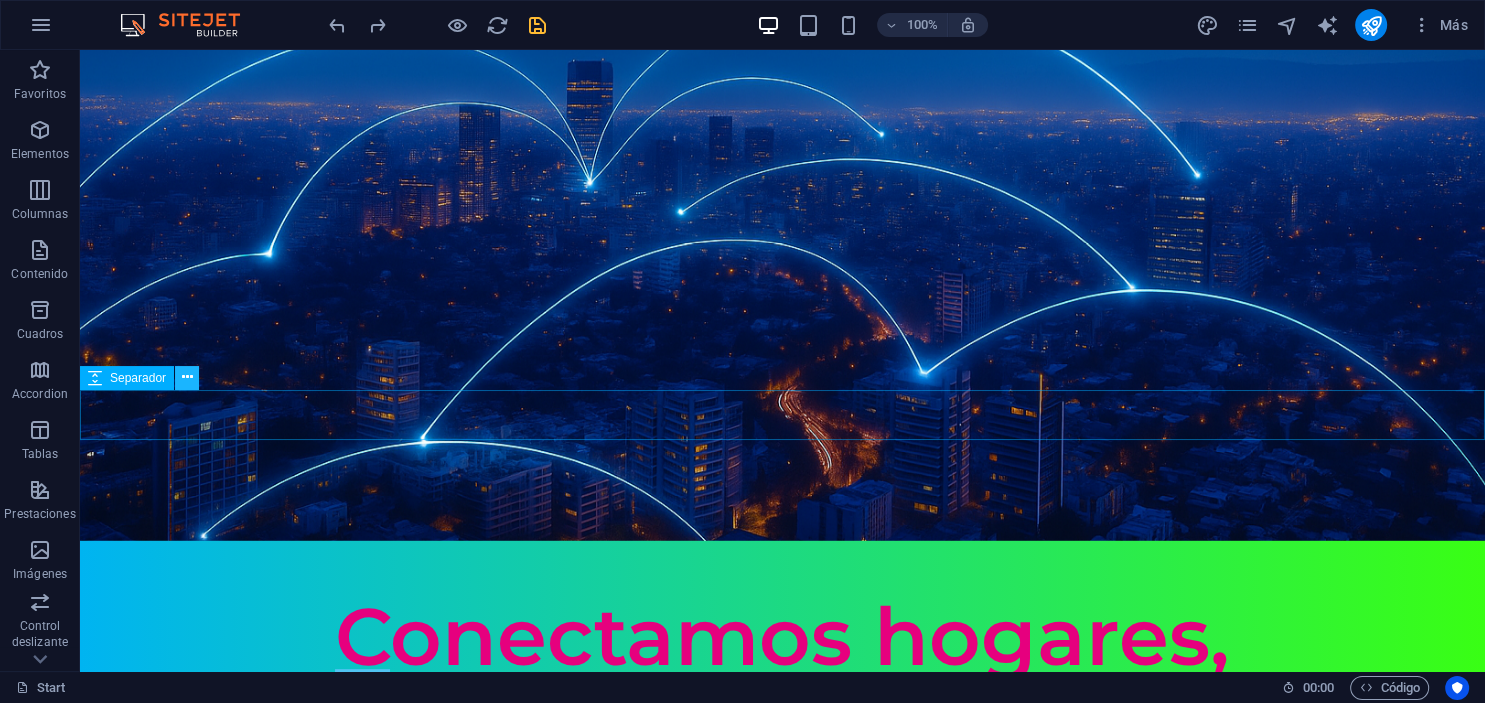 click at bounding box center (187, 378) 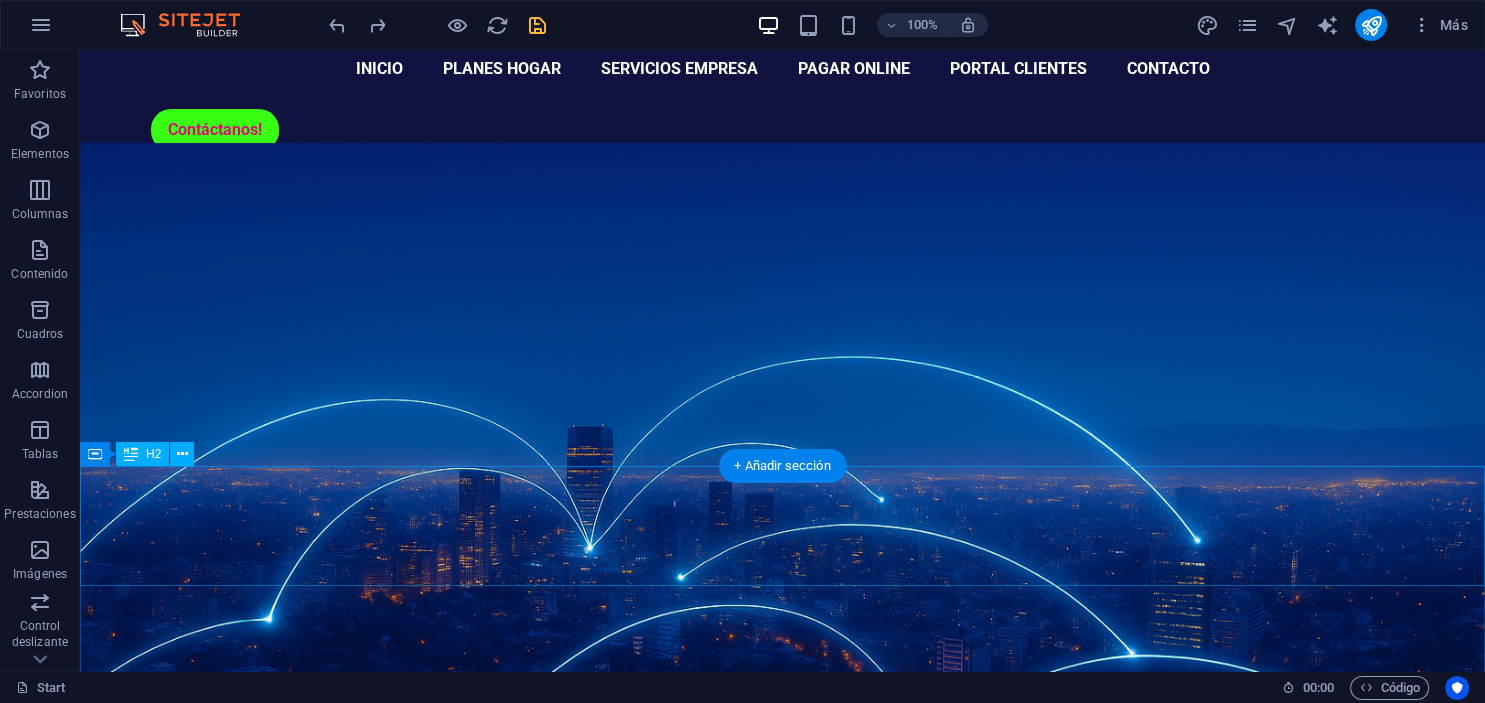 scroll, scrollTop: 528, scrollLeft: 0, axis: vertical 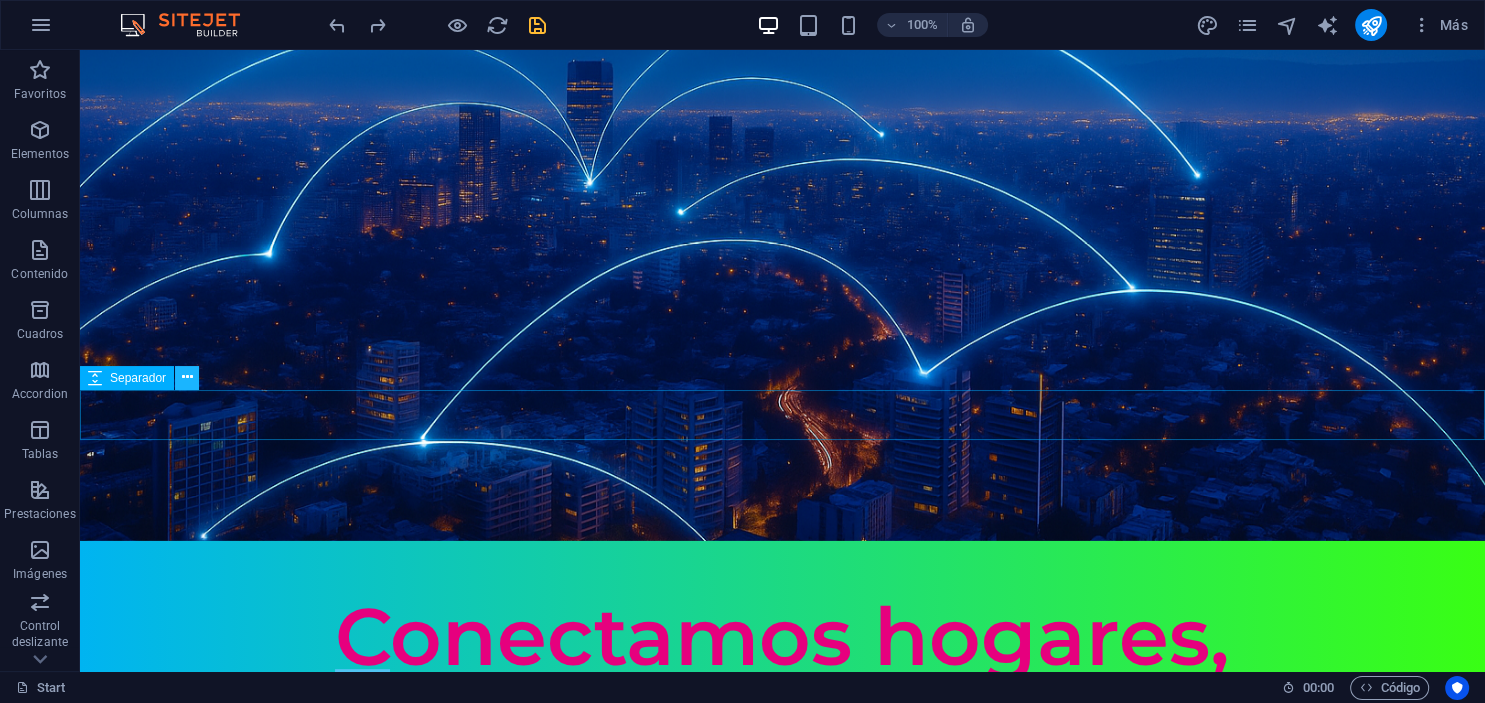 click at bounding box center [187, 377] 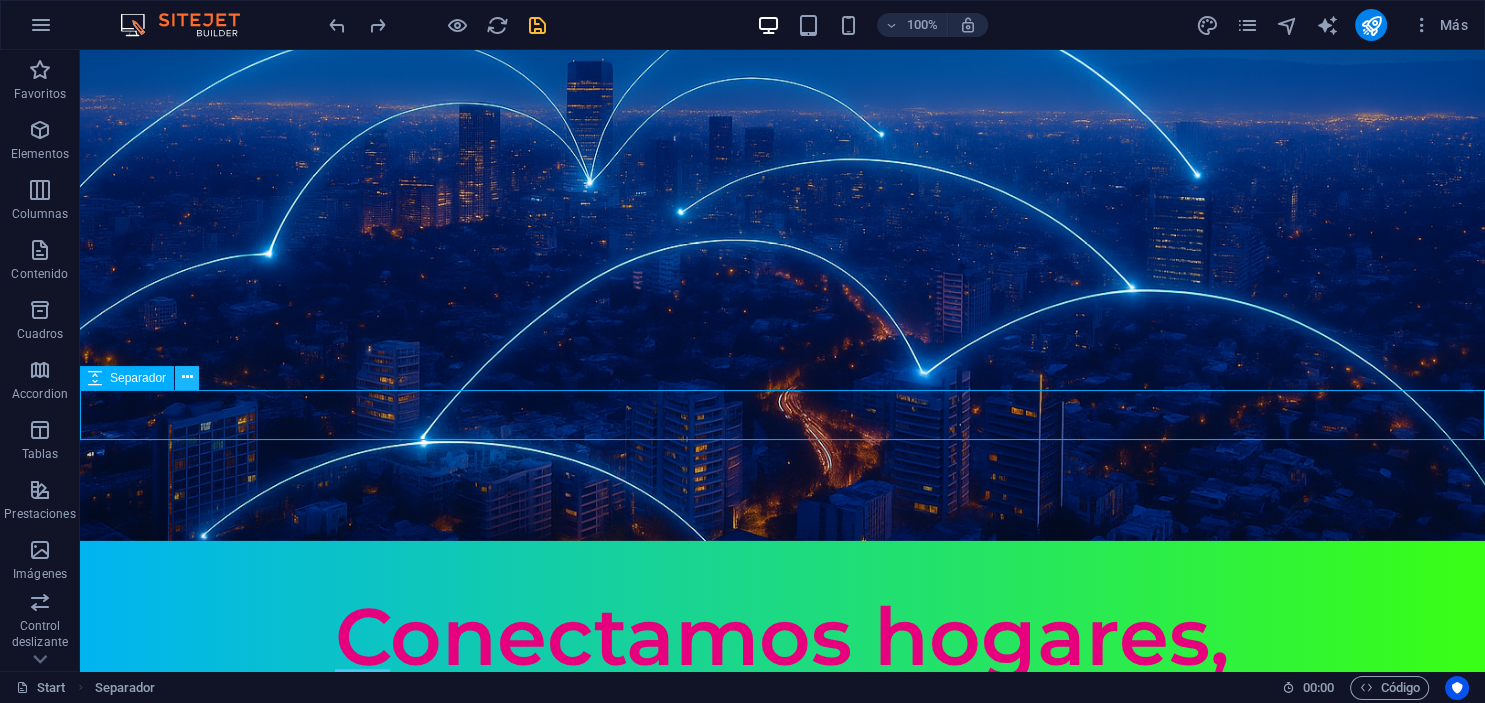 click at bounding box center [187, 377] 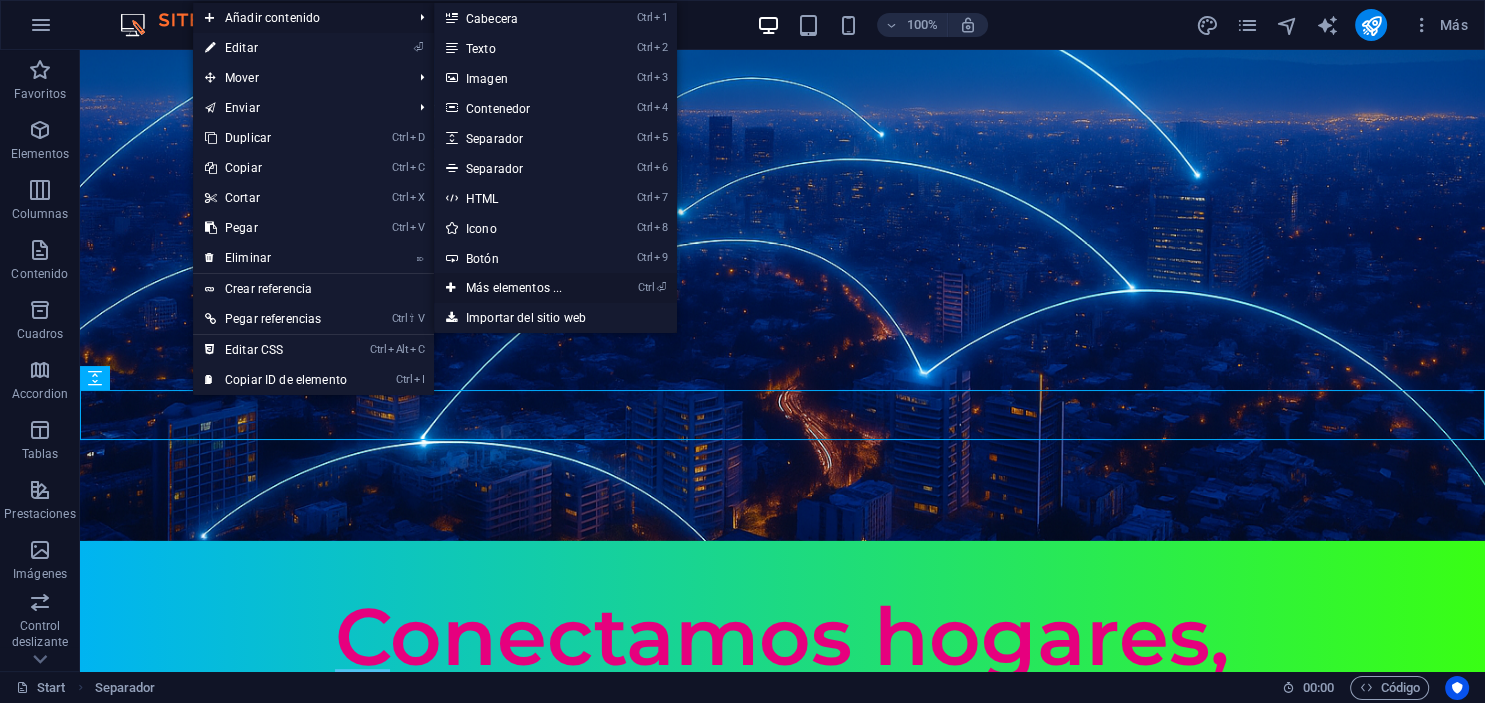 click on "Ctrl ⏎  Más elementos ..." at bounding box center [518, 288] 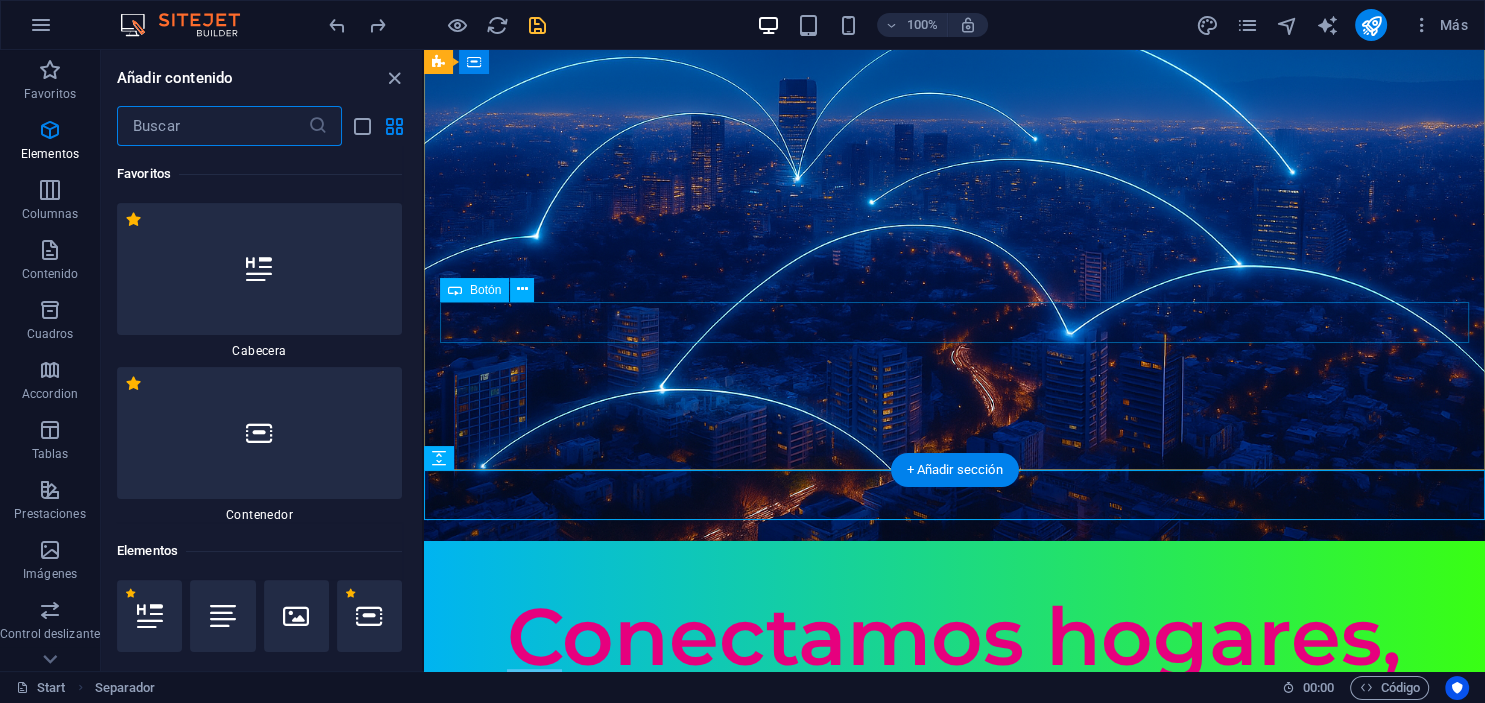 scroll, scrollTop: 213, scrollLeft: 0, axis: vertical 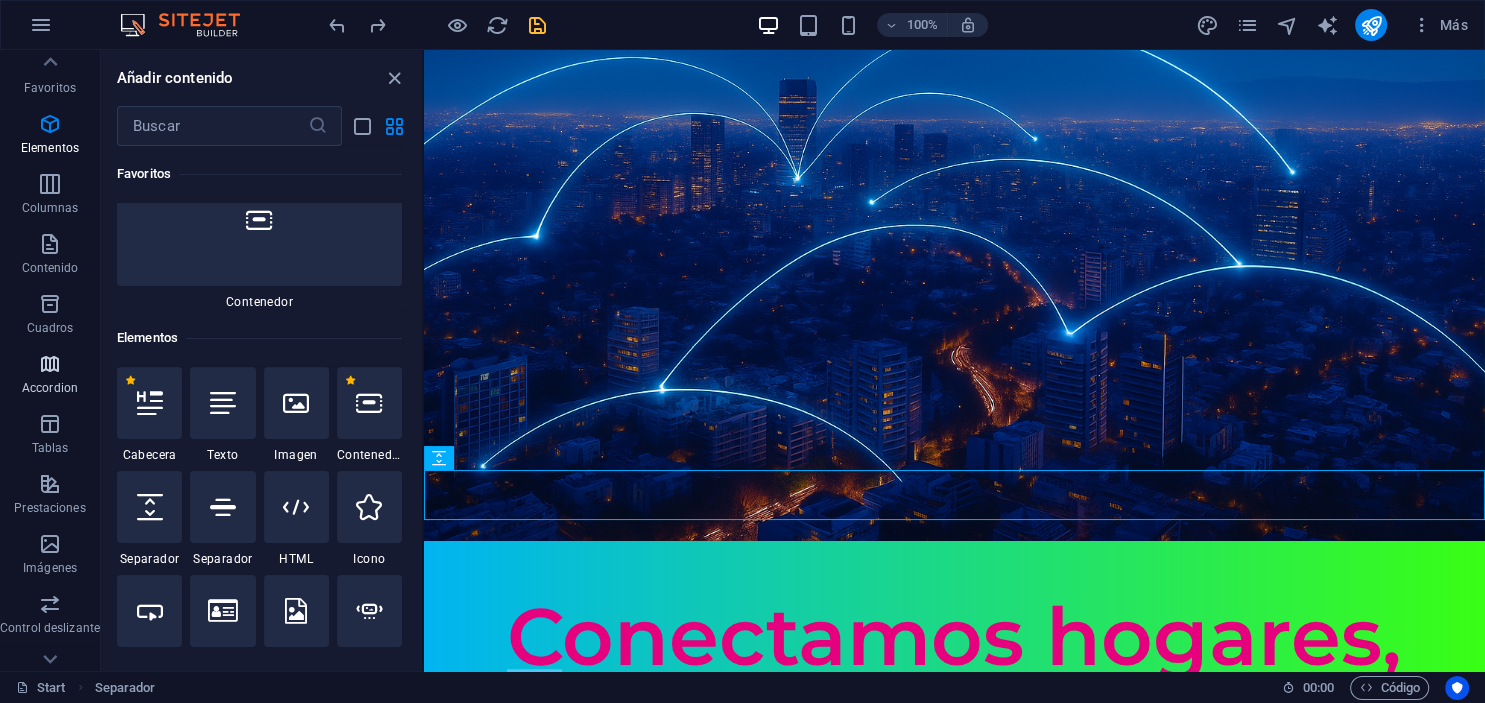 click on "Accordion" at bounding box center (50, 376) 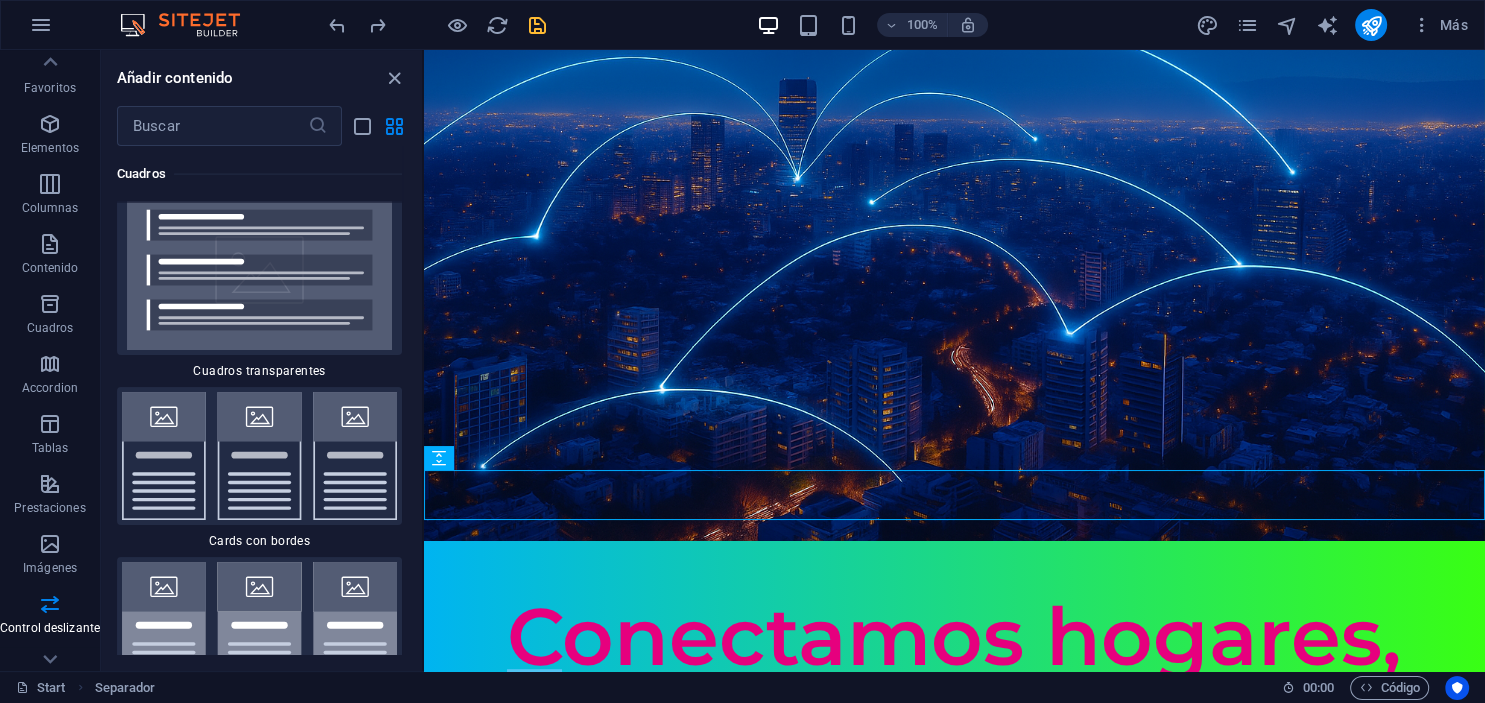 scroll, scrollTop: 12222, scrollLeft: 0, axis: vertical 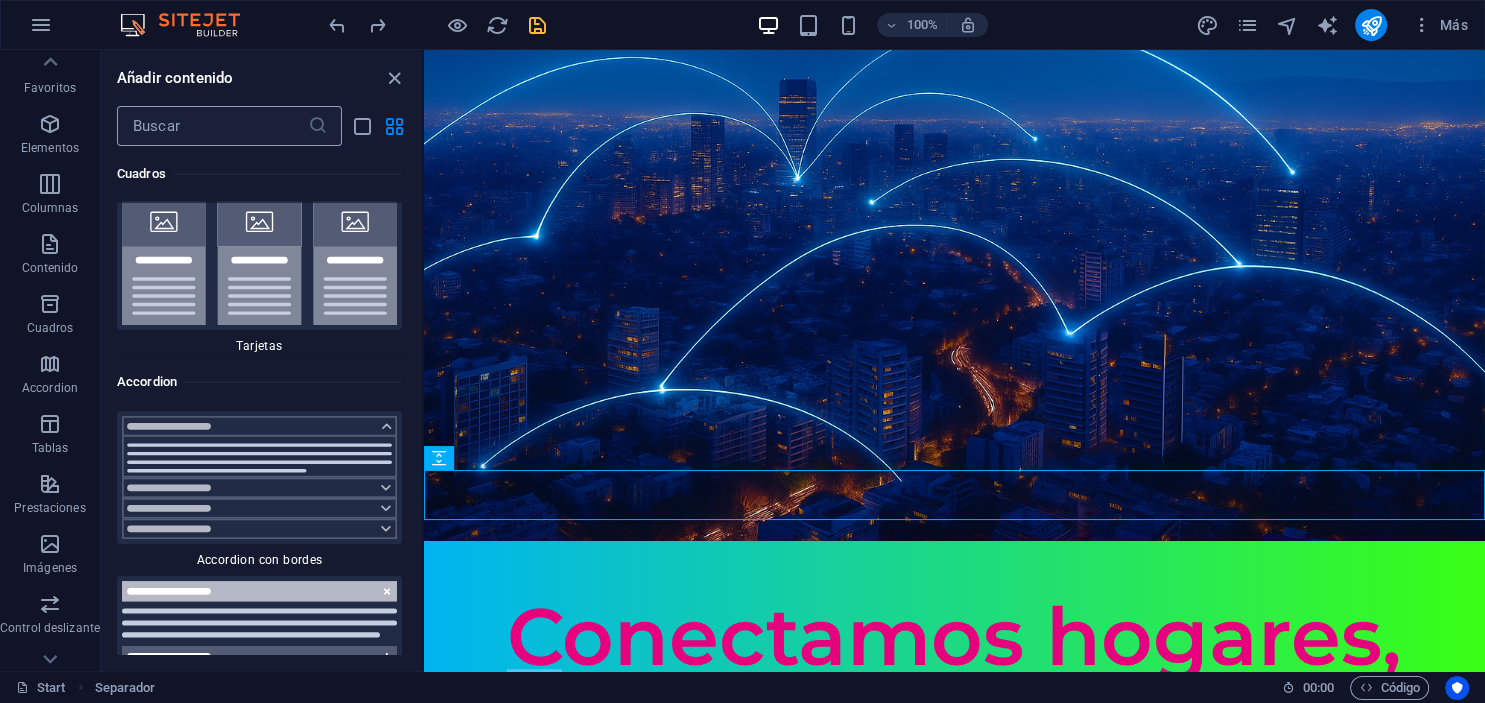 click at bounding box center [212, 126] 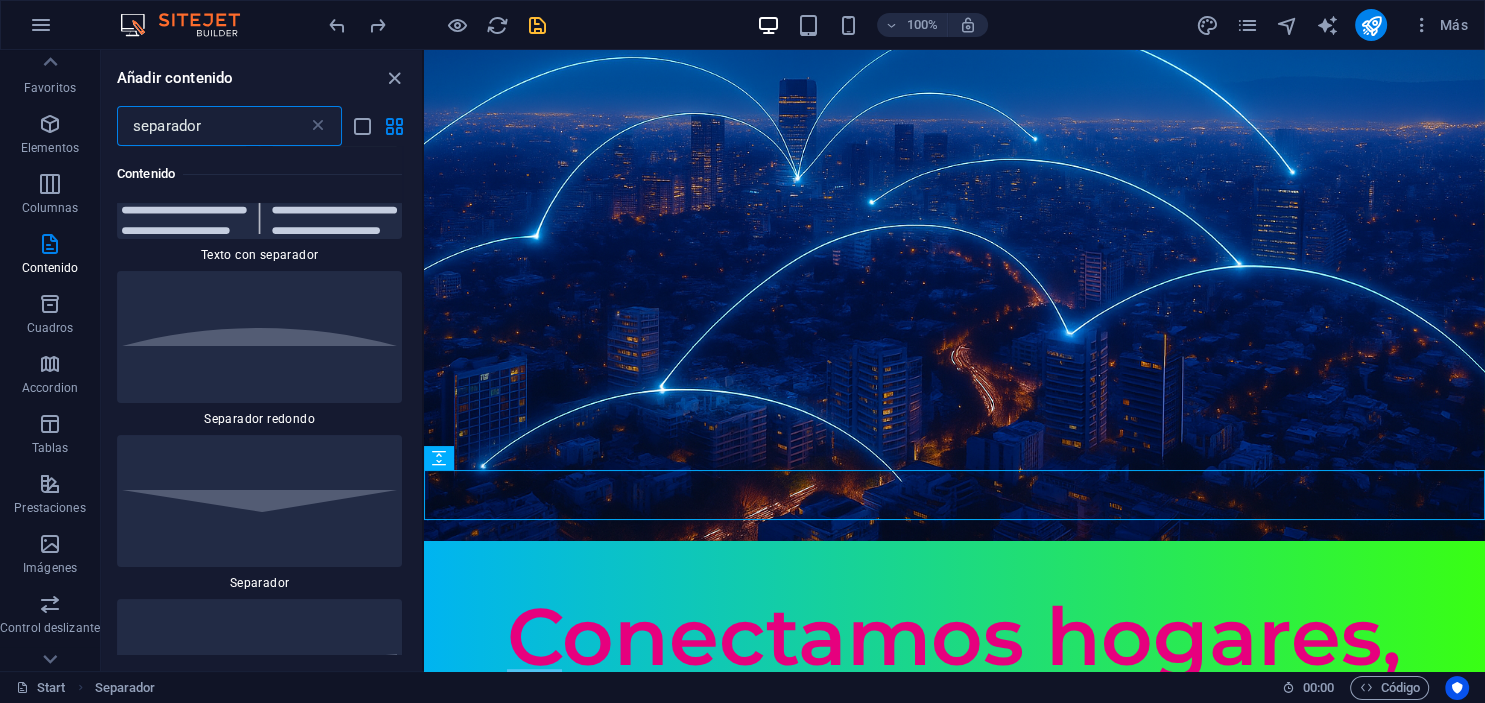 scroll, scrollTop: 91, scrollLeft: 0, axis: vertical 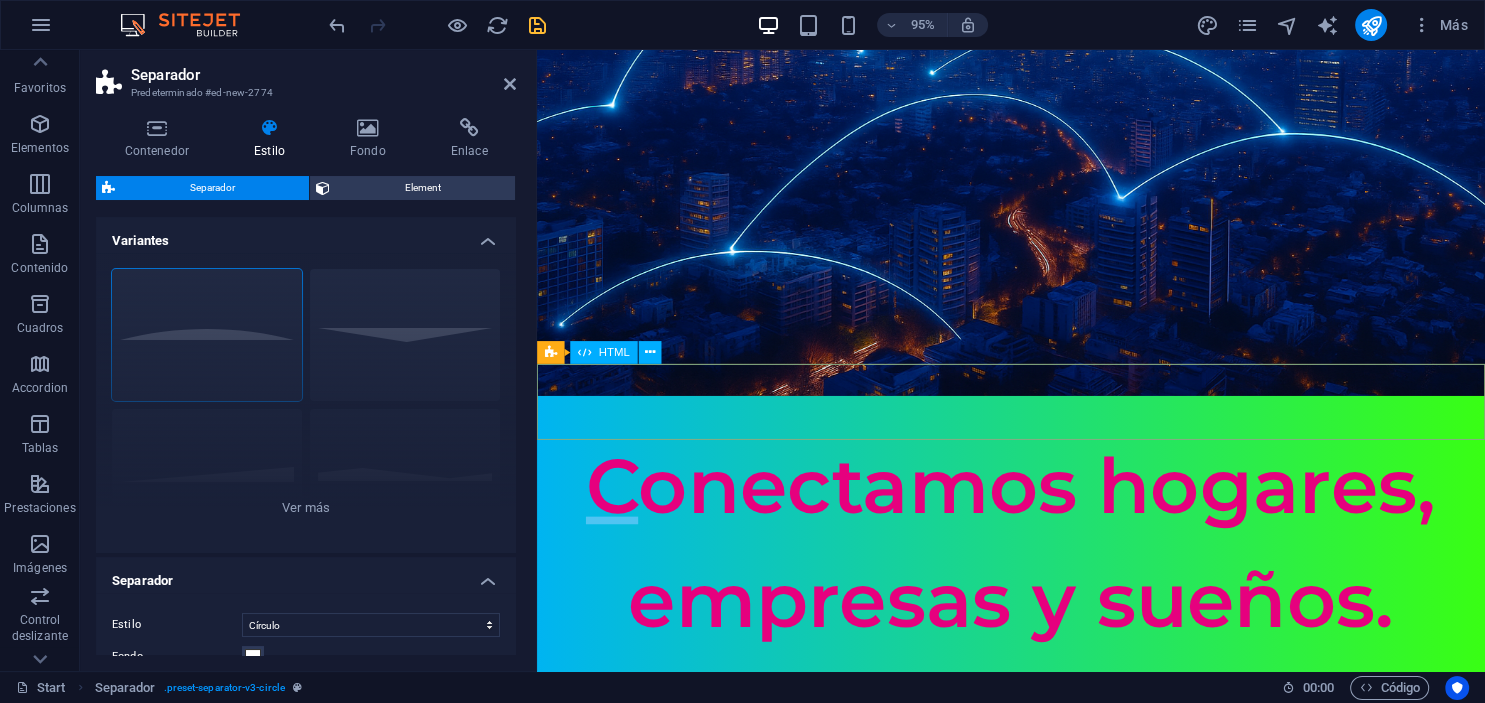 click at bounding box center [1036, 1187] 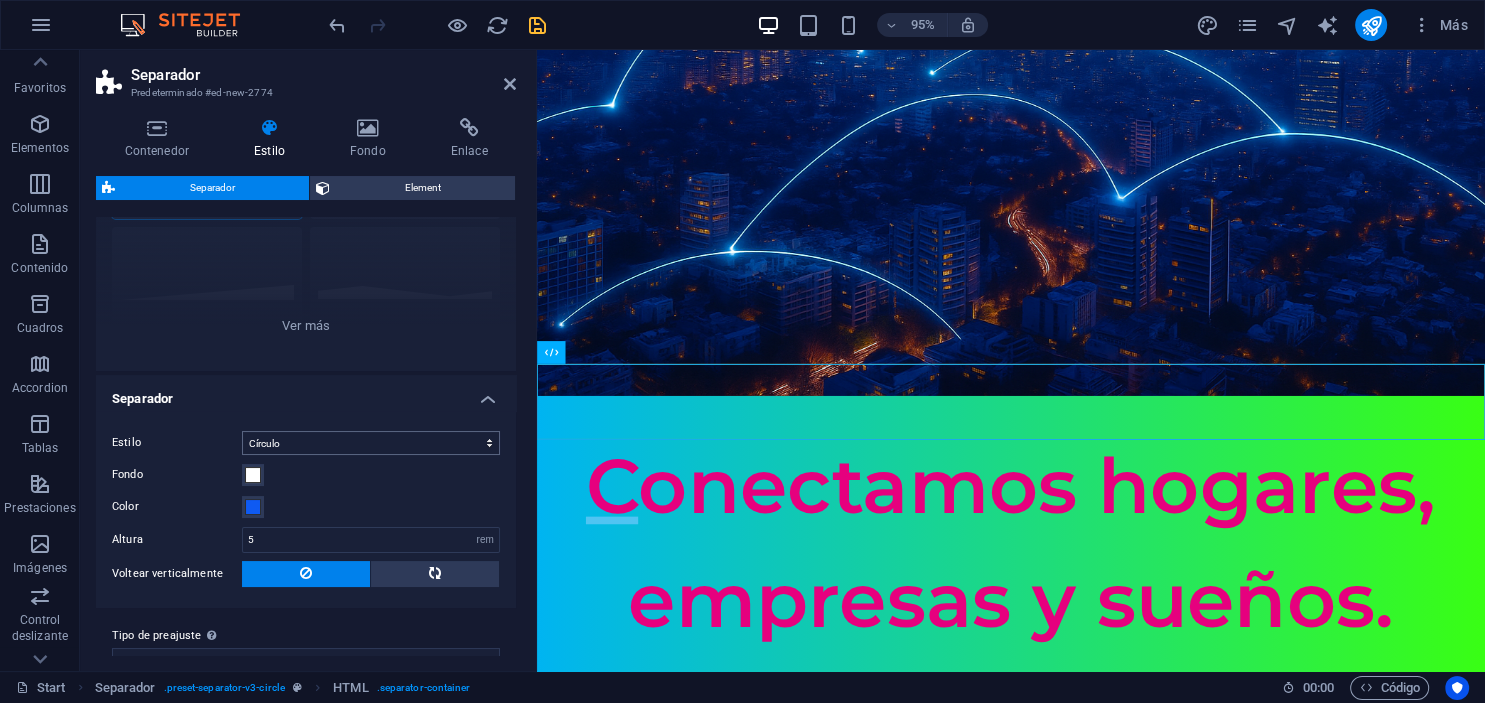 scroll, scrollTop: 214, scrollLeft: 0, axis: vertical 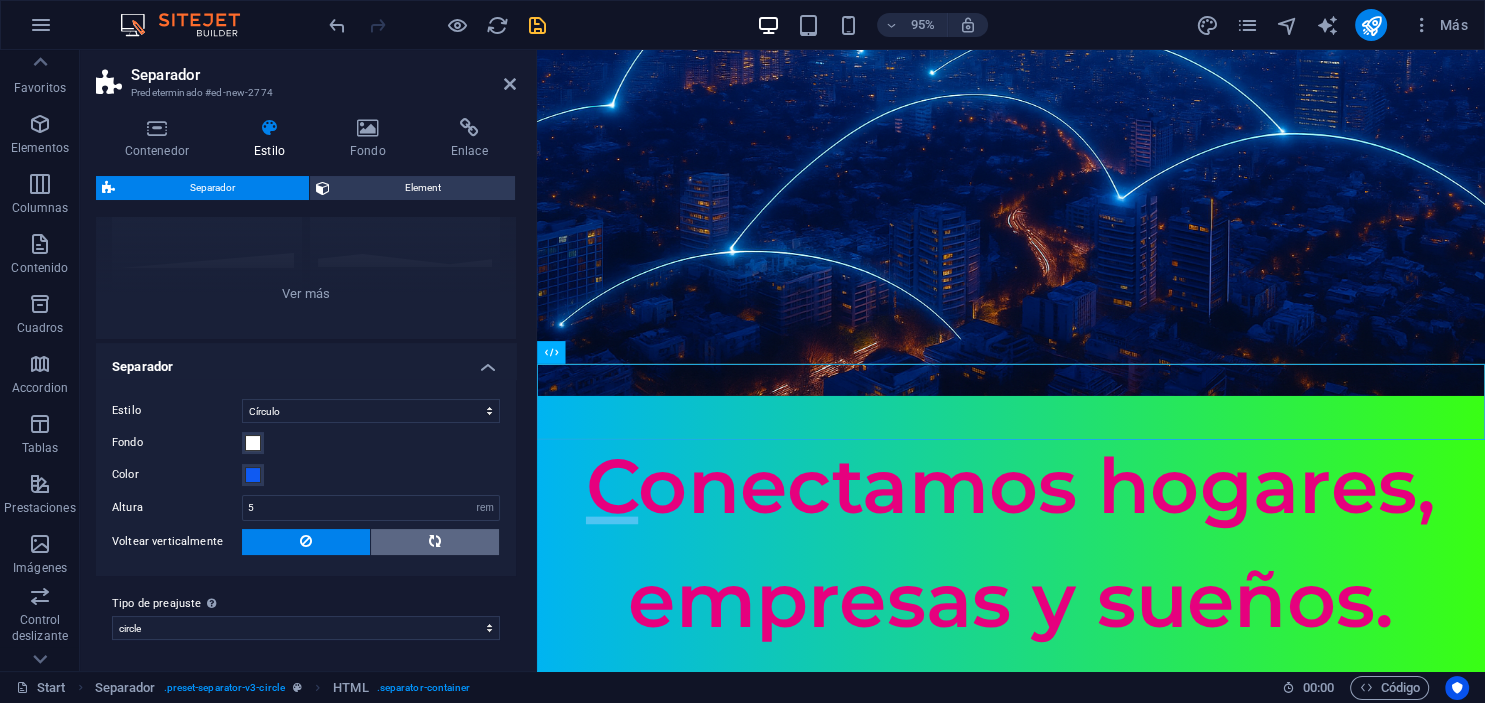click at bounding box center (435, 541) 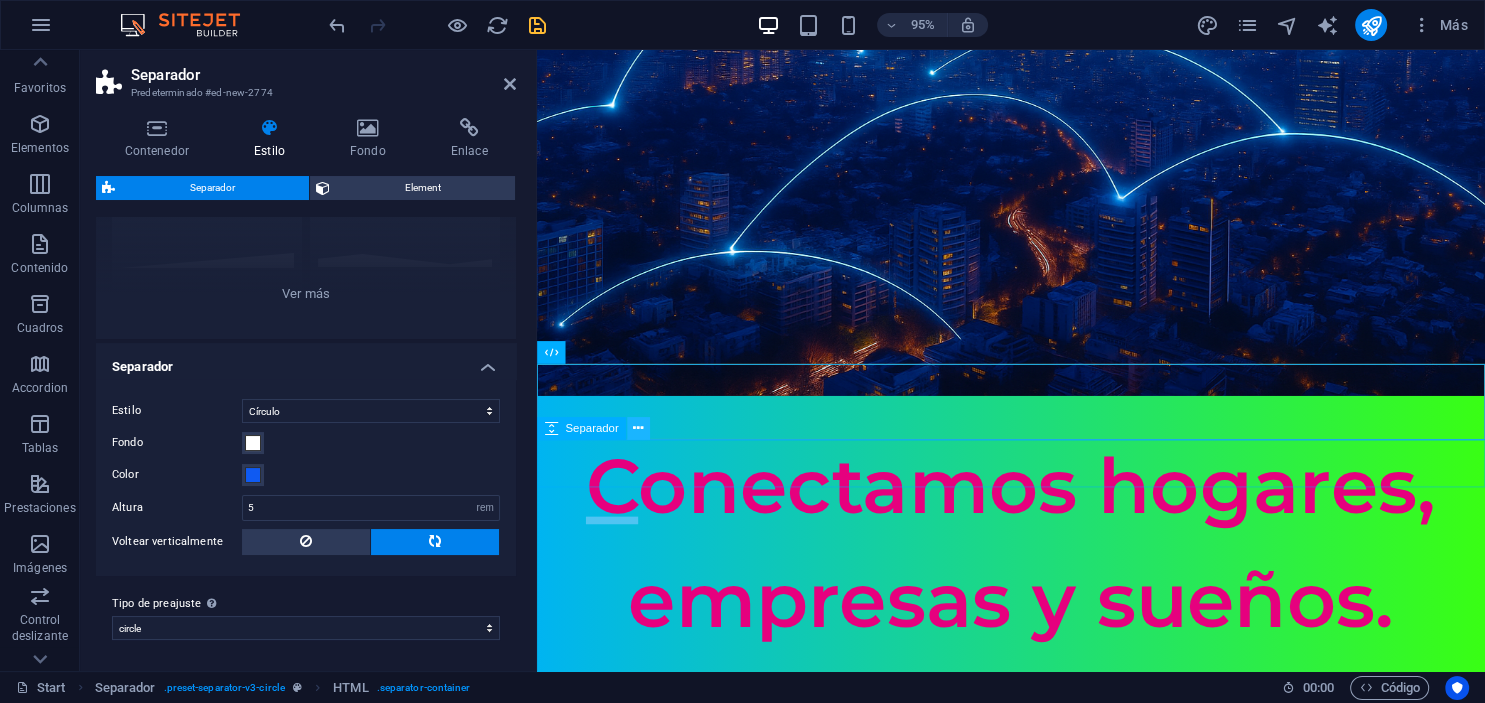 click at bounding box center (638, 428) 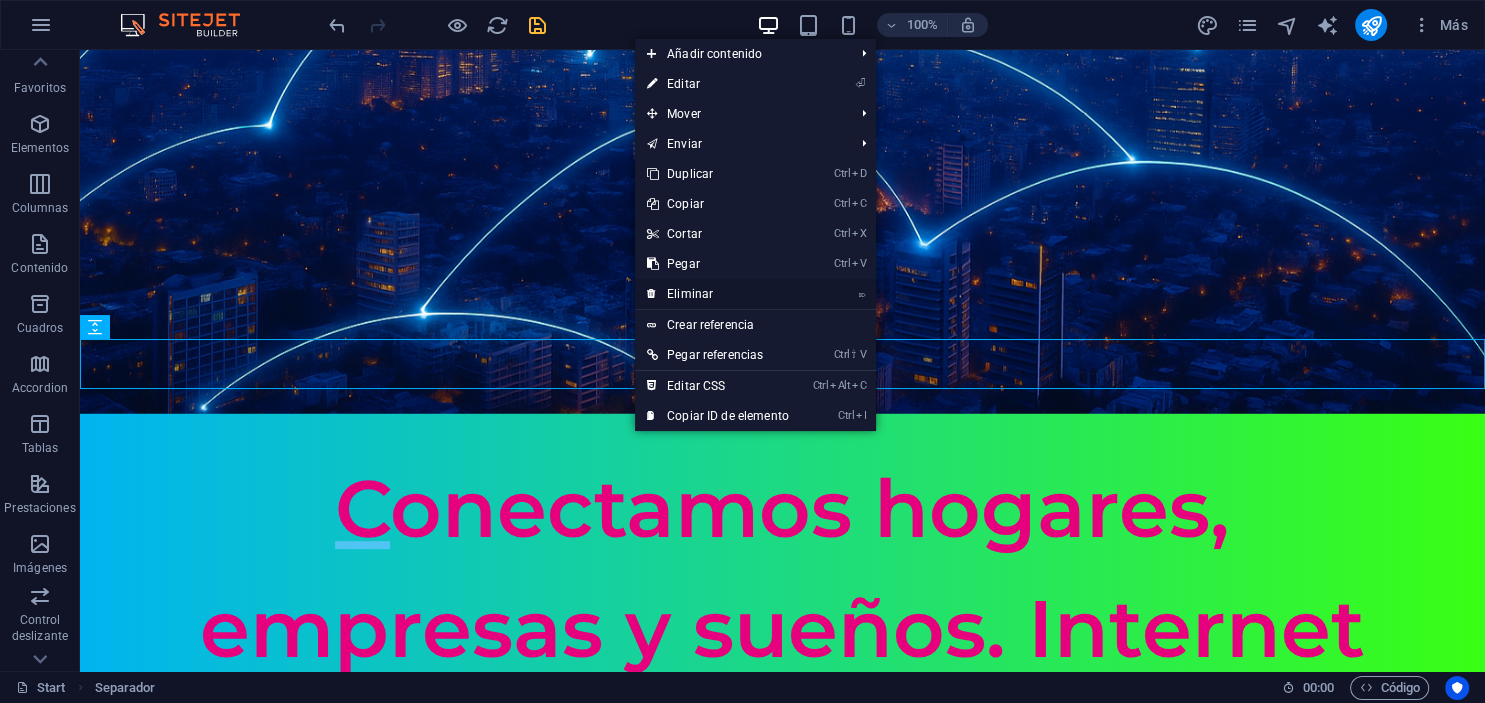 click on "⌦  Eliminar" at bounding box center (718, 294) 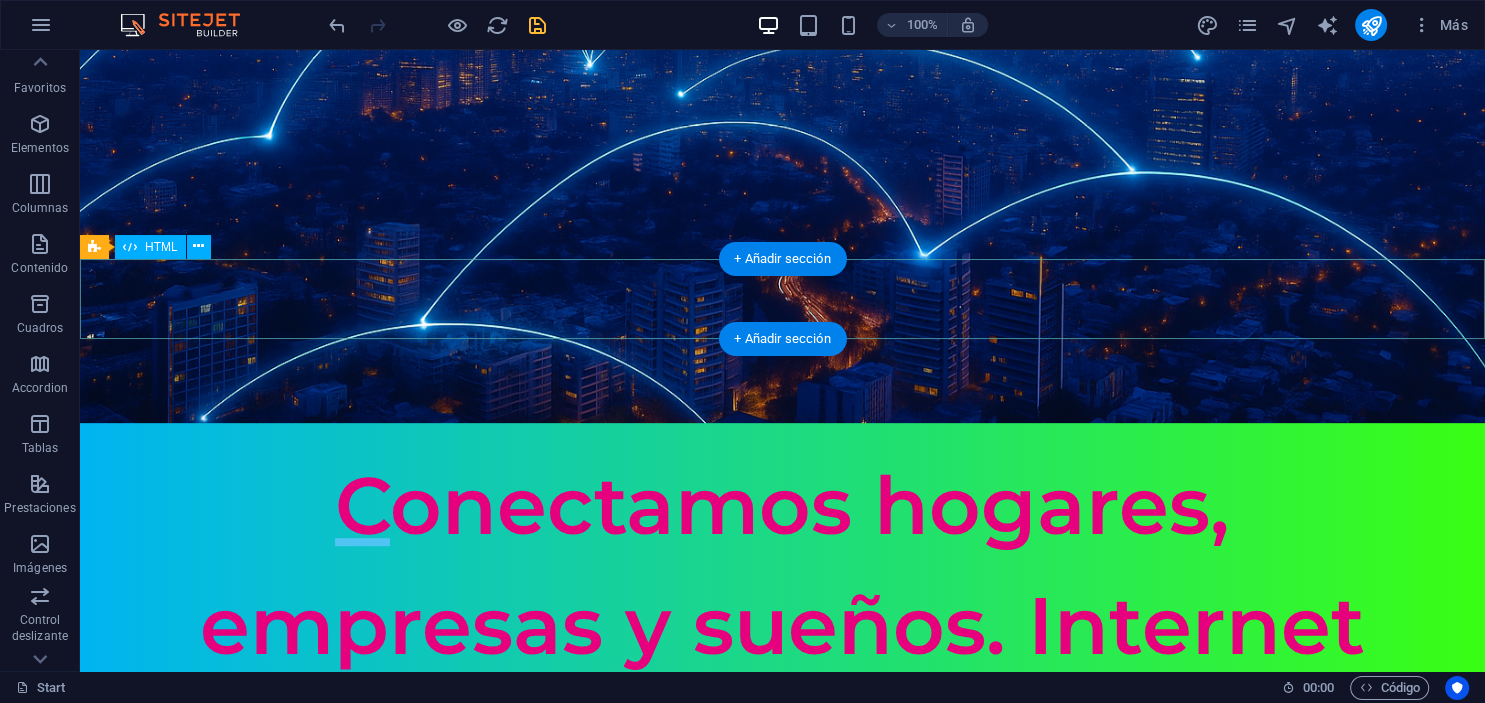 click at bounding box center [782, 1184] 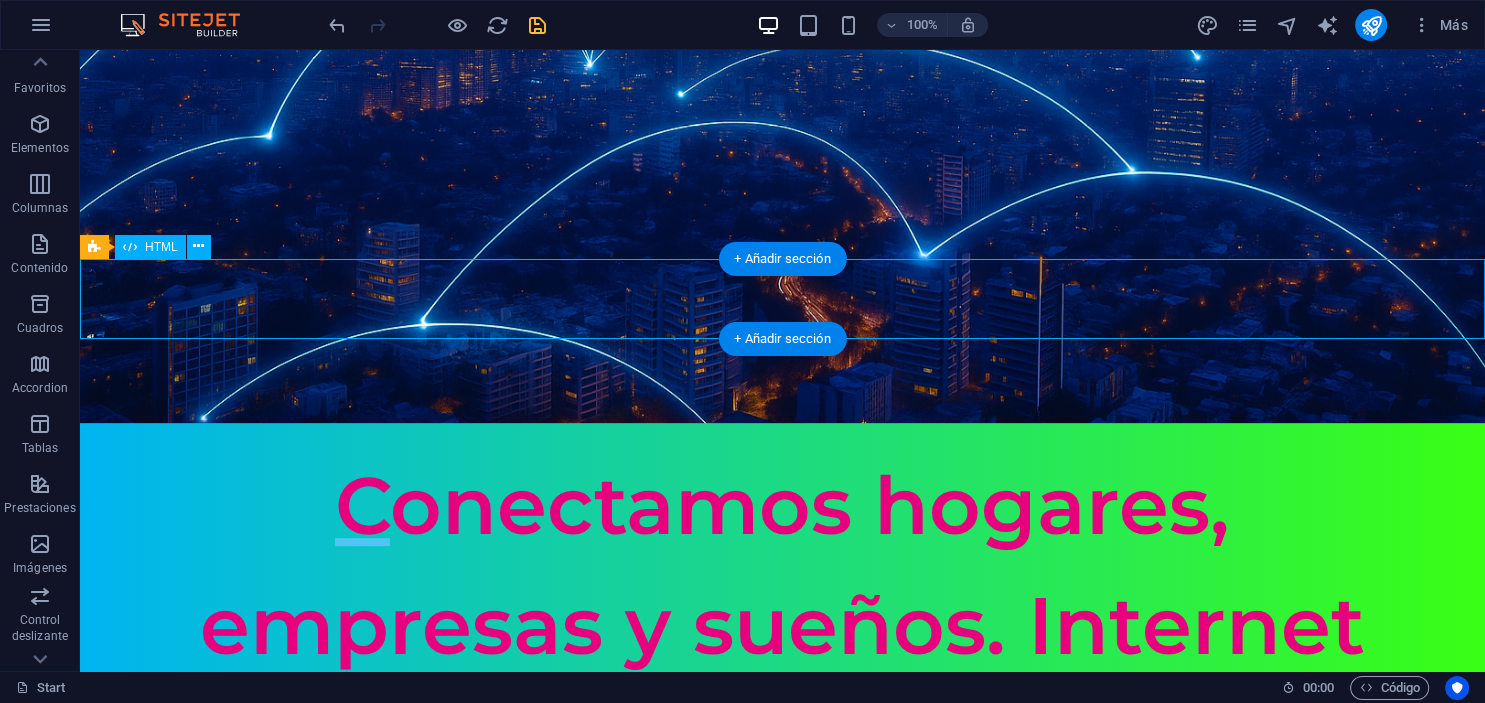 click at bounding box center (782, 1184) 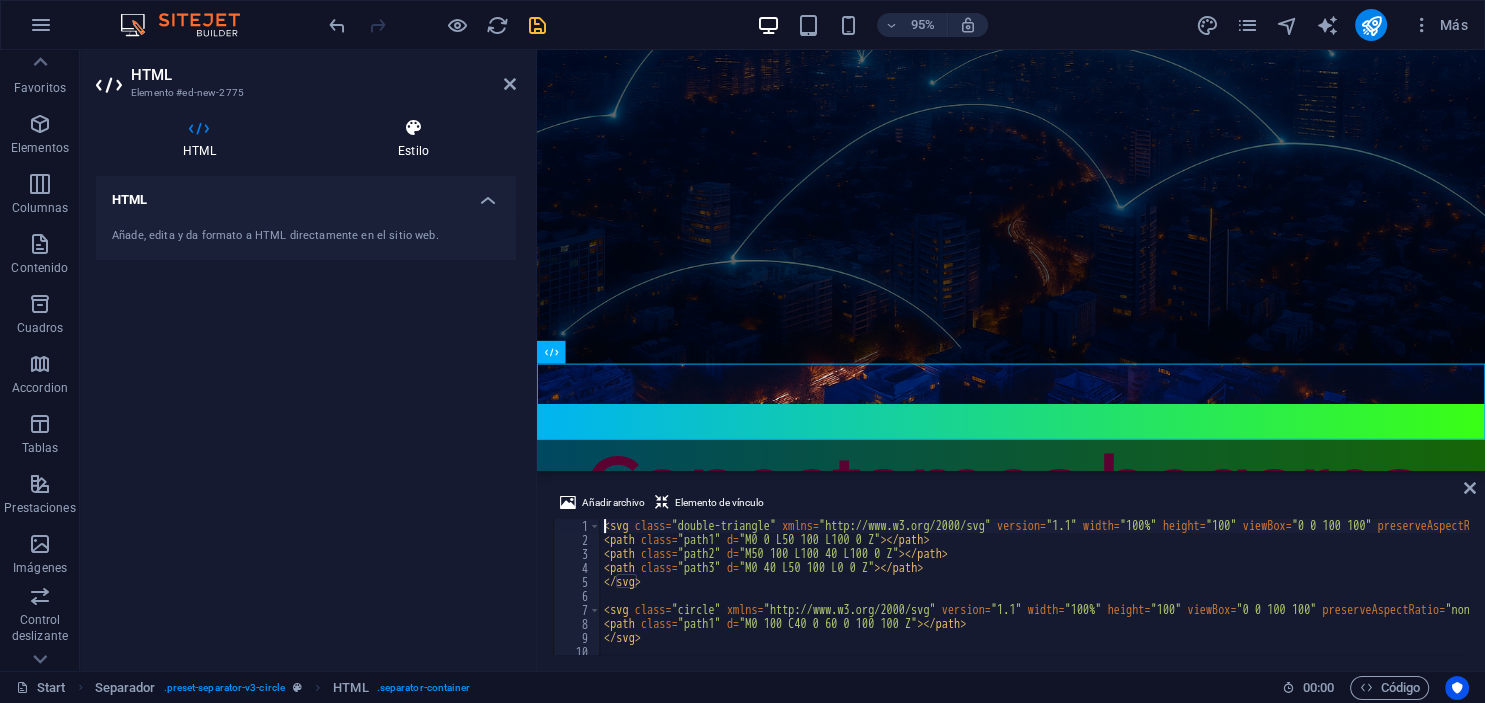 click at bounding box center [413, 128] 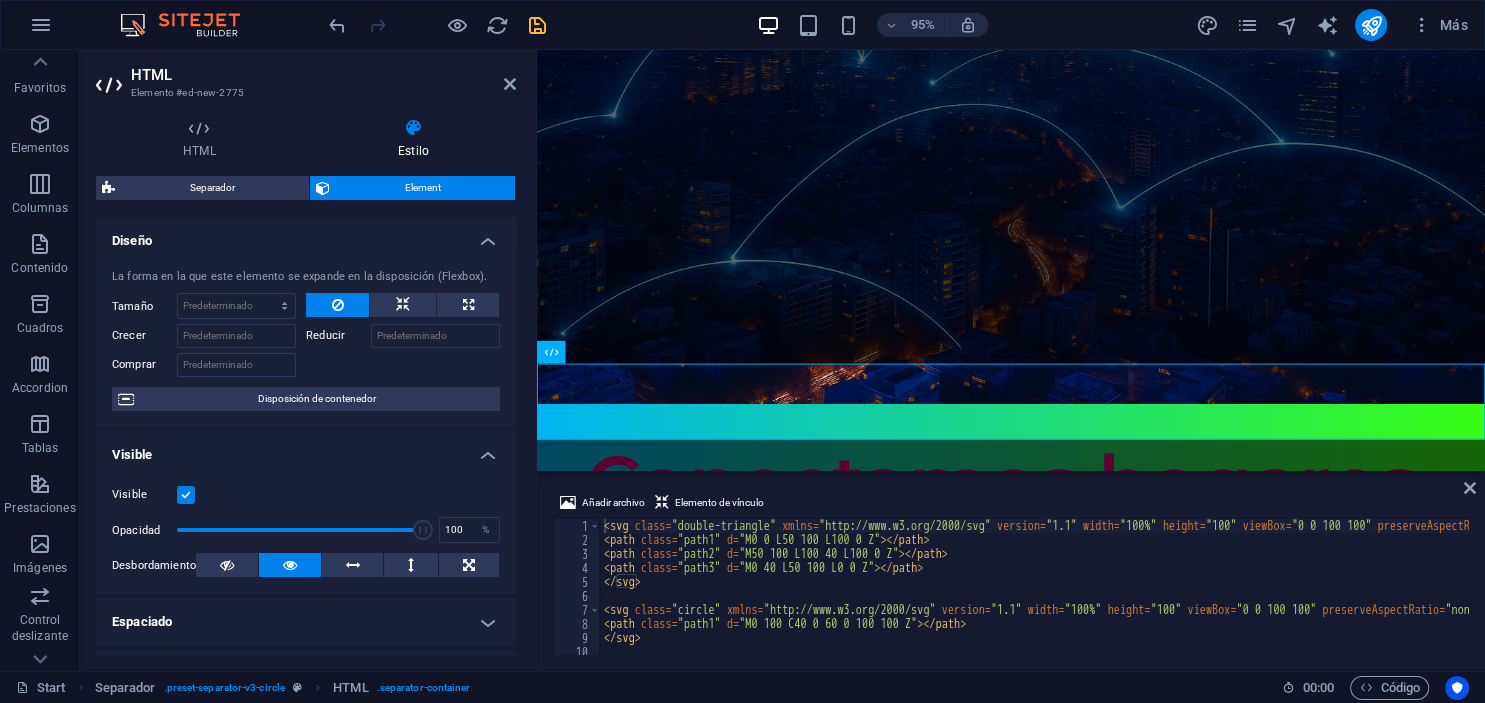click on "HTML Elemento #ed-new-2775 HTML Estilo HTML Añade, edita y da formato a HTML directamente en el sitio web. Separador Element Diseño La forma en la que este elemento se expande en la disposición (Flexbox). Tamaño Predeterminado automático px % 1/1 1/2 1/3 1/4 1/5 1/6 1/7 1/8 1/9 1/10 Crecer Reducir Comprar Disposición de contenedor Visible Visible Opacidad 100 % Desbordamiento Espaciado Margen Predeterminado automático px % rem vw vh Personalizado Personalizado automático px % rem vw vh automático px % rem vw vh automático px % rem vw vh automático px % rem vw vh Espaciado Predeterminado px rem % vh vw Personalizado Personalizado px rem % vh vw px rem % vh vw px rem % vh vw px rem % vh vw Borde Estilo              - Ancho 1 automático px rem % vh vw Personalizado Personalizado 1 automático px rem % vh vw 1 automático px rem % vh vw 1 automático px rem % vh vw 1 automático px rem % vh vw  - Color Esquinas redondeadas Predeterminado px rem % vh vw Personalizado Personalizado px rem % vh" at bounding box center [308, 360] 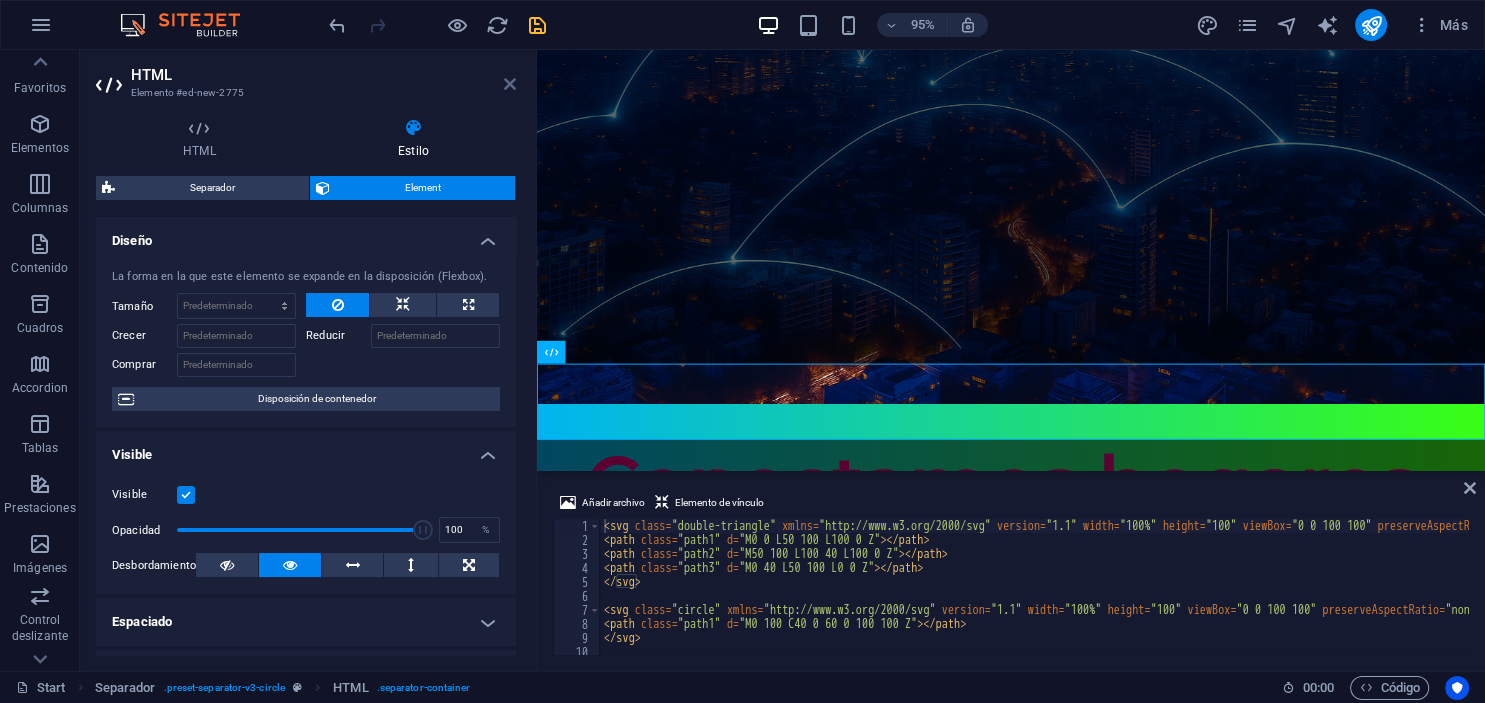 click at bounding box center [510, 84] 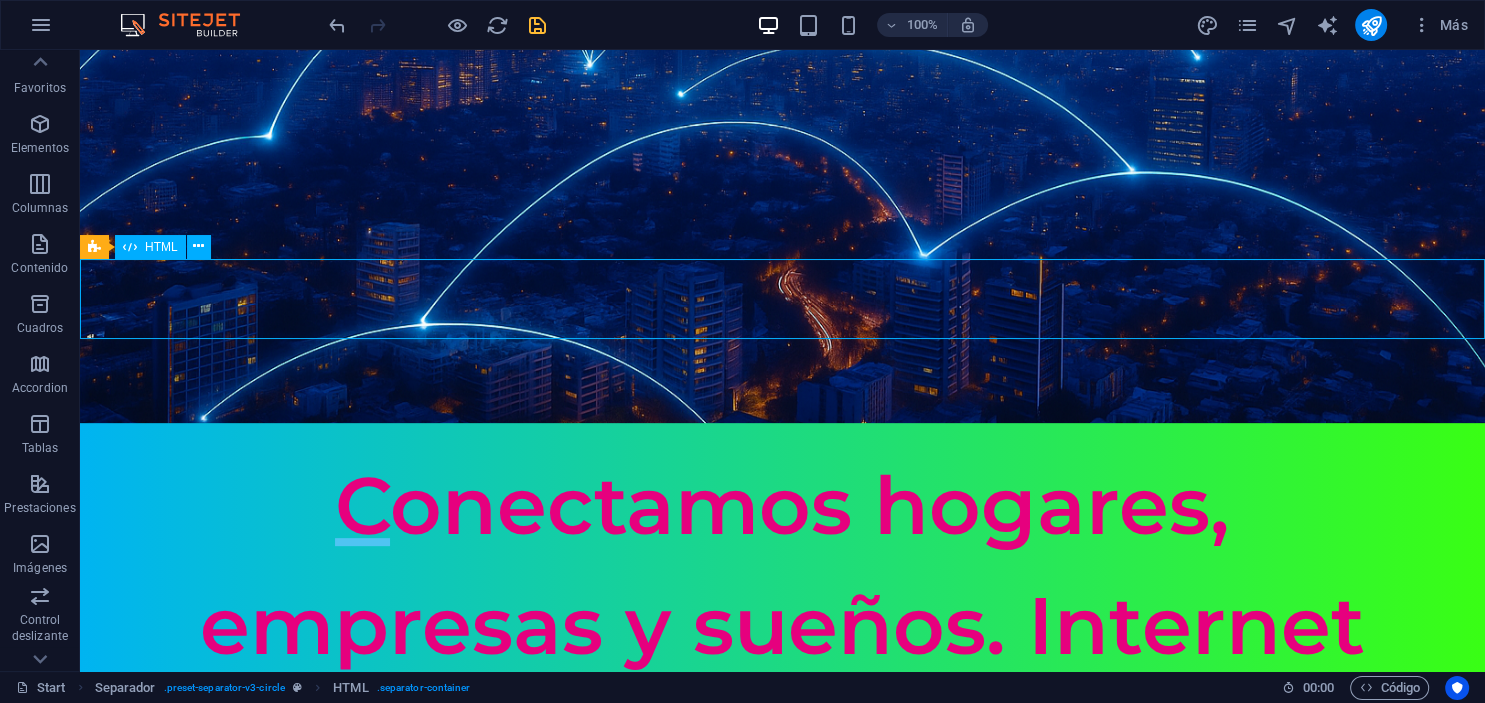 click on "HTML" at bounding box center [161, 247] 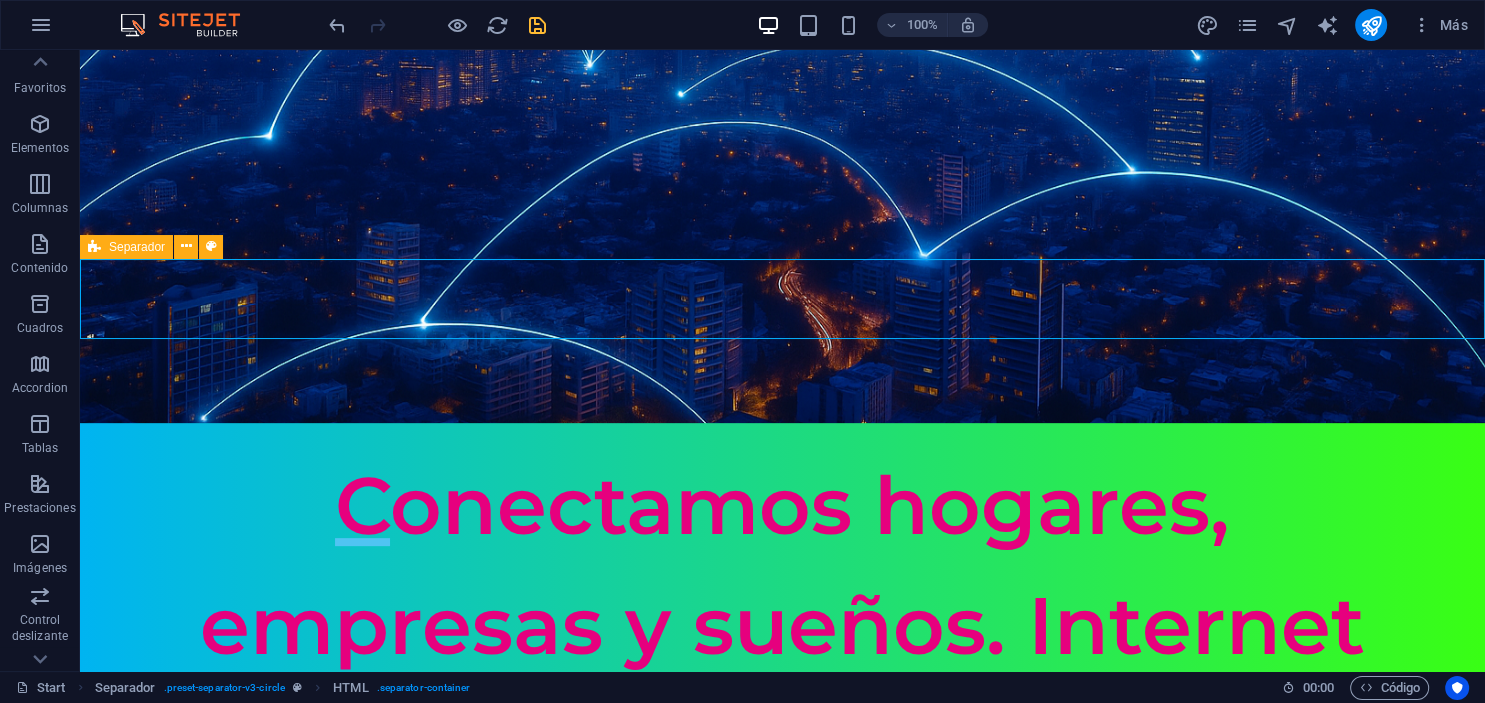 click at bounding box center (94, 247) 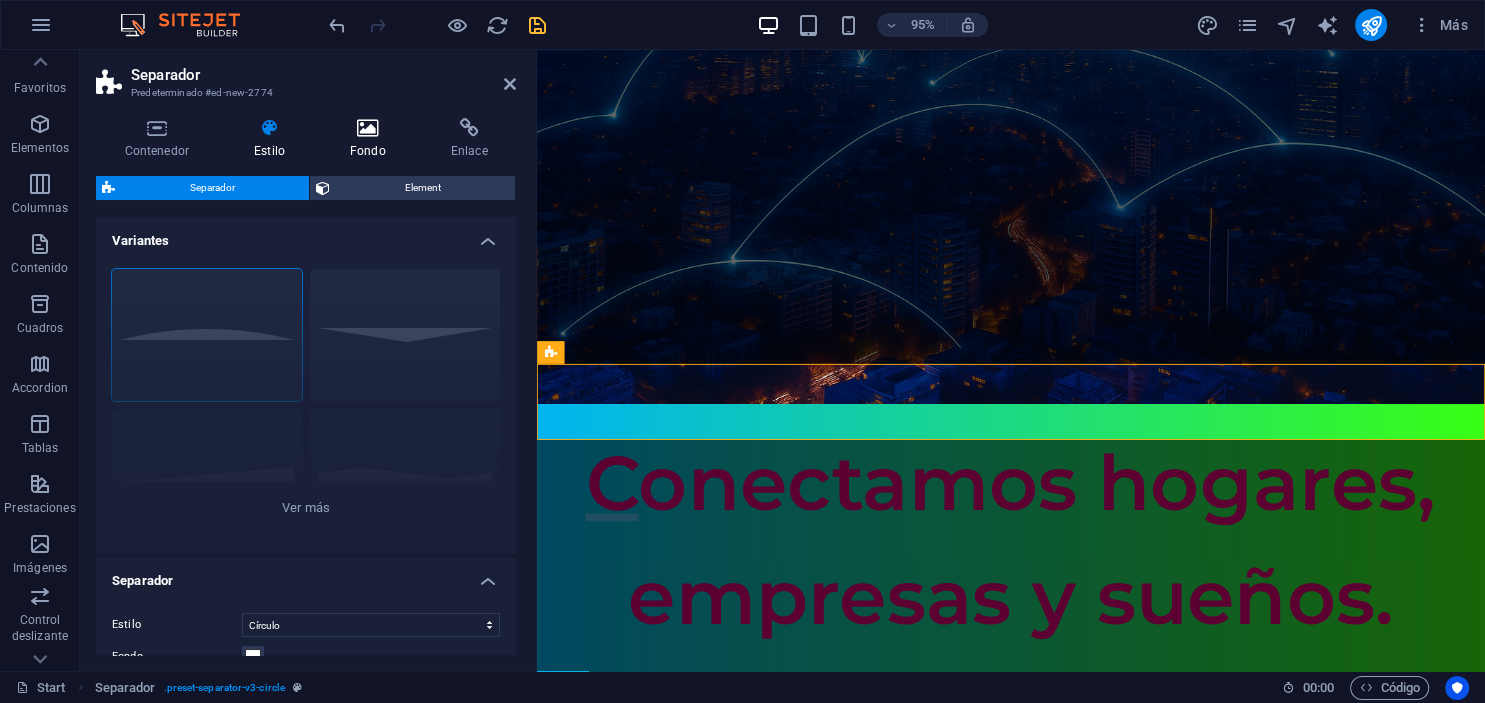 click at bounding box center [367, 128] 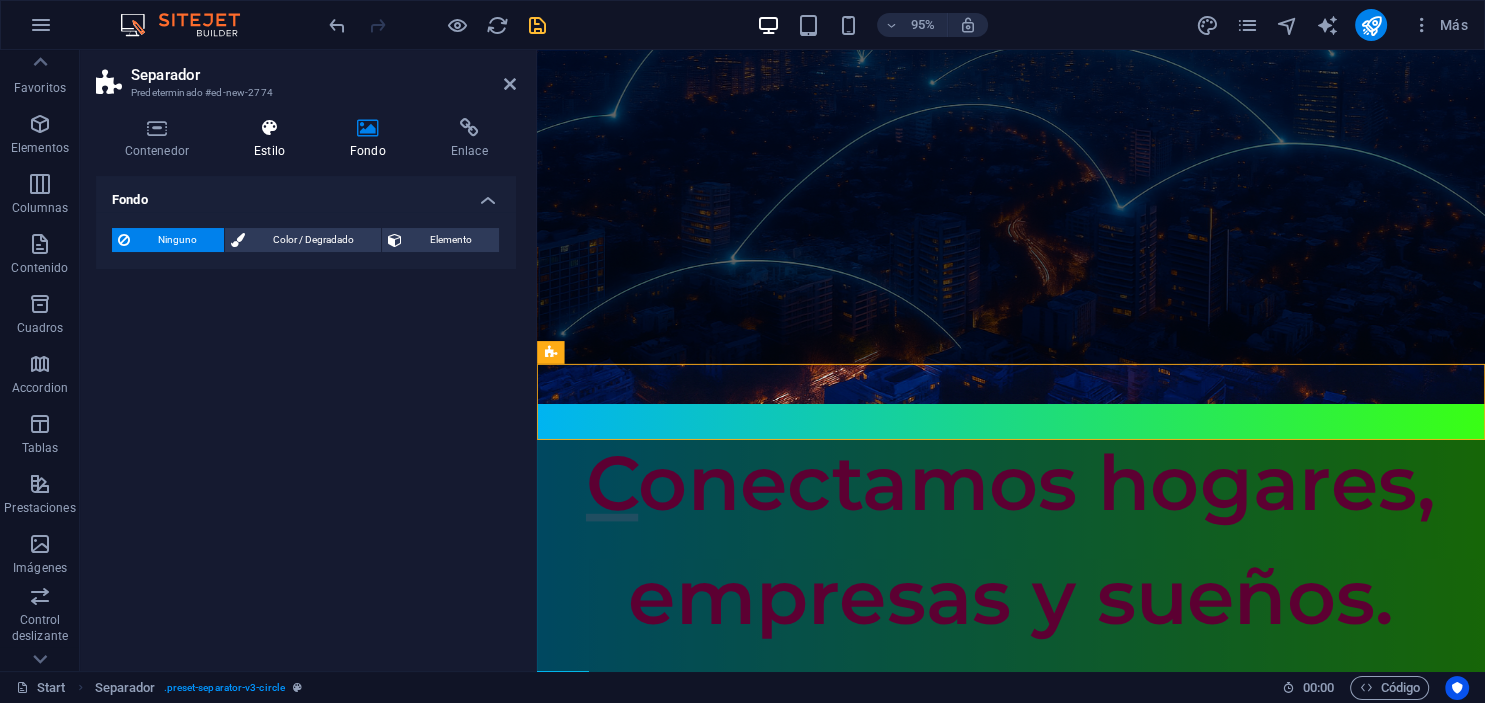 click at bounding box center [270, 128] 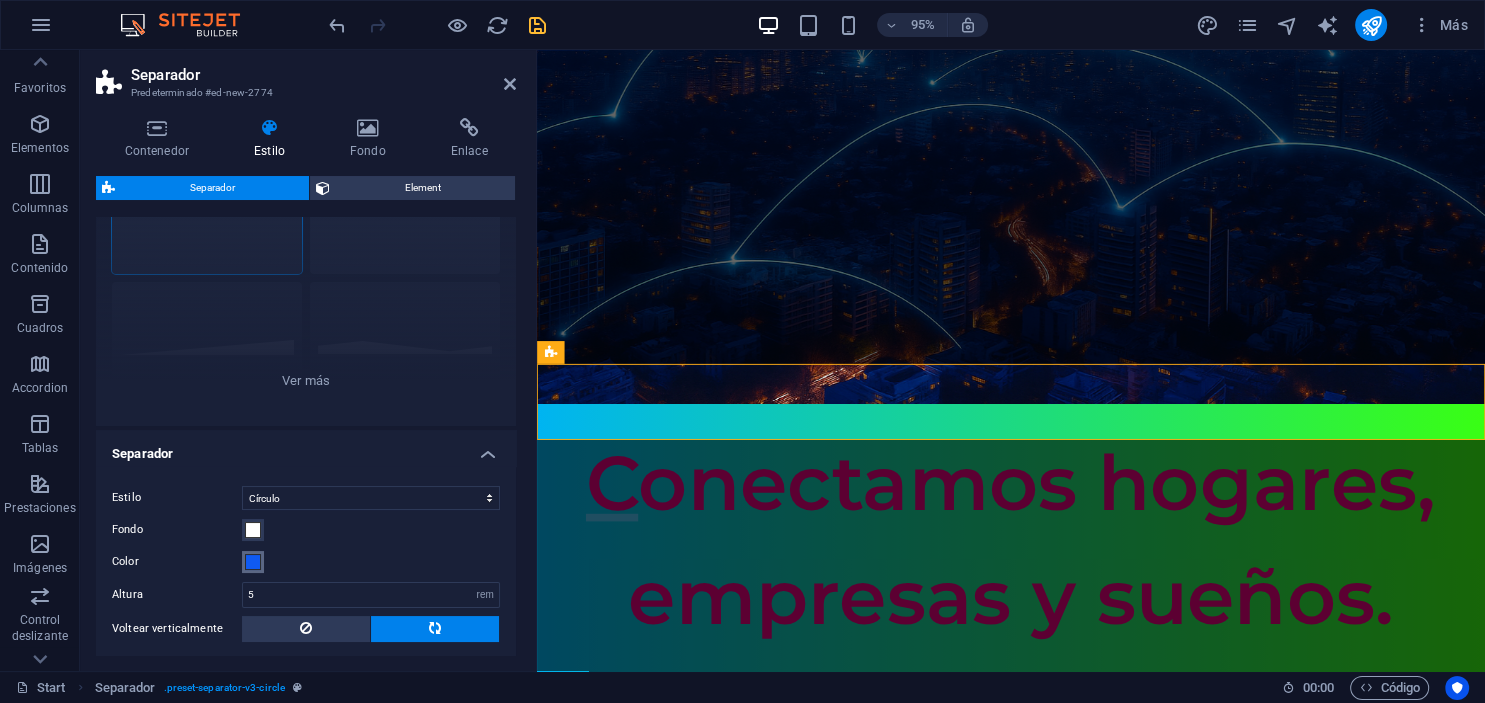 scroll, scrollTop: 214, scrollLeft: 0, axis: vertical 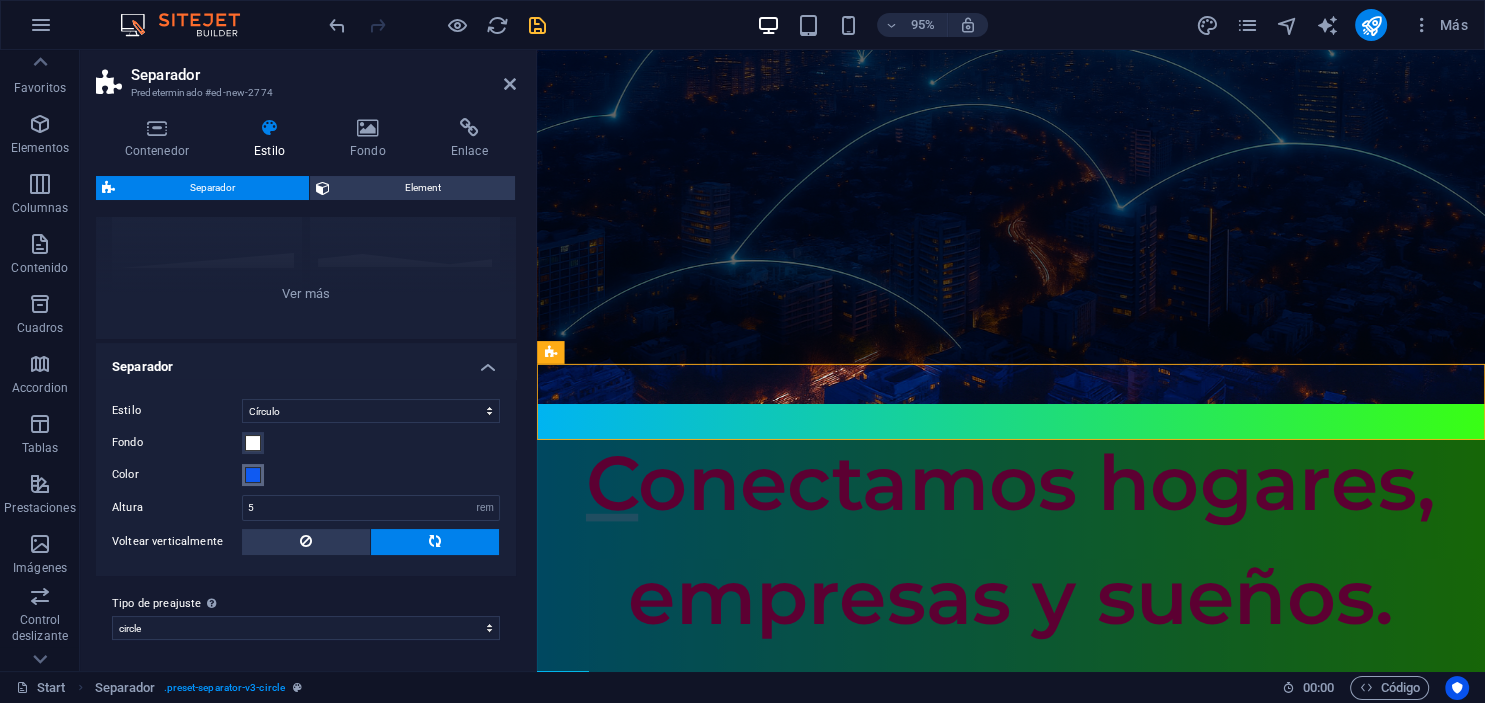 click at bounding box center [253, 475] 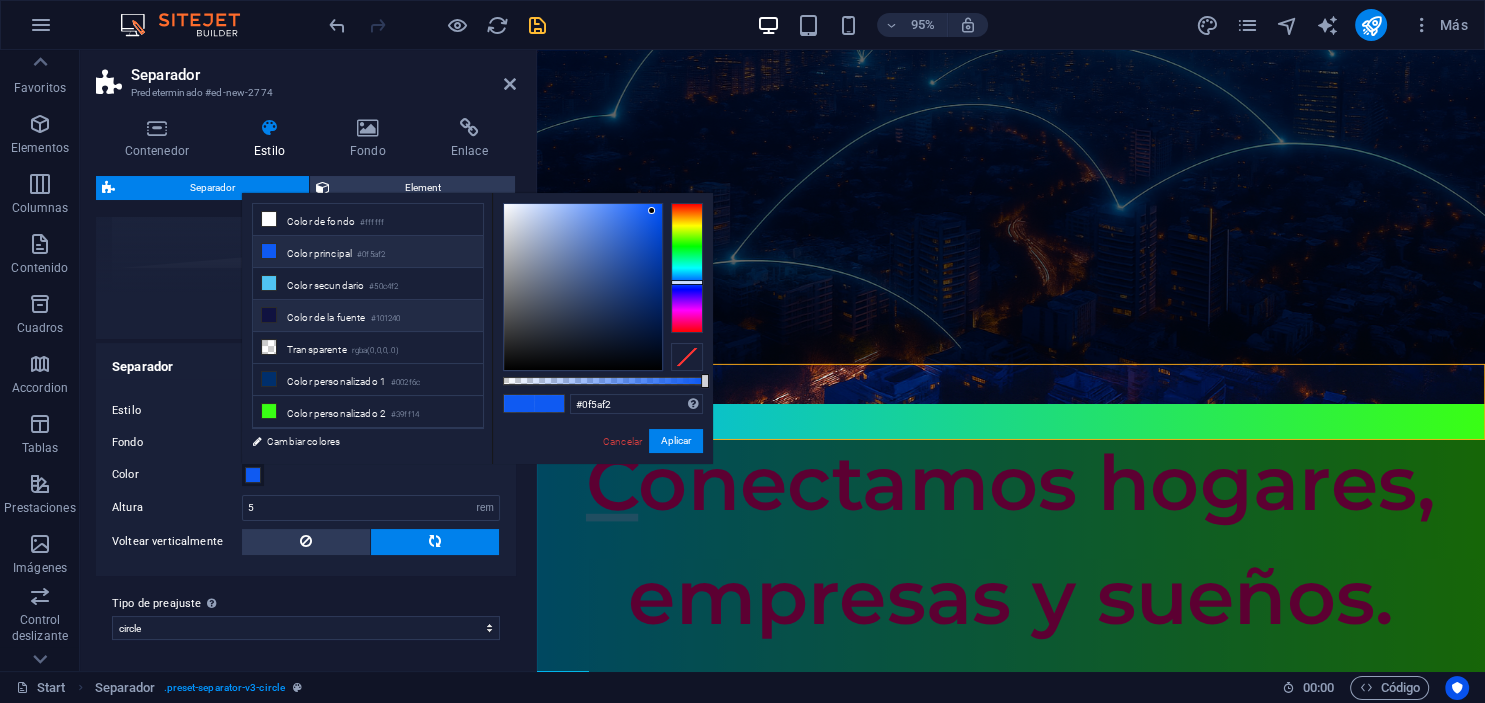 click on "Color de la fuente
#101240" at bounding box center (368, 316) 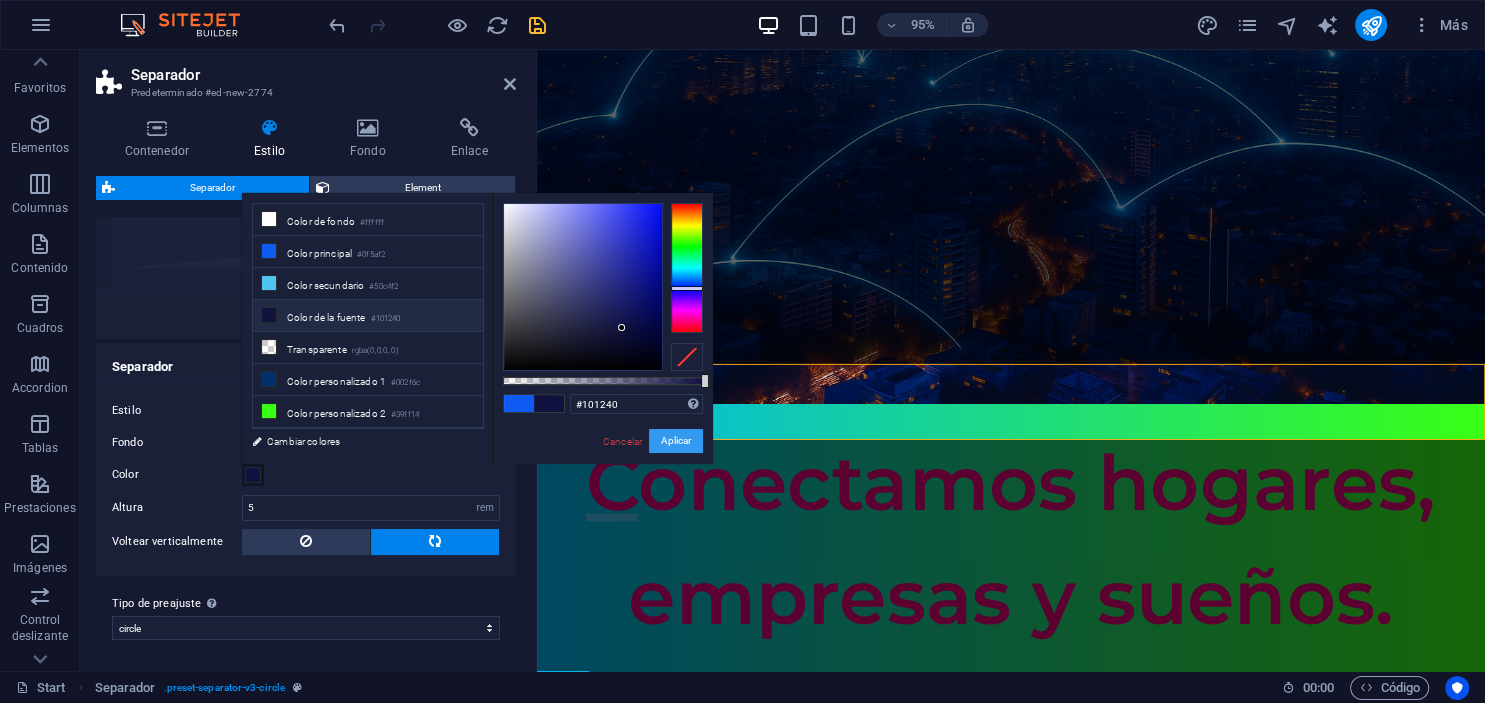 click on "Aplicar" at bounding box center (676, 441) 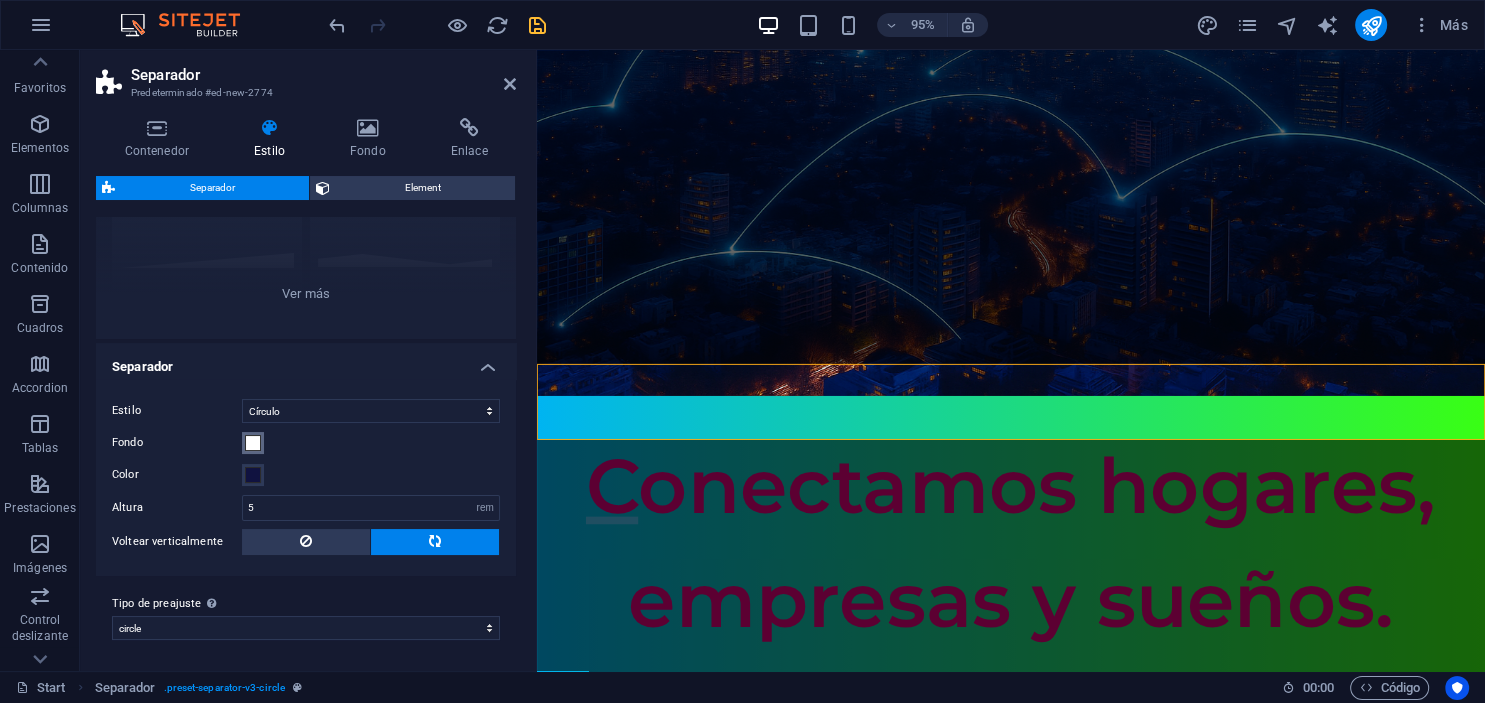 click at bounding box center (253, 443) 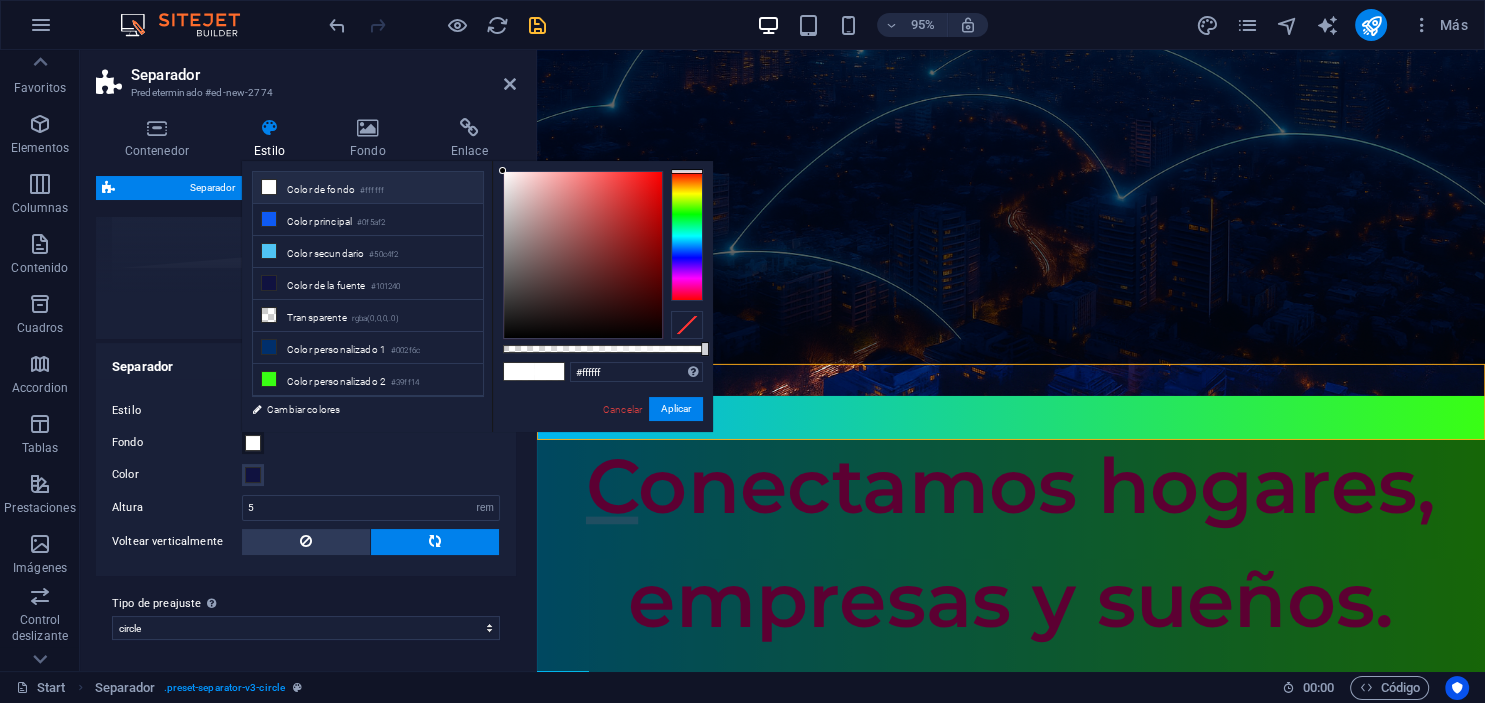 click on "#ffffff Formatos soportados #0852ed rgb(8, 82, 237) rgba(8, 82, 237, 90%) hsv(221,97,93) hsl(221, 93%, 48%) Cancelar Aplicar" at bounding box center (602, 441) 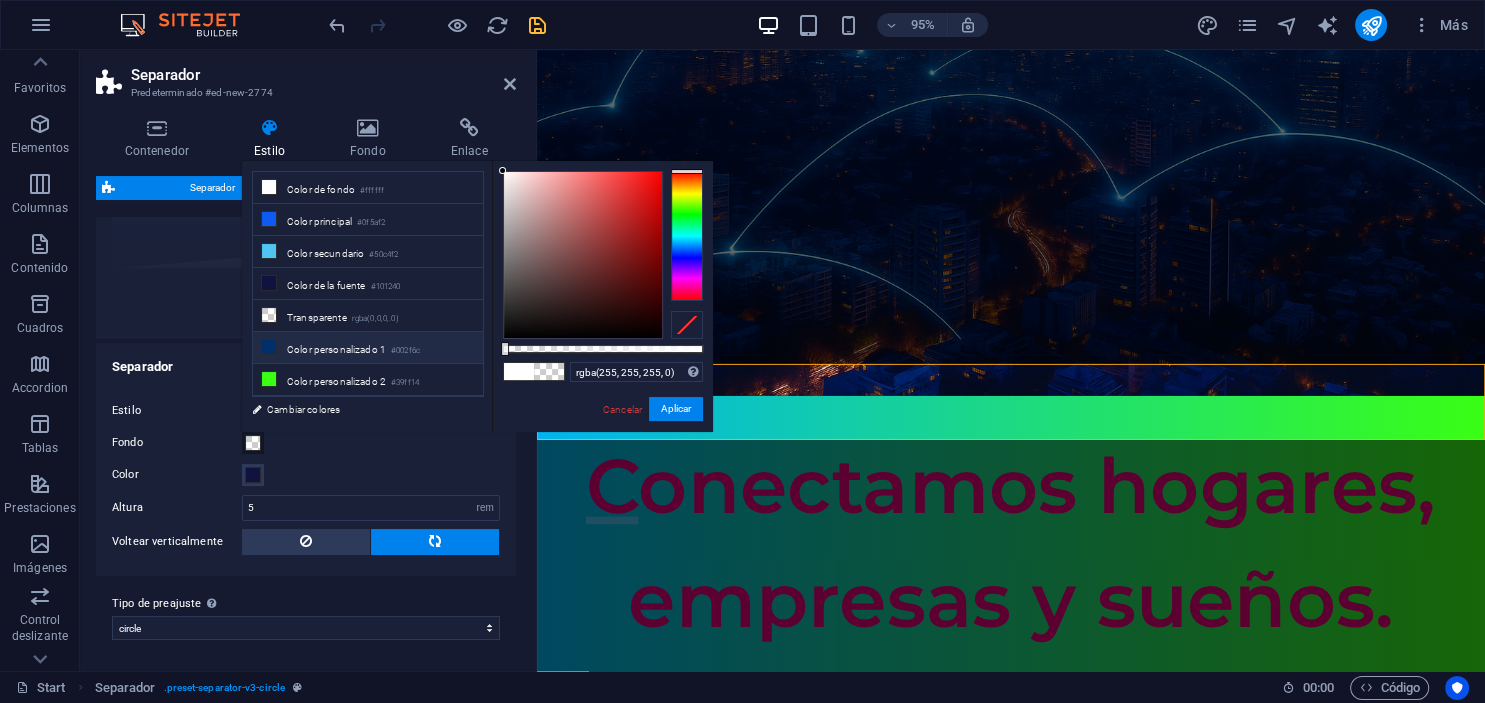 drag, startPoint x: 702, startPoint y: 345, endPoint x: 456, endPoint y: 343, distance: 246.00813 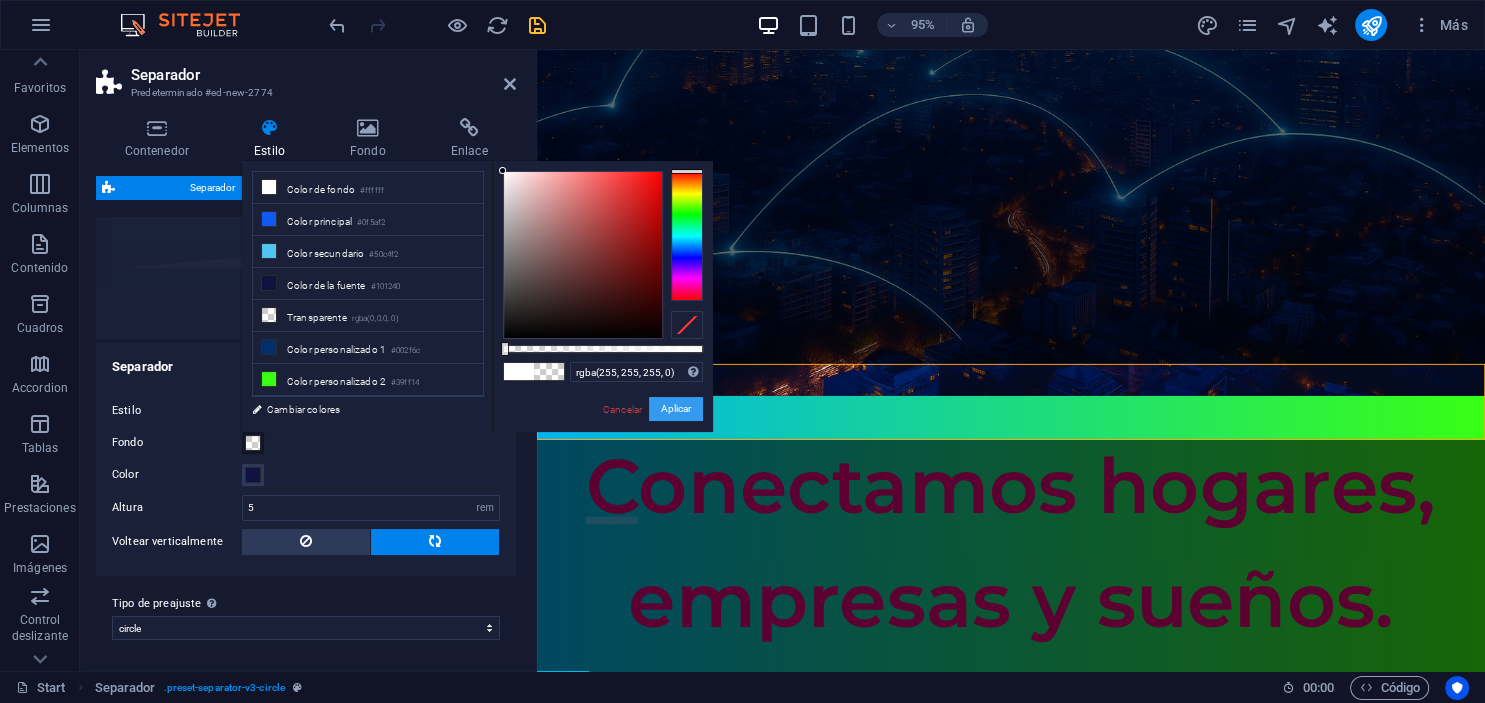 click on "Aplicar" at bounding box center [676, 409] 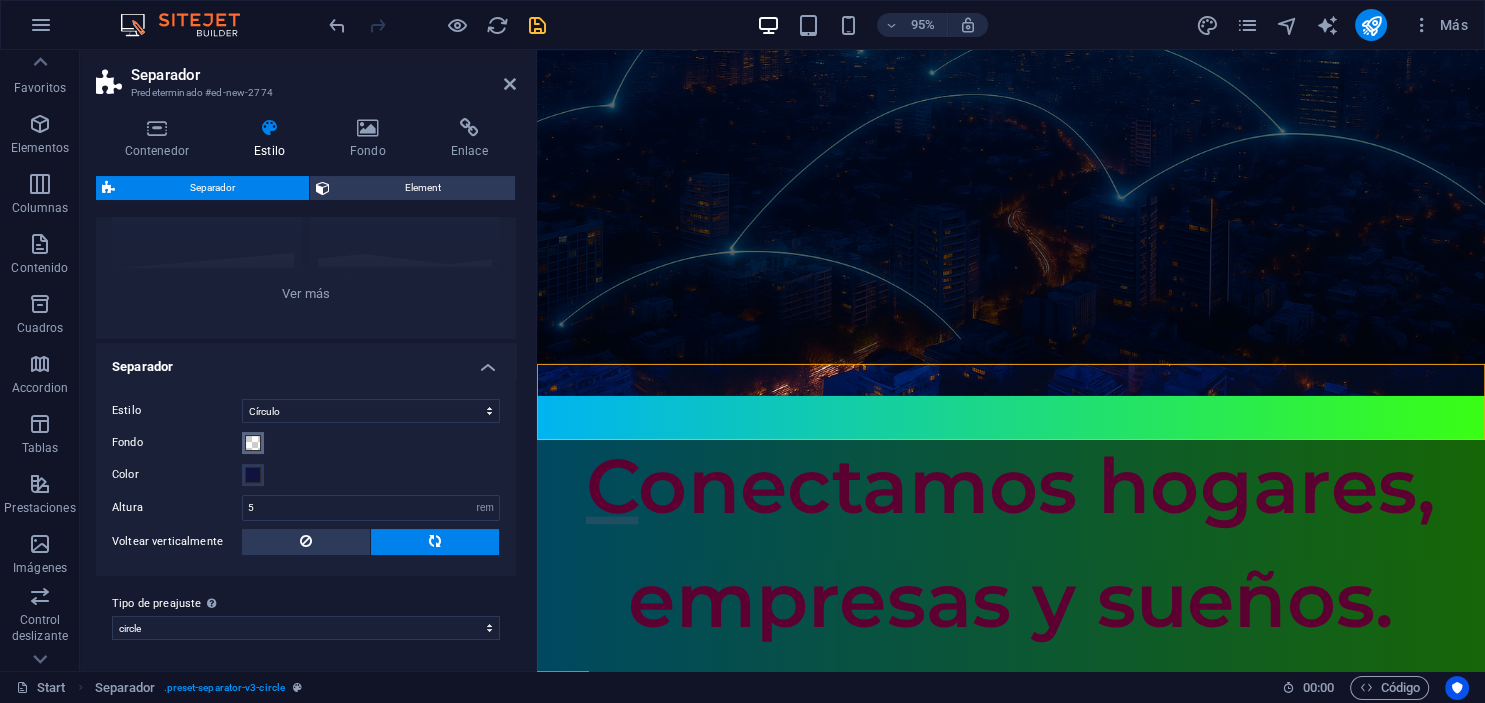 click at bounding box center (253, 443) 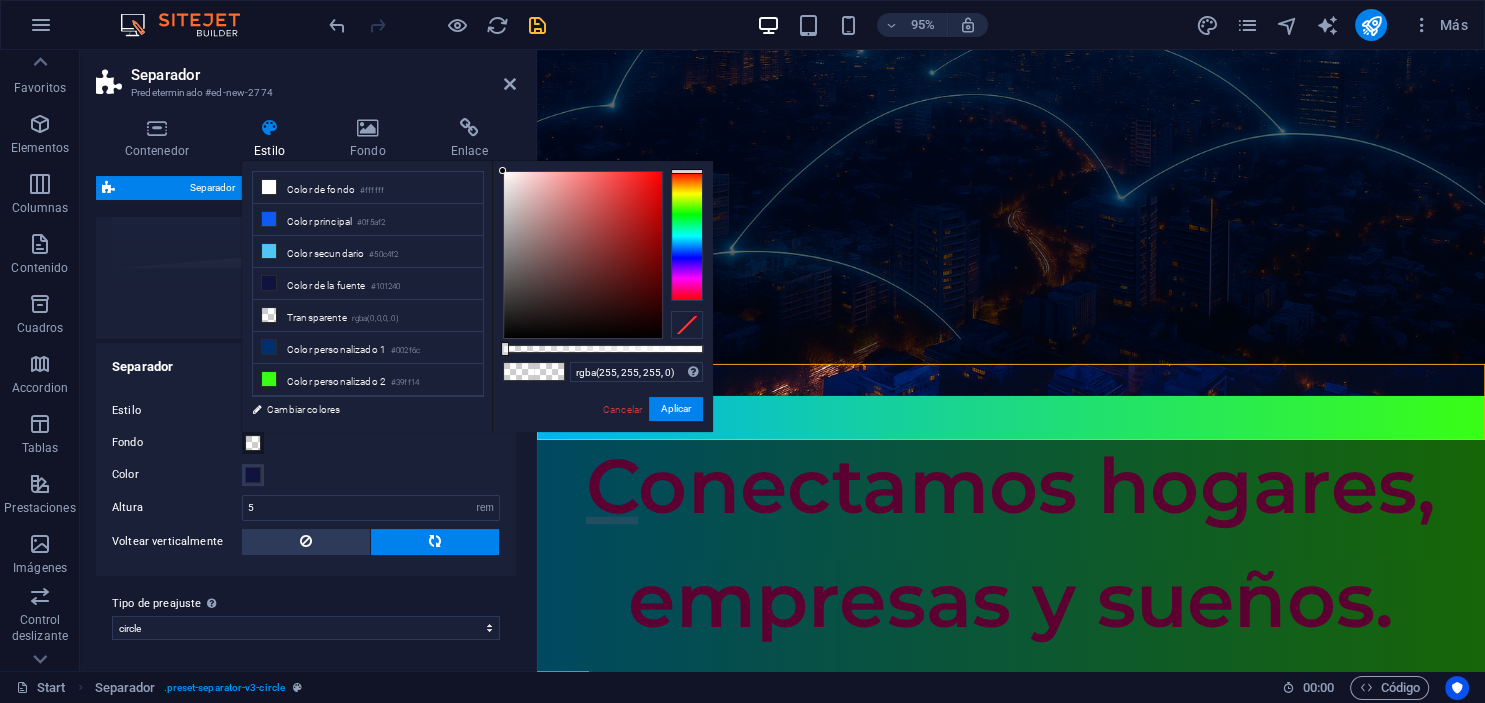 click at bounding box center (253, 443) 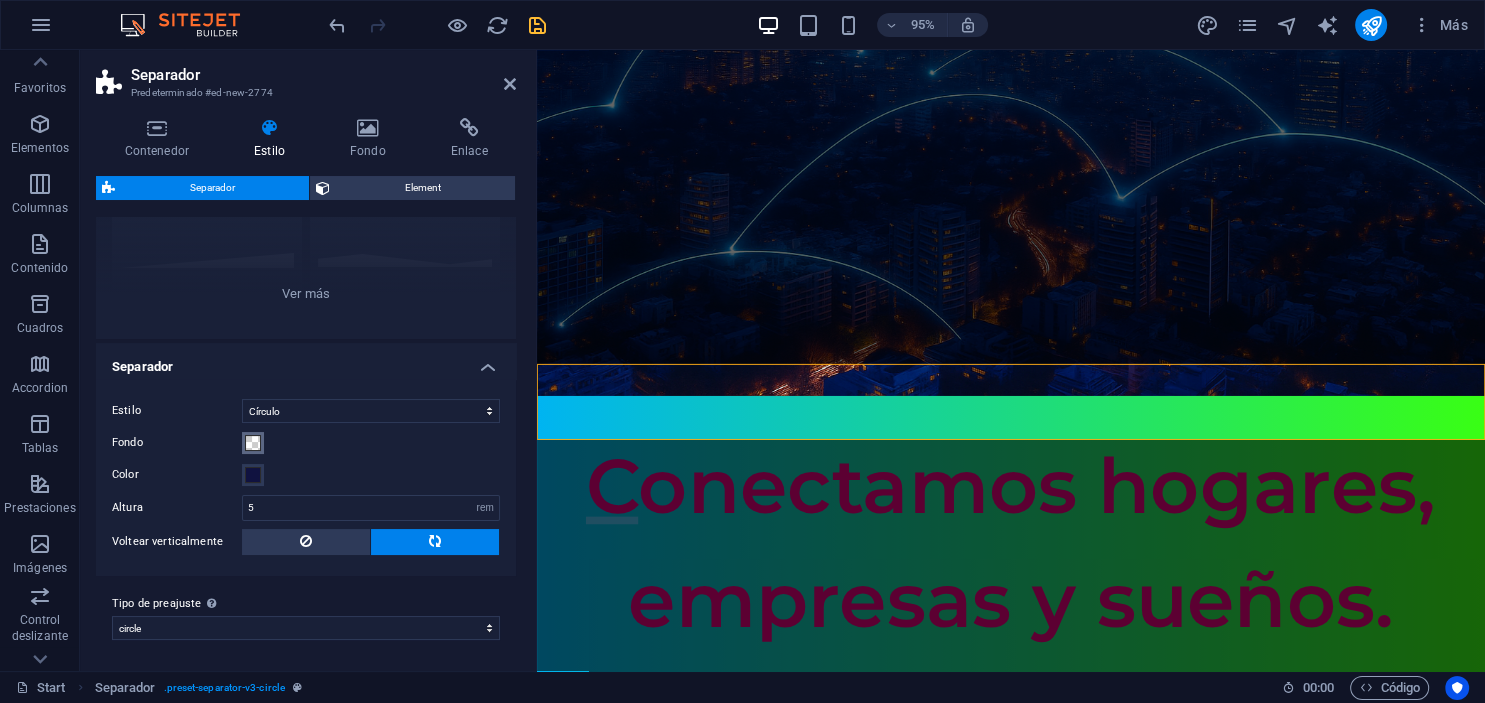 click at bounding box center [253, 443] 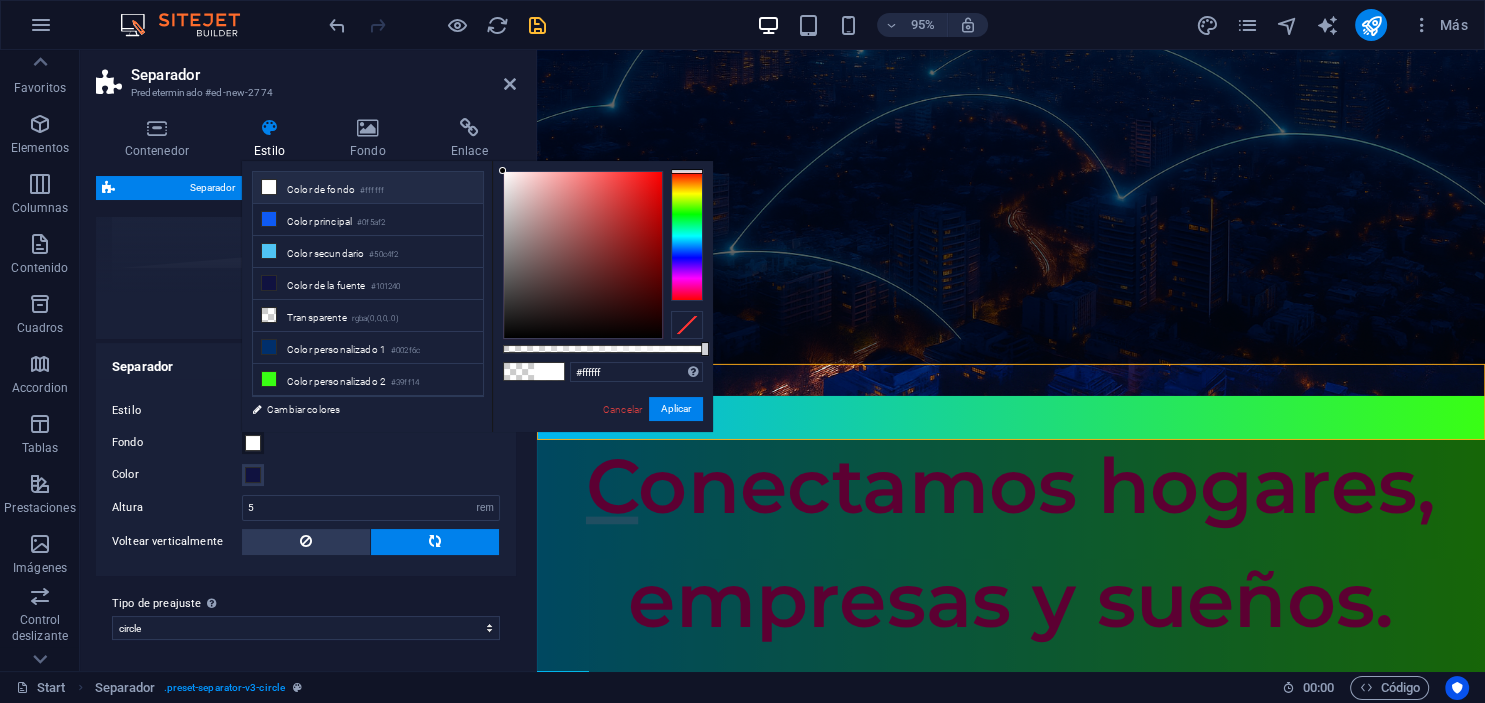 drag, startPoint x: 510, startPoint y: 349, endPoint x: 763, endPoint y: 346, distance: 253.01779 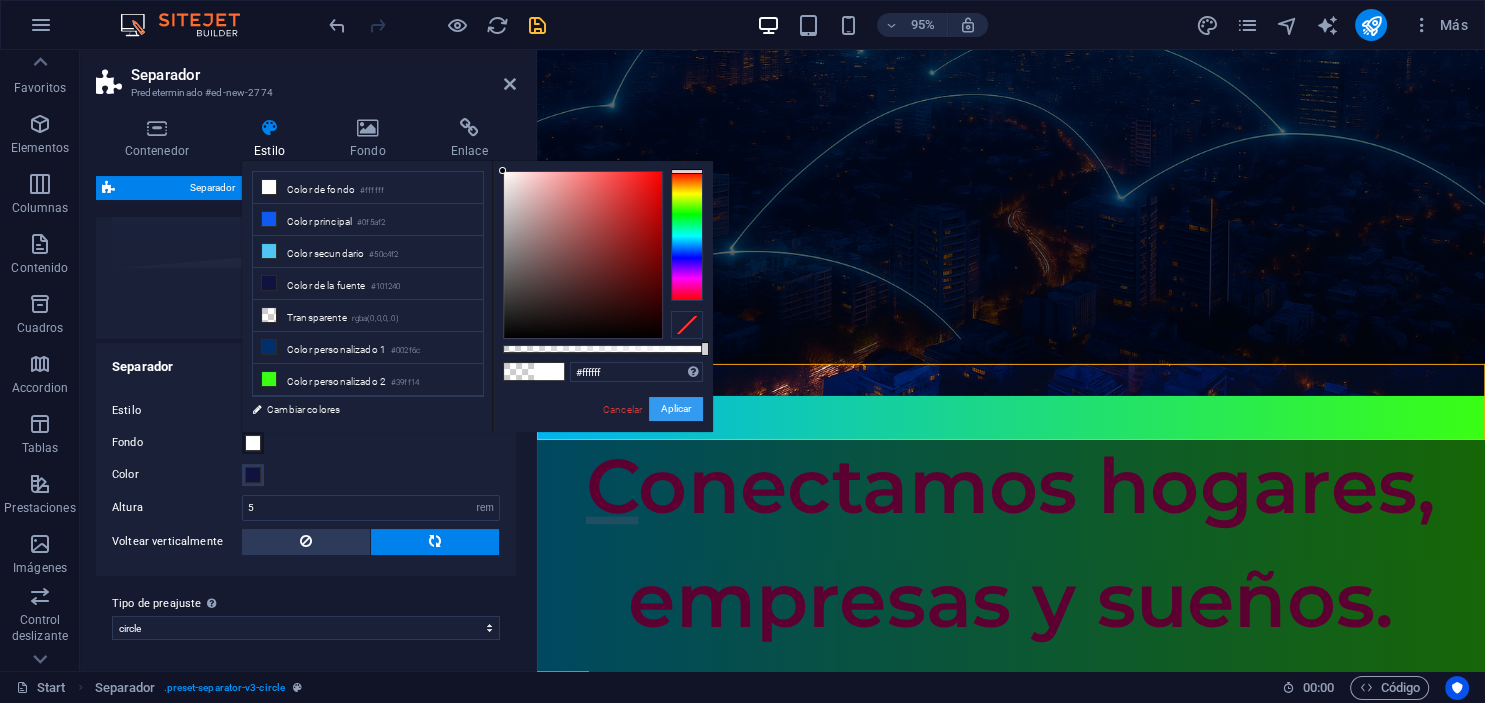 drag, startPoint x: 678, startPoint y: 402, endPoint x: 149, endPoint y: 374, distance: 529.7405 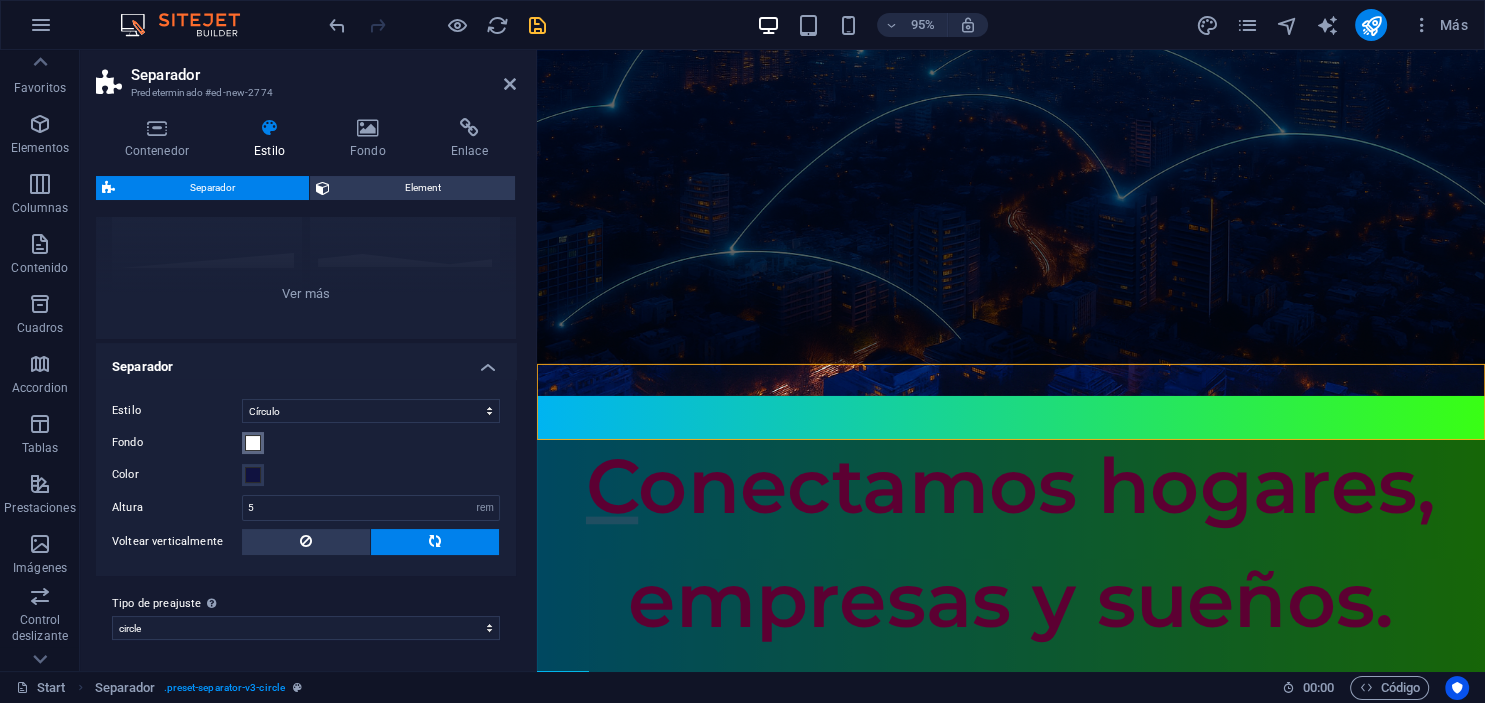 click on "Fondo" at bounding box center [253, 443] 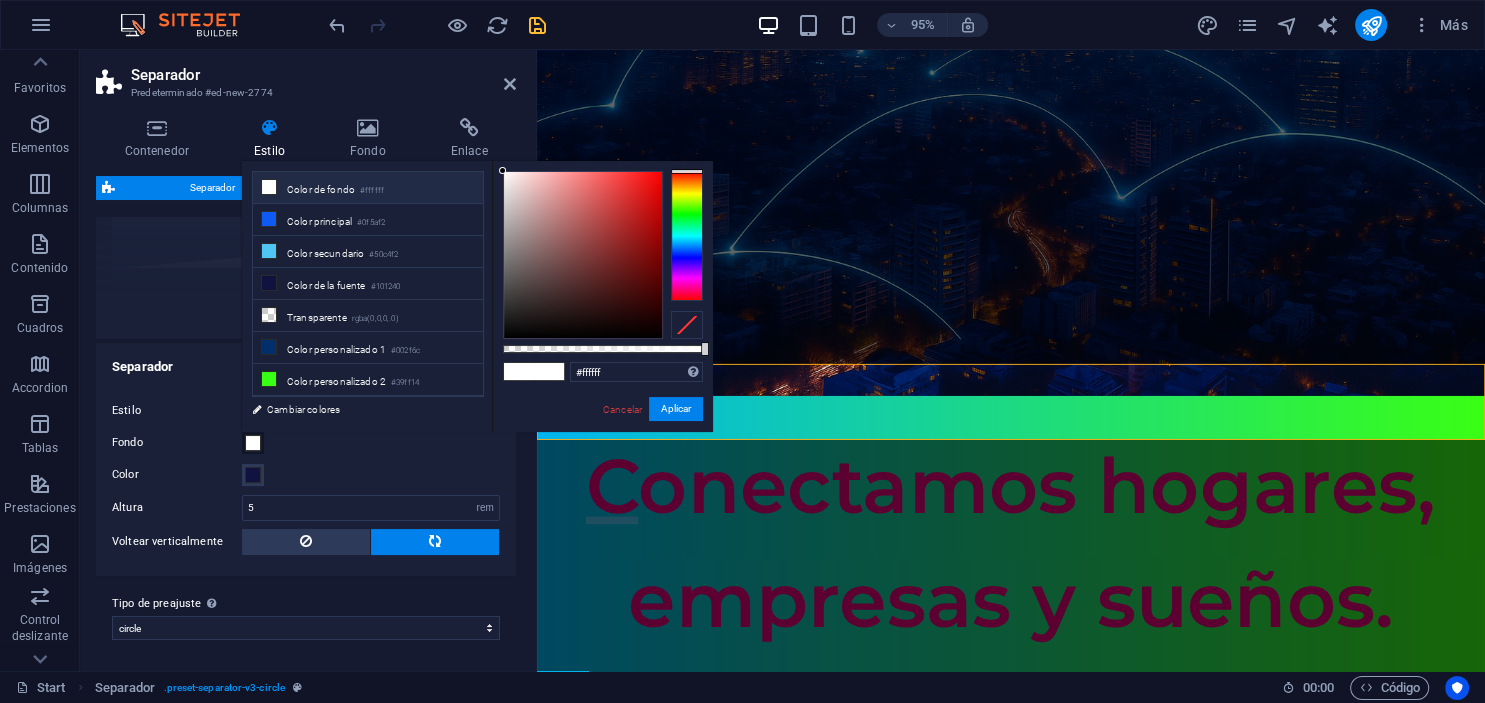 click at bounding box center (687, 325) 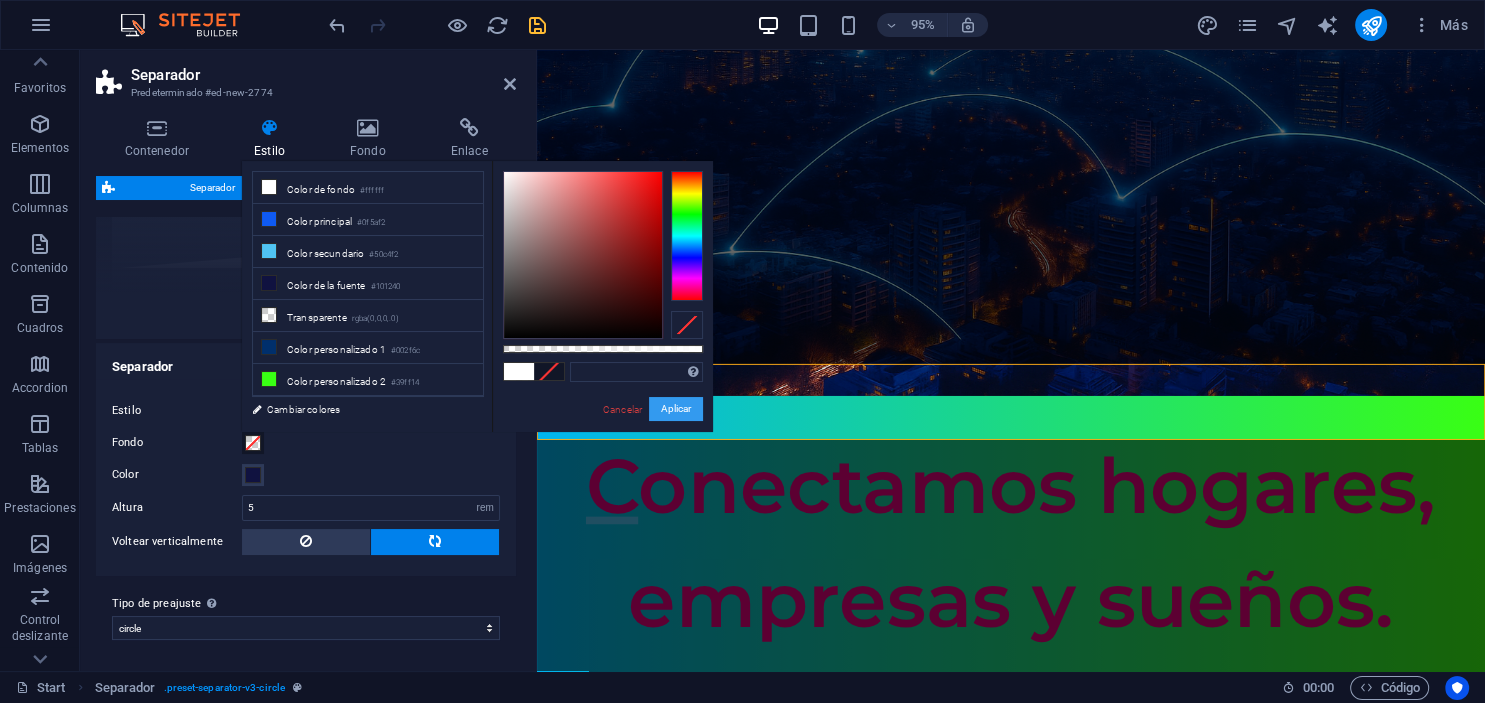 click on "Aplicar" at bounding box center (676, 409) 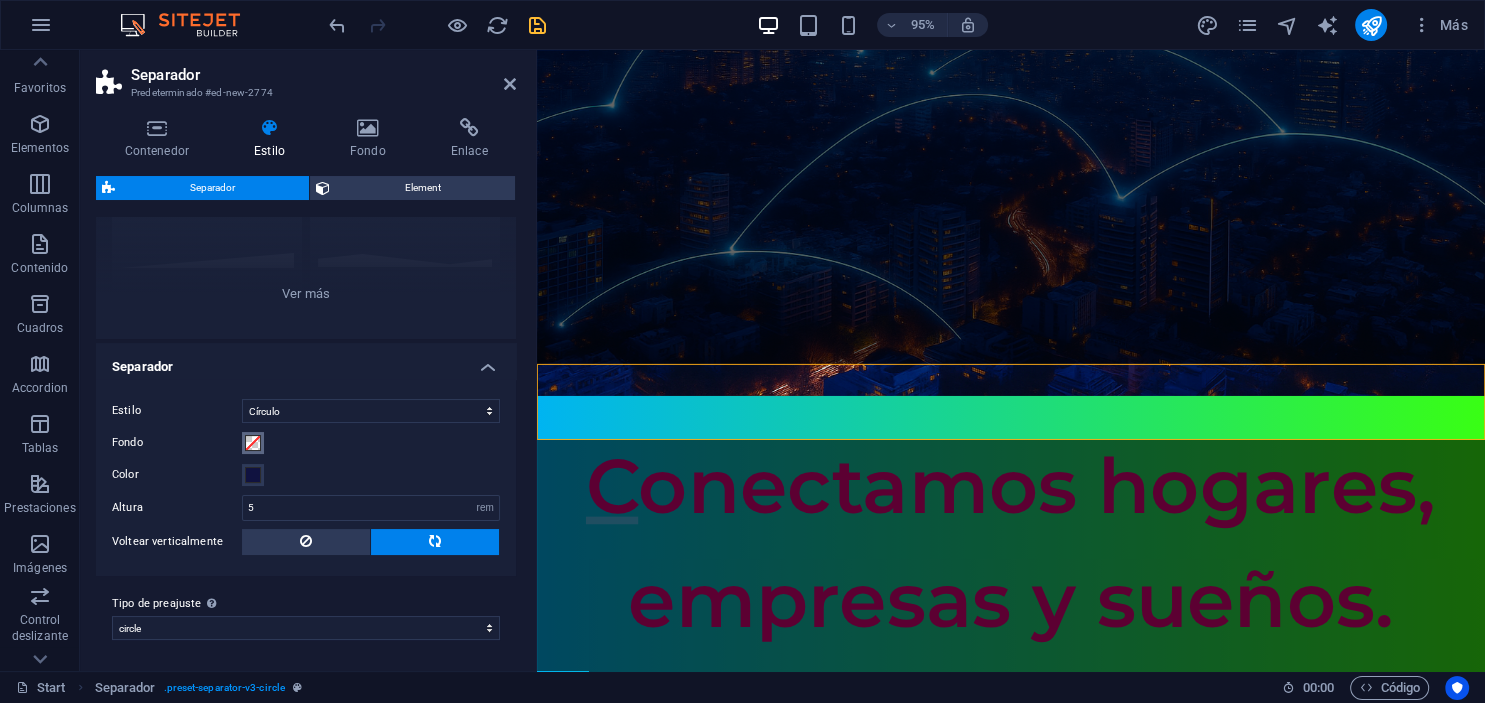 click at bounding box center (253, 443) 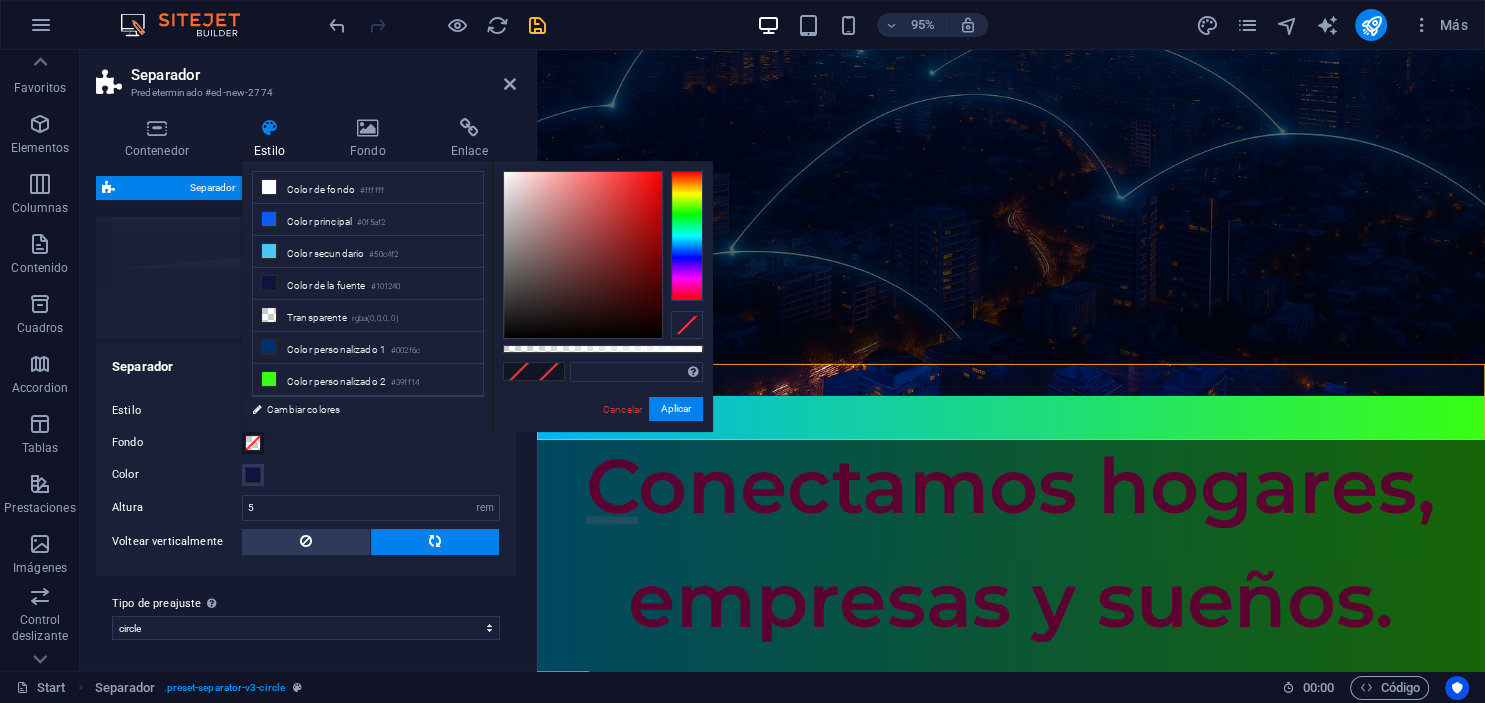 click at bounding box center [687, 325] 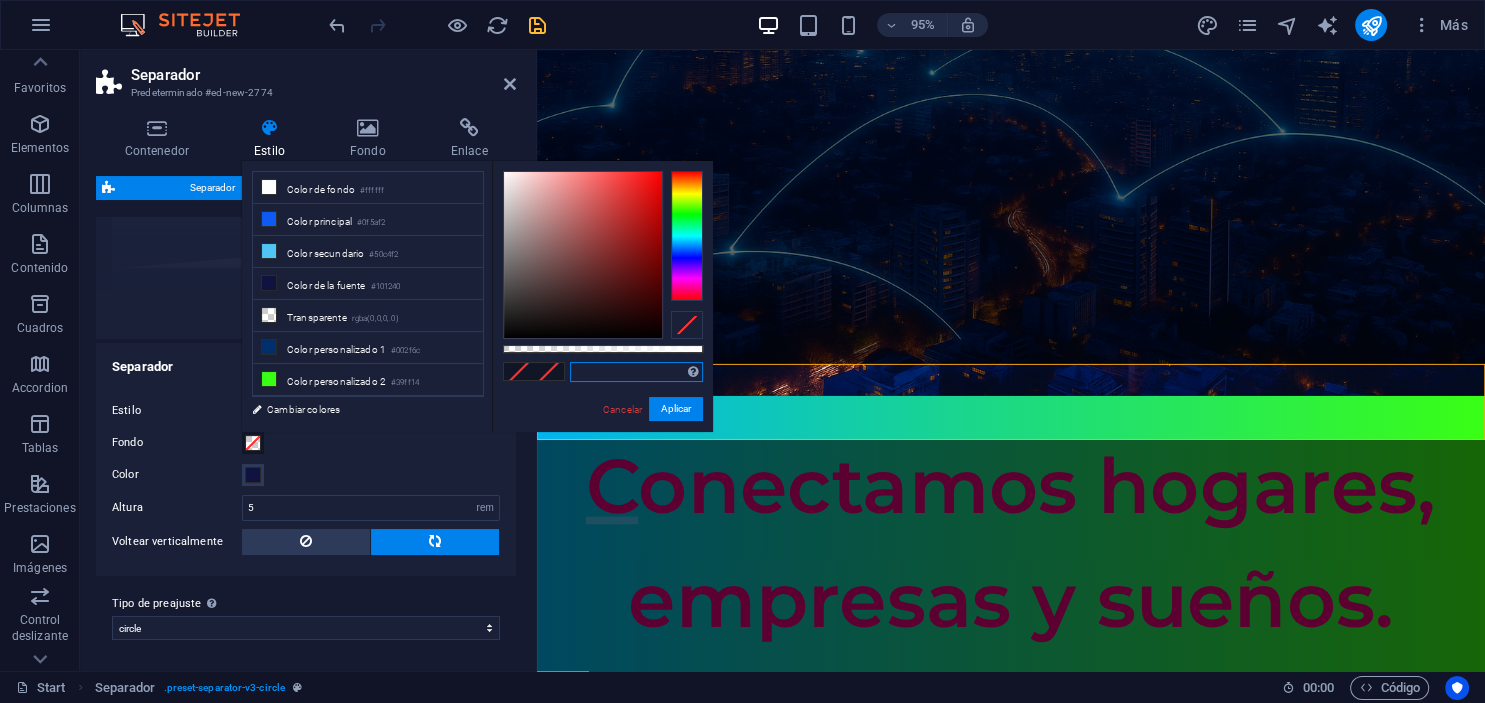 click at bounding box center [636, 372] 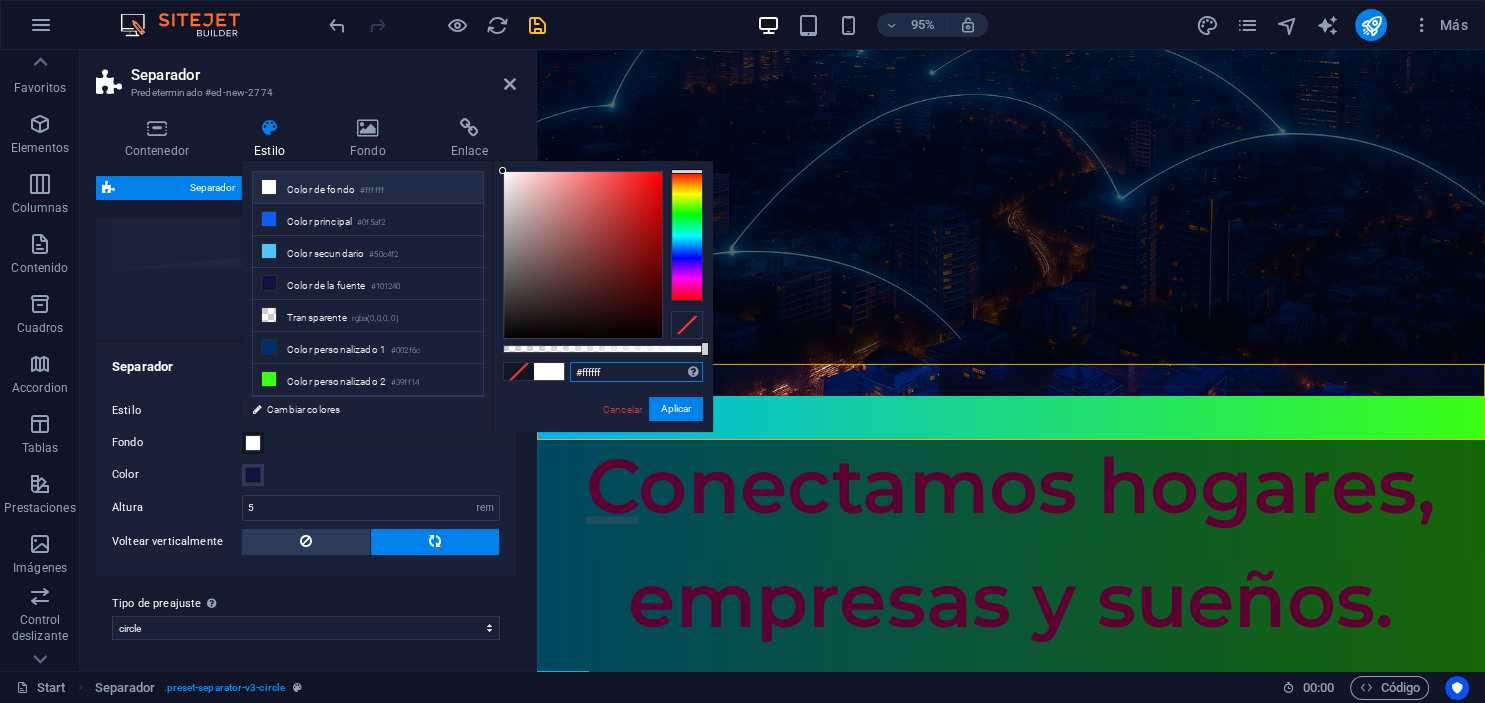 drag, startPoint x: 630, startPoint y: 349, endPoint x: 723, endPoint y: 355, distance: 93.193344 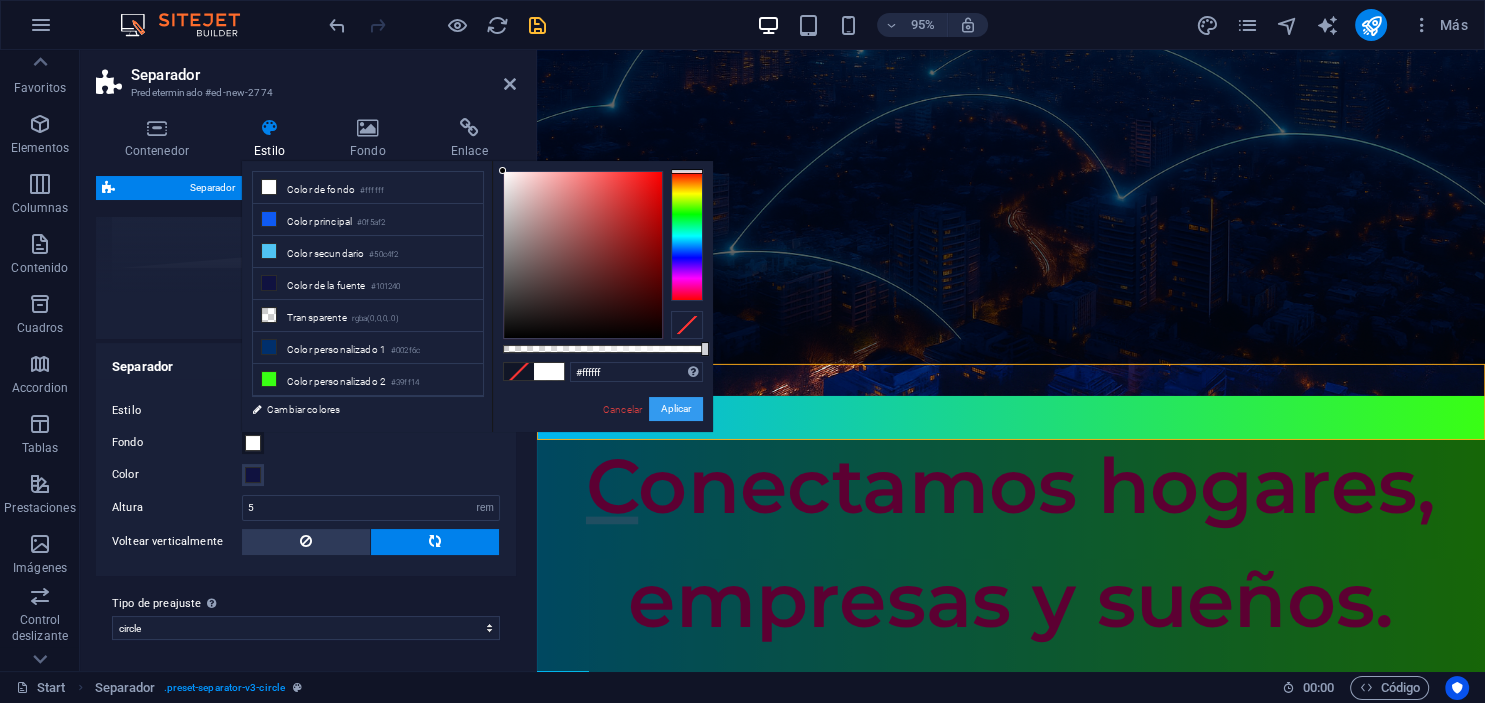 click on "Aplicar" at bounding box center (676, 409) 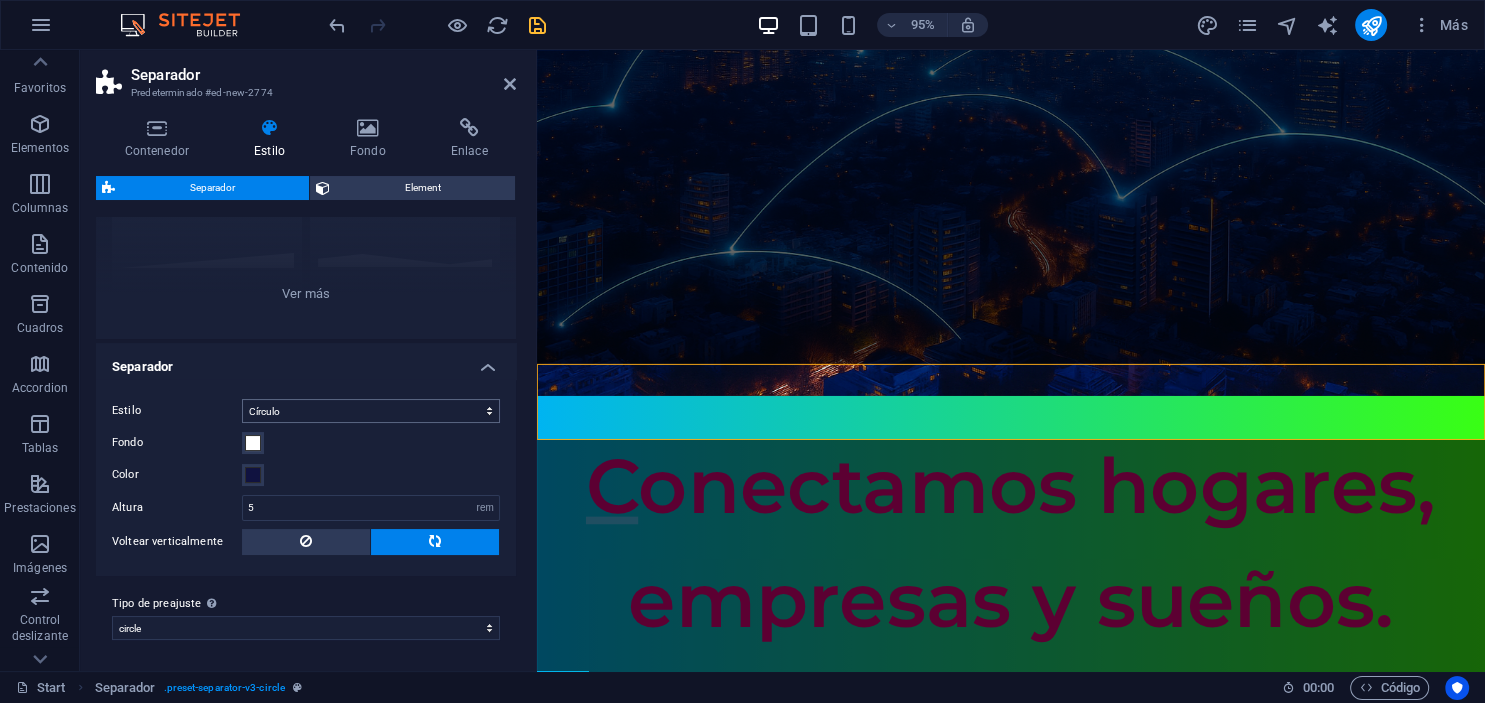 drag, startPoint x: 352, startPoint y: 457, endPoint x: 387, endPoint y: 400, distance: 66.88796 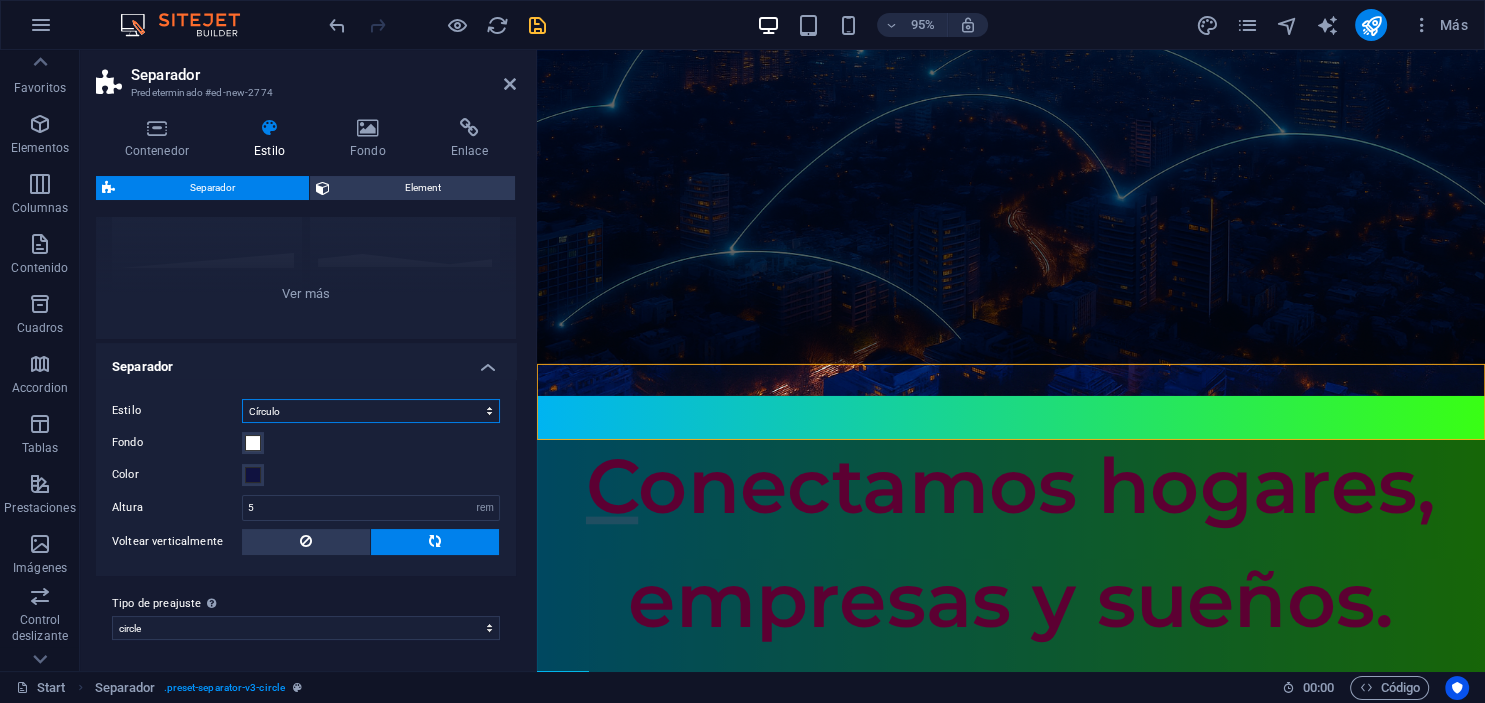 click on "Triángulo Círculo Diagonal Zigzag Polígono 1 Polígono 2 Cuadrado" at bounding box center [371, 411] 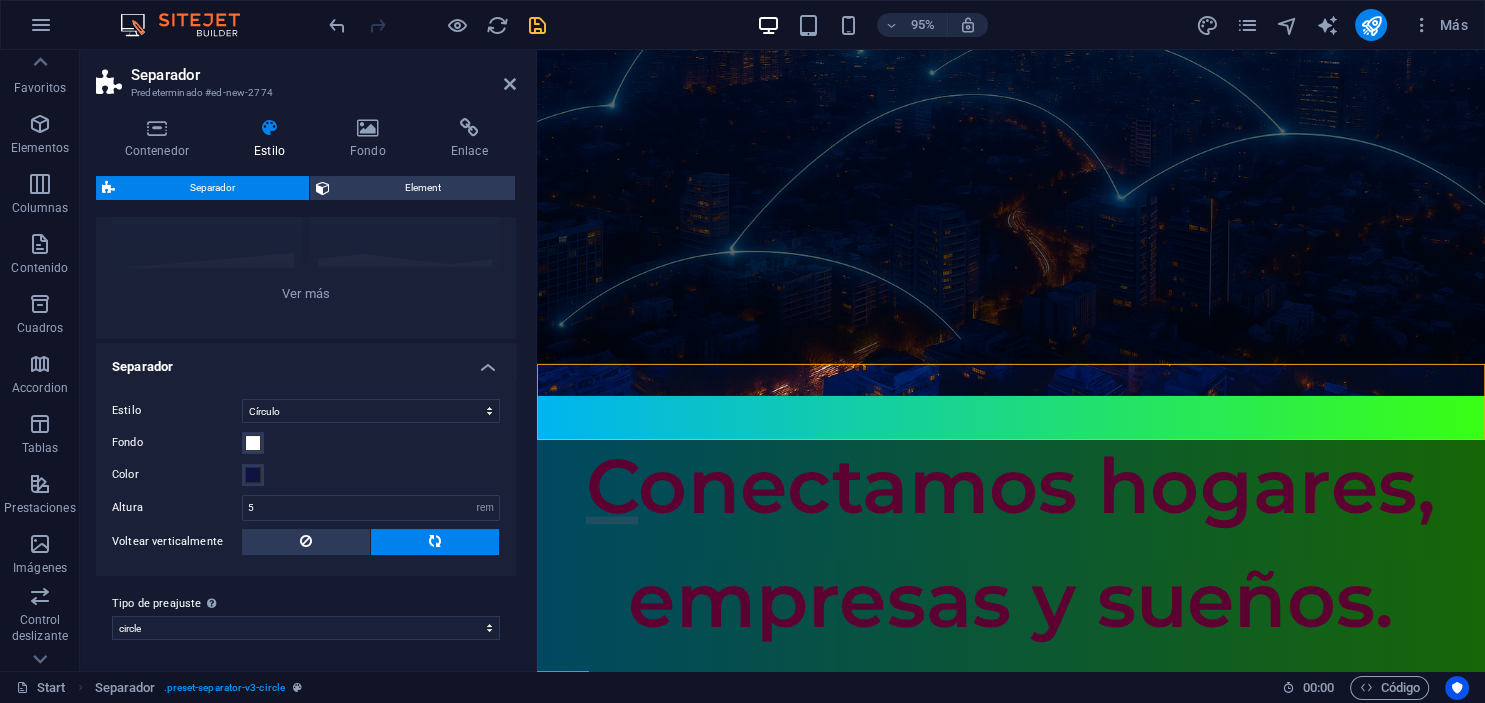 click on "Color" at bounding box center (306, 475) 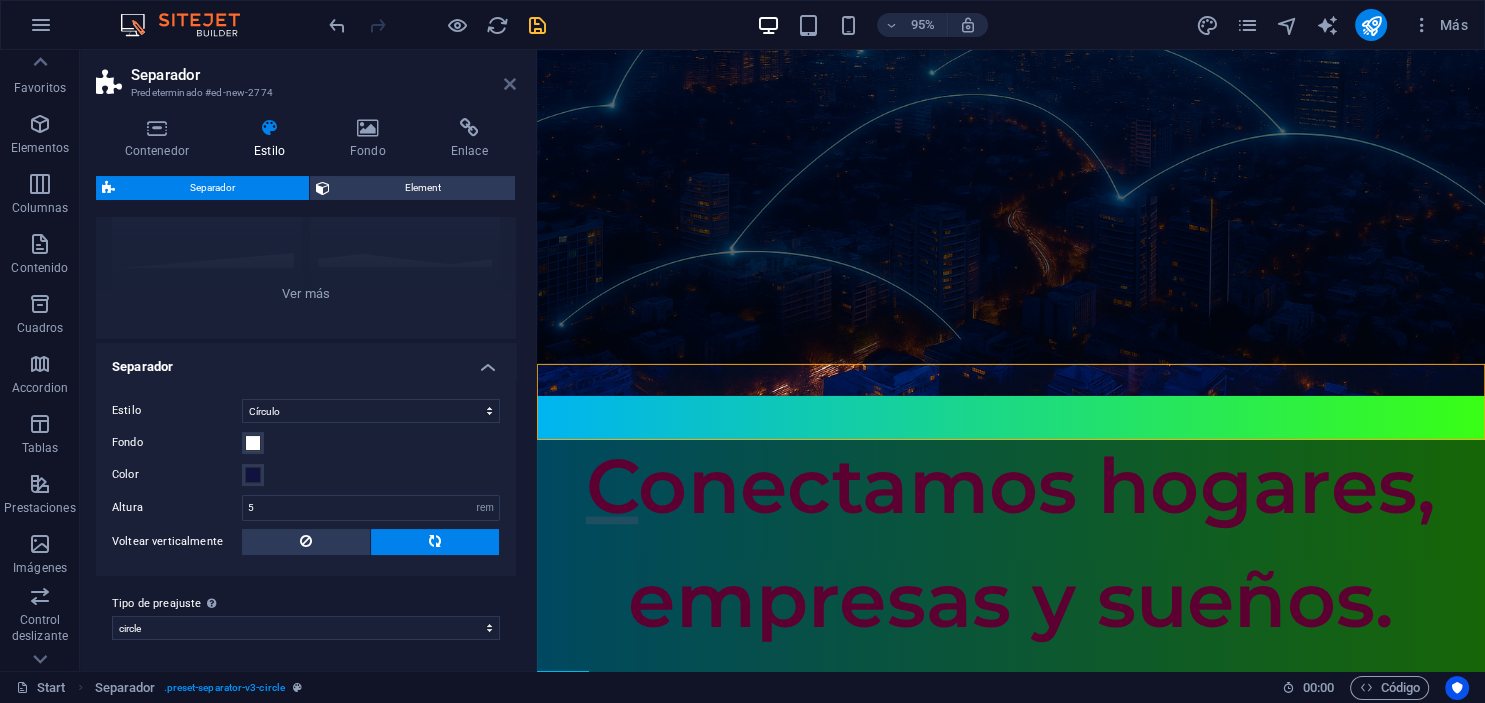 click at bounding box center (510, 84) 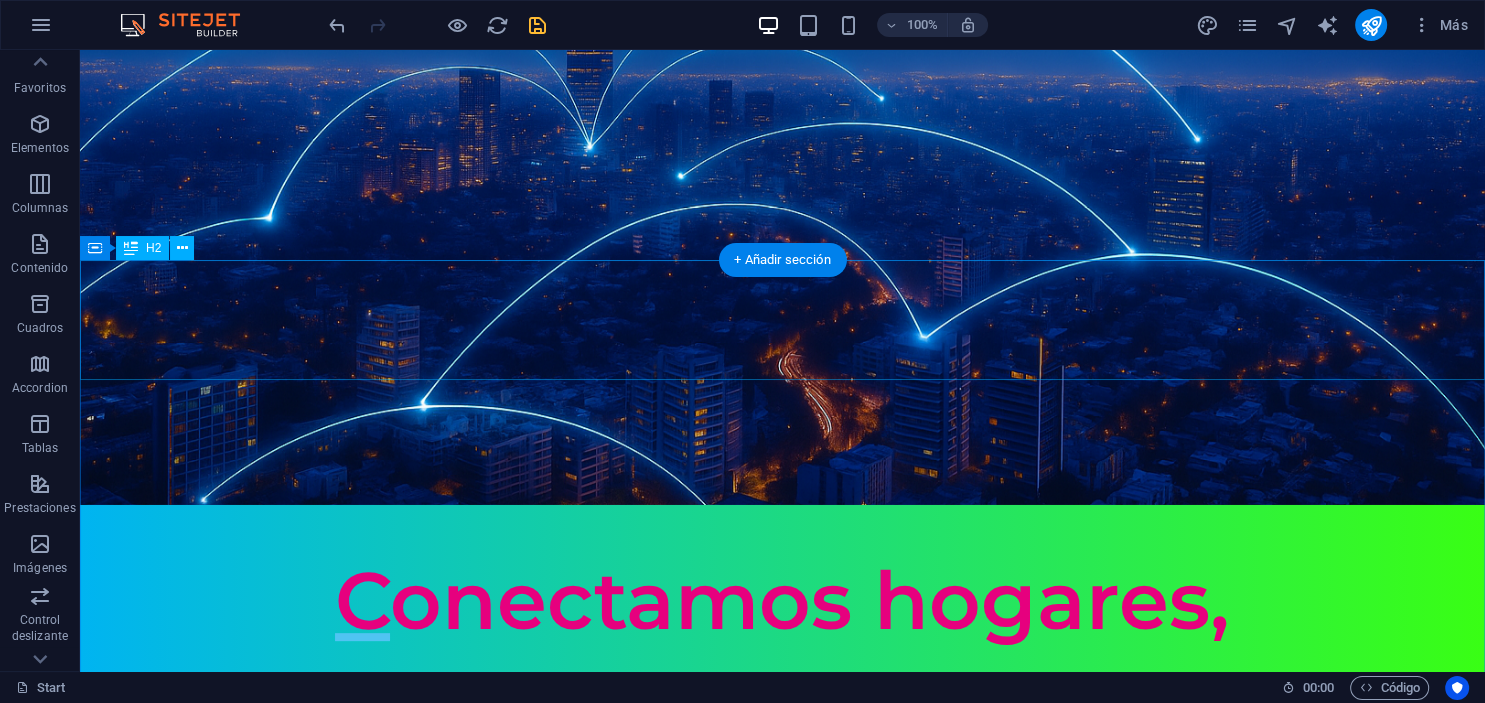 scroll, scrollTop: 528, scrollLeft: 0, axis: vertical 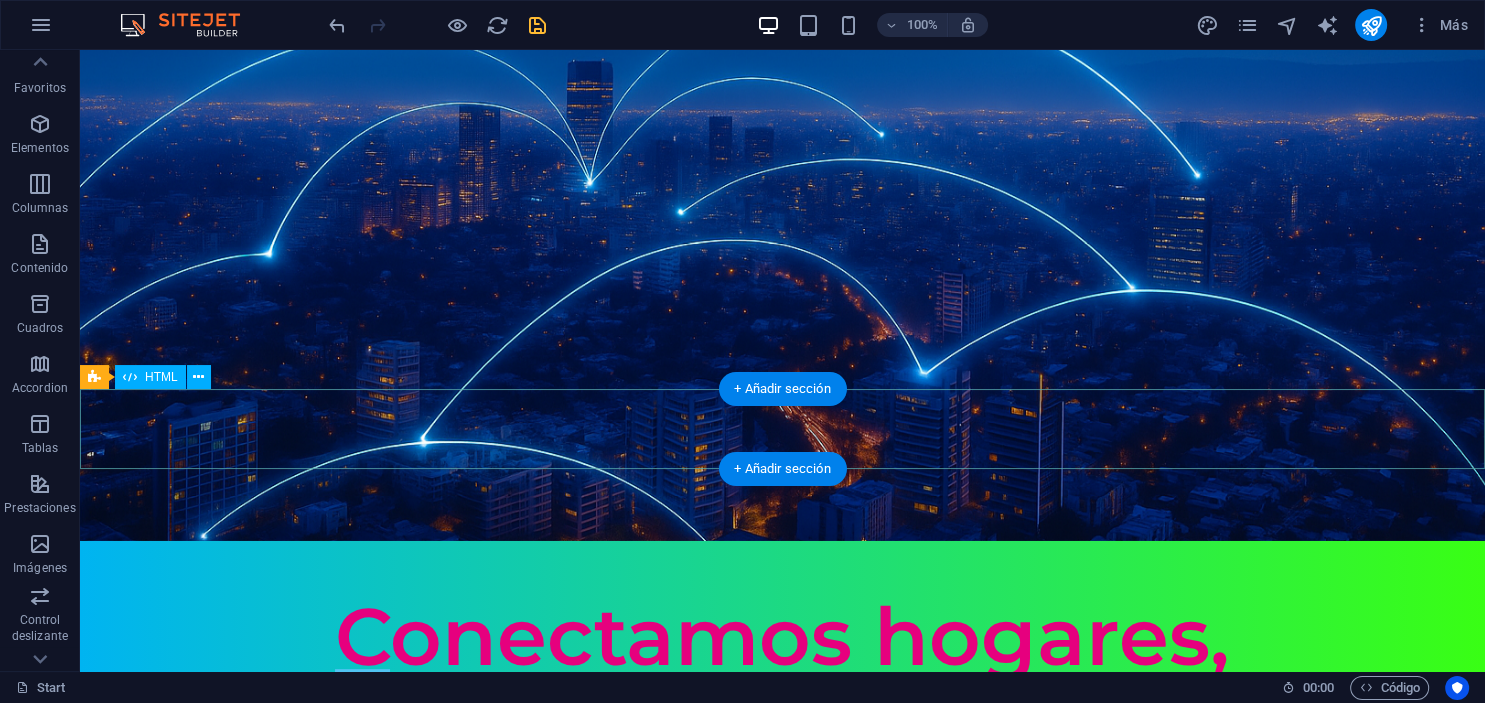 click at bounding box center [782, 1315] 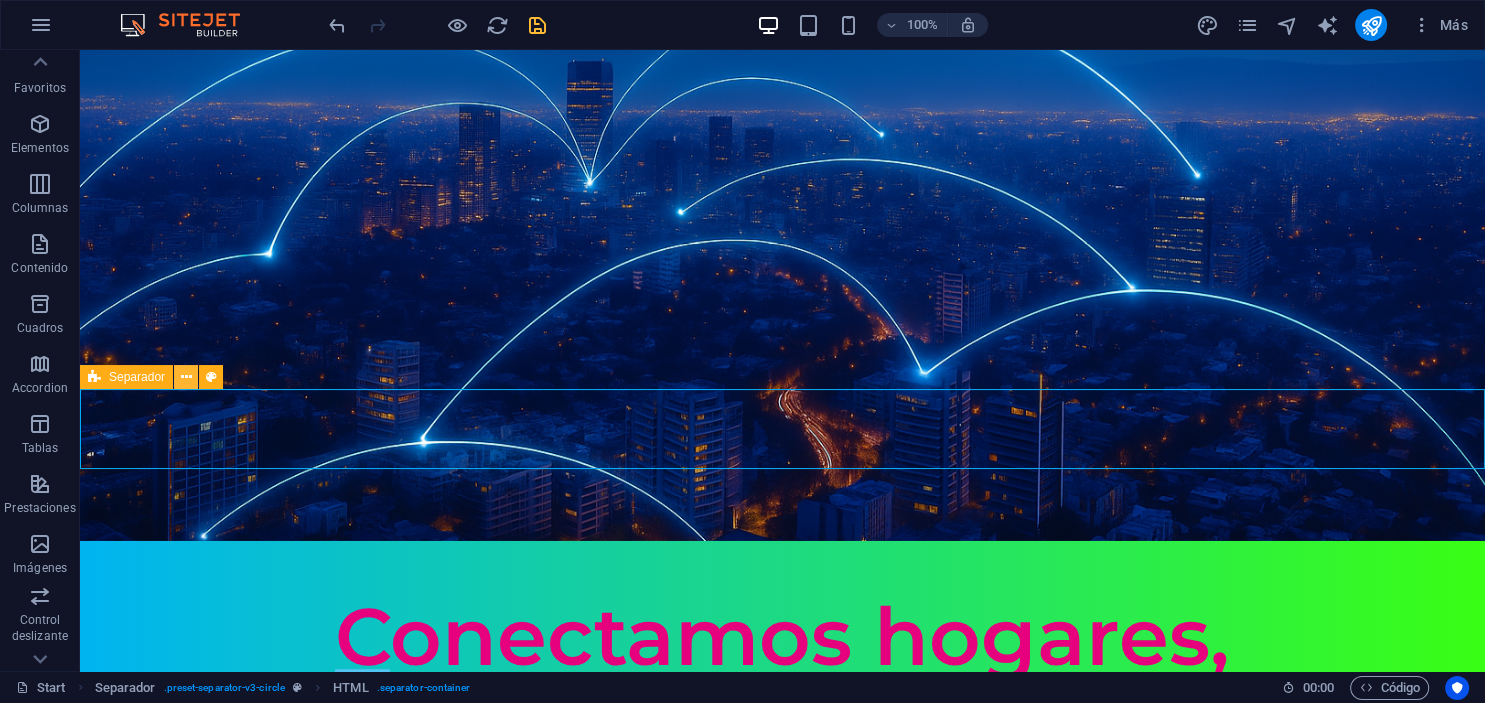 click at bounding box center [186, 377] 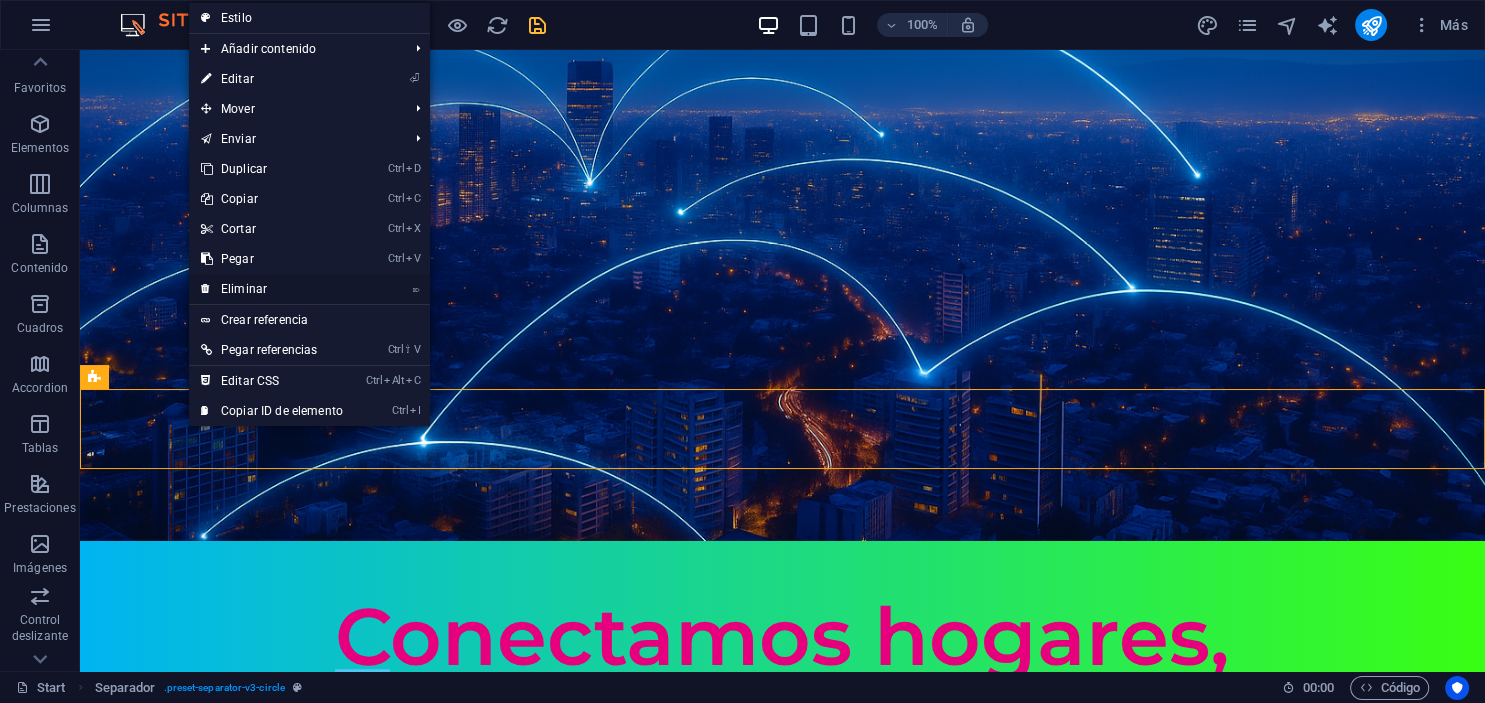 click on "⌦  Eliminar" at bounding box center (272, 289) 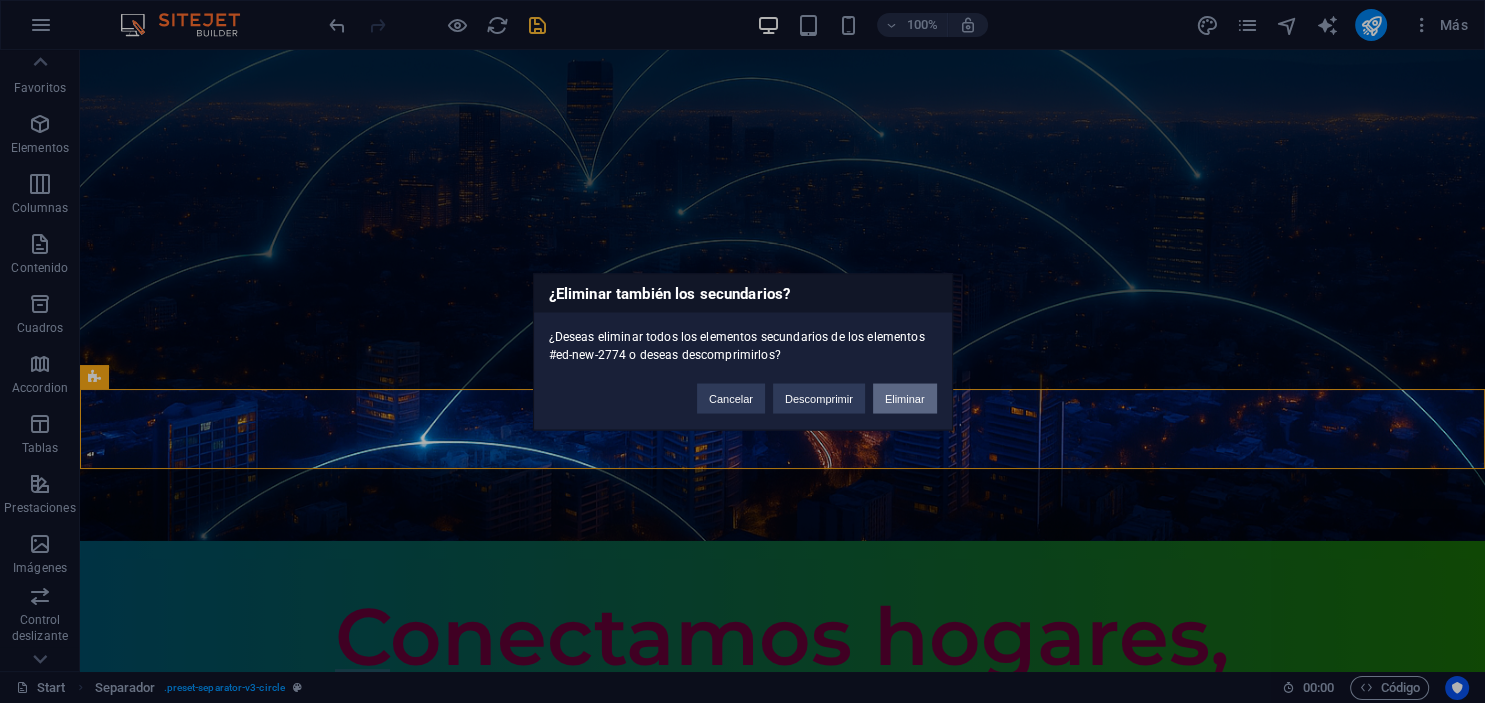click on "Eliminar" at bounding box center [905, 398] 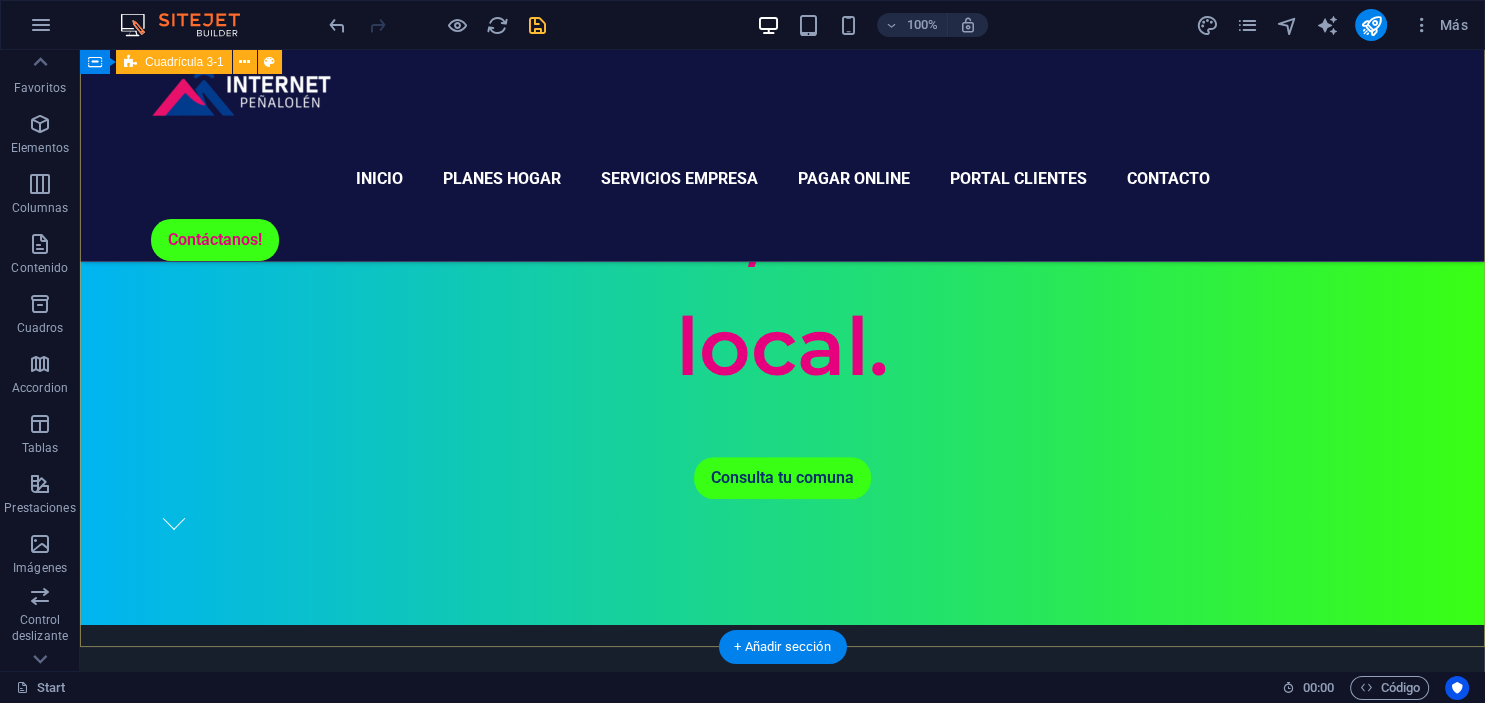 scroll, scrollTop: 739, scrollLeft: 0, axis: vertical 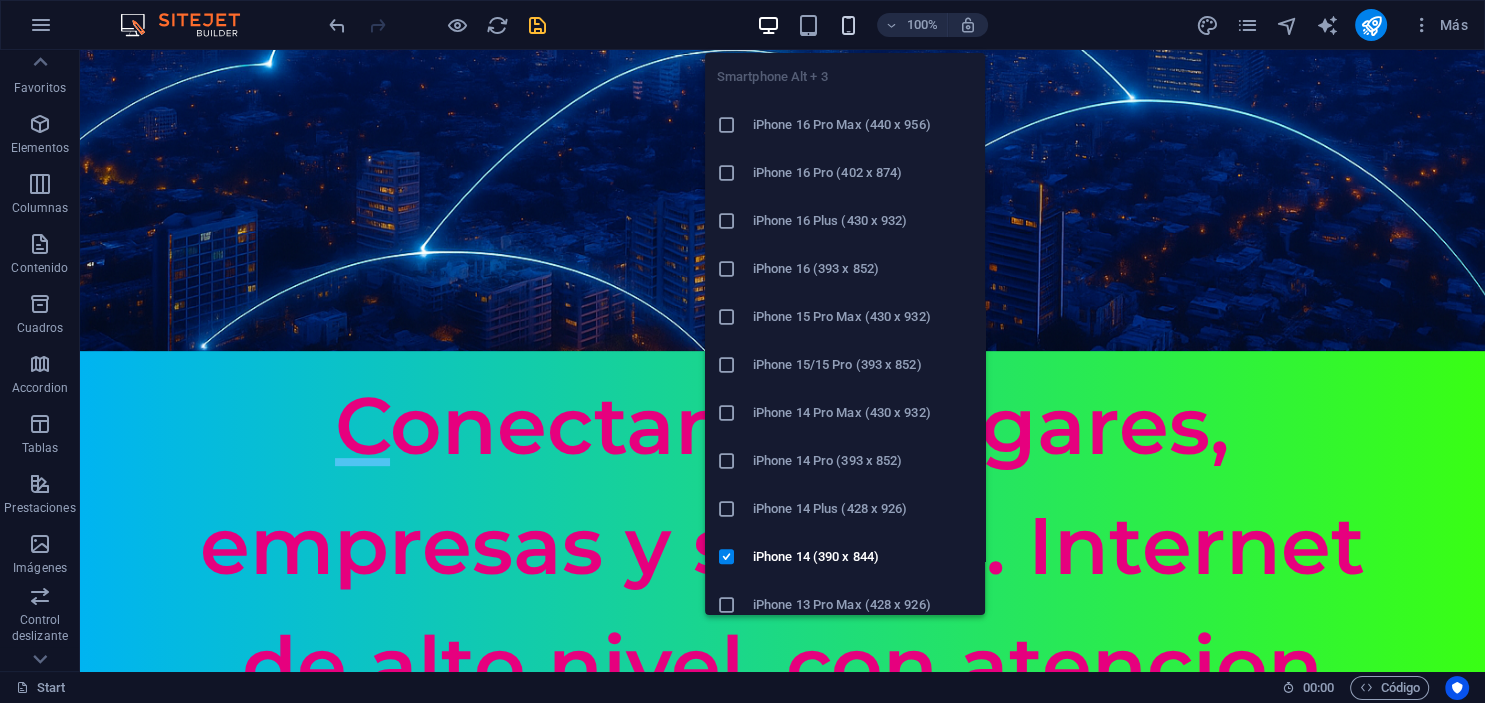 click at bounding box center [848, 25] 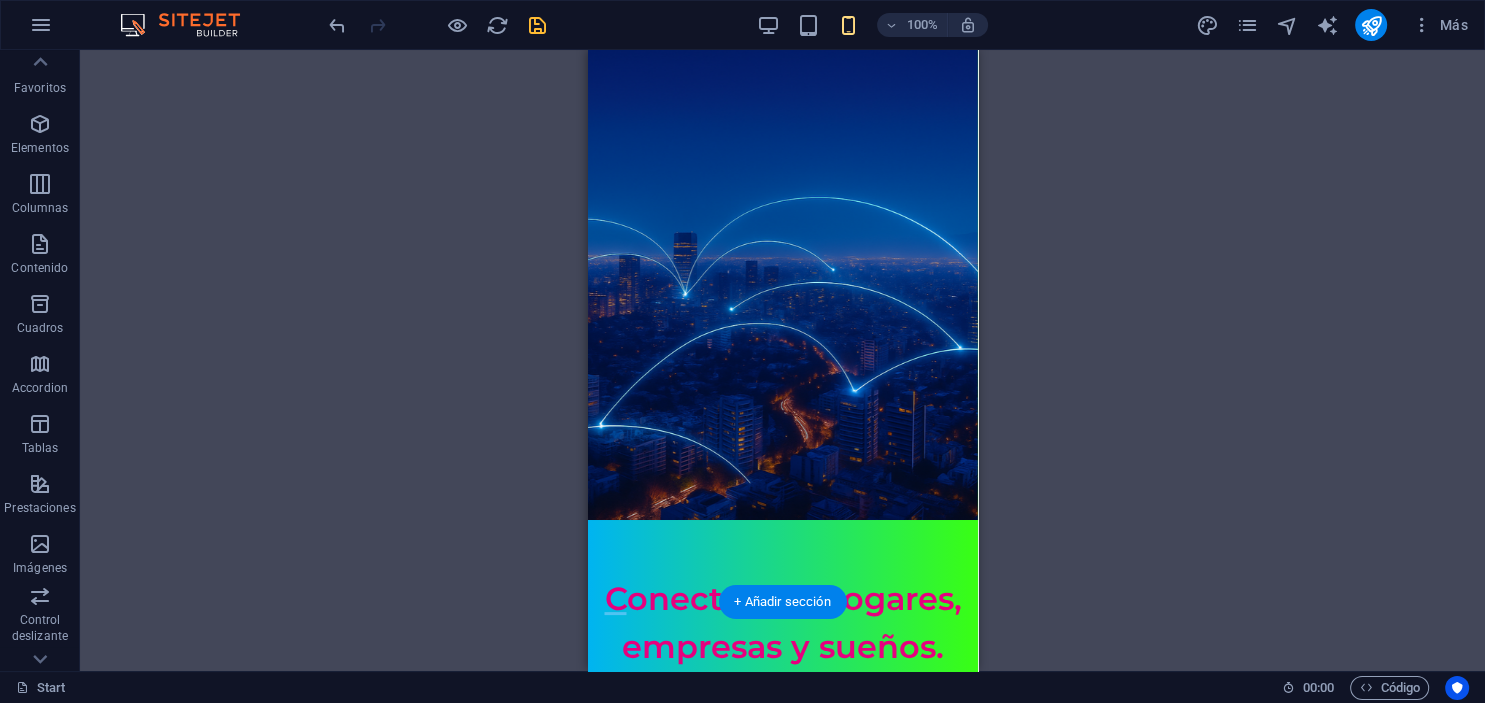 scroll, scrollTop: 0, scrollLeft: 0, axis: both 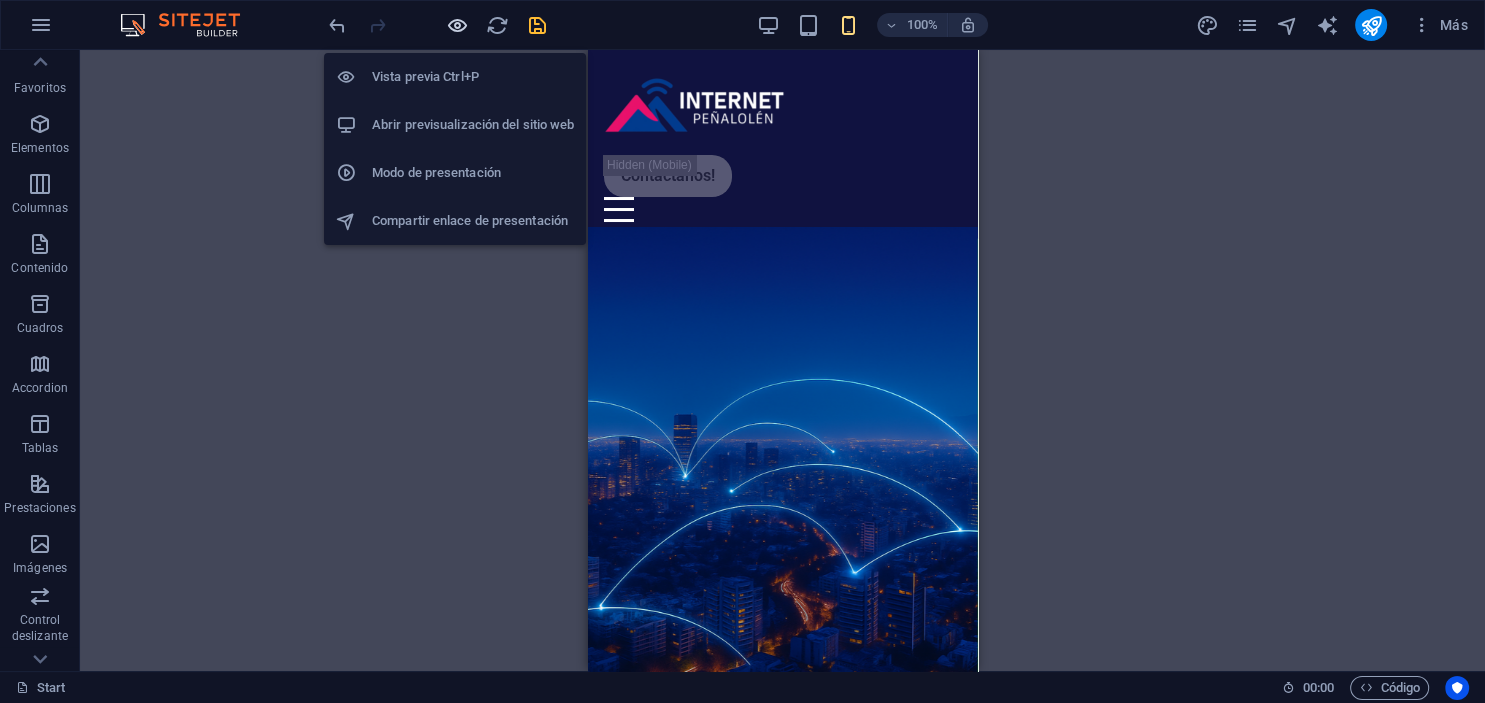 click at bounding box center [457, 25] 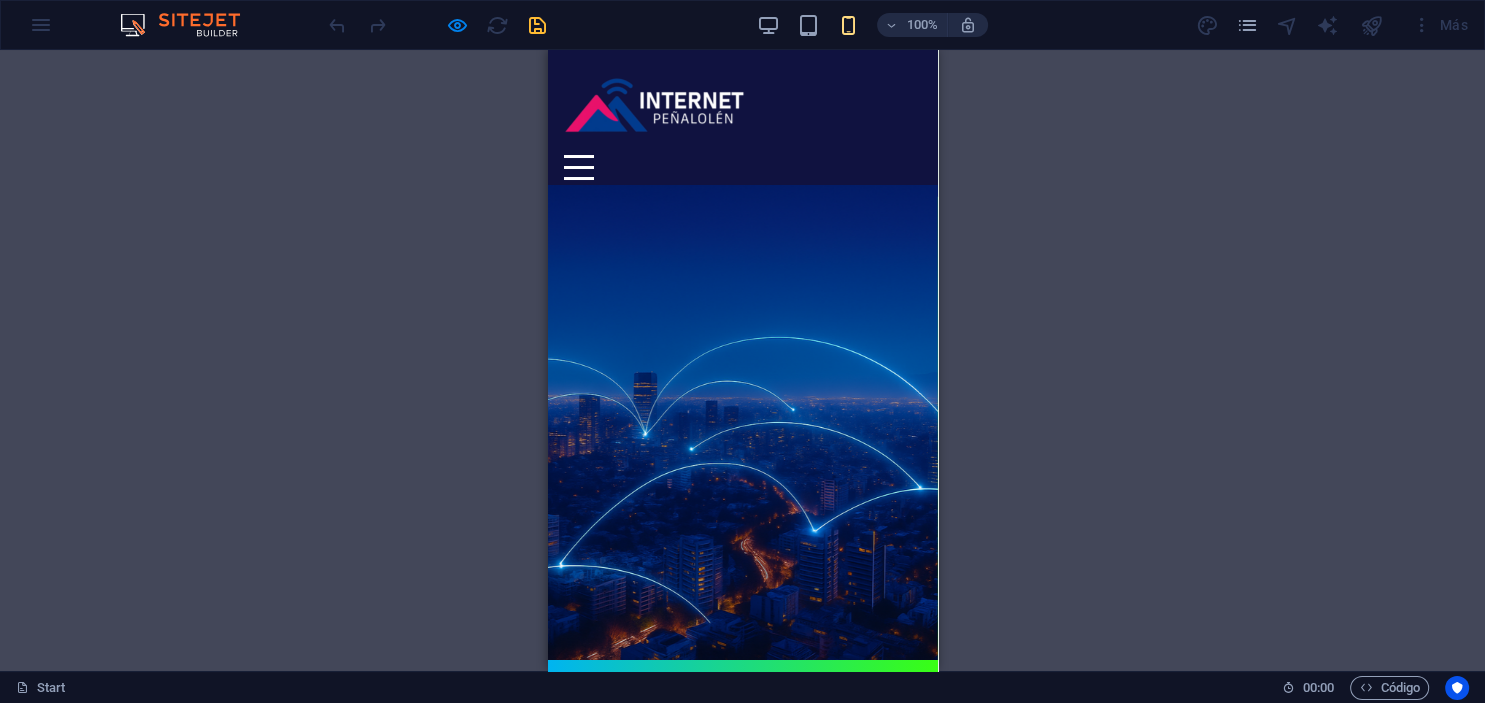 click at bounding box center [578, 167] 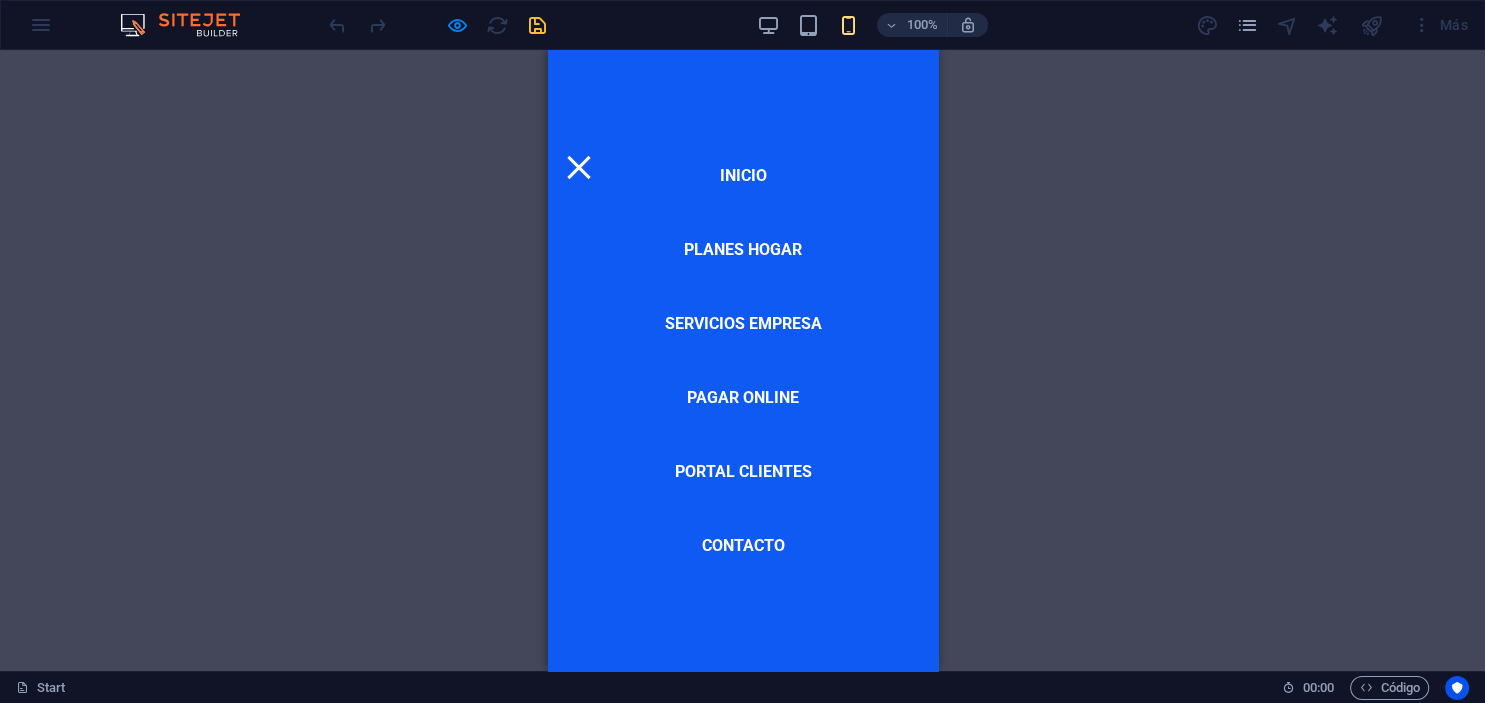 click at bounding box center (578, 167) 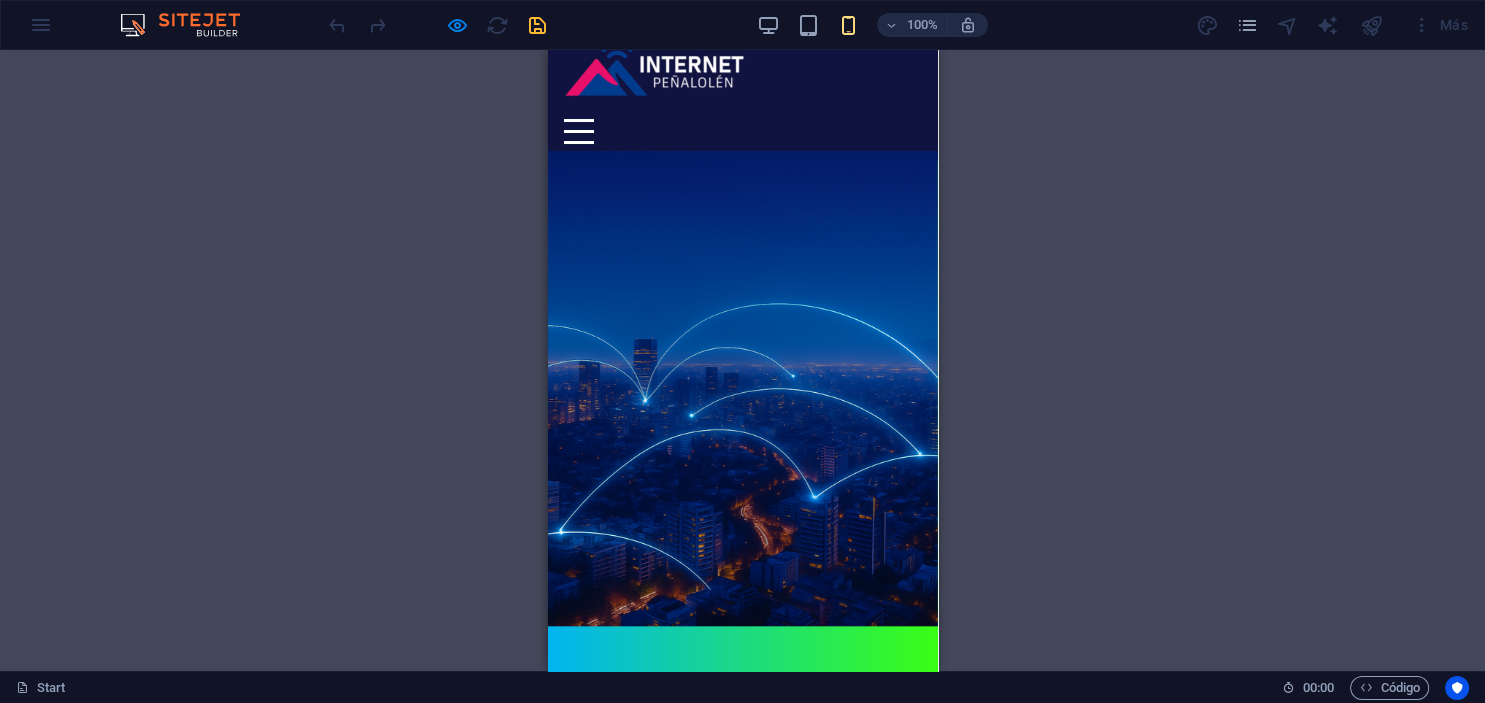 scroll, scrollTop: 0, scrollLeft: 0, axis: both 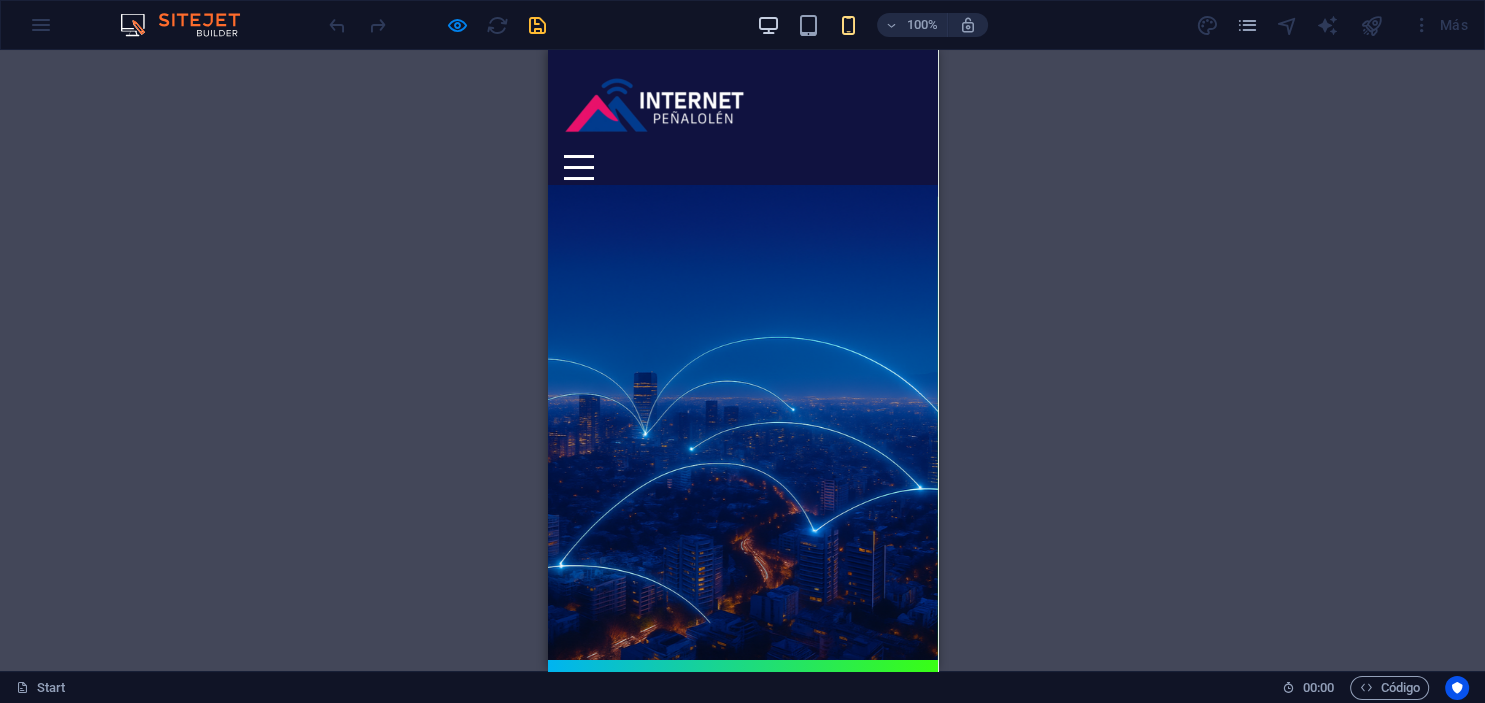click at bounding box center [768, 25] 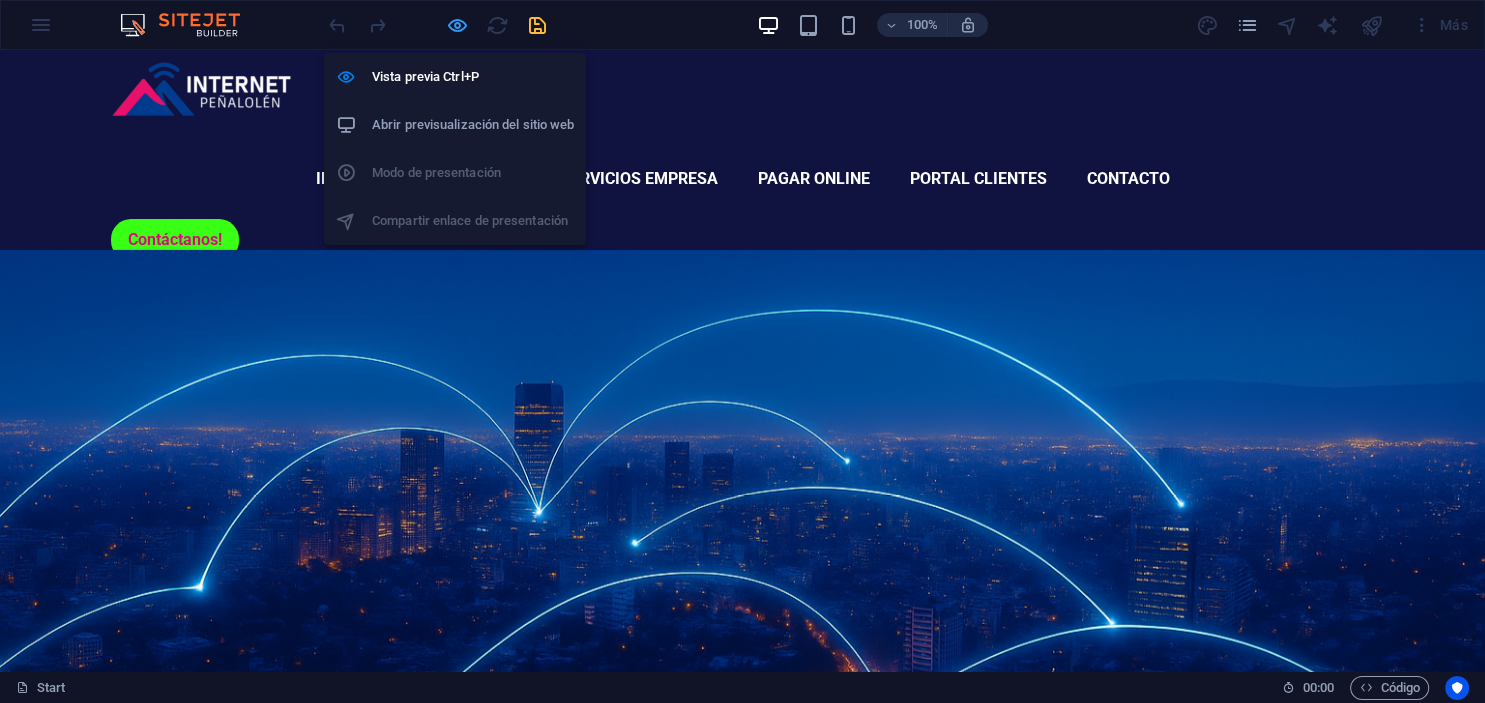 click at bounding box center (457, 25) 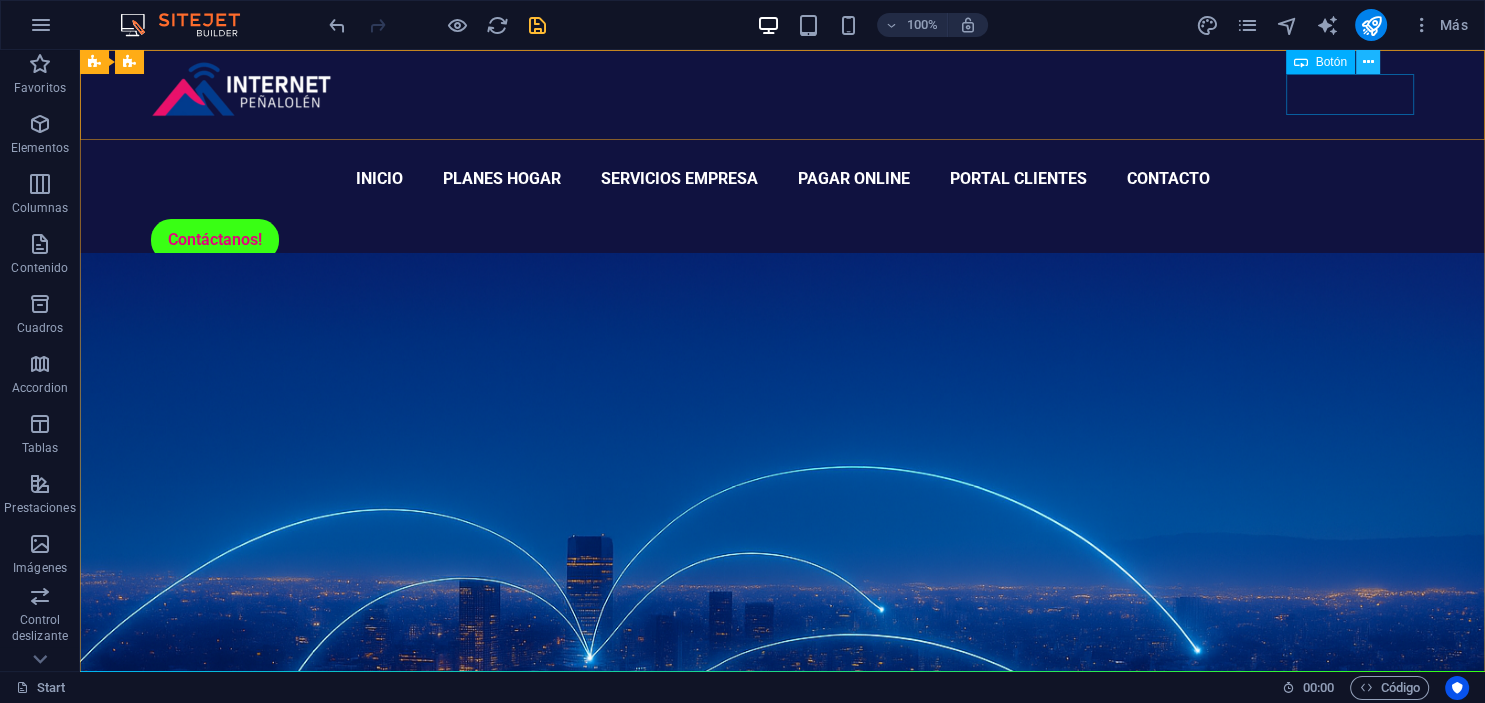 click at bounding box center [1367, 62] 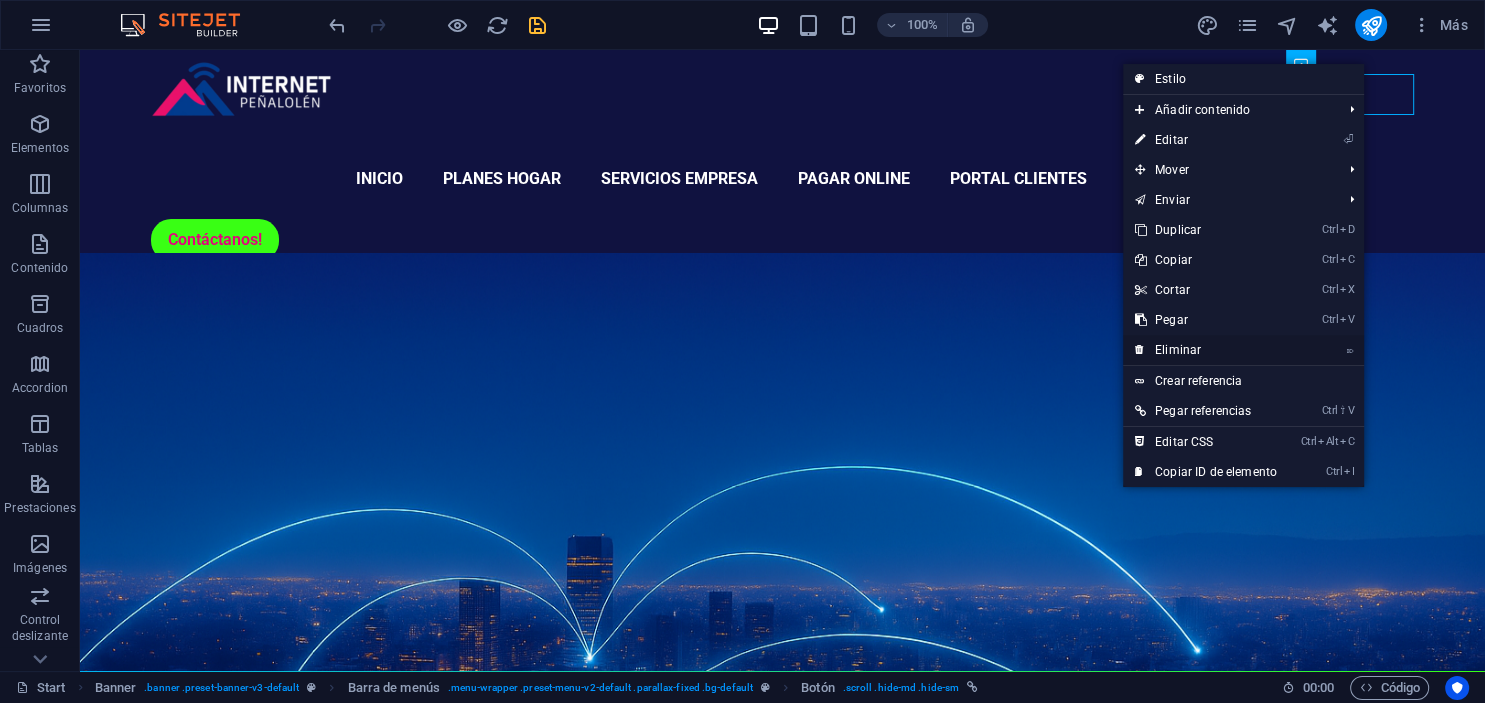 click on "⌦  Eliminar" at bounding box center (1206, 350) 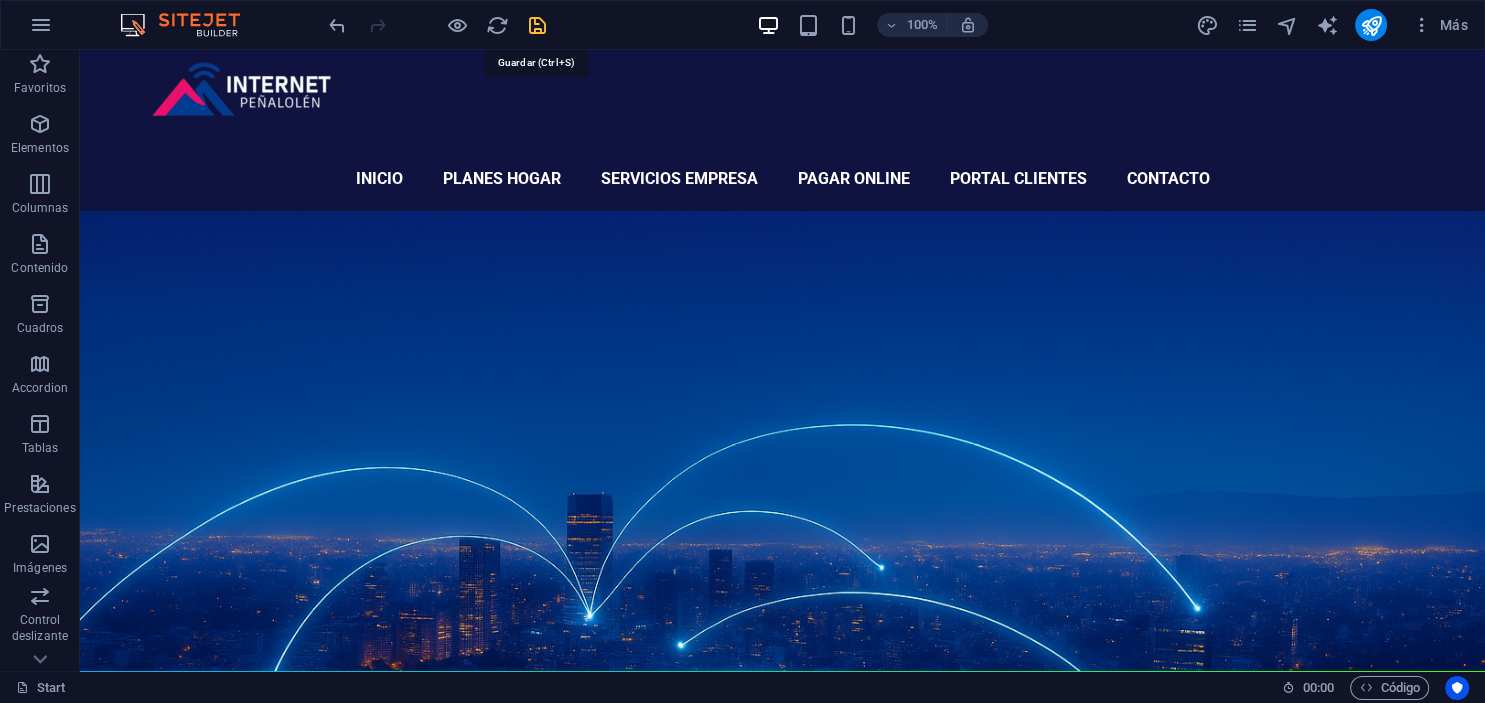 click at bounding box center (537, 25) 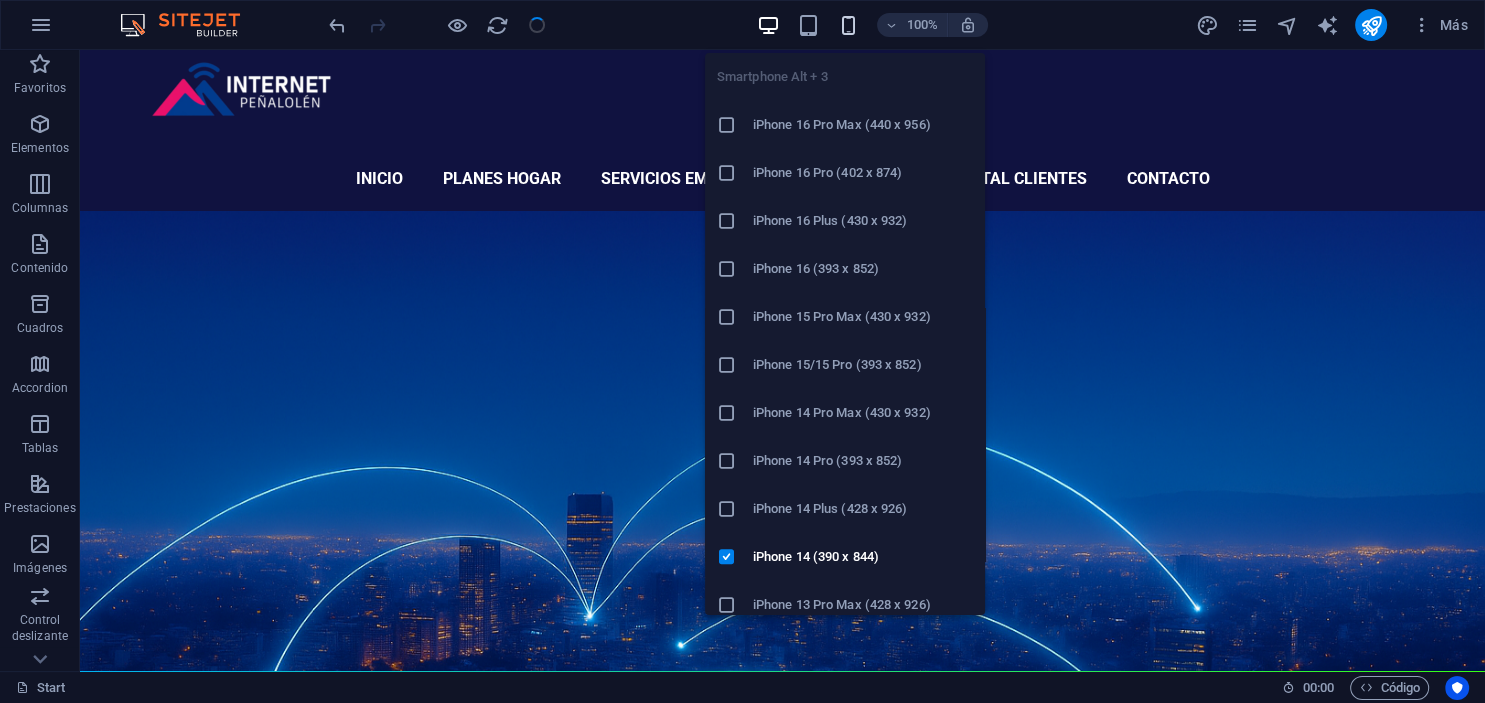 click at bounding box center [848, 25] 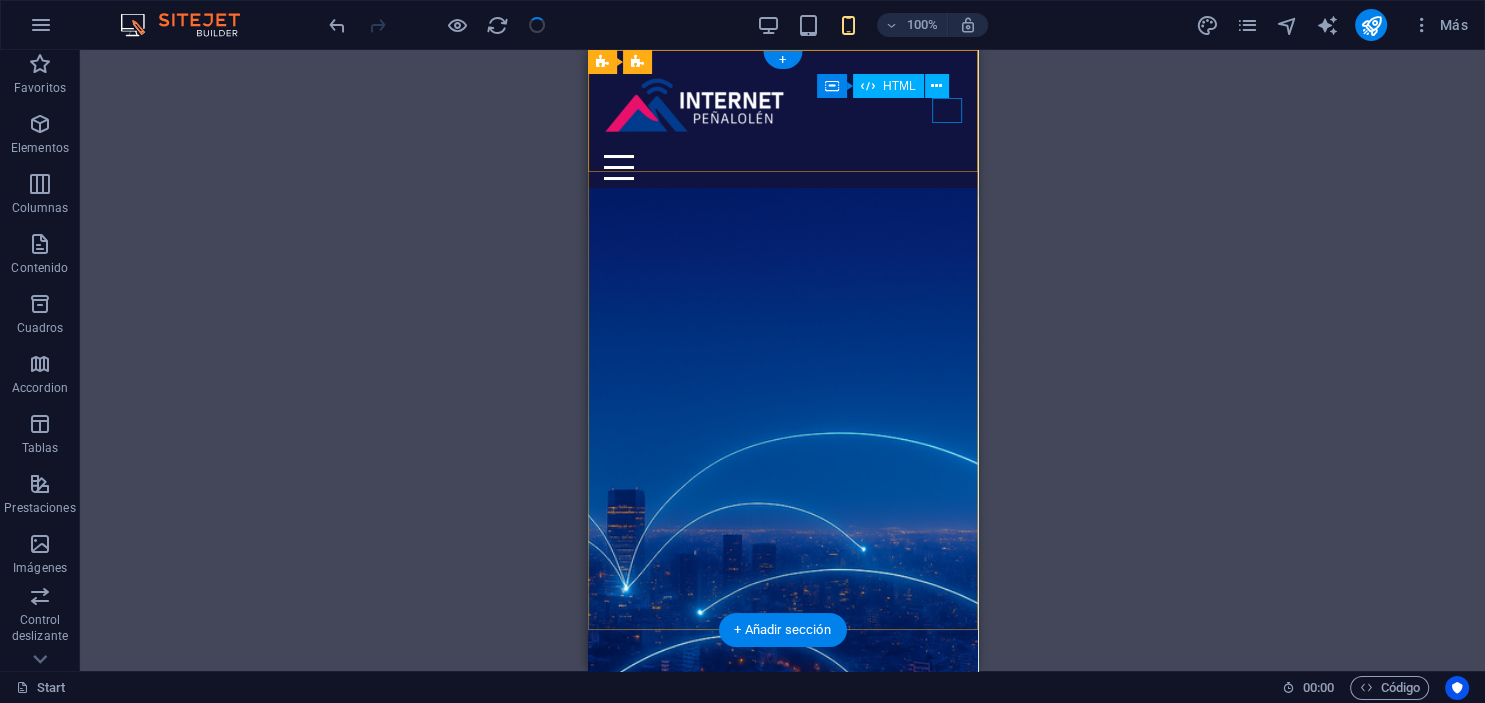 click at bounding box center [782, 167] 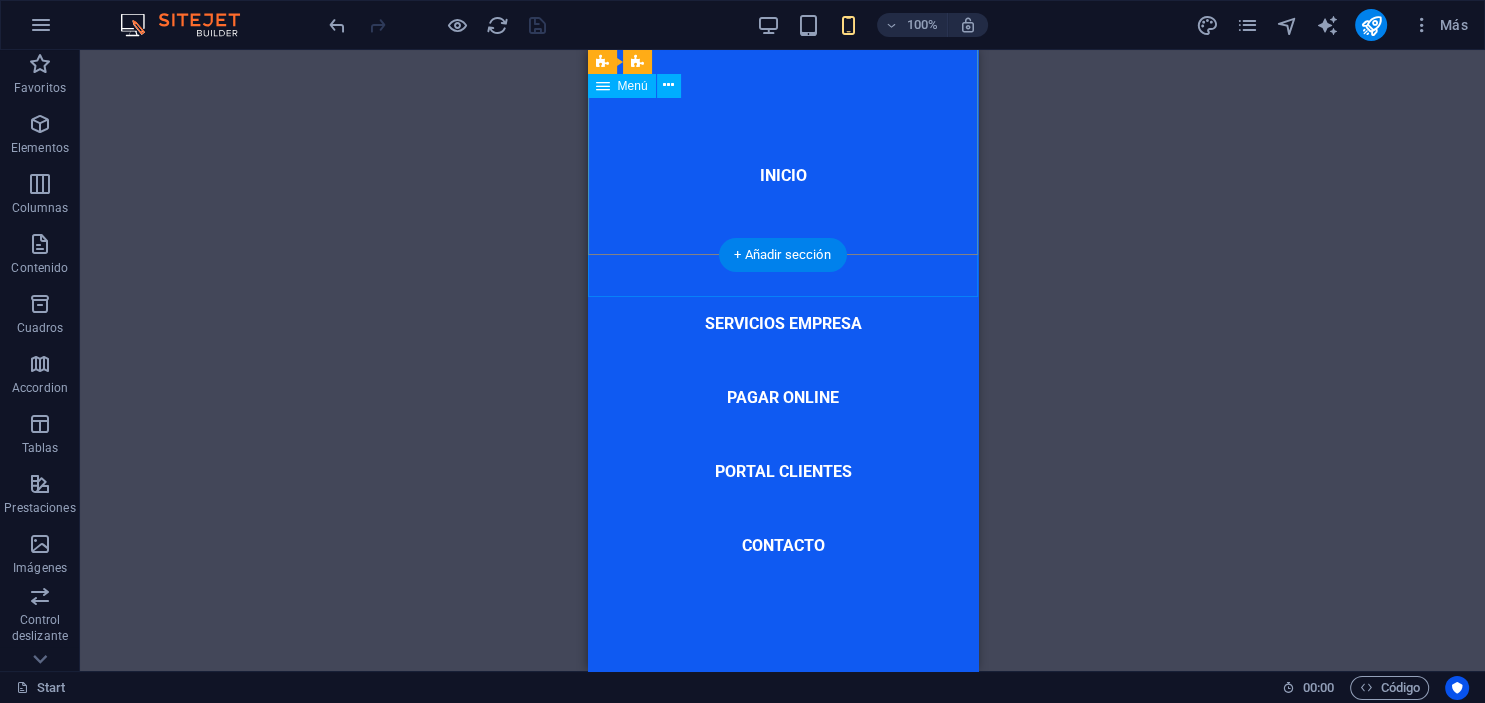 scroll, scrollTop: 0, scrollLeft: 0, axis: both 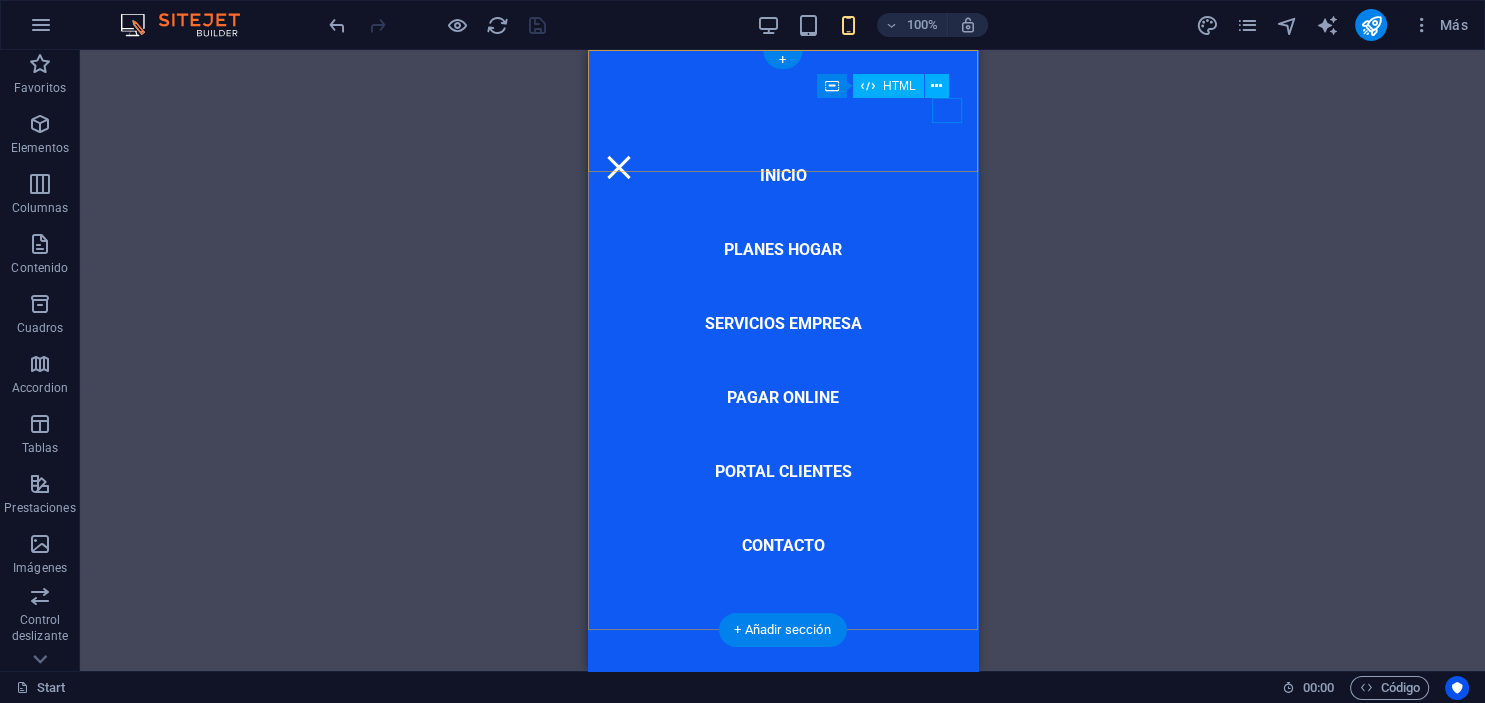 click at bounding box center (782, 167) 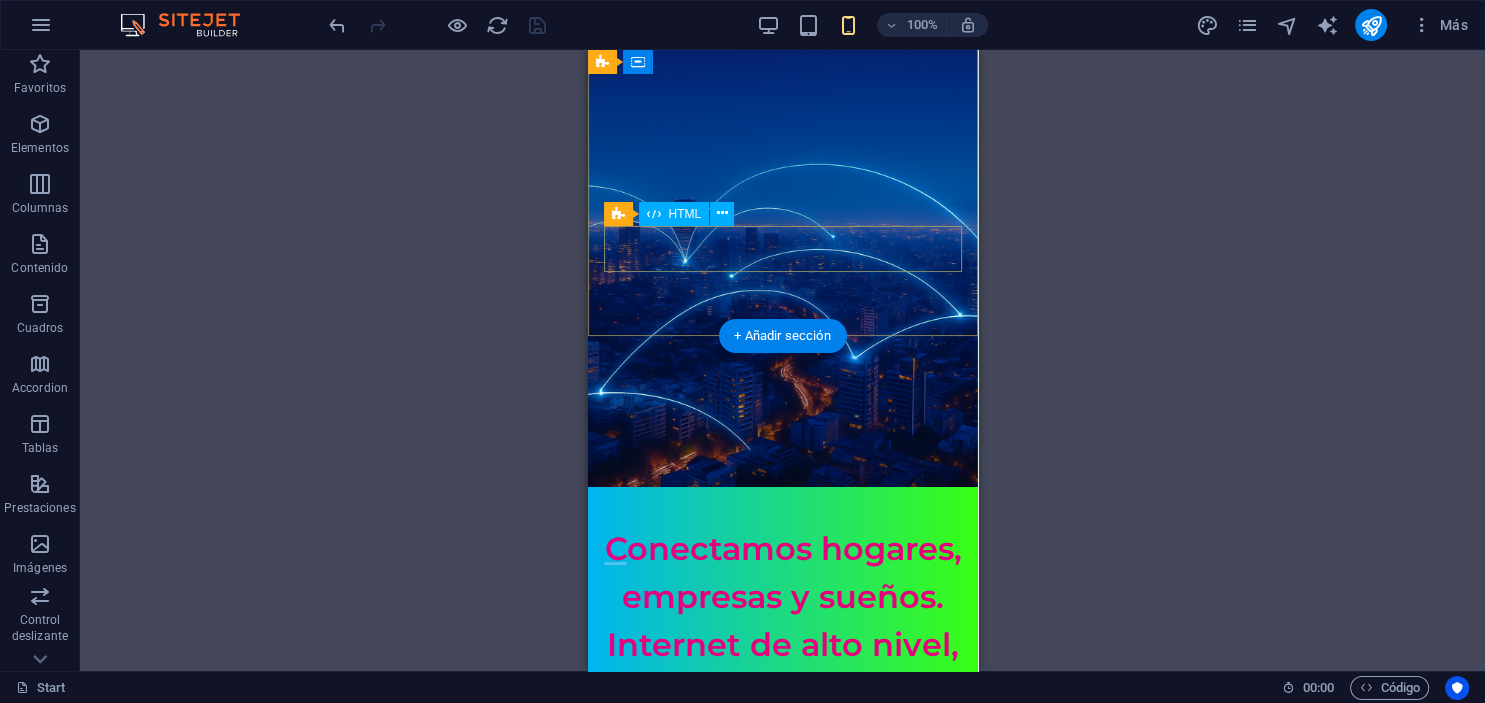 scroll, scrollTop: 422, scrollLeft: 0, axis: vertical 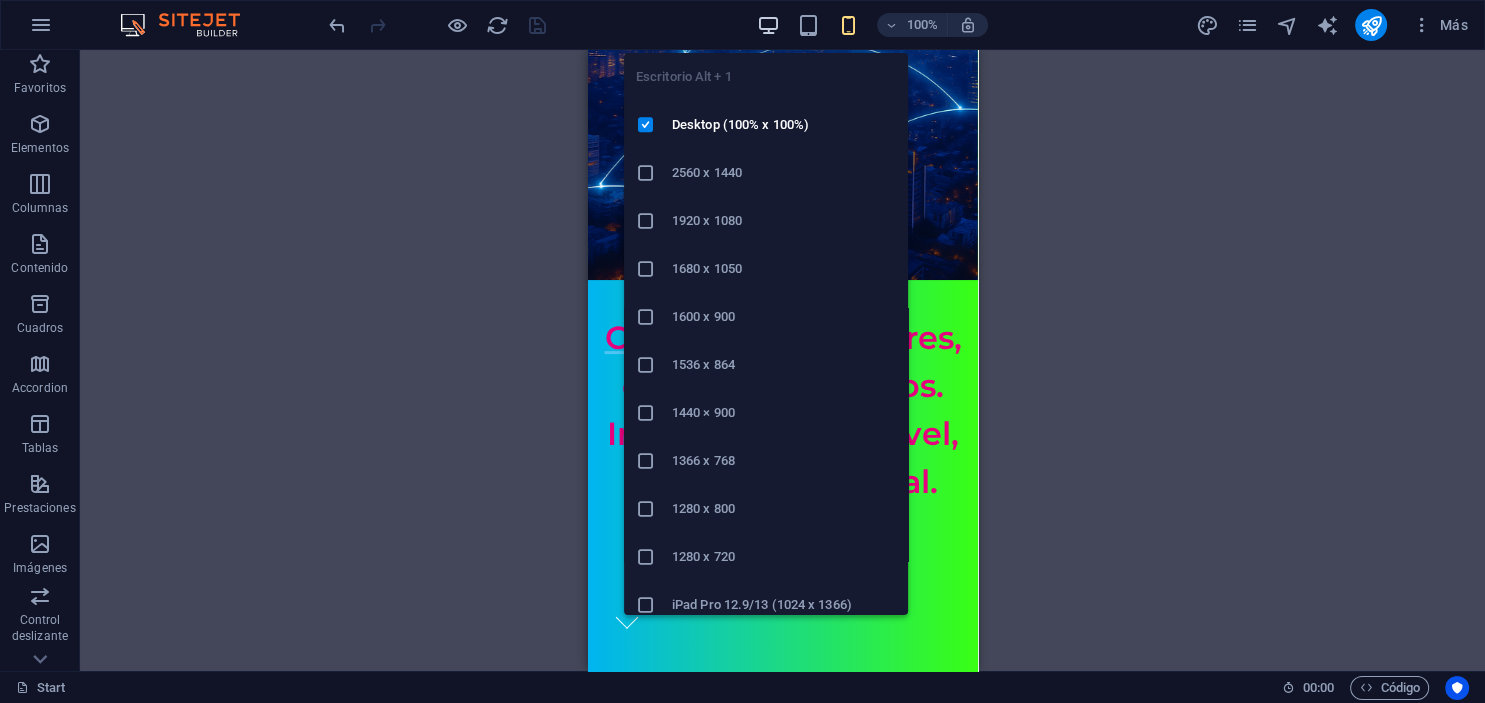 click at bounding box center (768, 25) 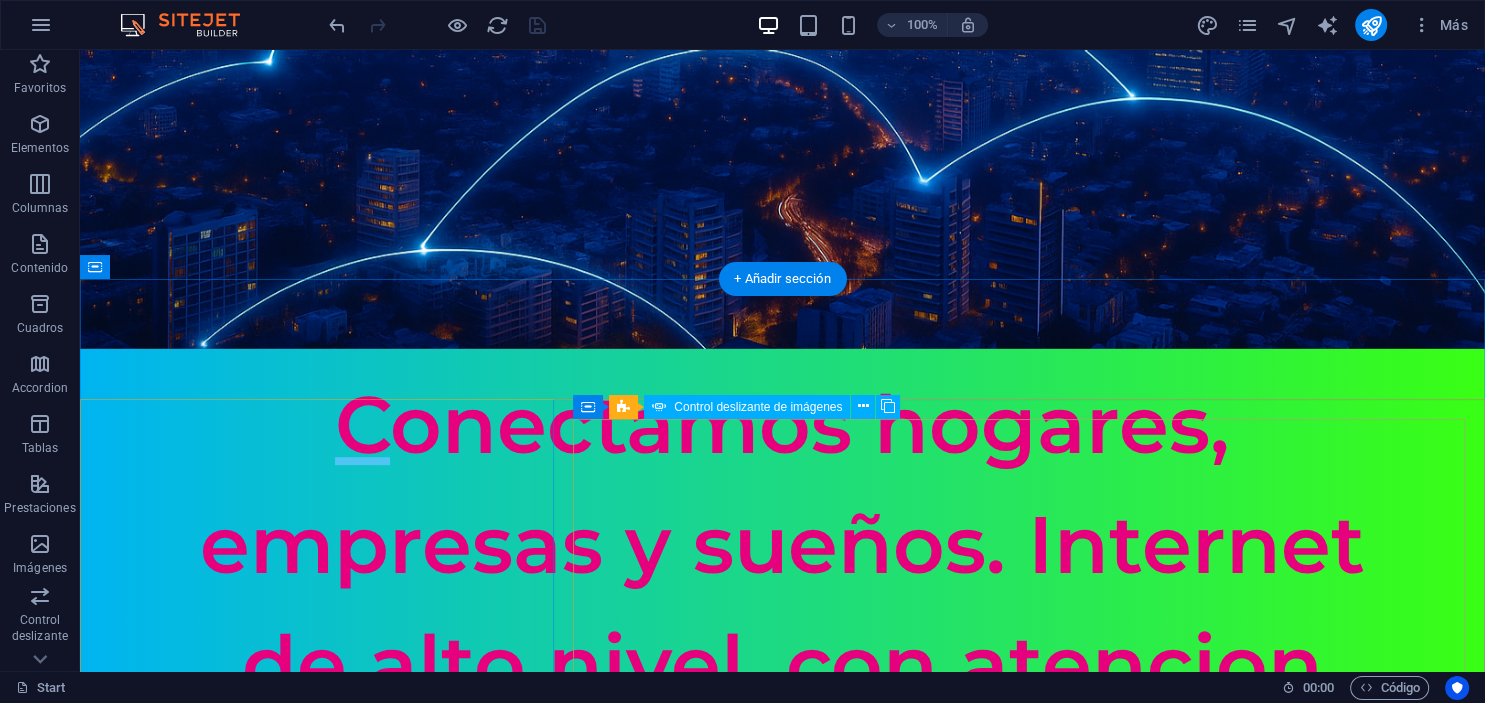 scroll, scrollTop: 738, scrollLeft: 0, axis: vertical 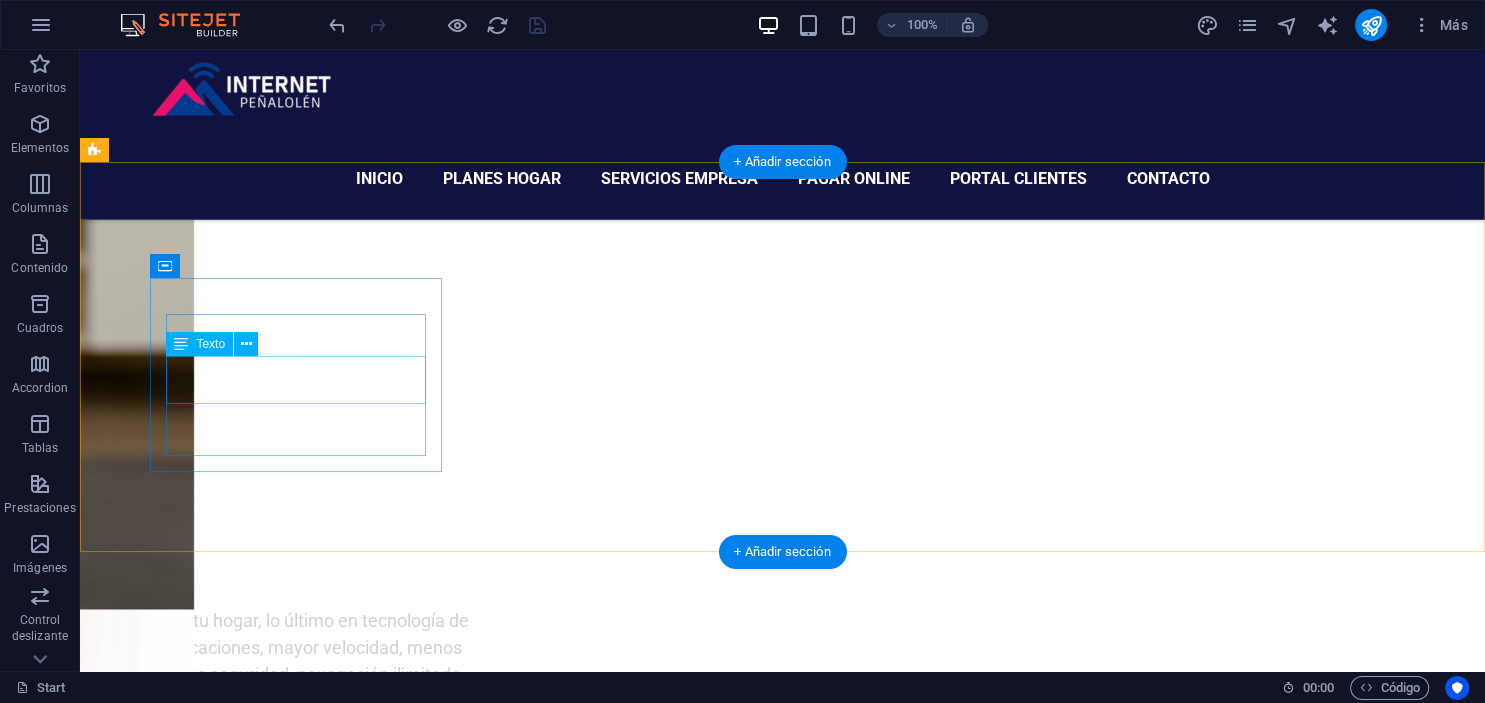 click on "Portal para gestión del servicio, solicitudes, reportar problemas." at bounding box center (242, 11041) 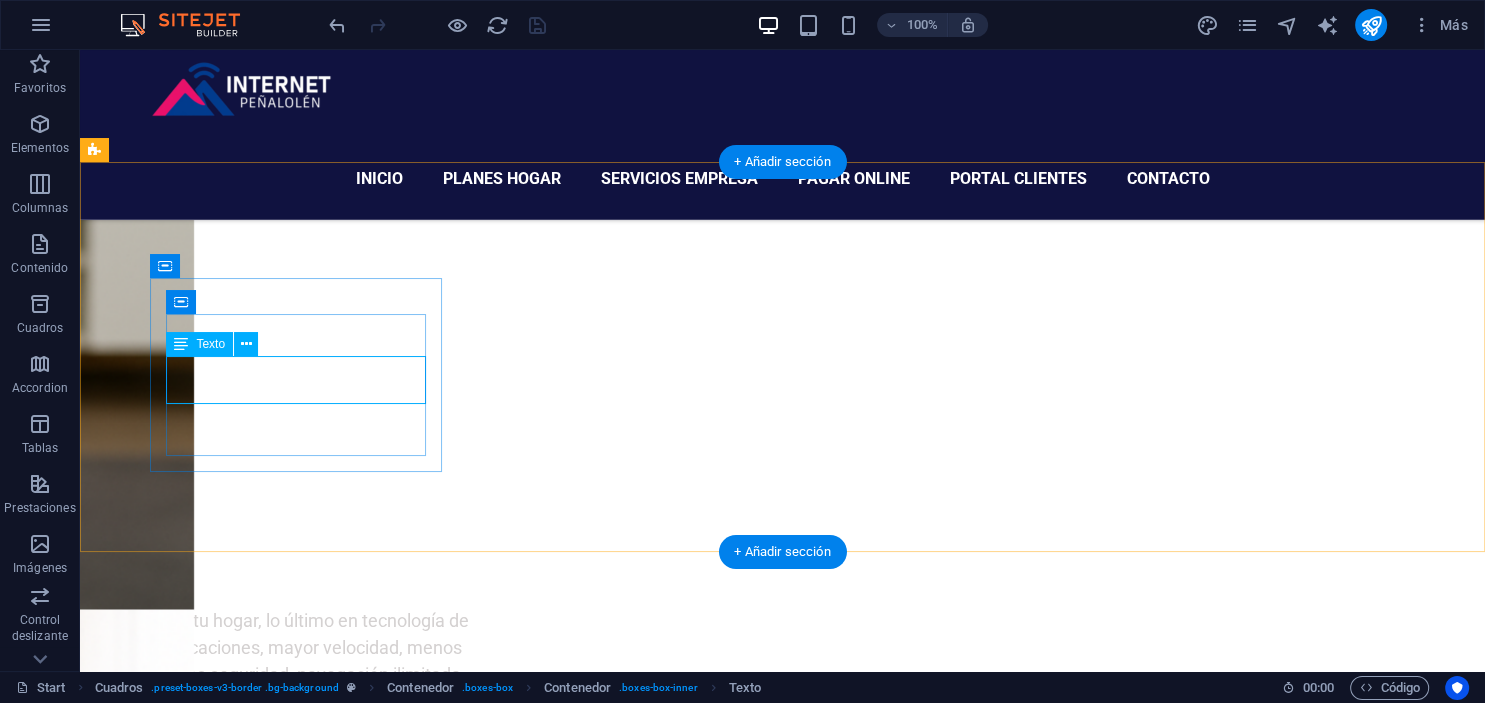 click on "Portal para gestión del servicio, solicitudes, reportar problemas." at bounding box center [242, 11041] 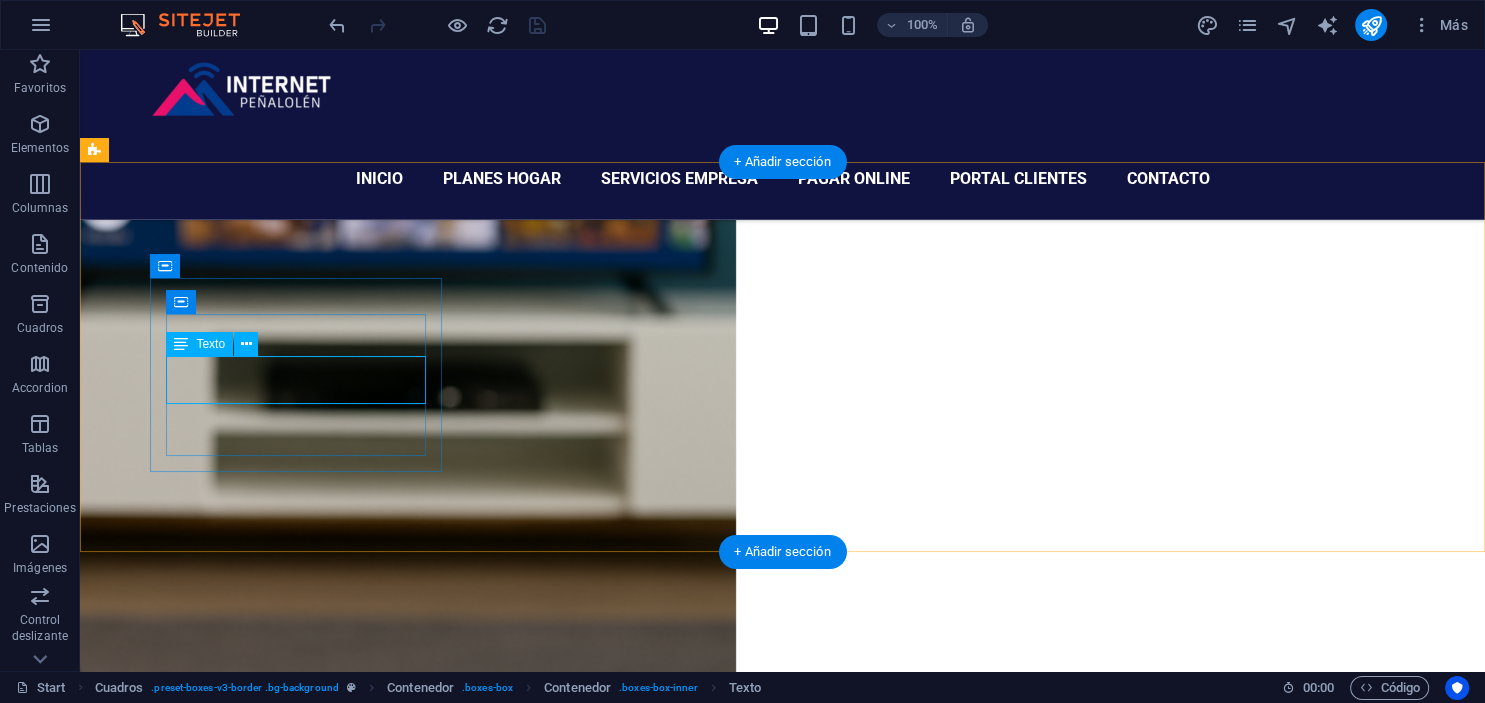 scroll, scrollTop: 3950, scrollLeft: 0, axis: vertical 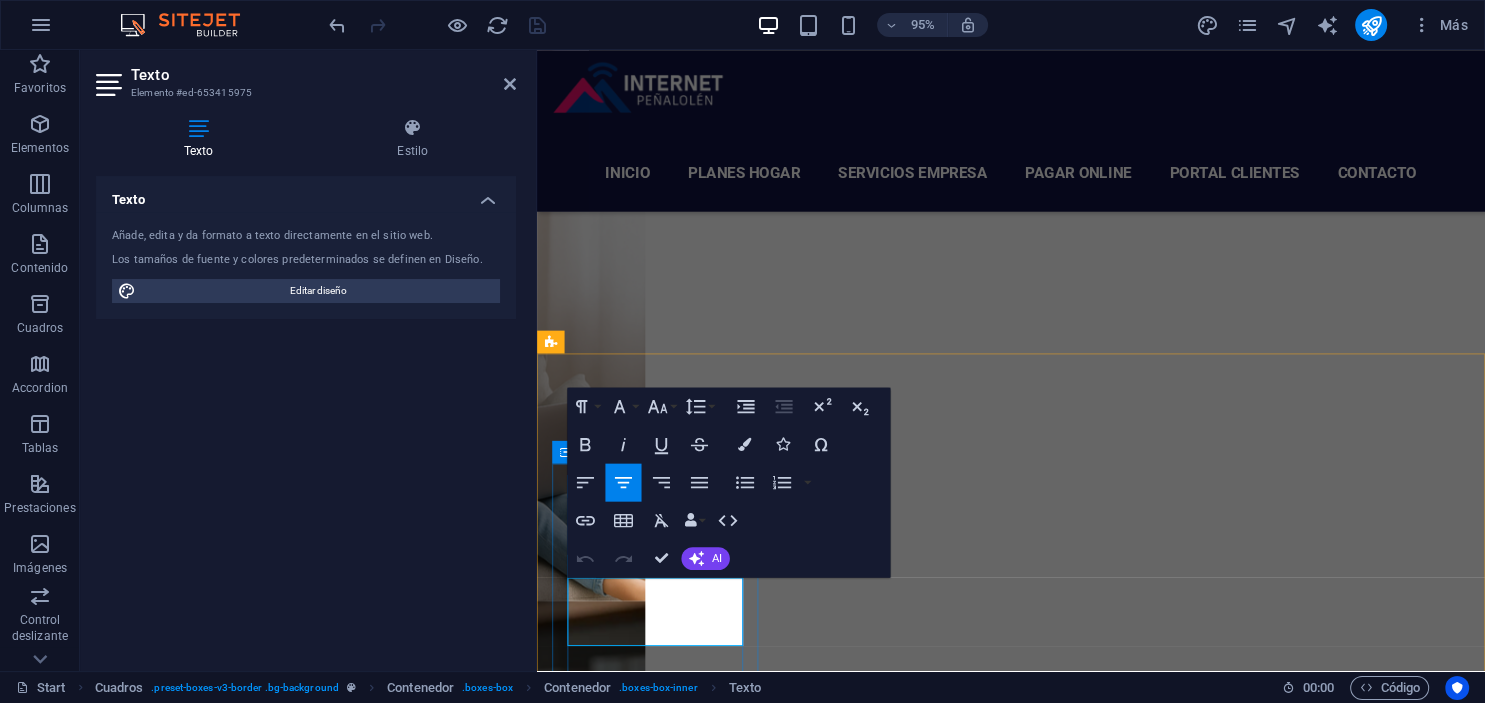 drag, startPoint x: 680, startPoint y: 638, endPoint x: 548, endPoint y: 624, distance: 132.74034 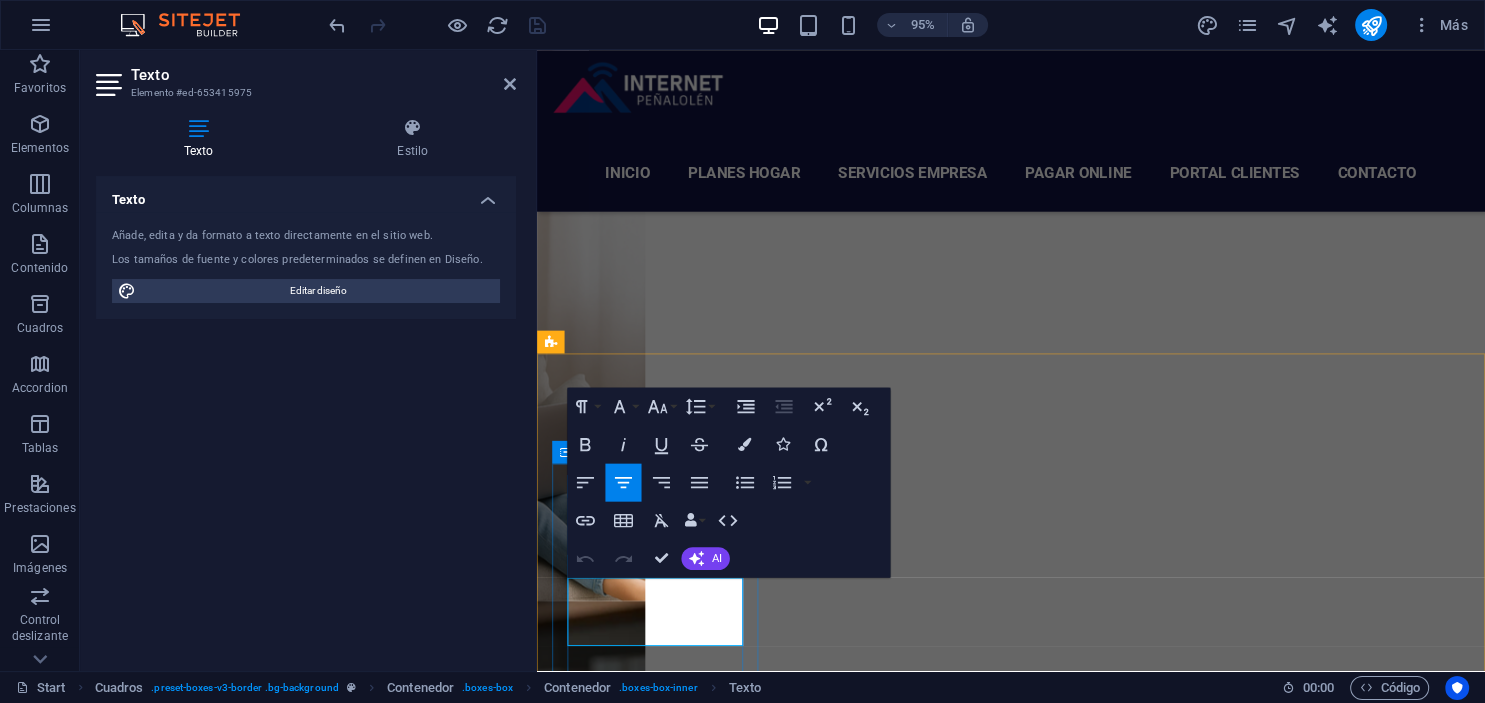 scroll, scrollTop: 129, scrollLeft: 10, axis: both 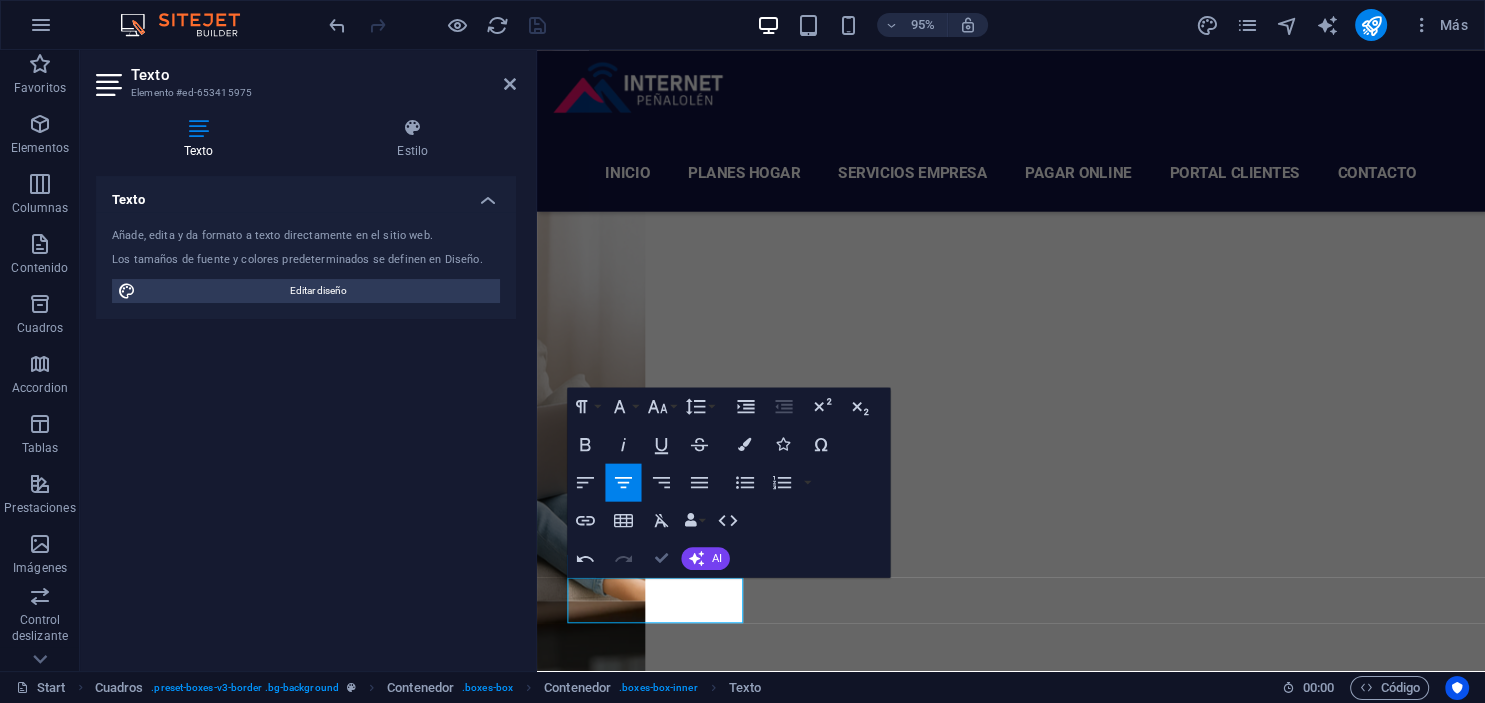 drag, startPoint x: 662, startPoint y: 558, endPoint x: 644, endPoint y: 545, distance: 22.203604 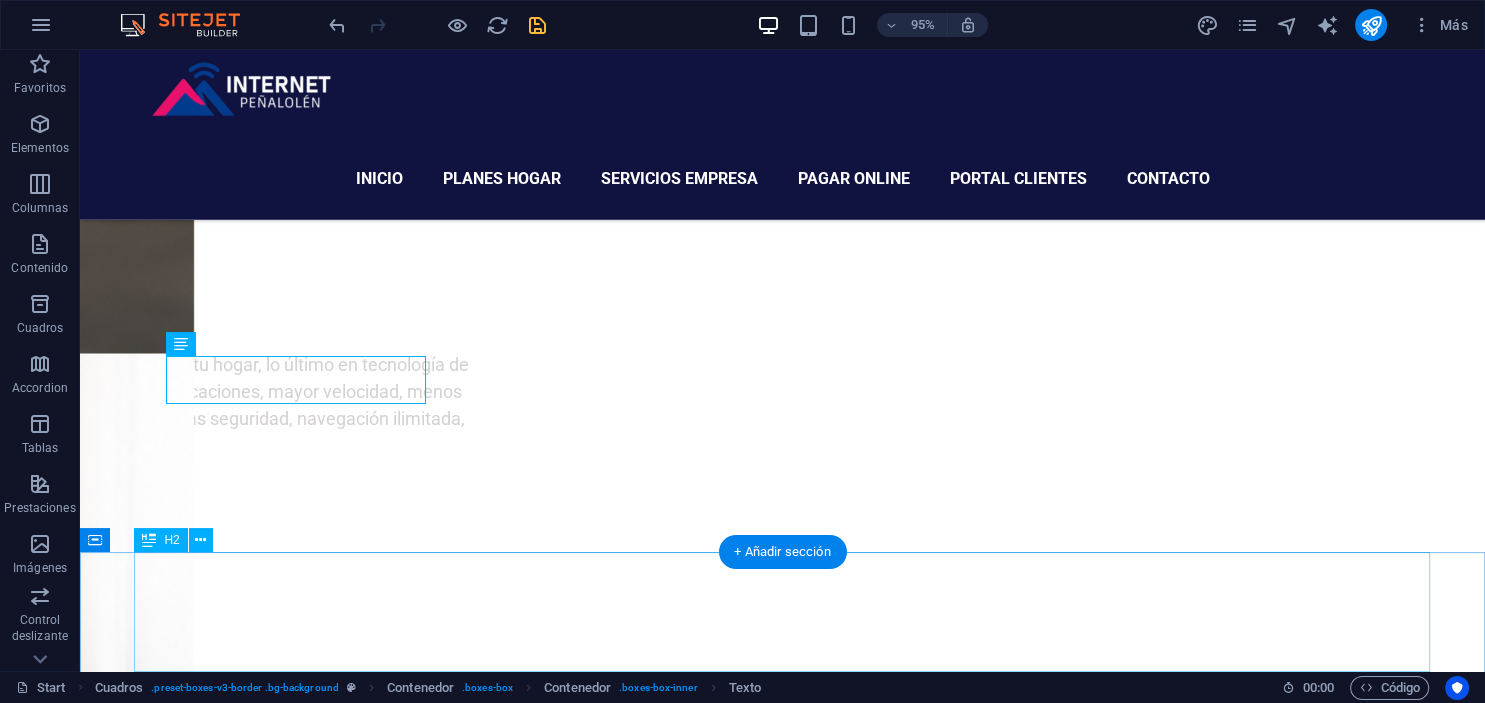 scroll, scrollTop: 3695, scrollLeft: 0, axis: vertical 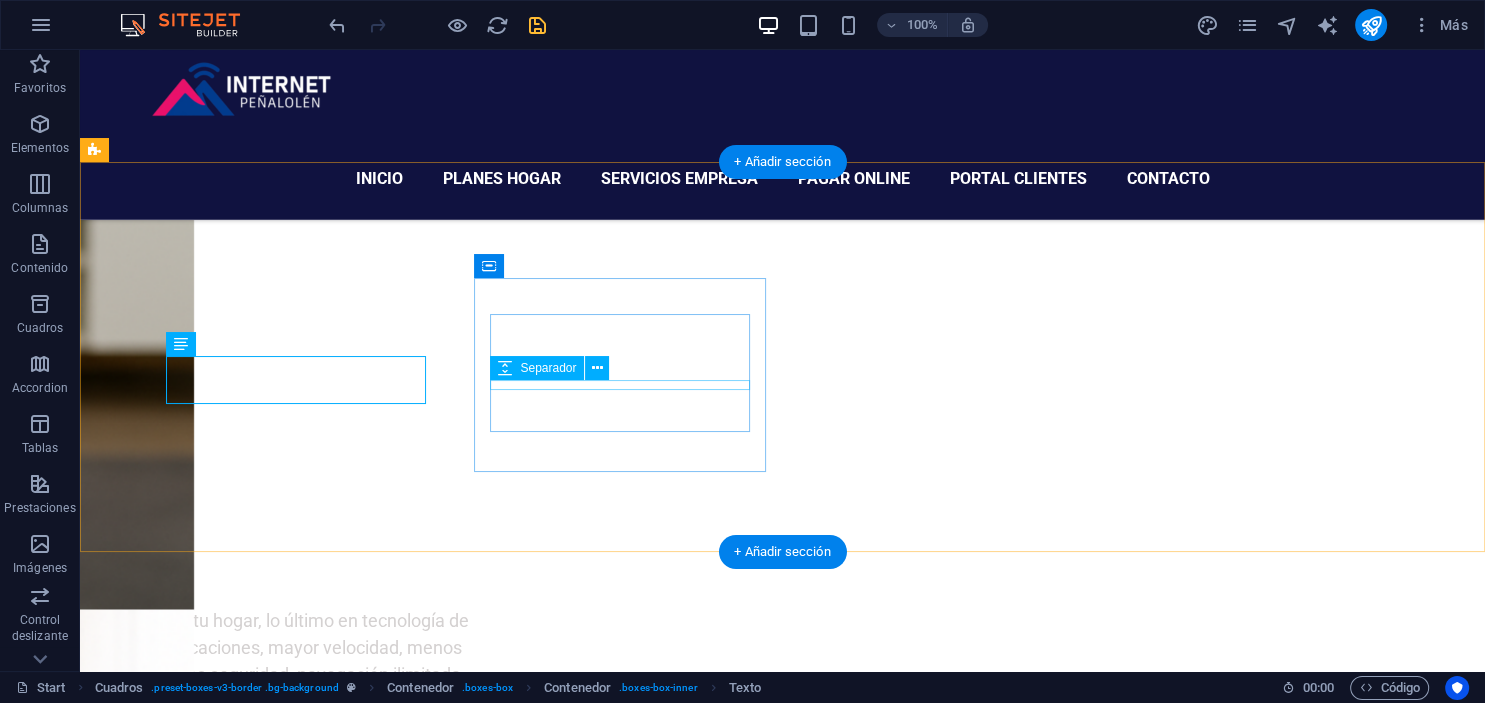 click at bounding box center [242, 11292] 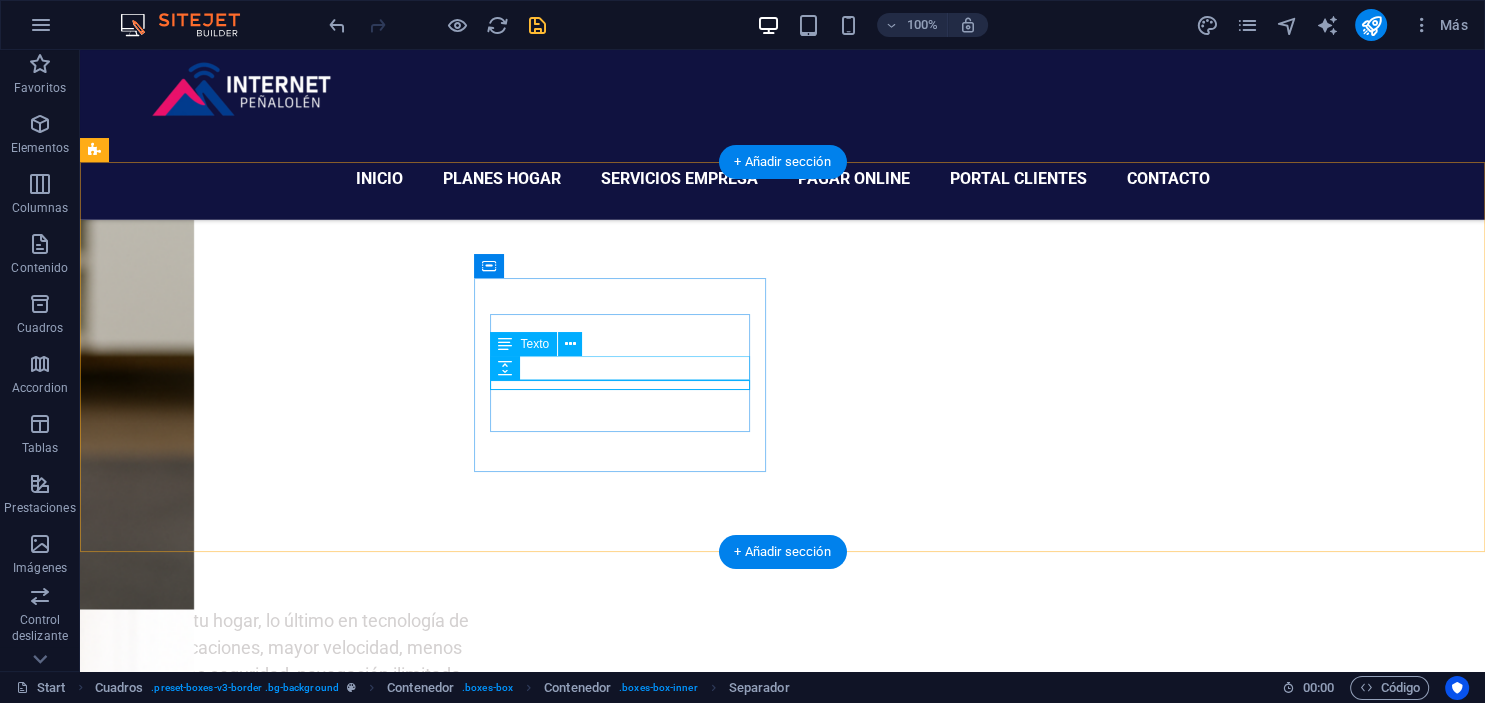 click on "Portal online para pago del servicio." at bounding box center [242, 11275] 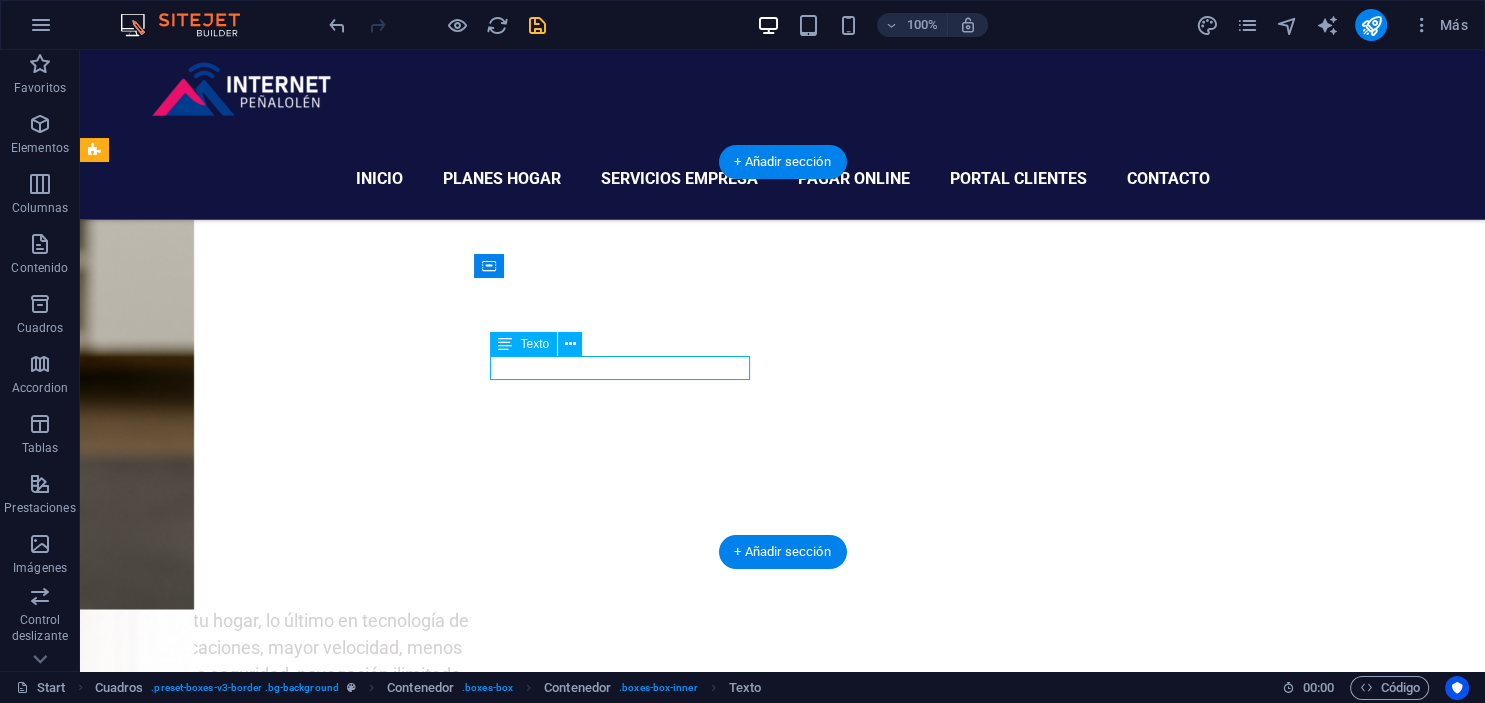 click on "Portal online para pago del servicio." at bounding box center [242, 11275] 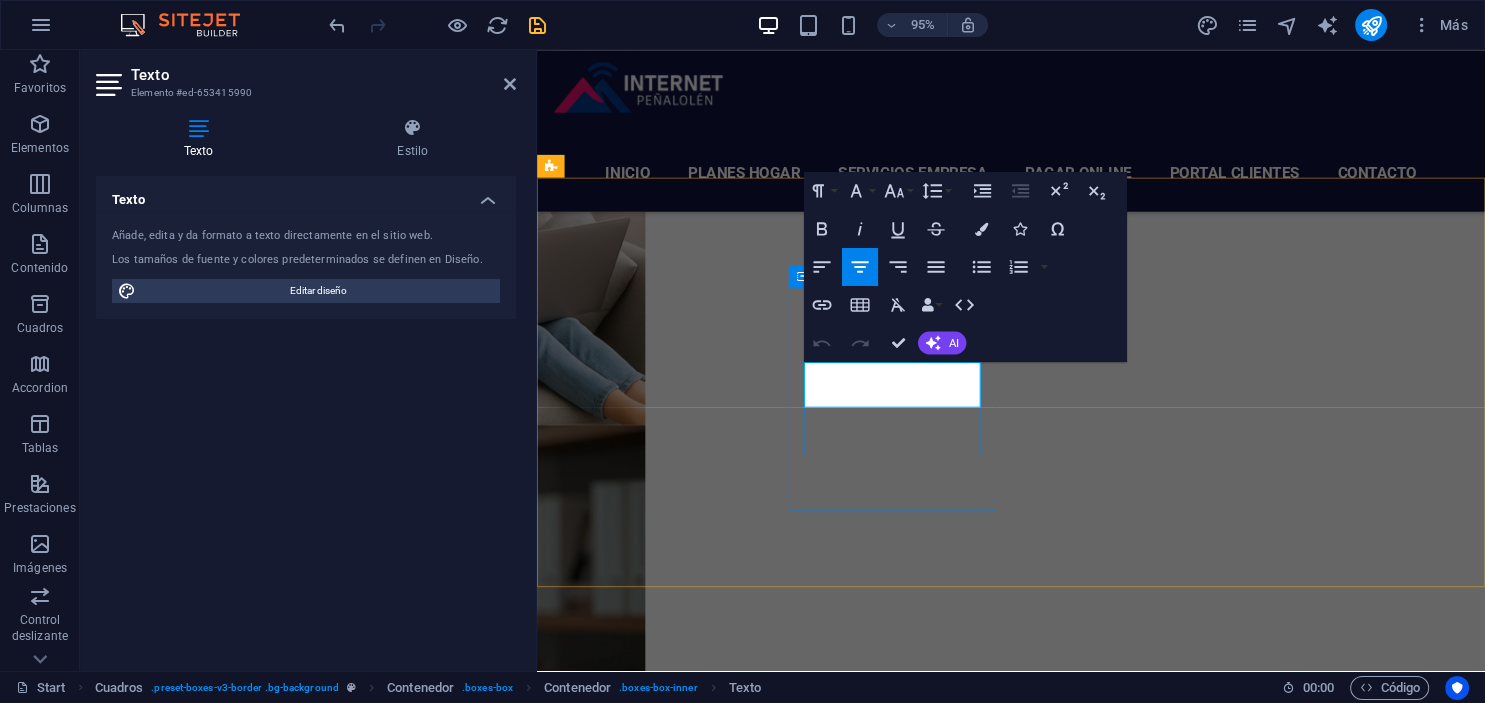 drag, startPoint x: 960, startPoint y: 411, endPoint x: 814, endPoint y: 372, distance: 151.11916 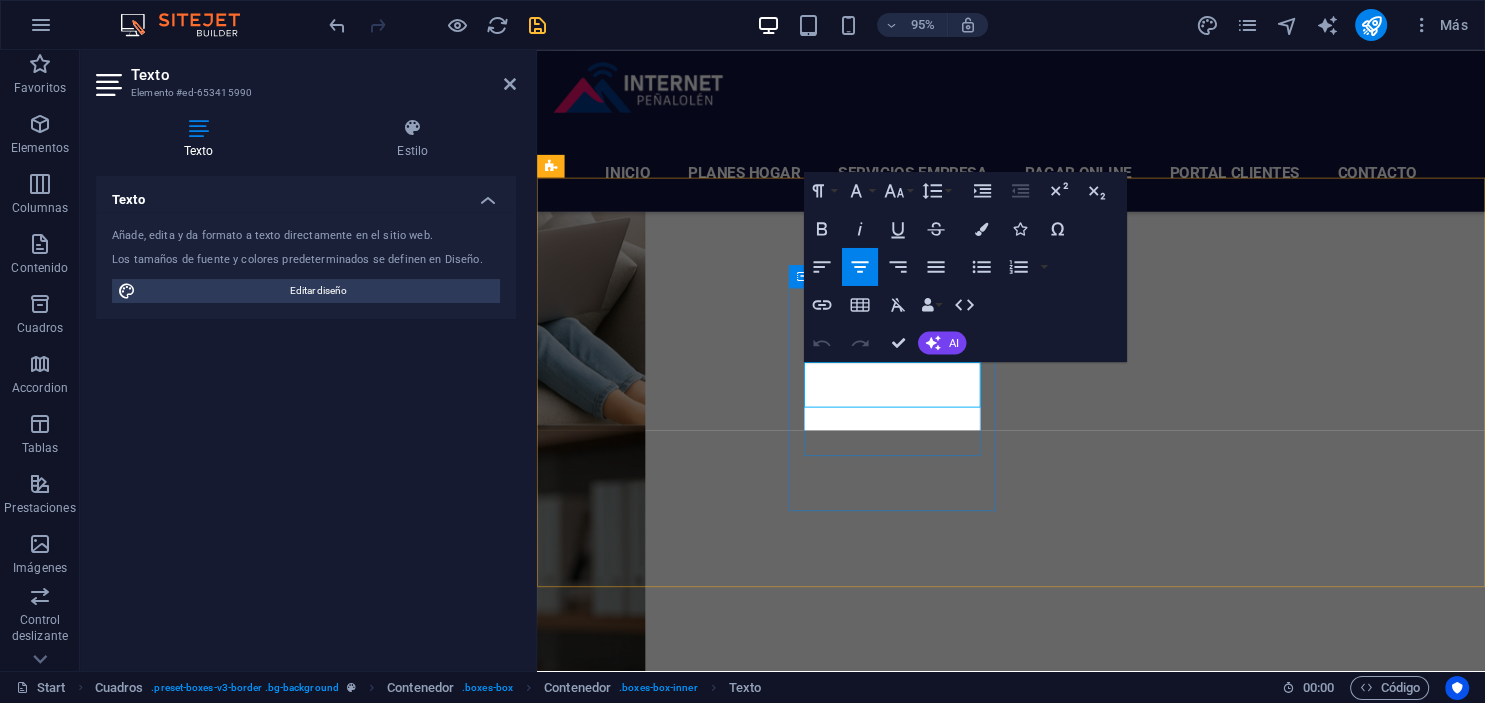 scroll, scrollTop: 510, scrollLeft: 9, axis: both 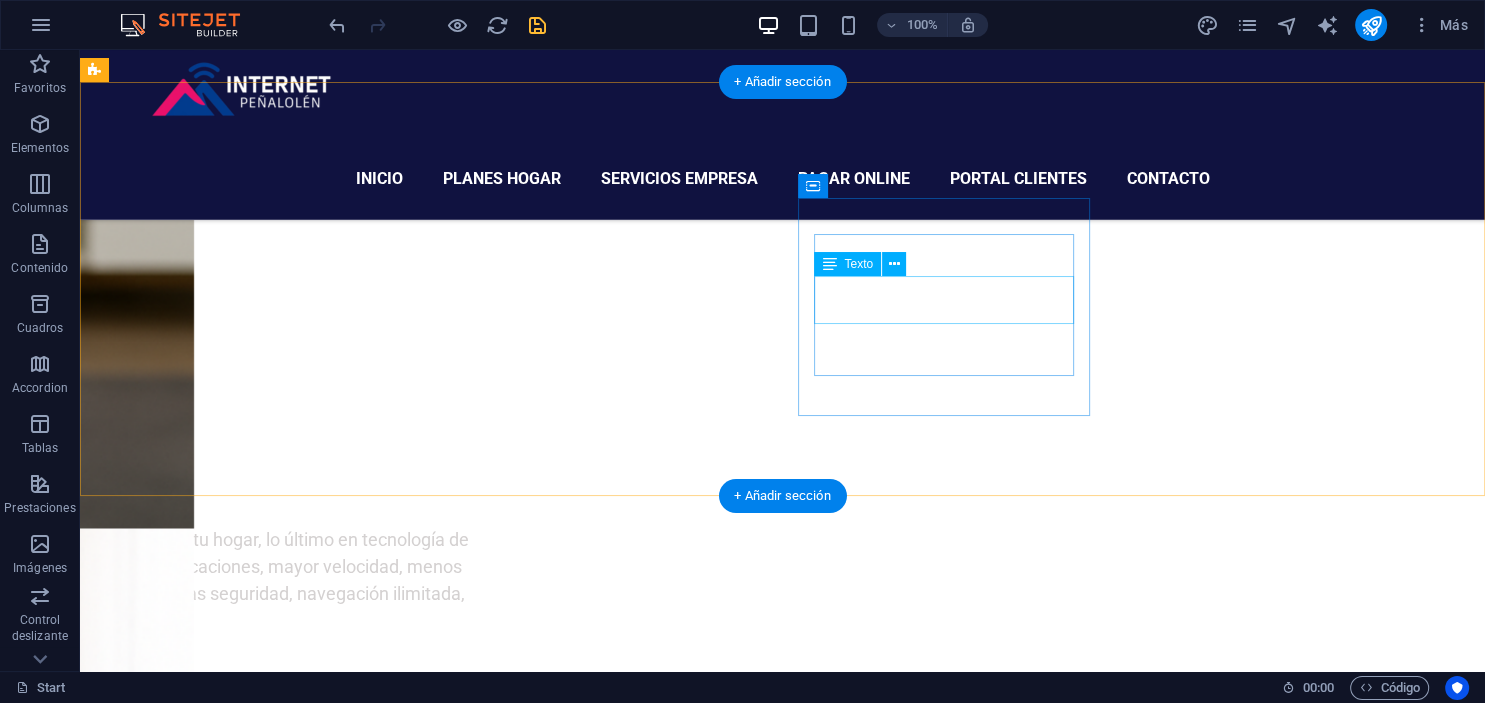 click on "Contrata online, escribenos por WhatsApp" at bounding box center (242, 11477) 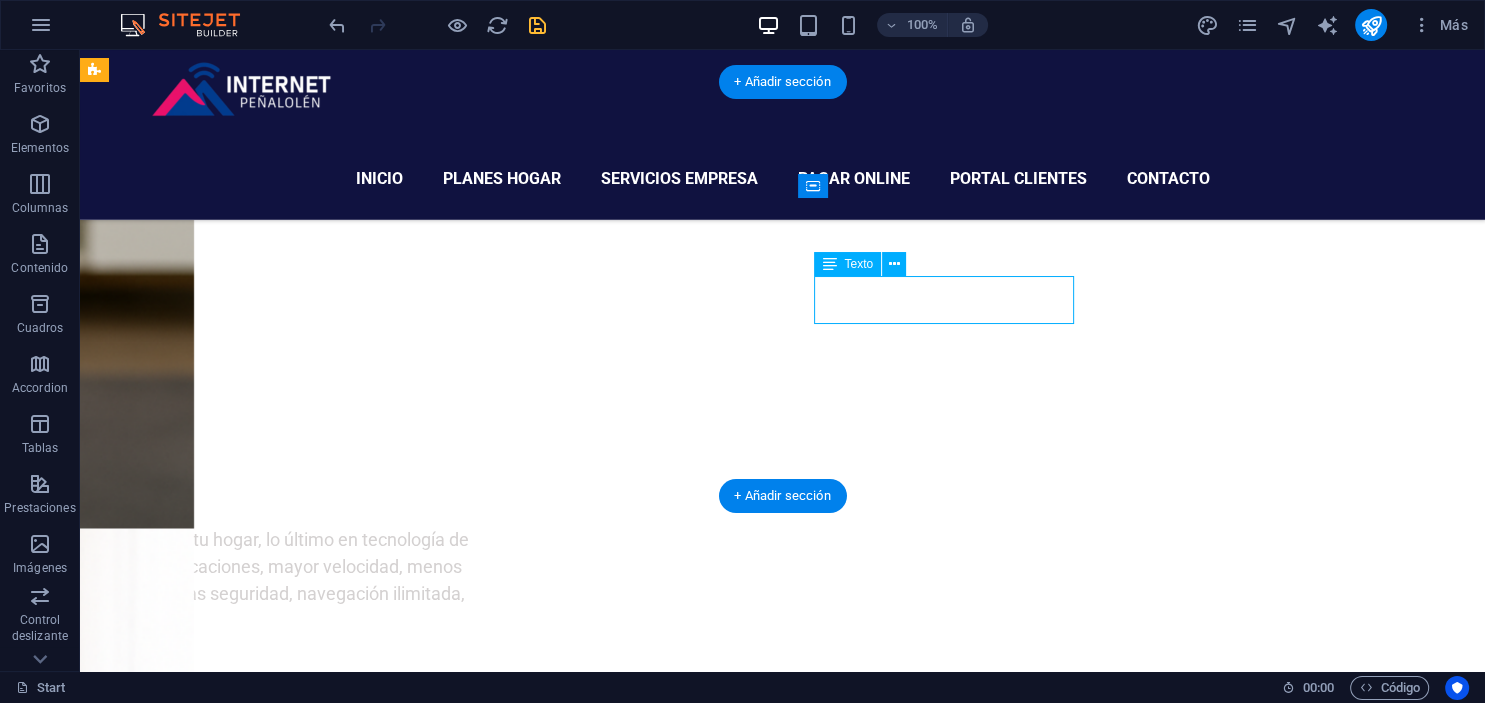 click on "Contrata online, escribenos por WhatsApp" at bounding box center [242, 11477] 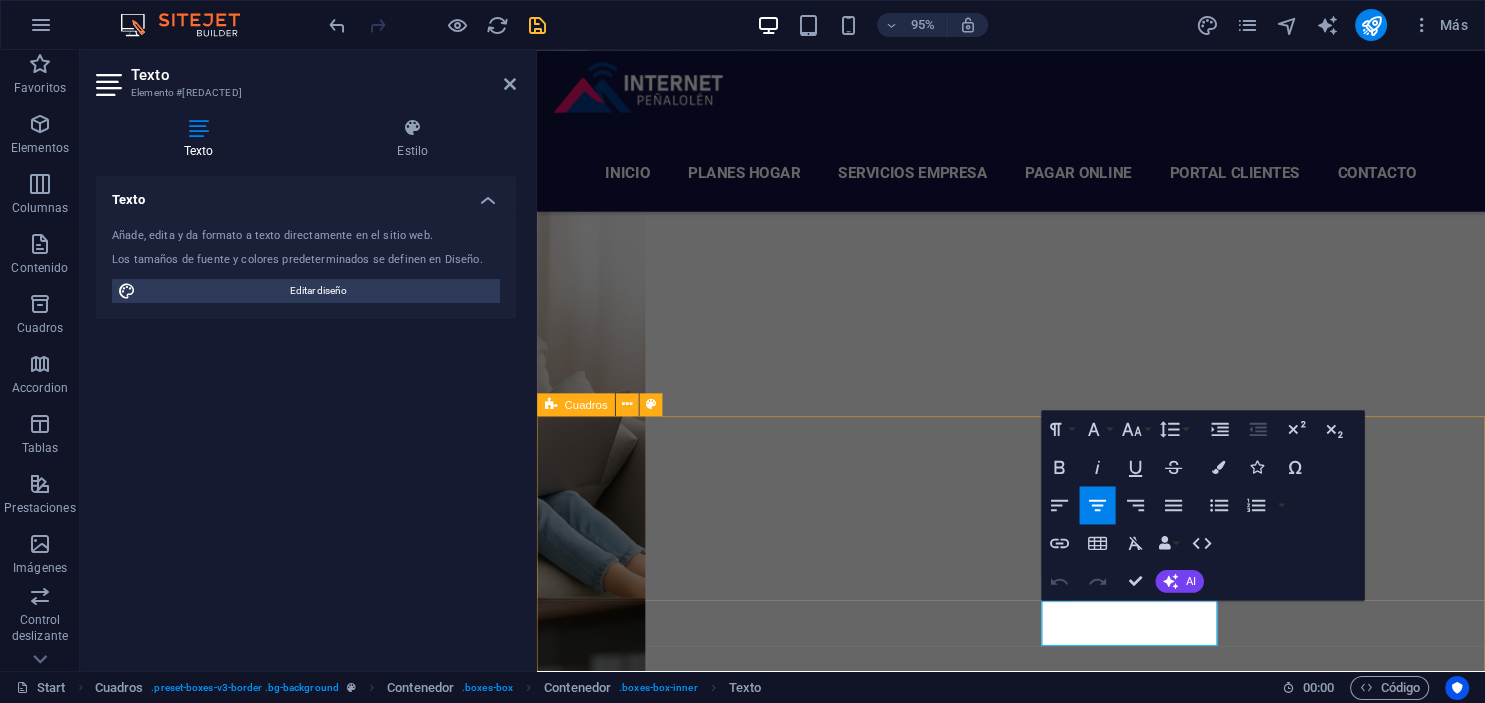 scroll, scrollTop: 4067, scrollLeft: 0, axis: vertical 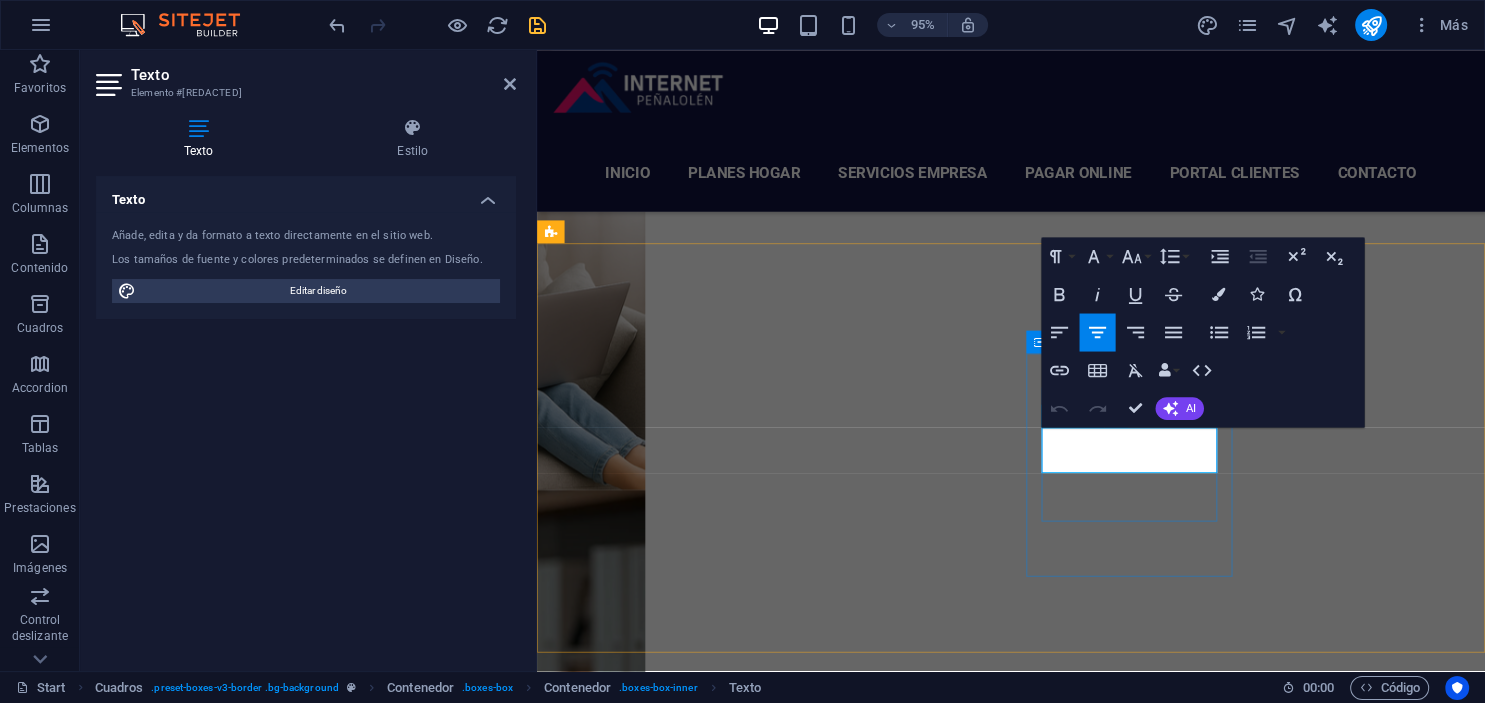 drag, startPoint x: 1104, startPoint y: 453, endPoint x: 1251, endPoint y: 490, distance: 151.58496 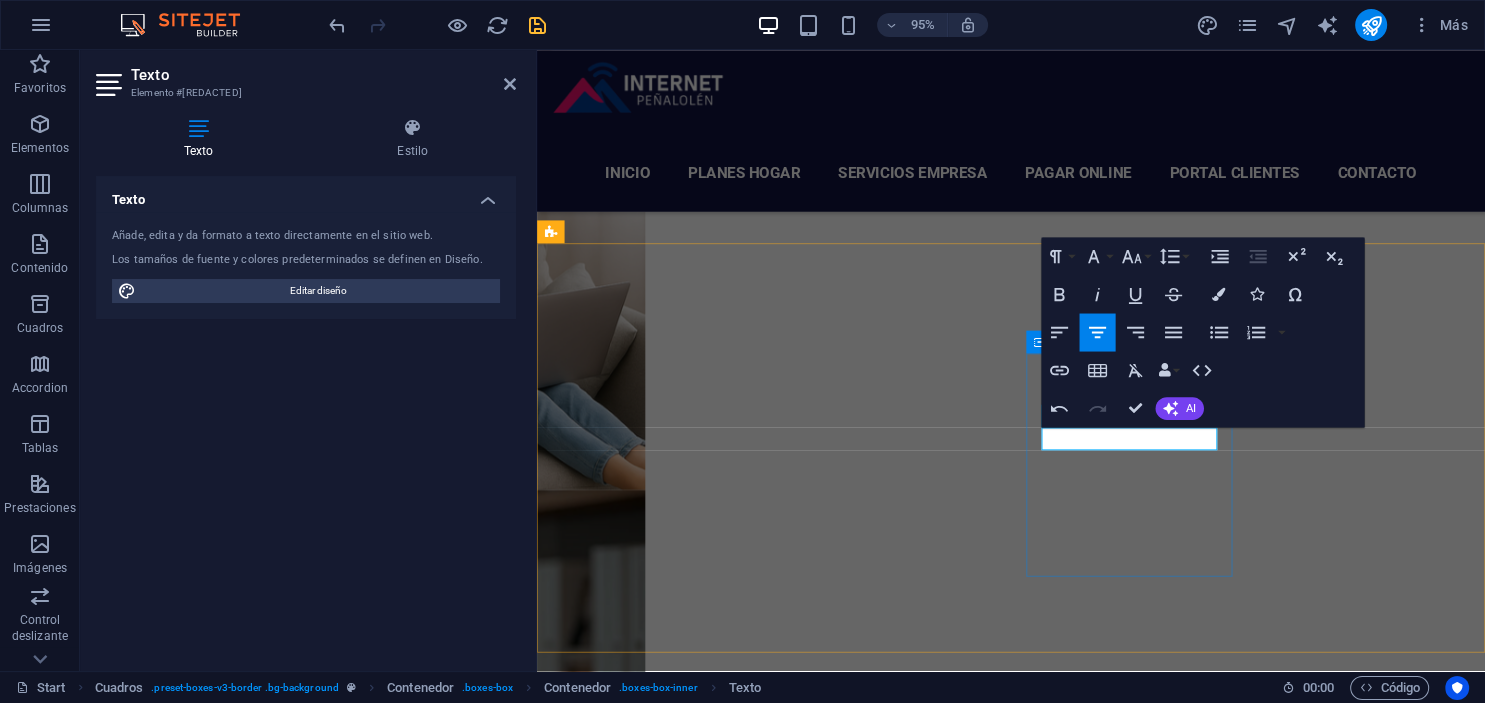 scroll, scrollTop: 0, scrollLeft: 5, axis: horizontal 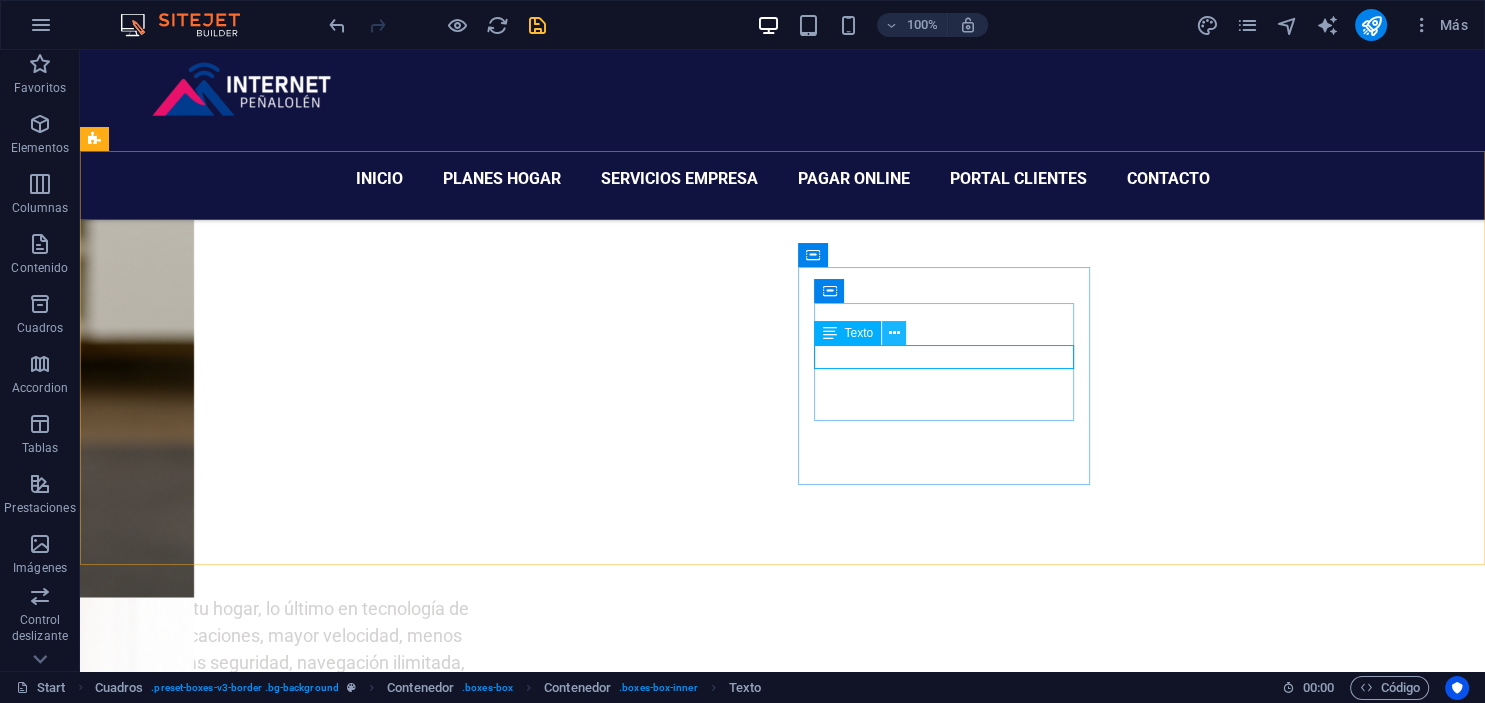 click at bounding box center [894, 333] 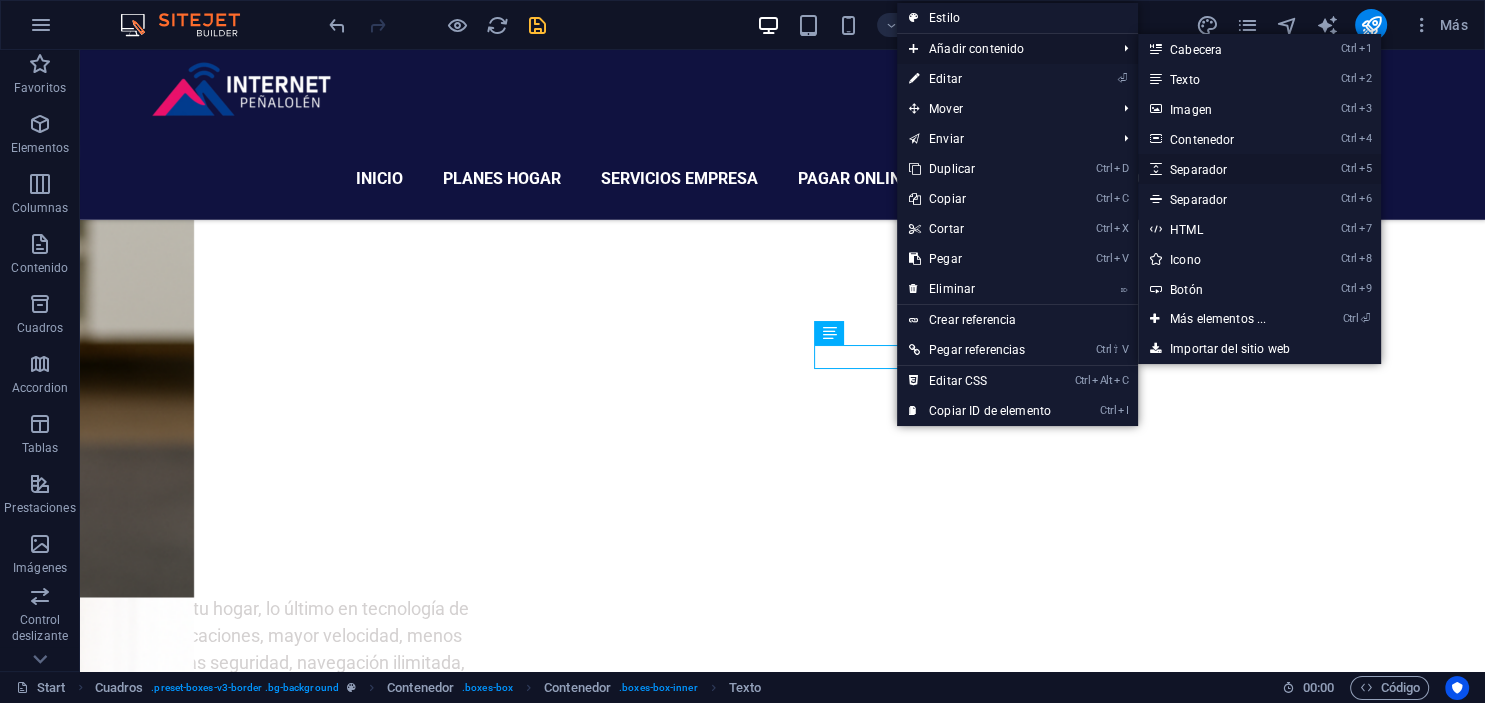 drag, startPoint x: 1224, startPoint y: 166, endPoint x: 723, endPoint y: 124, distance: 502.7574 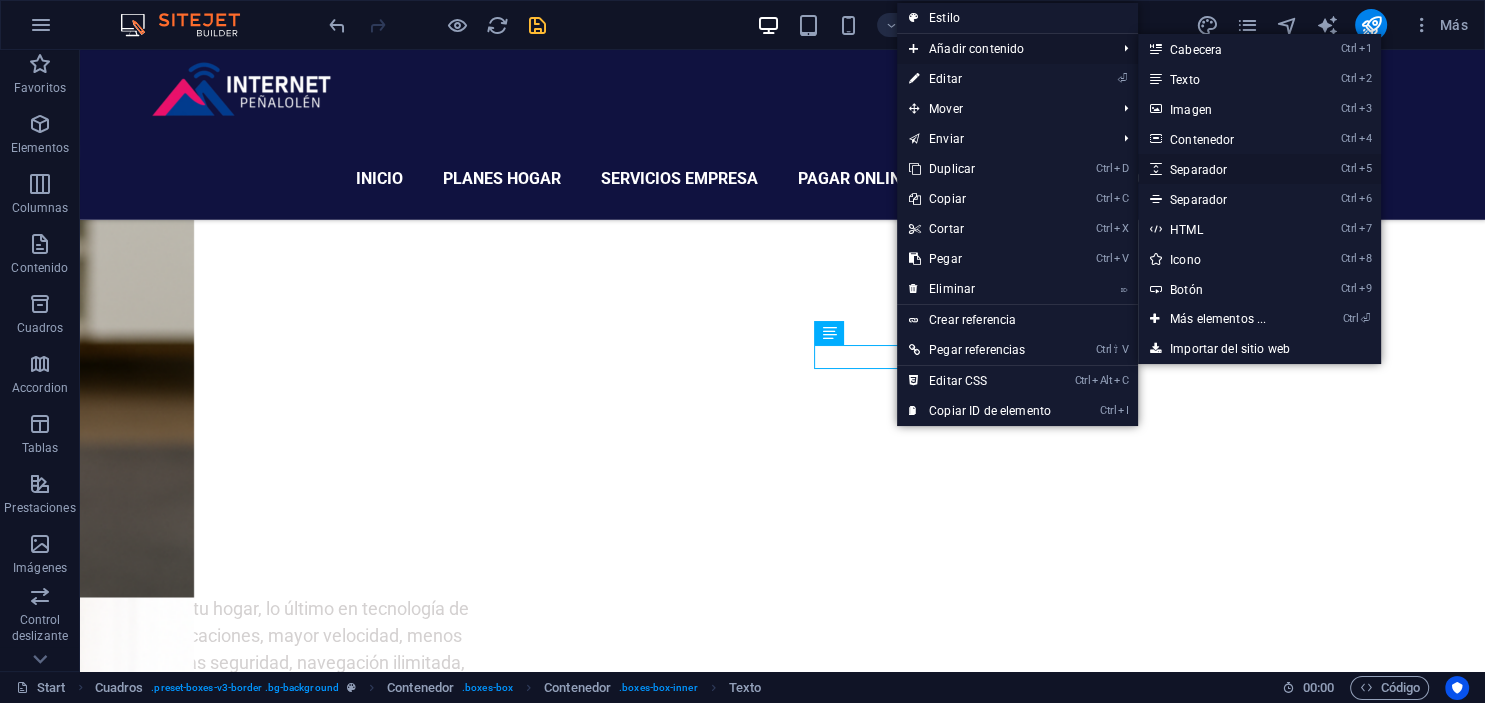 click on "Ctrl 5  Separador" at bounding box center [1222, 169] 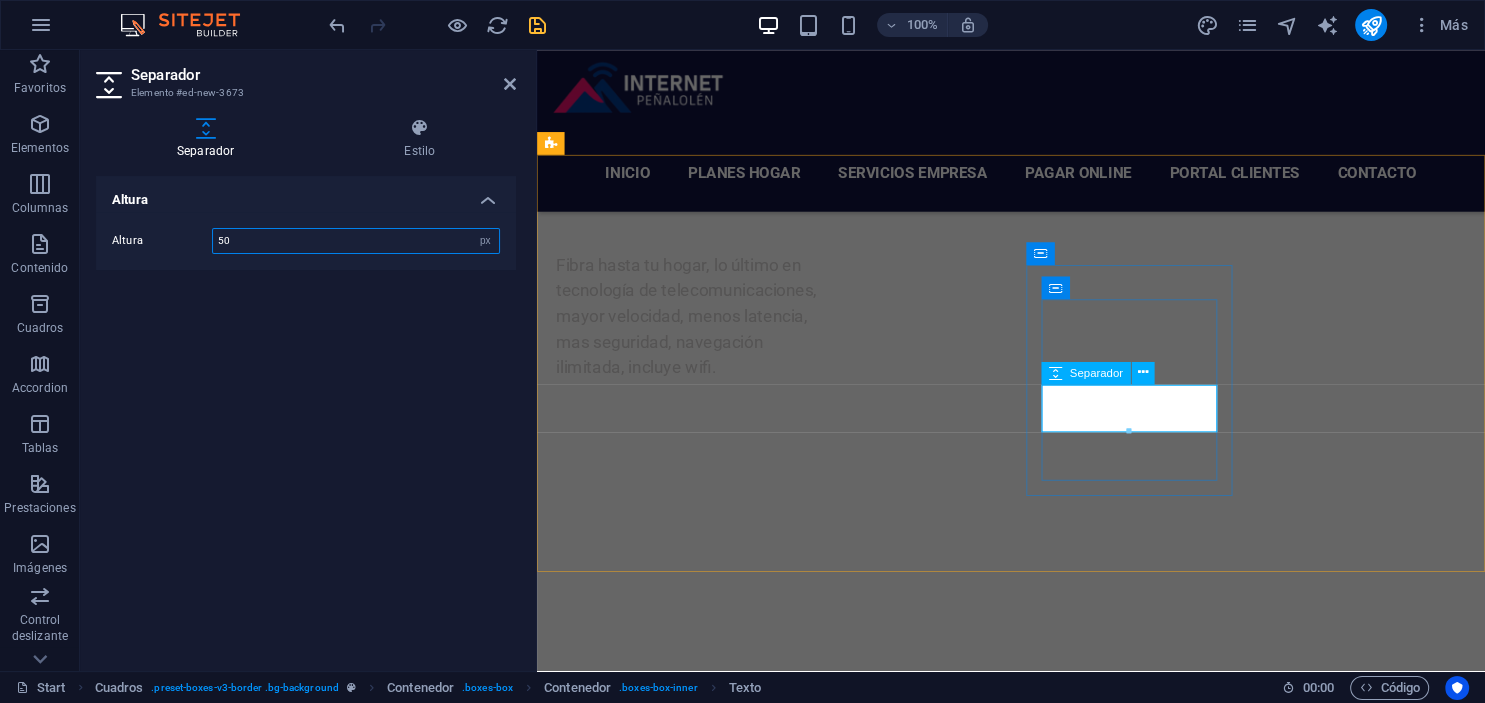 scroll, scrollTop: 4160, scrollLeft: 0, axis: vertical 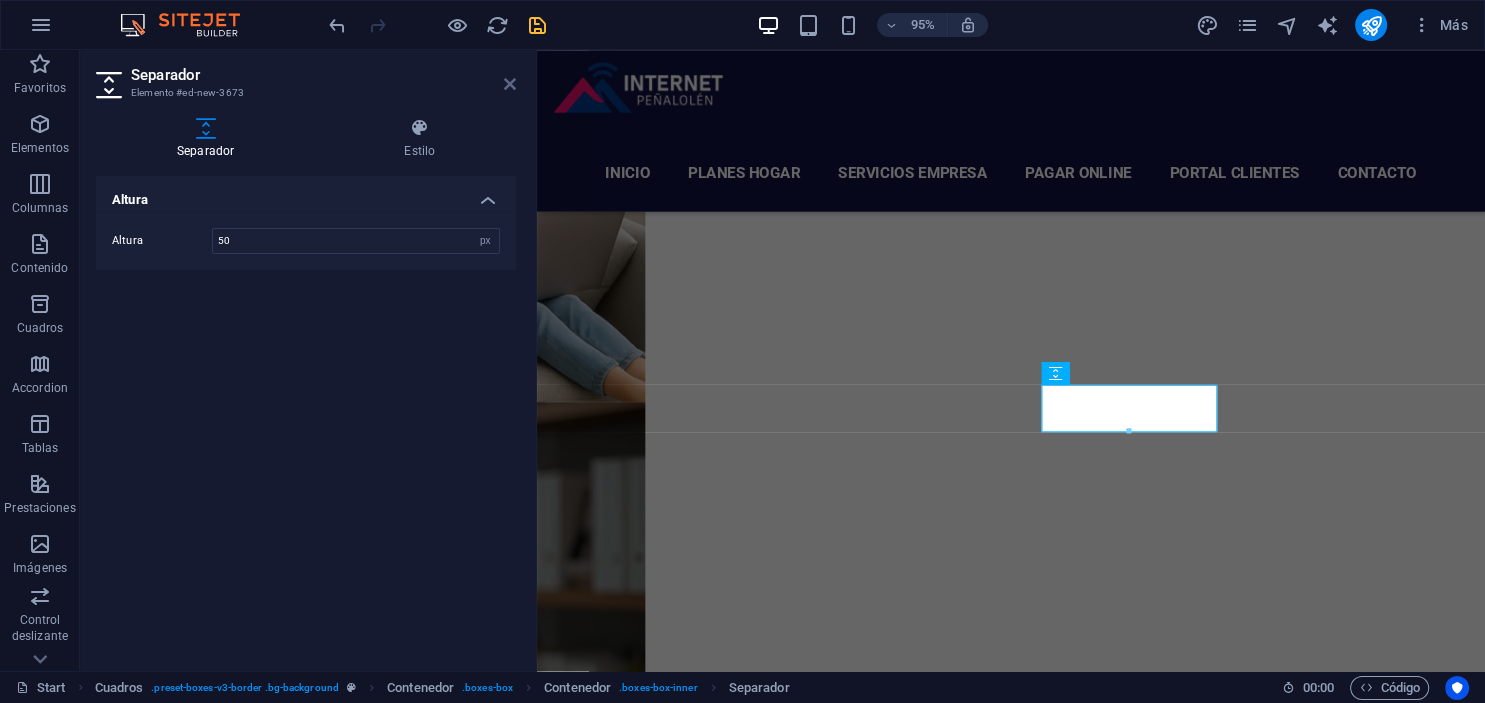 click at bounding box center [510, 84] 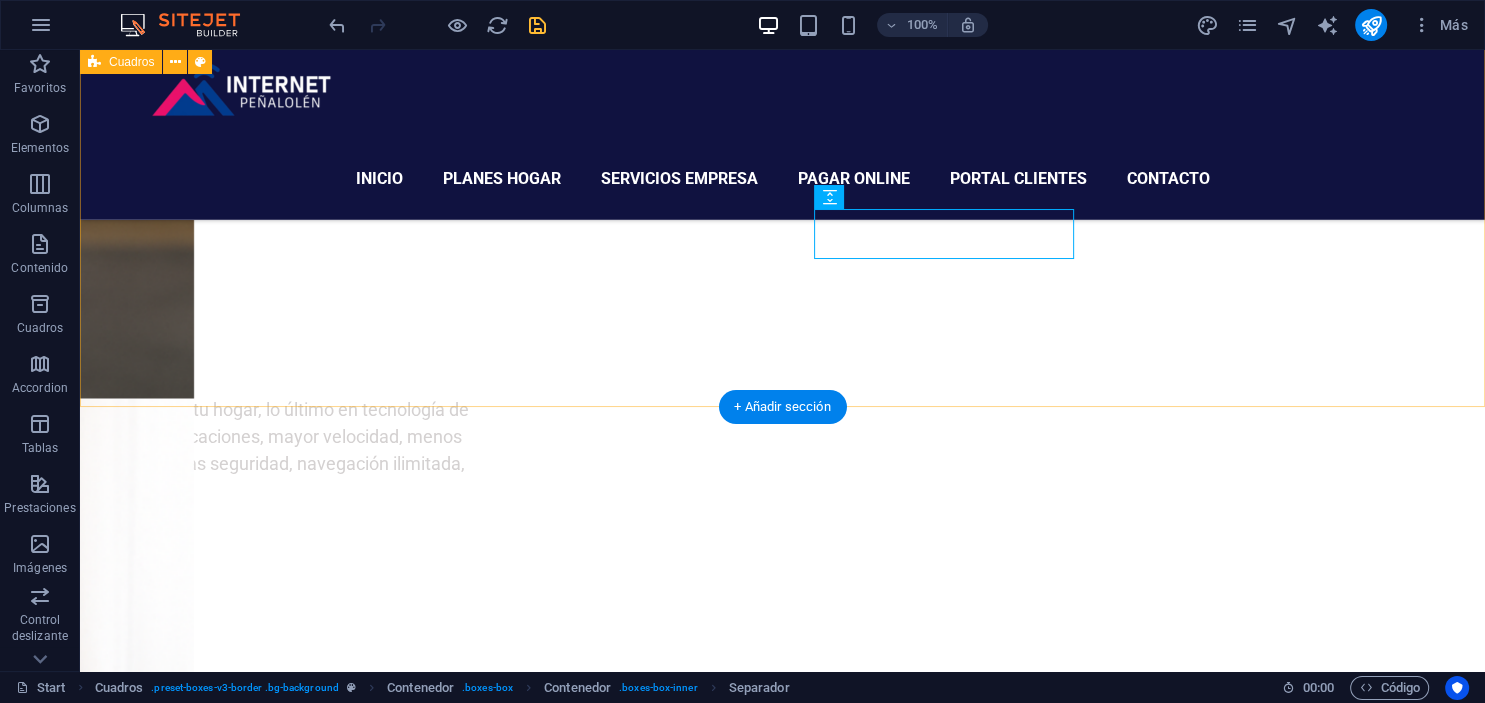 scroll, scrollTop: 3799, scrollLeft: 0, axis: vertical 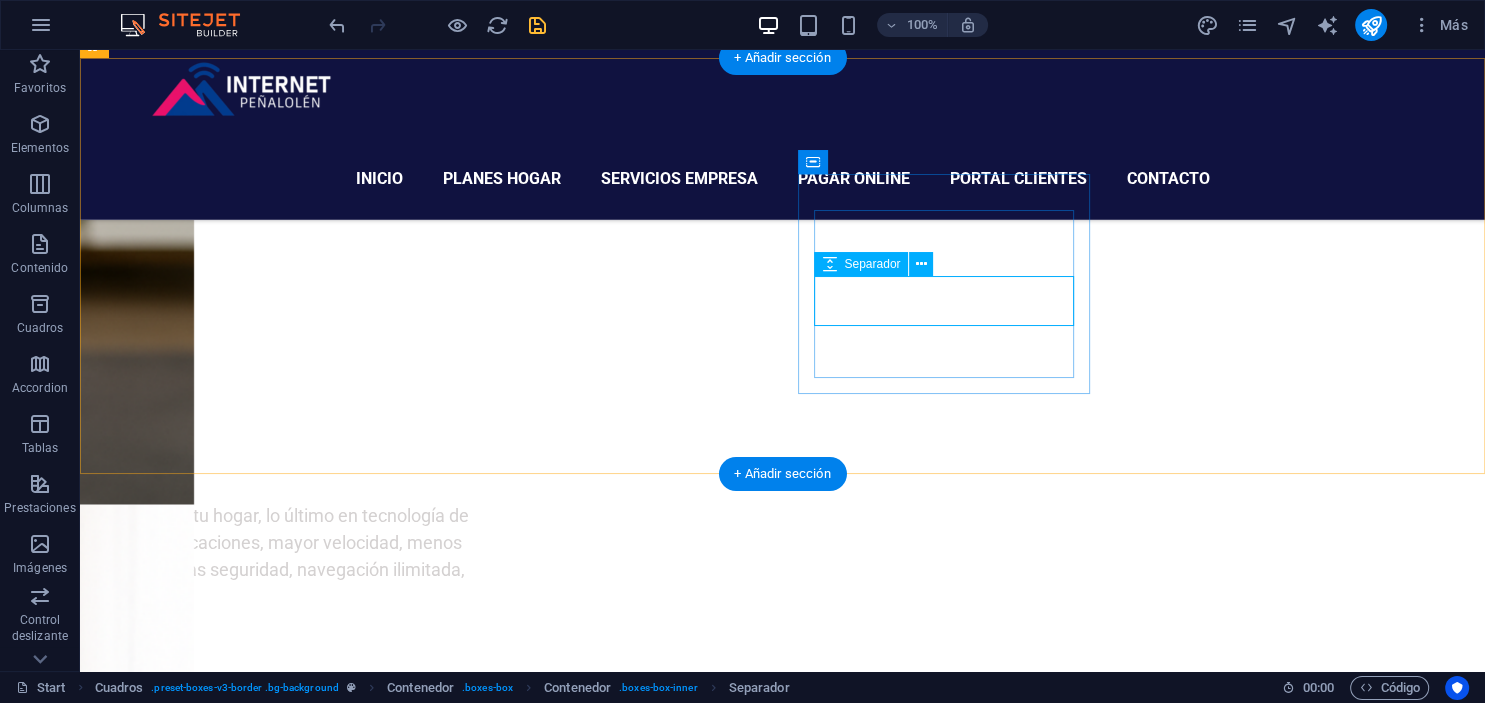 click at bounding box center (242, 11478) 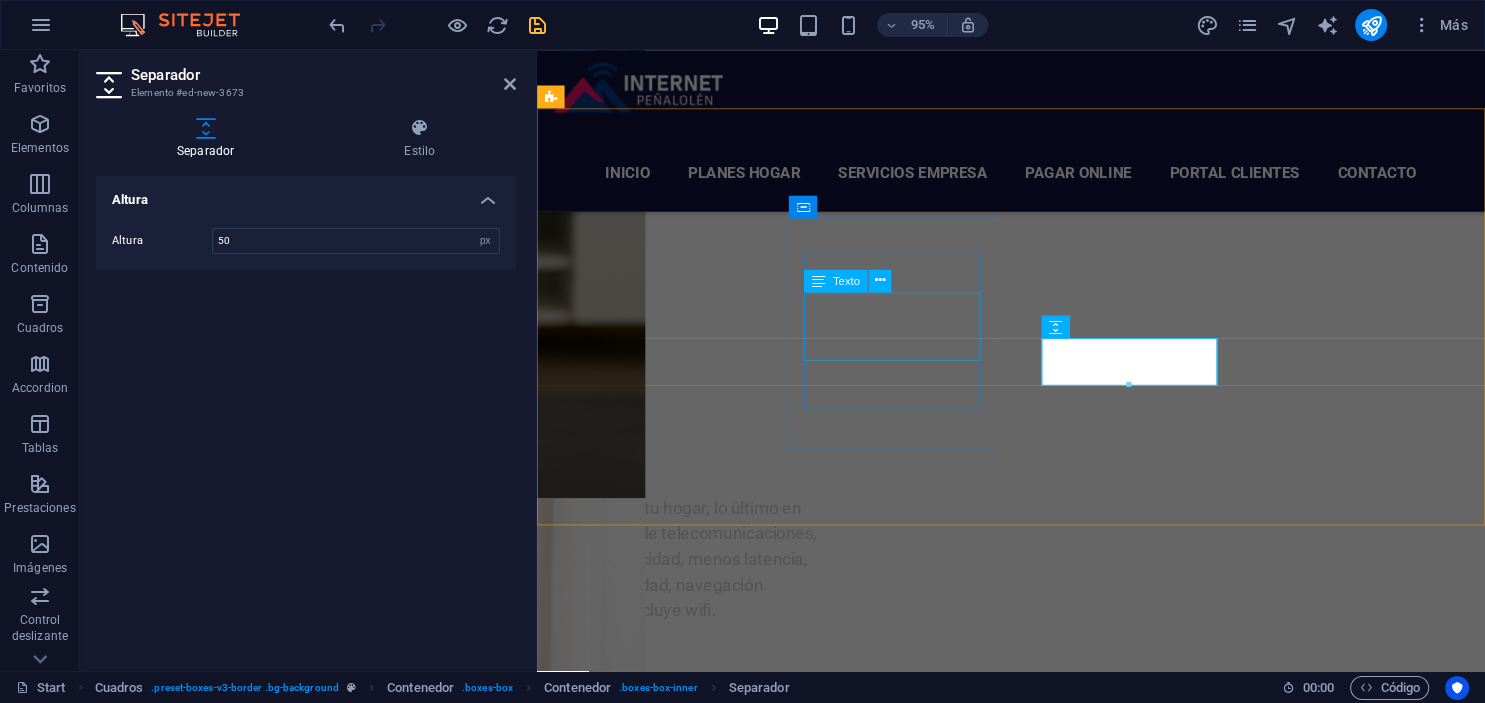 scroll, scrollTop: 4208, scrollLeft: 0, axis: vertical 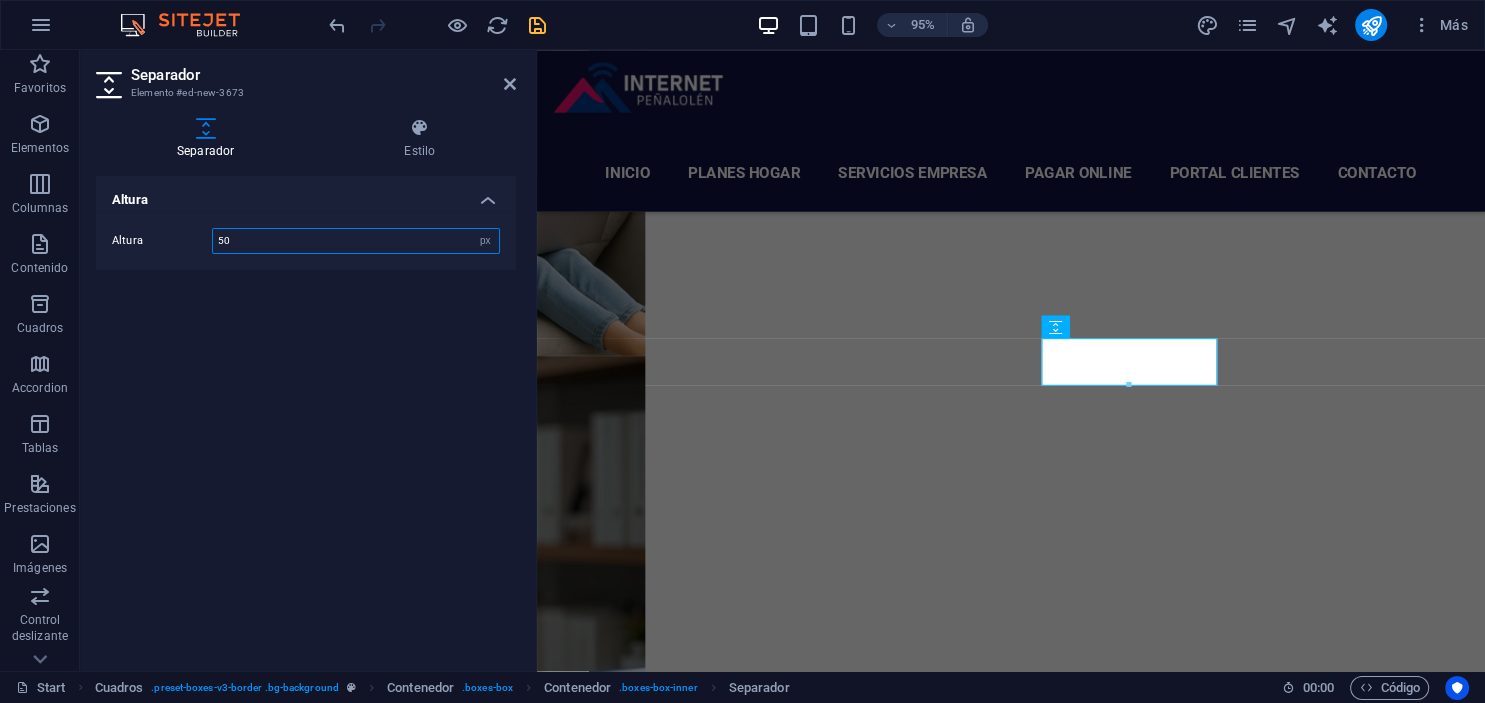 click on "50" at bounding box center [356, 241] 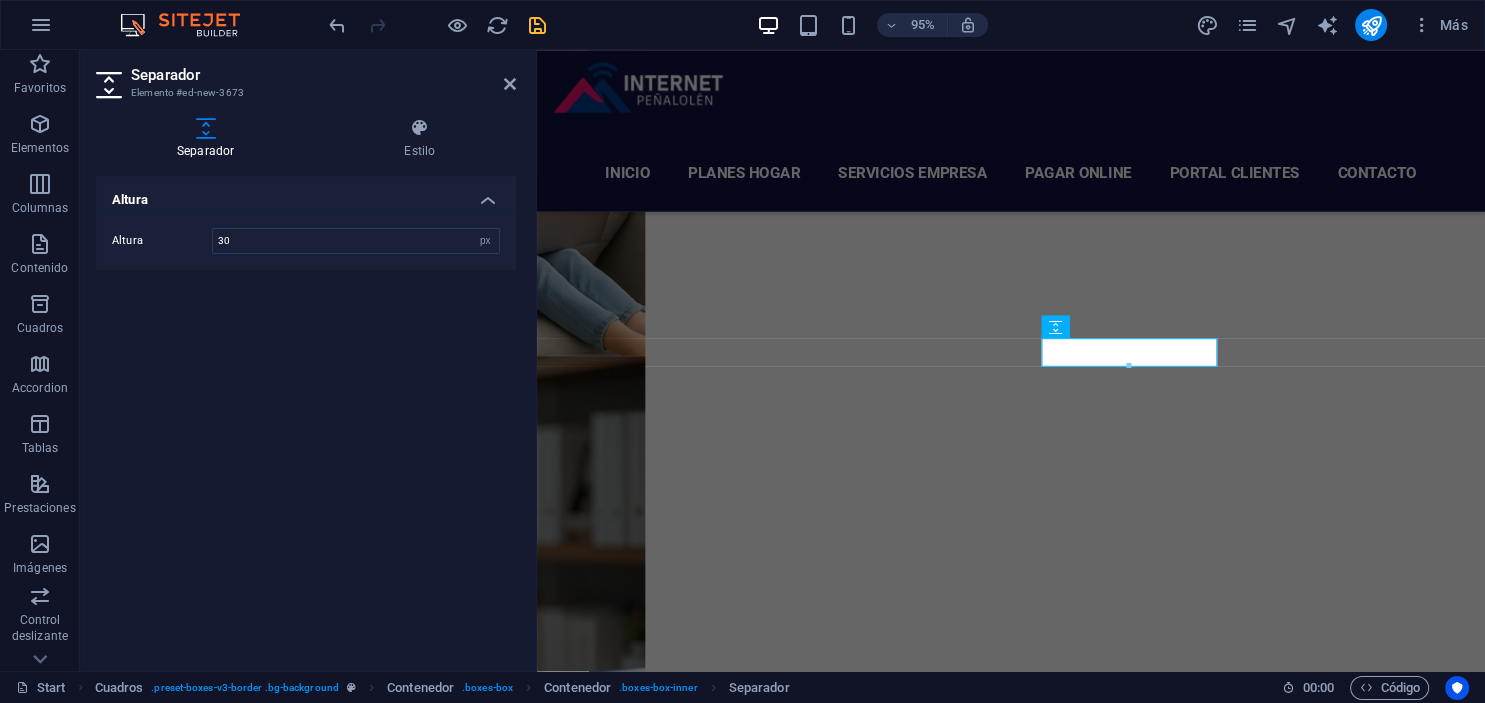 click on "Separador" at bounding box center (323, 75) 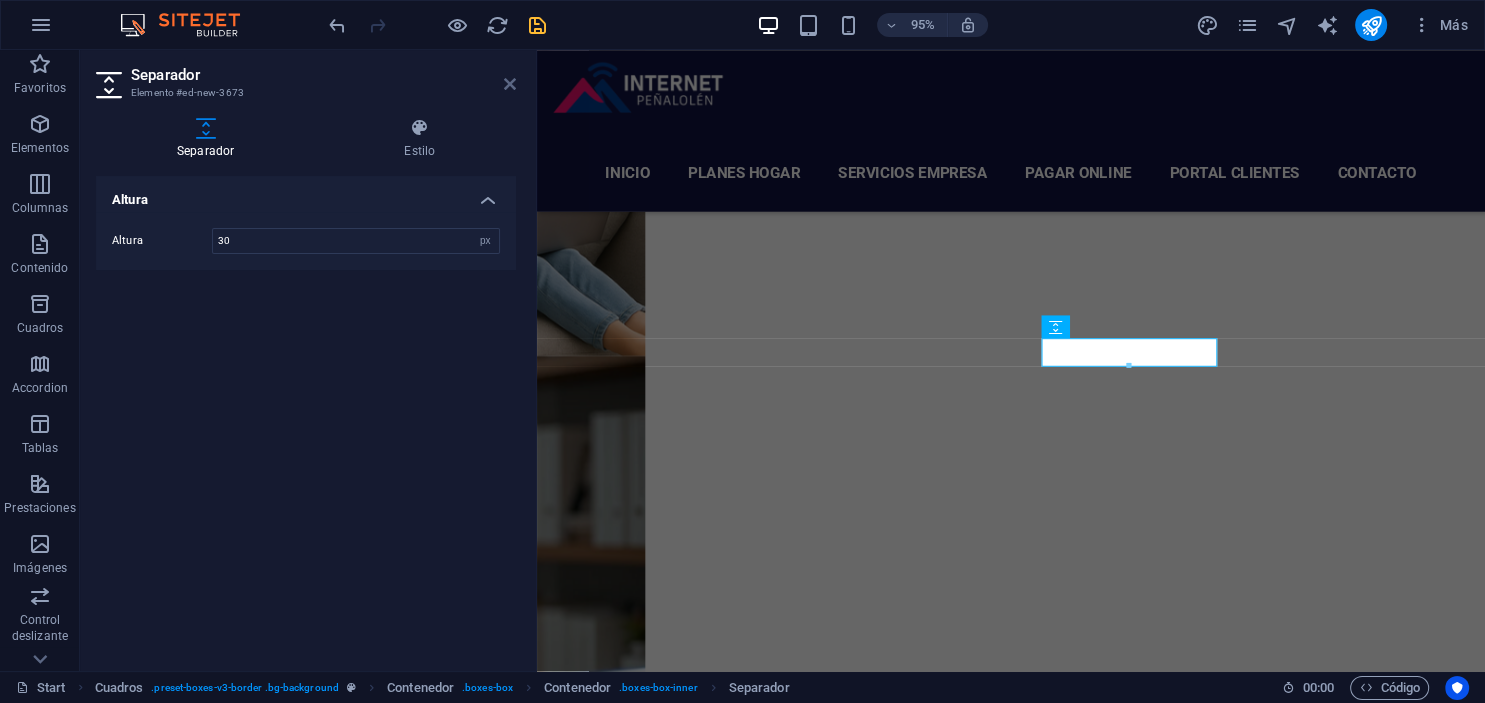 click at bounding box center [510, 84] 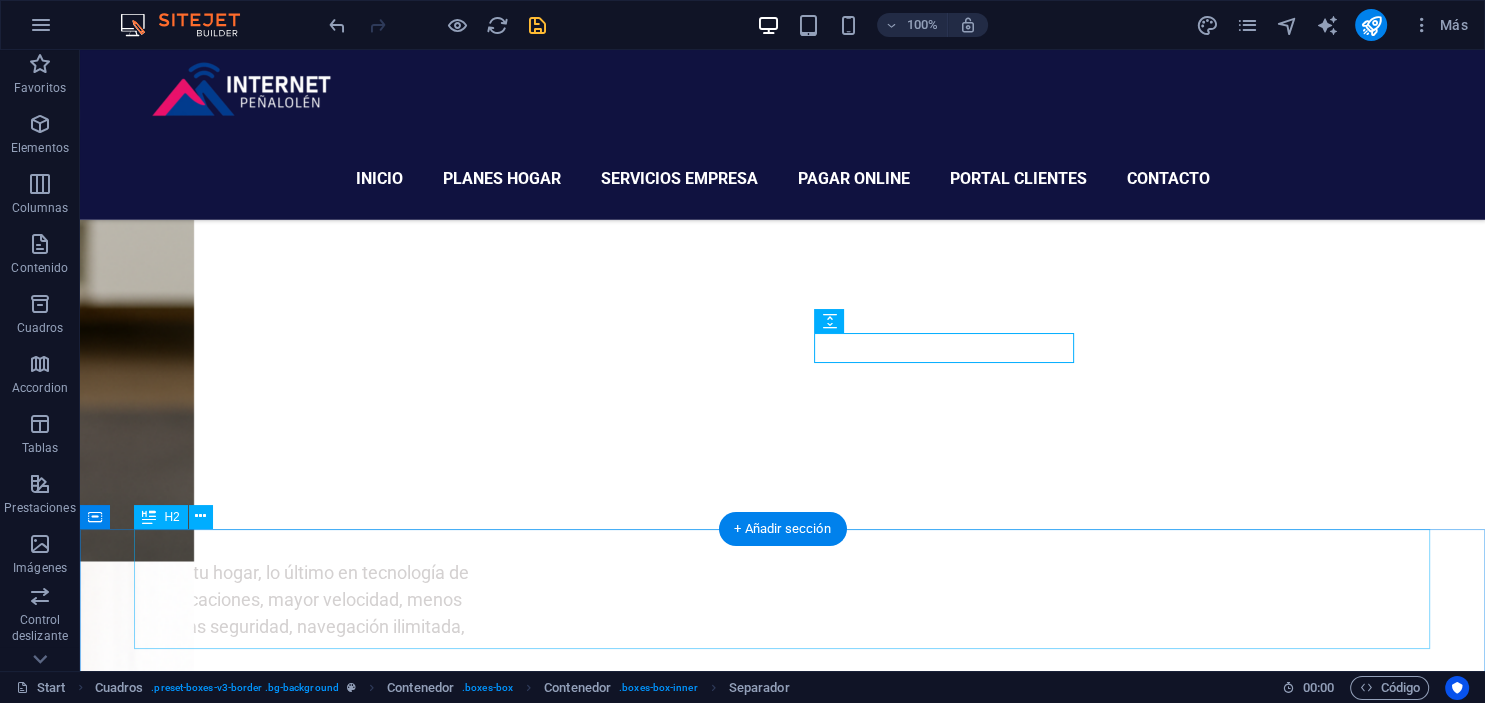 scroll, scrollTop: 3637, scrollLeft: 0, axis: vertical 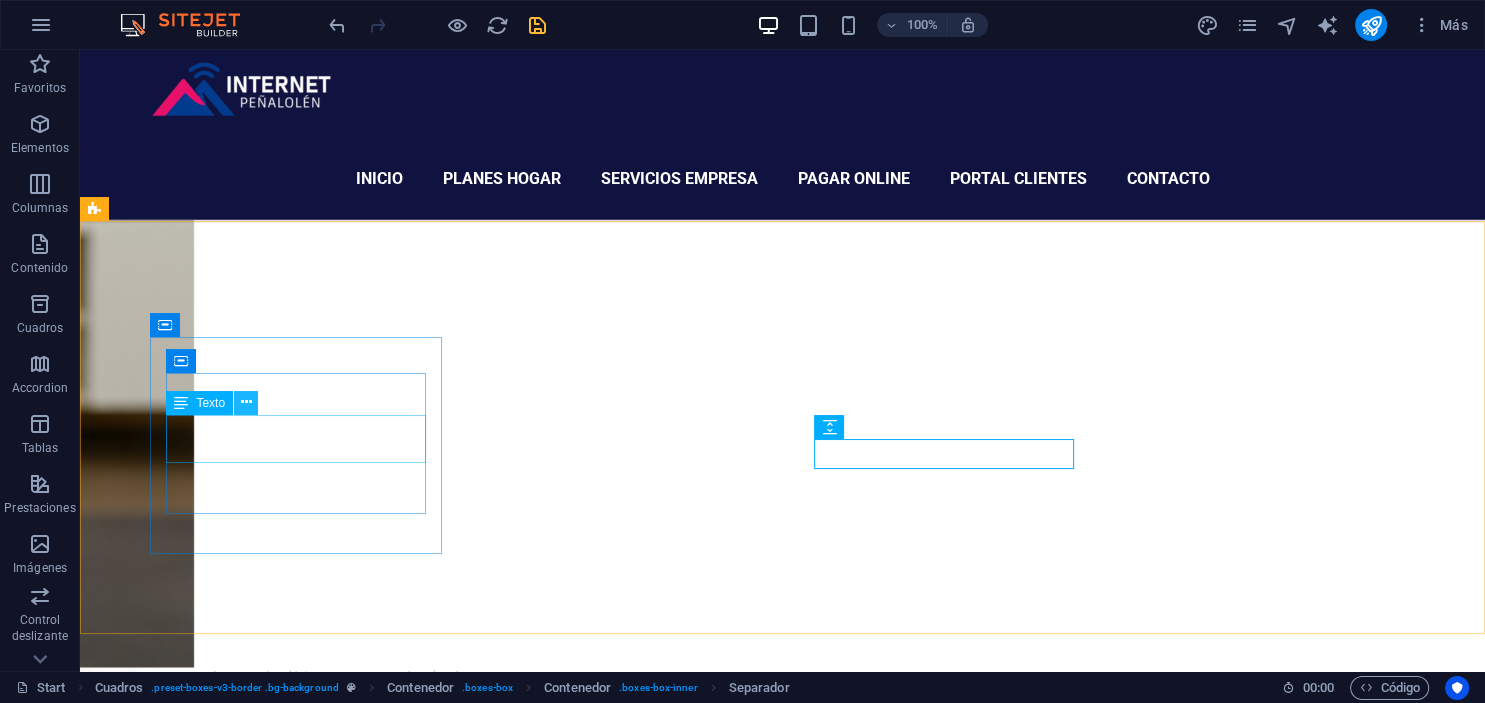 click at bounding box center [246, 402] 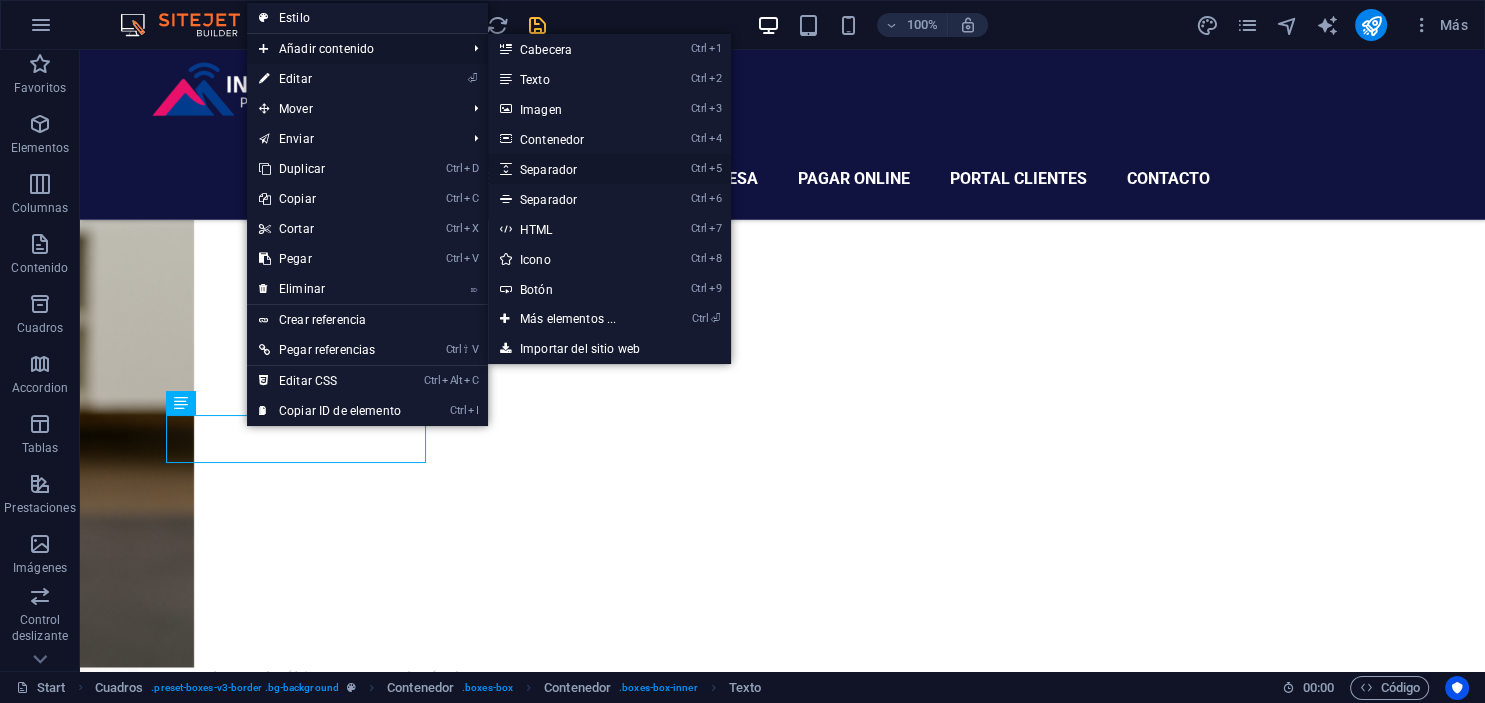 drag, startPoint x: 572, startPoint y: 162, endPoint x: 40, endPoint y: 157, distance: 532.0235 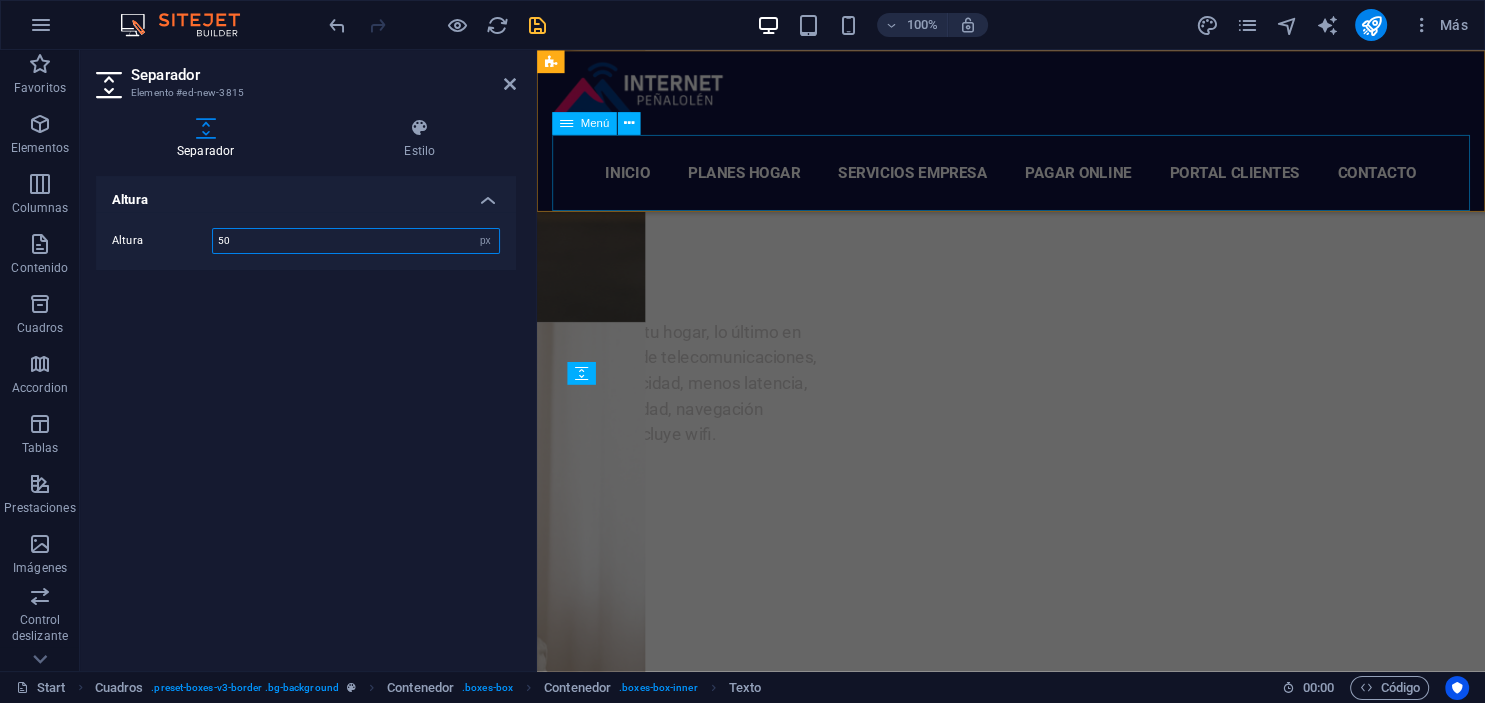 scroll, scrollTop: 4201, scrollLeft: 0, axis: vertical 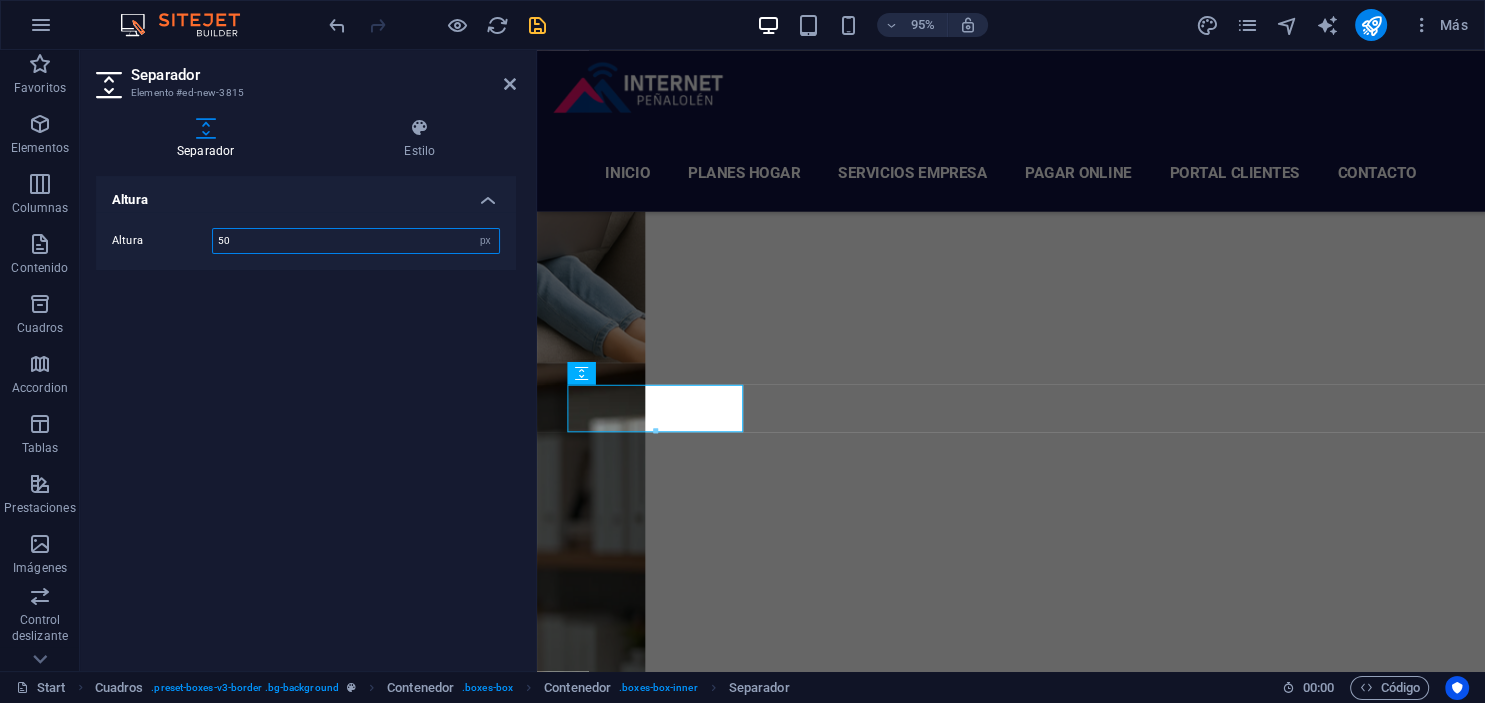 click on "50" at bounding box center [356, 241] 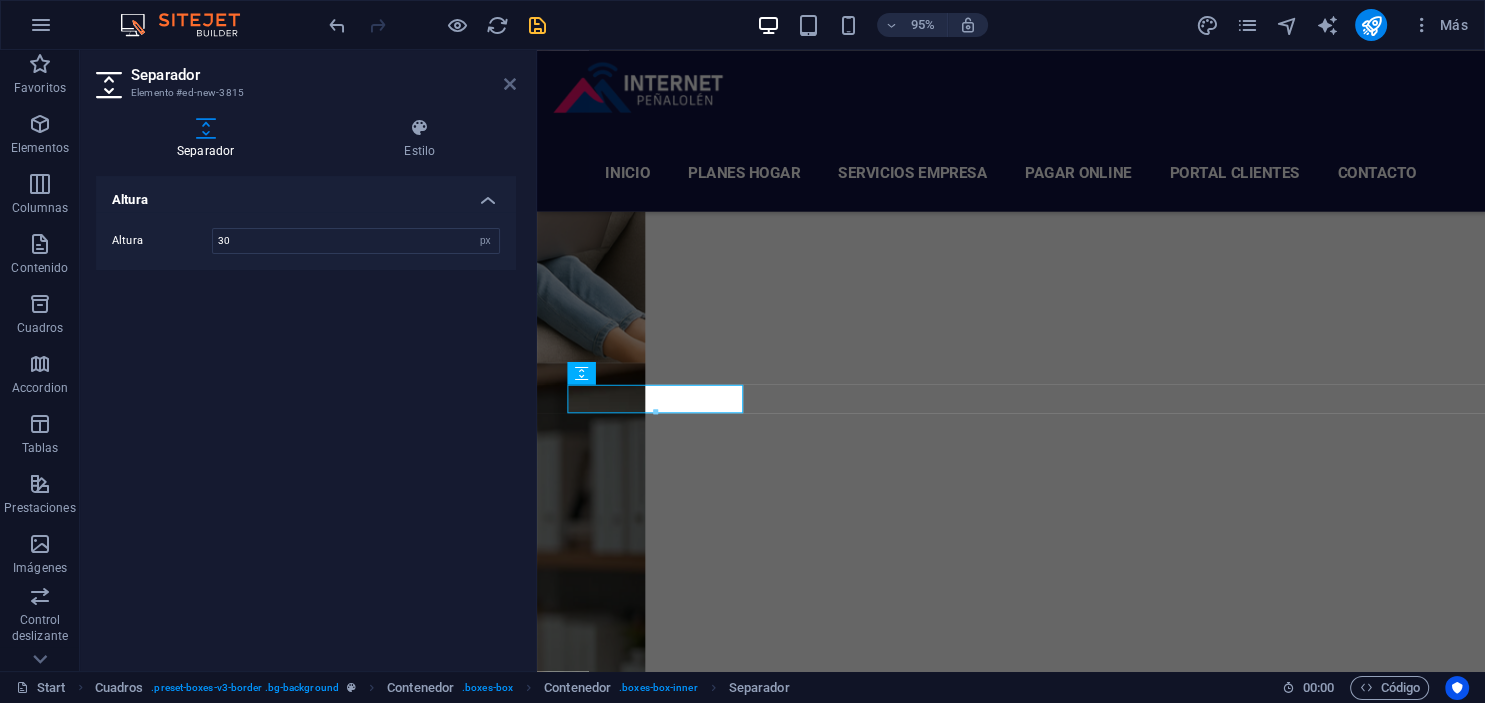 click at bounding box center (510, 84) 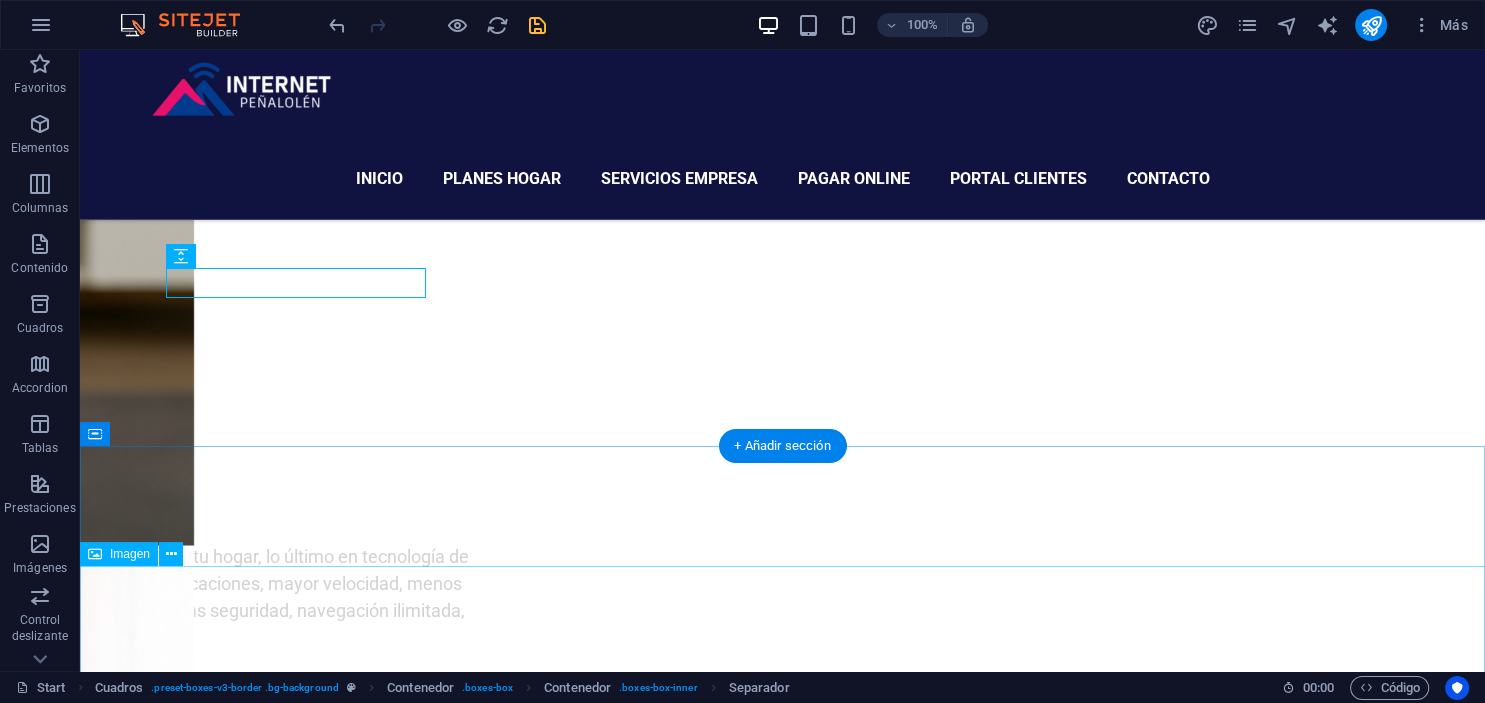 scroll, scrollTop: 3735, scrollLeft: 0, axis: vertical 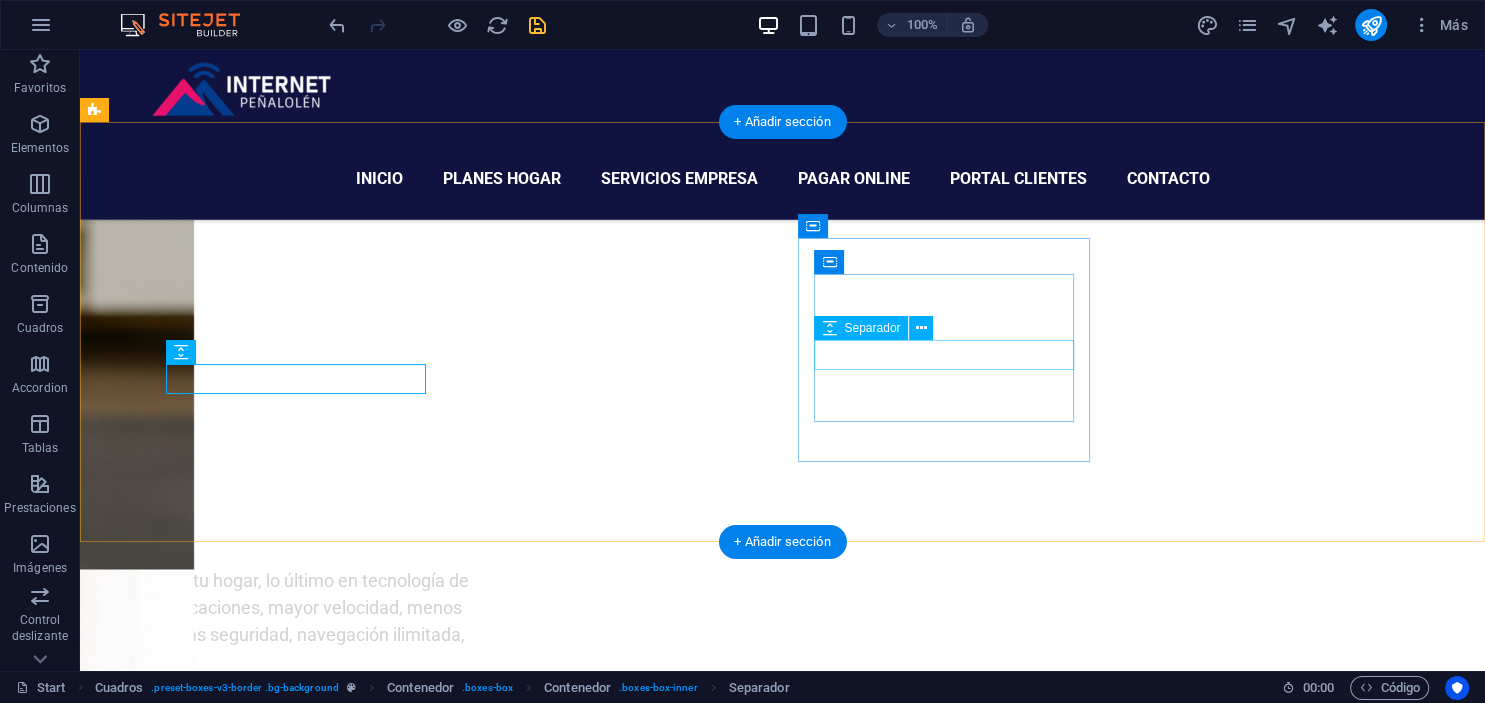 click at bounding box center [242, 11562] 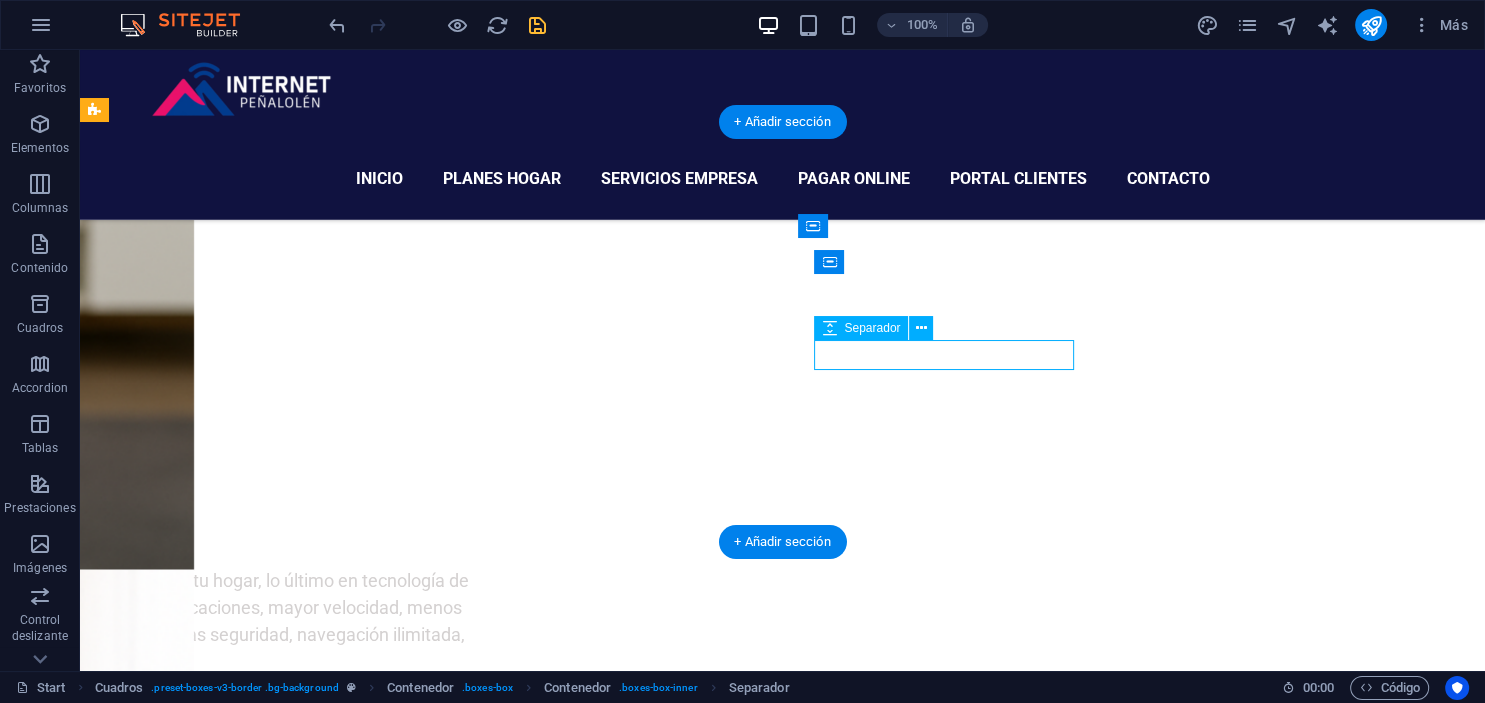 click at bounding box center [242, 11562] 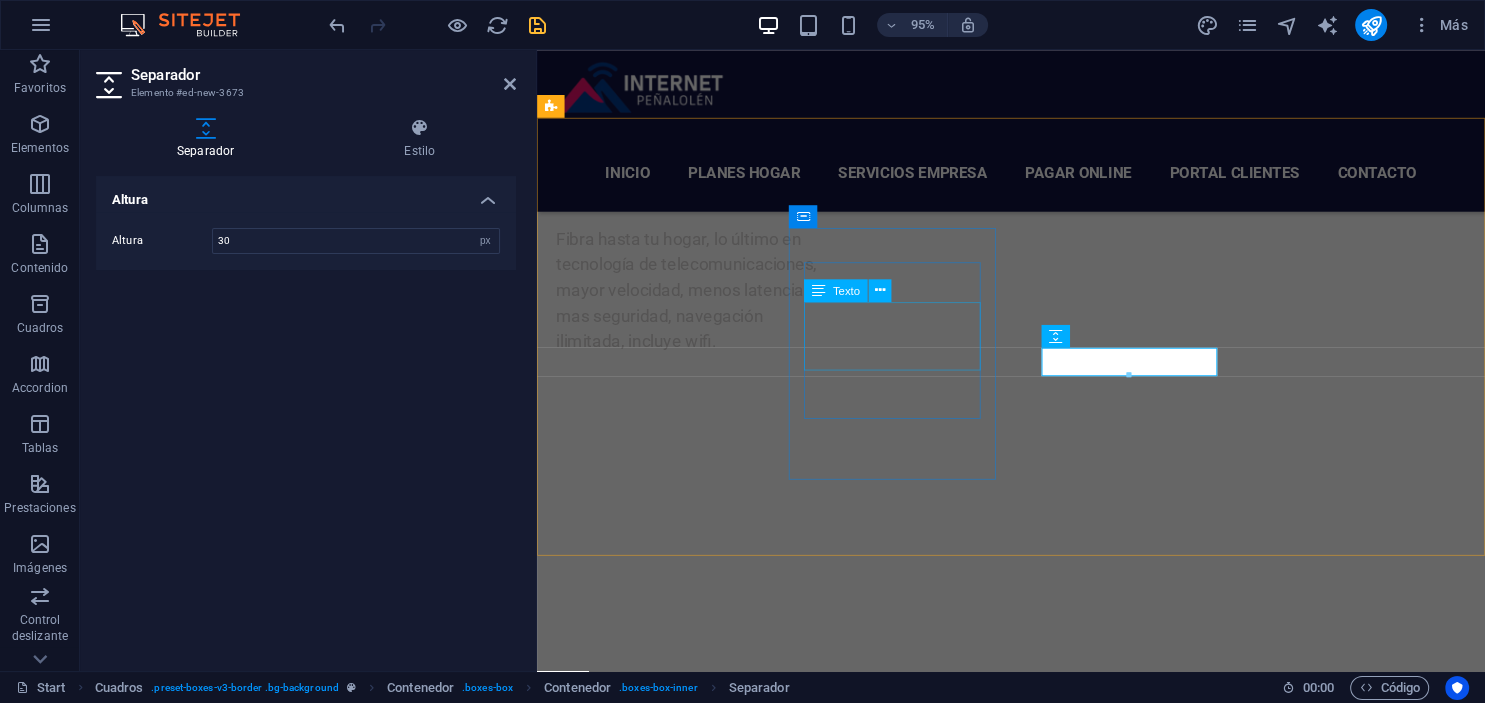 scroll, scrollTop: 4199, scrollLeft: 0, axis: vertical 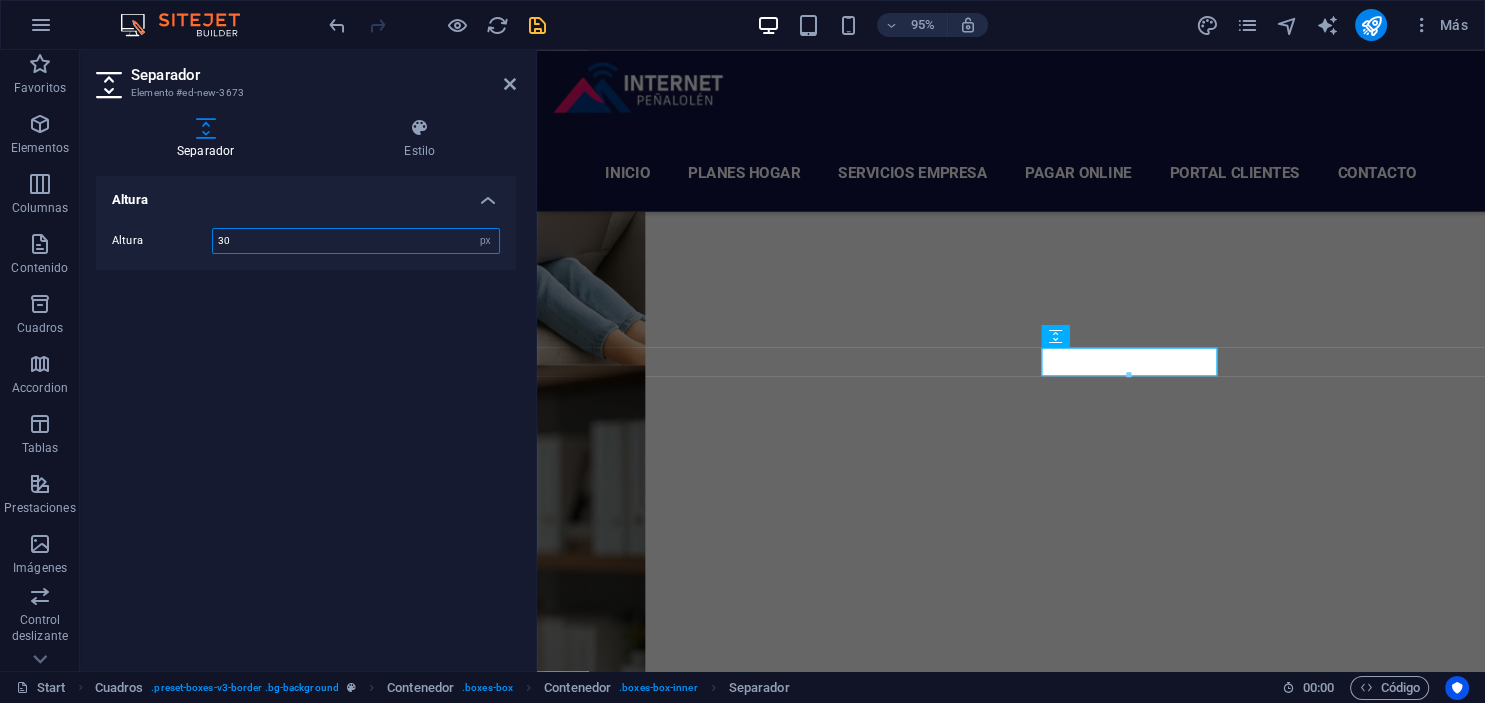 click on "30" at bounding box center [356, 241] 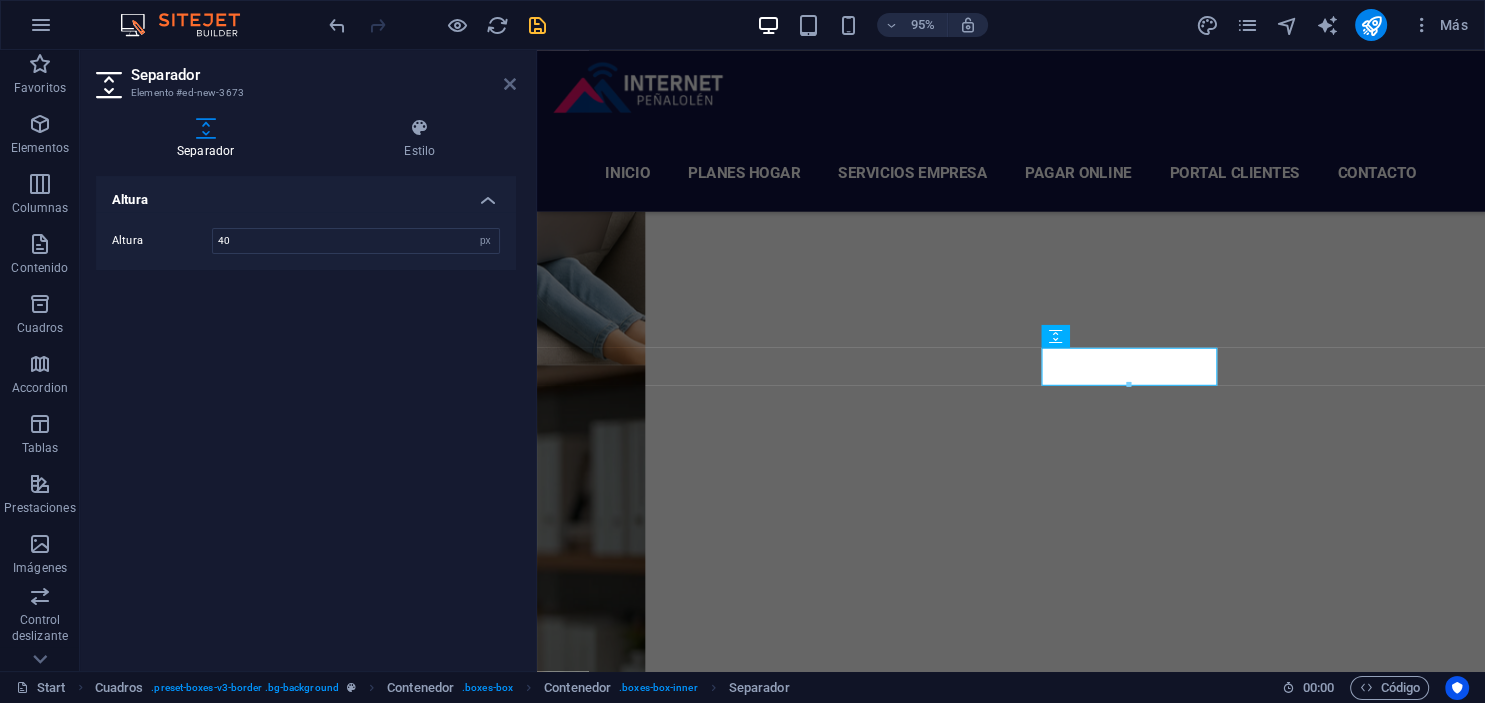 click at bounding box center (510, 84) 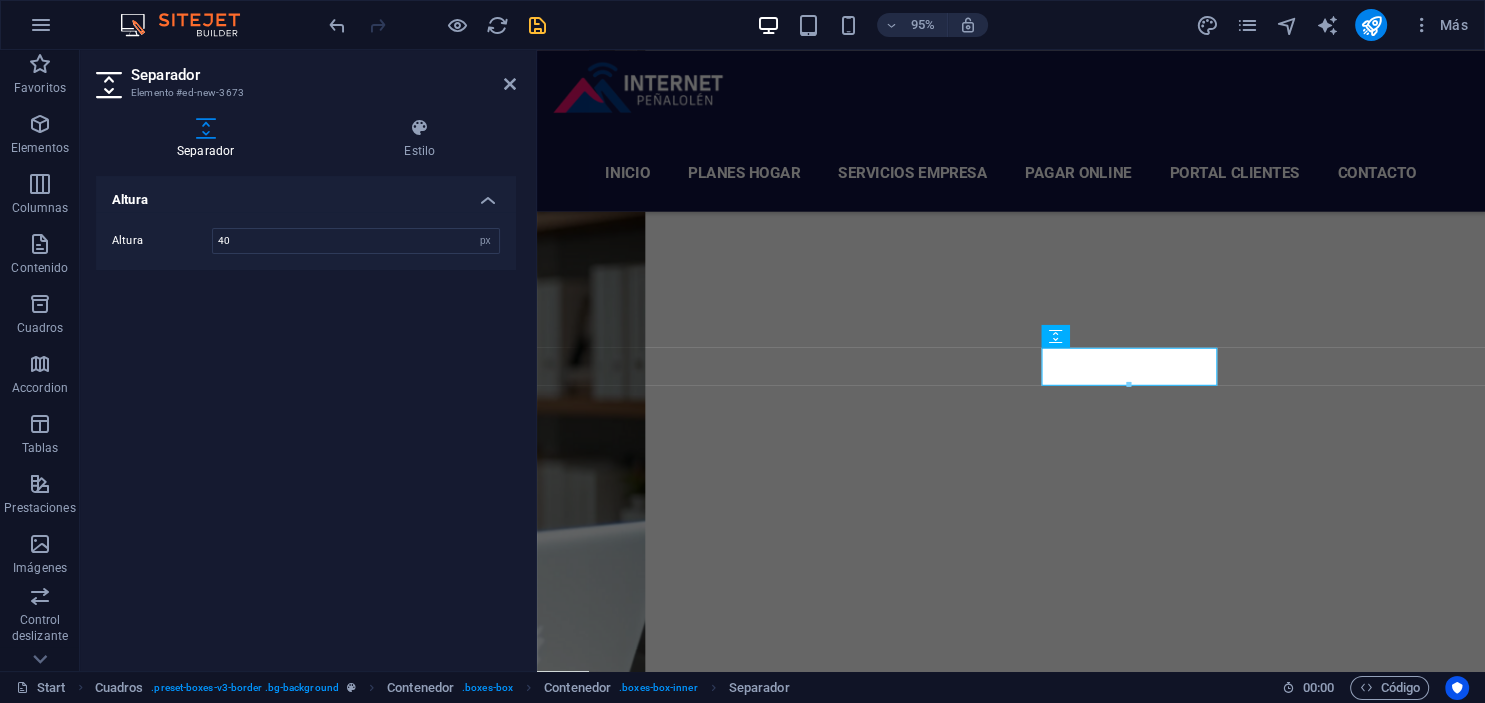 scroll, scrollTop: 3944, scrollLeft: 0, axis: vertical 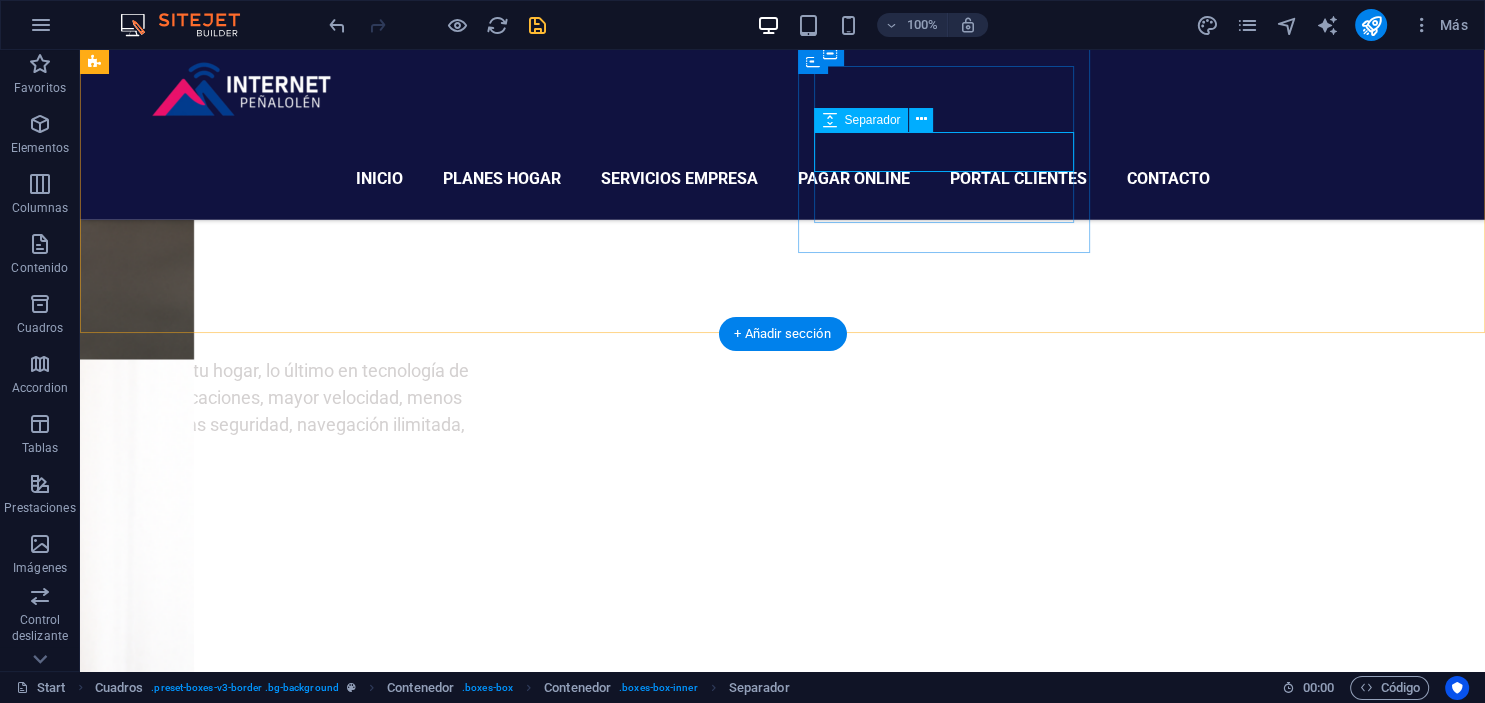 click at bounding box center (242, 11358) 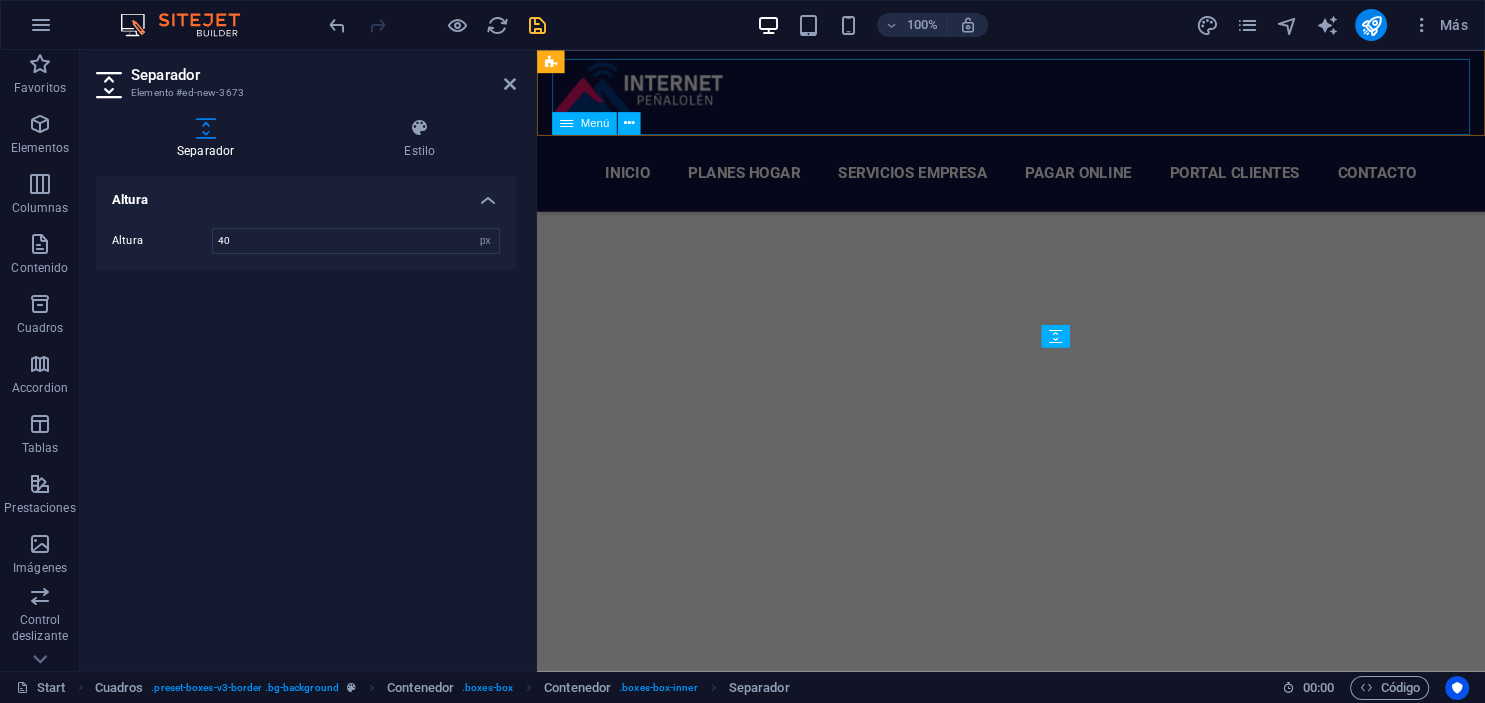 scroll, scrollTop: 4199, scrollLeft: 0, axis: vertical 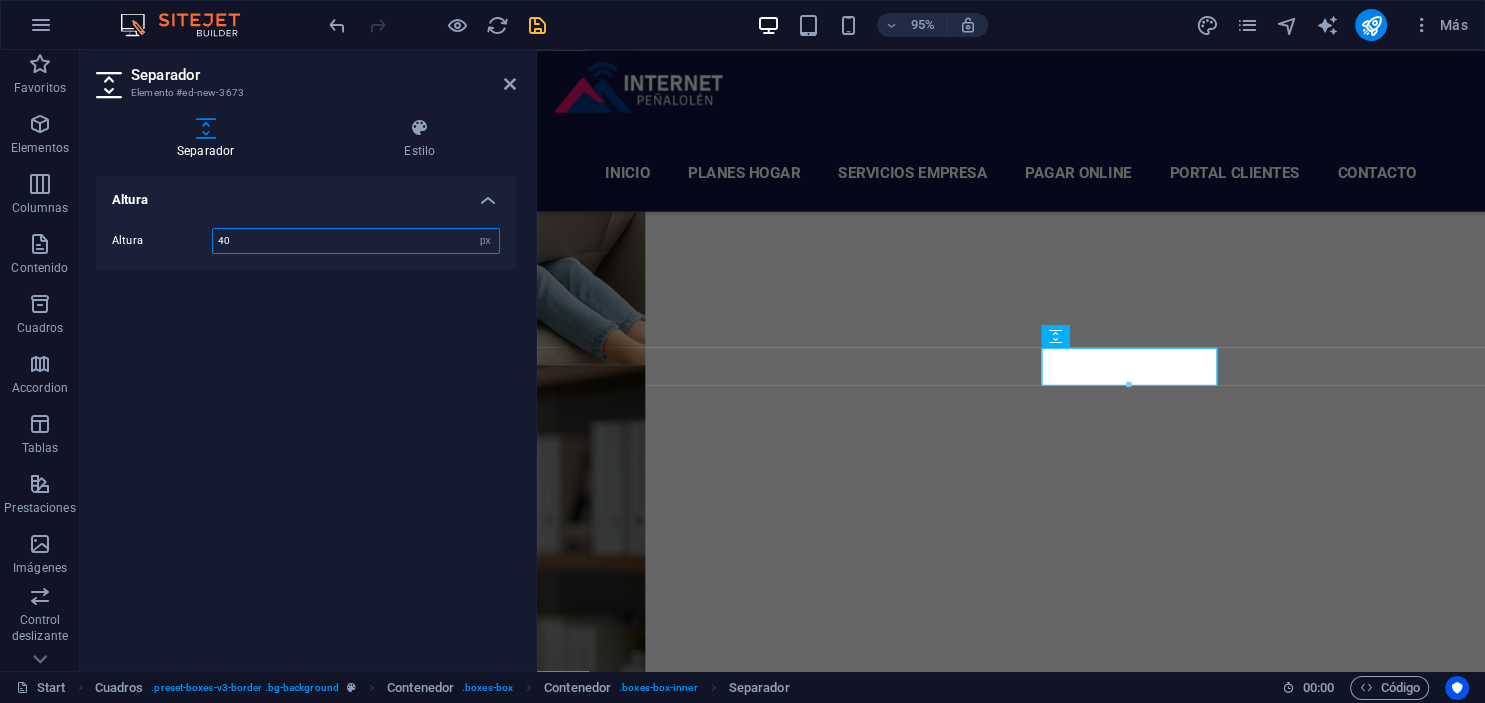 click on "40" at bounding box center (356, 241) 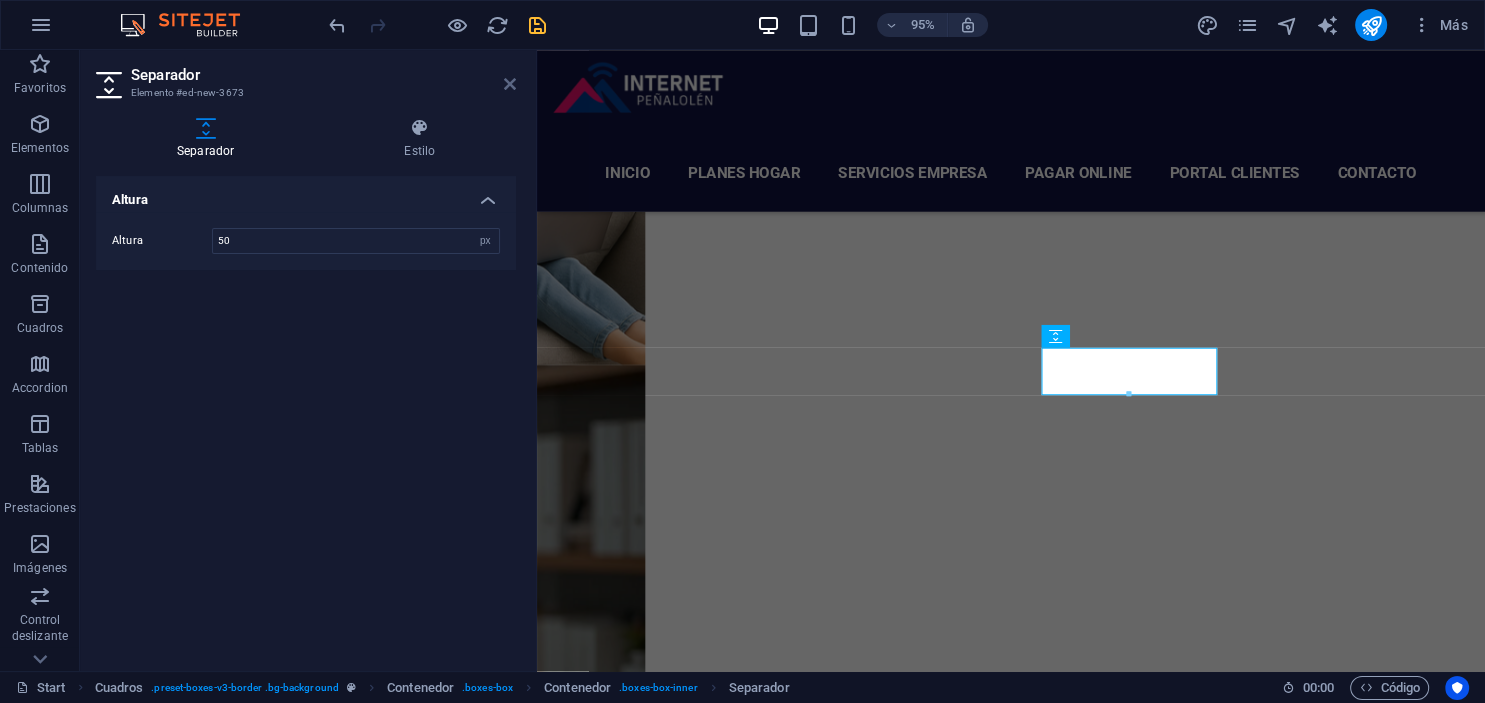 click at bounding box center [510, 84] 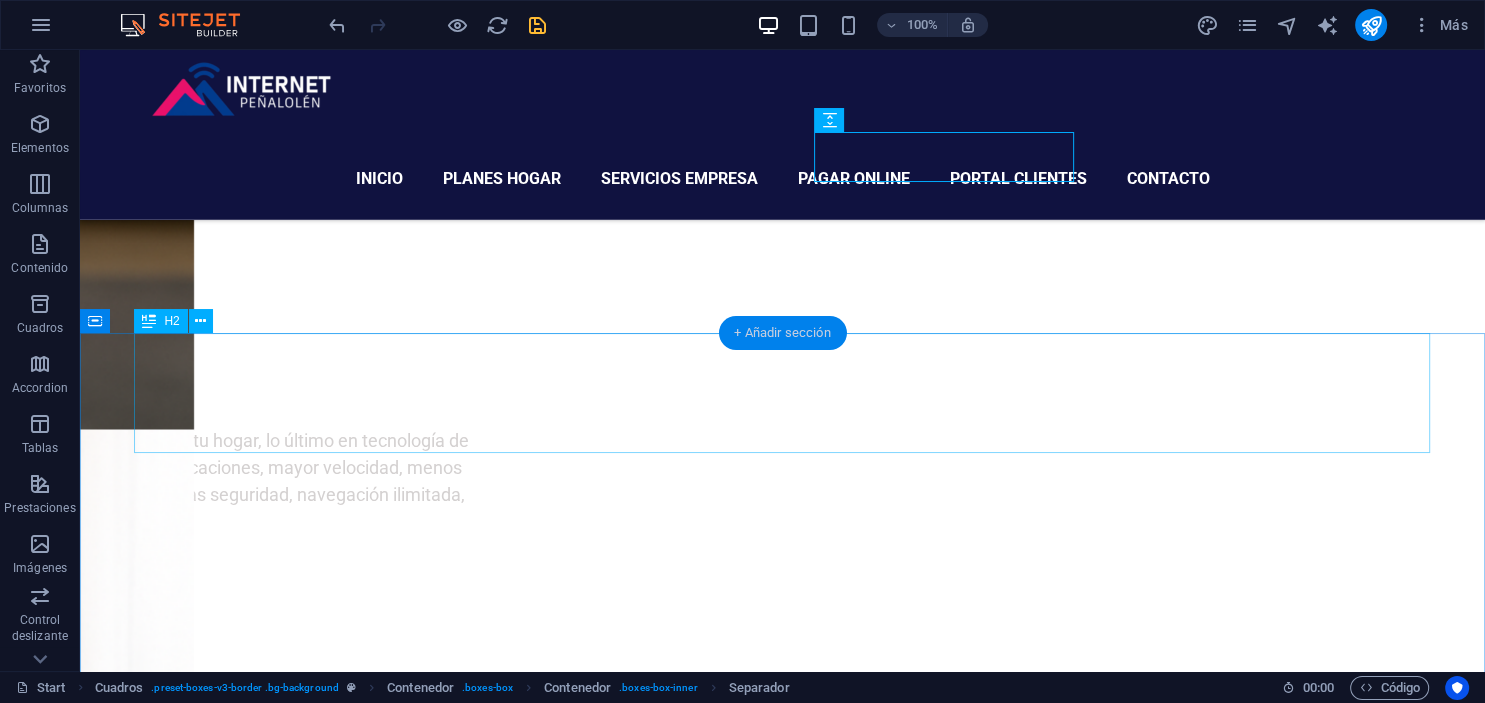scroll, scrollTop: 3838, scrollLeft: 0, axis: vertical 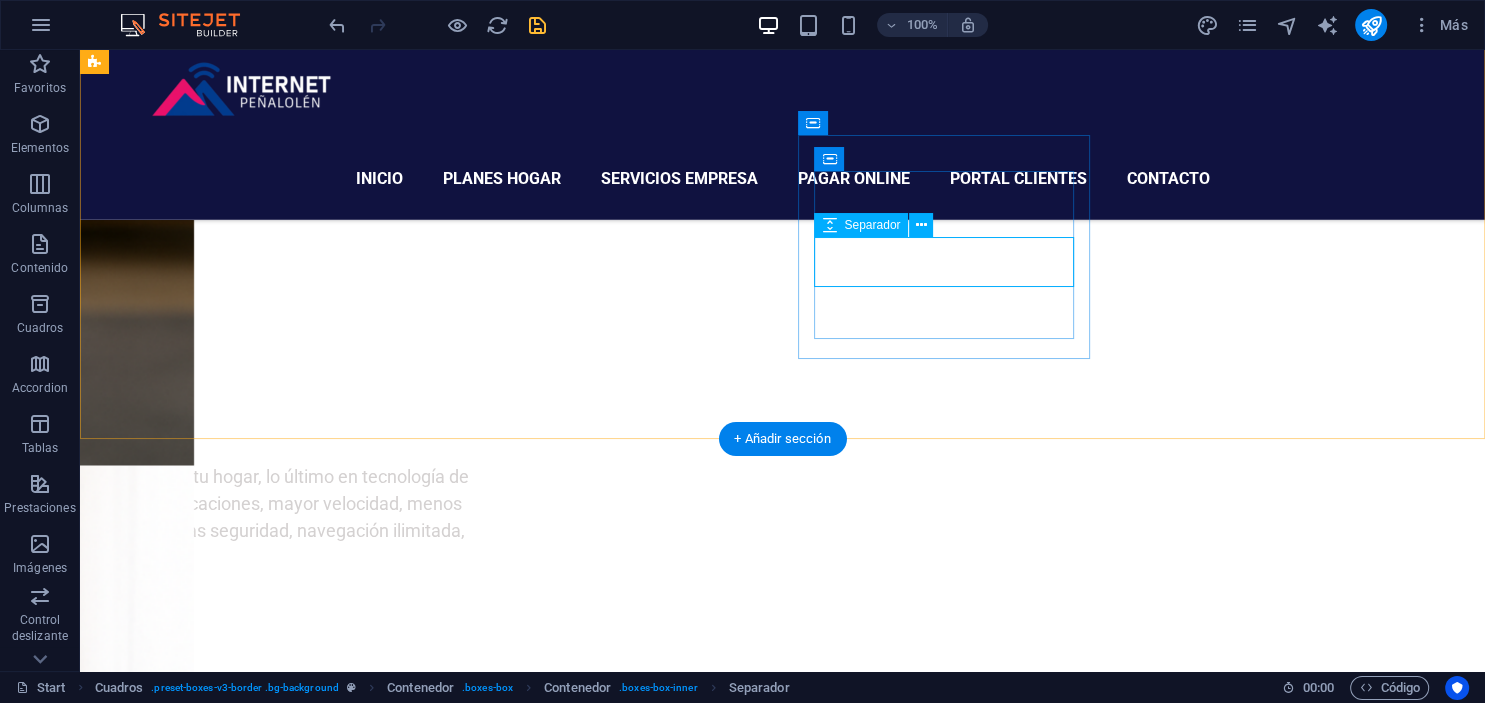 click at bounding box center [242, 11469] 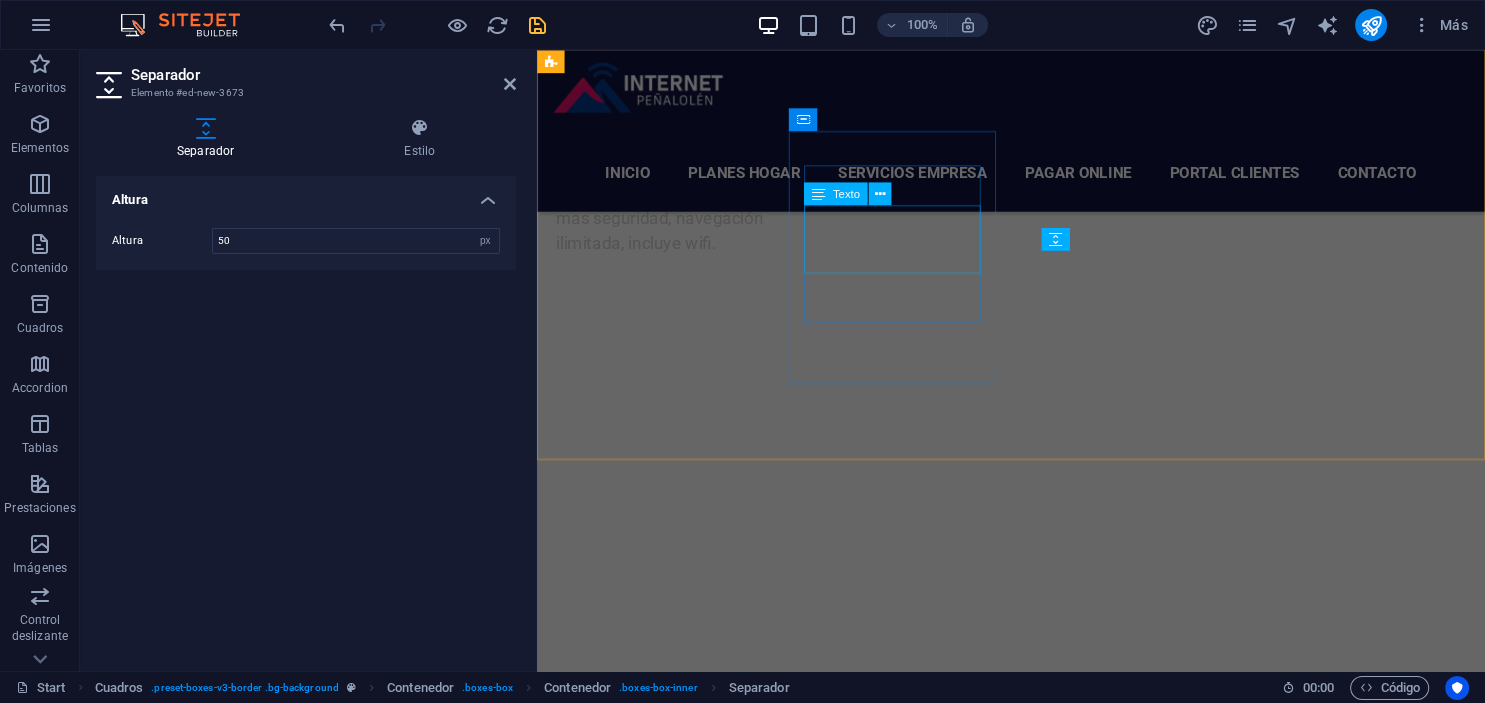 scroll, scrollTop: 4300, scrollLeft: 0, axis: vertical 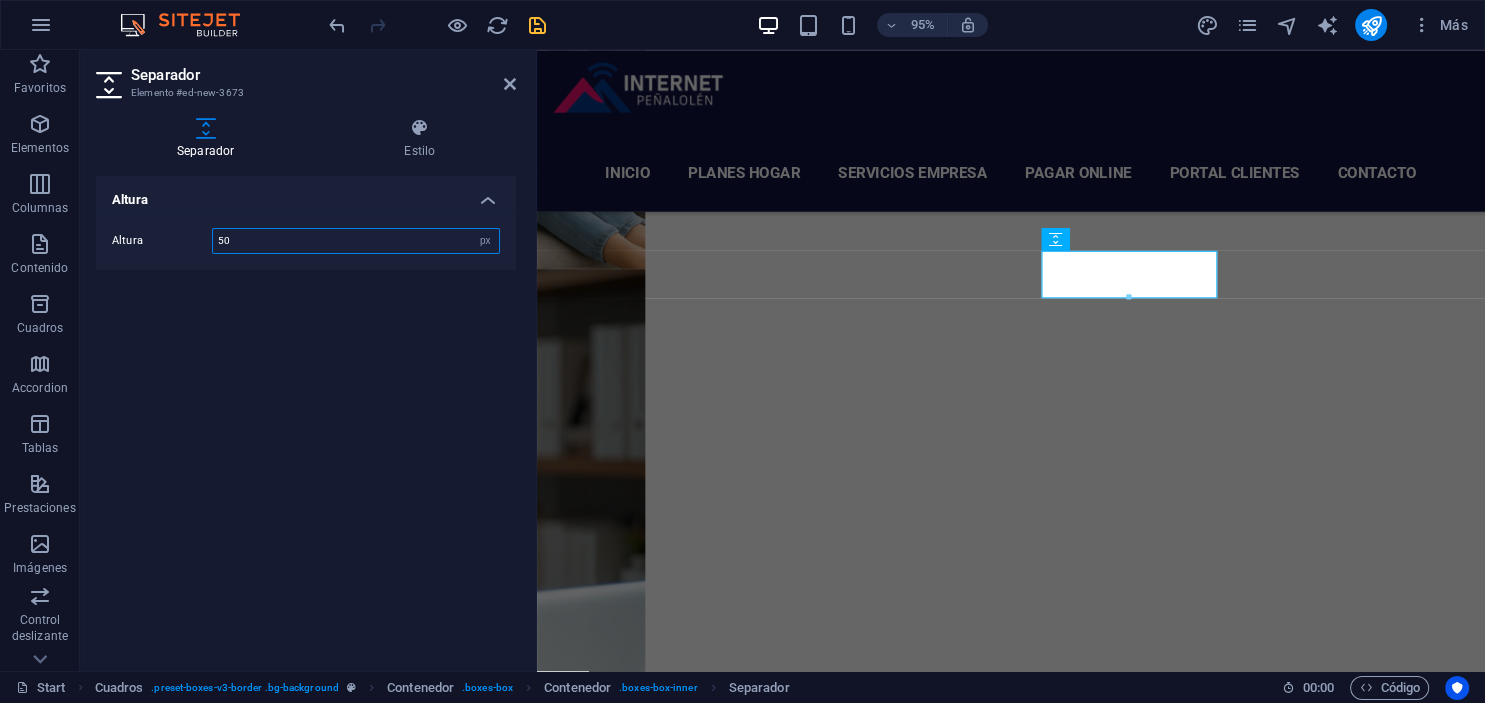click on "50" at bounding box center [356, 241] 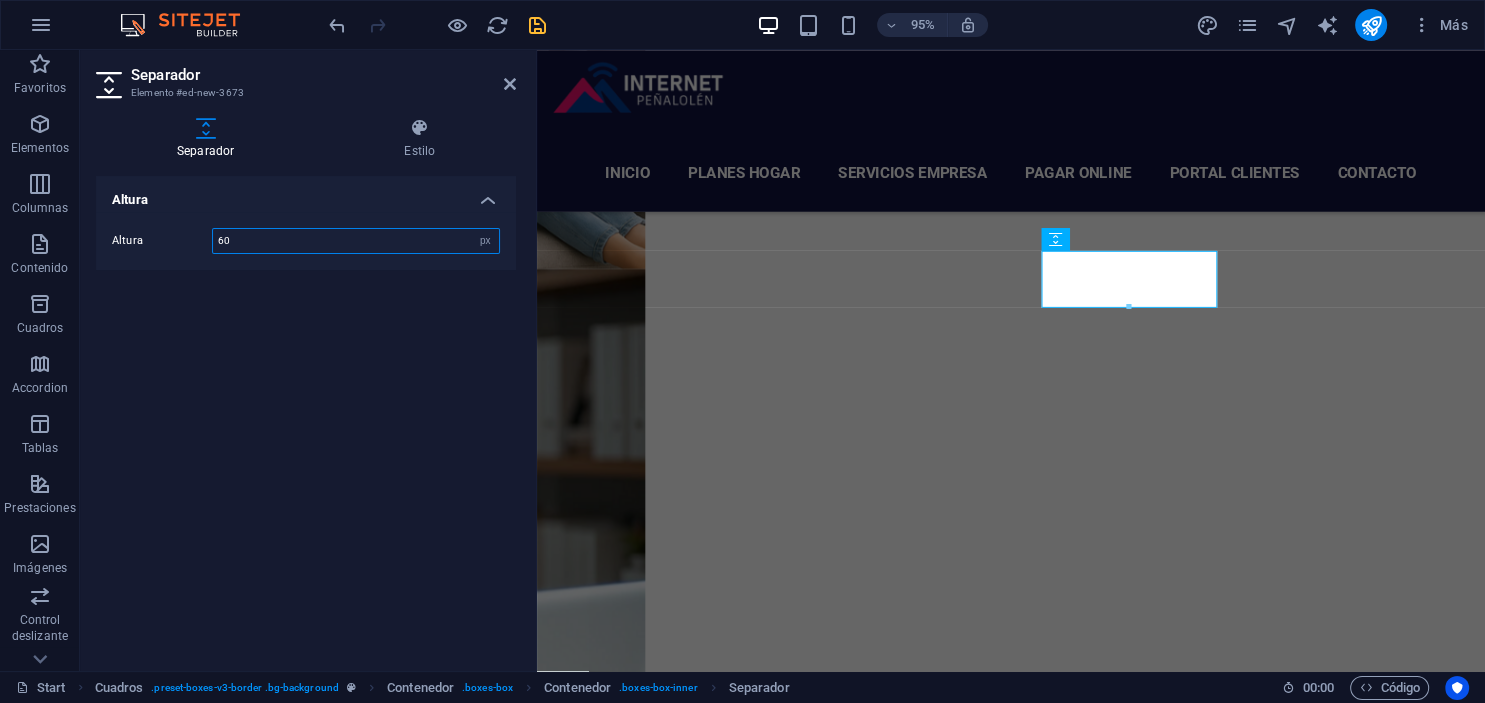 click on "60" at bounding box center (356, 241) 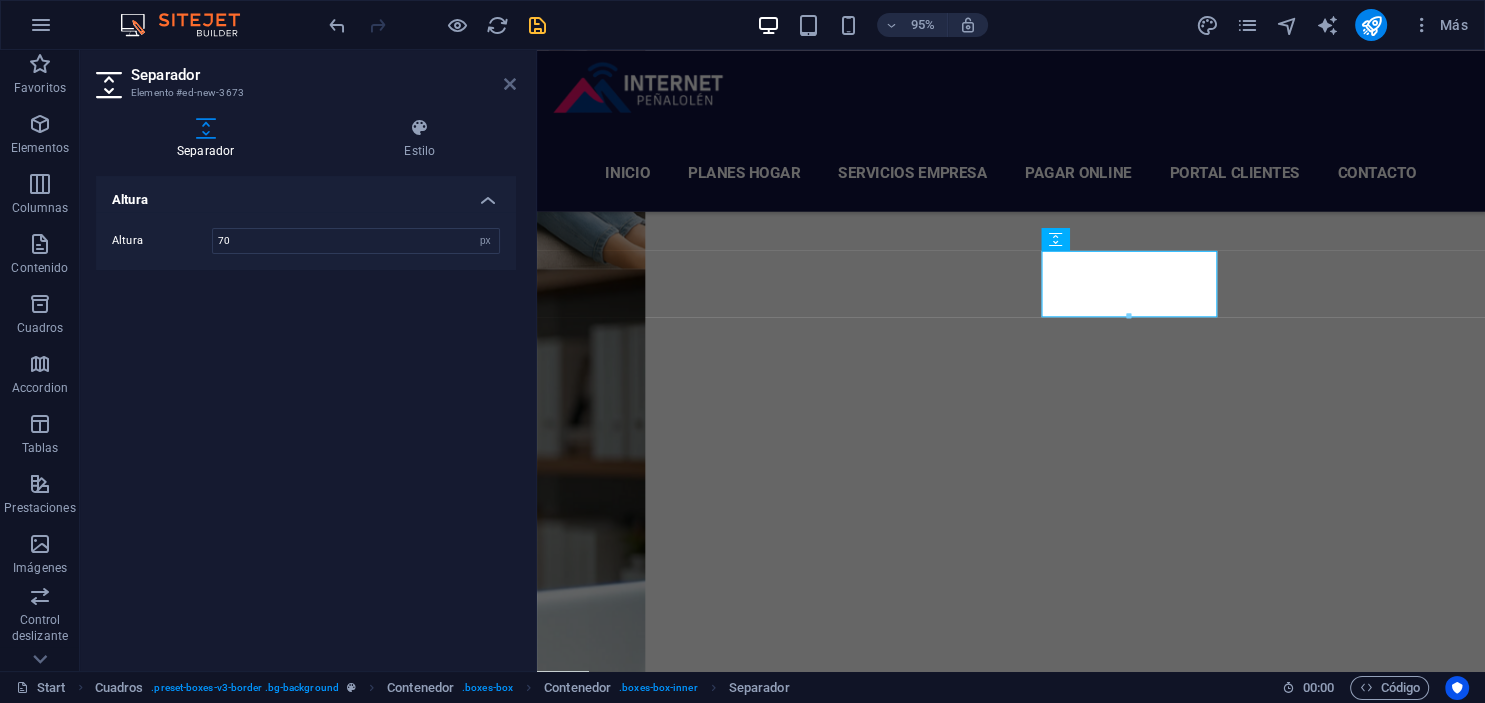 drag, startPoint x: 506, startPoint y: 86, endPoint x: 461, endPoint y: 92, distance: 45.39824 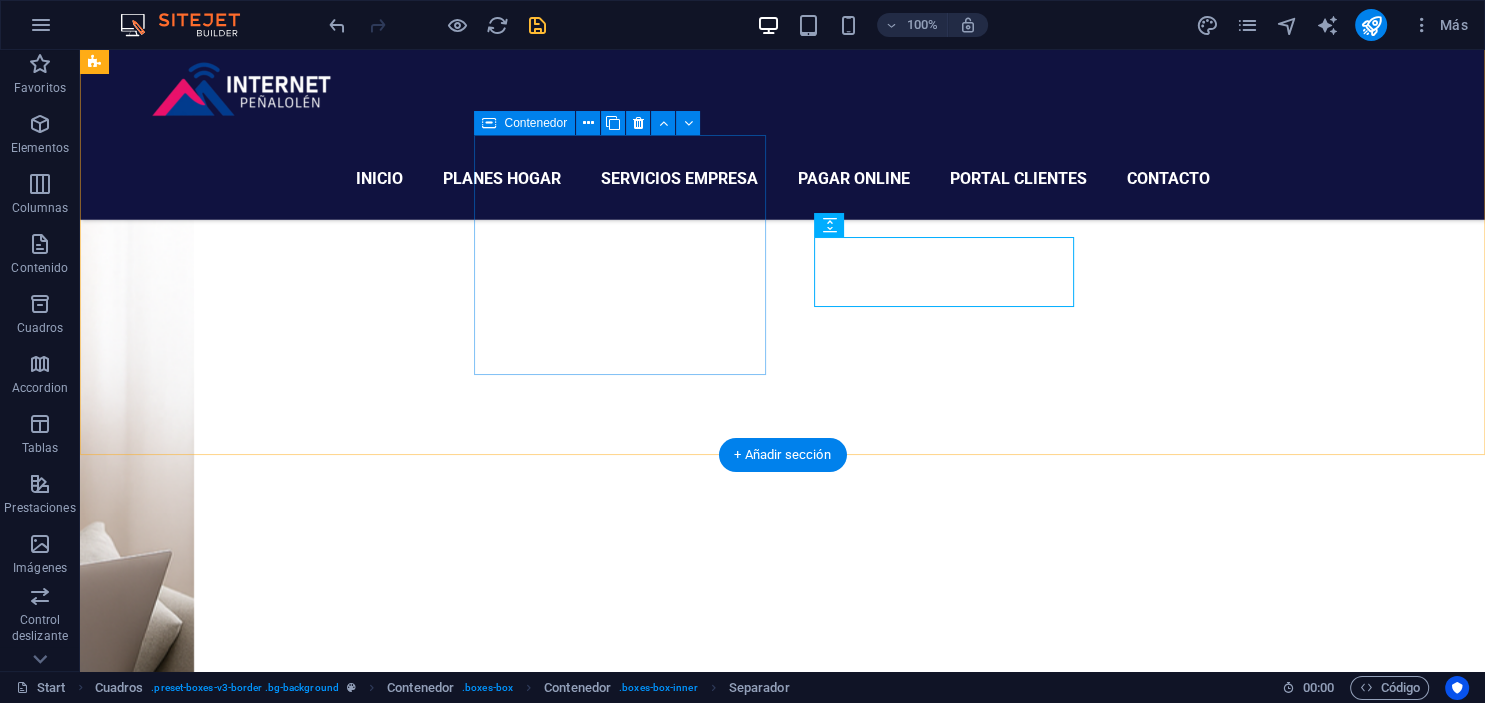 scroll, scrollTop: 3838, scrollLeft: 0, axis: vertical 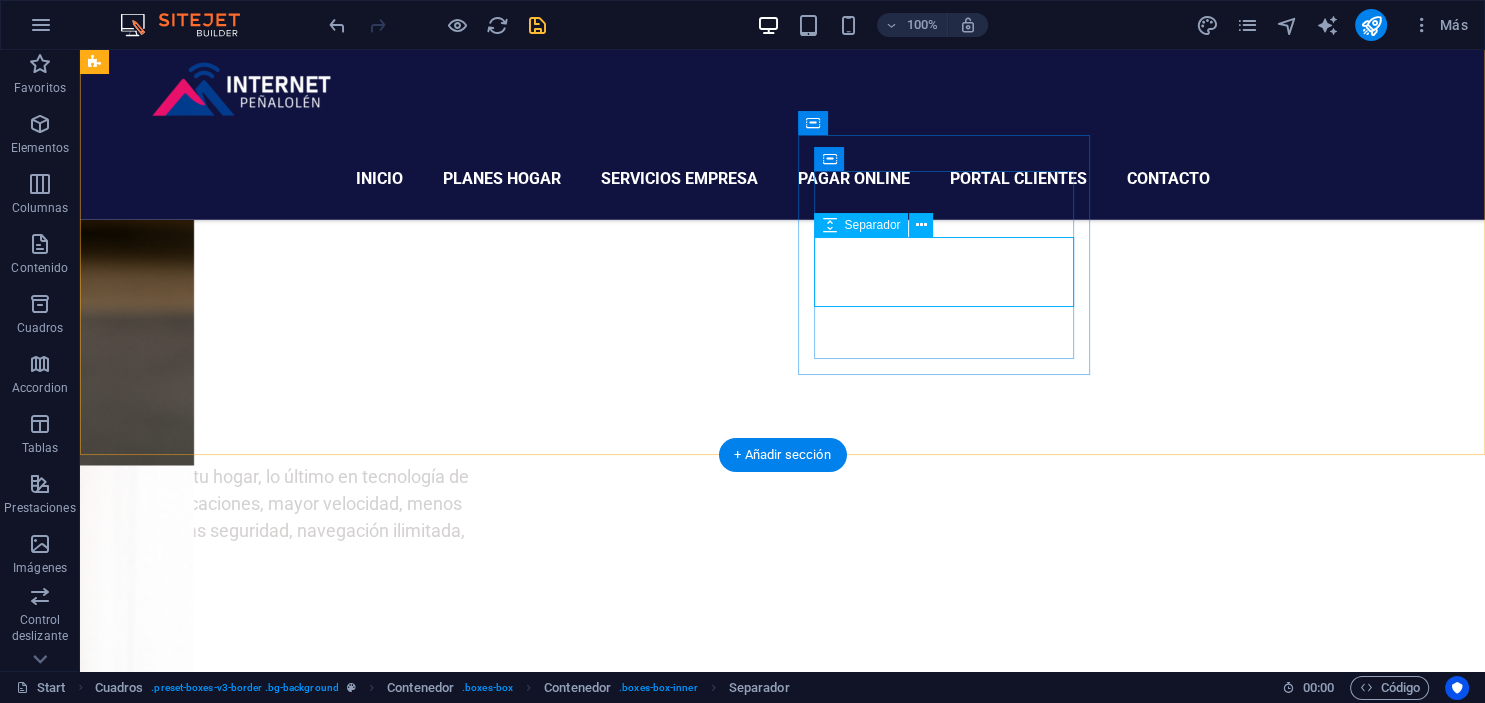 click at bounding box center [242, 11479] 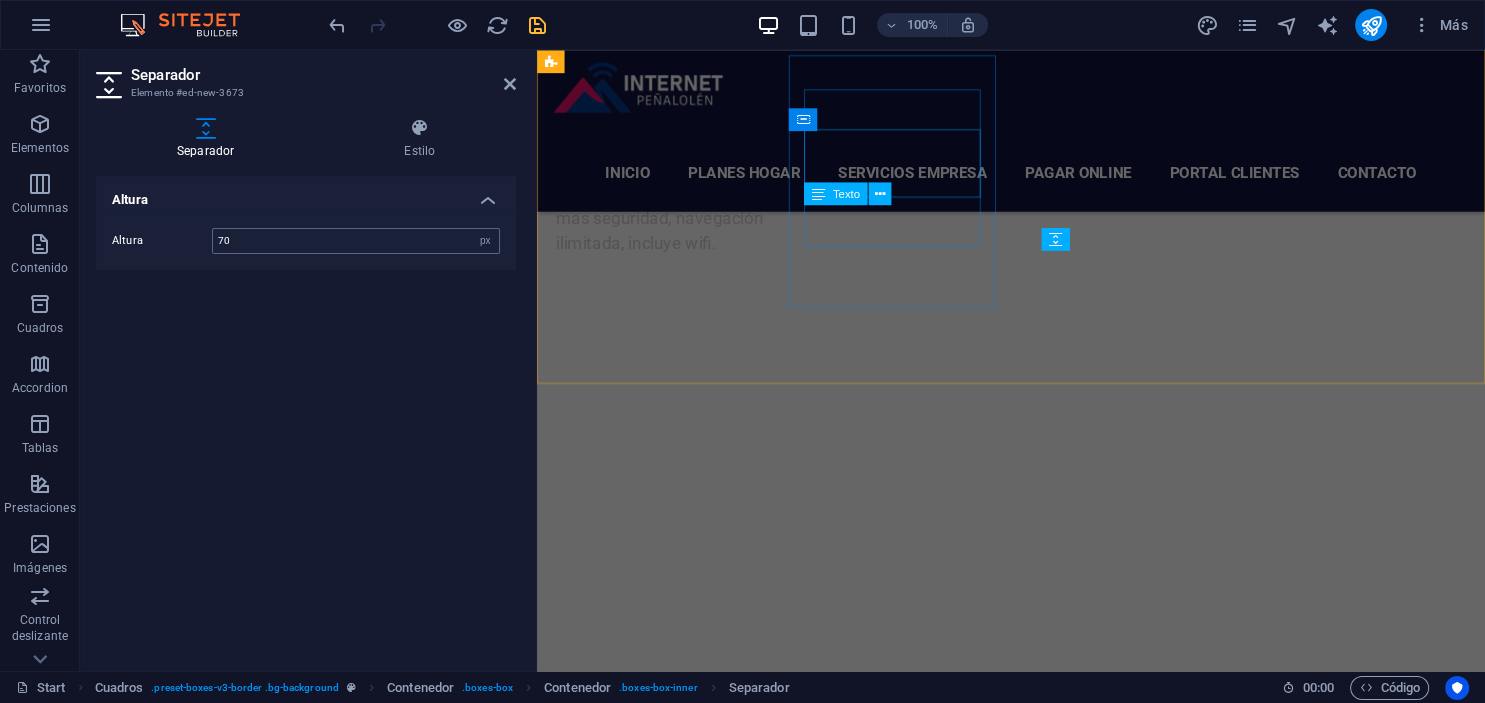 scroll, scrollTop: 4300, scrollLeft: 0, axis: vertical 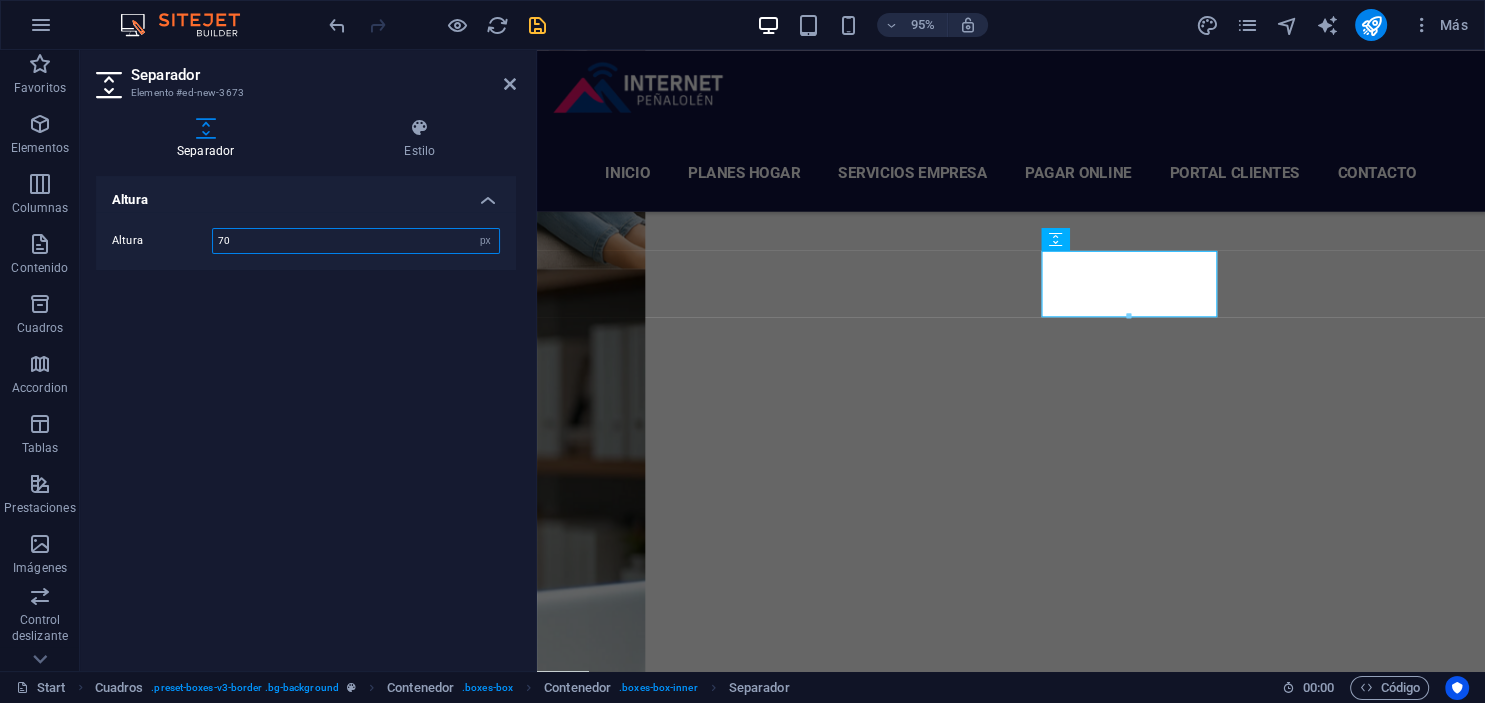 click on "70" at bounding box center (356, 241) 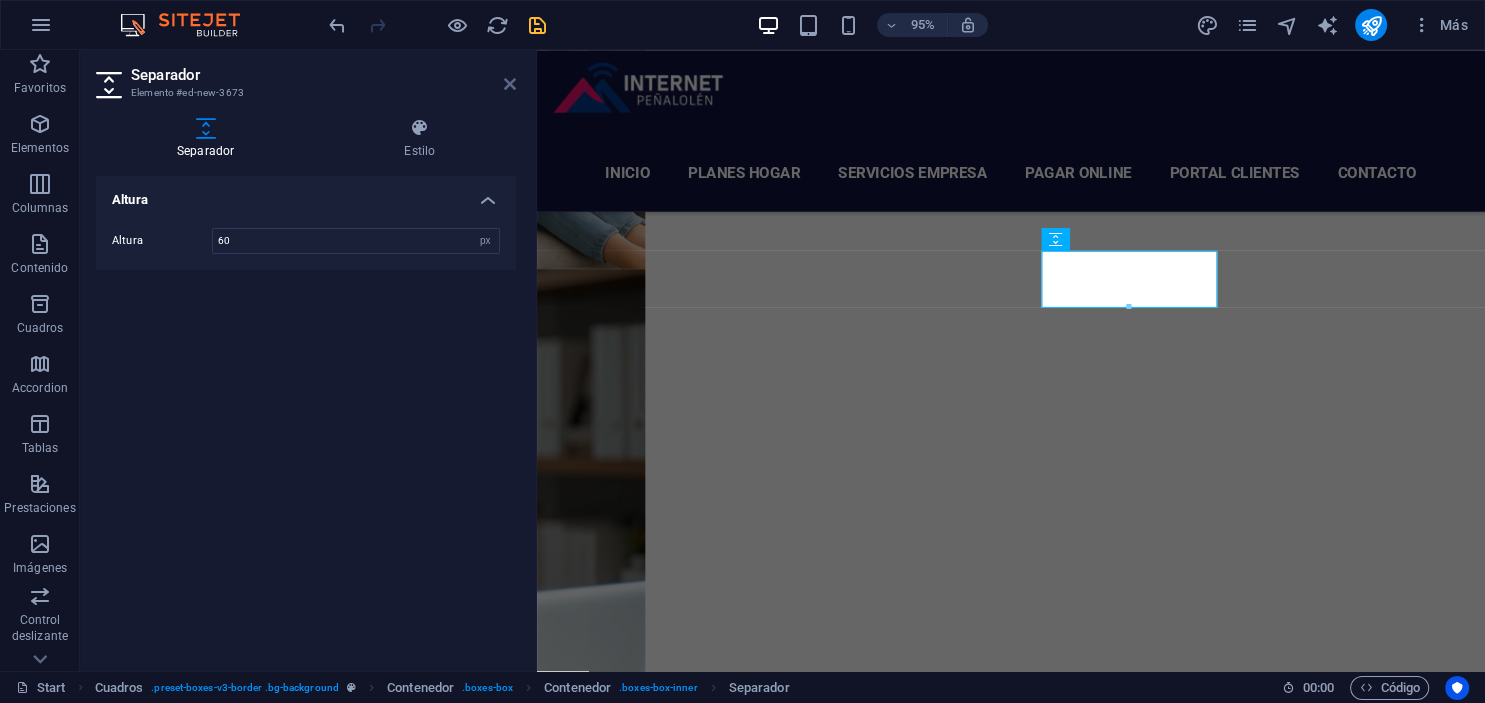 click at bounding box center [510, 84] 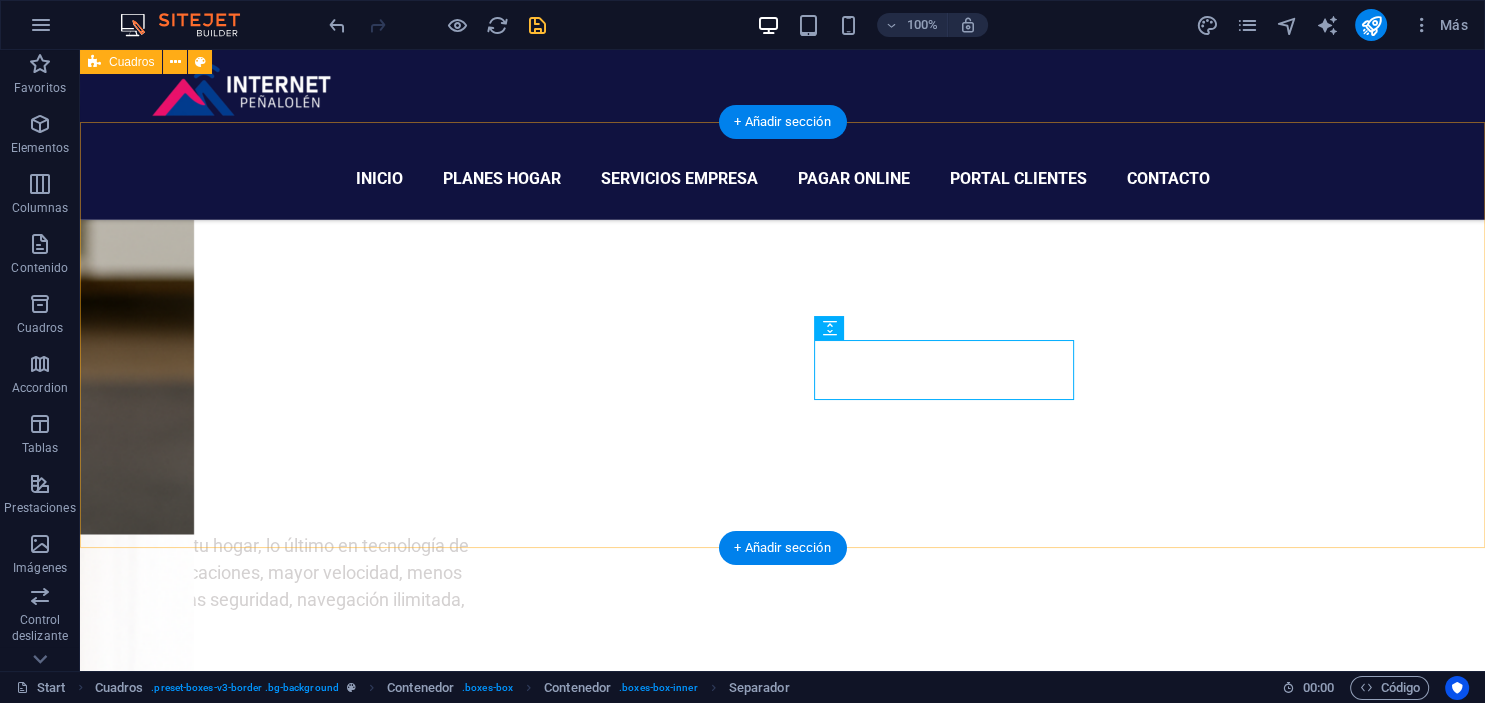 scroll, scrollTop: 3733, scrollLeft: 0, axis: vertical 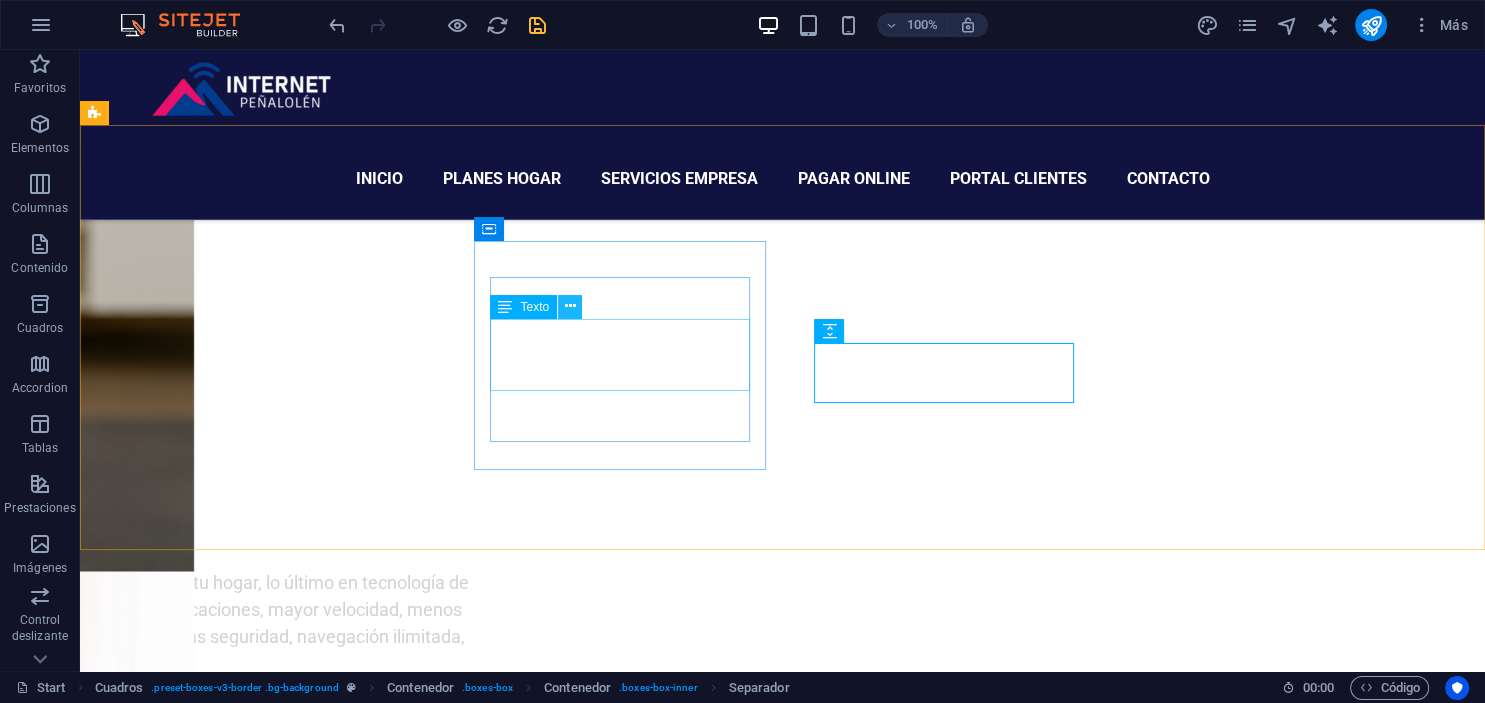 click at bounding box center (570, 306) 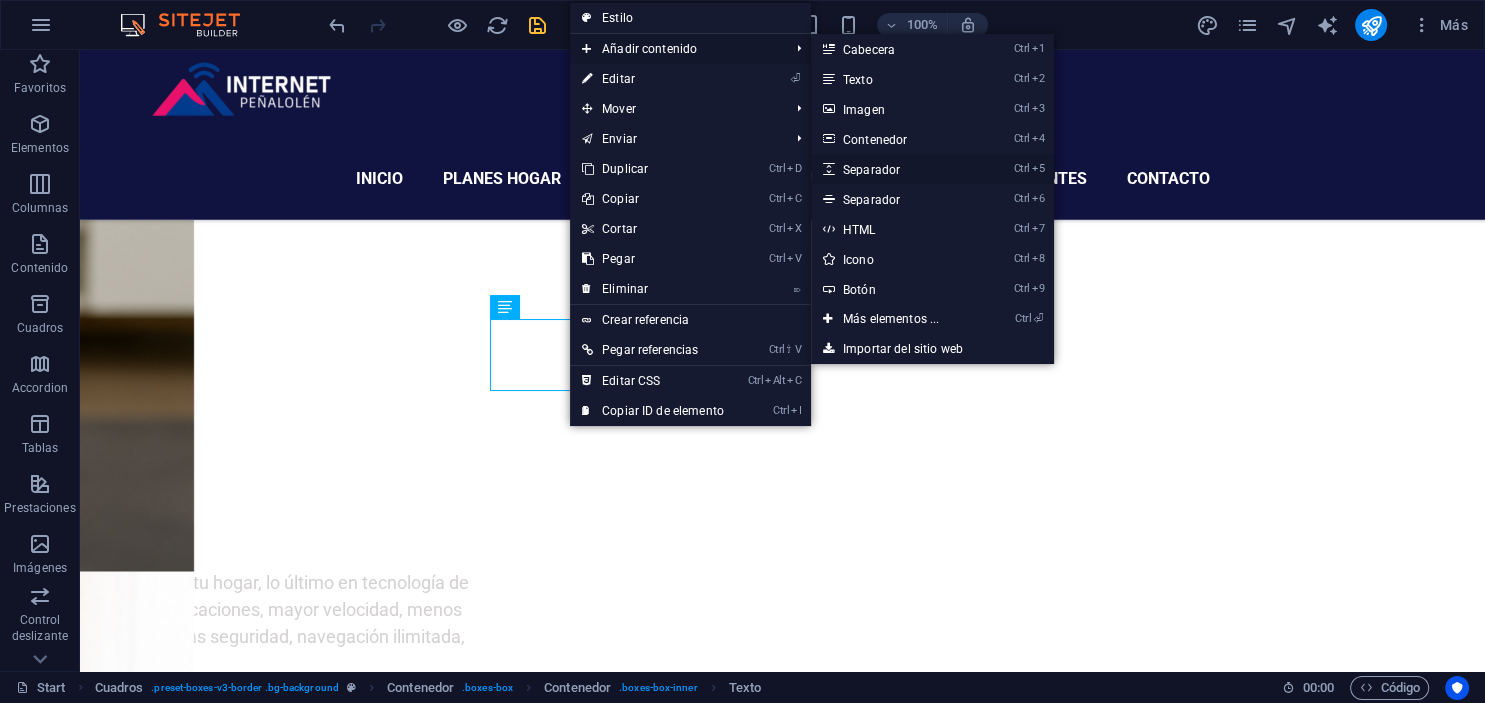 click on "Ctrl 5  Separador" at bounding box center [895, 169] 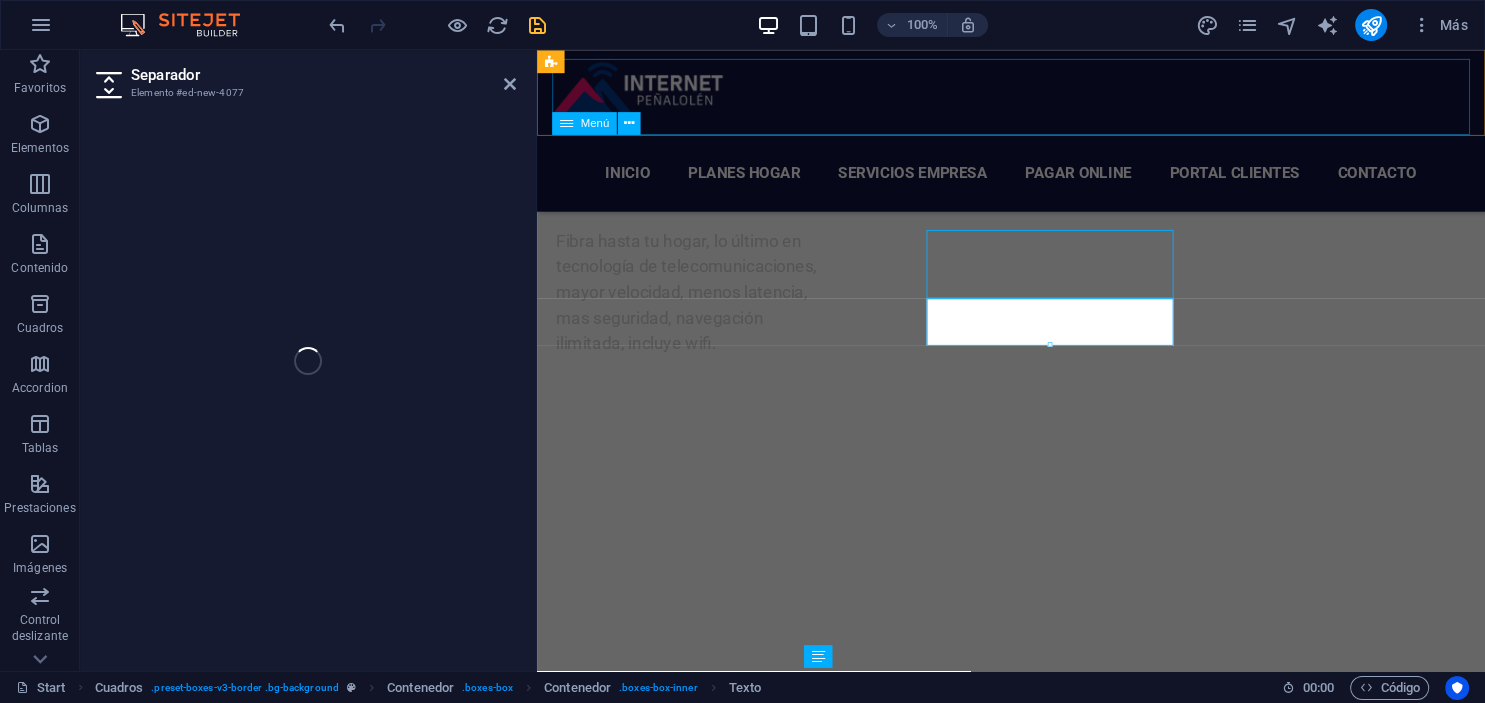 scroll, scrollTop: 4233, scrollLeft: 0, axis: vertical 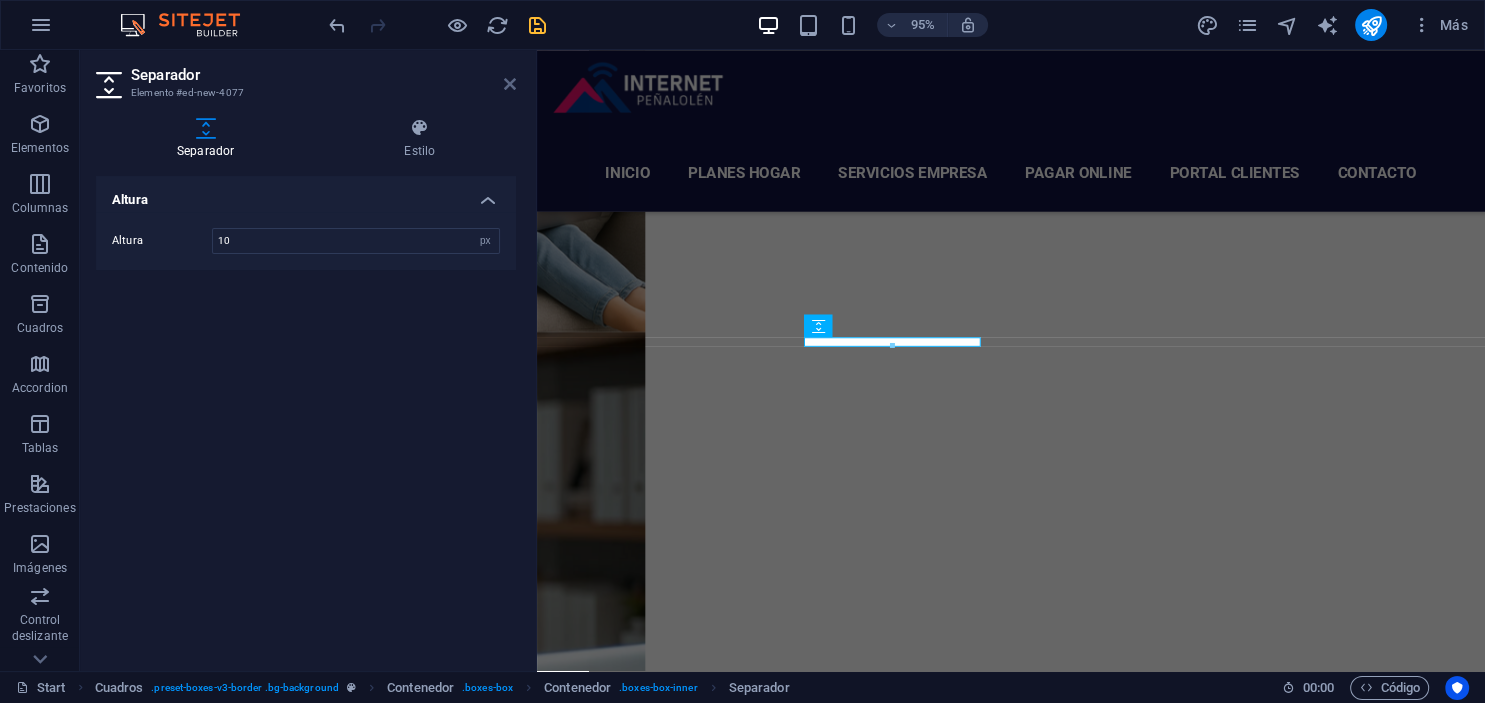 drag, startPoint x: 506, startPoint y: 87, endPoint x: 413, endPoint y: 108, distance: 95.34149 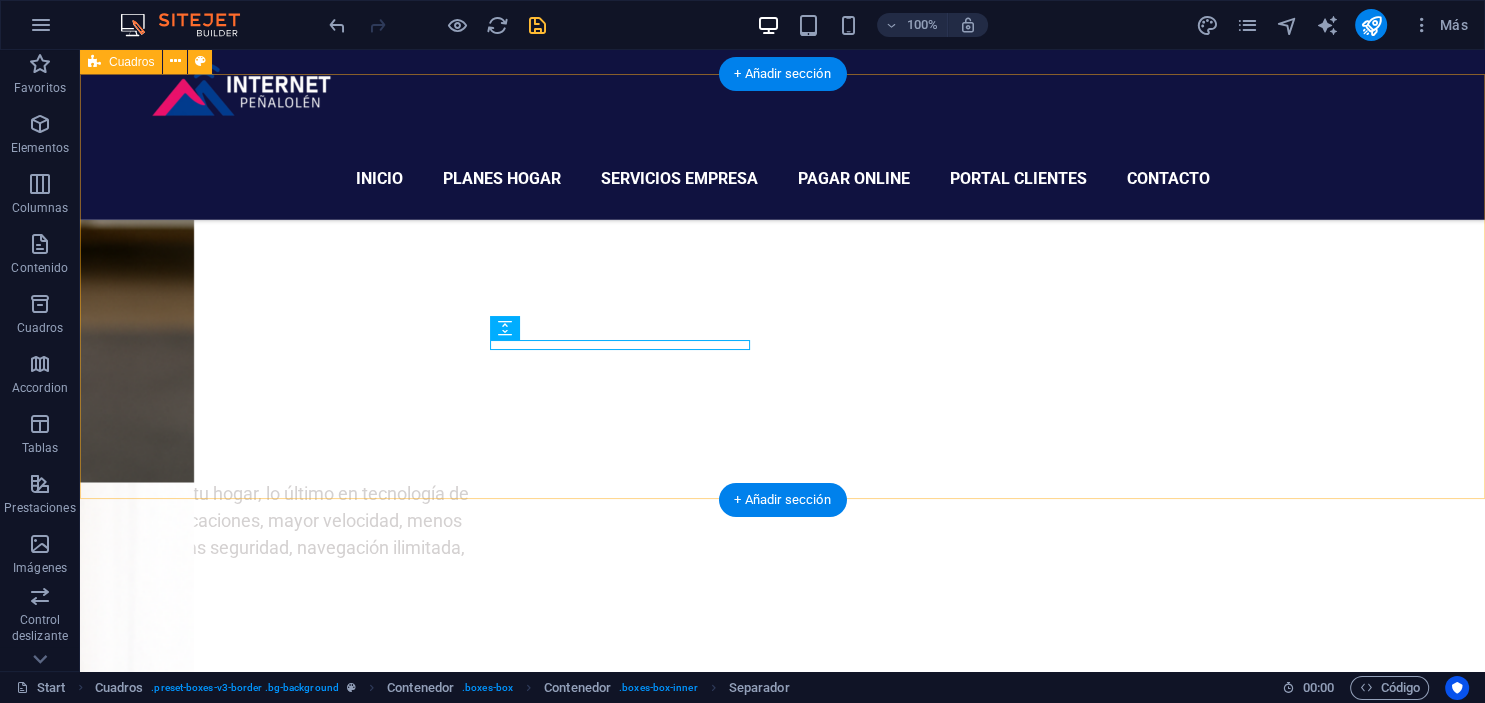 scroll, scrollTop: 3767, scrollLeft: 0, axis: vertical 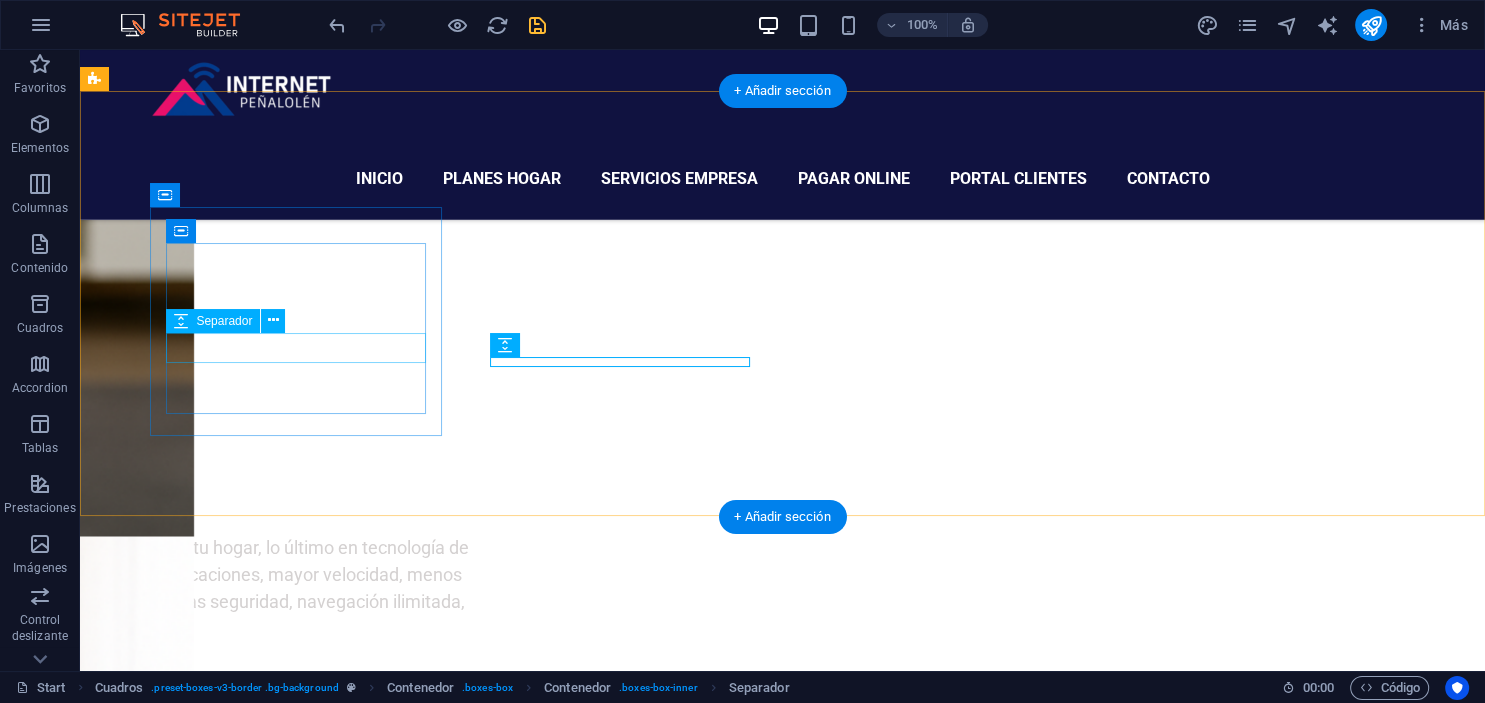click at bounding box center [242, 11008] 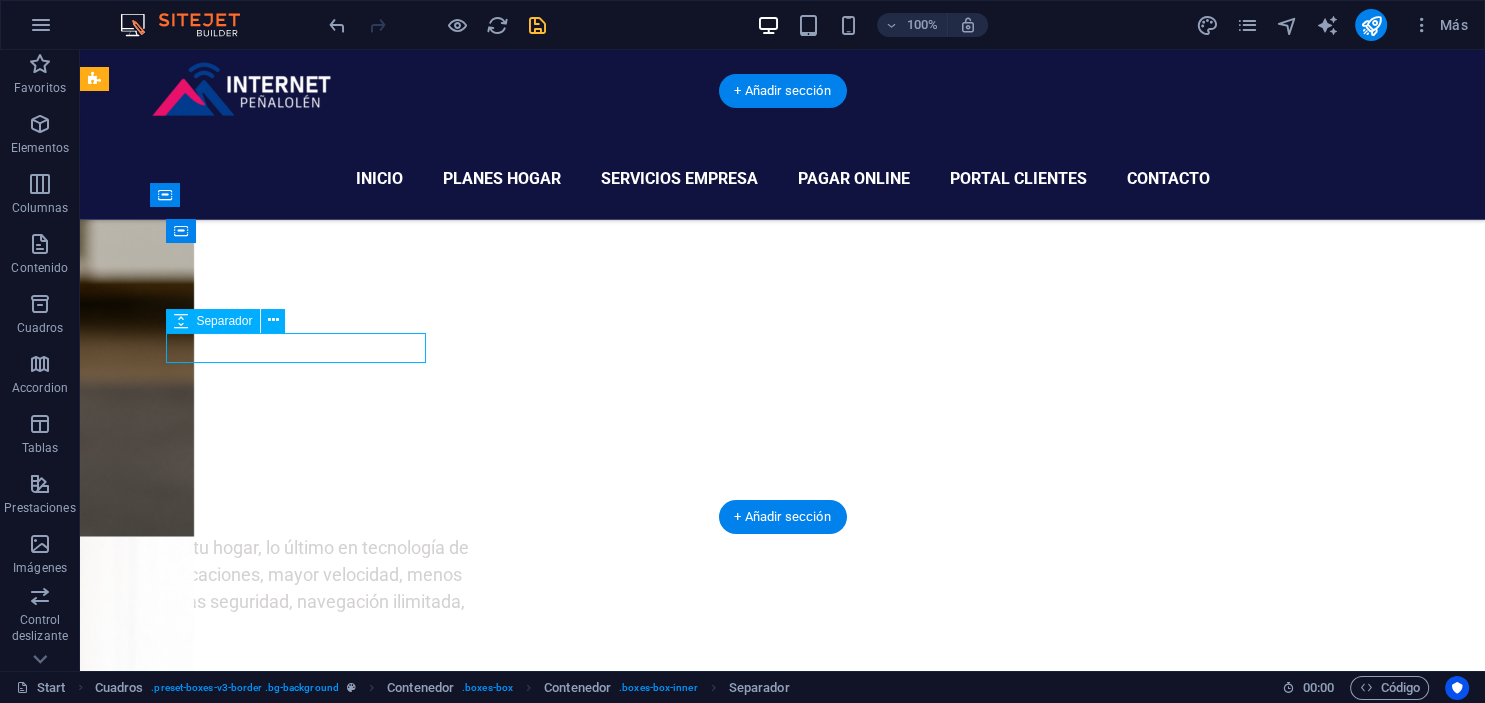 click at bounding box center [242, 11008] 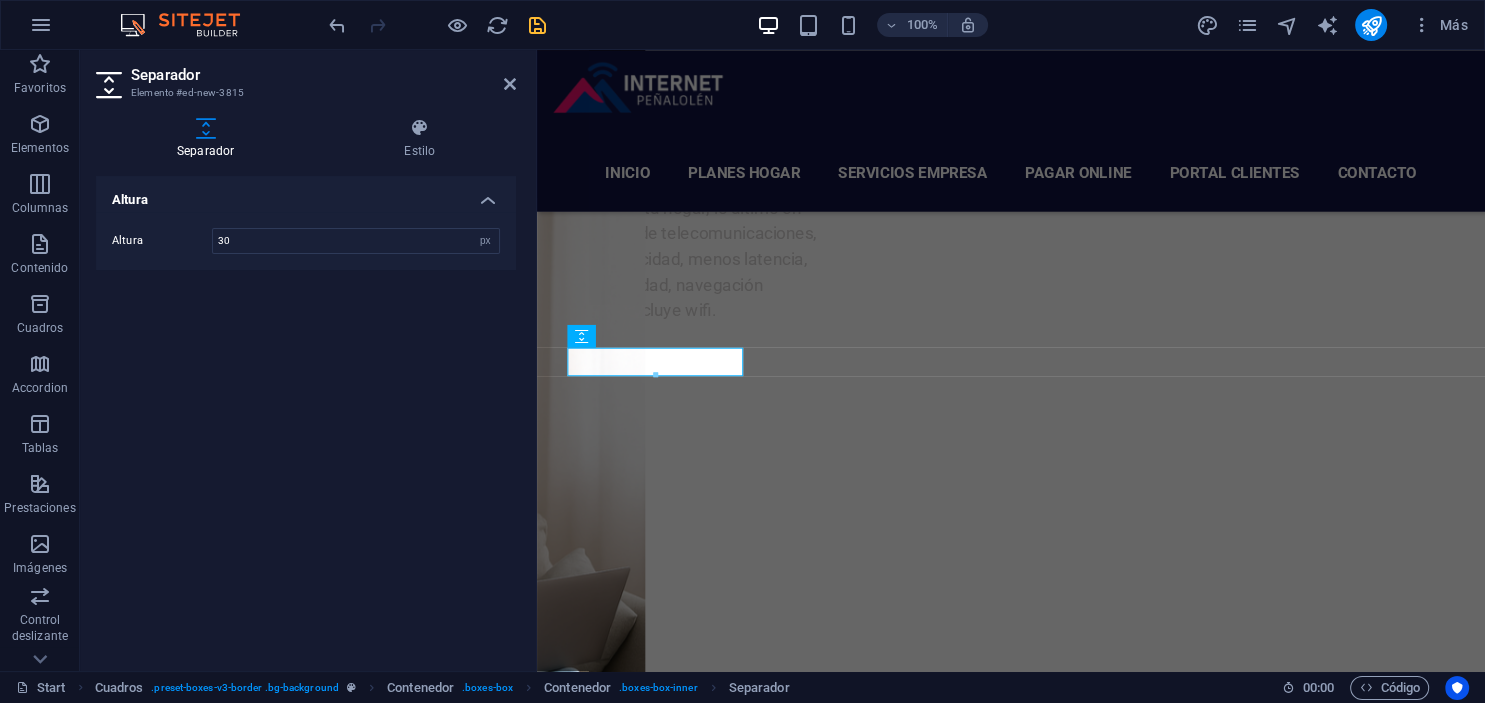 scroll, scrollTop: 4240, scrollLeft: 0, axis: vertical 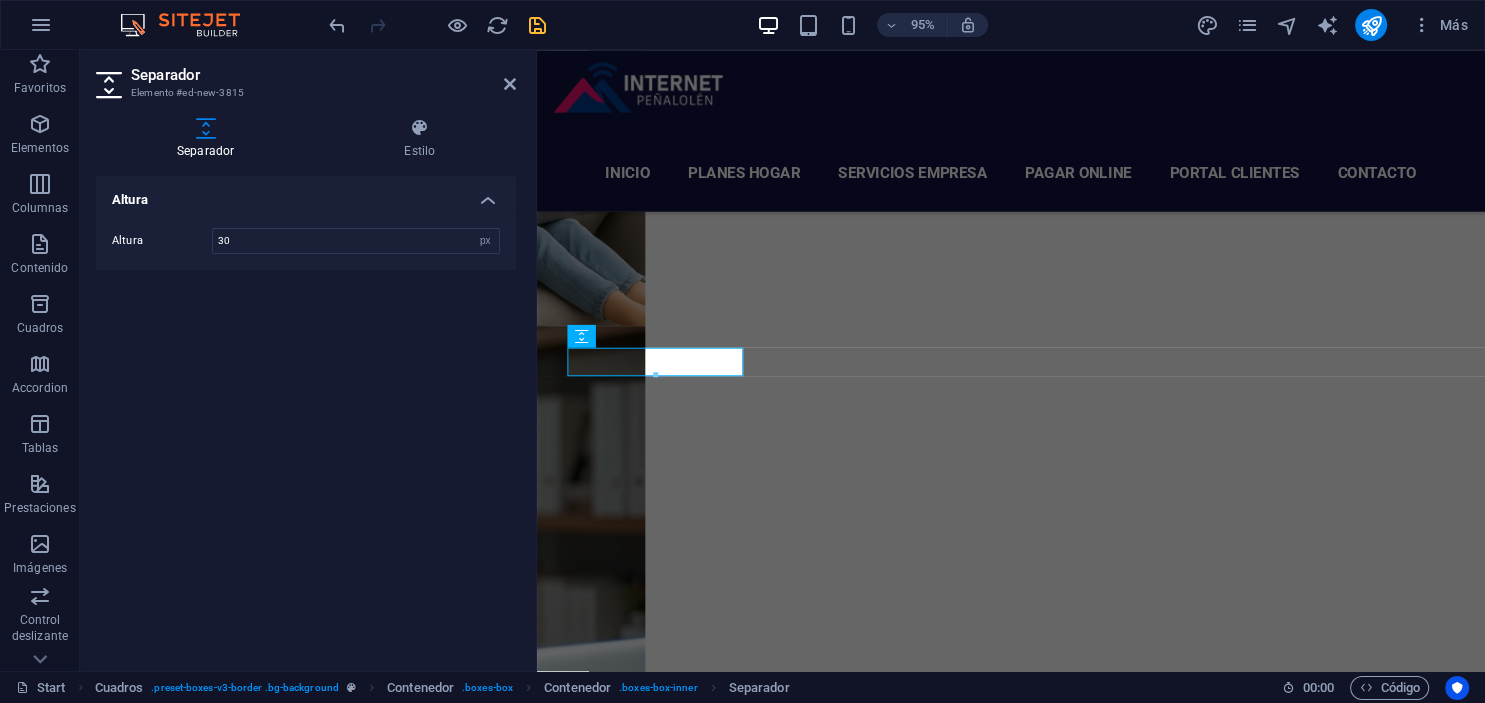 click on "Separador" at bounding box center [323, 75] 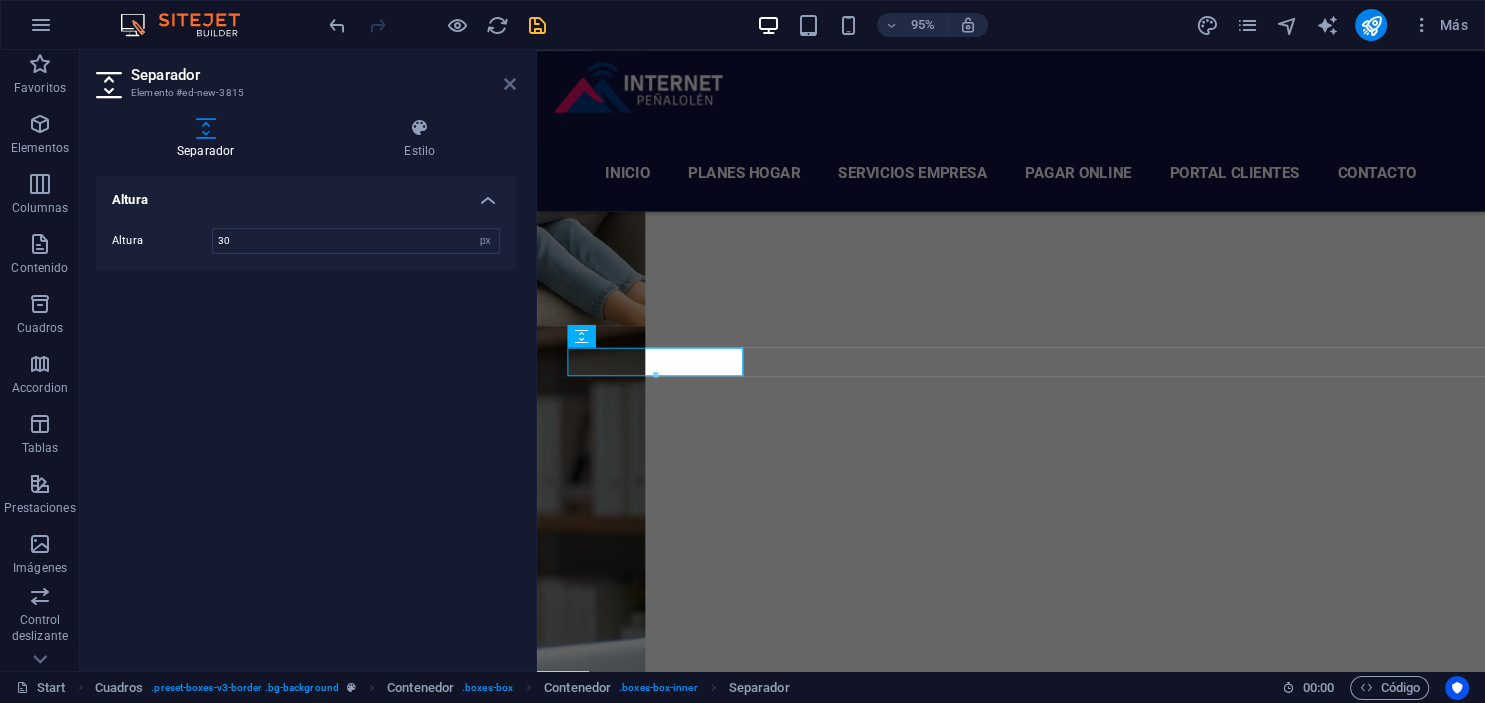 click at bounding box center (510, 84) 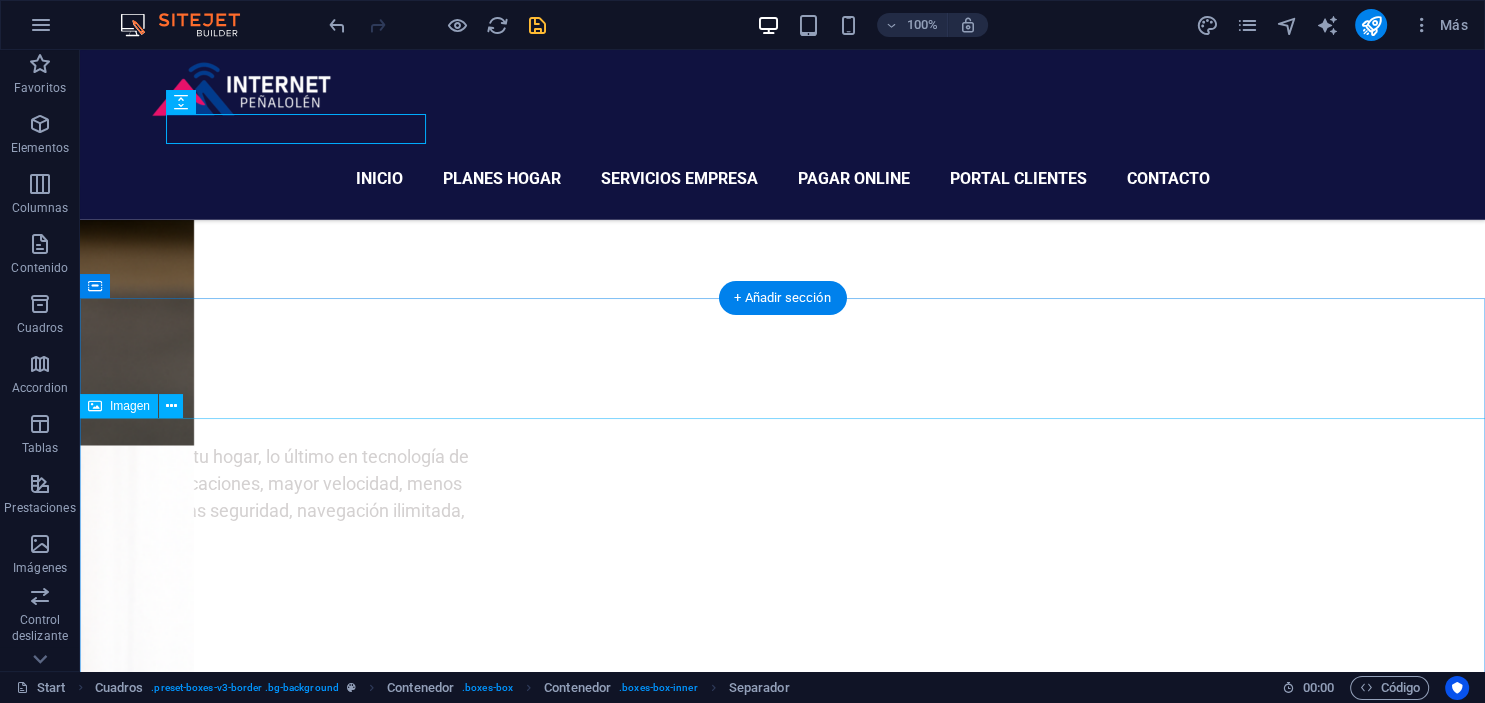 scroll, scrollTop: 3774, scrollLeft: 0, axis: vertical 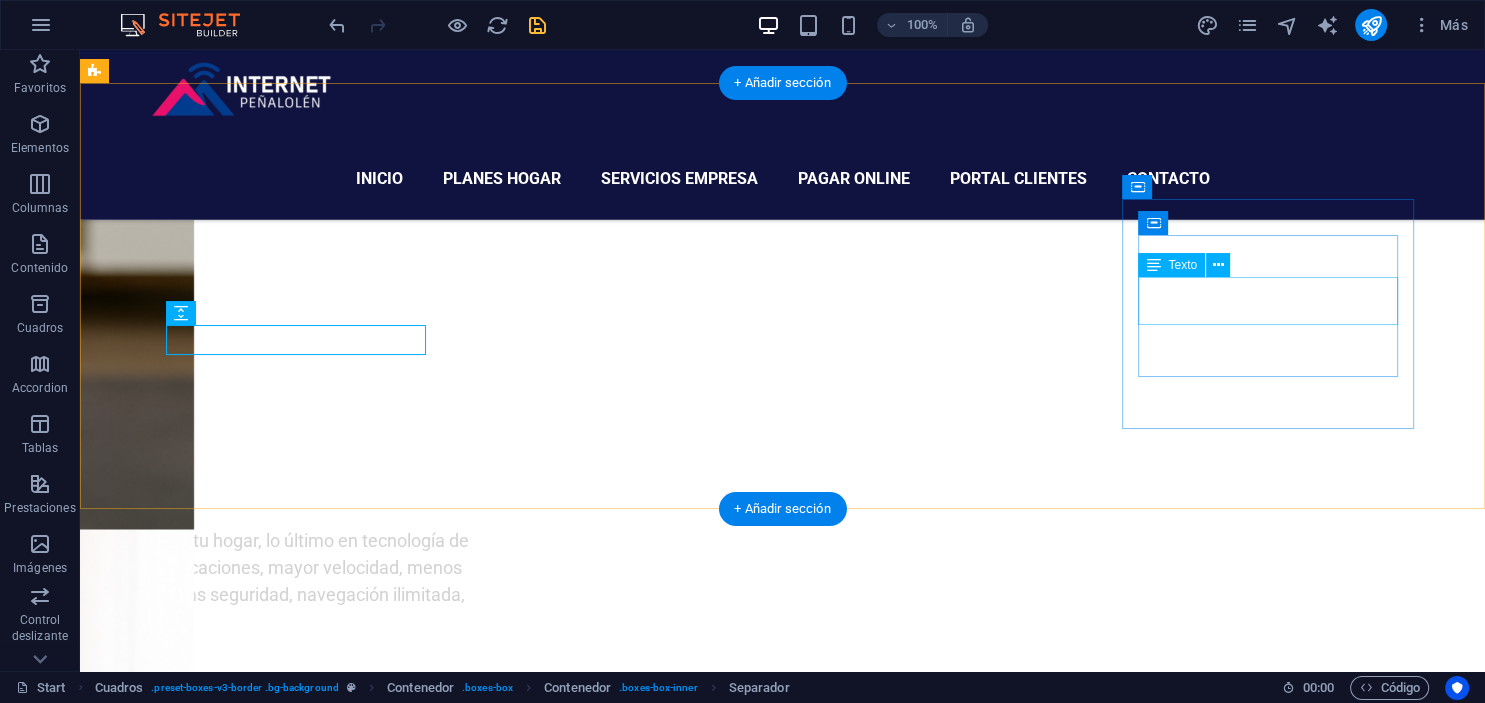 click on "Si tienes problemas con tu servicio, contáctanos!" at bounding box center (242, 11800) 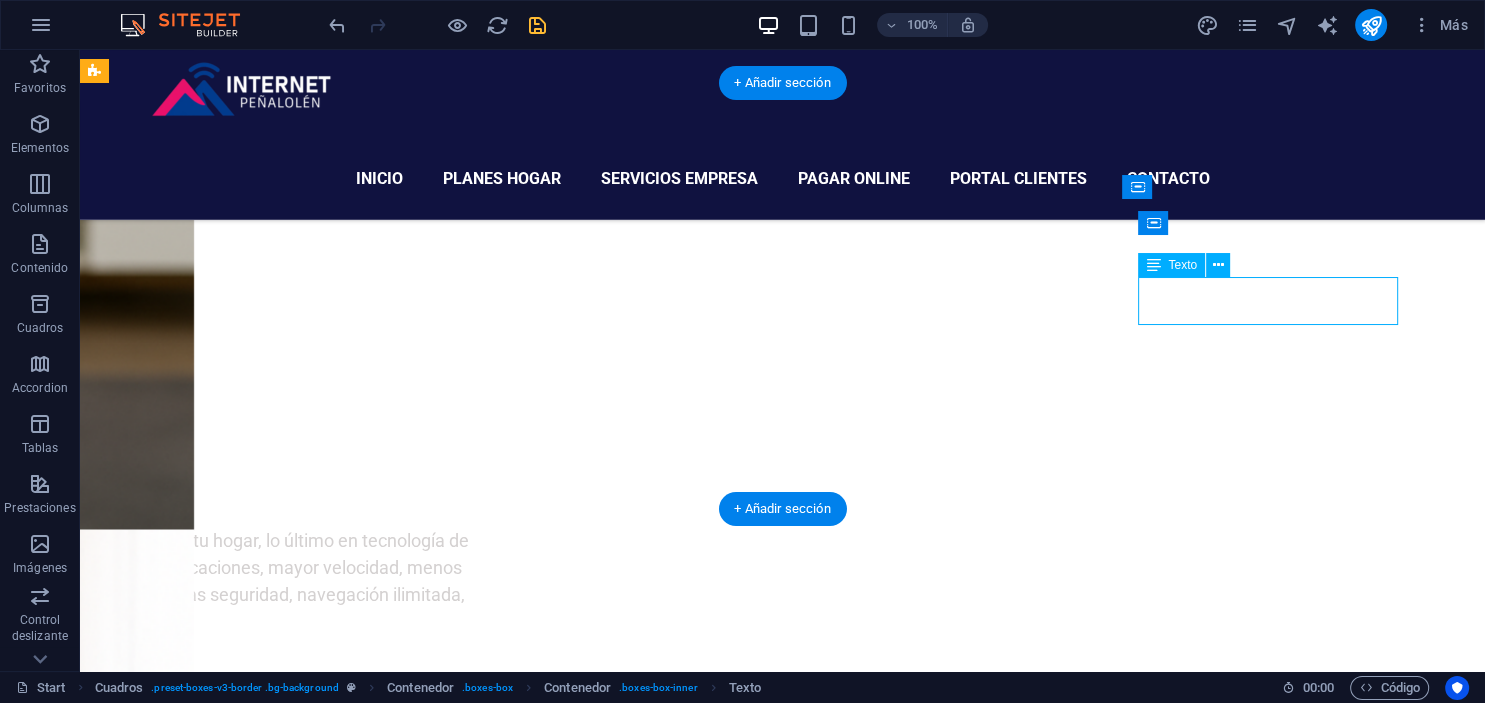 click on "Si tienes problemas con tu servicio, contáctanos!" at bounding box center (242, 11800) 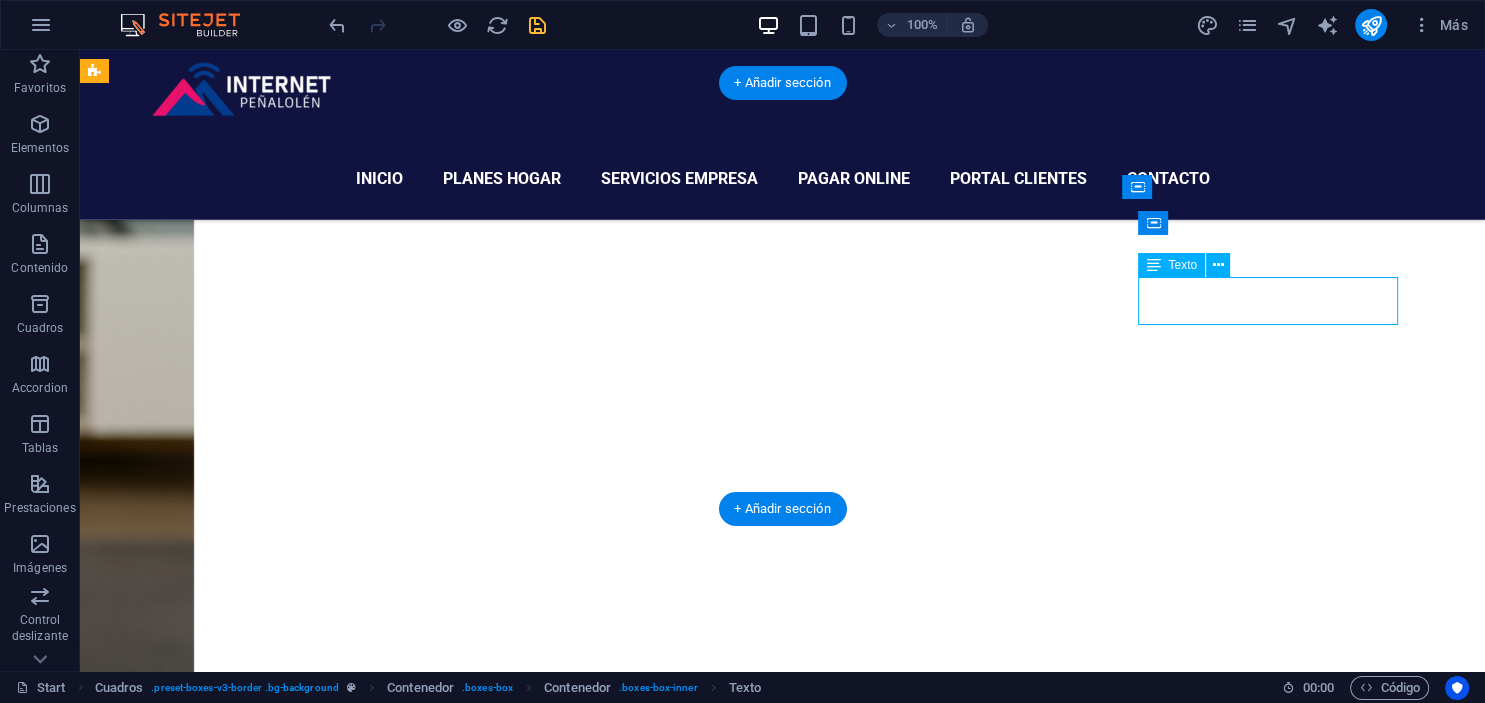 click on "Inicio Planes Hogar Servicios Empresa Pagar Online Portal clientes contacto Conectamos hogares, empresas y sueños. Internet de alto nivel, con atencion local. Consulta tu comuna  Servicios Hogar Router WiFi Disfruta el wifi tradicional y wifi 5G, con el que obtendrás velocidades y latencias increíbles. Red FTTH Fibra hasta tu hogar, lo último en tecnología de telecomunicaciones, mayor velocidad, menos latencia, mas seguridad, navegación ilimitada, incluye wifi. Servicio técnico Instalaciones rápidas desde que lo solicitas.  Asistencia y soporte en tu Hogar. Horario de Atención: Lunes a Viernes 09:00 a 13:30  y 15:00 a 18:00; Sábado 09:00 - 13:30. 1 2 3 4 Plan ESTANDAR 600 MEGAS $15.900 /mes Plan de internet  con velocidad de 600 Mbps Velocidad  de internet simétrica (600Mbps de subida y bajada) Router  incluido con WiFi Instalación  Gratis Conexión  con Fibra Óptica Hogar Cobro fijo  mensual sin alzas Instalación  Rápida Servicio técnico  siempre disponible Contratar Plan FULL 1GIGA s" at bounding box center (782, 5445) 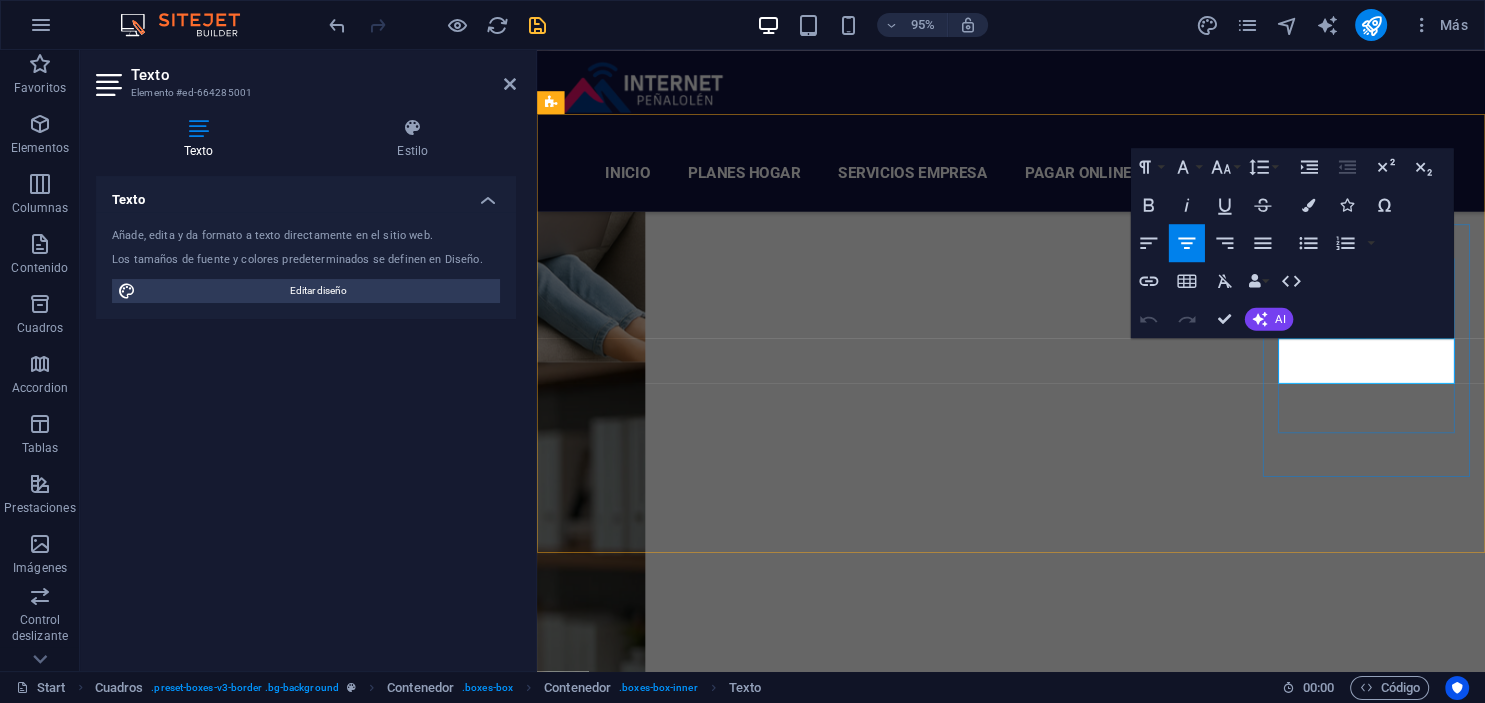 click on "Si tienes problemas con tu servicio, contáctanos!" at bounding box center (661, 10387) 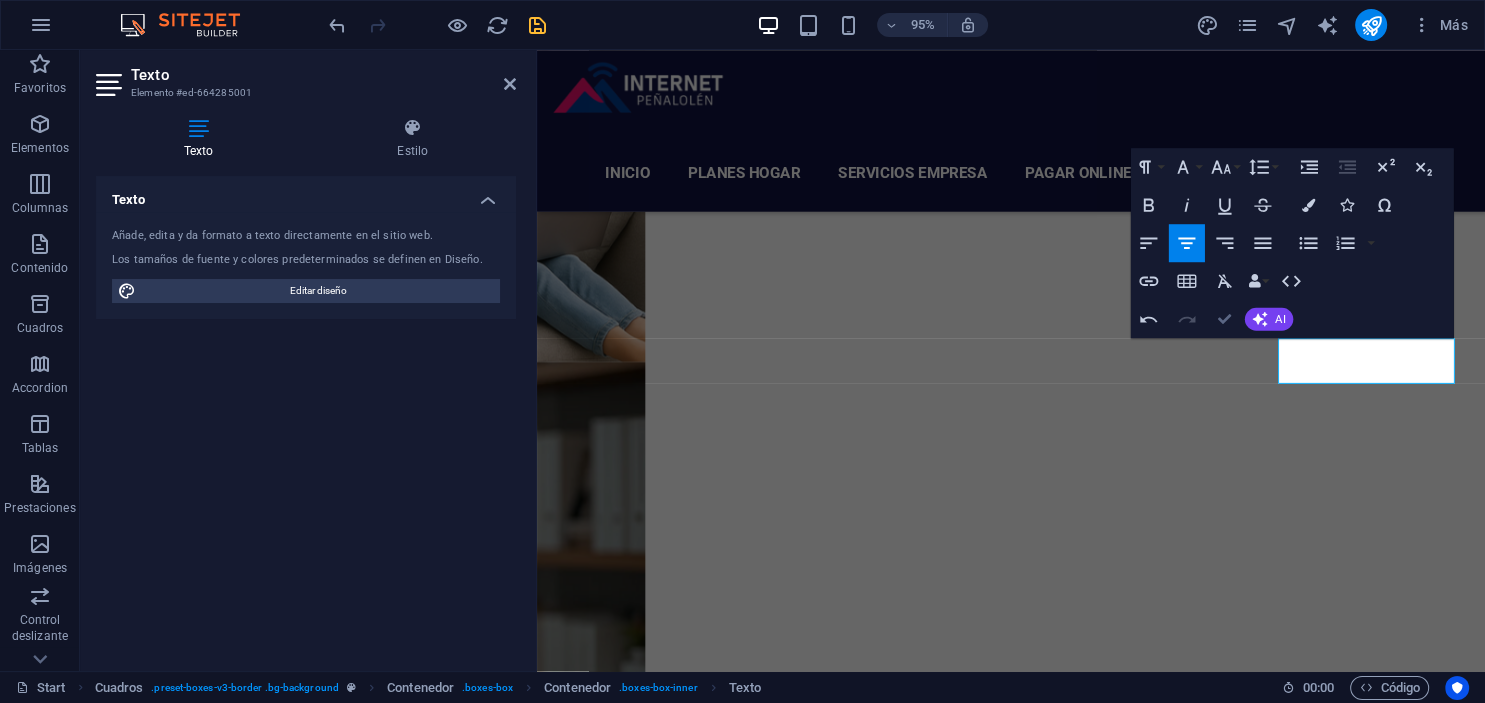 drag, startPoint x: 1225, startPoint y: 315, endPoint x: 1140, endPoint y: 352, distance: 92.70383 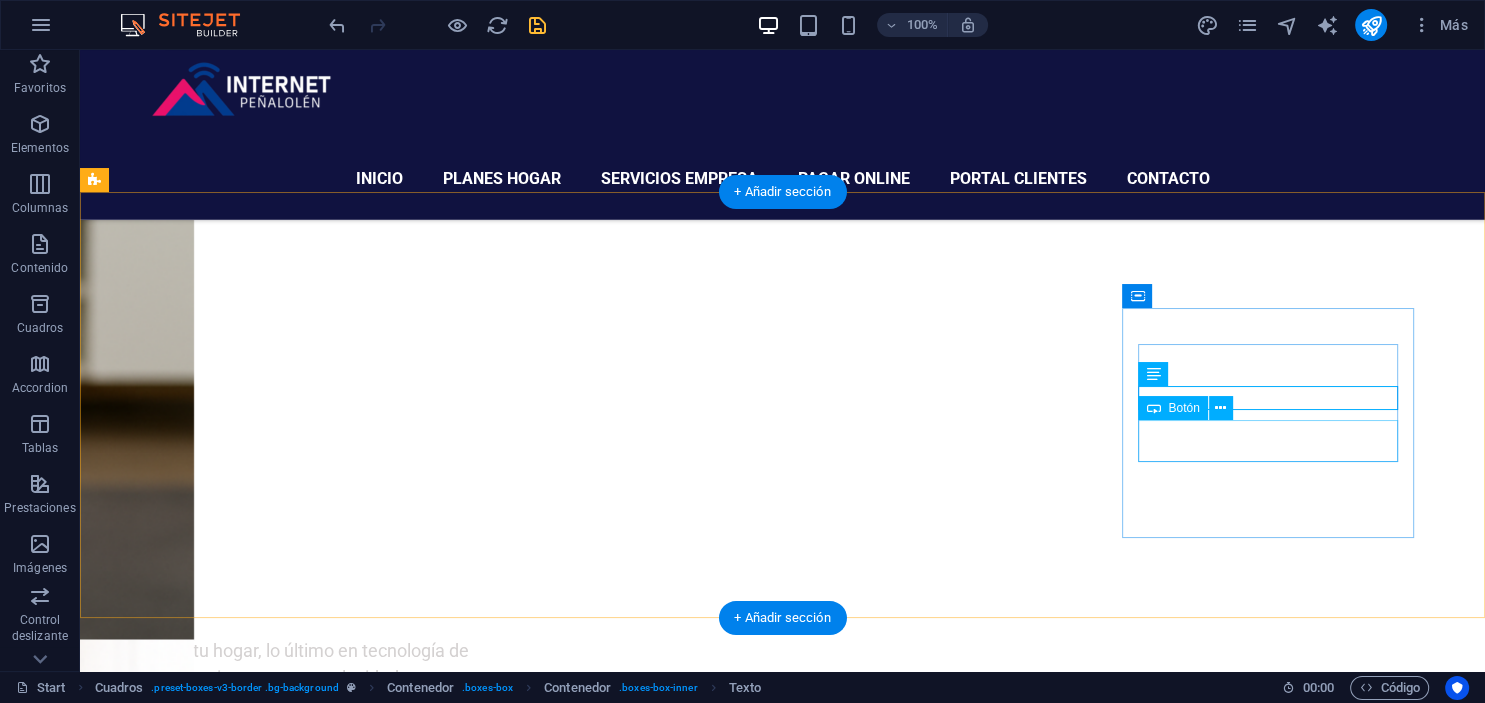scroll, scrollTop: 3631, scrollLeft: 0, axis: vertical 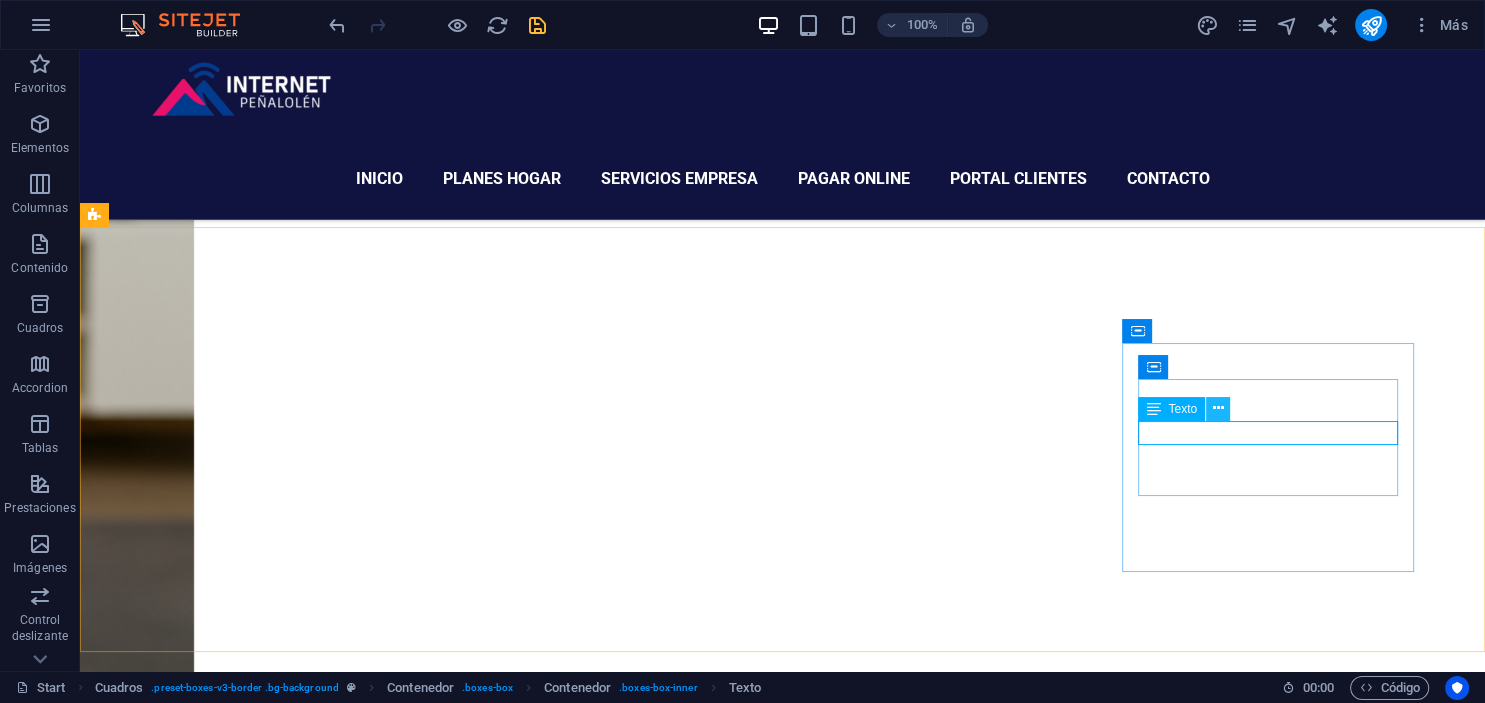 click at bounding box center [1218, 409] 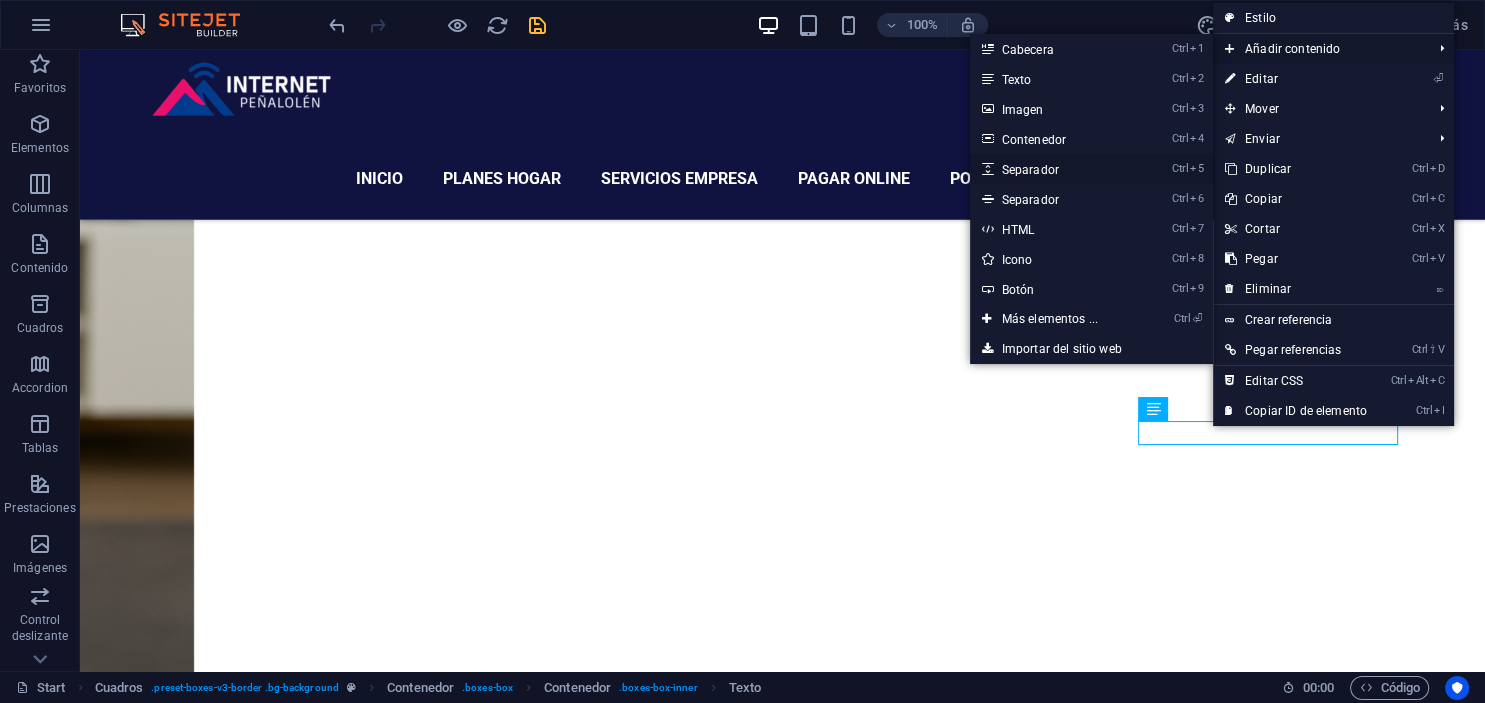 drag, startPoint x: 1038, startPoint y: 174, endPoint x: 625, endPoint y: 289, distance: 428.71204 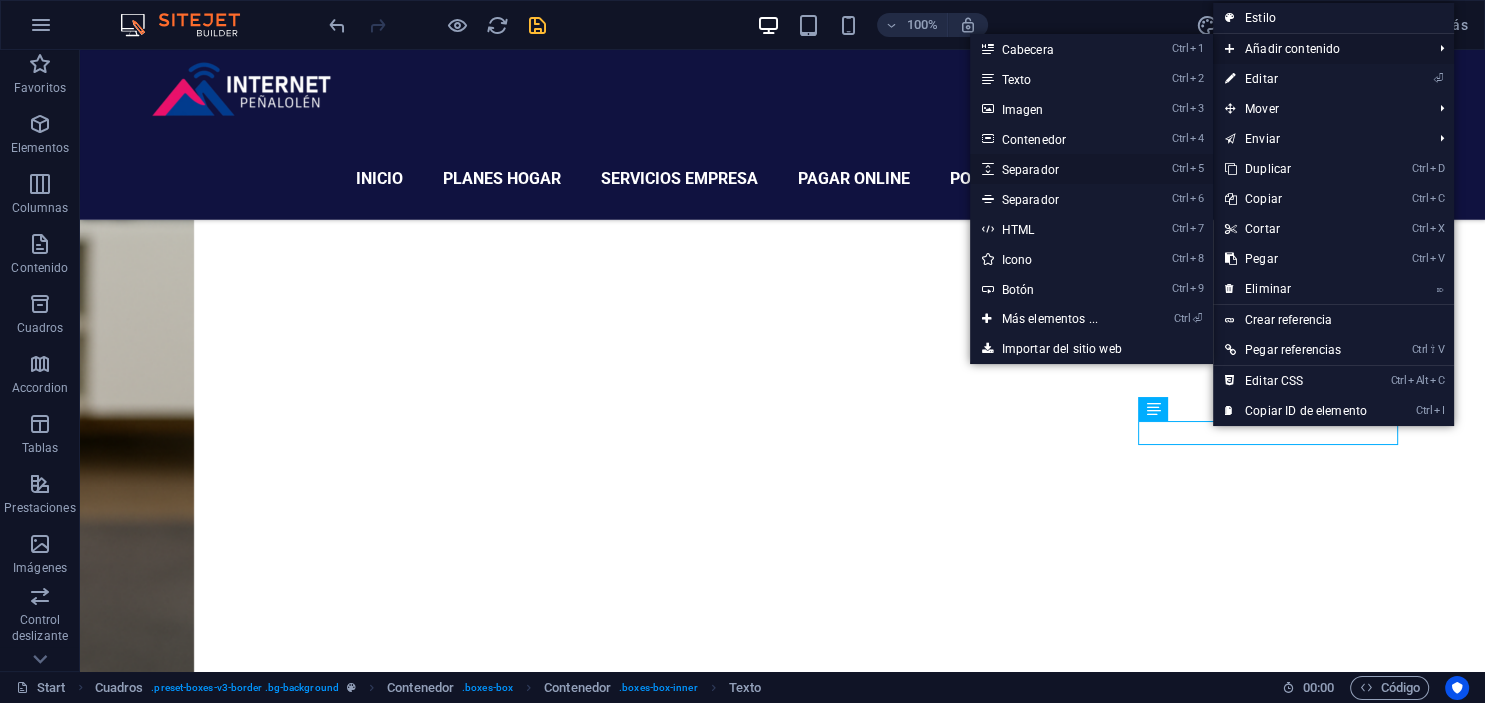 click on "Ctrl 5  Separador" at bounding box center [1054, 169] 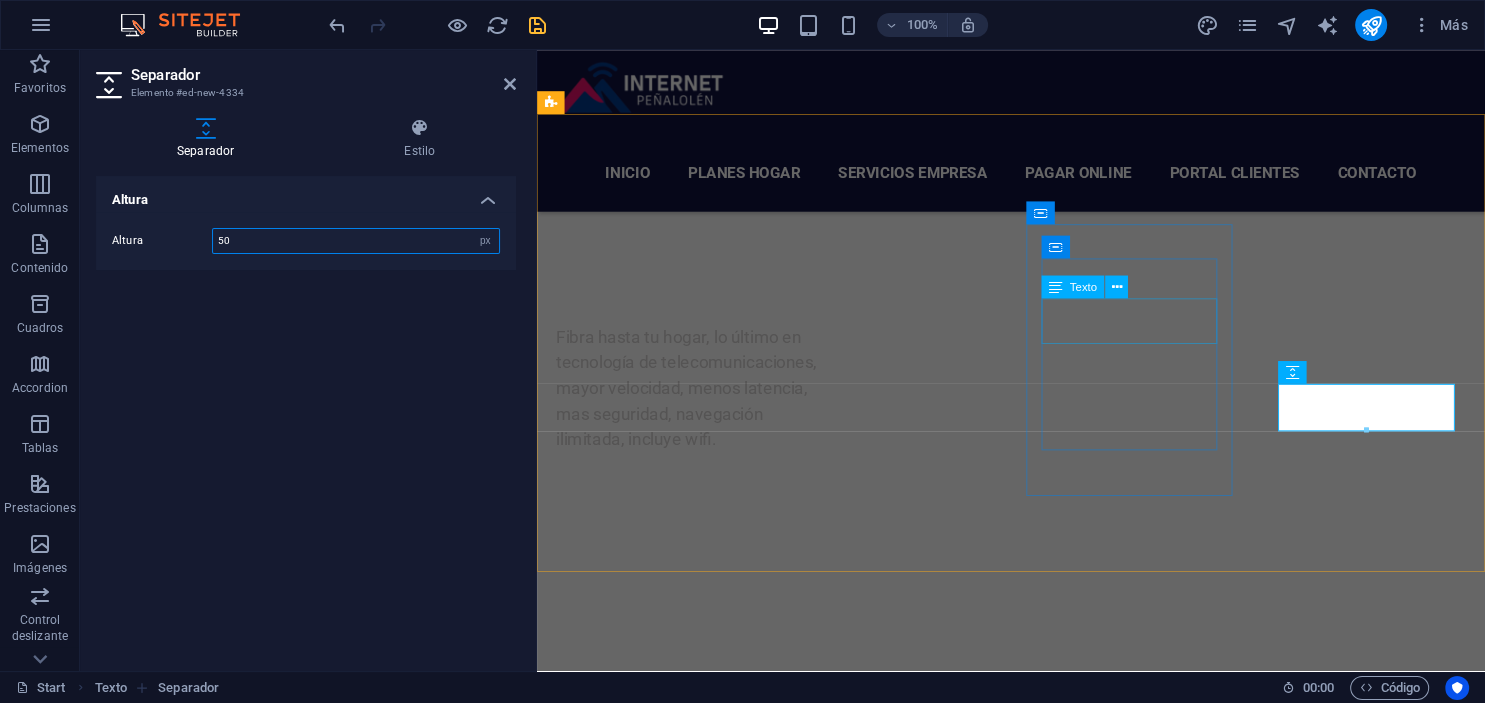 scroll, scrollTop: 4202, scrollLeft: 0, axis: vertical 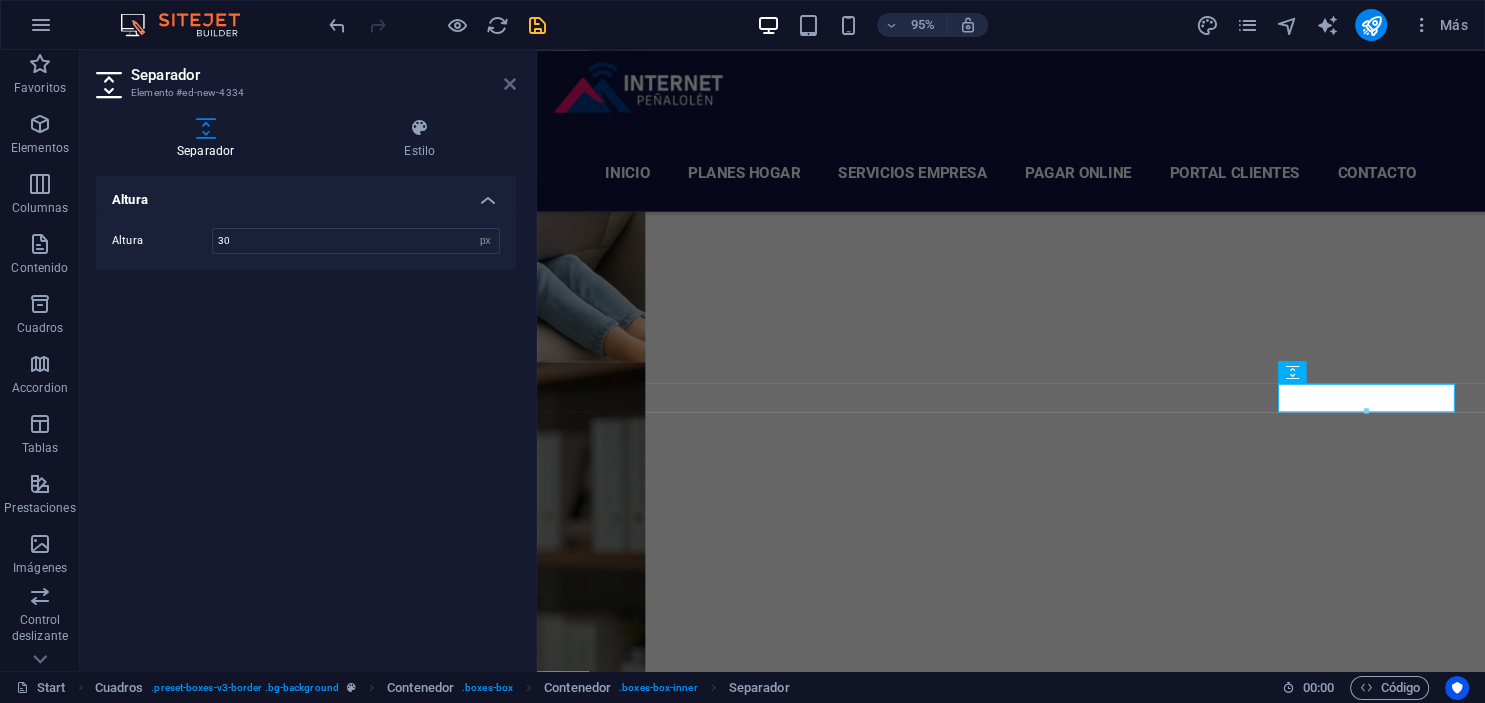 click at bounding box center [510, 84] 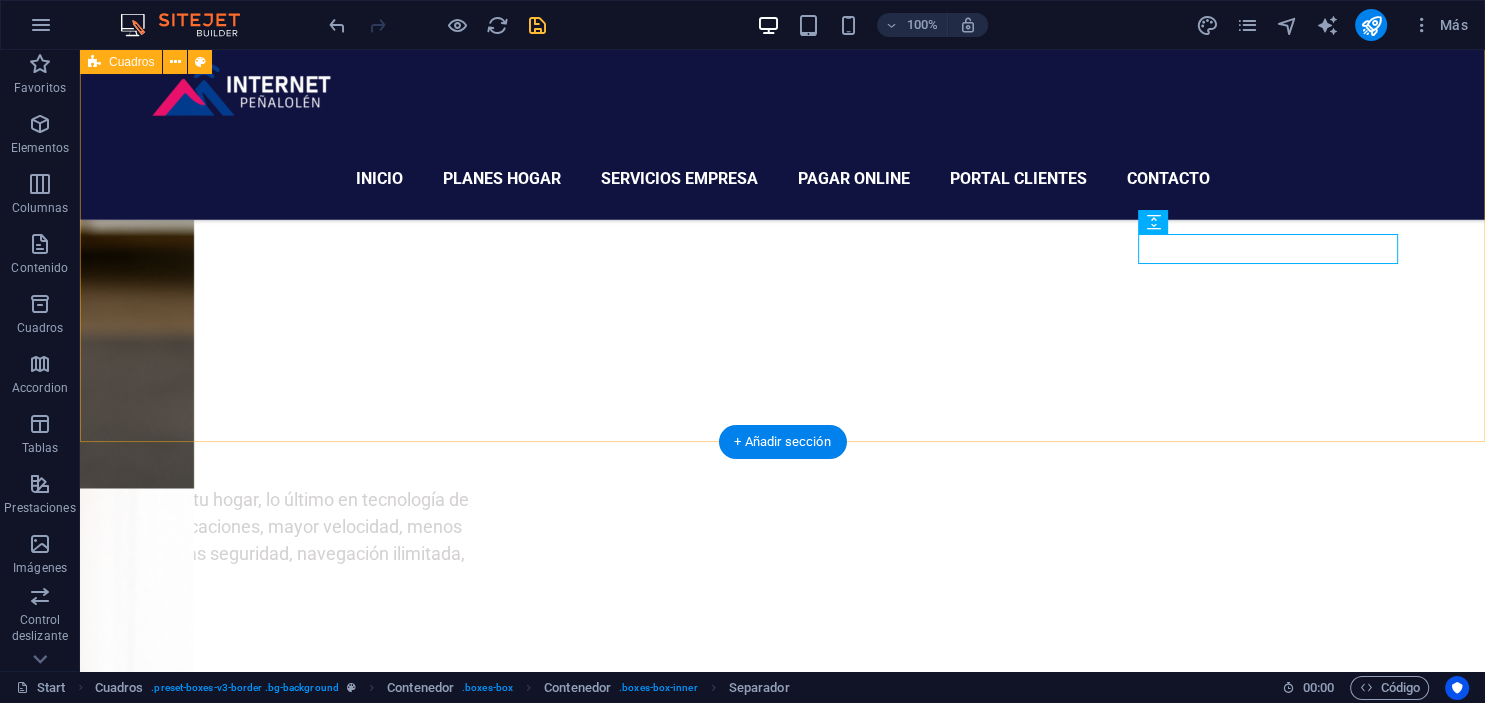 scroll, scrollTop: 3736, scrollLeft: 0, axis: vertical 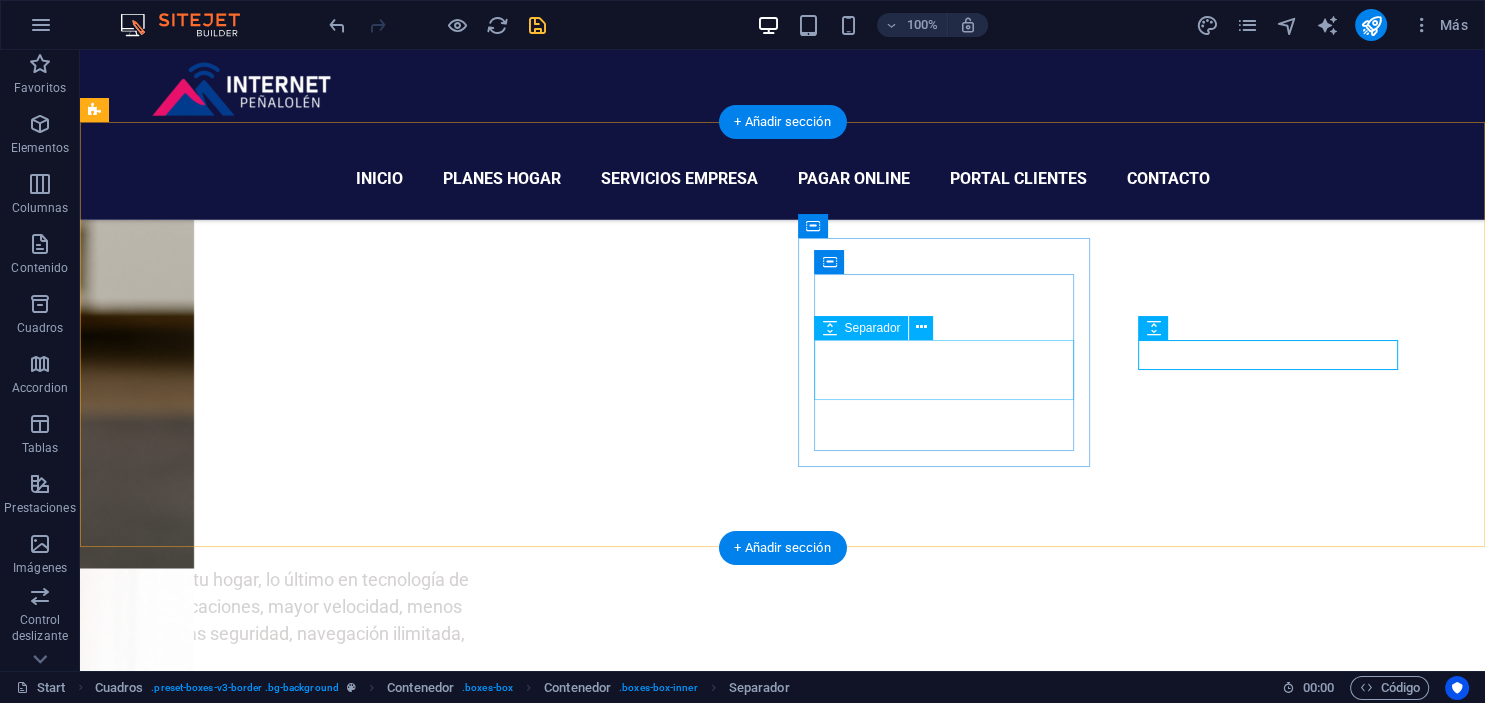 click at bounding box center (242, 11586) 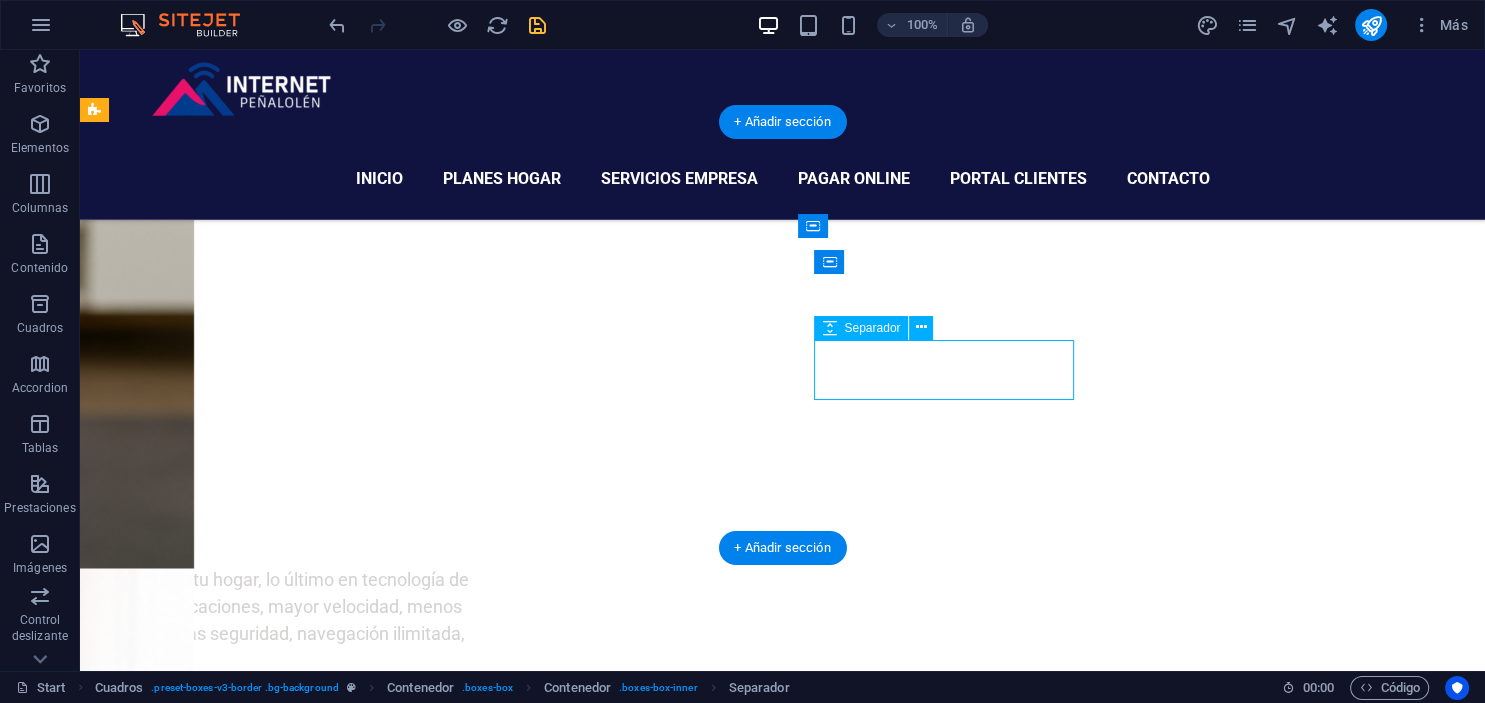 click at bounding box center (242, 11586) 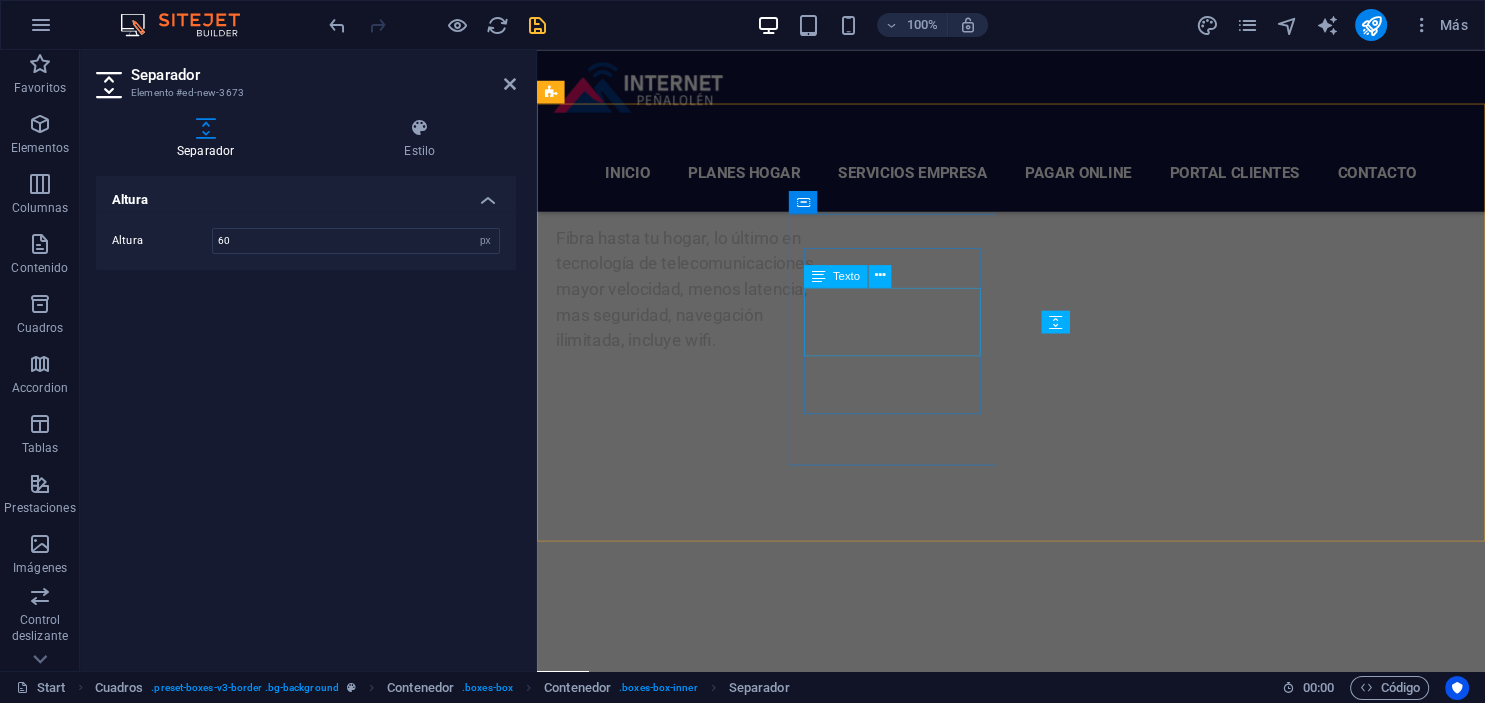 scroll, scrollTop: 4213, scrollLeft: 0, axis: vertical 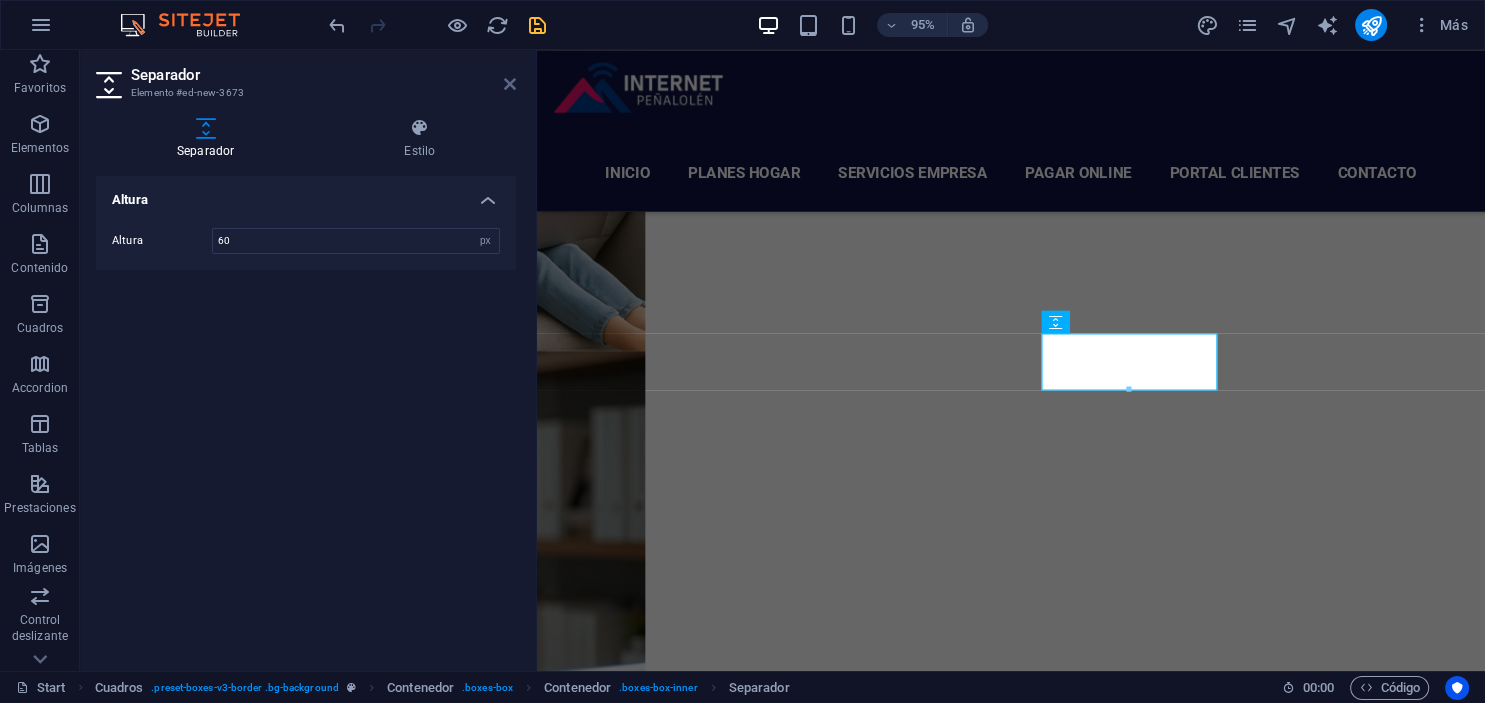 click at bounding box center [510, 84] 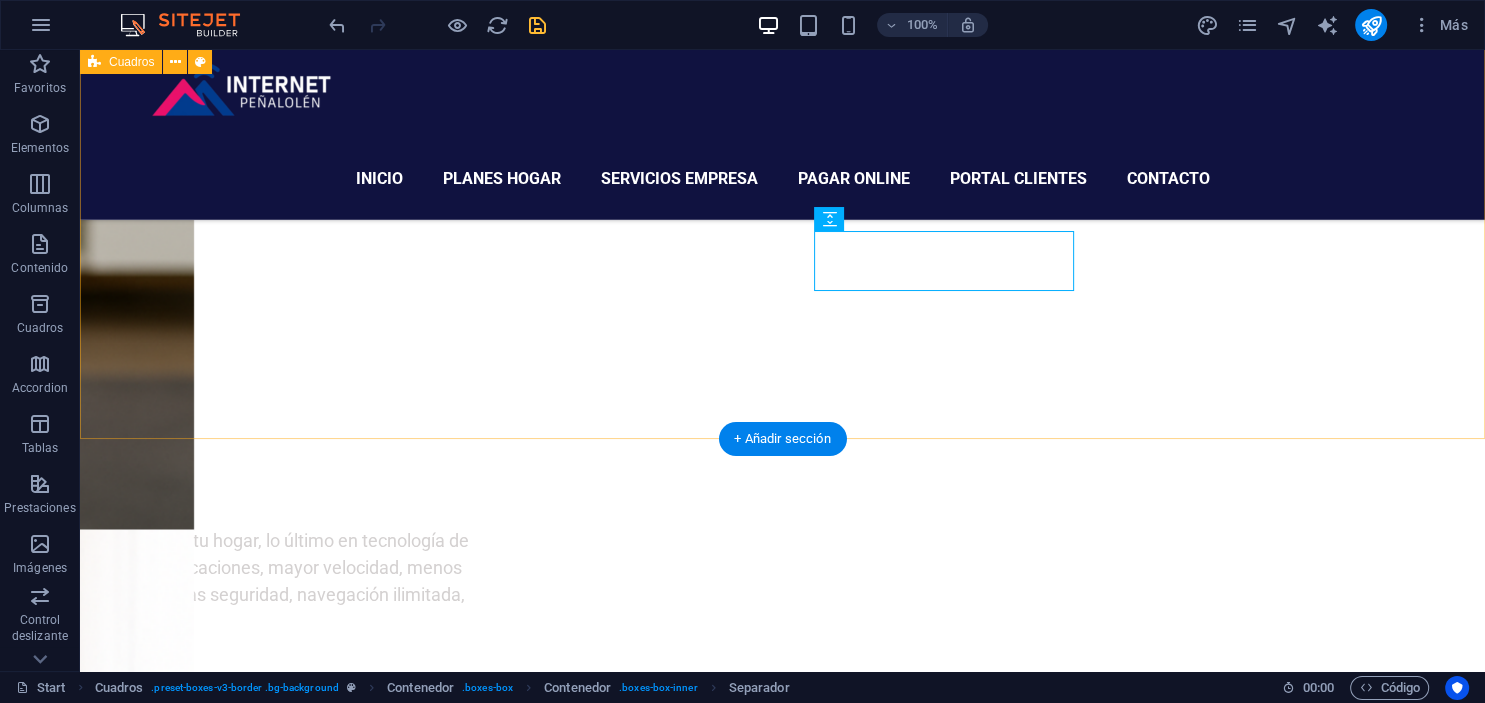 scroll, scrollTop: 3747, scrollLeft: 0, axis: vertical 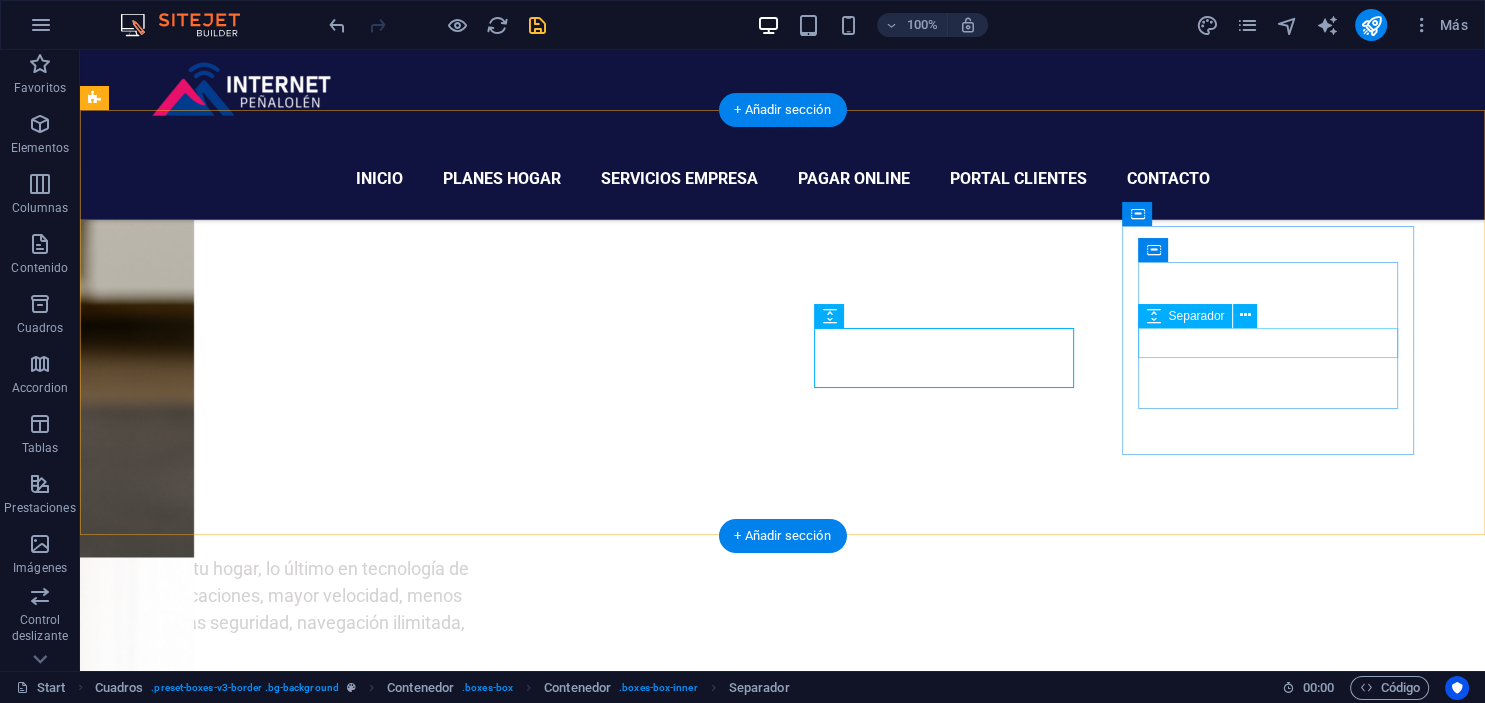click at bounding box center [242, 11842] 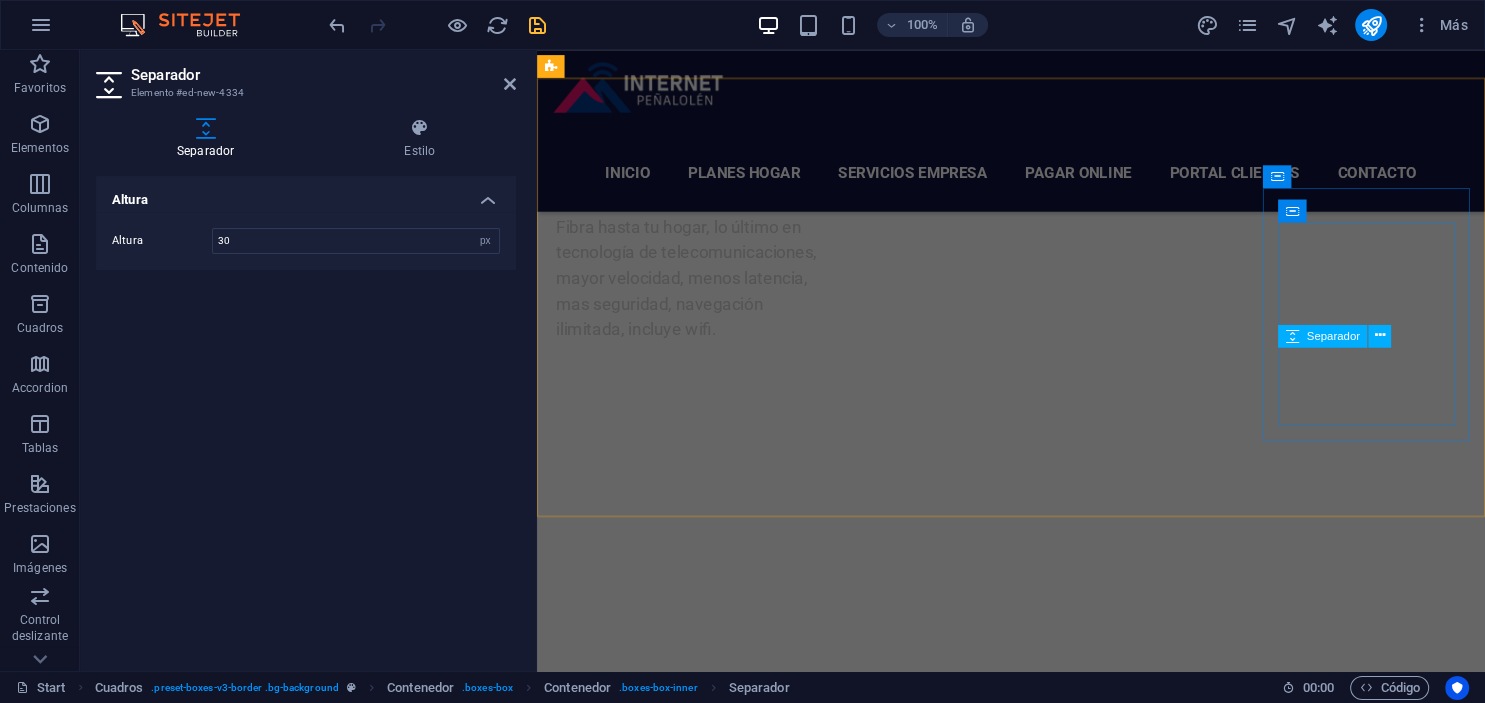 scroll, scrollTop: 4240, scrollLeft: 0, axis: vertical 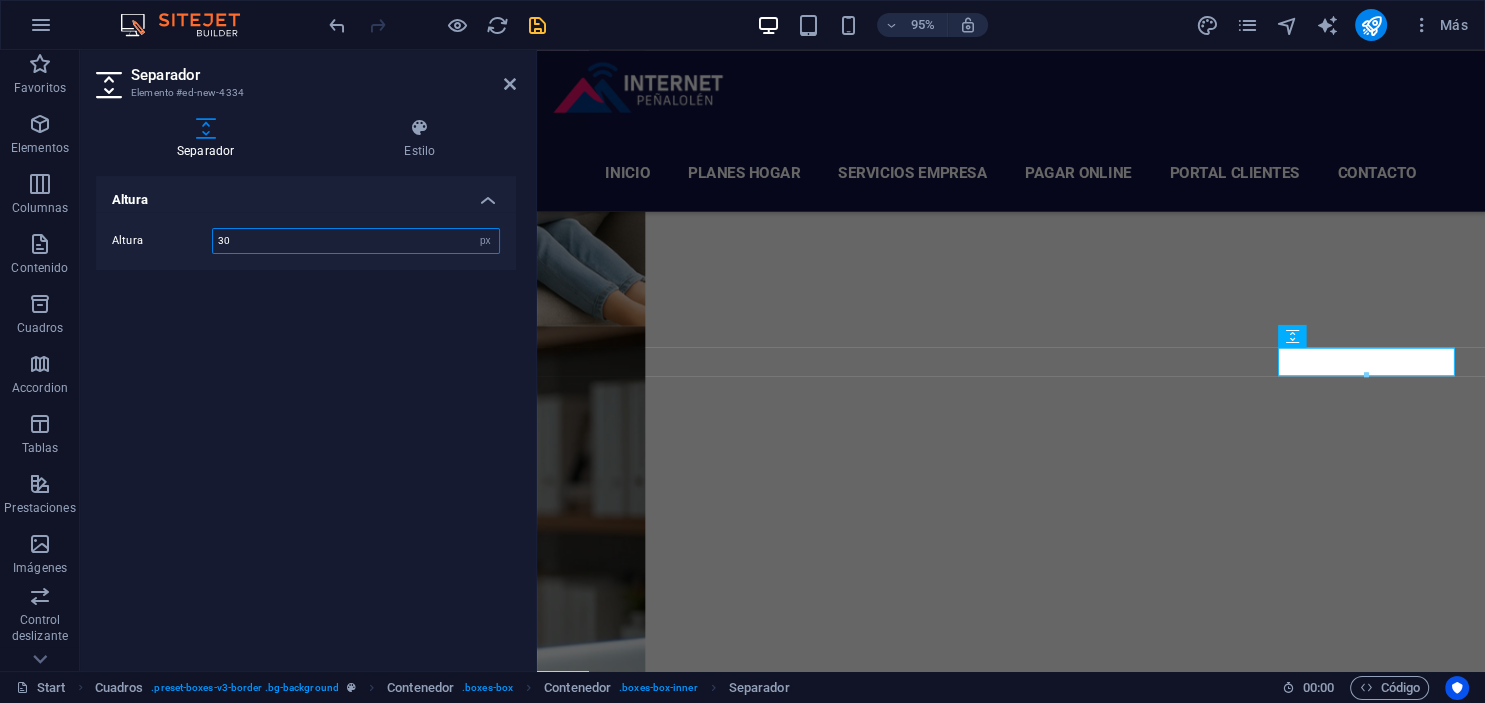 click on "30" at bounding box center (356, 241) 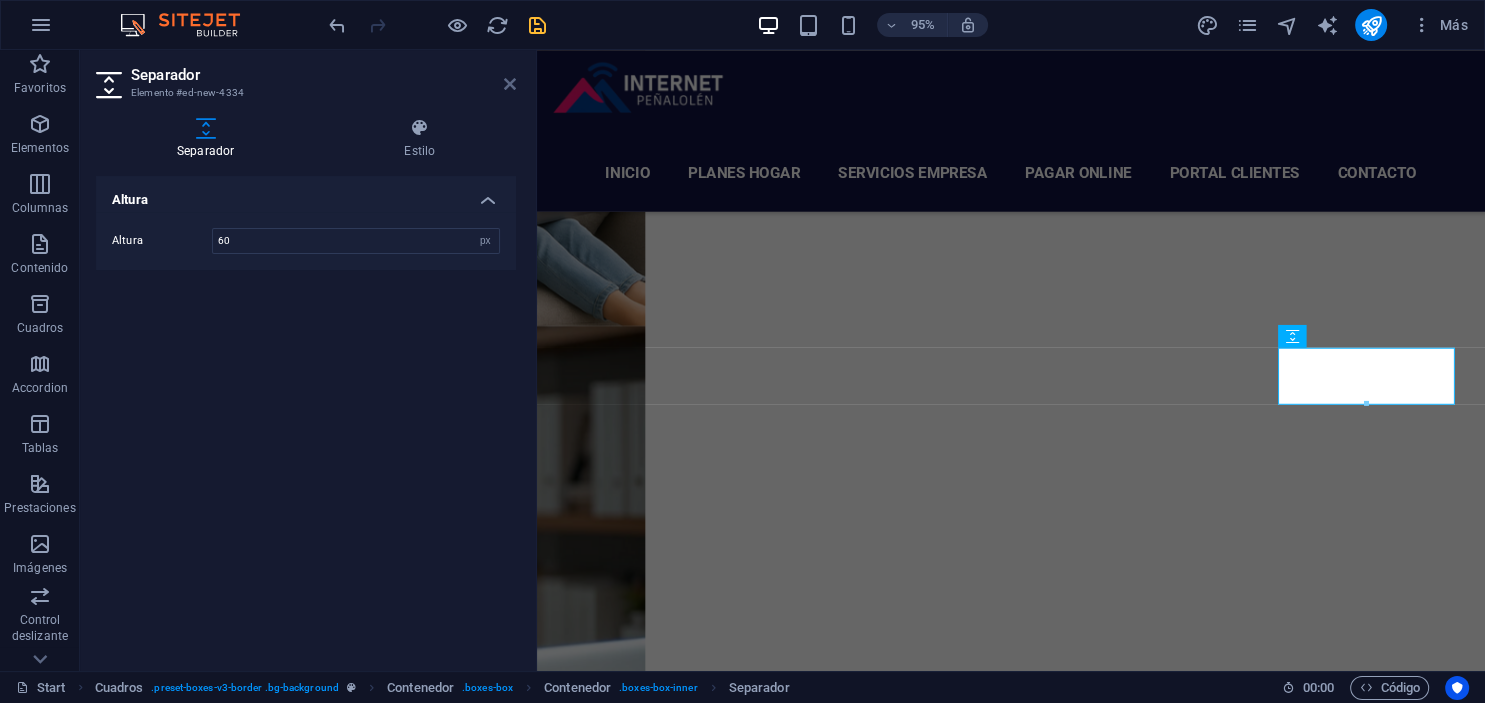 click at bounding box center [510, 84] 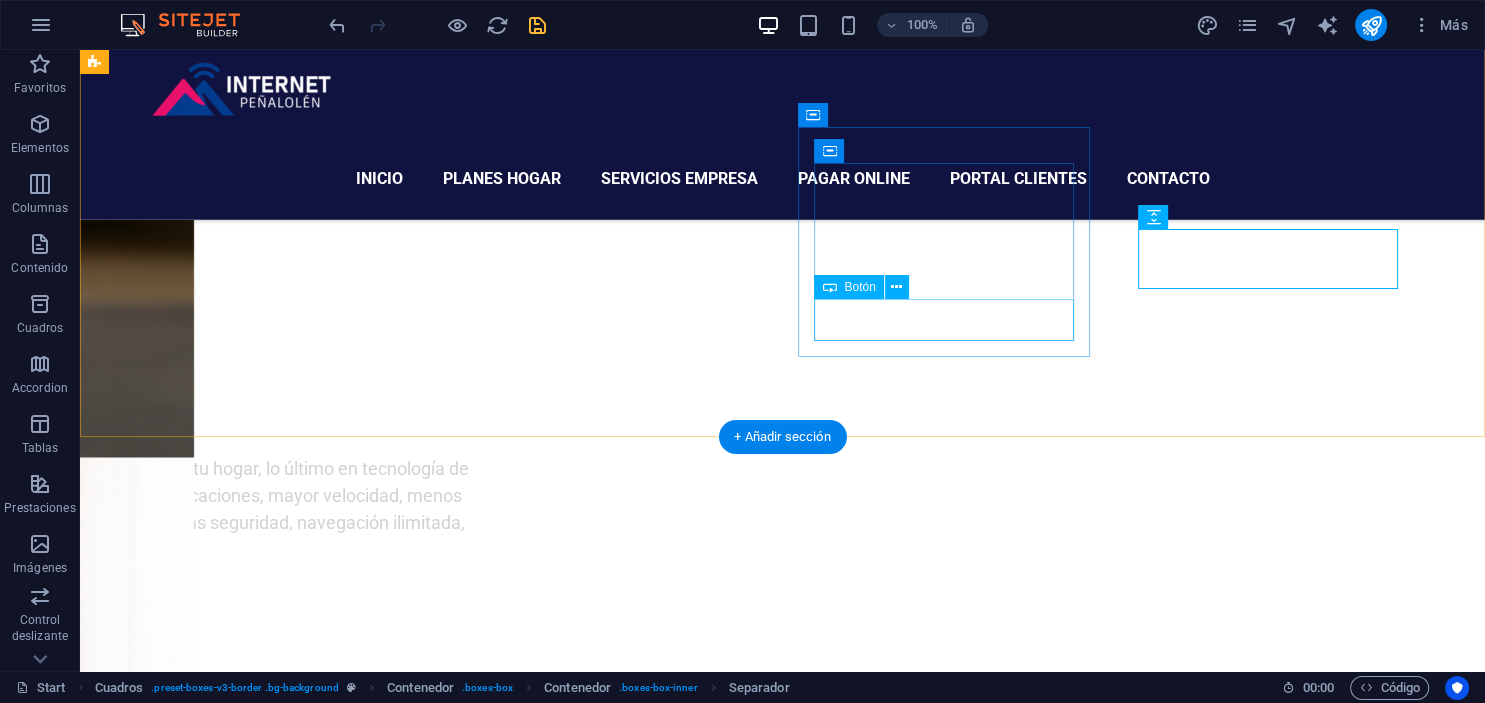 scroll, scrollTop: 3774, scrollLeft: 0, axis: vertical 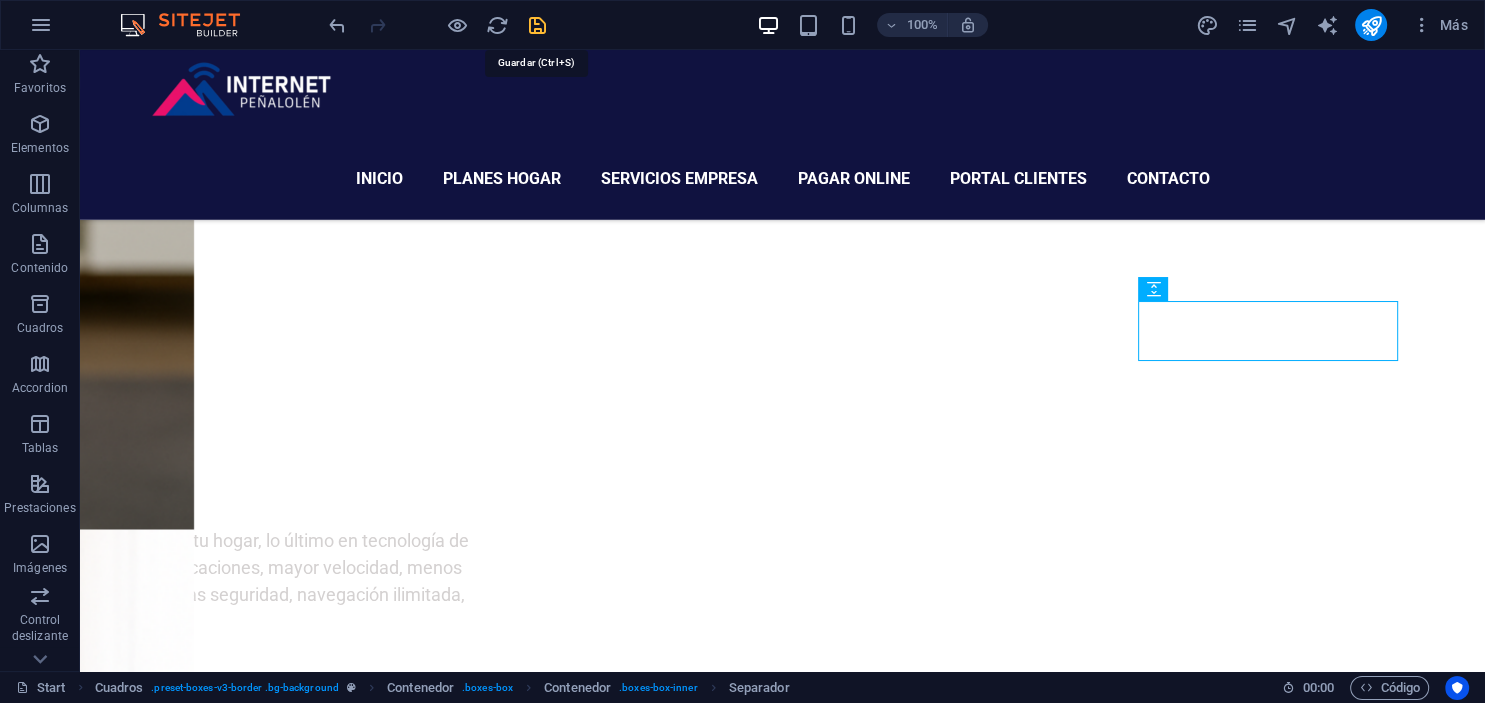 click at bounding box center [537, 25] 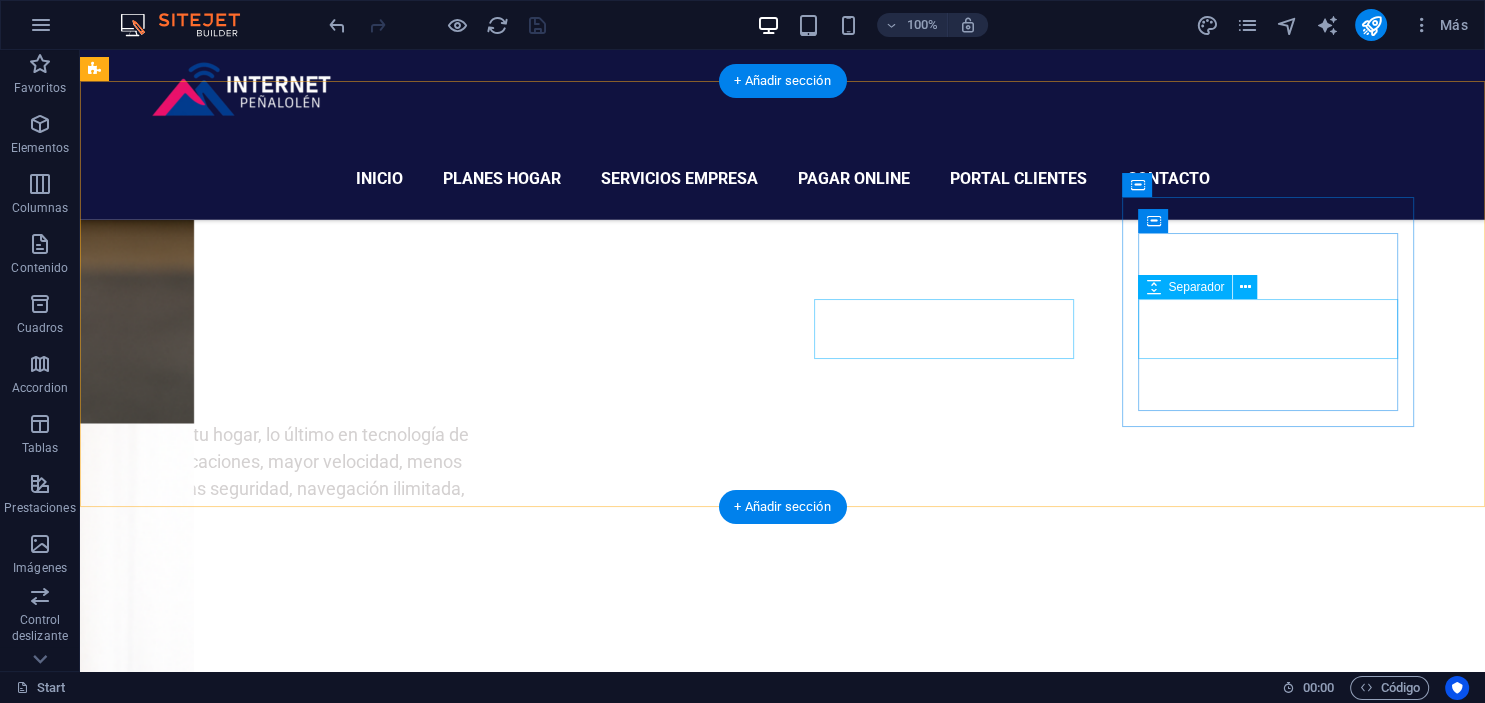 scroll, scrollTop: 3669, scrollLeft: 0, axis: vertical 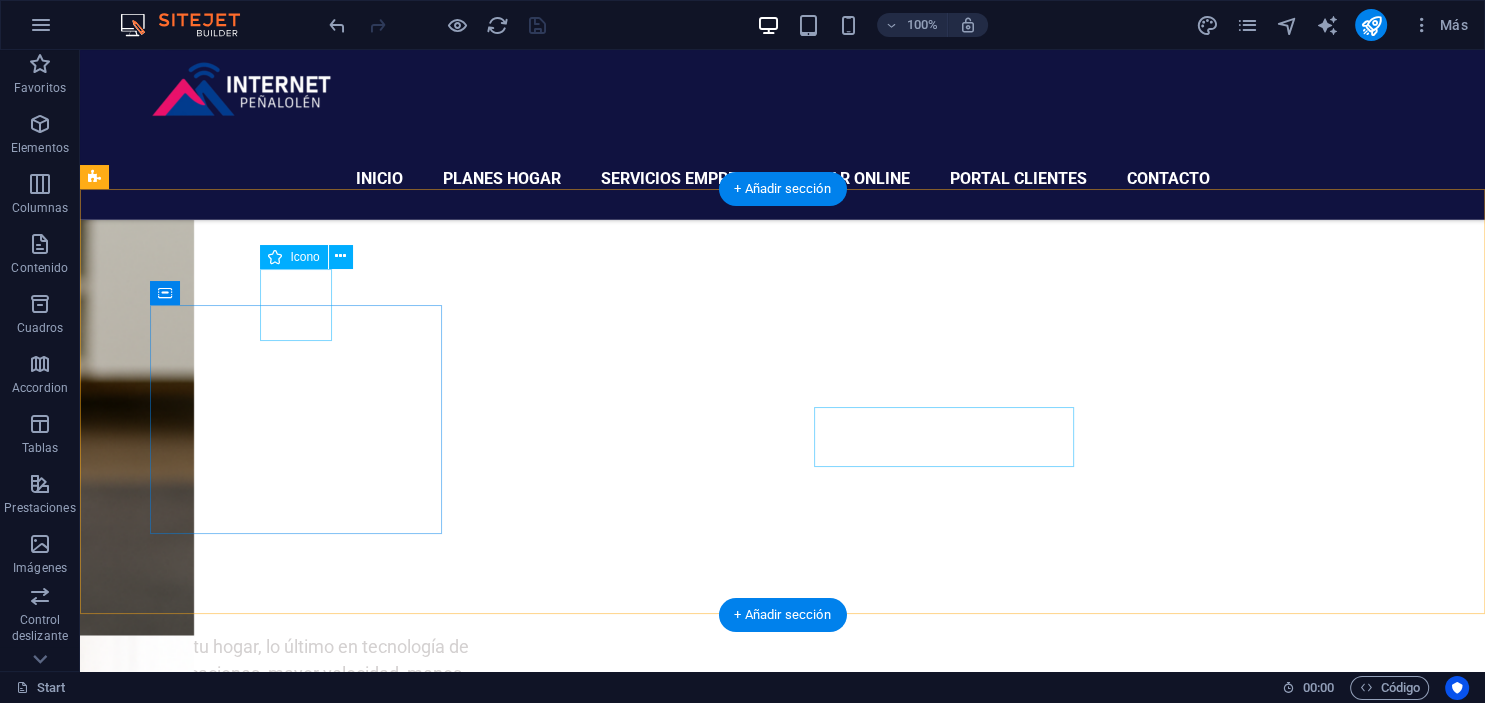 click on ".fa-secondary{opacity:.4}" at bounding box center [242, 10965] 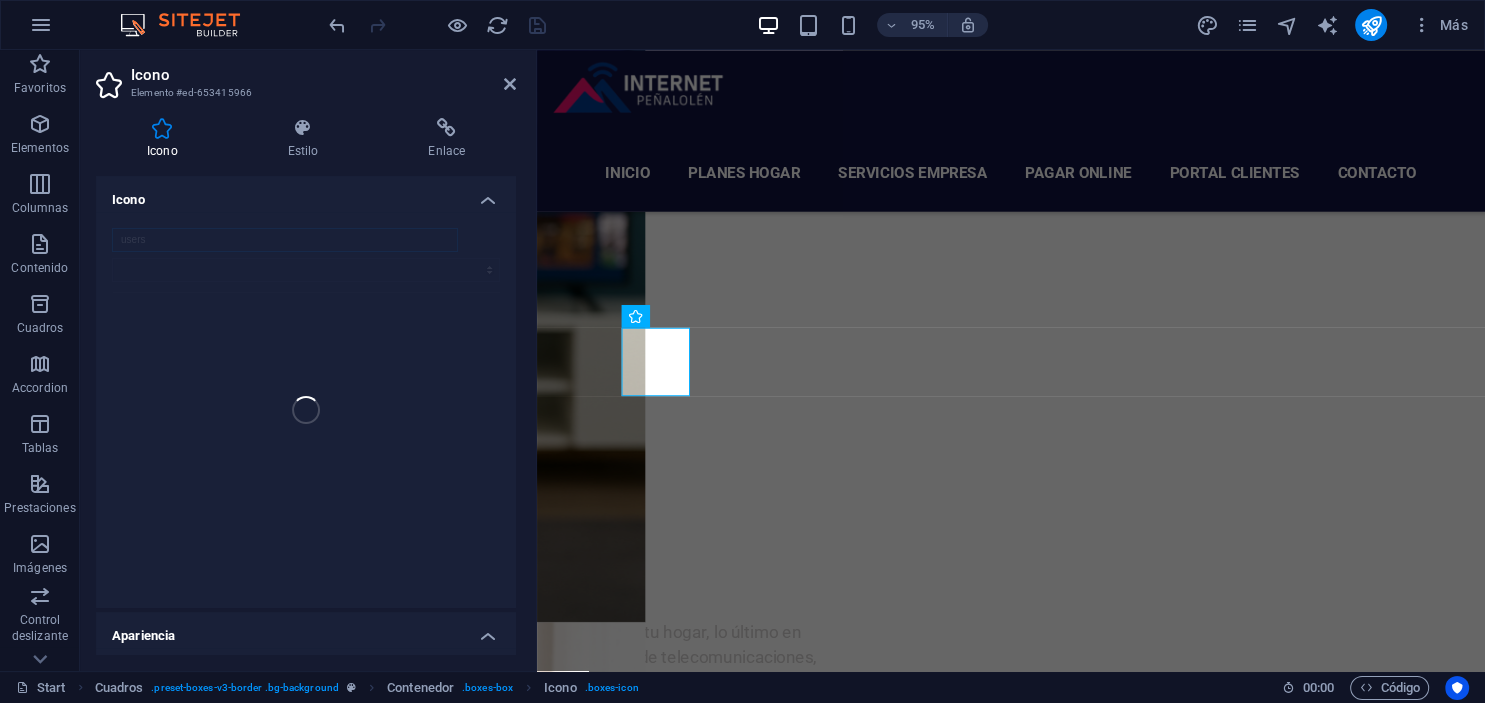 scroll, scrollTop: 4057, scrollLeft: 0, axis: vertical 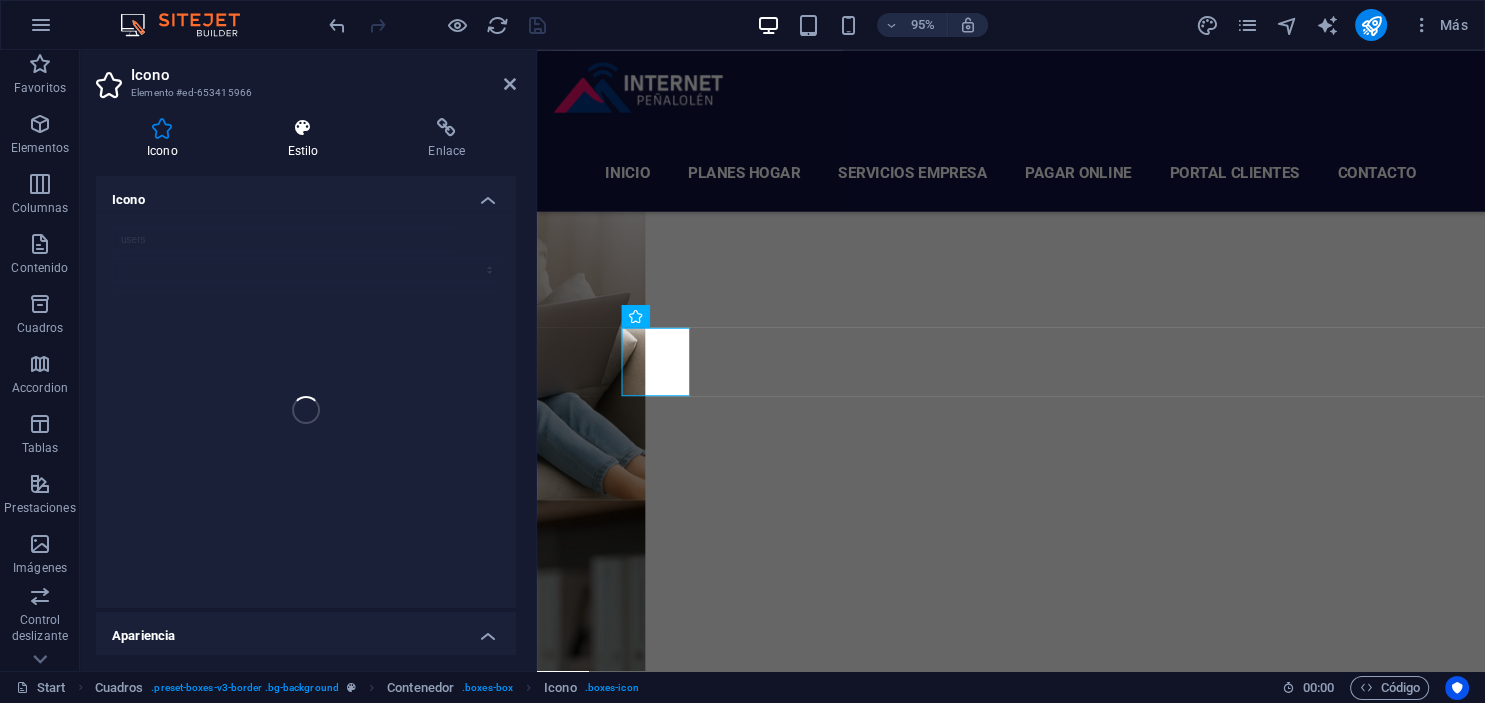 click at bounding box center (303, 128) 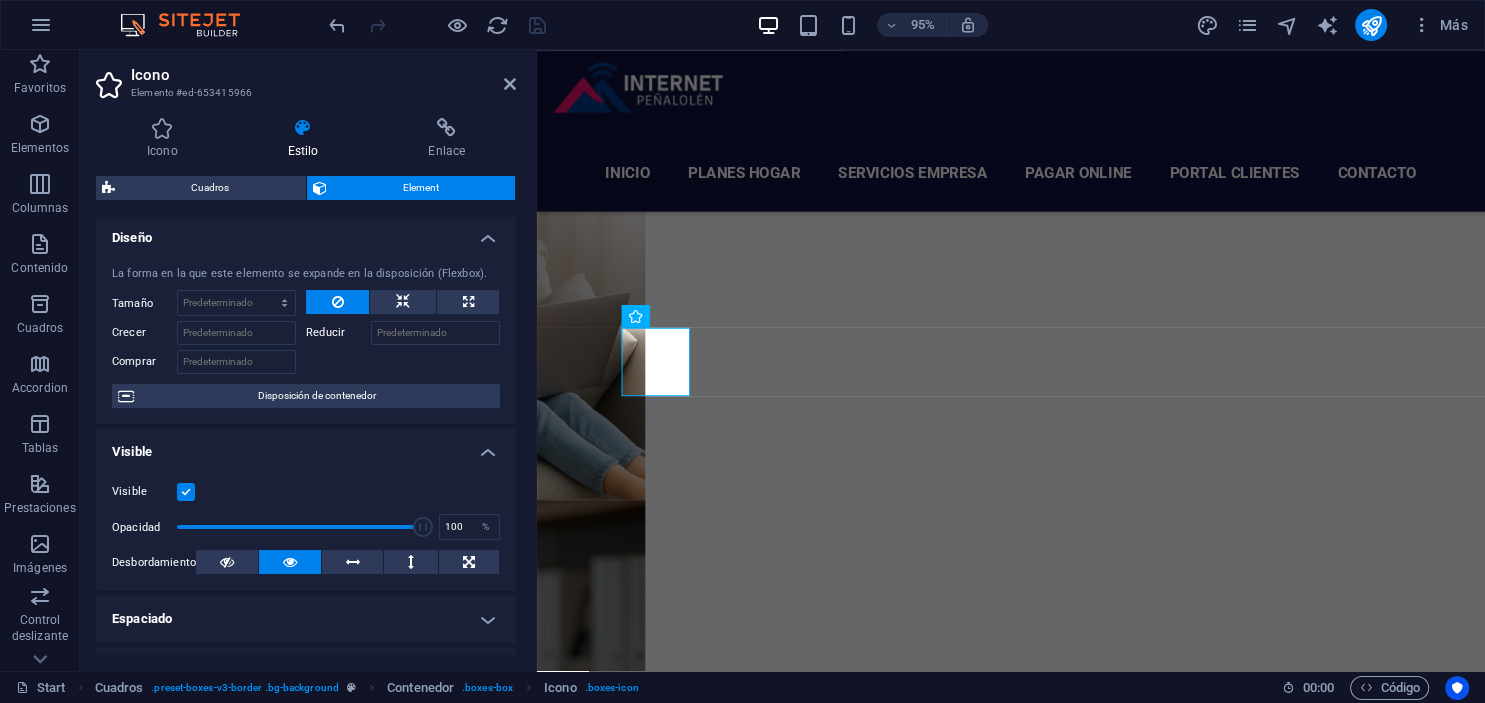 scroll, scrollTop: 0, scrollLeft: 0, axis: both 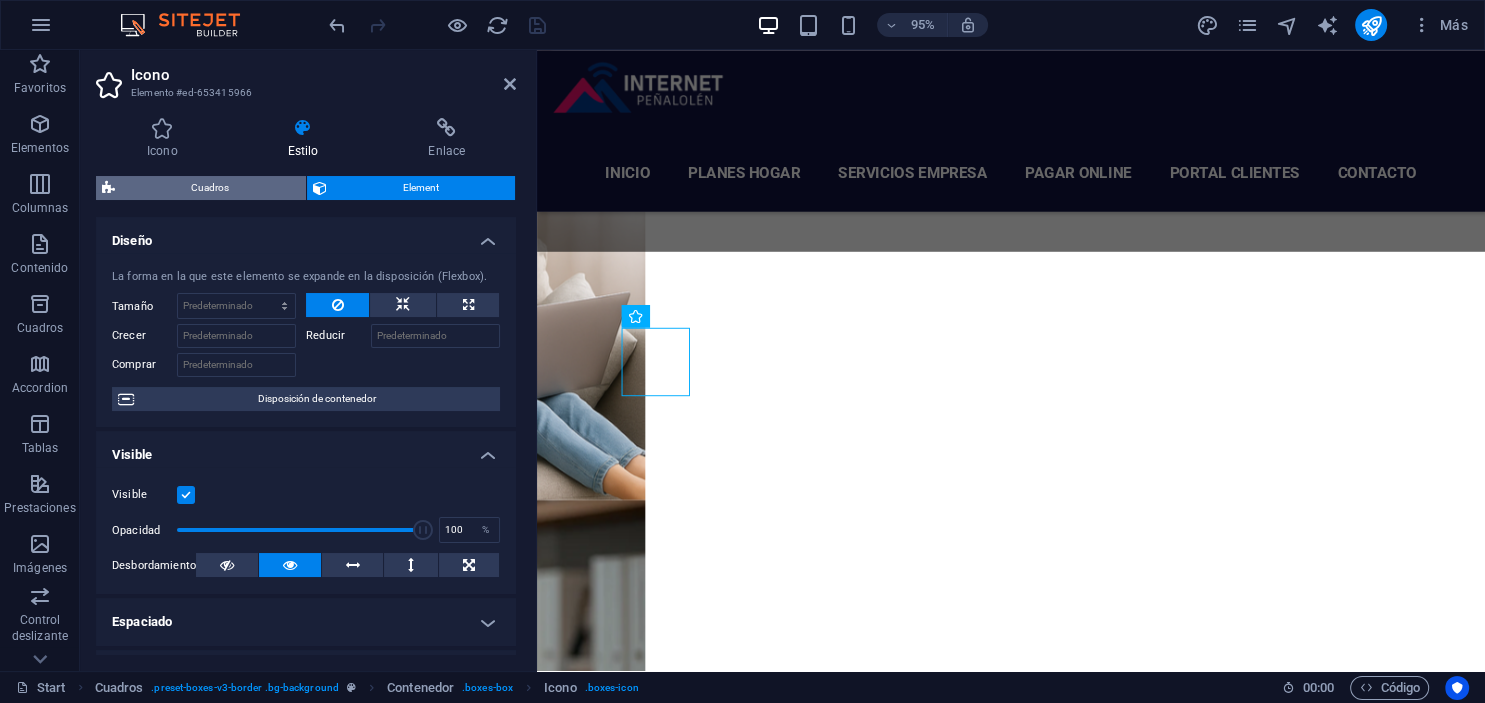 click on "Cuadros" at bounding box center [210, 188] 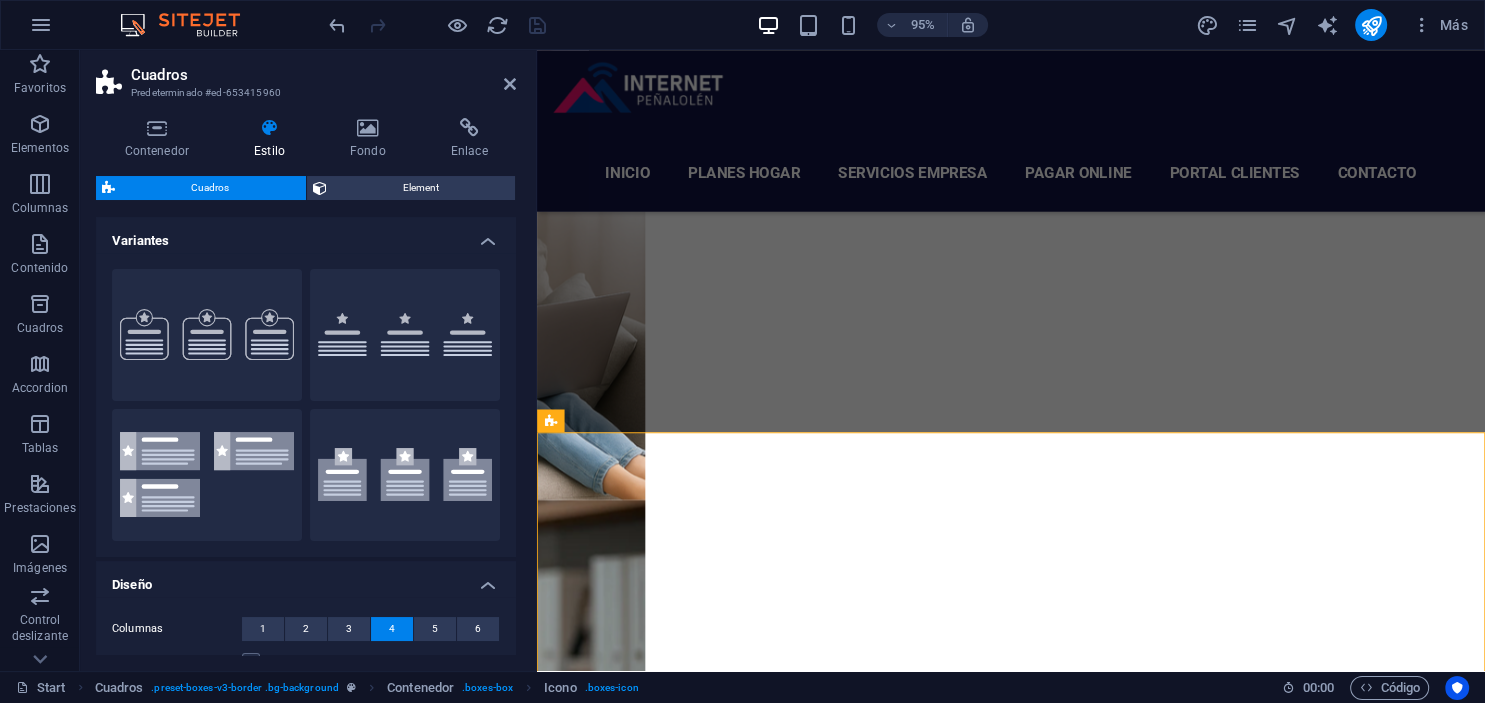 scroll, scrollTop: 3867, scrollLeft: 0, axis: vertical 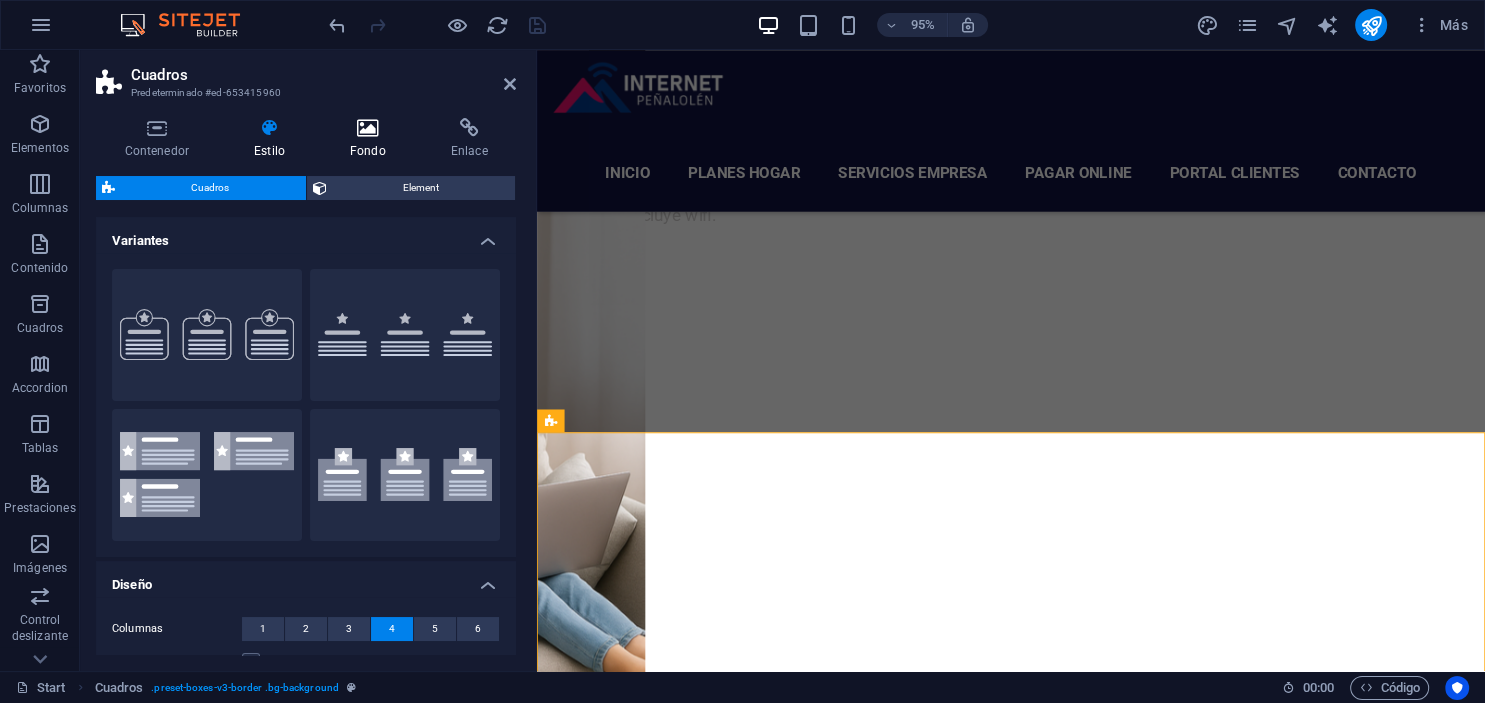 click at bounding box center [367, 128] 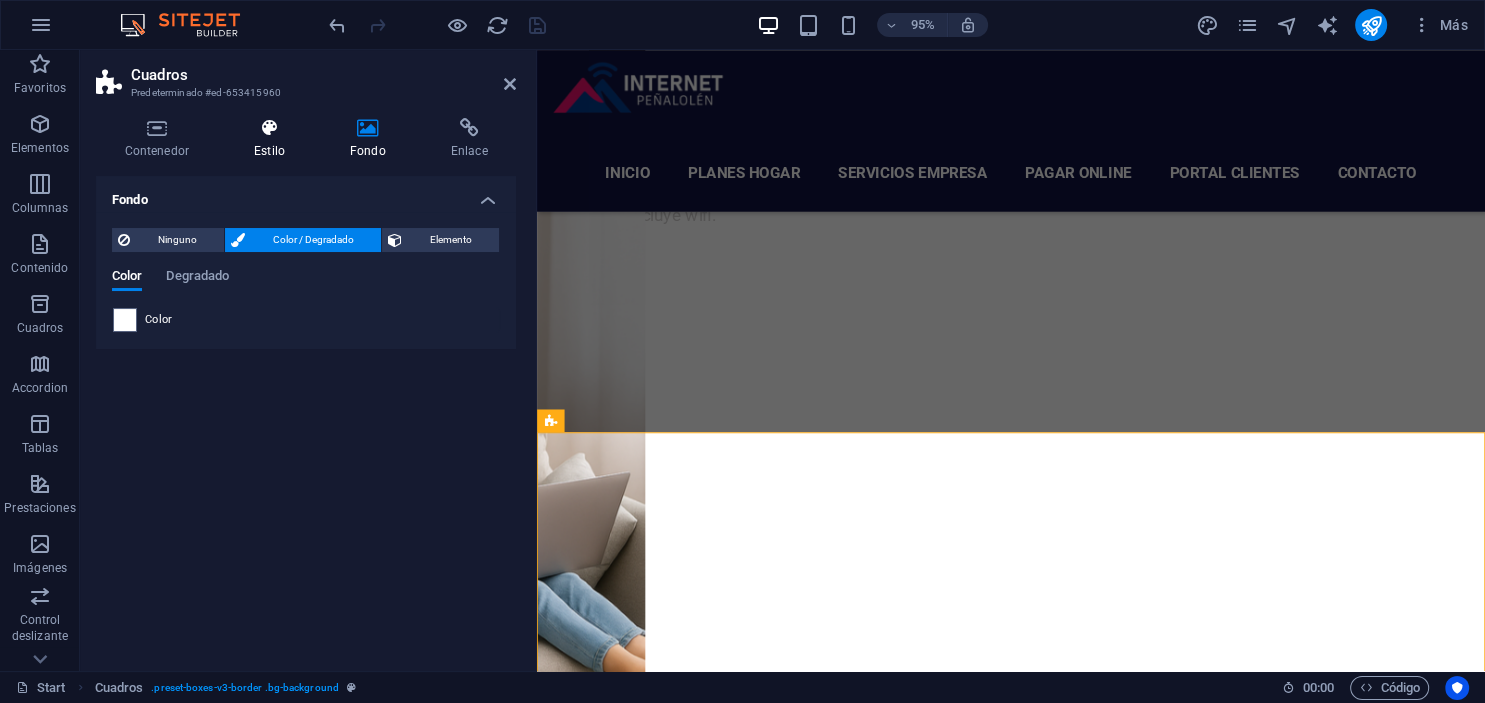 click at bounding box center (270, 128) 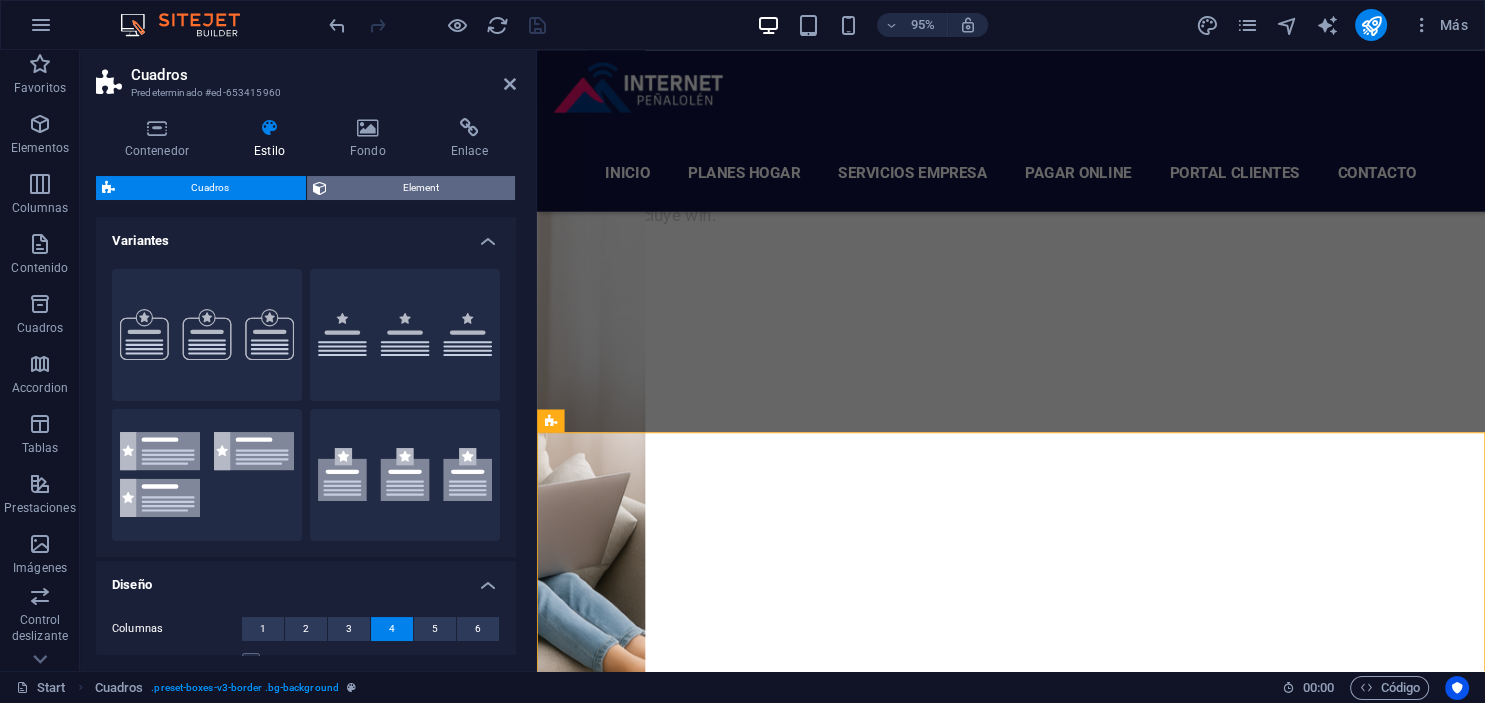 click on "Element" at bounding box center [421, 188] 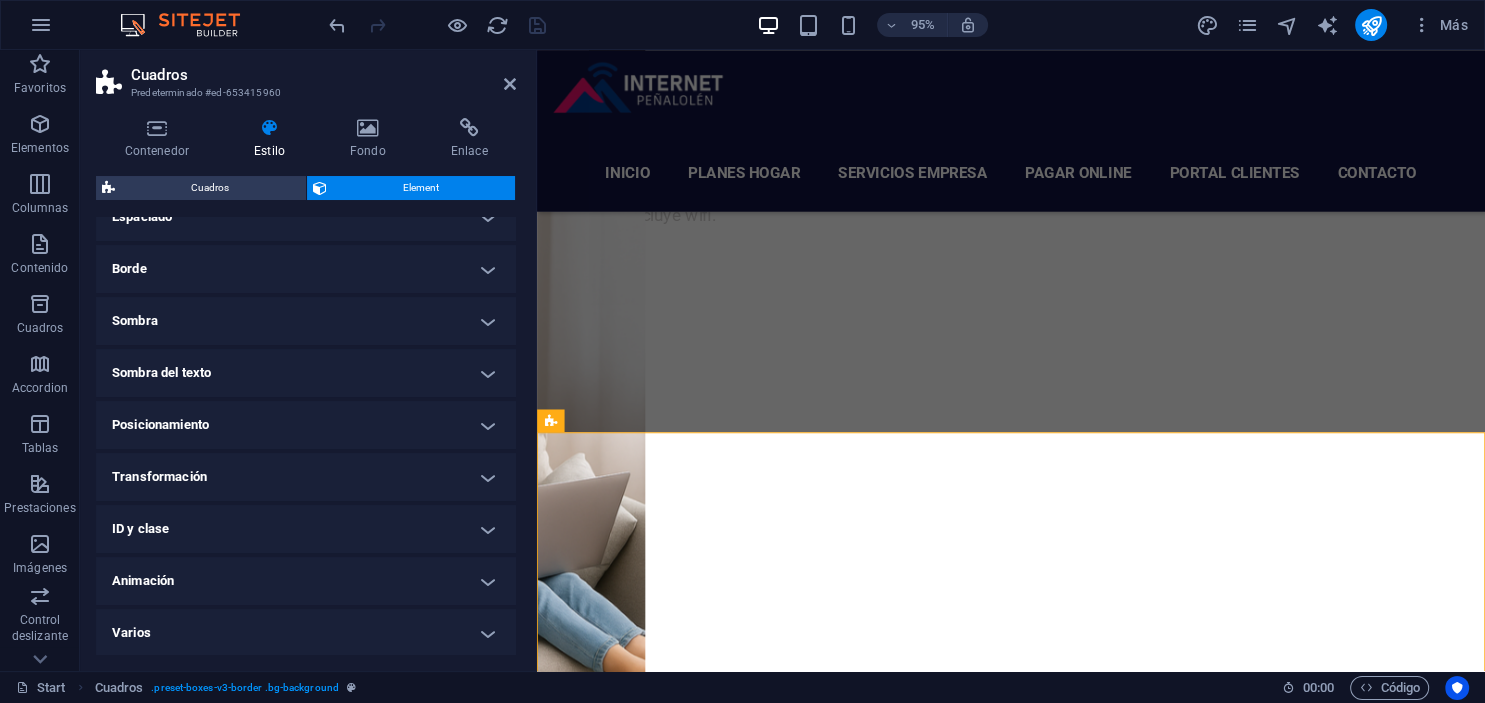 scroll, scrollTop: 193, scrollLeft: 0, axis: vertical 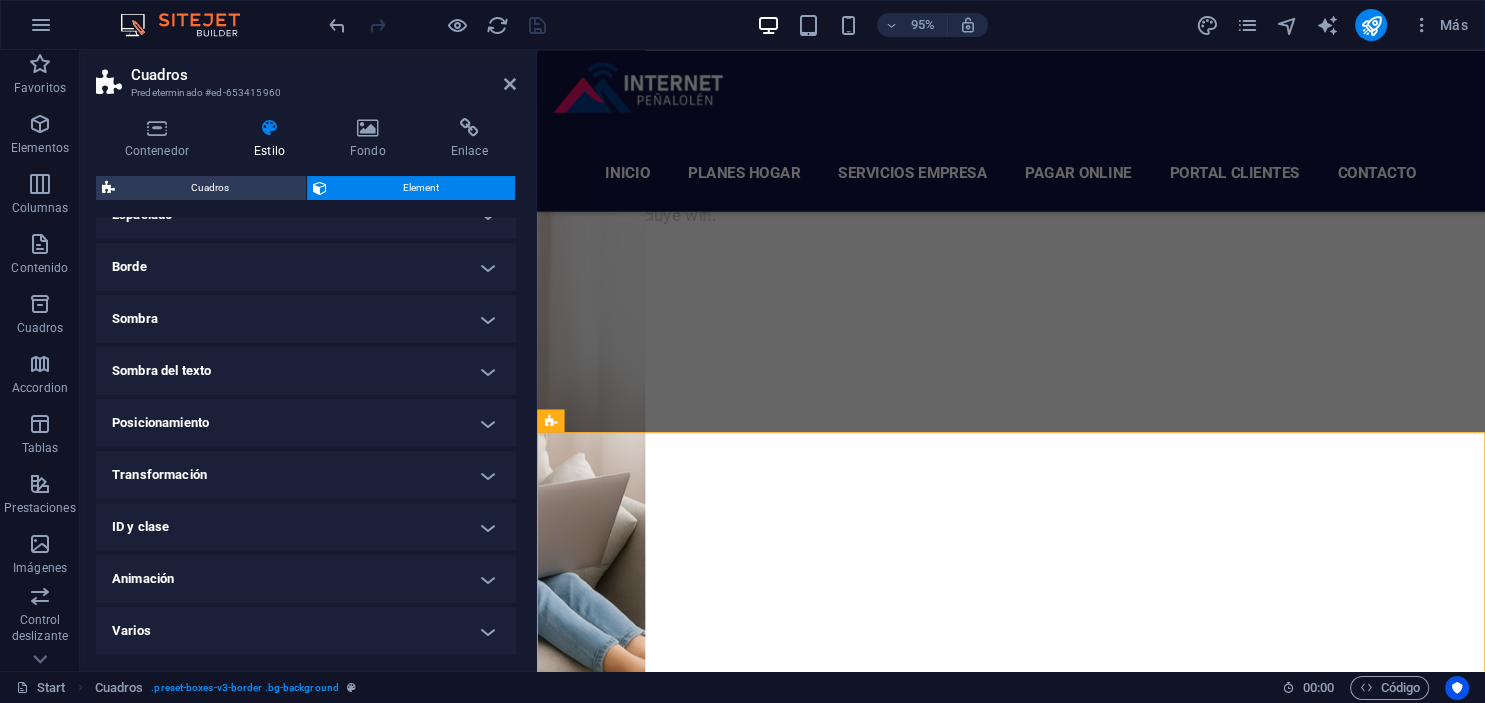 click on "Sombra" at bounding box center (306, 319) 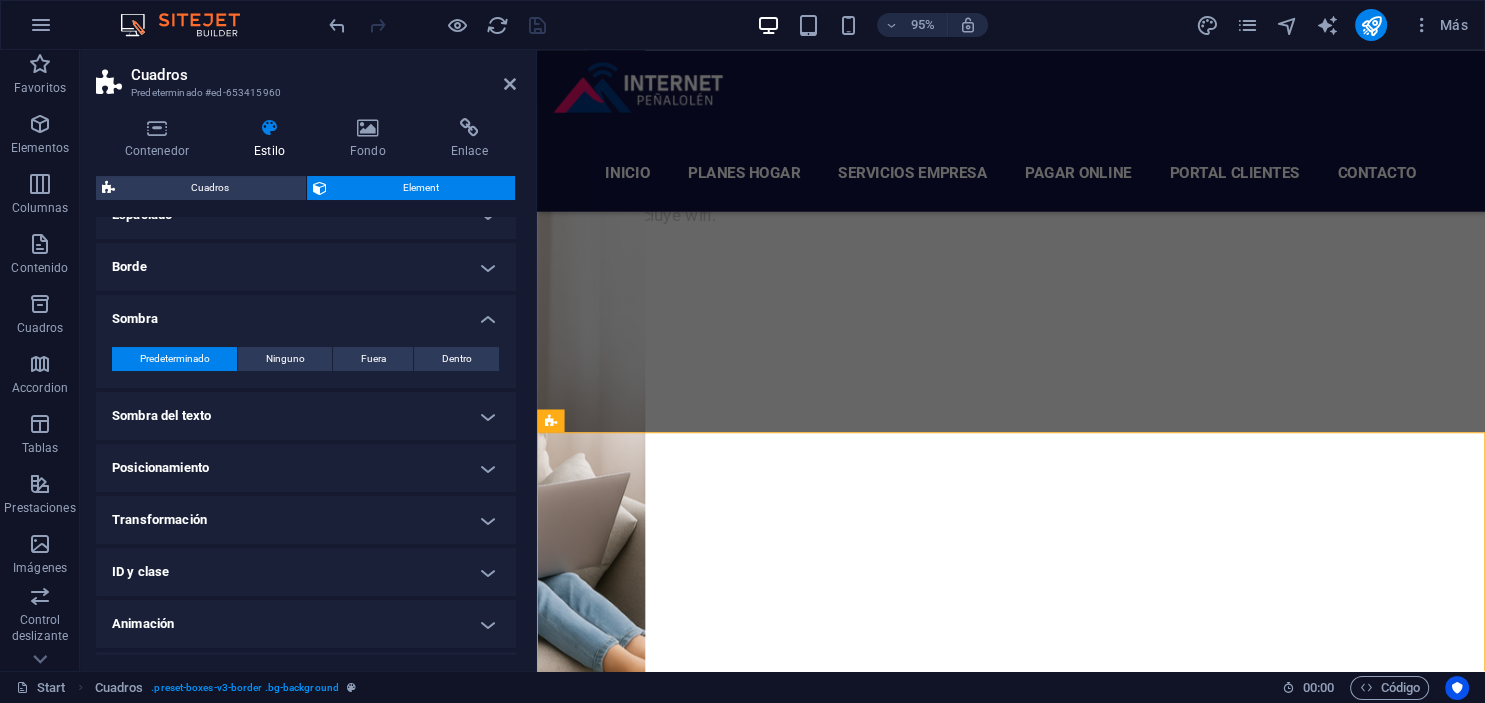 click on "Sombra" at bounding box center [306, 313] 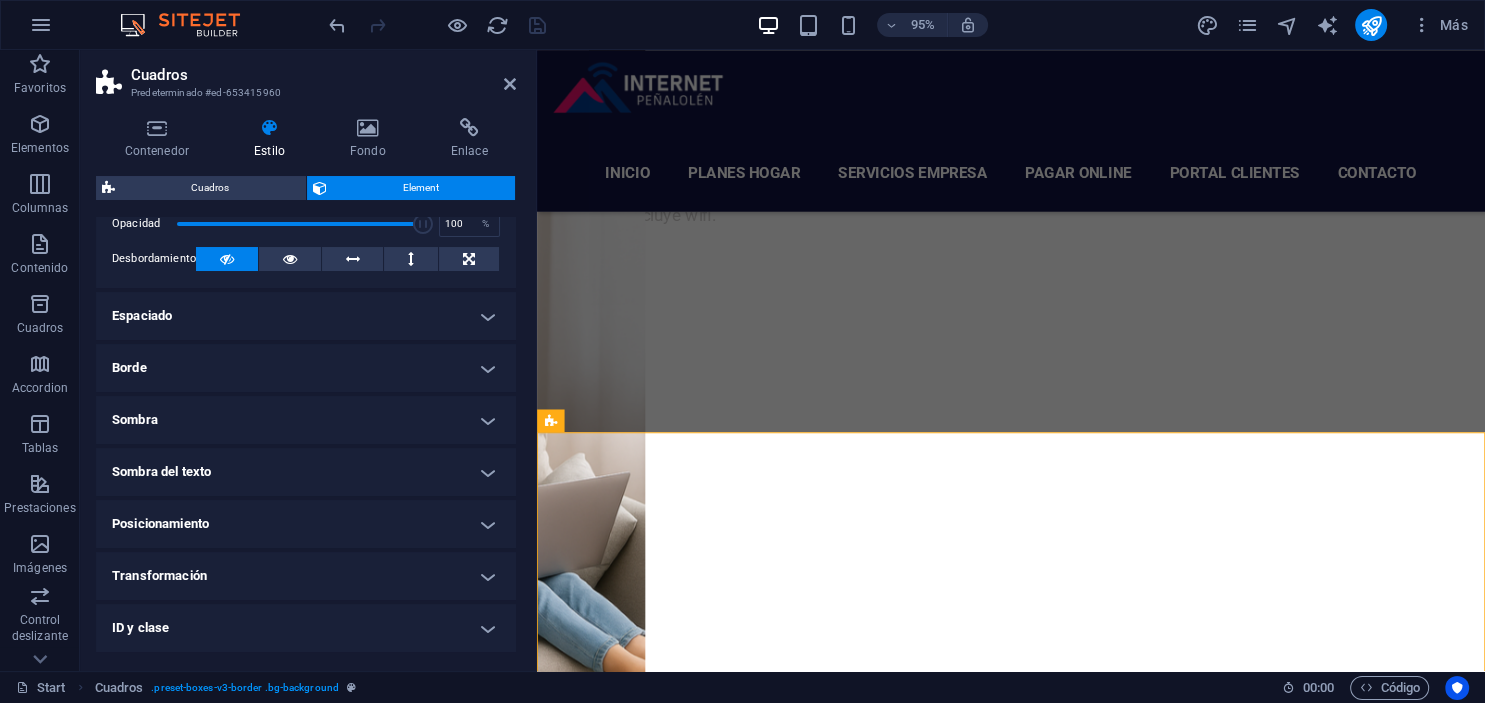 scroll, scrollTop: 0, scrollLeft: 0, axis: both 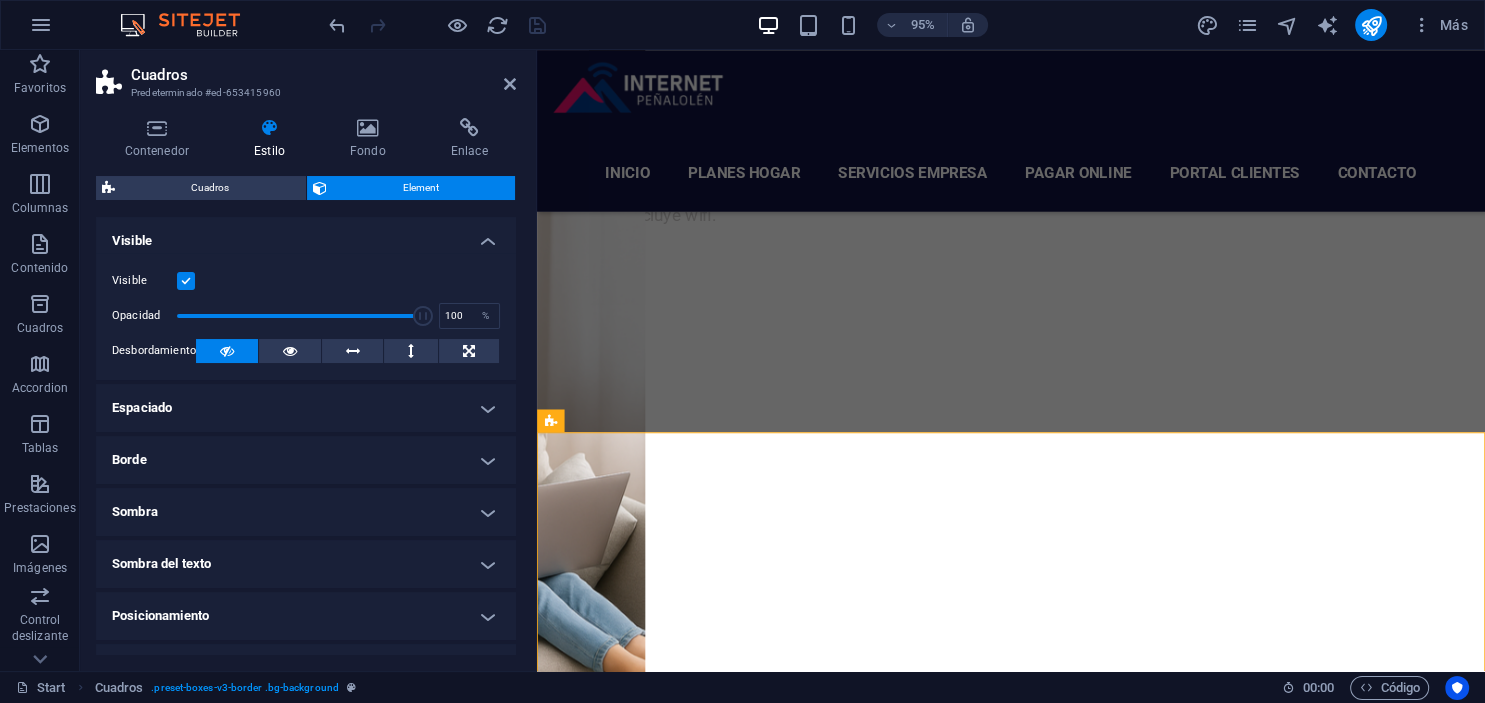 click on "Visible" at bounding box center (306, 235) 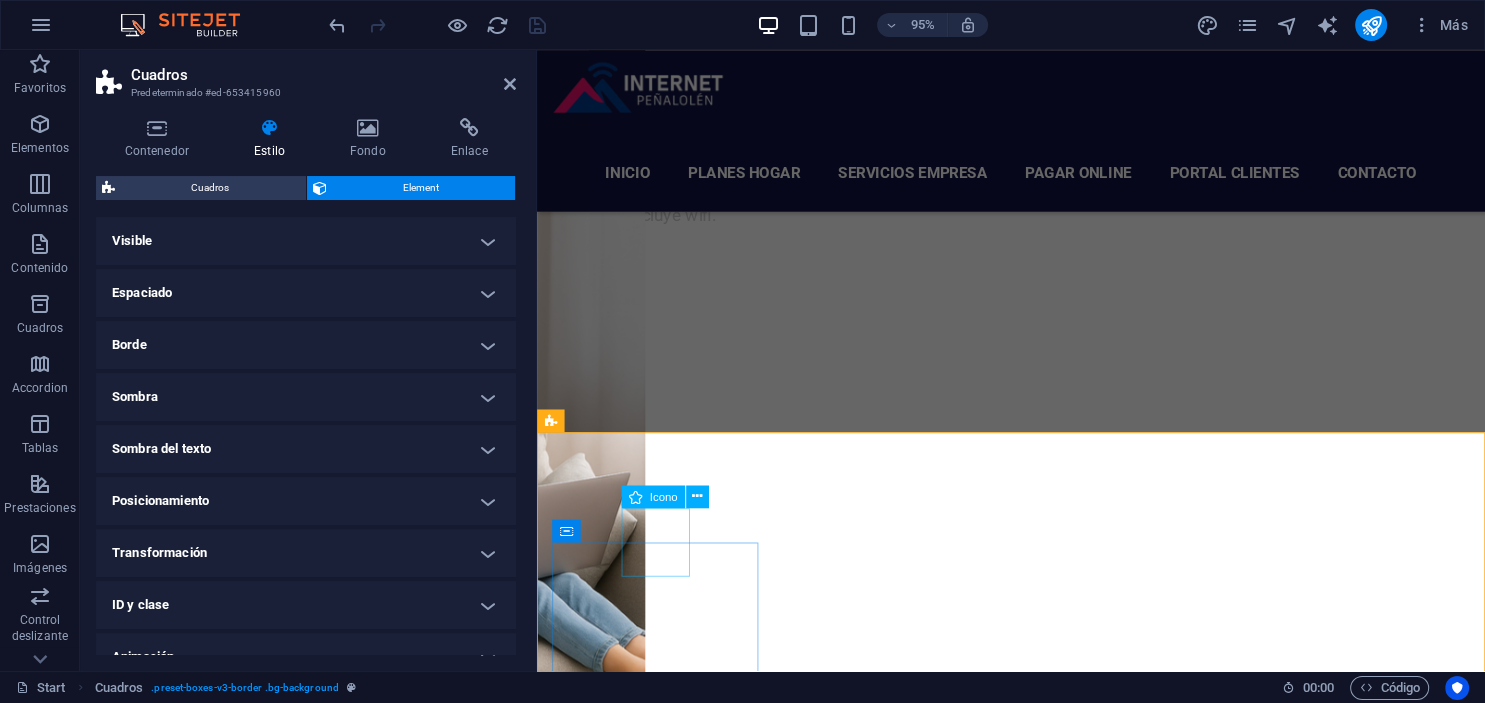 click on ".fa-secondary{opacity:.4}" at bounding box center (662, 9675) 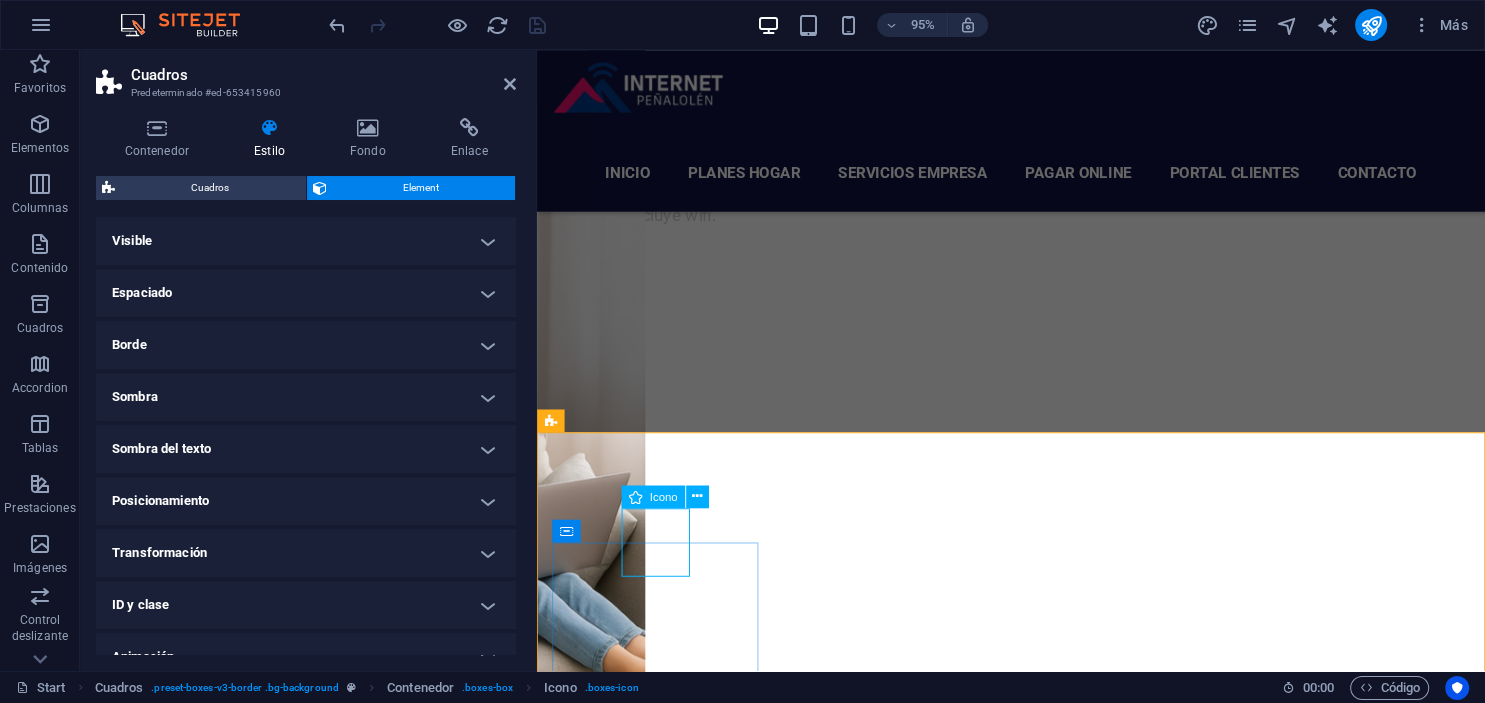 click on ".fa-secondary{opacity:.4}" at bounding box center [662, 9675] 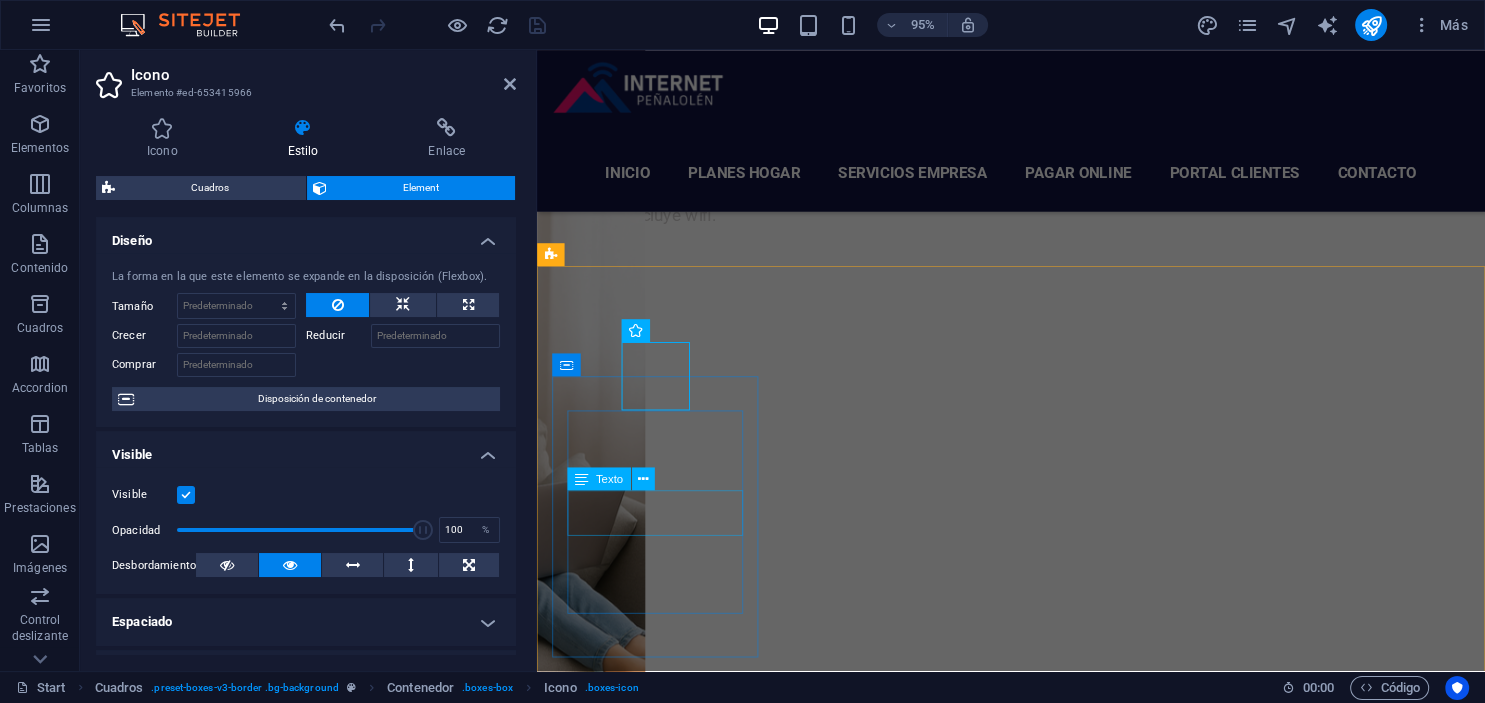 scroll, scrollTop: 4042, scrollLeft: 0, axis: vertical 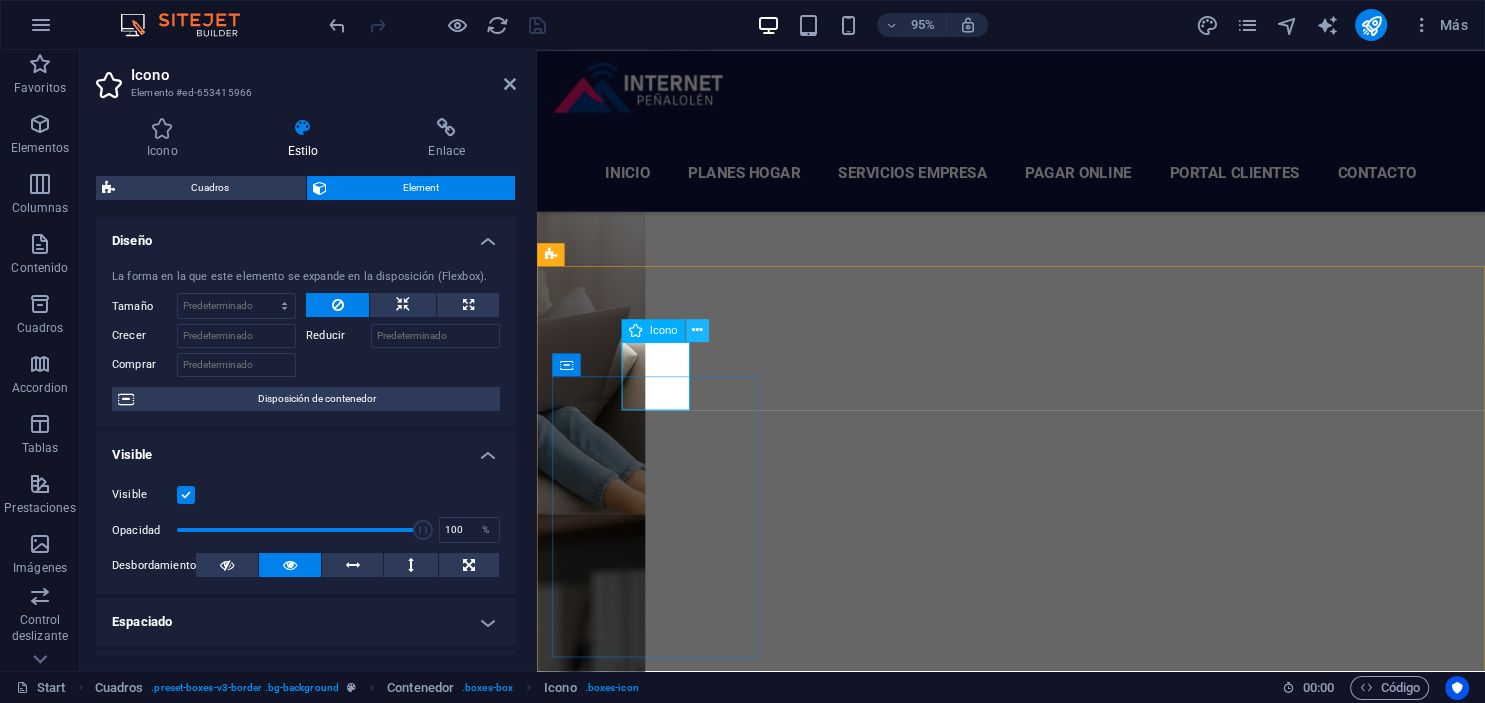 click at bounding box center [698, 330] 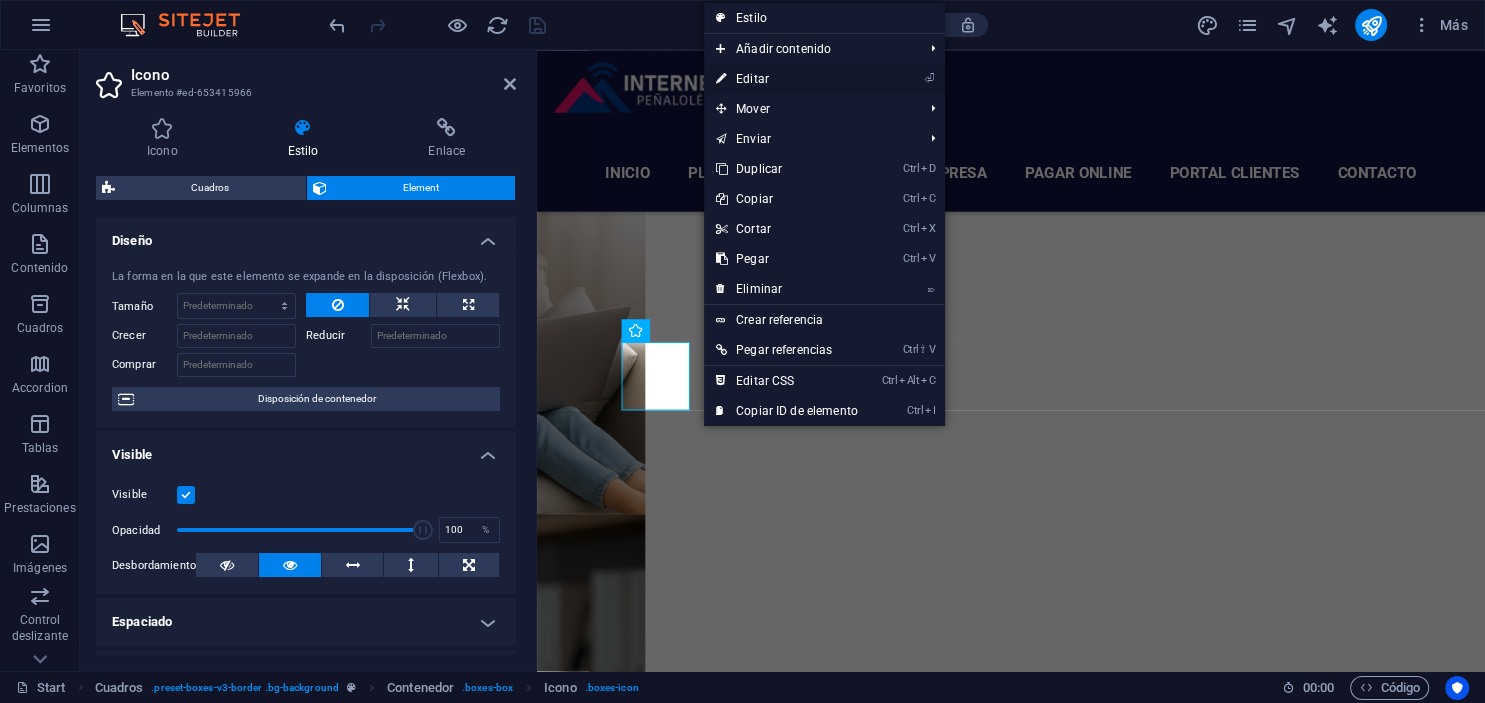 click on "⏎  Editar" at bounding box center (787, 79) 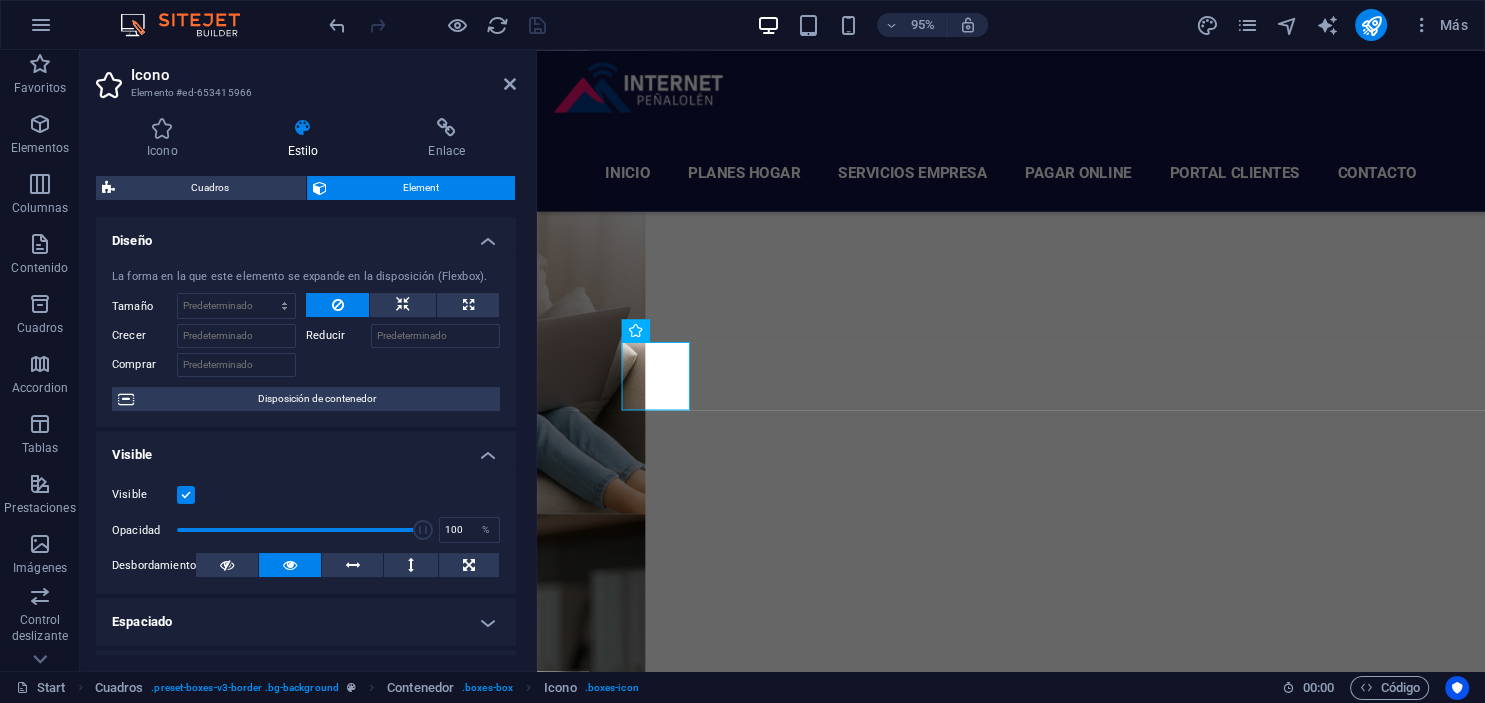 click on "Diseño" at bounding box center [306, 235] 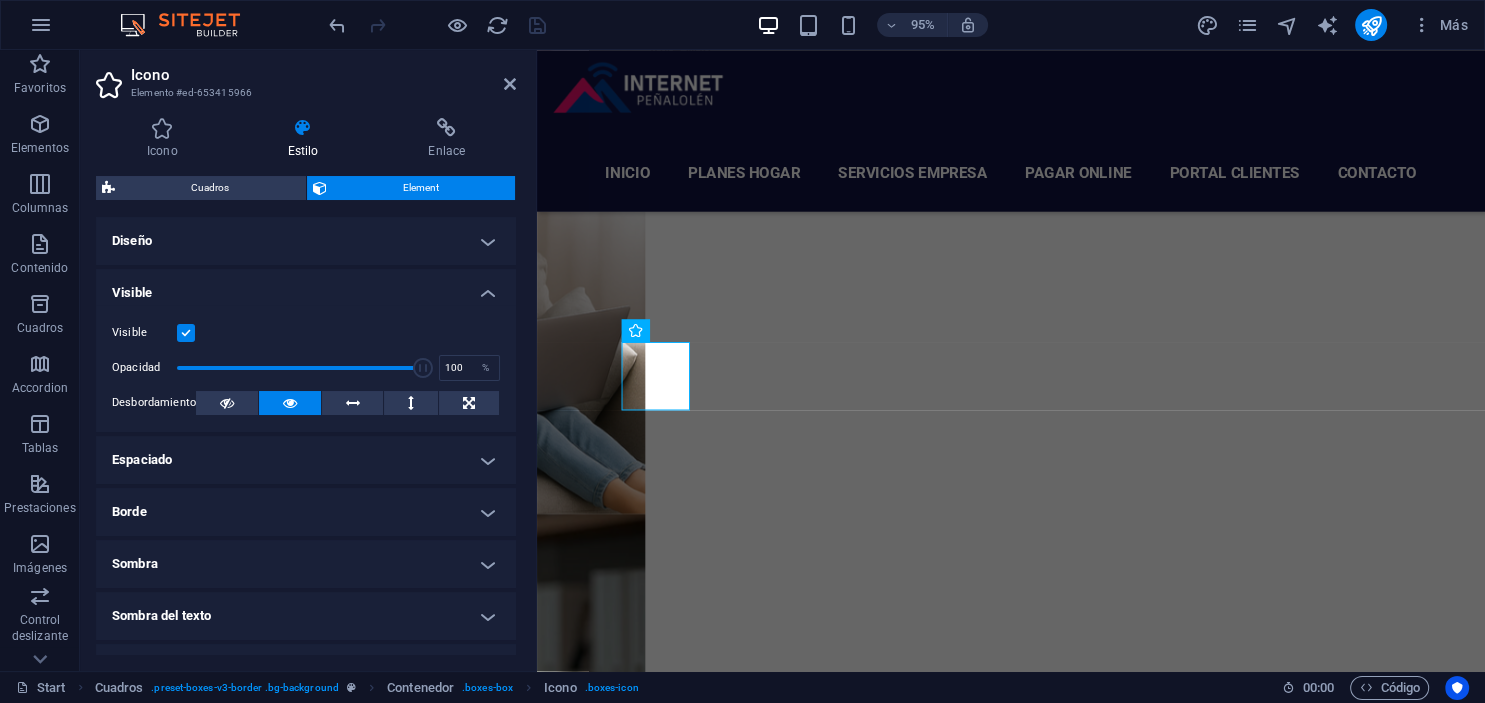 click on "Visible" at bounding box center [306, 287] 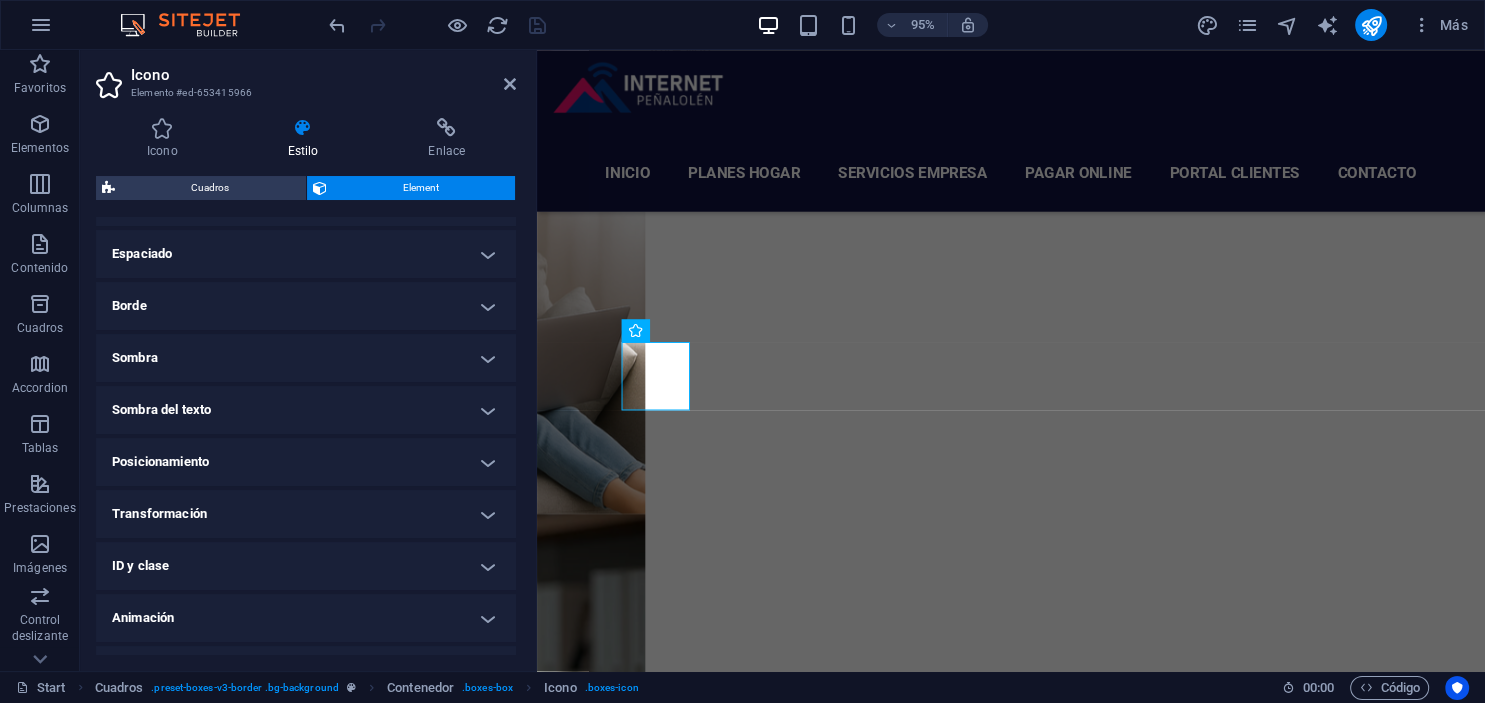 scroll, scrollTop: 130, scrollLeft: 0, axis: vertical 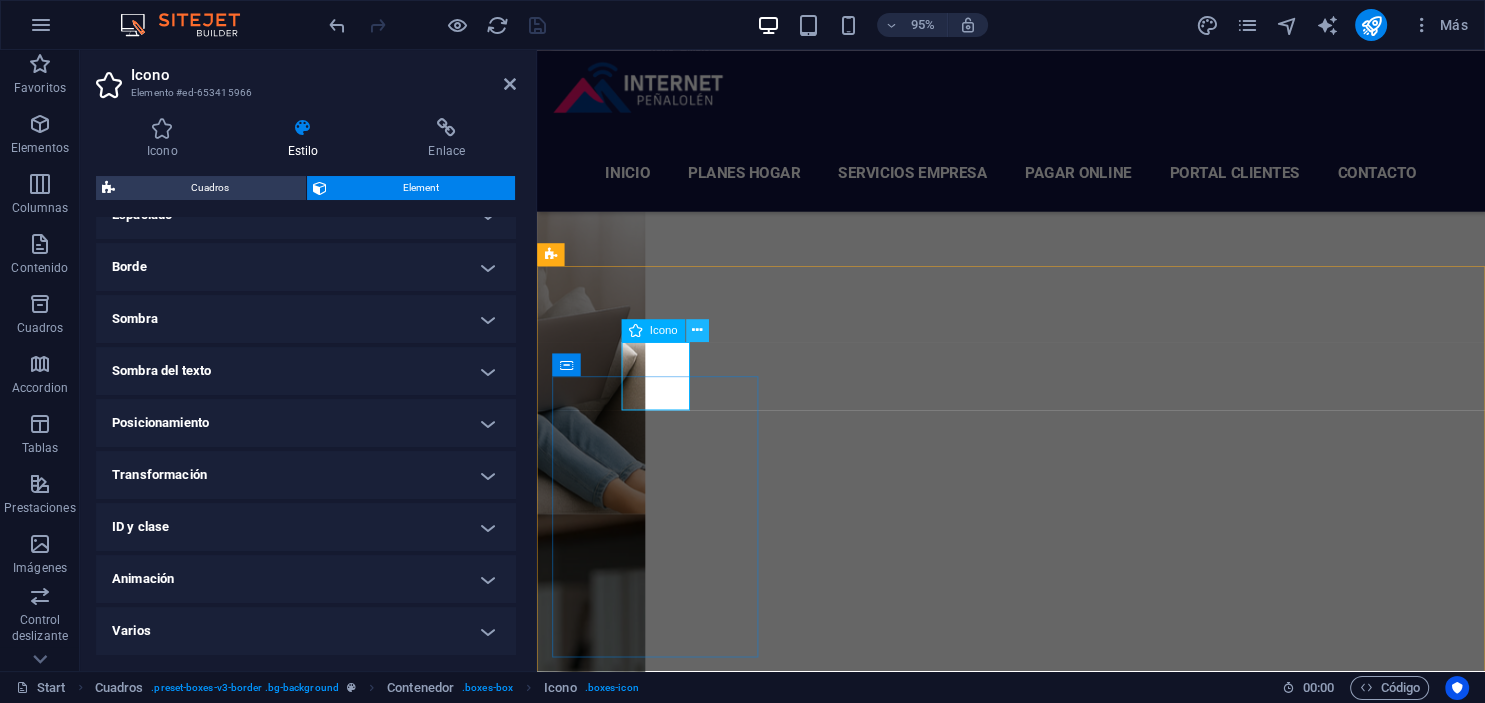 click at bounding box center [698, 330] 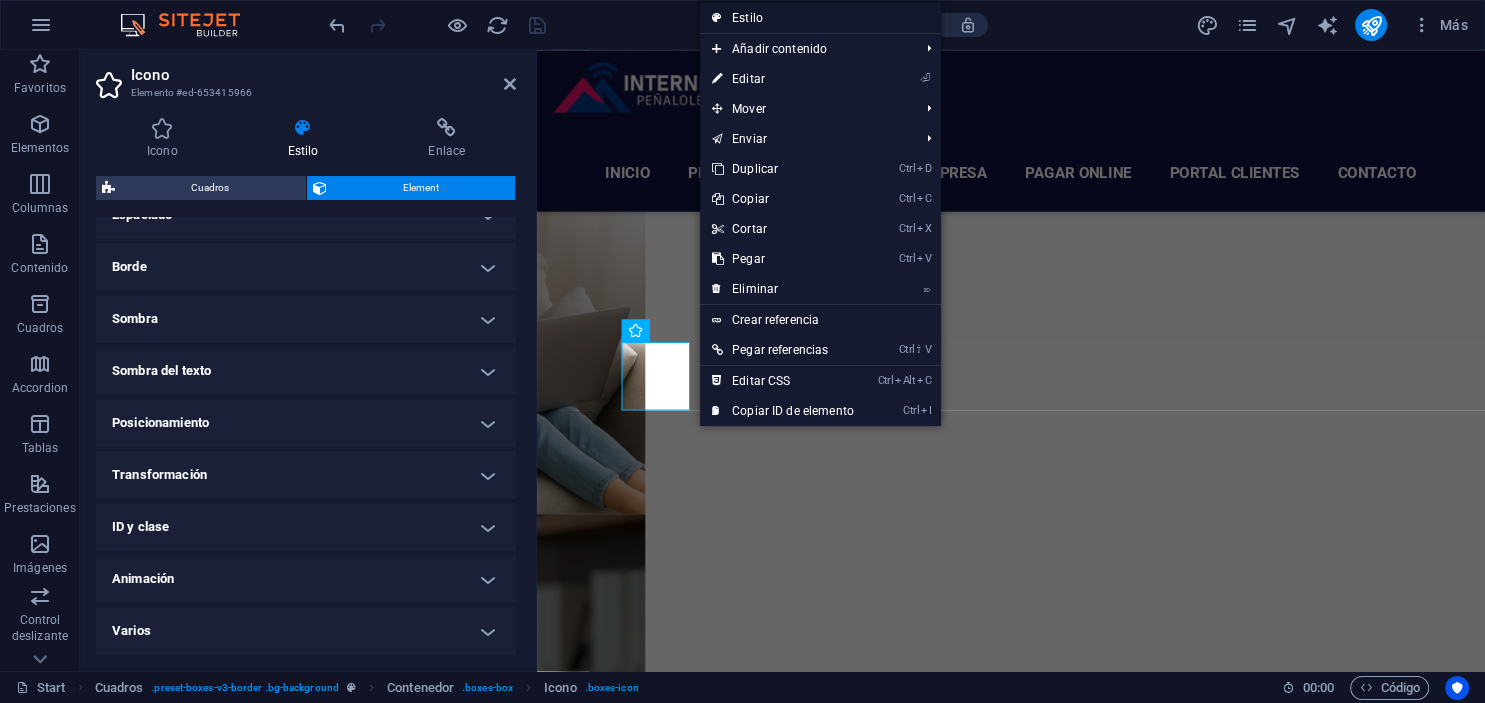 click on "Estilo" at bounding box center [820, 18] 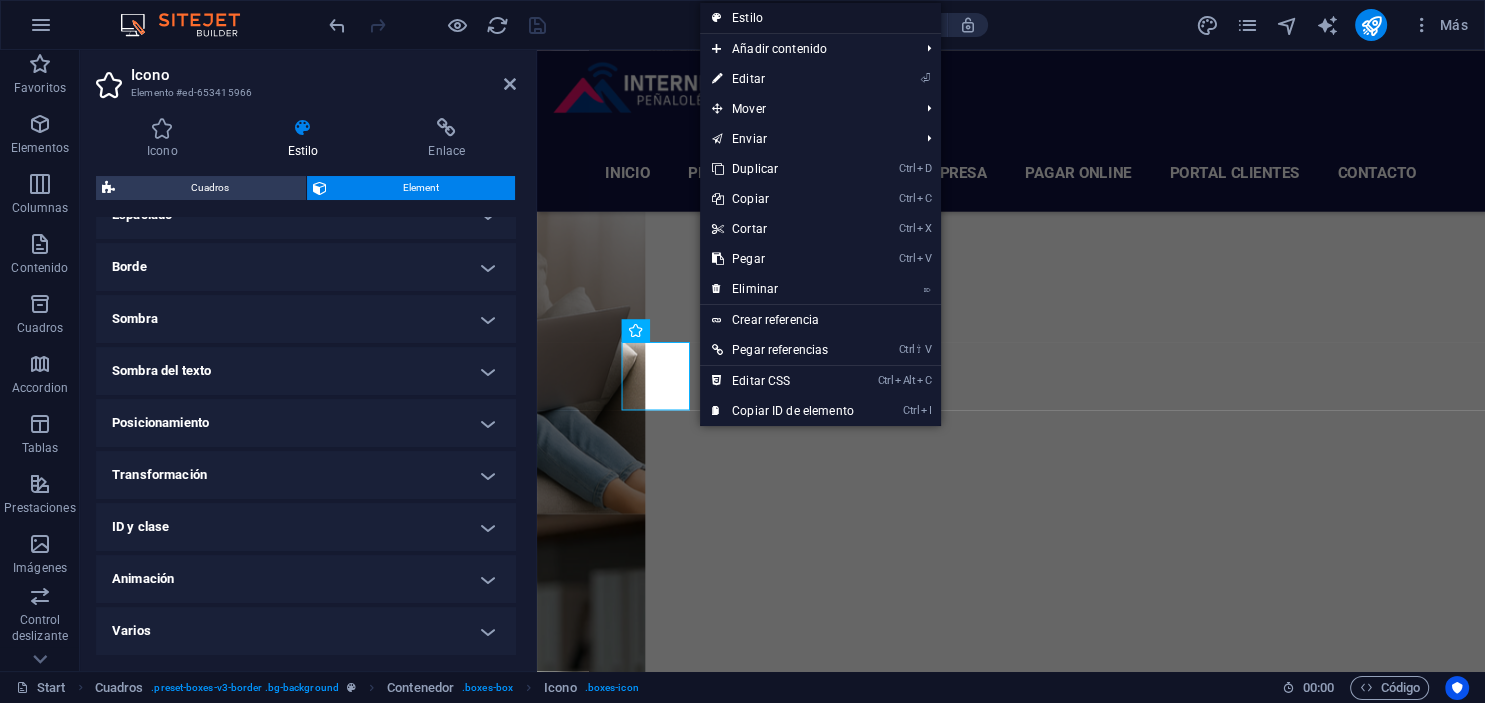 scroll, scrollTop: 3867, scrollLeft: 0, axis: vertical 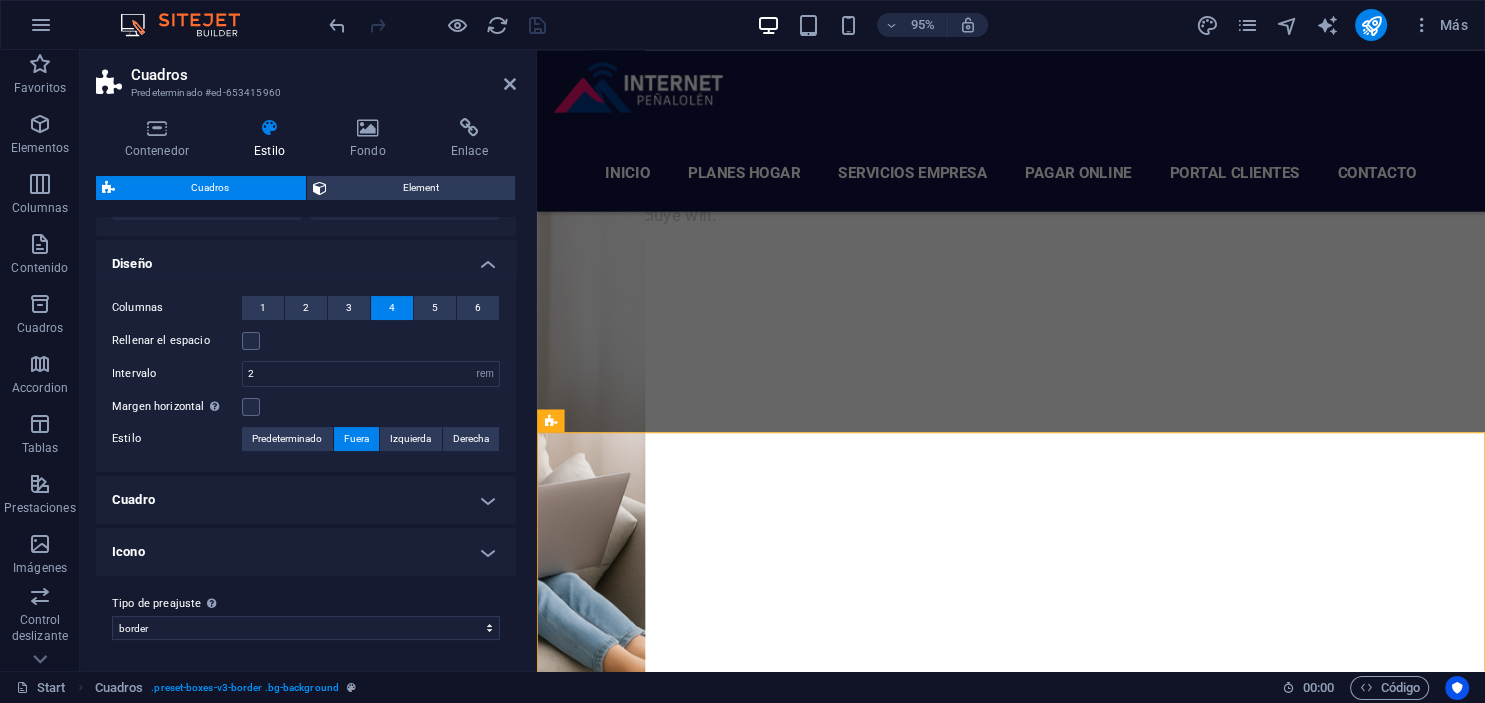 click on "Cuadro" at bounding box center (306, 500) 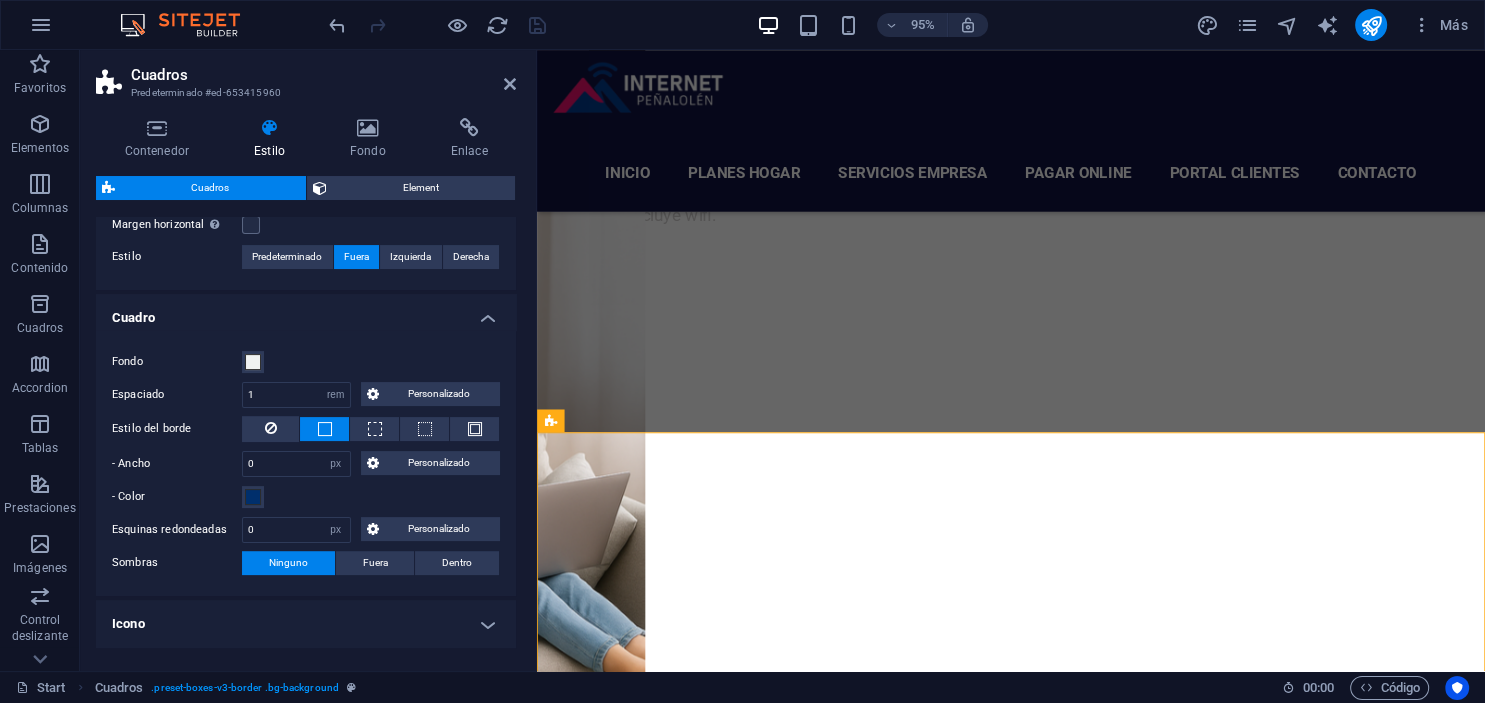 scroll, scrollTop: 573, scrollLeft: 0, axis: vertical 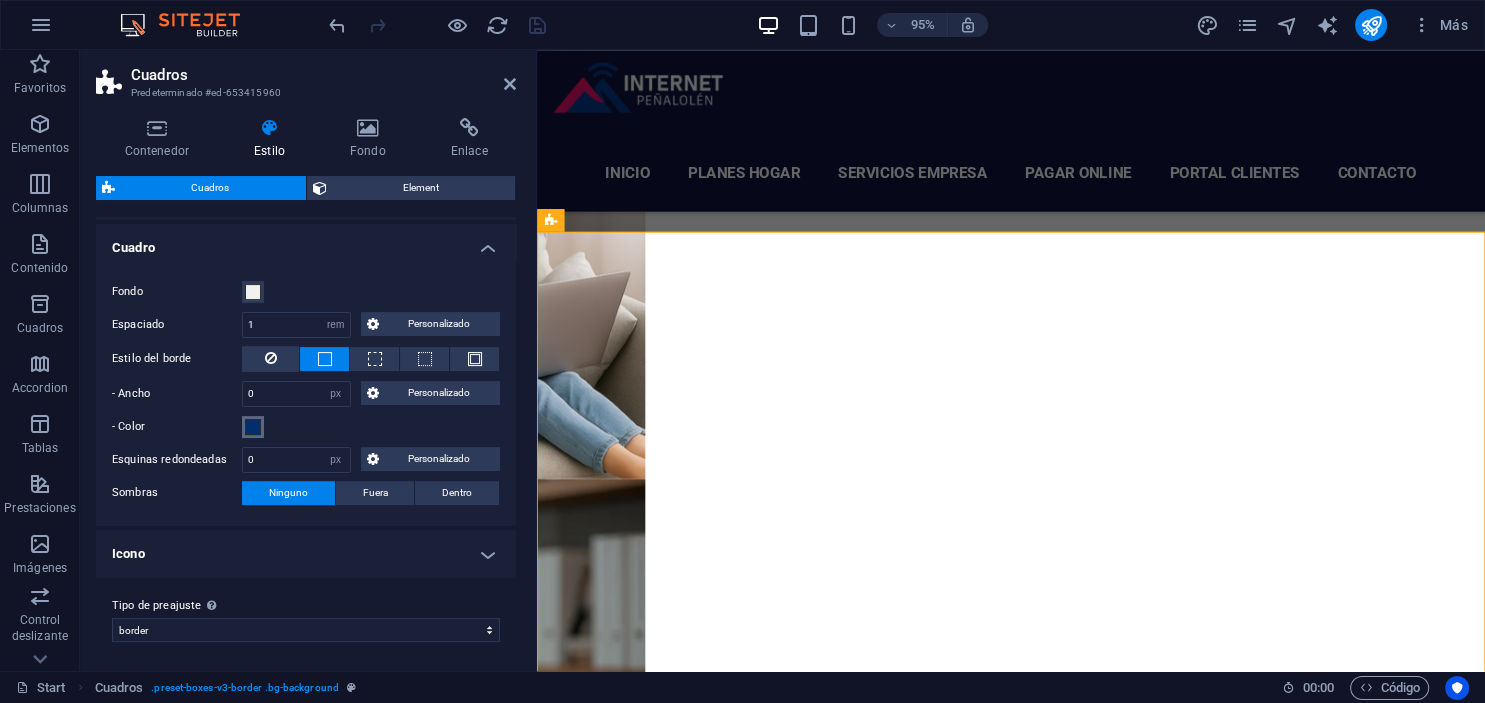 click at bounding box center (253, 427) 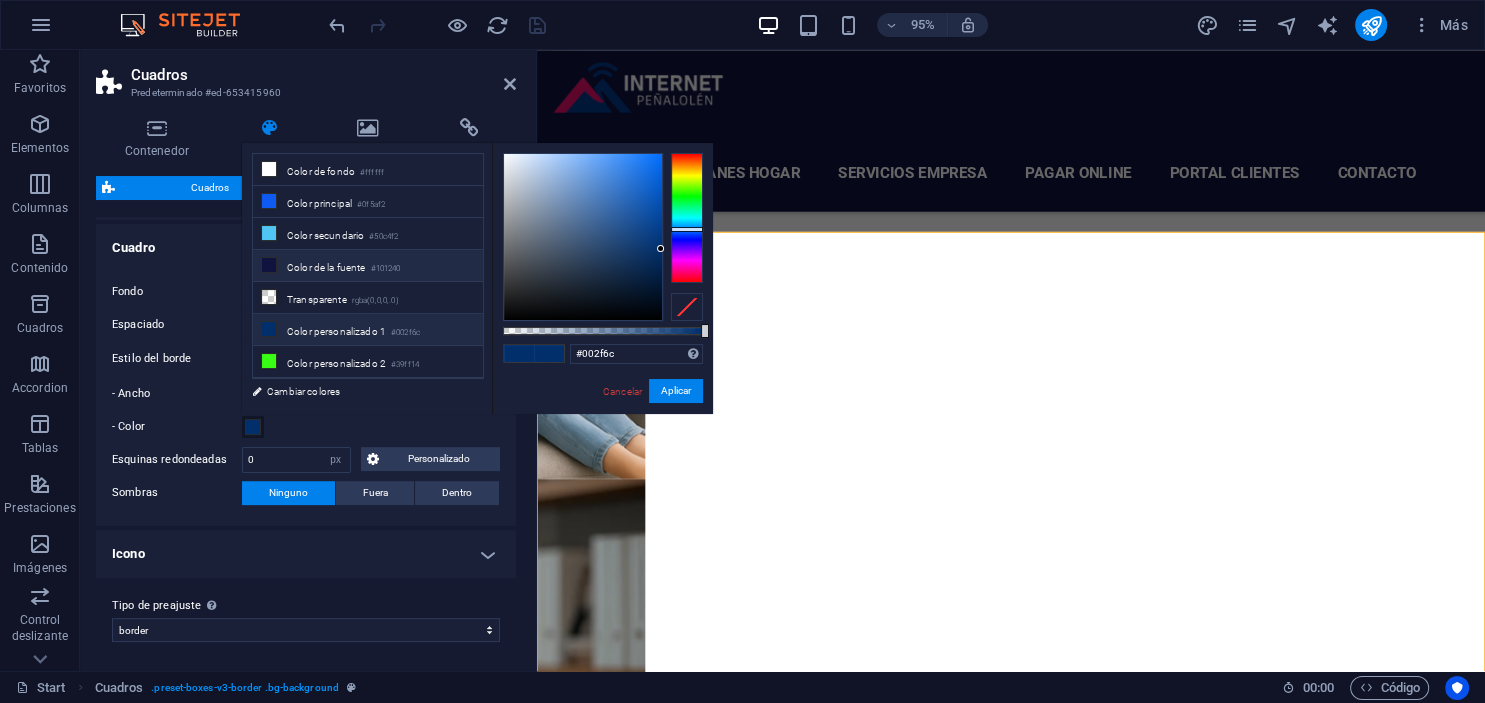 click on "Color de la fuente
#101240" at bounding box center [368, 266] 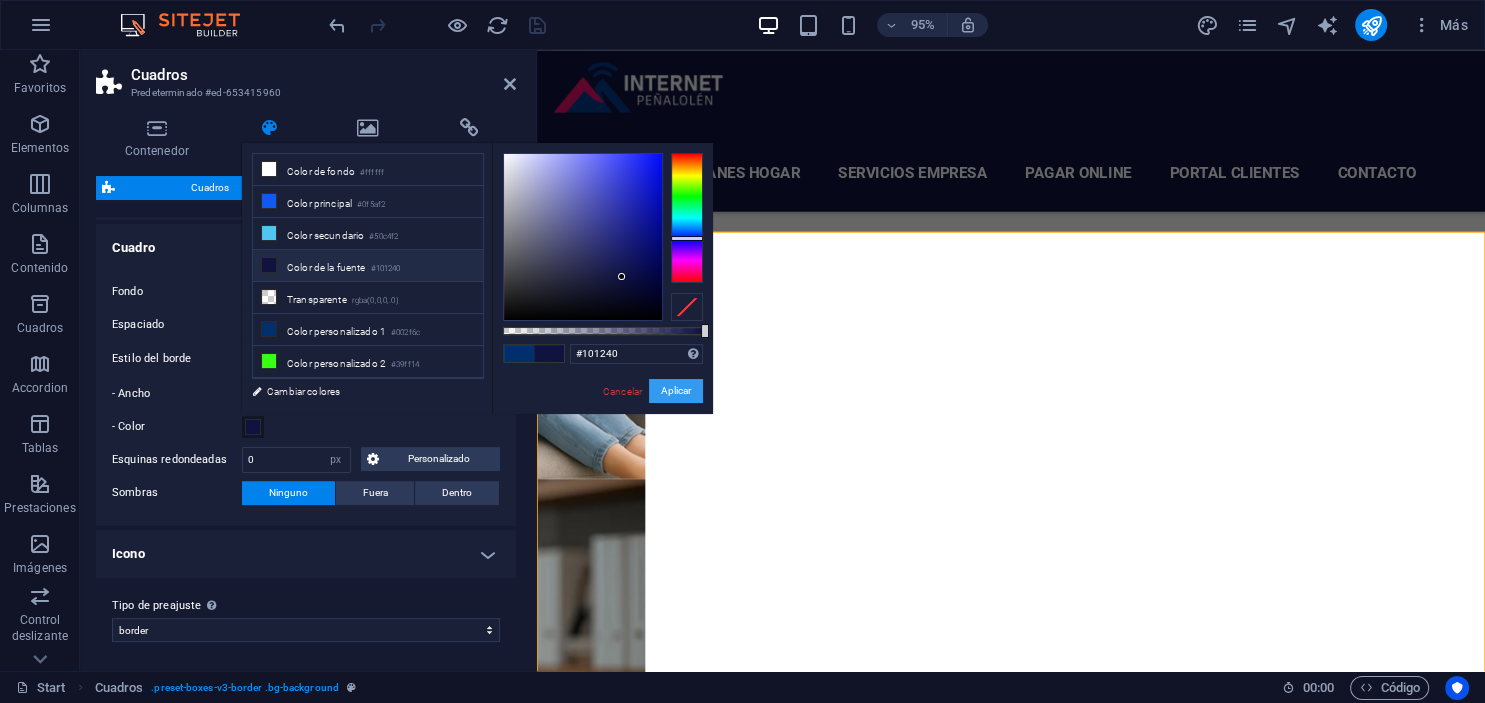 click on "Aplicar" at bounding box center (676, 391) 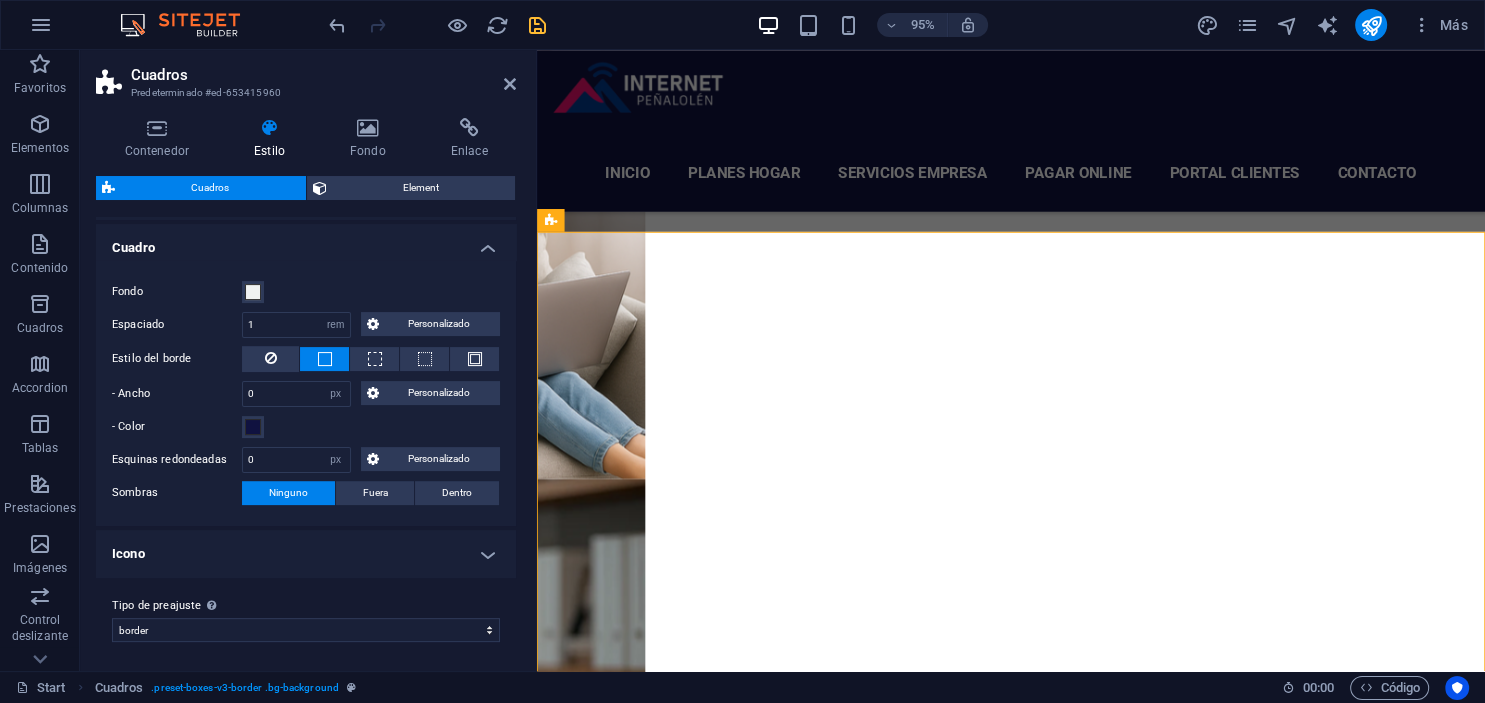 click on "Fondo Espaciado 1 px rem % vh vw Personalizado Personalizado 1 px rem % vh vw 1 px rem % vh vw 1 px rem % vh vw 1 px rem % vh vw Estilo del borde              - Ancho 0 px rem vh vw Personalizado Personalizado 0 px rem vh vw 0 px rem vh vw 0 px rem vh vw 0 px rem vh vw  - Color Esquinas redondeadas 0 px rem % vh vw Personalizado Personalizado 0 px rem % vh vw 0 px rem % vh vw 0 px rem % vh vw 0 px rem % vh vw Sombras Ninguno Fuera Dentro Color X offset 0 px rem vh vw Y offset 0 px rem vh vw Desenfoque 0 px rem % vh vw Propagación 0 px rem vh vw" at bounding box center [306, 393] 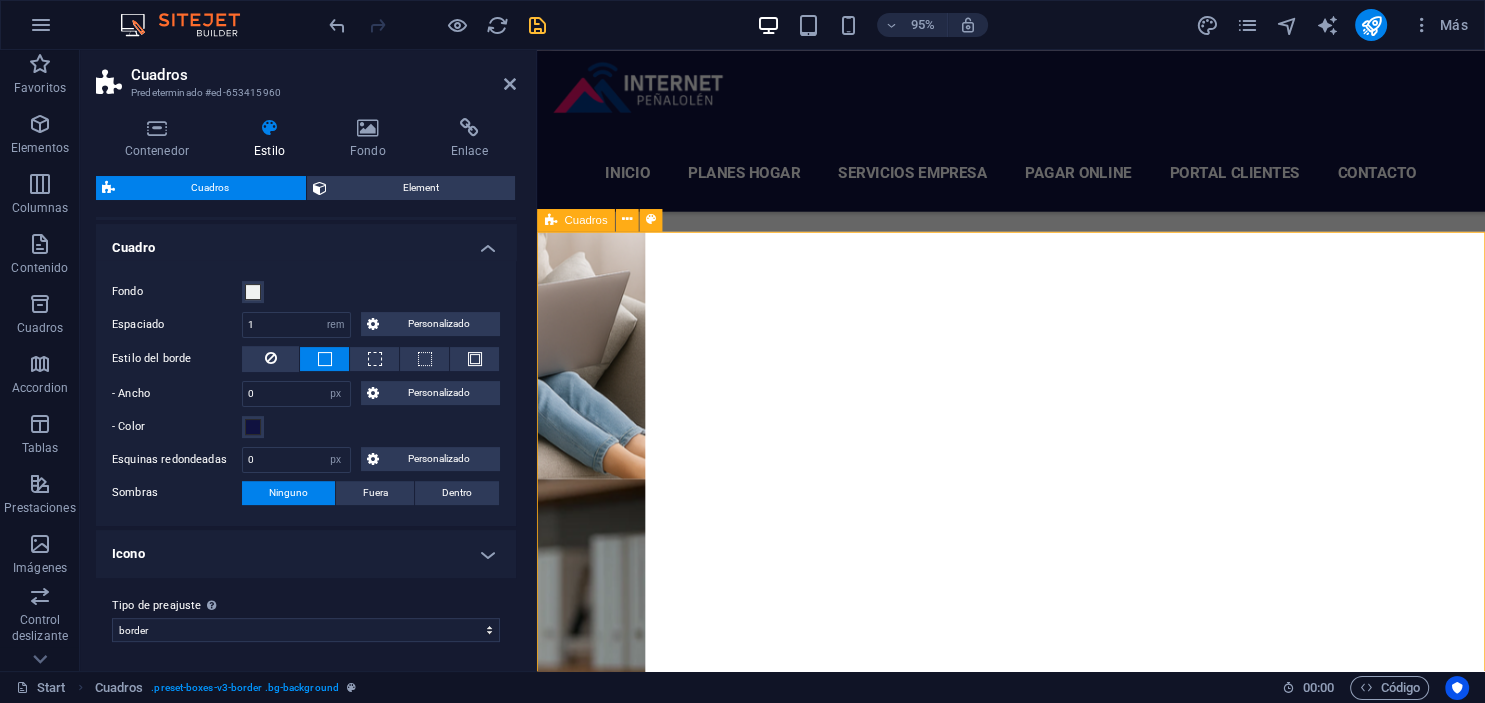 click on "Revisa tu plan y estado de cuenta con tu RUT Ir al Portal Pago Online Paga rapido y seguro con BancoEstado, Servipag o MercadoPago Pagar Online Contacto Quiero contratar Internet Peñalolén Contratar Soporte Técnico Necesito ayuda con mi conexión Chat de Soporte" at bounding box center [1036, 10045] 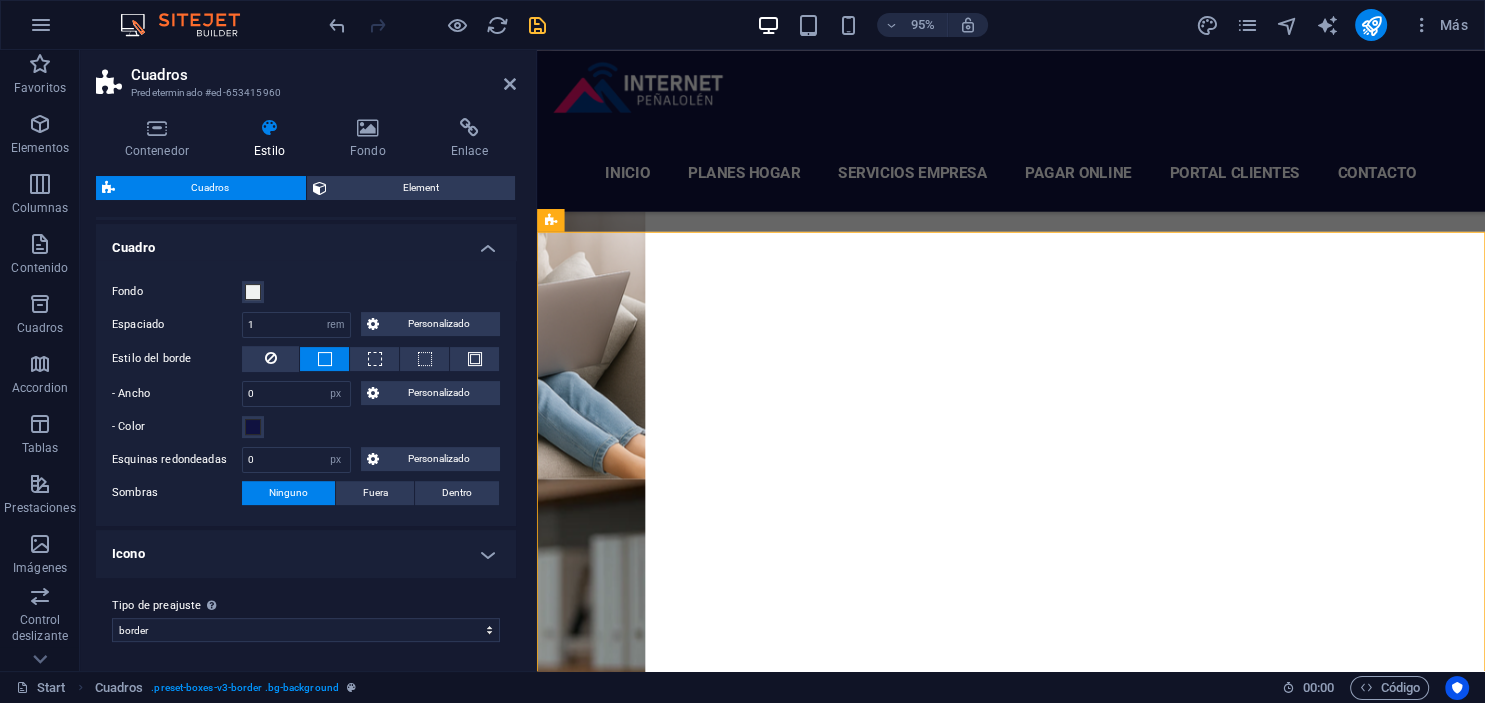 click on "Icono" at bounding box center (306, 554) 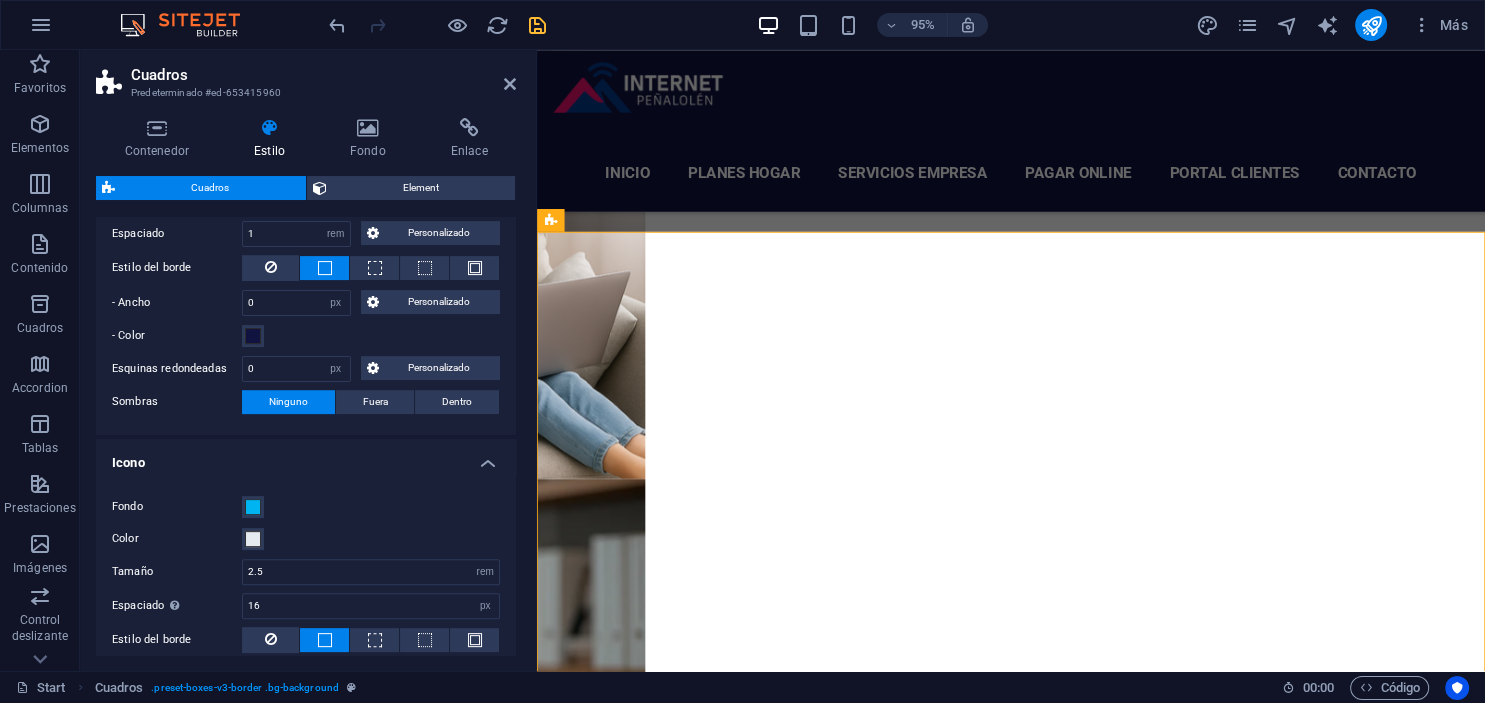 scroll, scrollTop: 755, scrollLeft: 0, axis: vertical 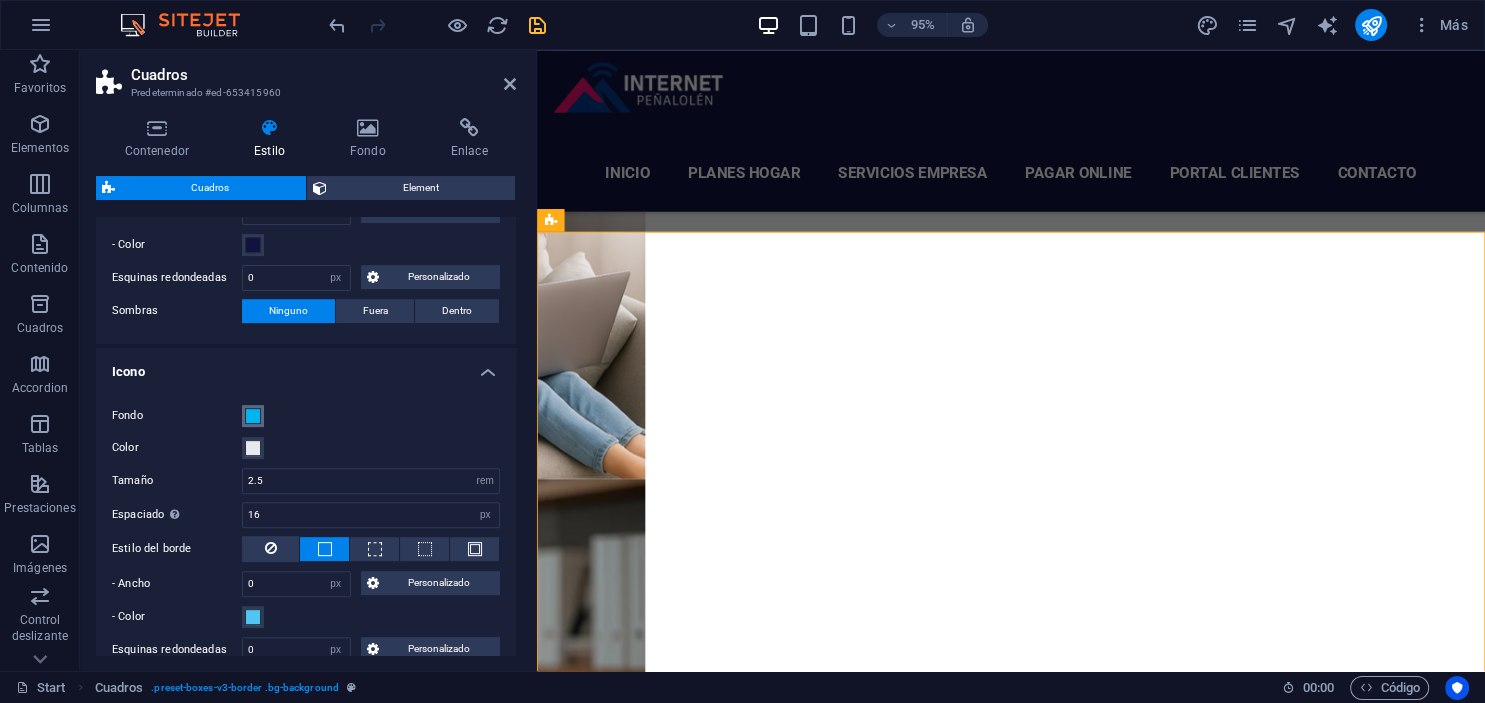 click at bounding box center (253, 416) 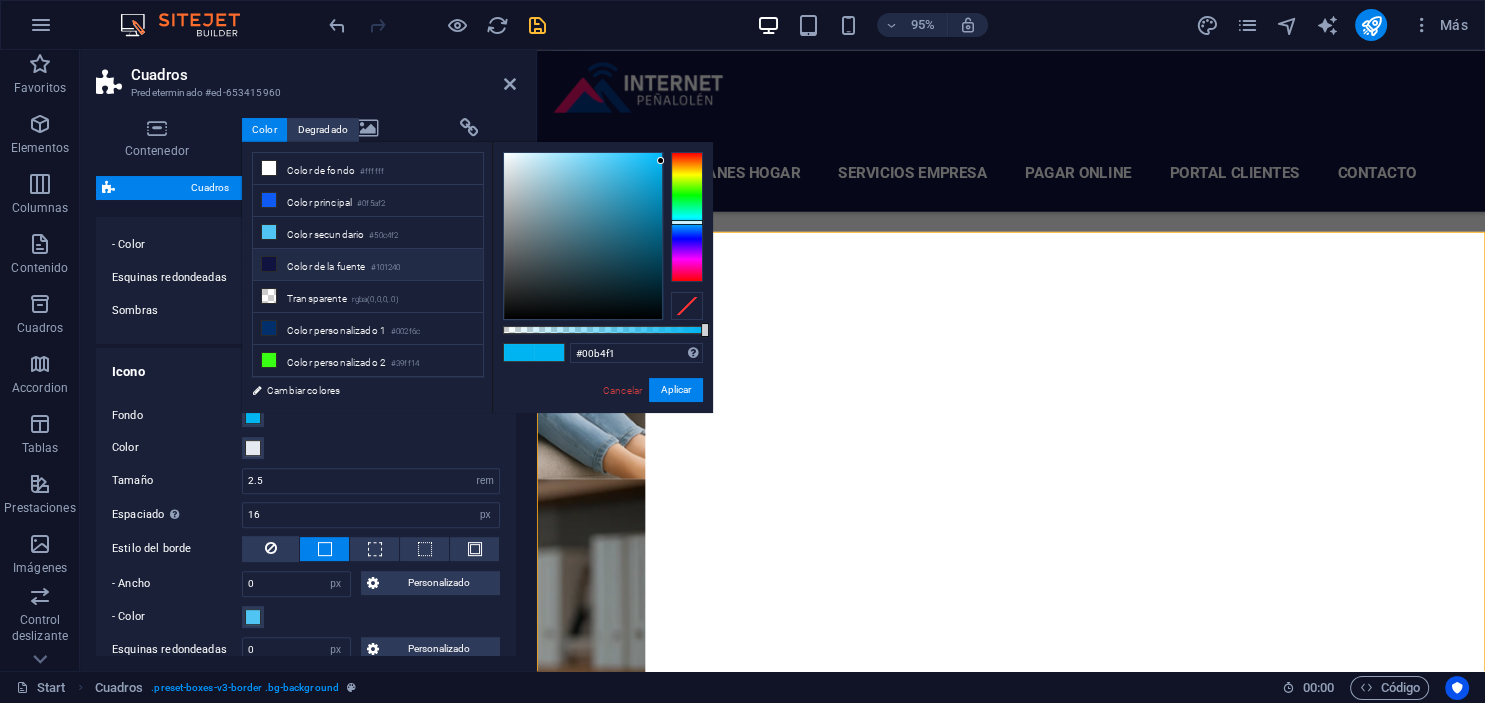 click on "Color de la fuente
#101240" at bounding box center [368, 265] 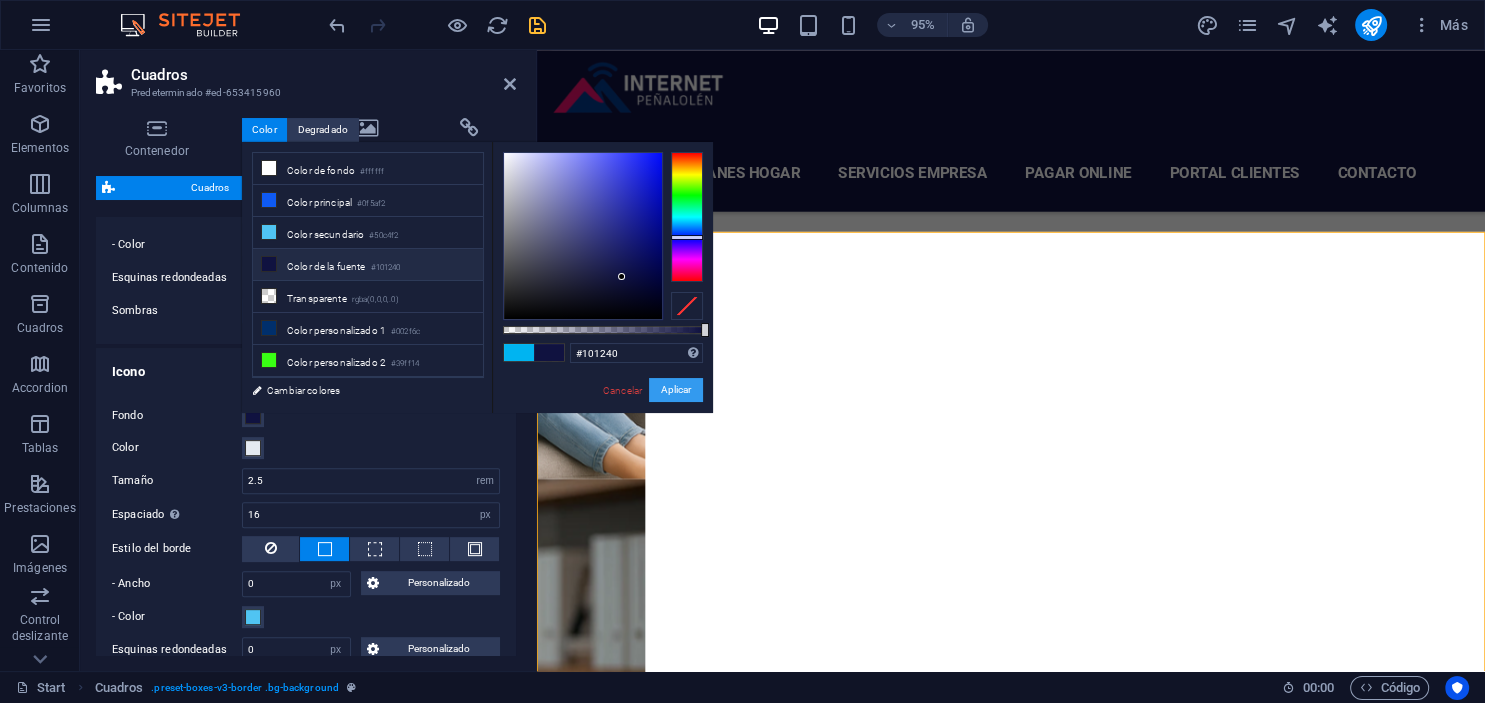 click on "Aplicar" at bounding box center [676, 390] 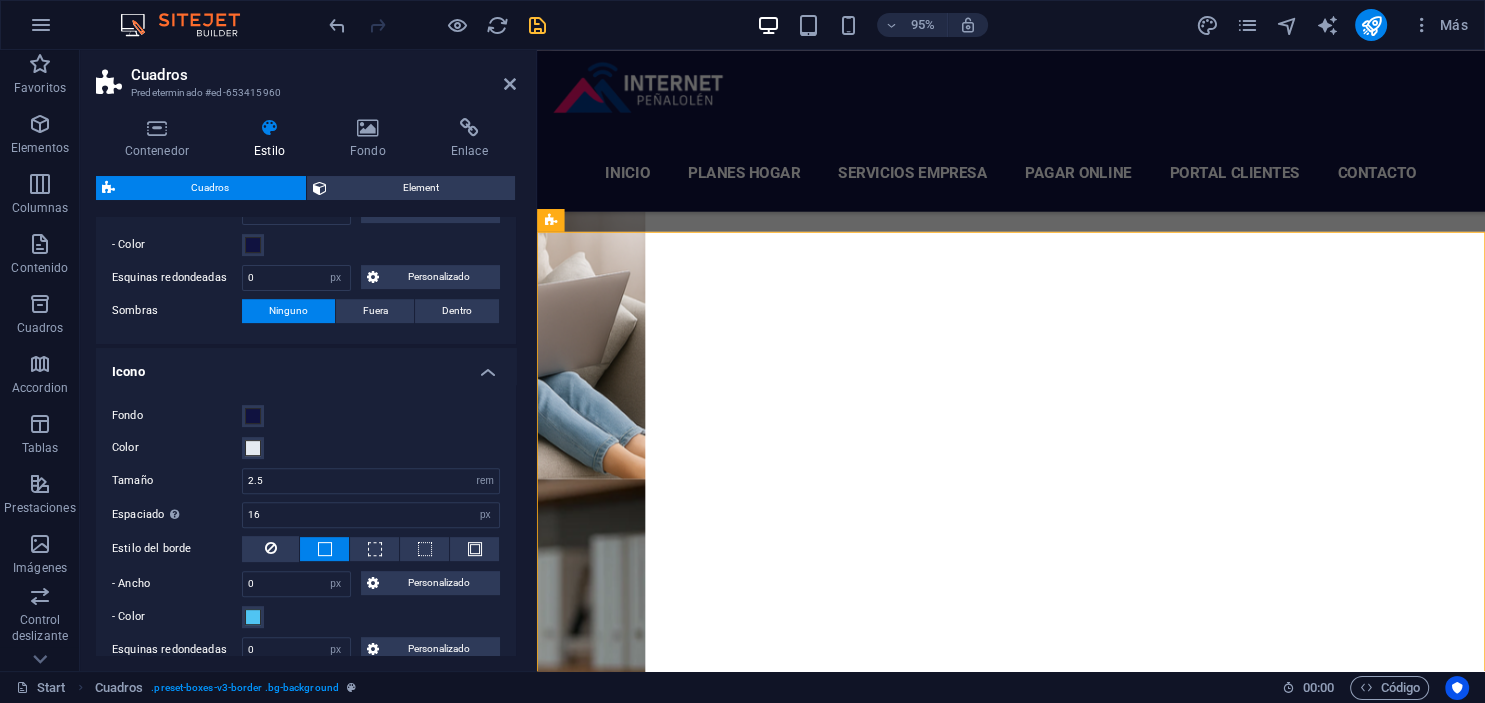 click on "Fondo Color Tamaño 2.5 px rem % vh vw Espaciado Solo si el fondo del icono está activo 16 px rem % vh vw Estilo del borde              - Ancho 0 px rem vh vw Personalizado Personalizado 0 px rem vh vw 0 px rem vh vw 0 px rem vh vw 0 px rem vh vw  - Color Esquinas redondeadas 0 px rem % vh vw Personalizado Personalizado 0 px rem % vh vw 0 px rem % vh vw 0 px rem % vh vw 0 px rem % vh vw Sombra Ninguno Fuera Dentro Color X offset 0 px rem vh vw Y offset 0 px rem vh vw Desenfoque 0 px rem % vh vw Propagación 0 px rem vh vw" at bounding box center (306, 550) 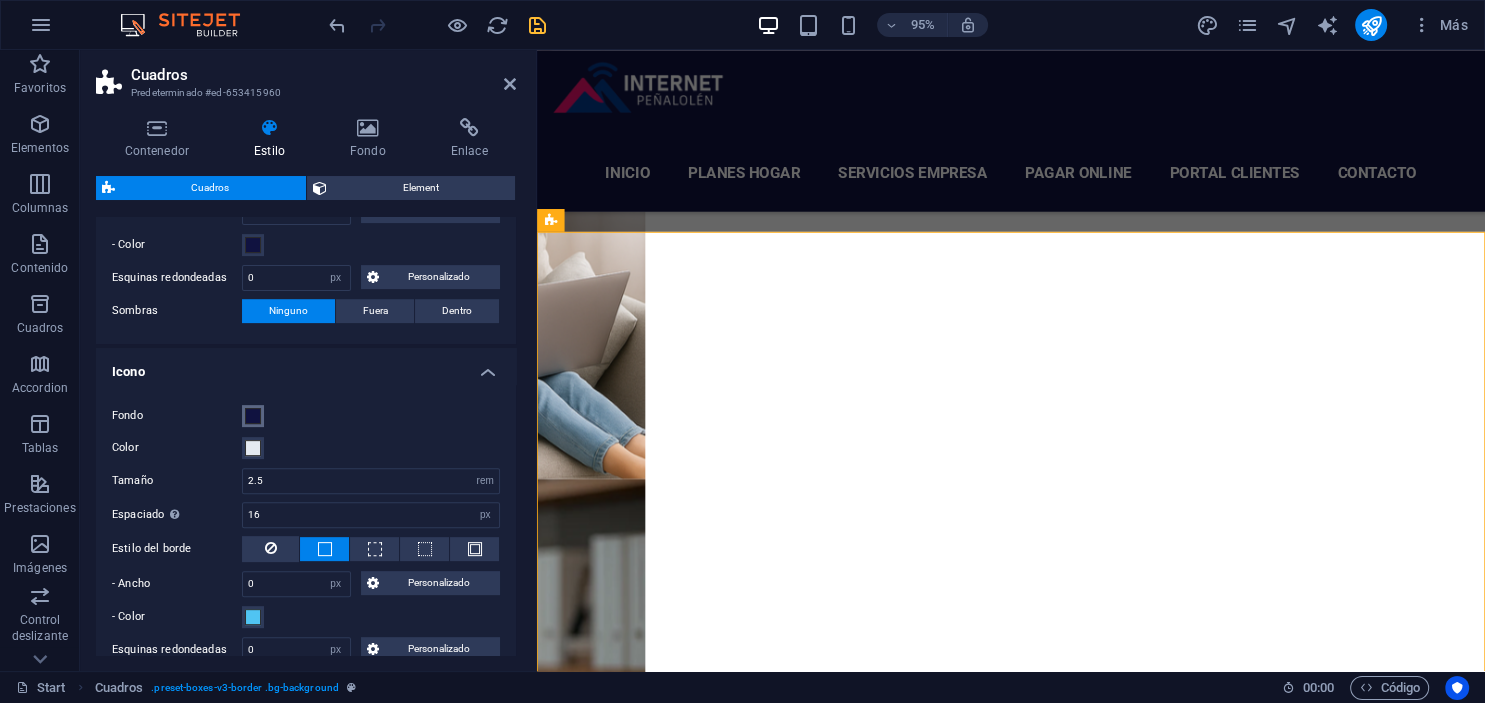 click at bounding box center (253, 416) 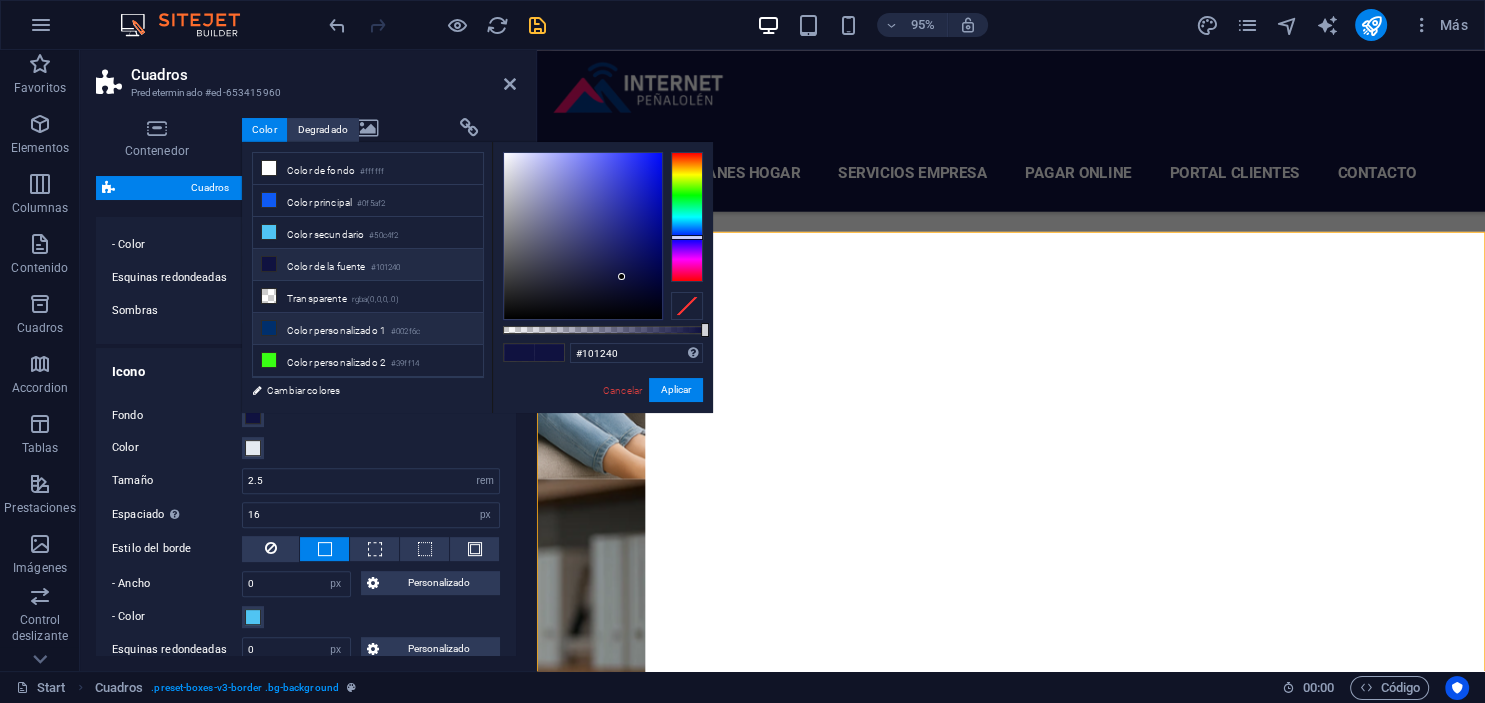 click on "Color personalizado 1
#002f6c" at bounding box center (368, 329) 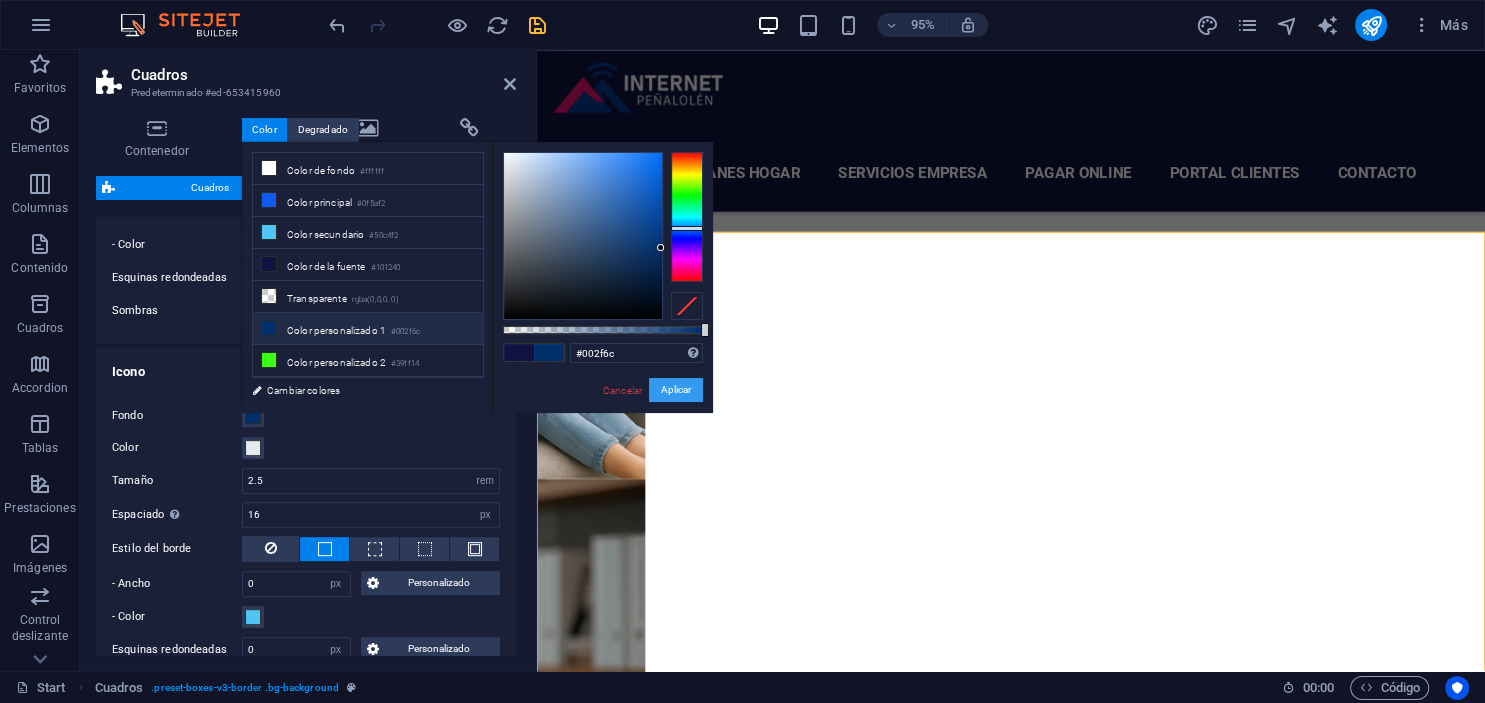drag, startPoint x: 681, startPoint y: 390, endPoint x: 70, endPoint y: 349, distance: 612.3741 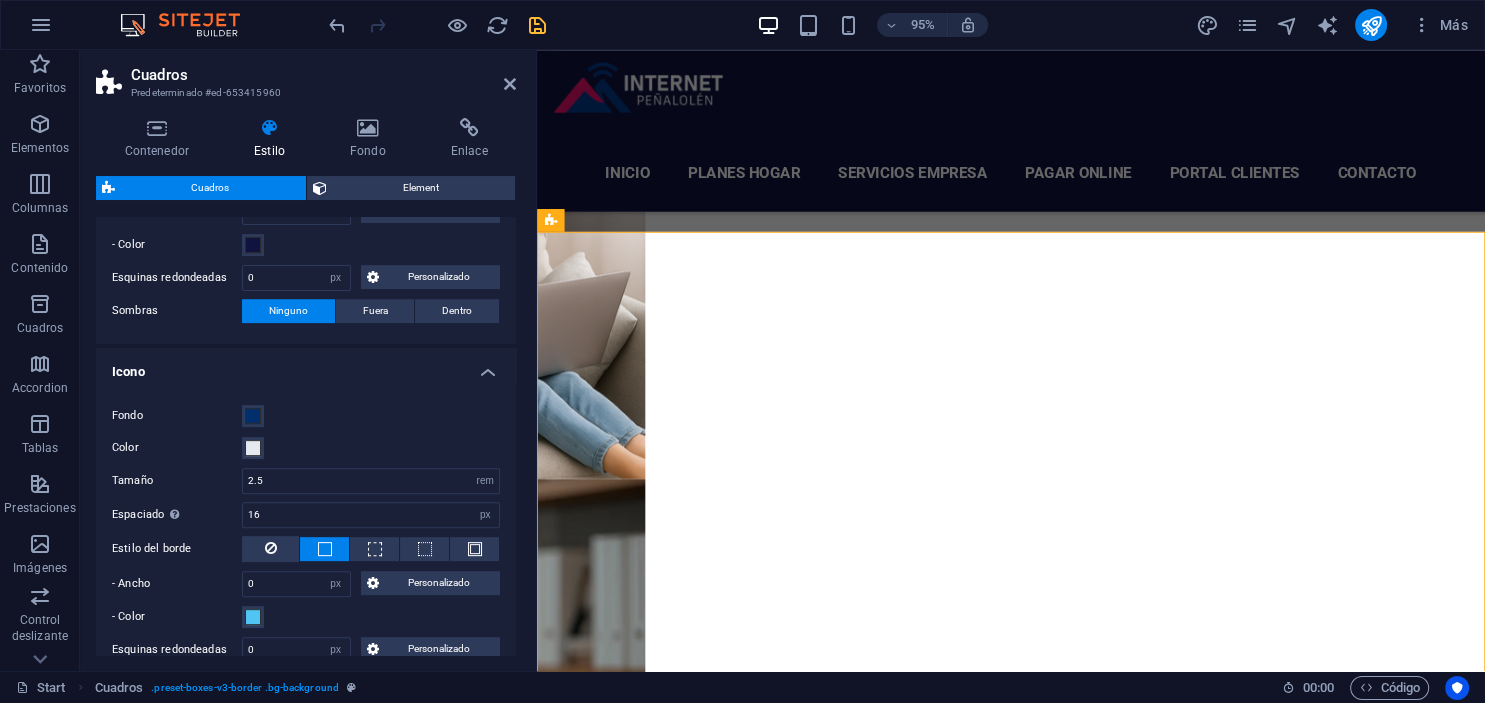 click on "Fondo Color Tamaño 2.5 px rem % vh vw Espaciado Solo si el fondo del icono está activo 16 px rem % vh vw Estilo del borde              - Ancho 0 px rem vh vw Personalizado Personalizado 0 px rem vh vw 0 px rem vh vw 0 px rem vh vw 0 px rem vh vw  - Color Esquinas redondeadas 0 px rem % vh vw Personalizado Personalizado 0 px rem % vh vw 0 px rem % vh vw 0 px rem % vh vw 0 px rem % vh vw Sombra Ninguno Fuera Dentro Color X offset 0 px rem vh vw Y offset 0 px rem vh vw Desenfoque 0 px rem % vh vw Propagación 0 px rem vh vw" at bounding box center (306, 550) 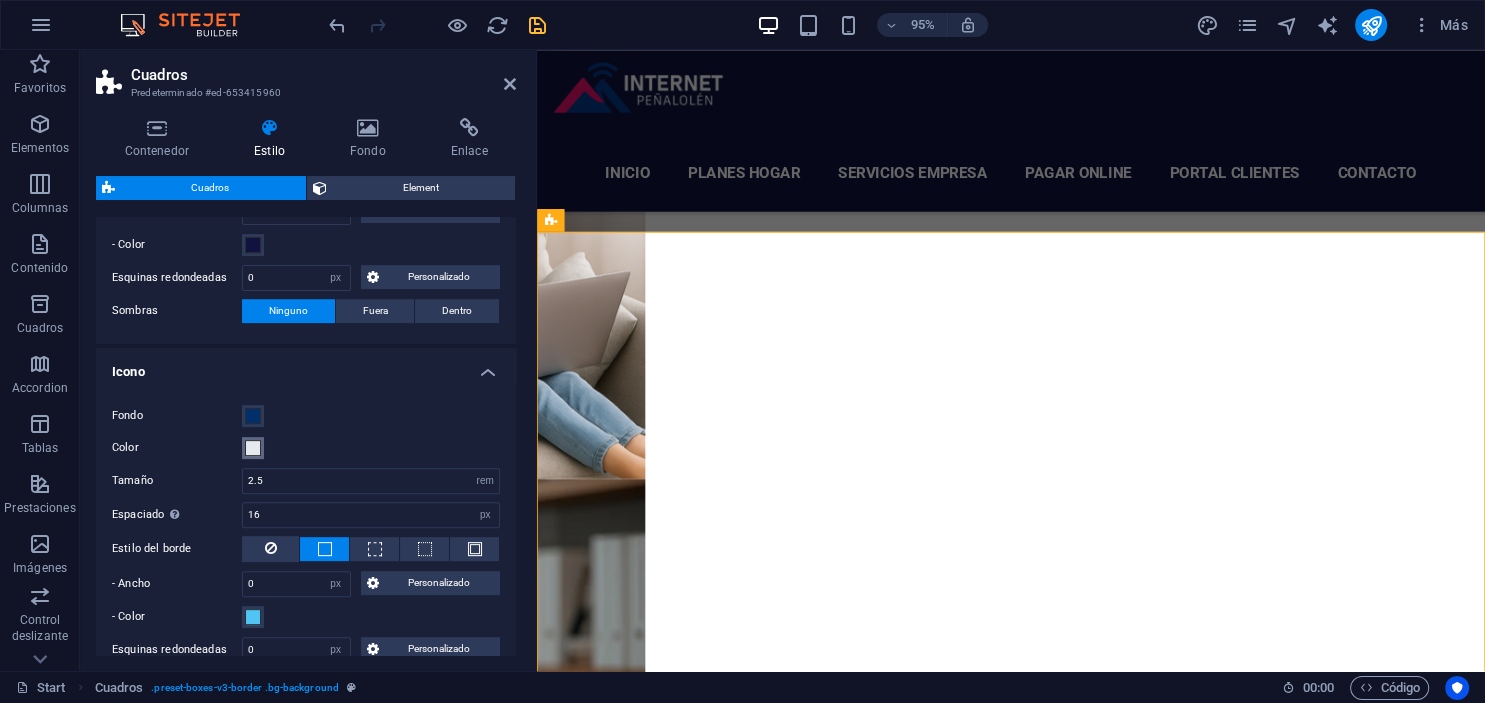 click at bounding box center (253, 448) 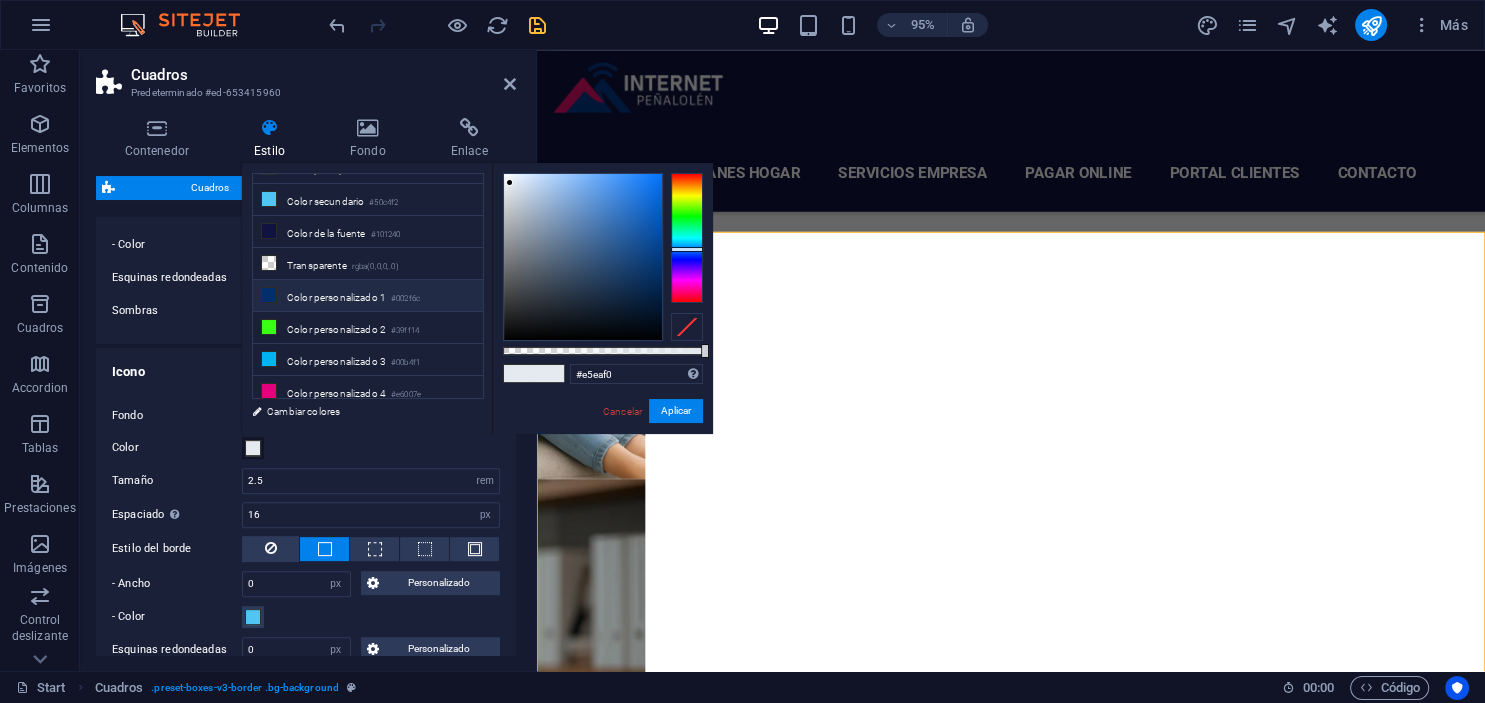 scroll, scrollTop: 82, scrollLeft: 0, axis: vertical 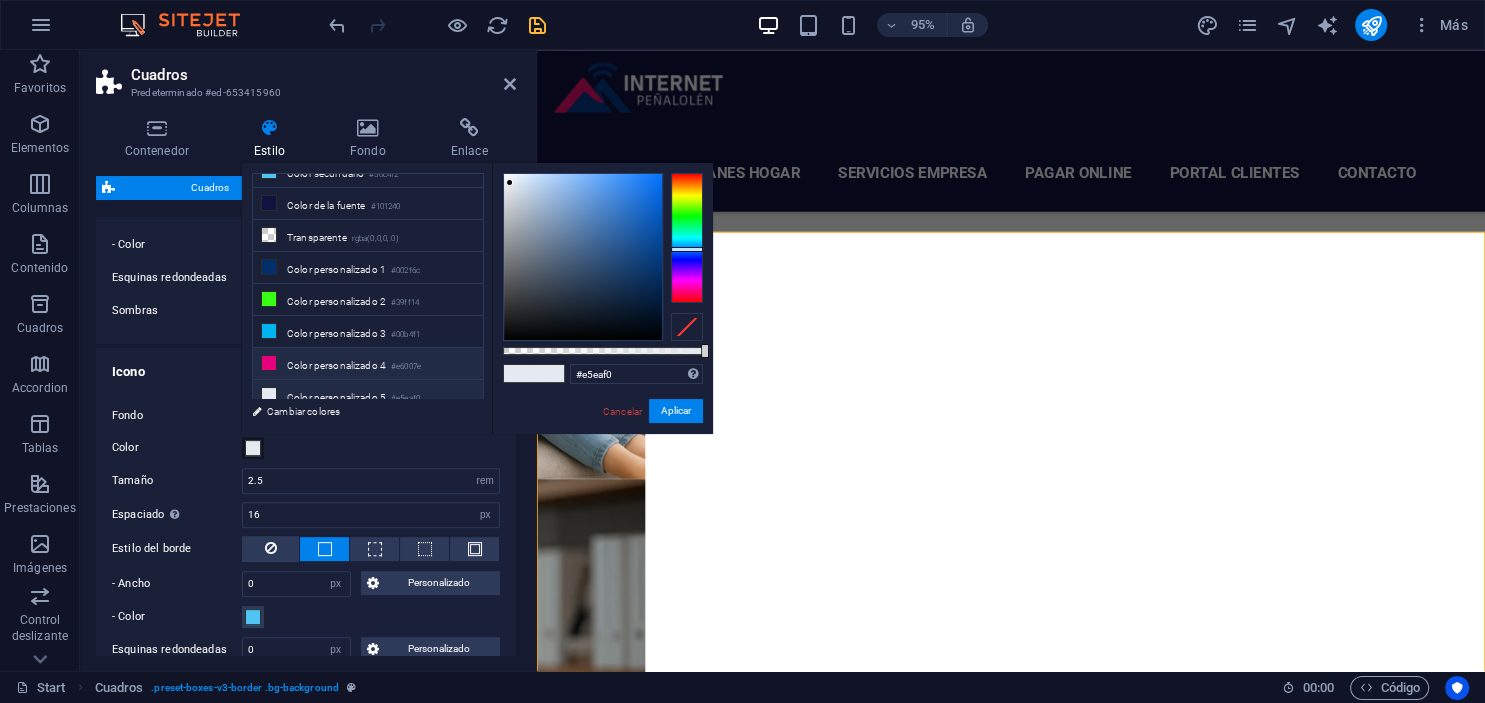 click on "Color personalizado 4
#e6007e" at bounding box center (368, 364) 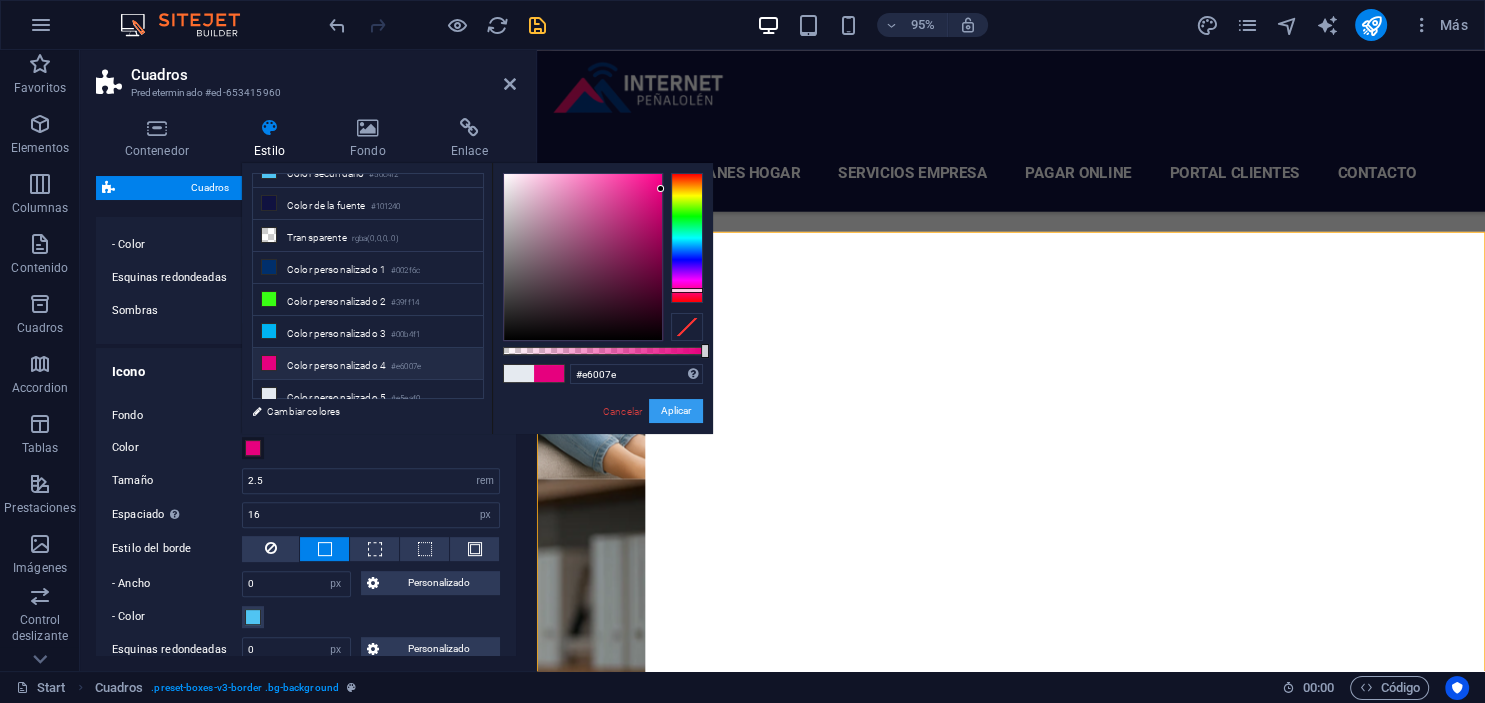 click on "Aplicar" at bounding box center (676, 411) 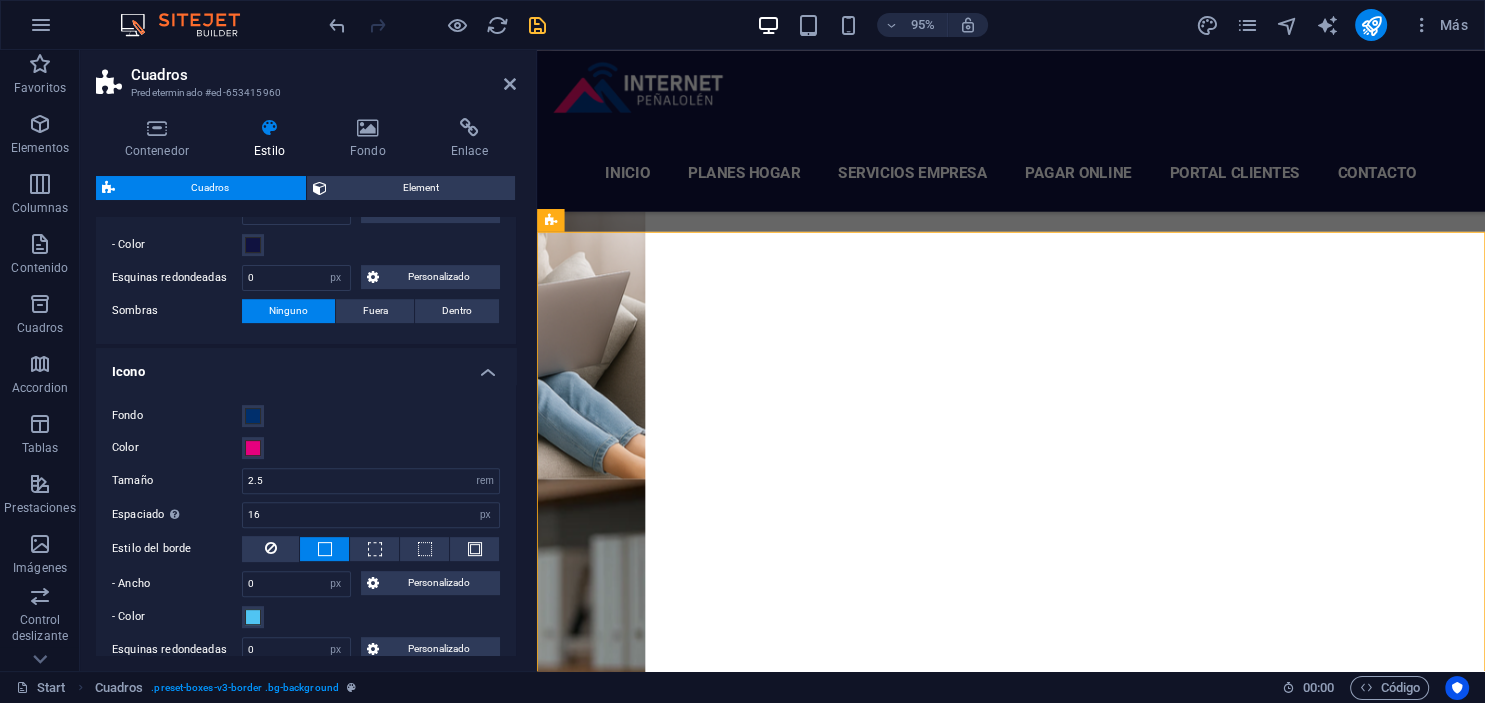 click on "Color" at bounding box center [306, 448] 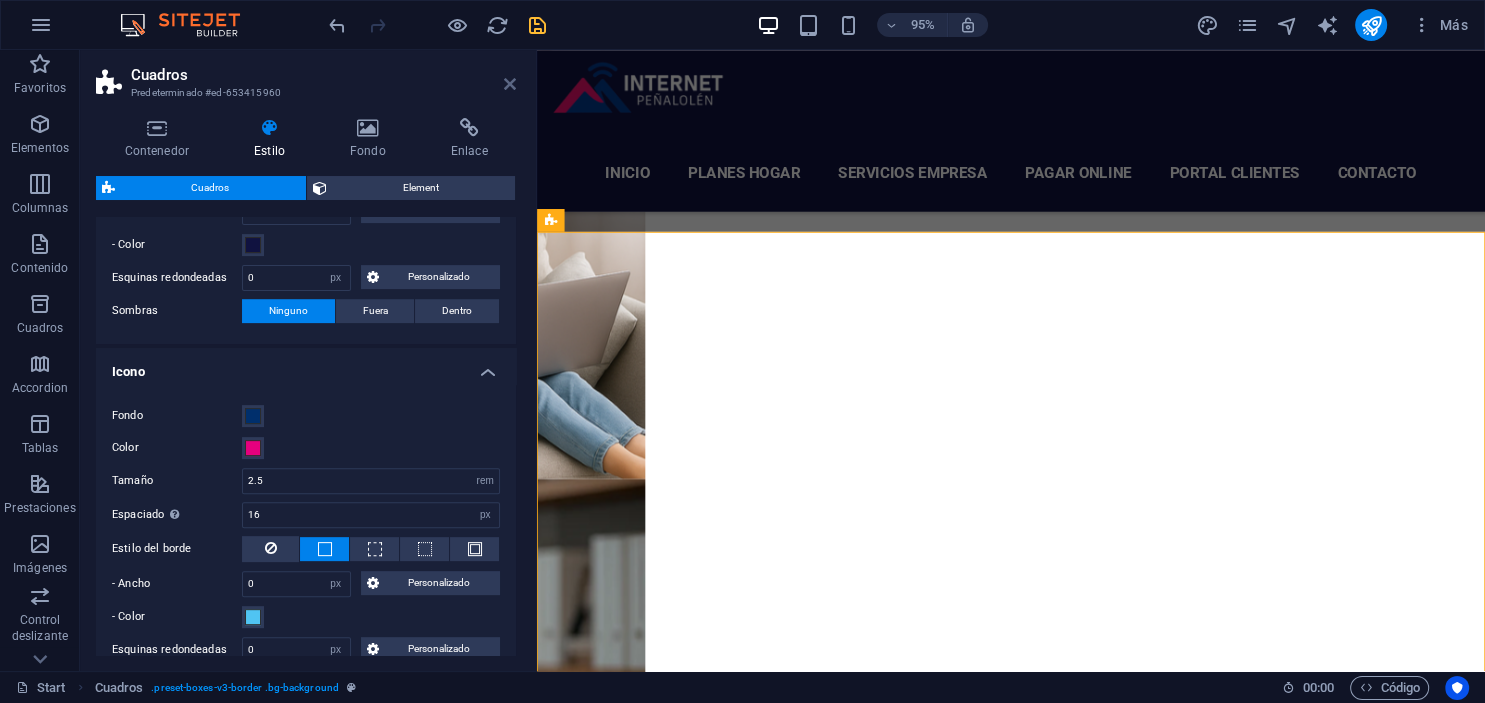 click at bounding box center [510, 84] 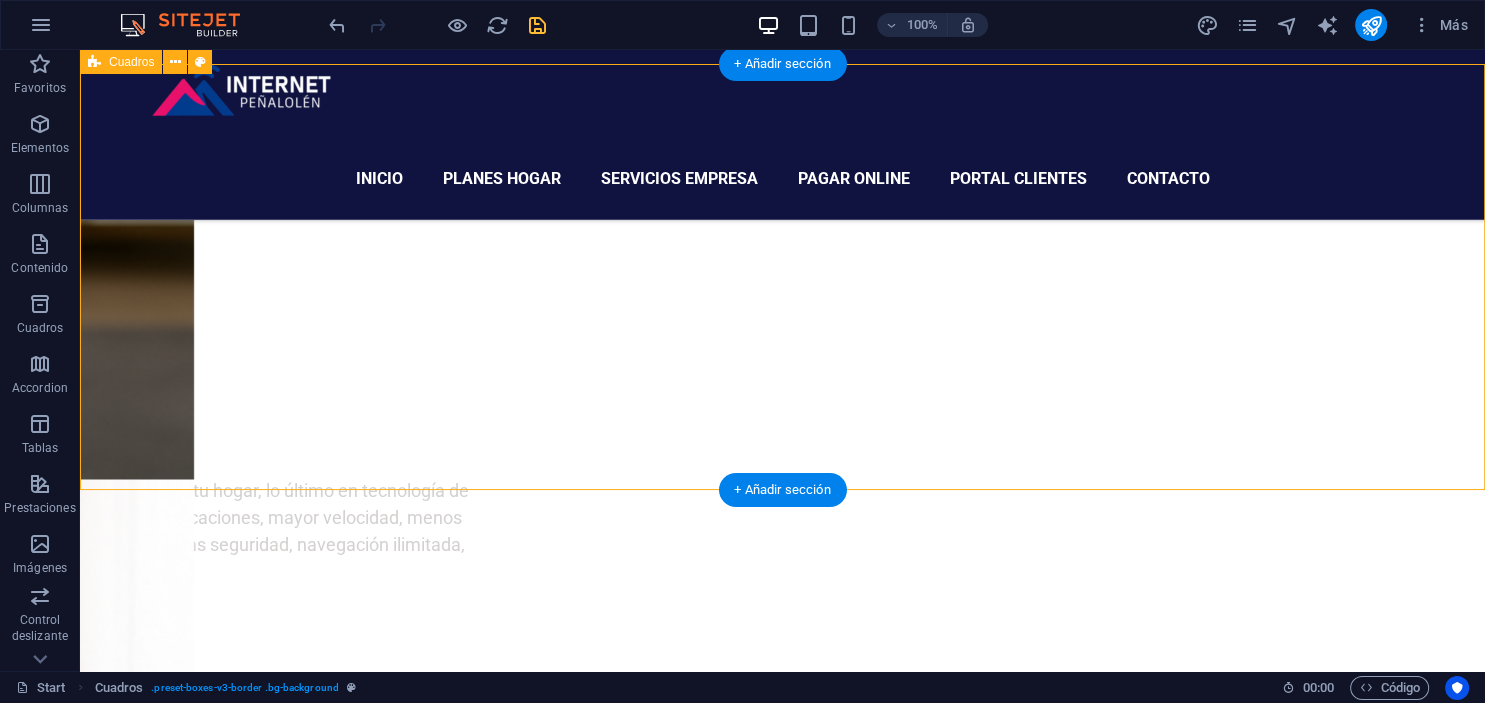 scroll, scrollTop: 3718, scrollLeft: 0, axis: vertical 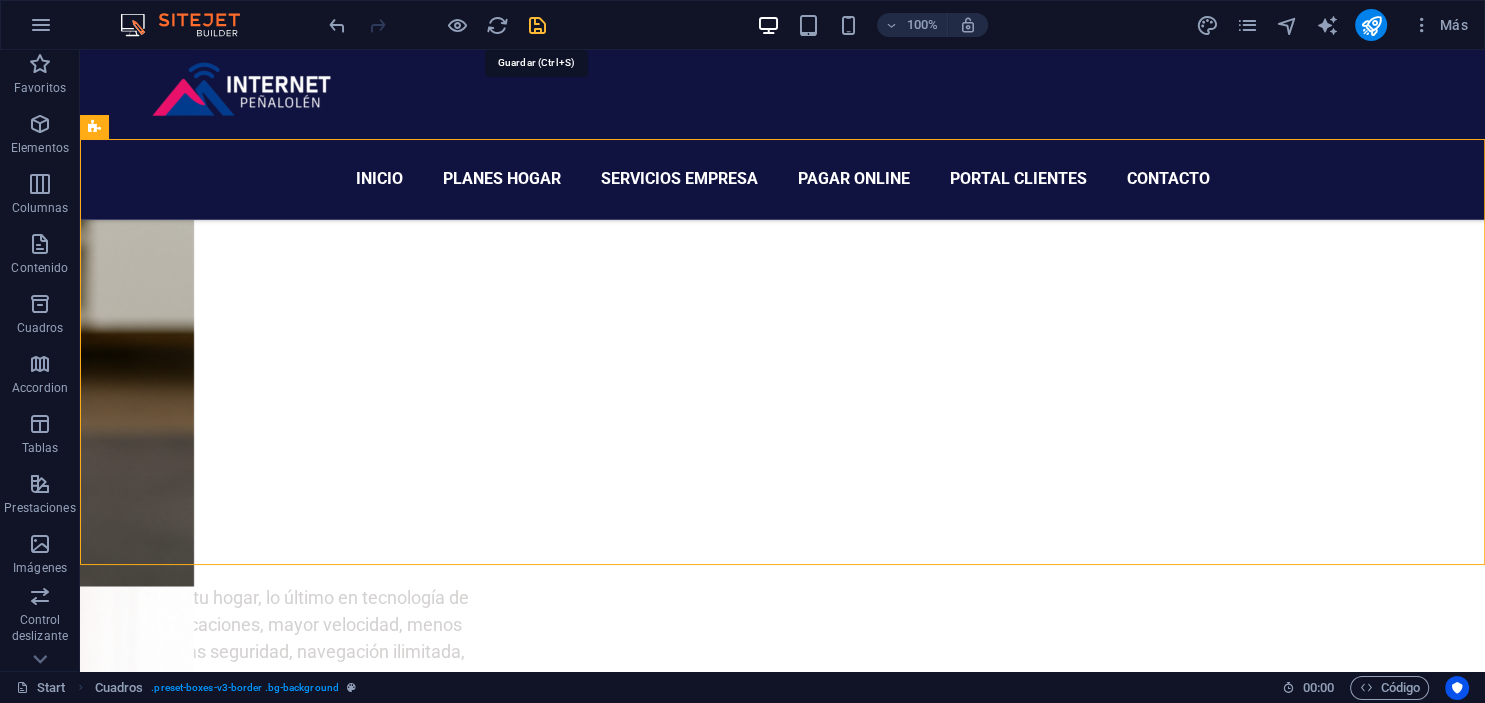 click at bounding box center (537, 25) 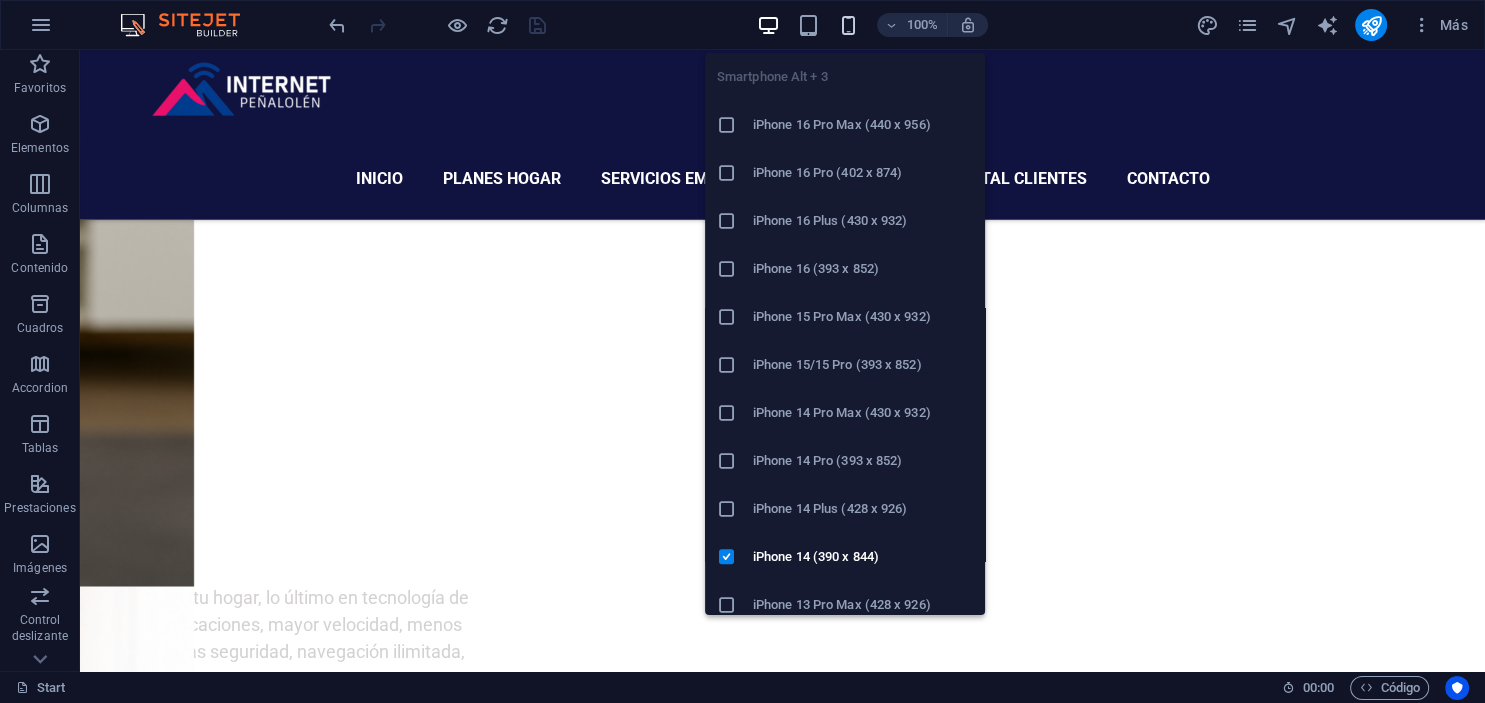 click at bounding box center (848, 25) 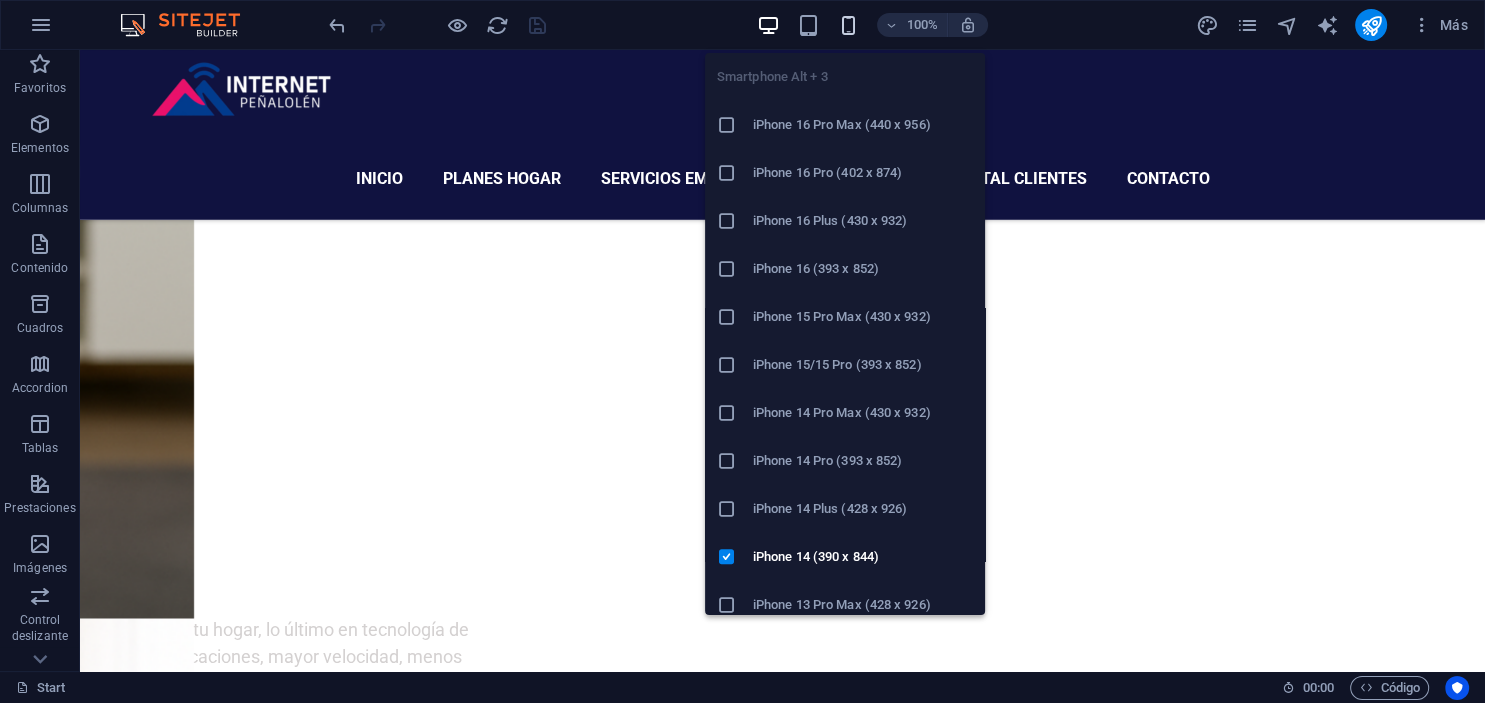 scroll, scrollTop: 5079, scrollLeft: 0, axis: vertical 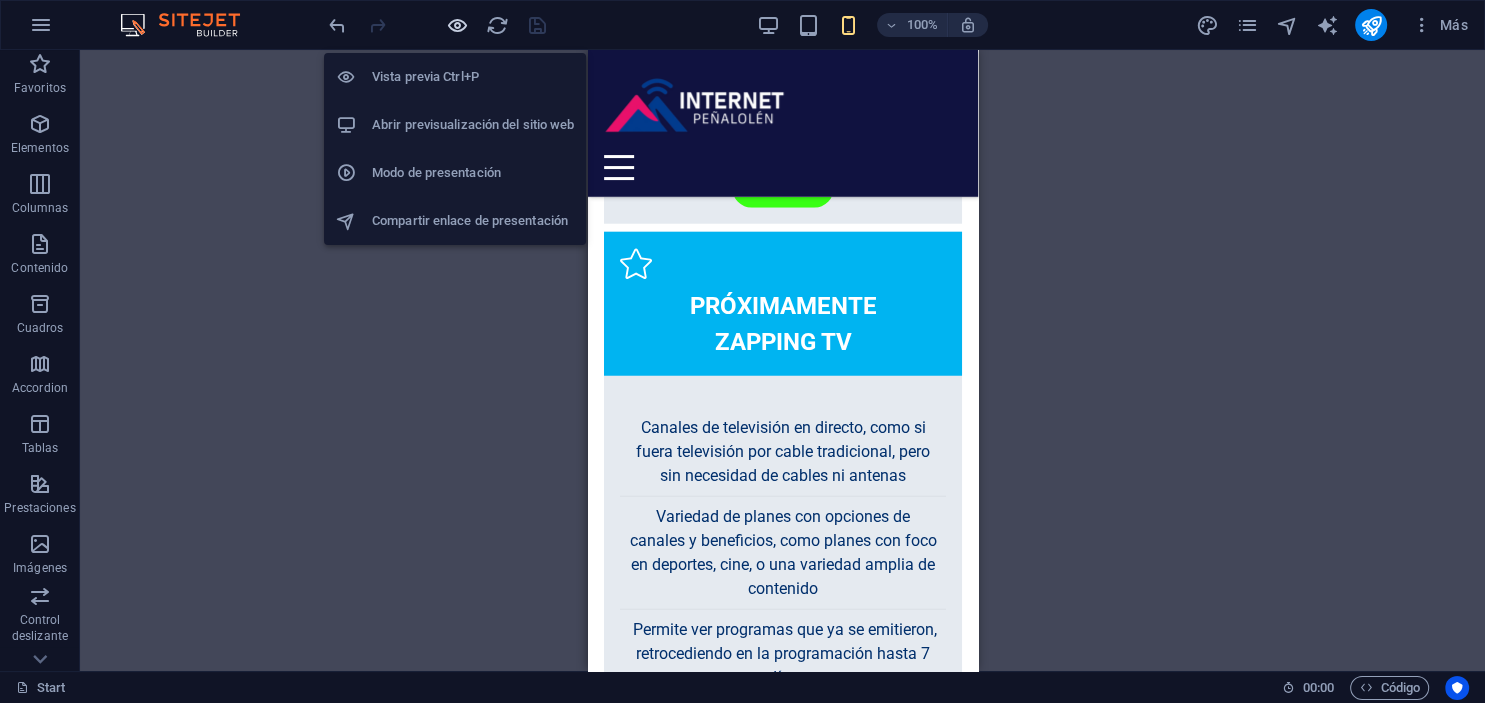 click at bounding box center [457, 25] 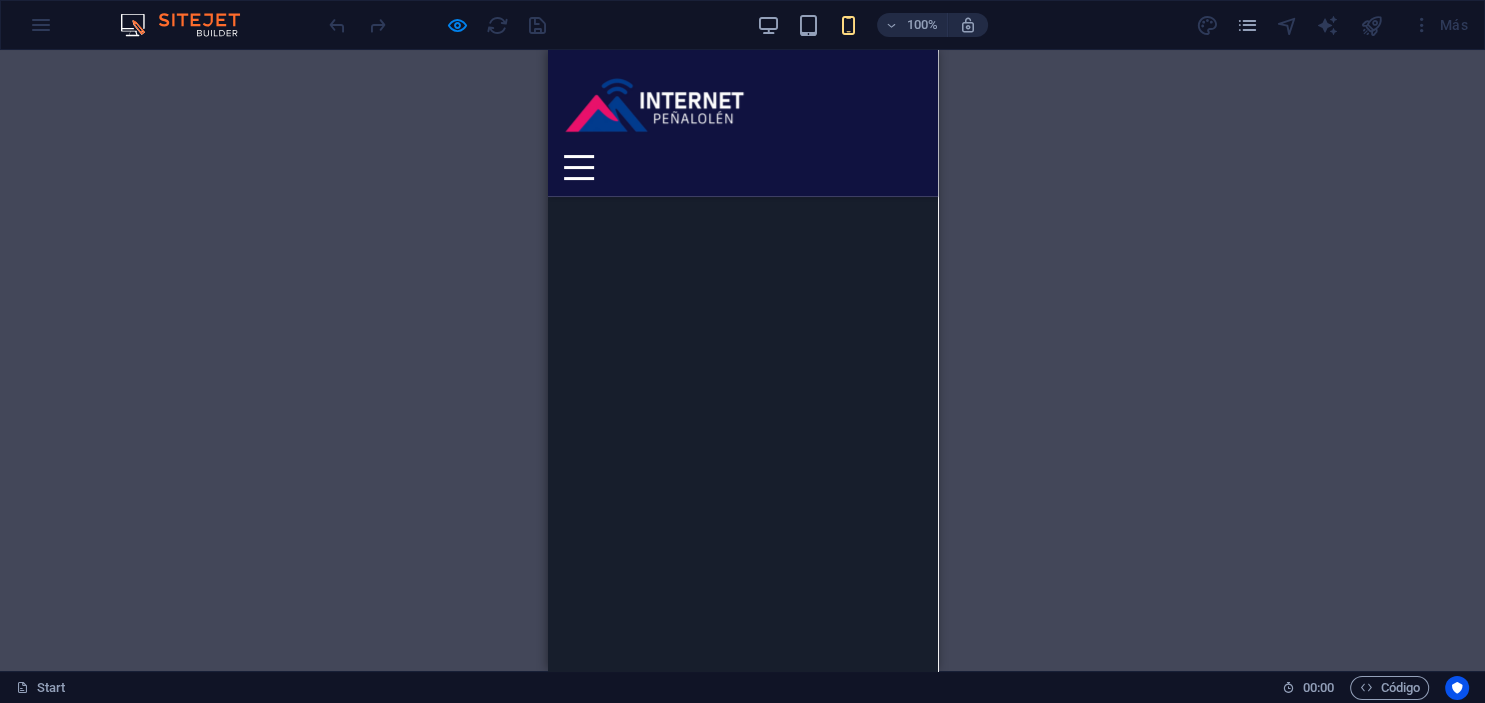 scroll, scrollTop: 6769, scrollLeft: 0, axis: vertical 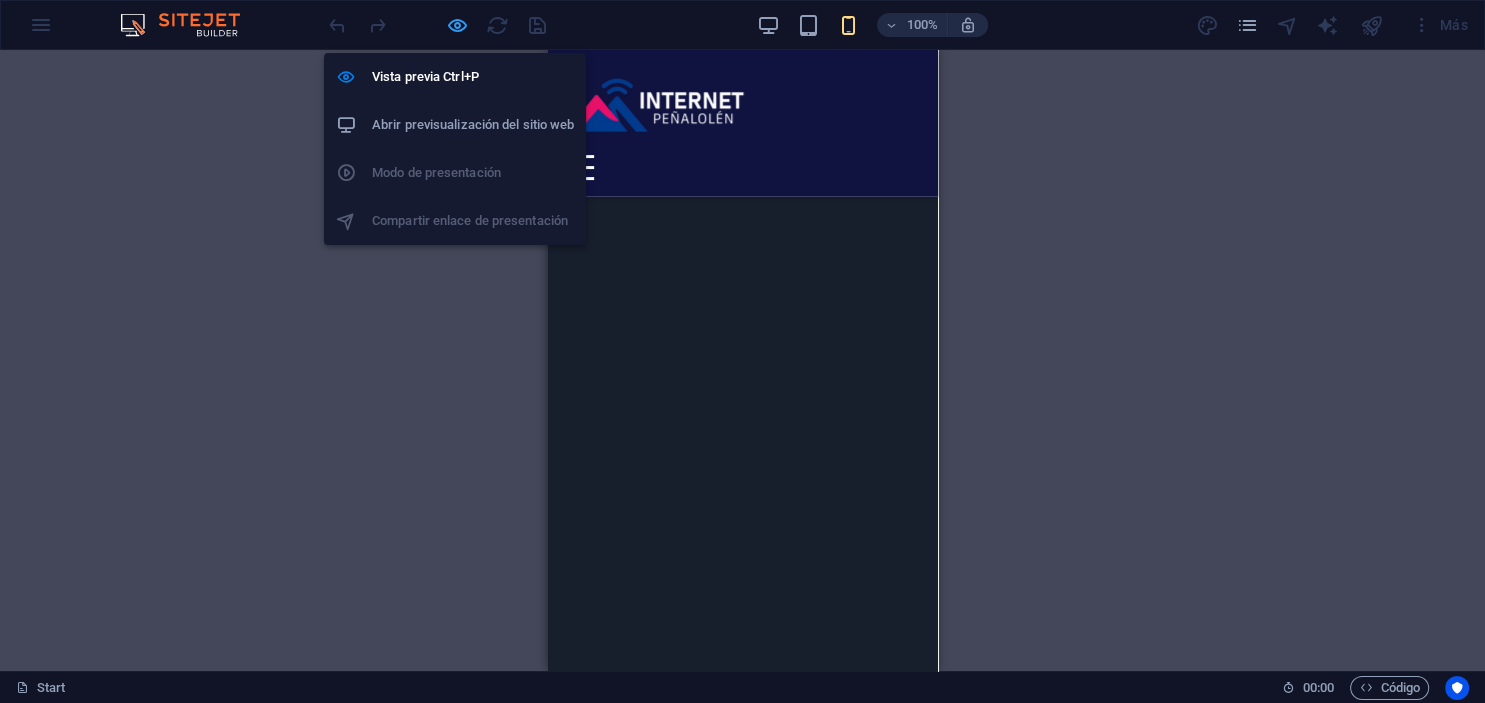click at bounding box center [457, 25] 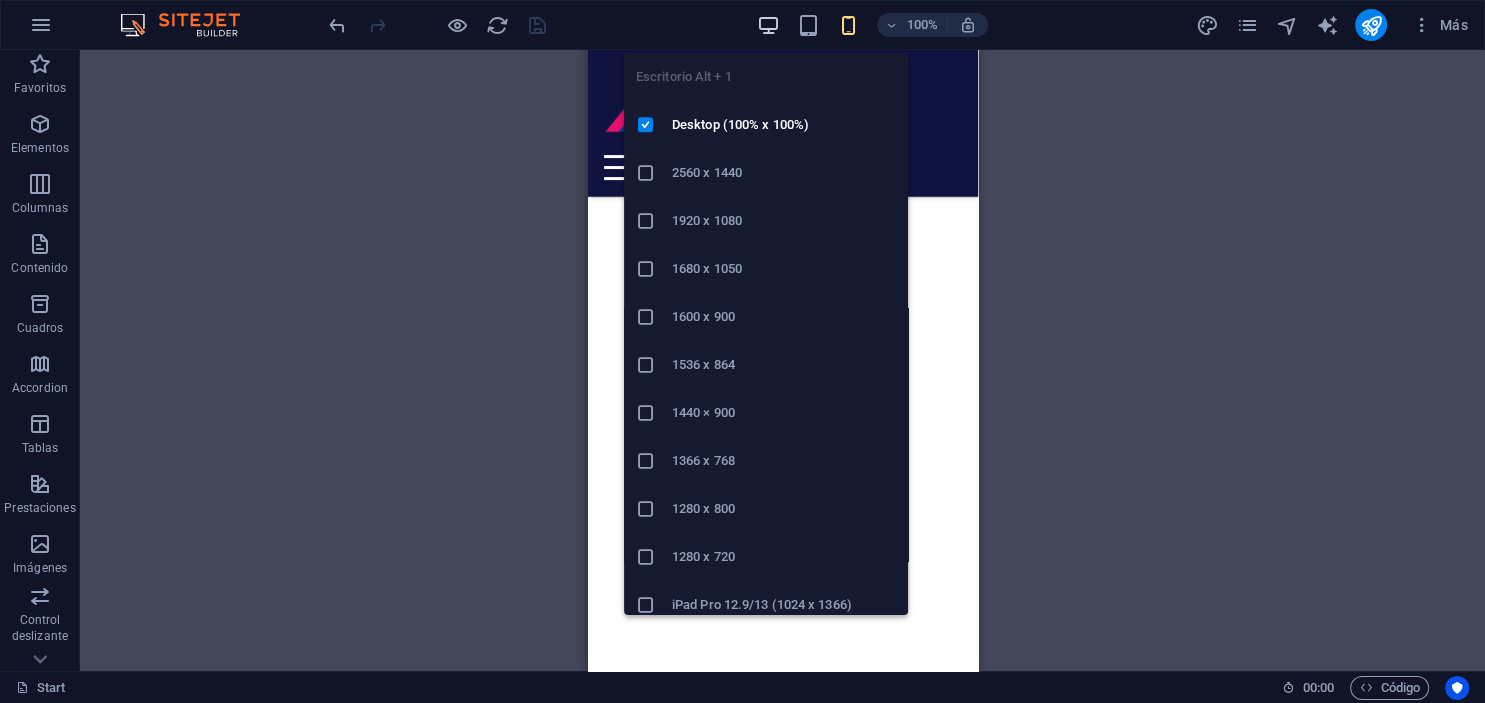 click at bounding box center [768, 25] 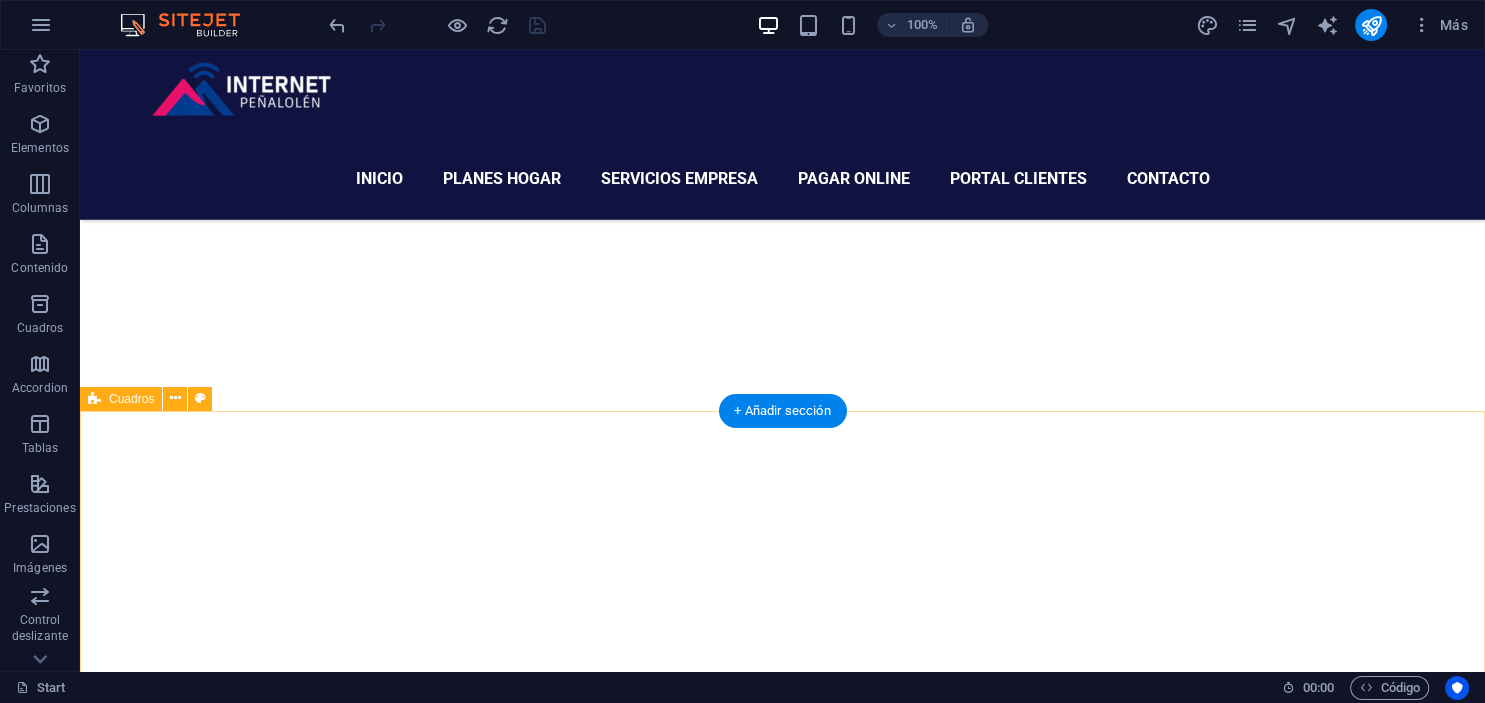 scroll, scrollTop: 3615, scrollLeft: 0, axis: vertical 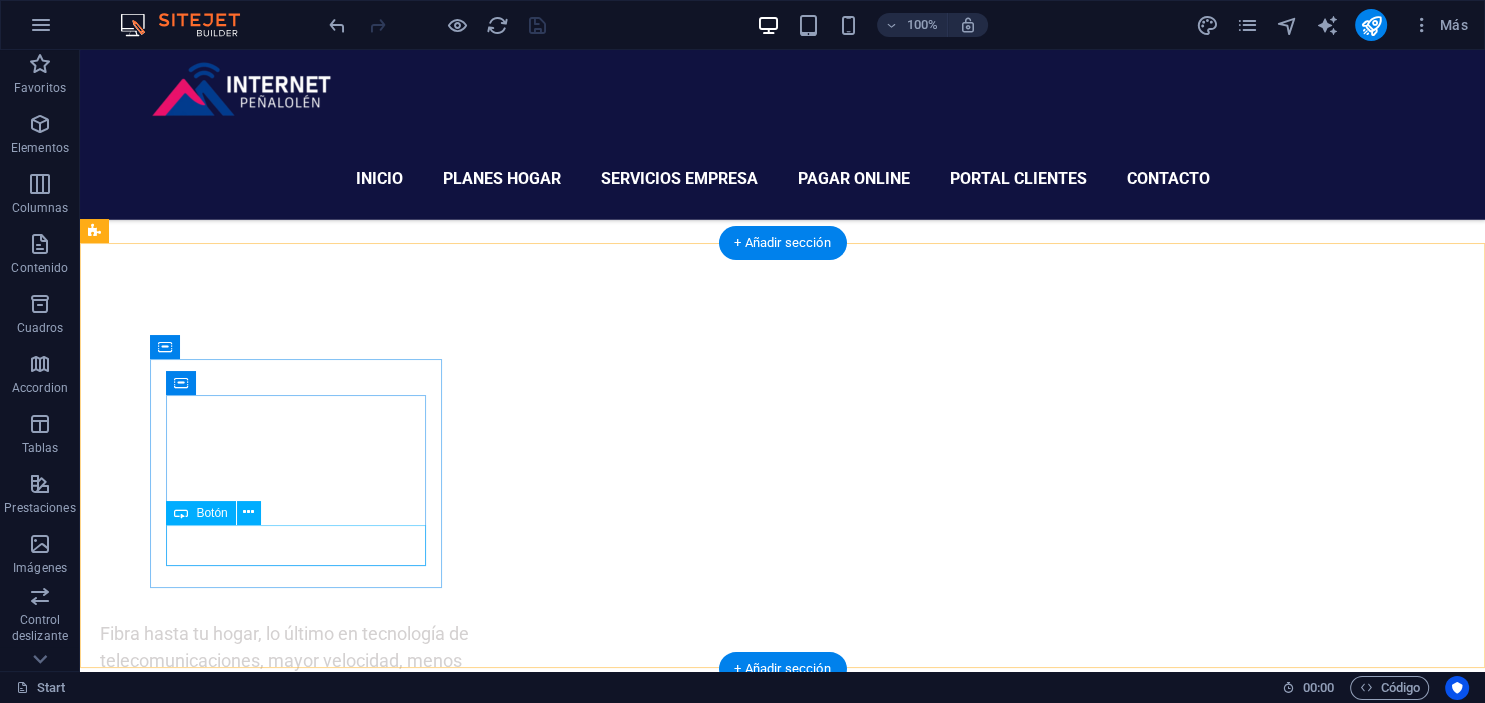 click on "Ir al Portal" at bounding box center [242, 12185] 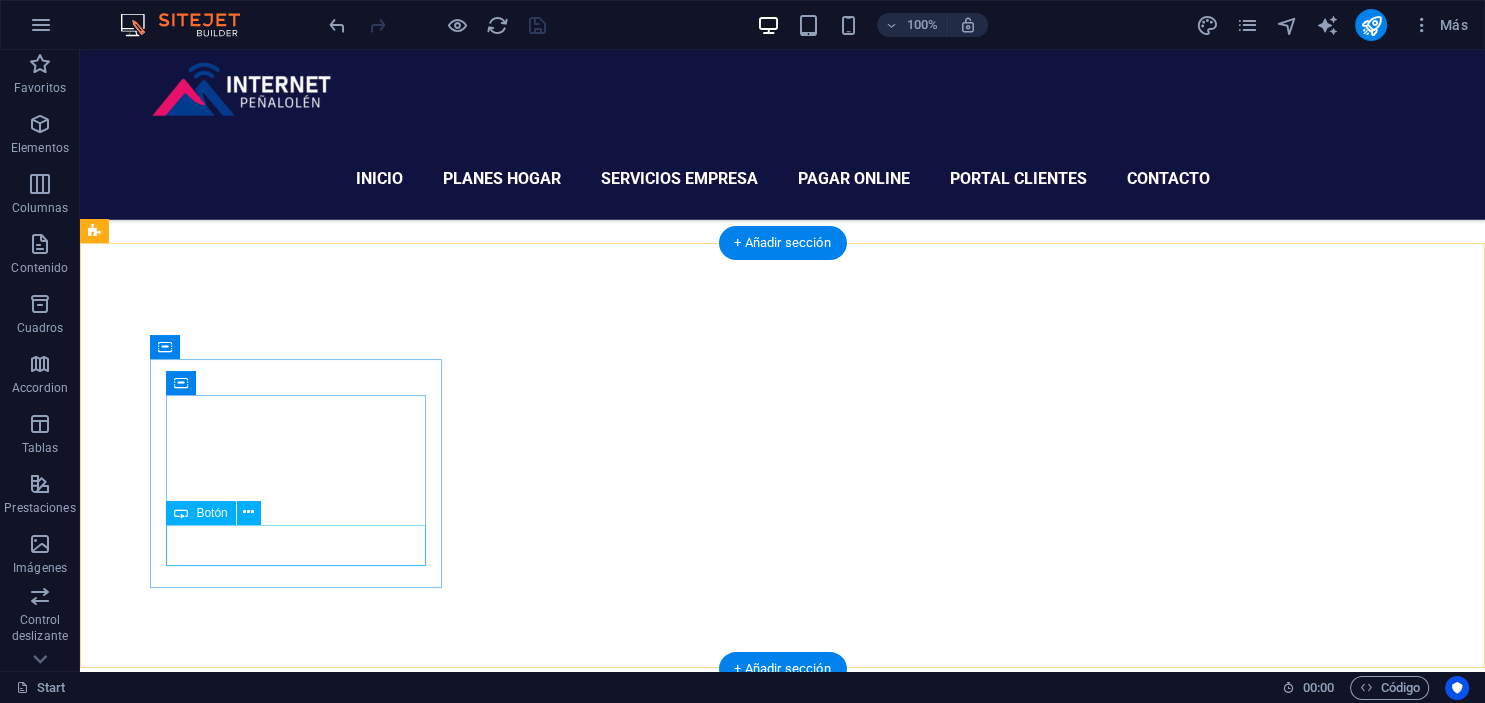 scroll, scrollTop: 4287, scrollLeft: 0, axis: vertical 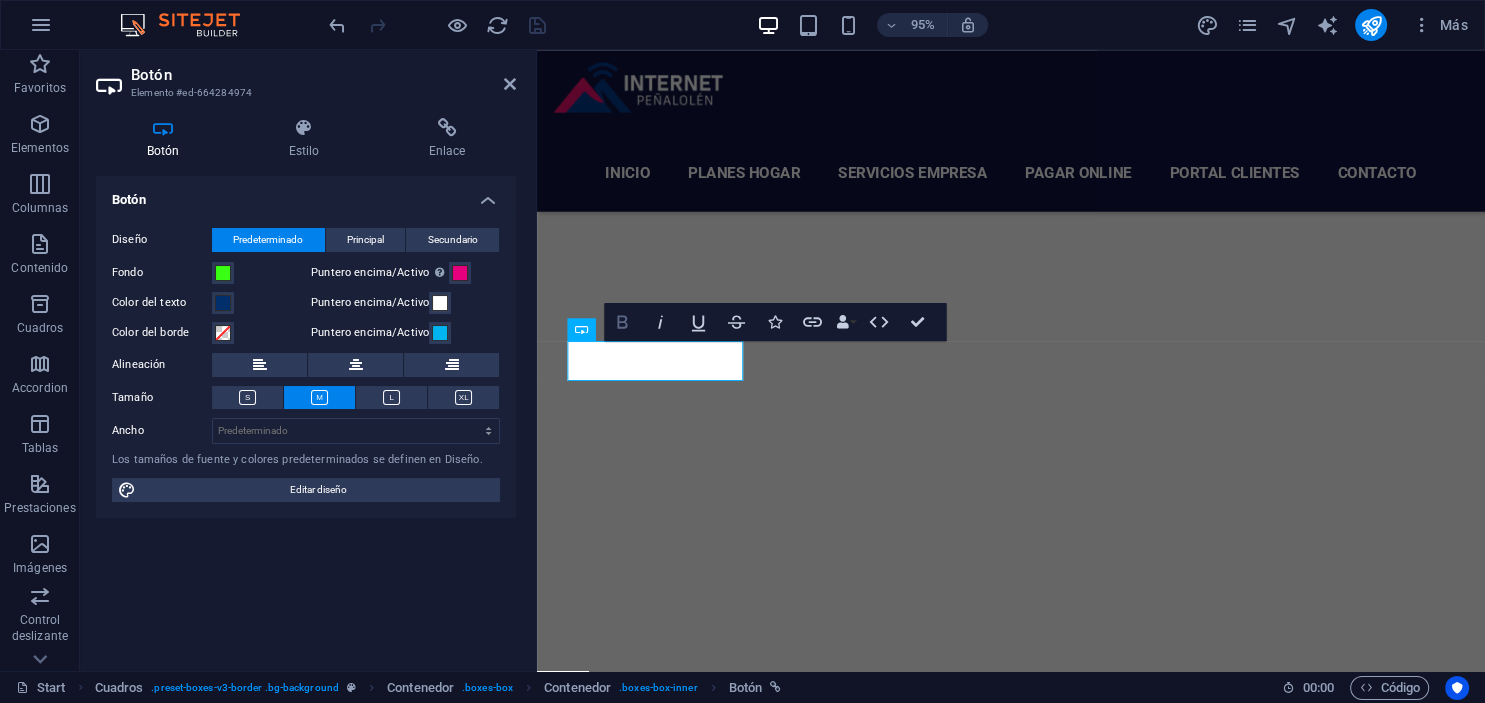 click 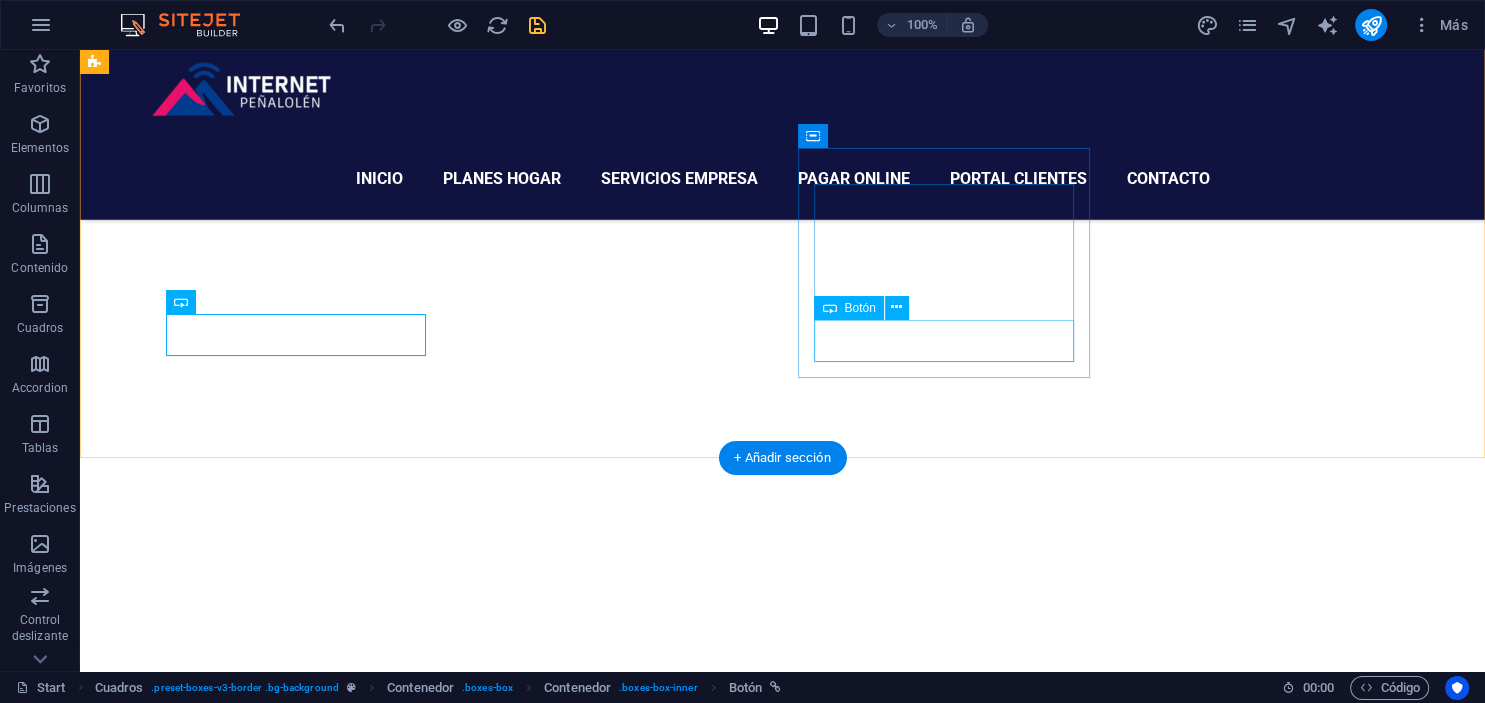 scroll, scrollTop: 3826, scrollLeft: 0, axis: vertical 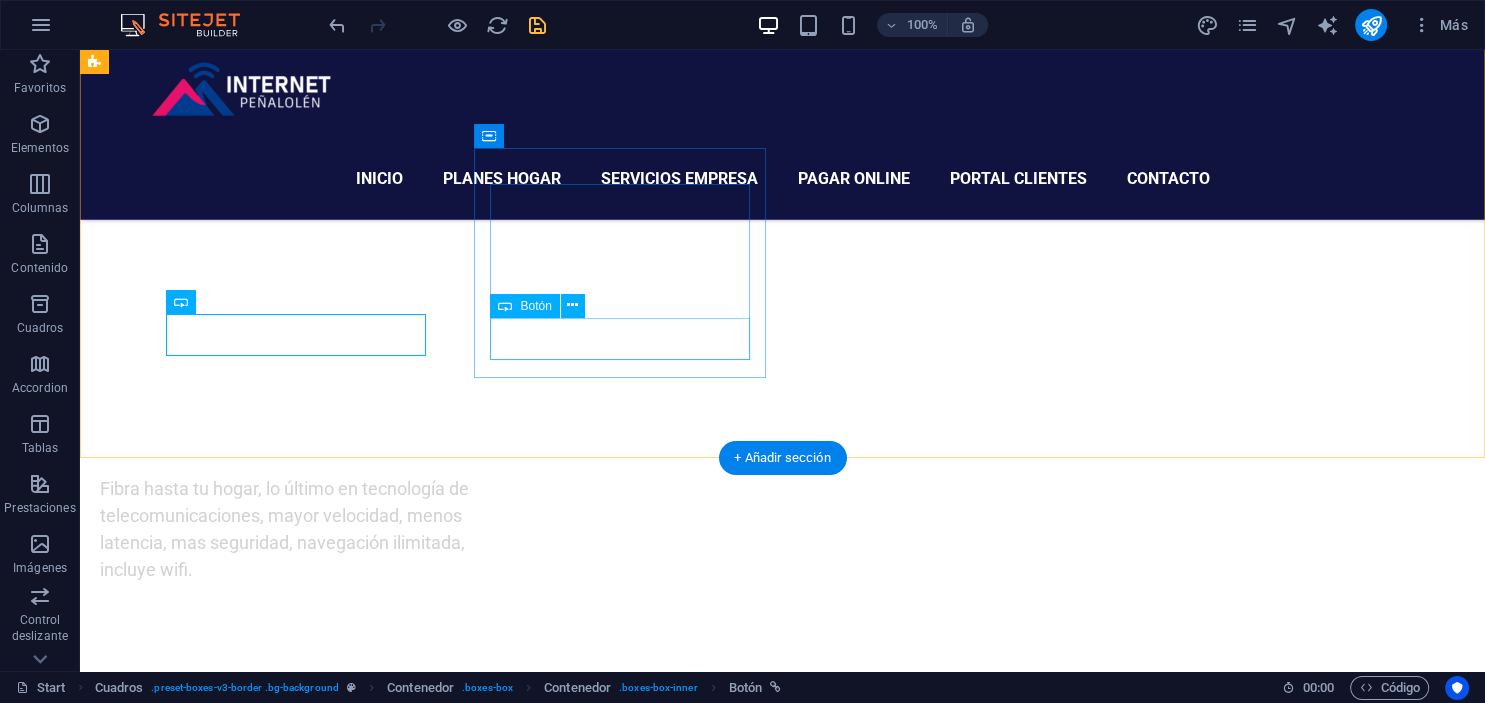 click on "Pagar Online" at bounding box center [242, 11275] 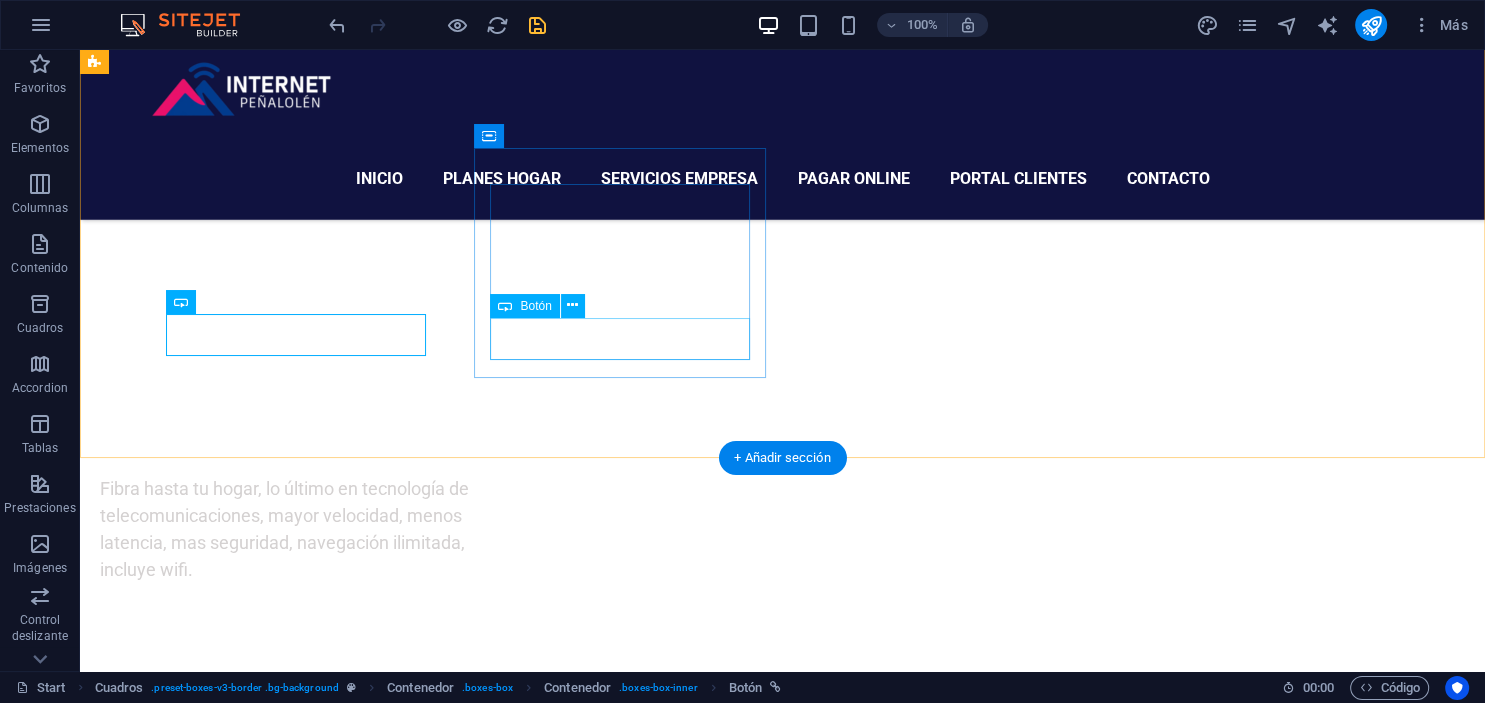 click on "Pagar Online" at bounding box center [242, 11275] 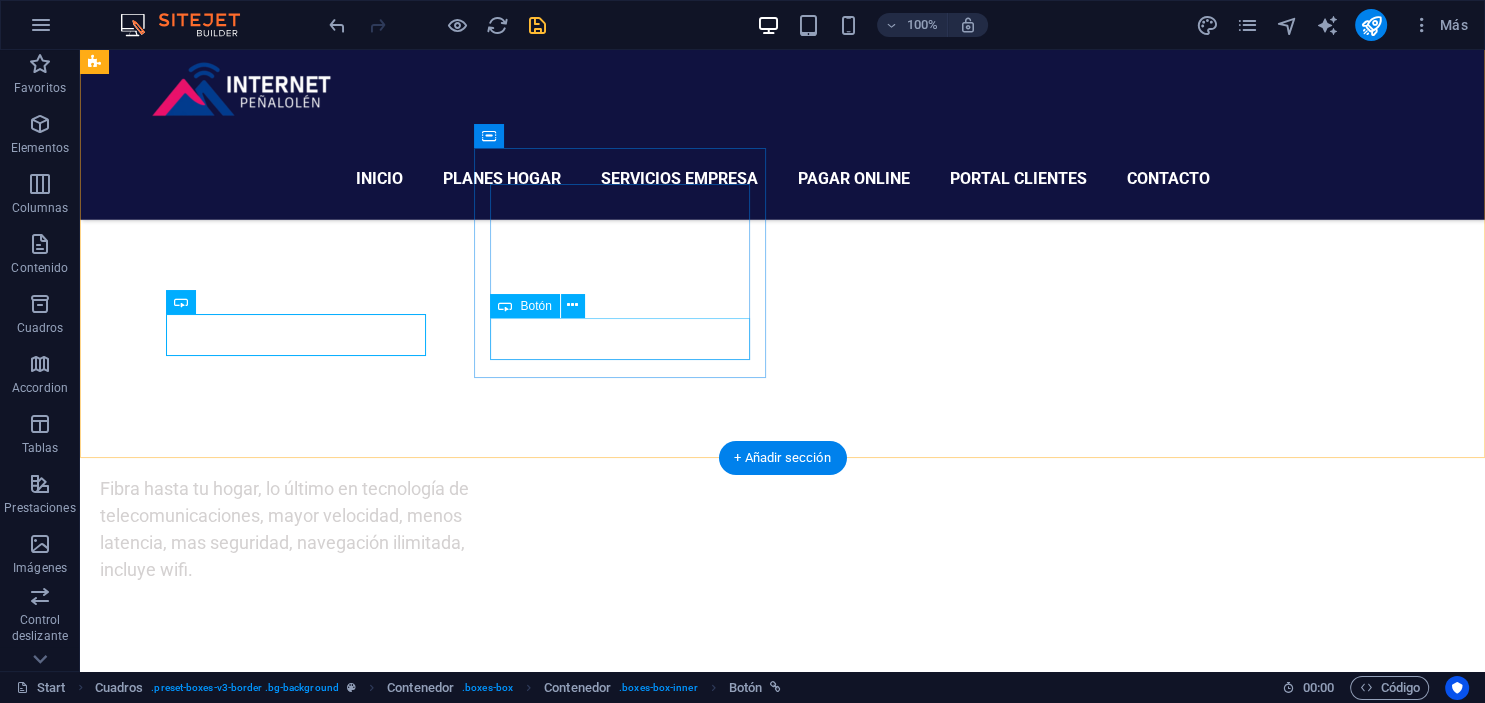 scroll, scrollTop: 4287, scrollLeft: 0, axis: vertical 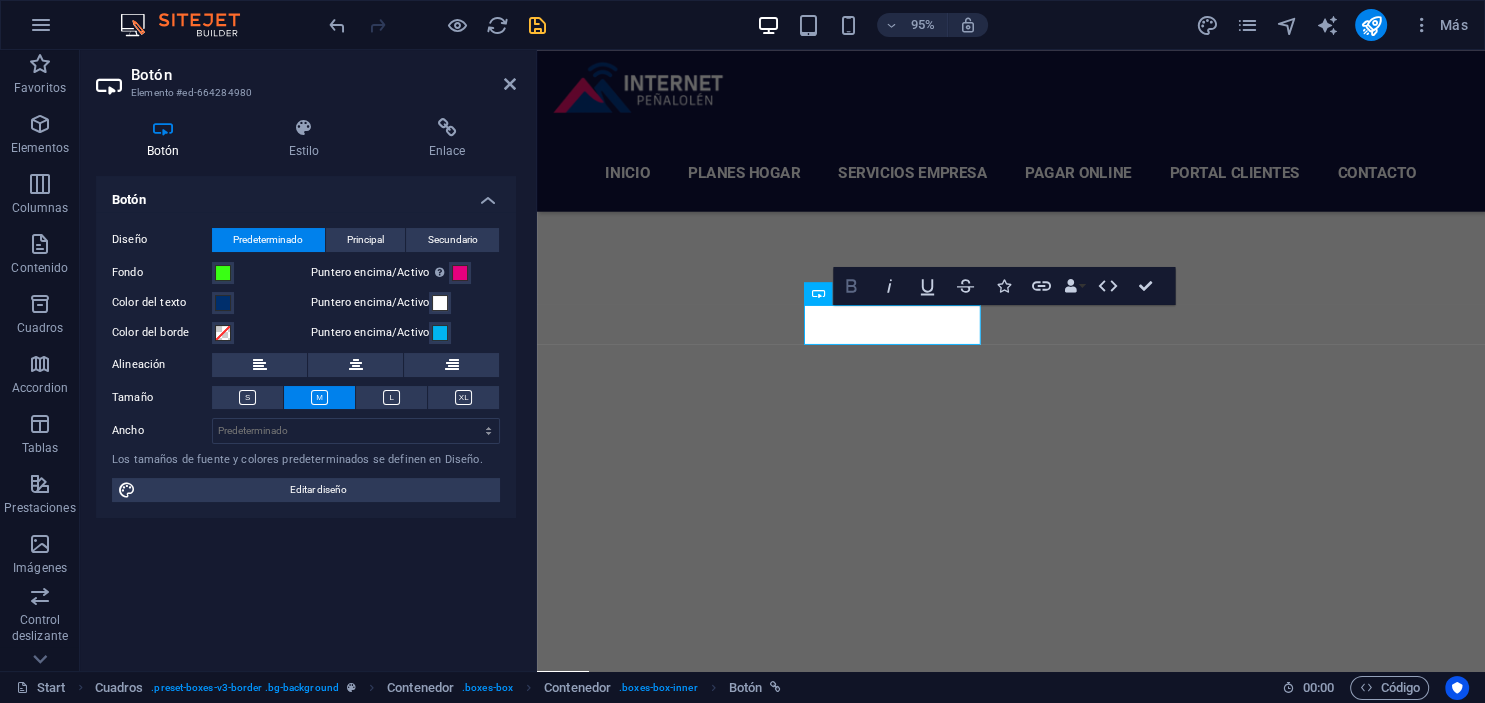click 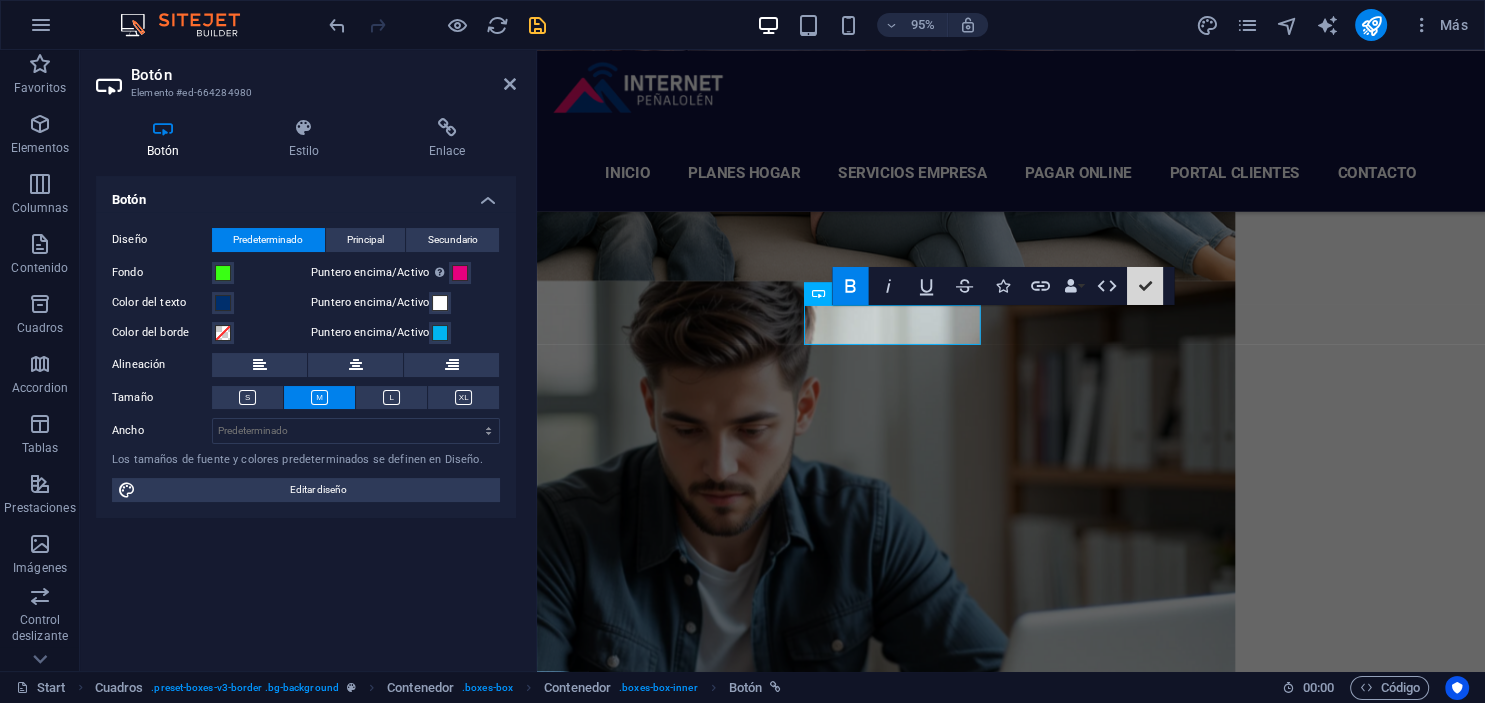 scroll, scrollTop: 3826, scrollLeft: 0, axis: vertical 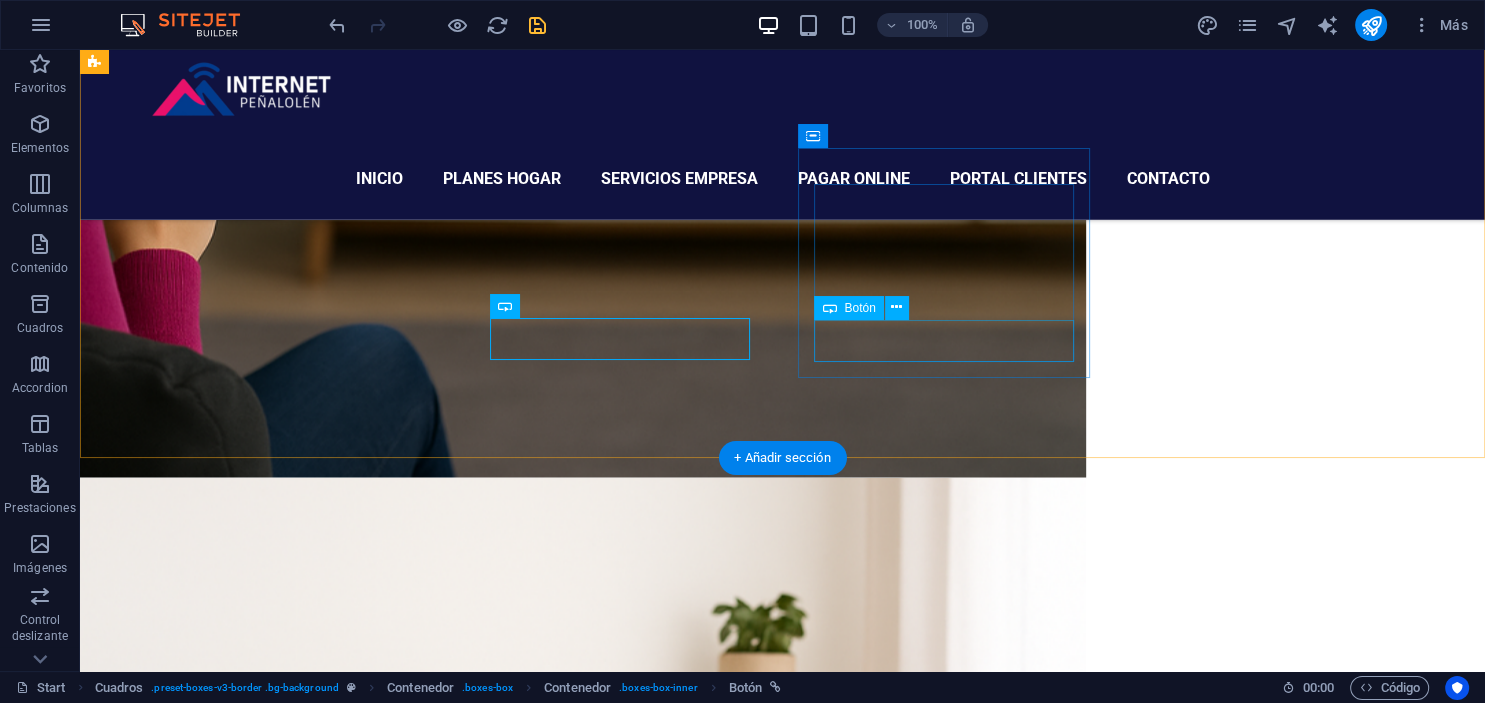 click on "Contratar" at bounding box center [242, 11557] 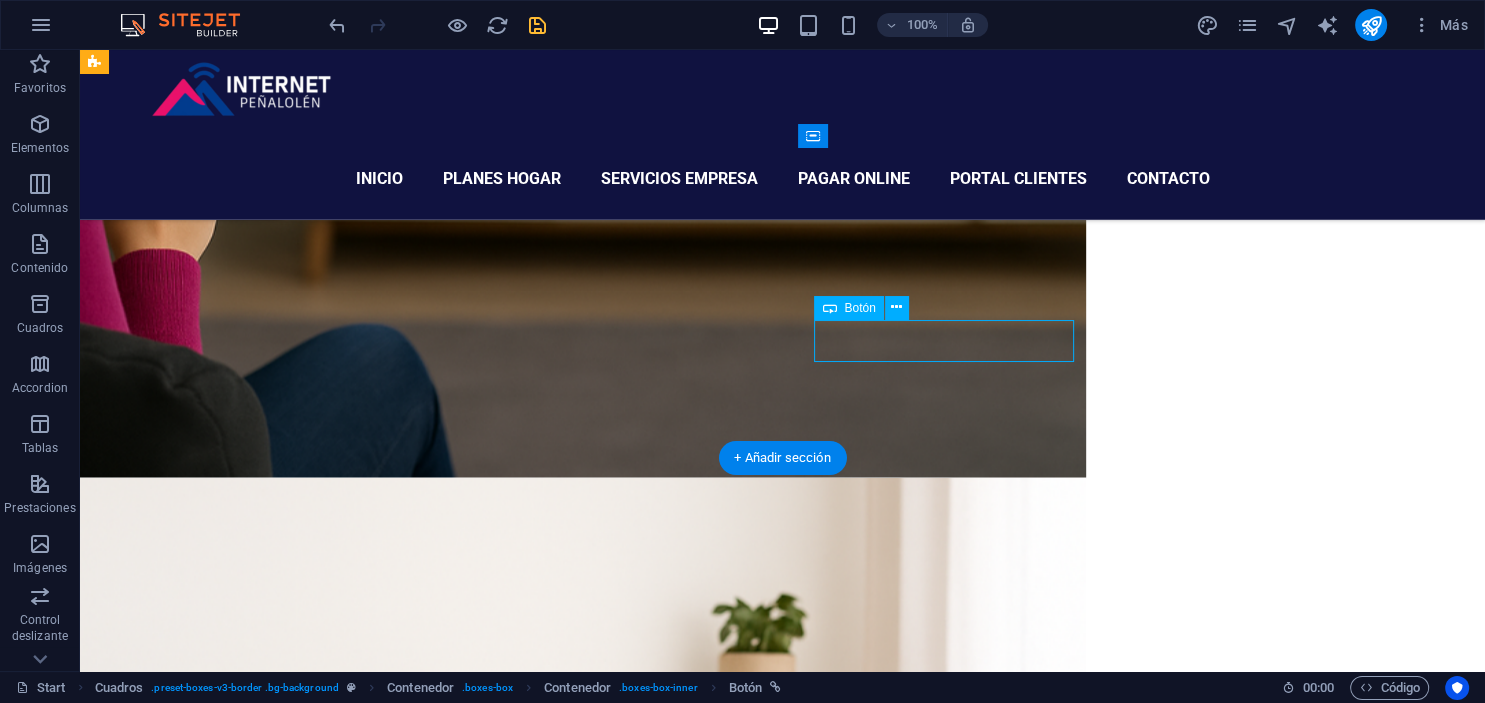 click on "Contratar" at bounding box center (242, 11557) 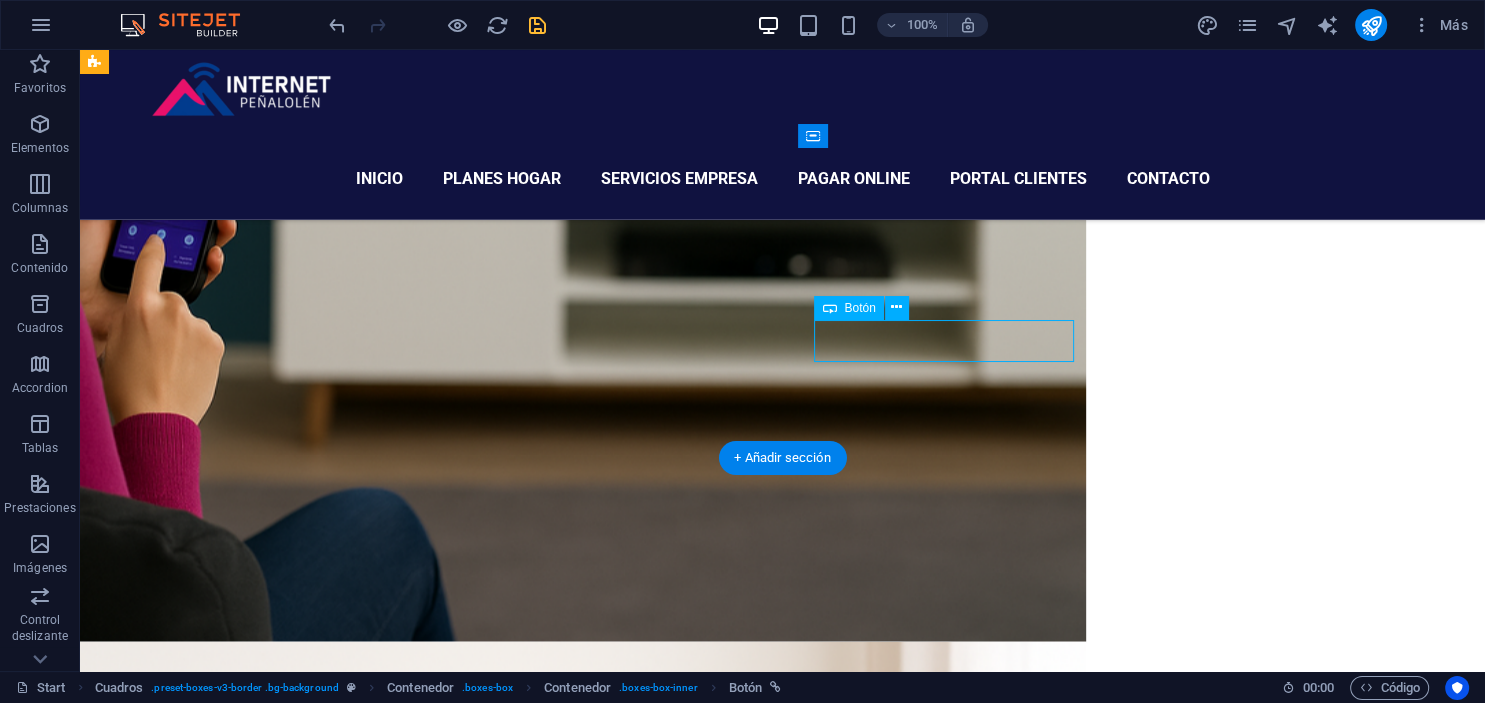 scroll, scrollTop: 4287, scrollLeft: 0, axis: vertical 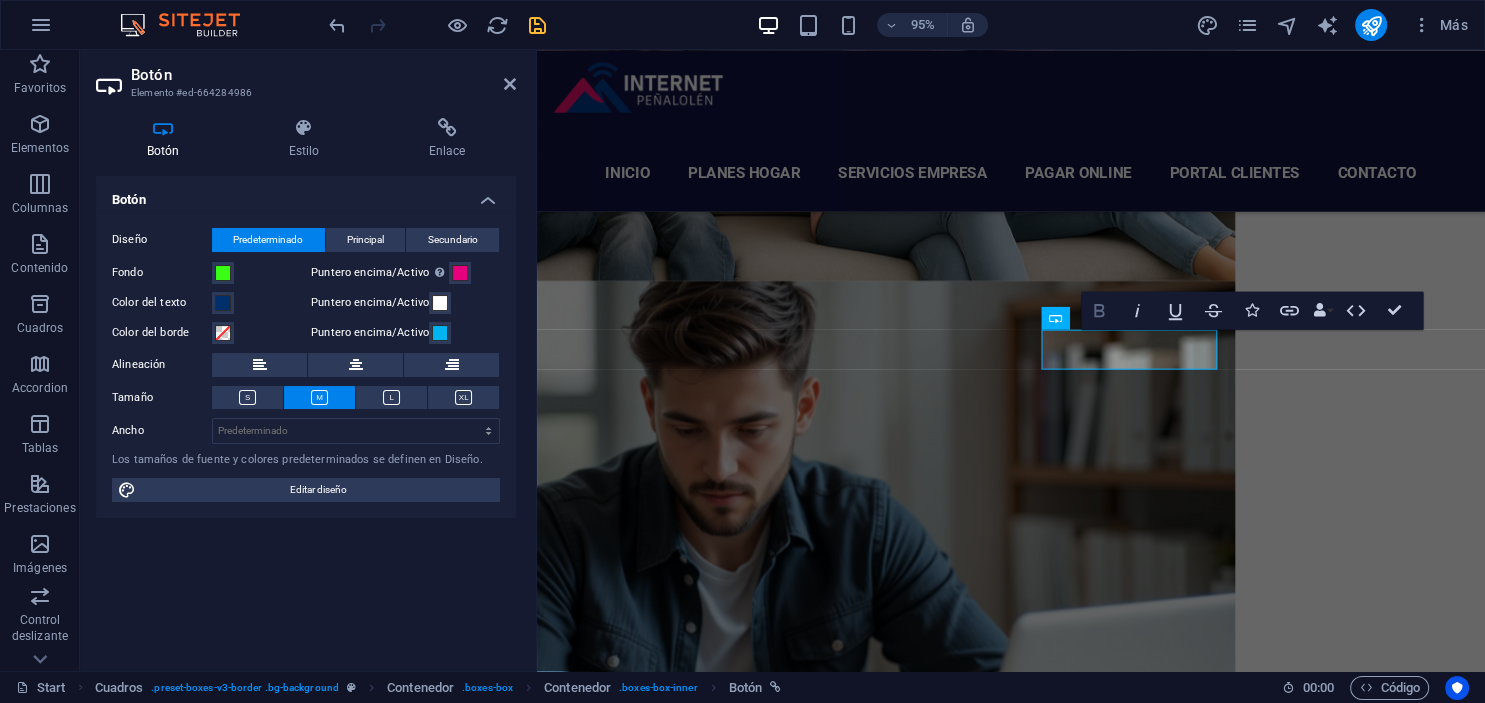 click 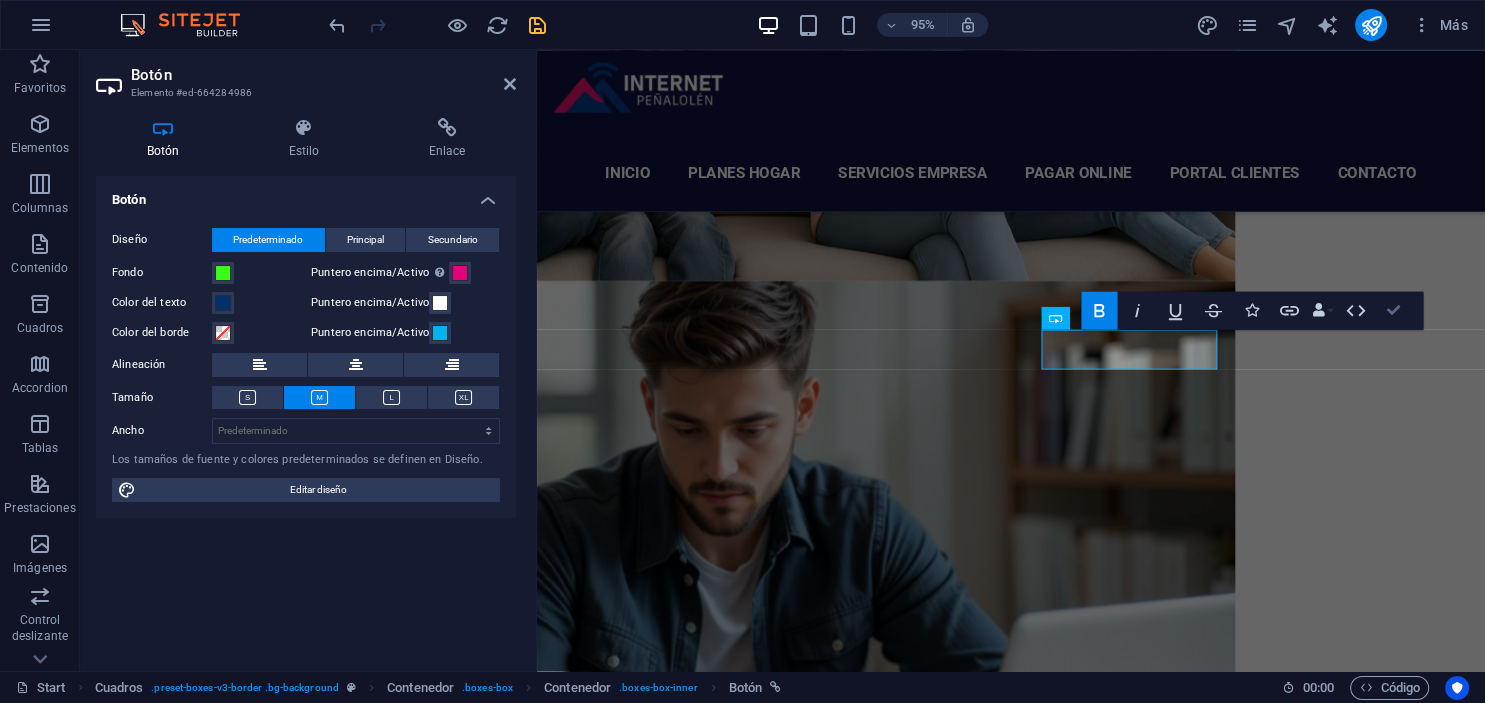 drag, startPoint x: 1392, startPoint y: 304, endPoint x: 1293, endPoint y: 288, distance: 100.28459 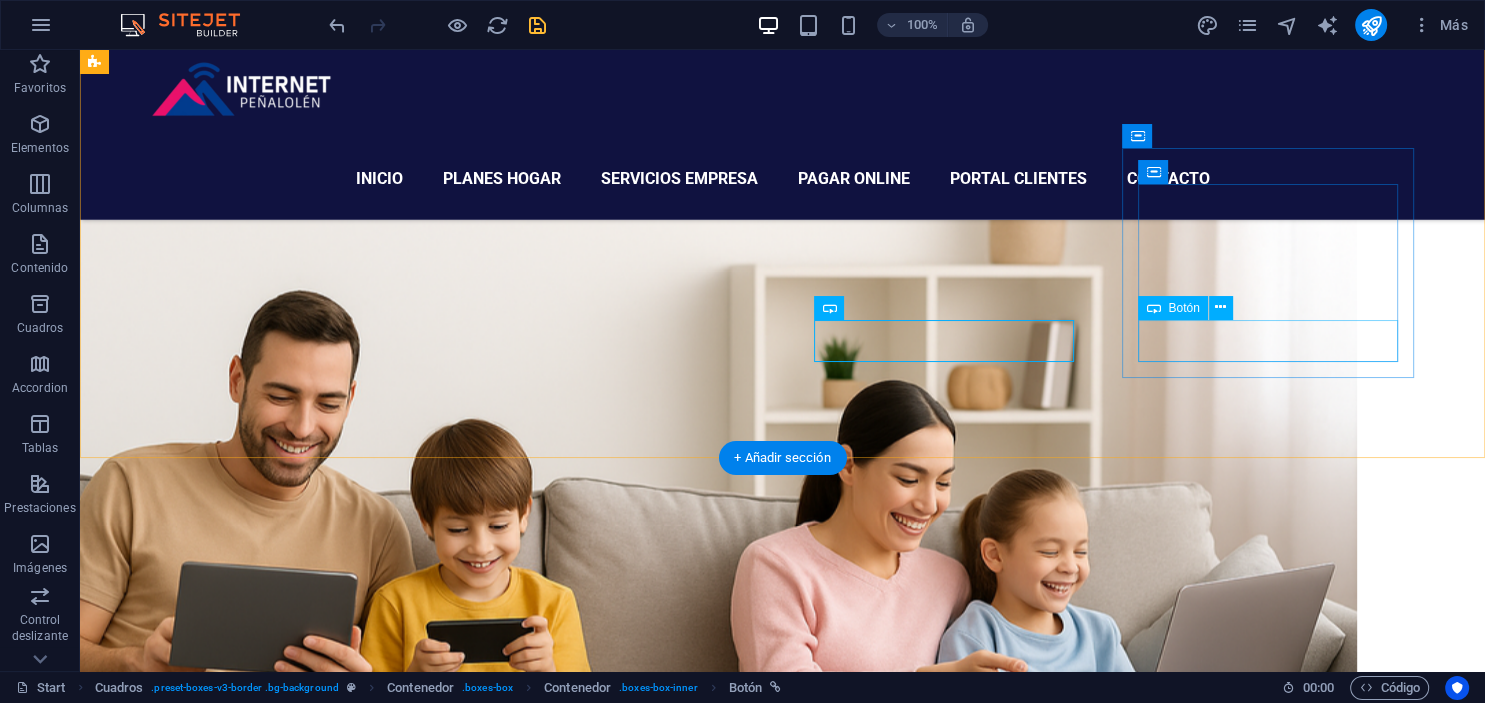 scroll, scrollTop: 3826, scrollLeft: 0, axis: vertical 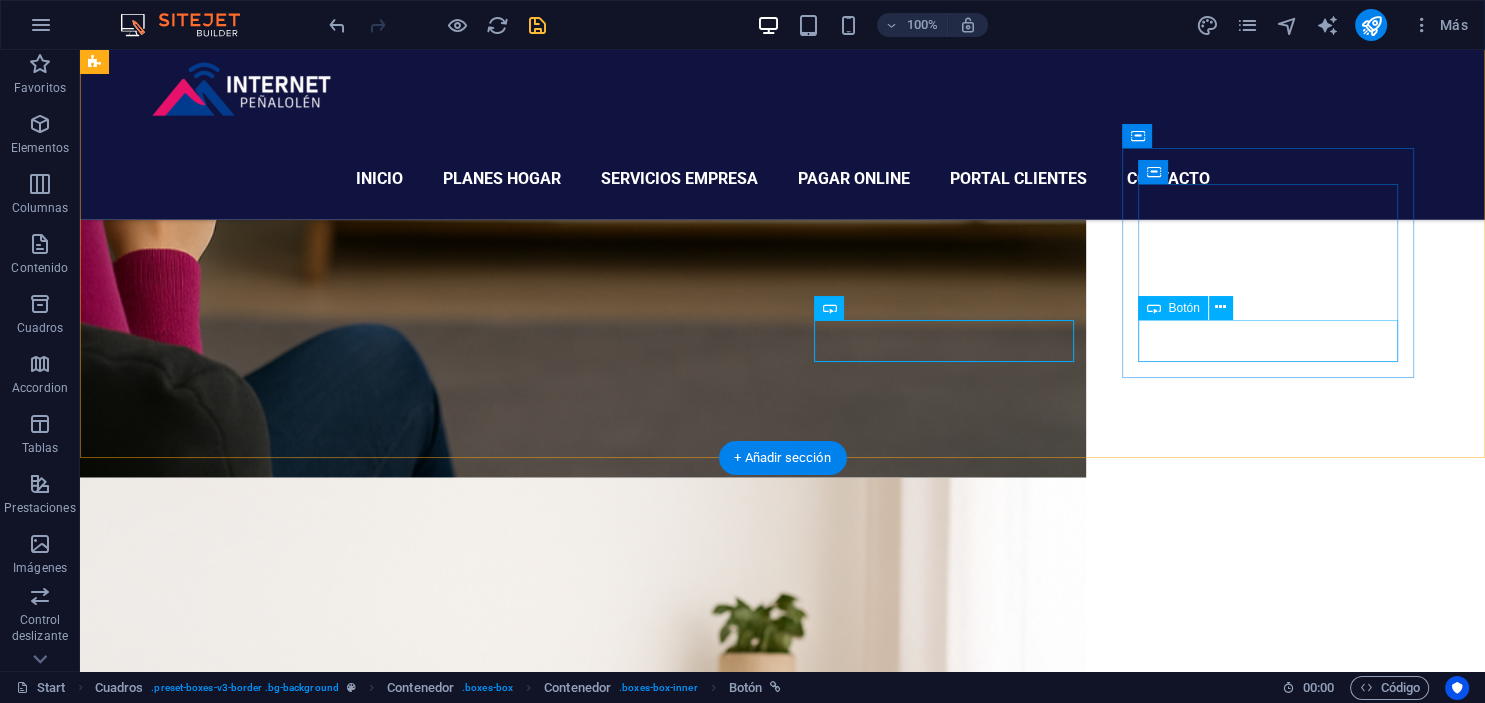 click on "Chat de Soporte" at bounding box center (242, 11839) 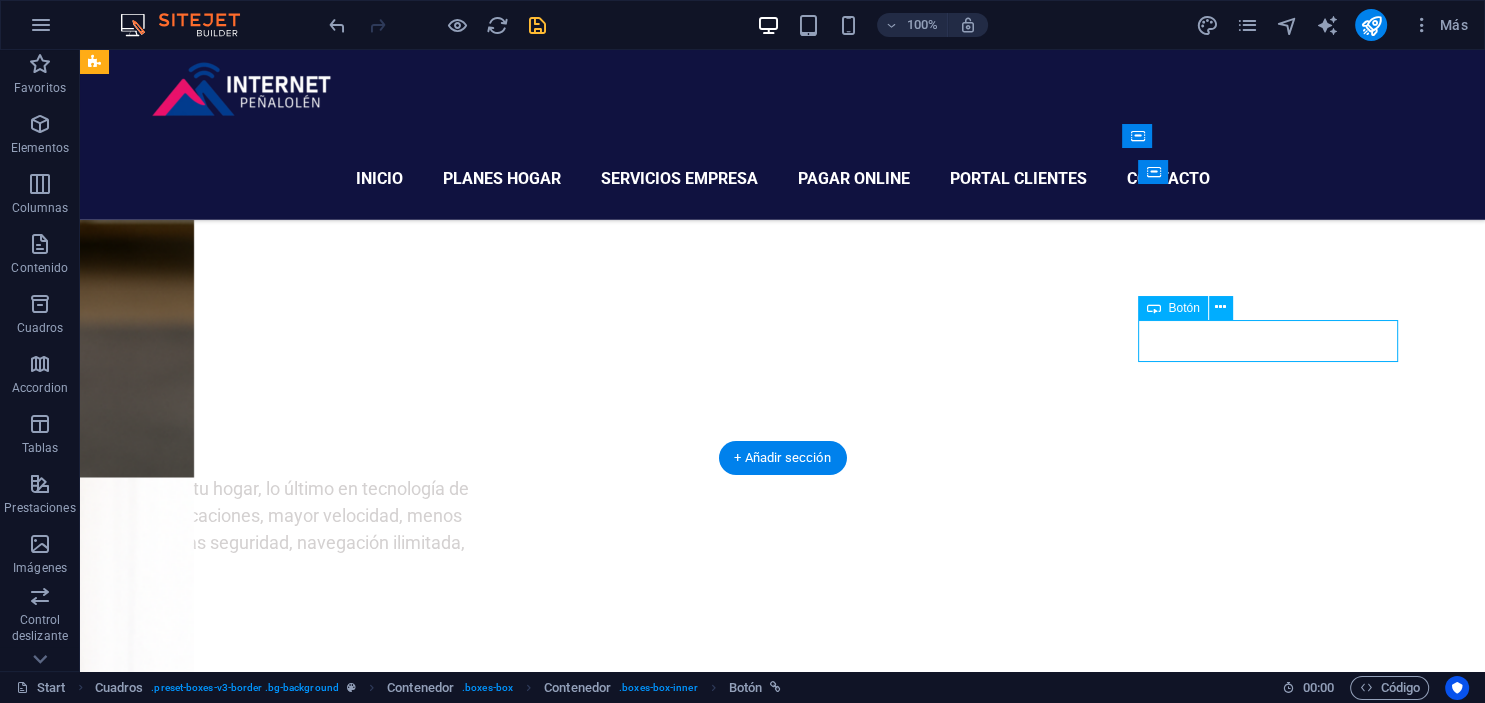 click on "Chat de Soporte" at bounding box center (242, 11839) 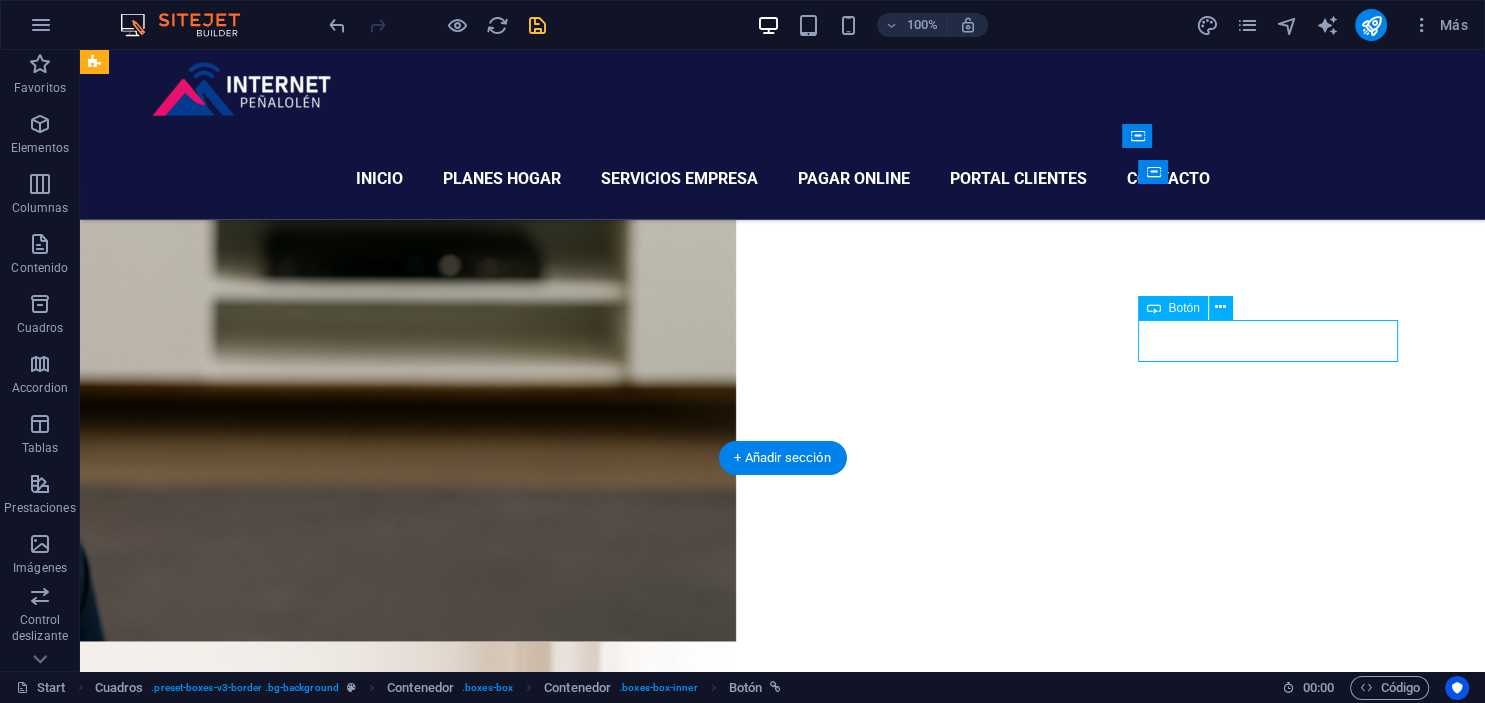 scroll, scrollTop: 4287, scrollLeft: 0, axis: vertical 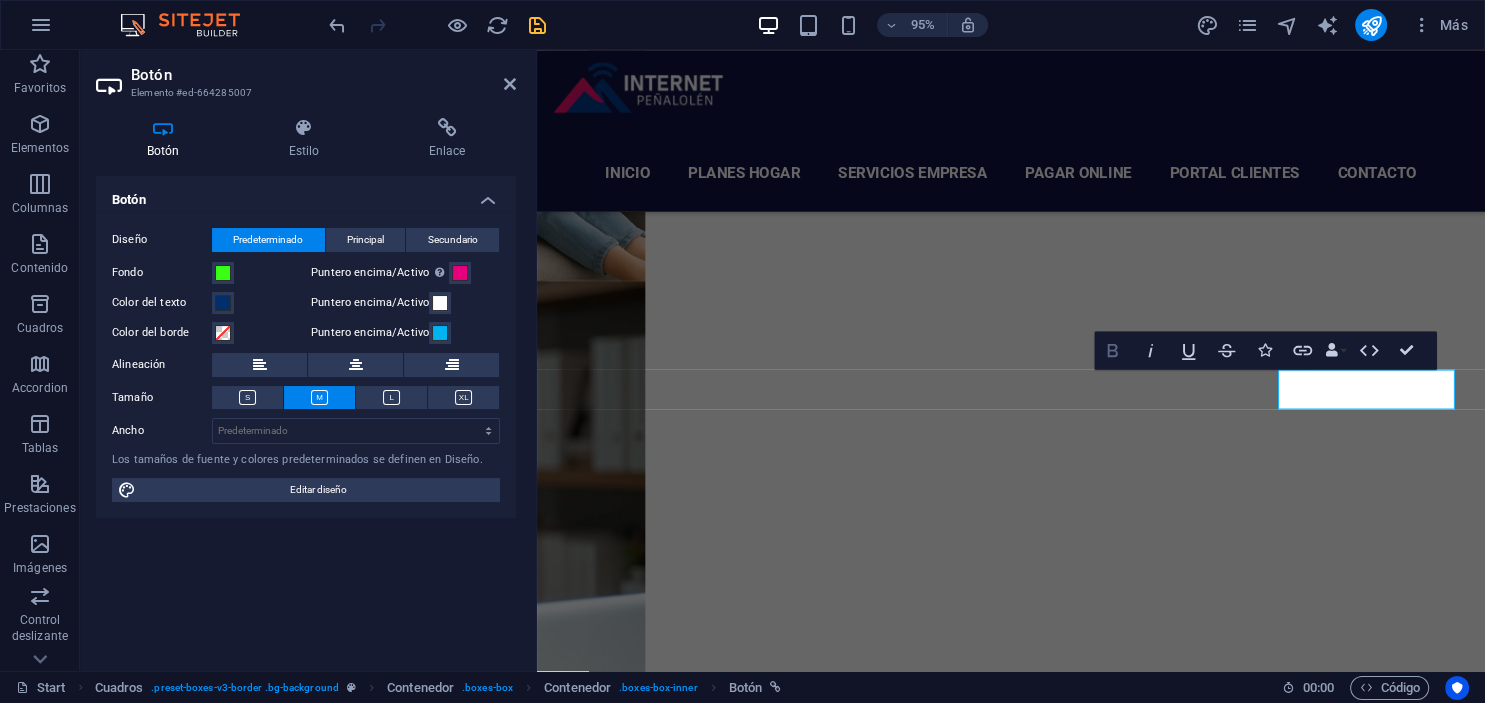click 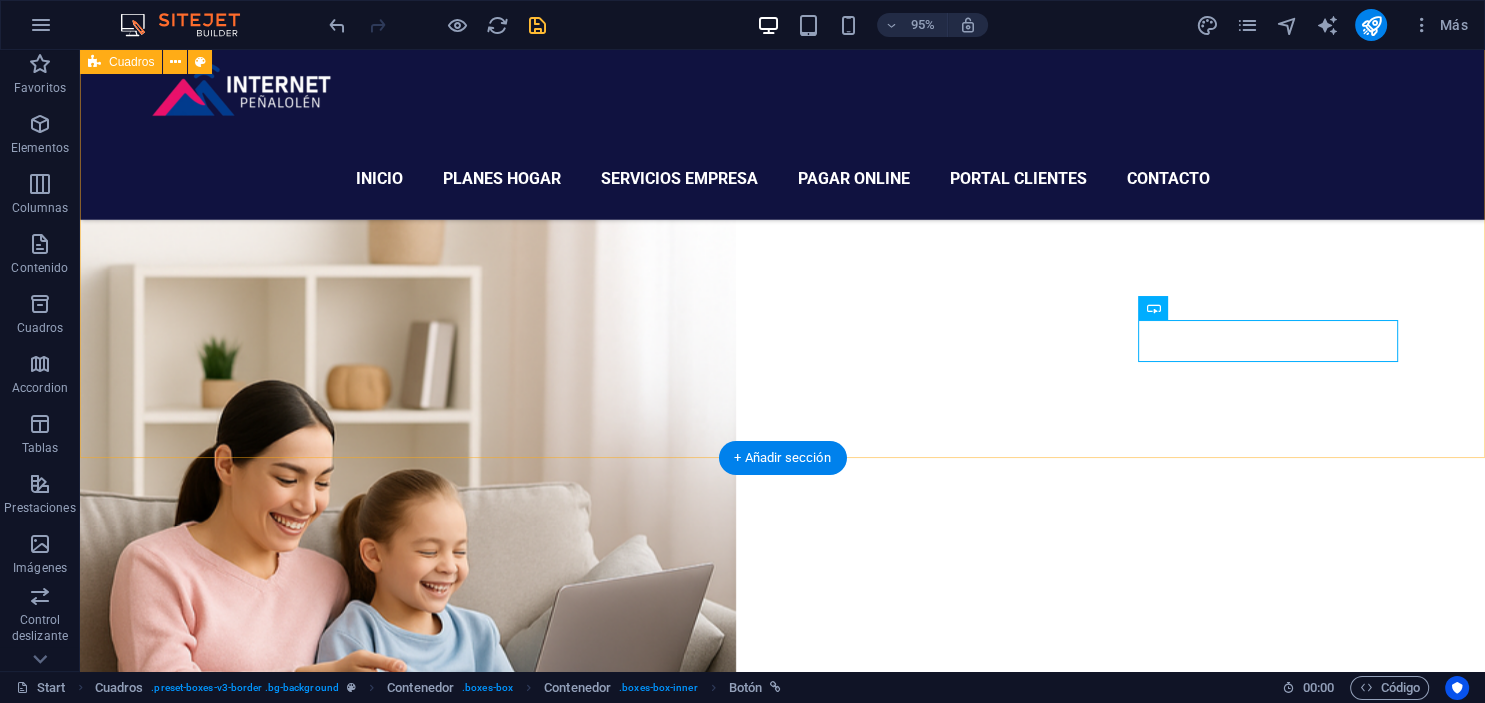 scroll, scrollTop: 3826, scrollLeft: 0, axis: vertical 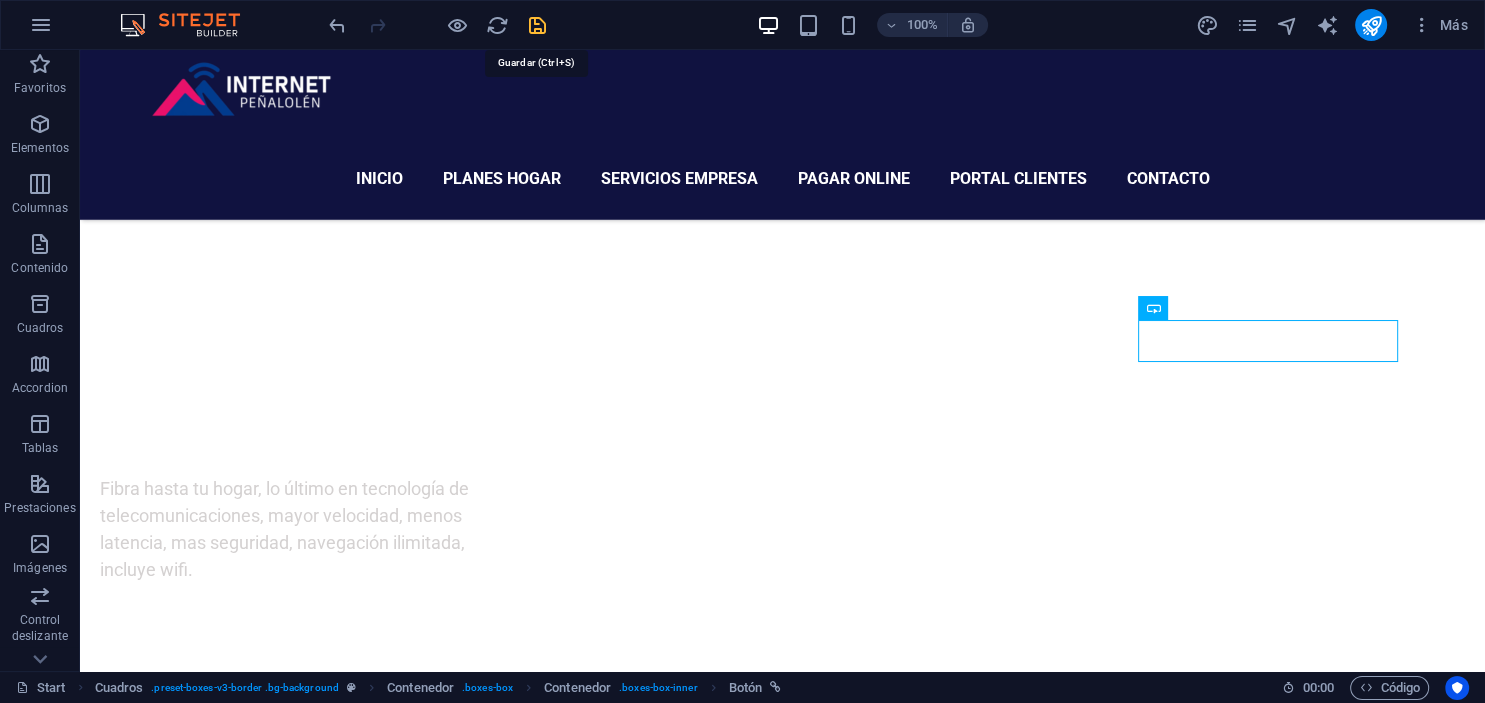 click at bounding box center (537, 25) 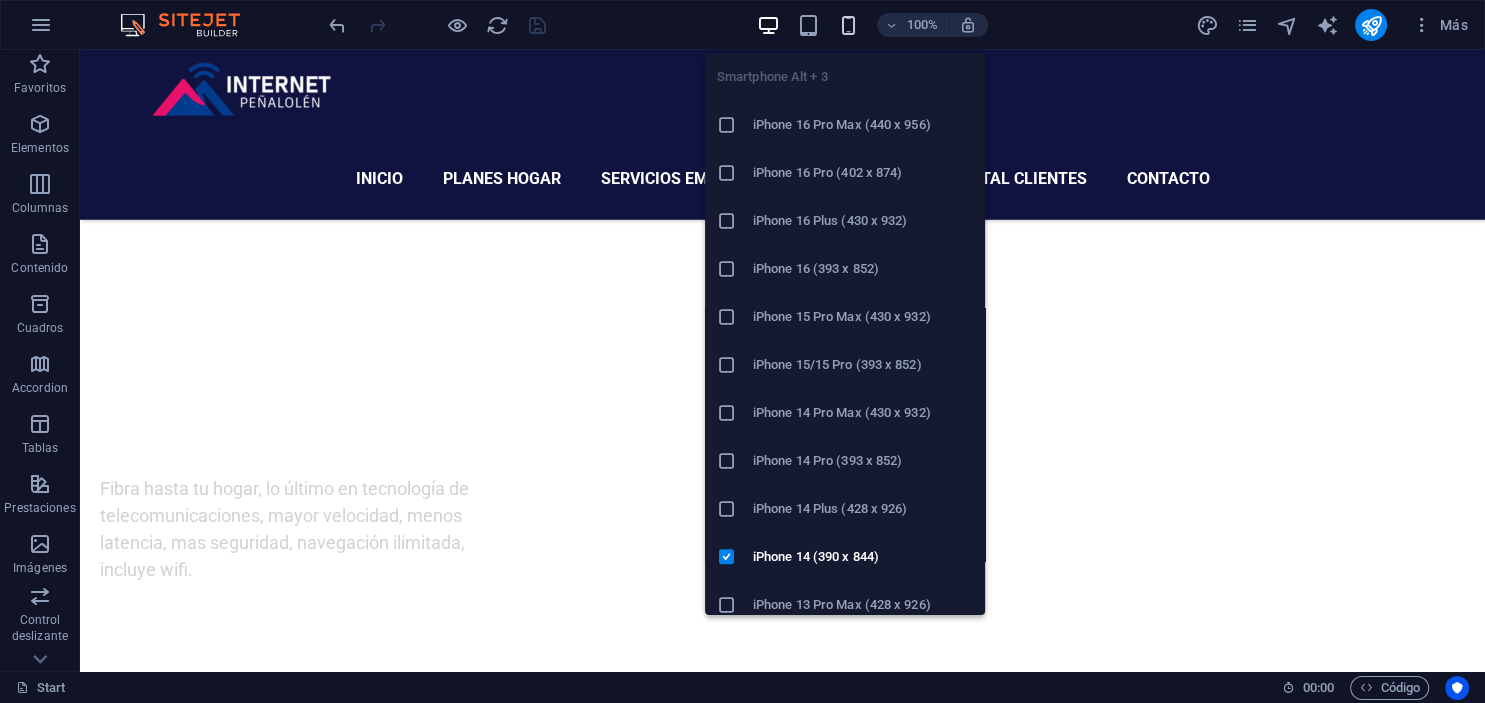 click at bounding box center (848, 25) 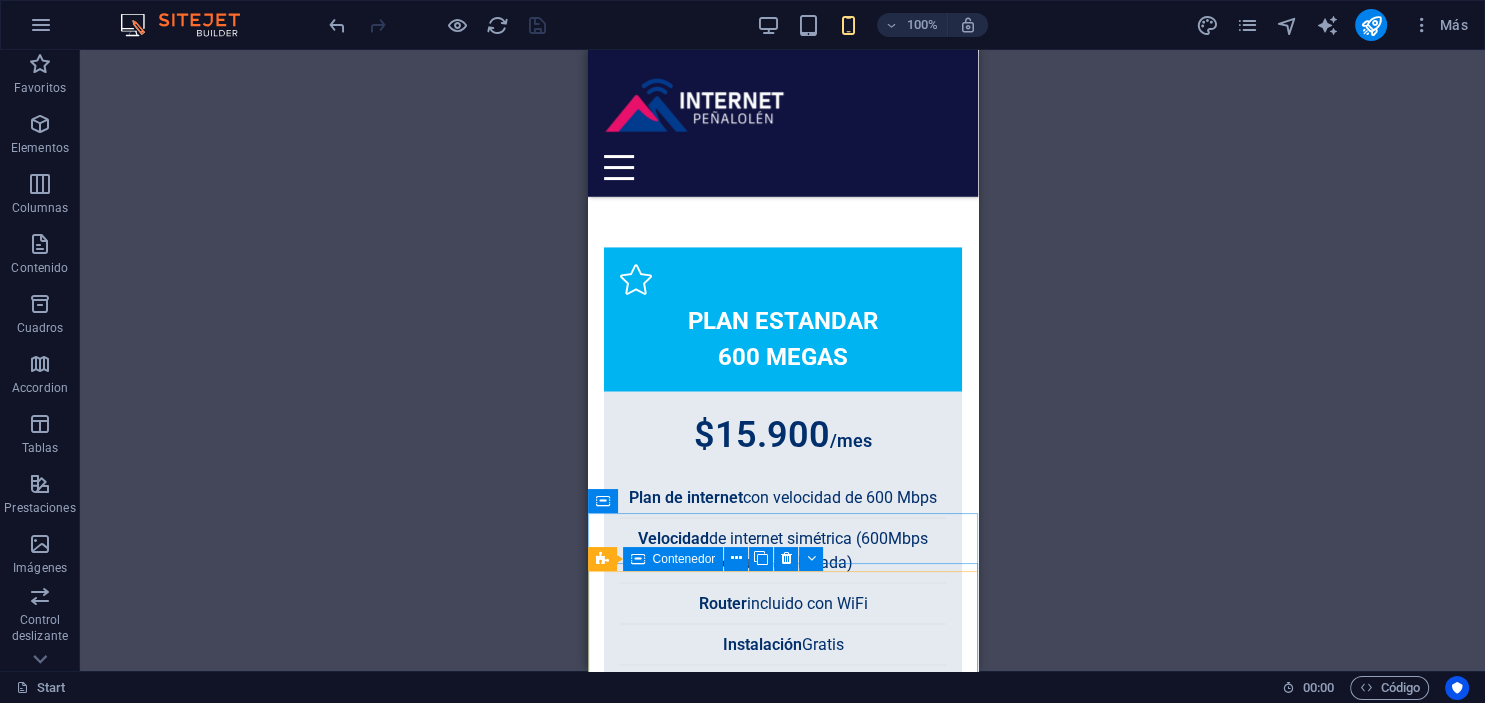scroll, scrollTop: 3200, scrollLeft: 0, axis: vertical 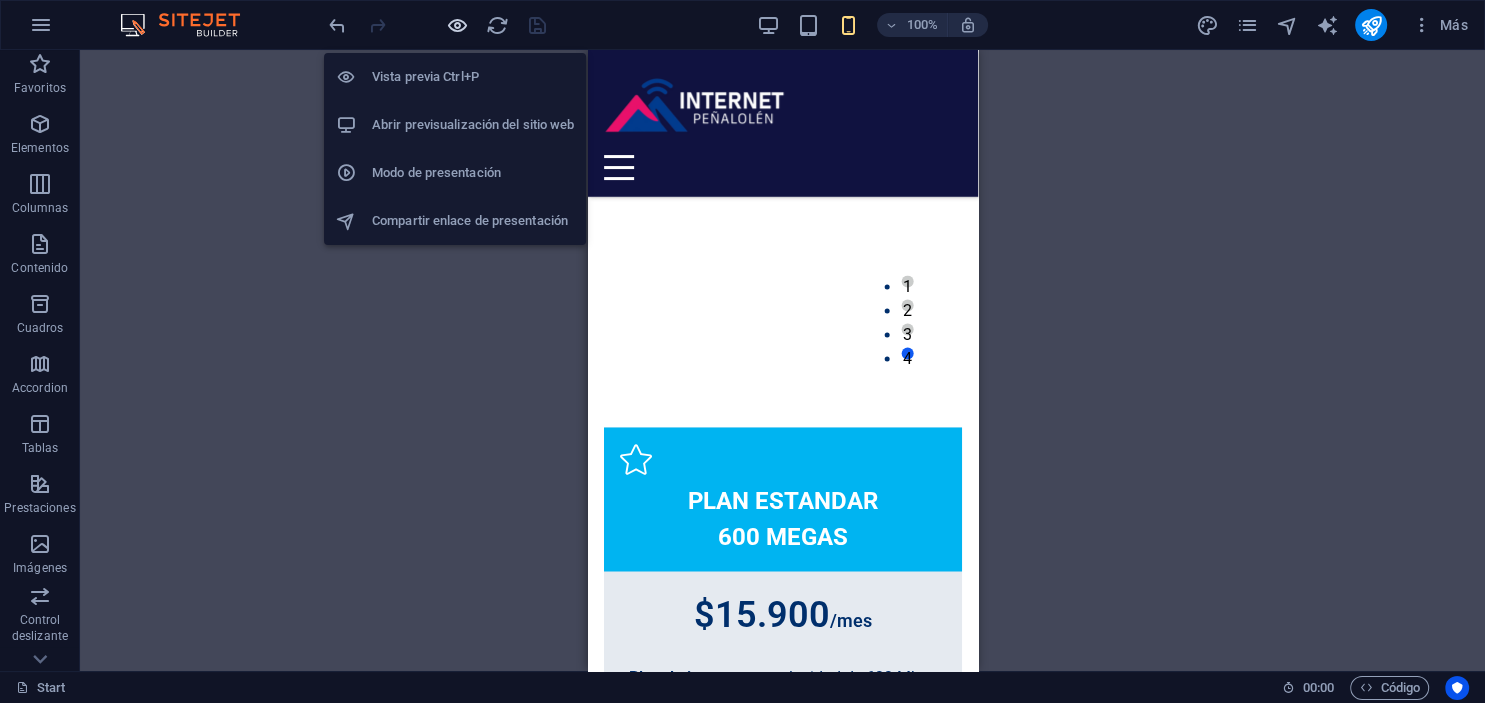 click at bounding box center [457, 25] 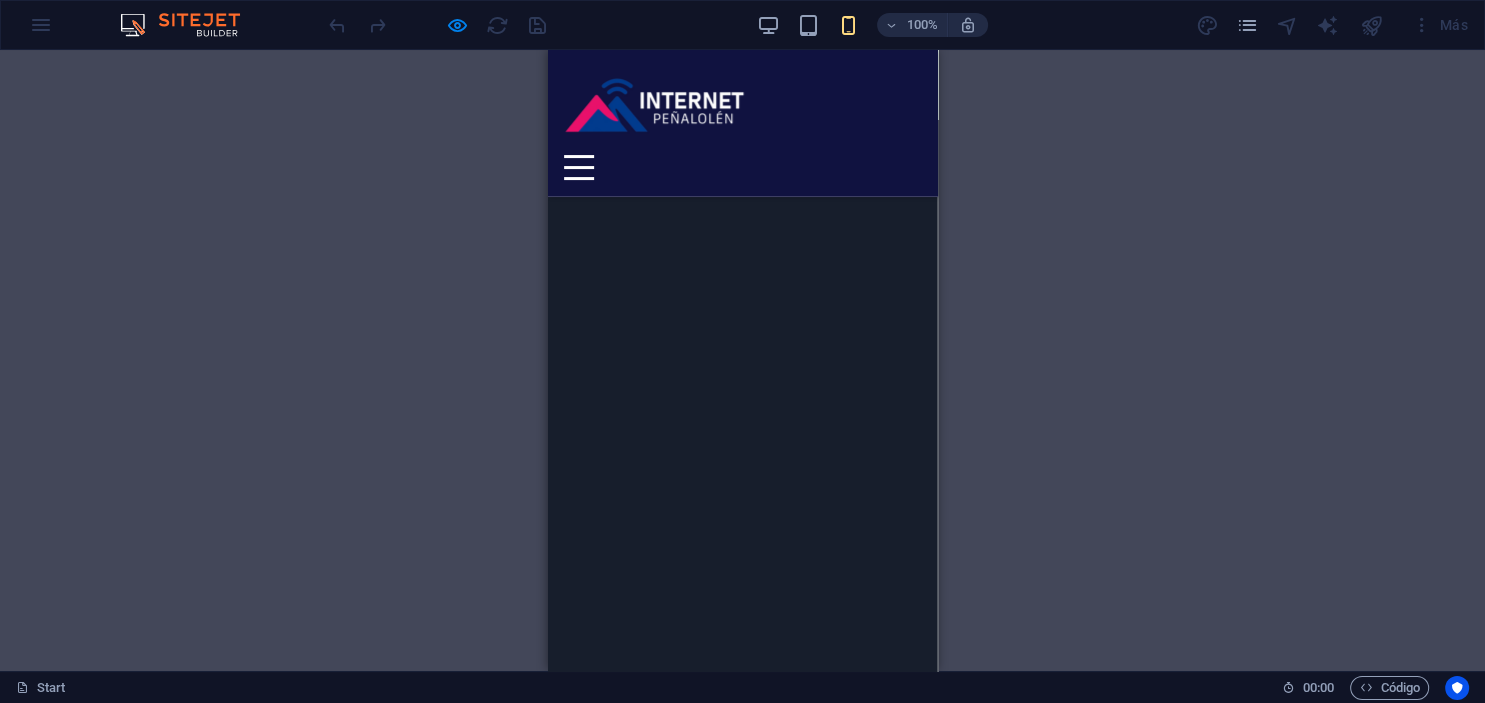 scroll, scrollTop: 1299, scrollLeft: 0, axis: vertical 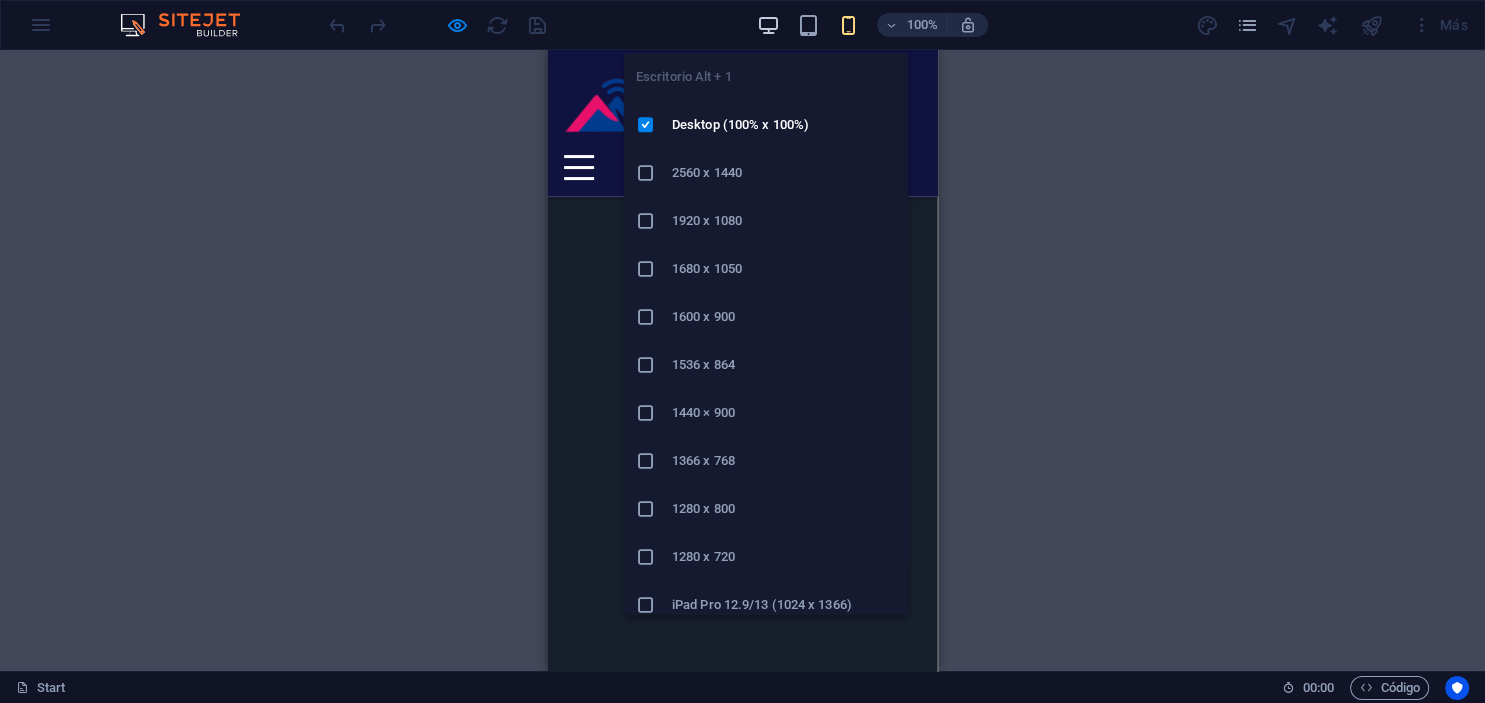 click at bounding box center (768, 25) 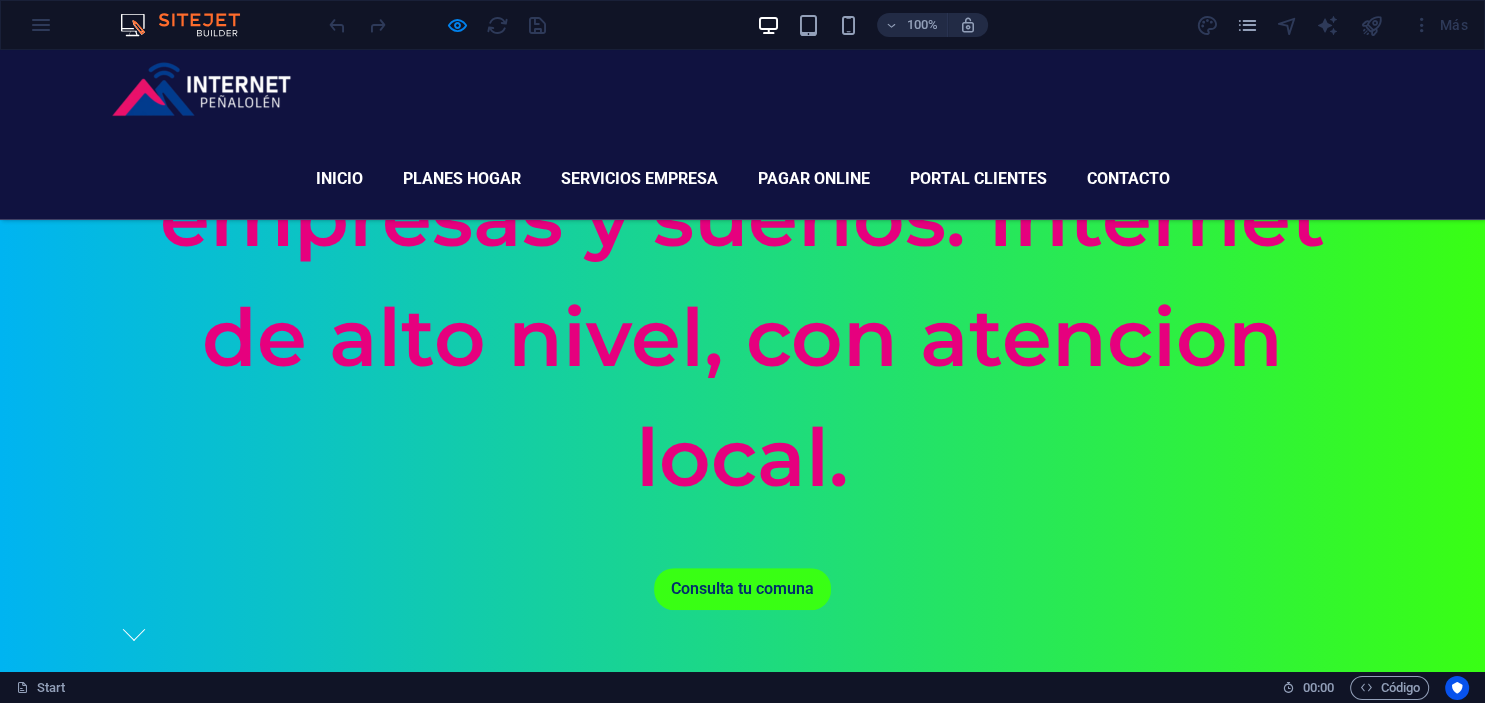 scroll, scrollTop: 845, scrollLeft: 0, axis: vertical 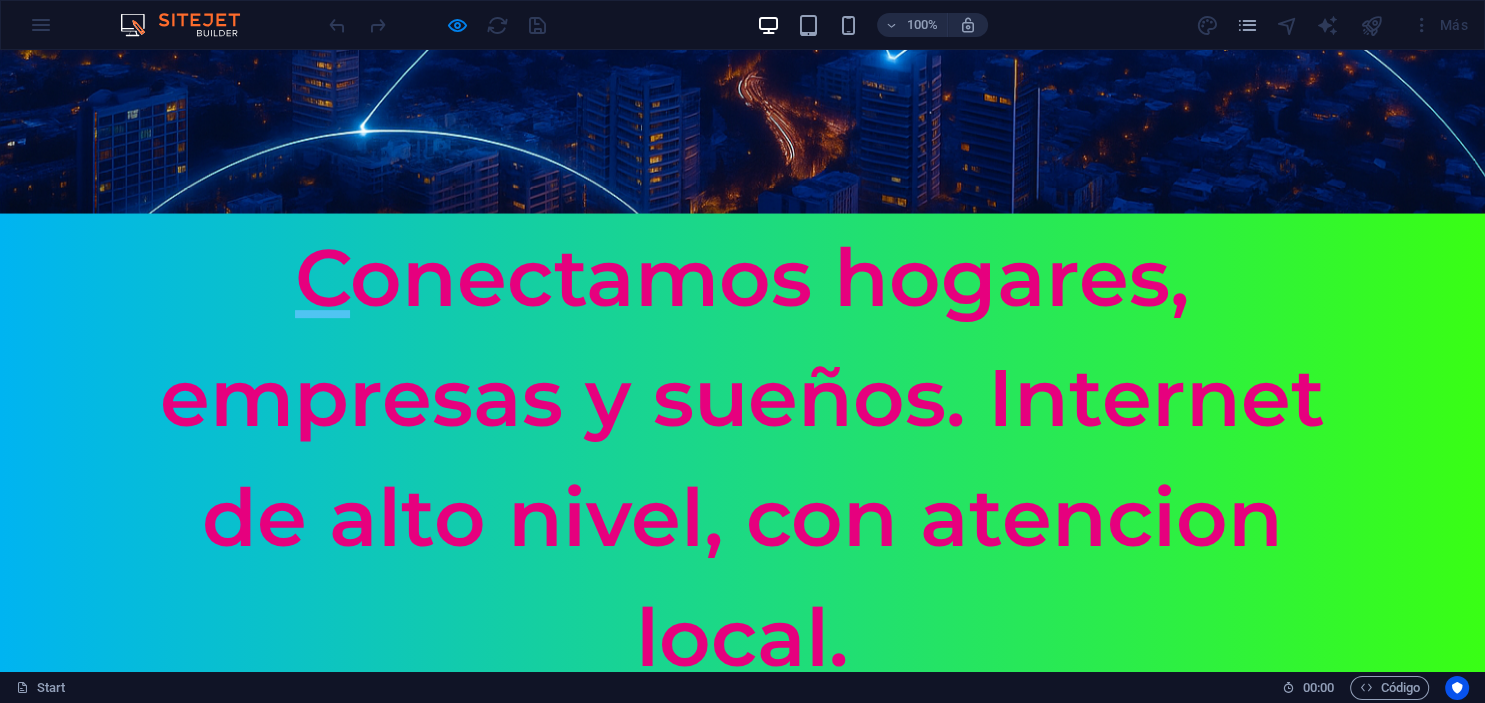 click at bounding box center (-1573, 4964) 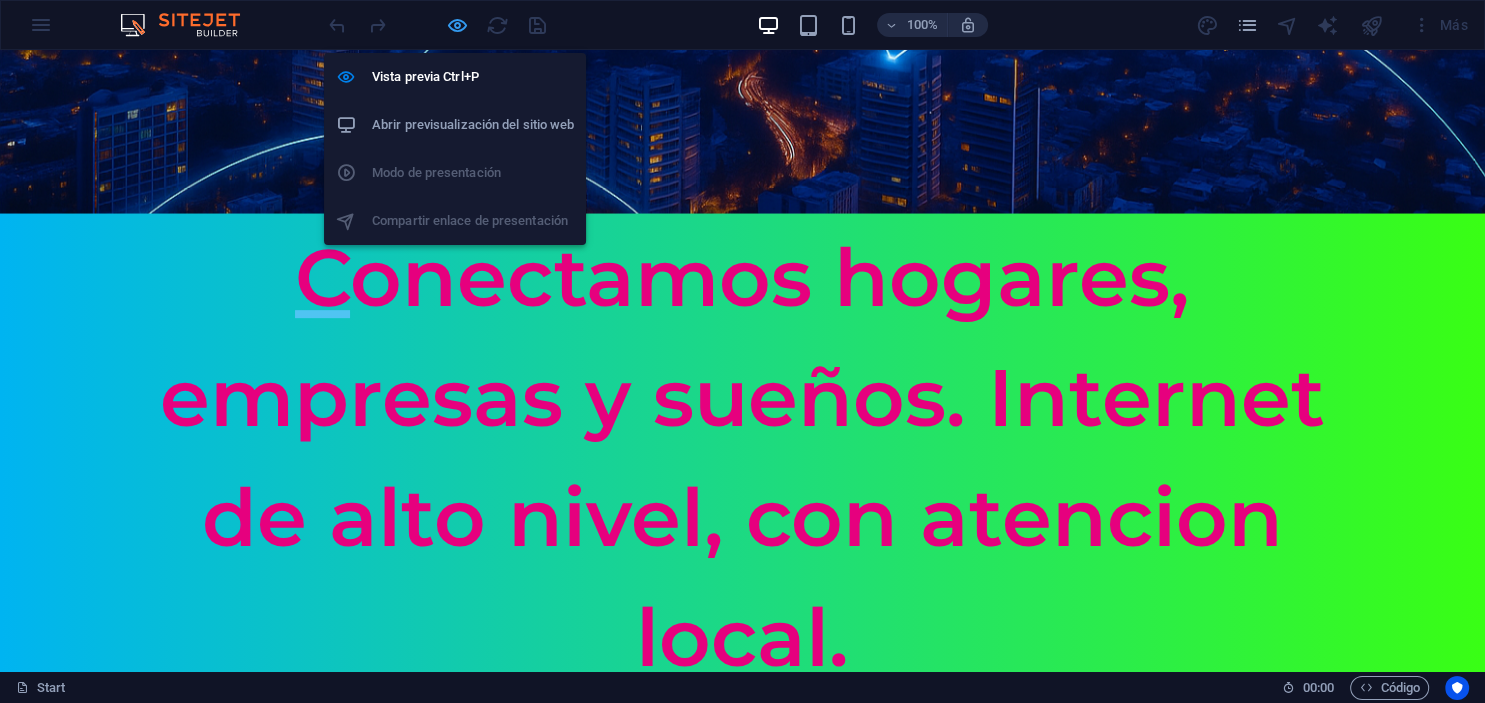 click at bounding box center [457, 25] 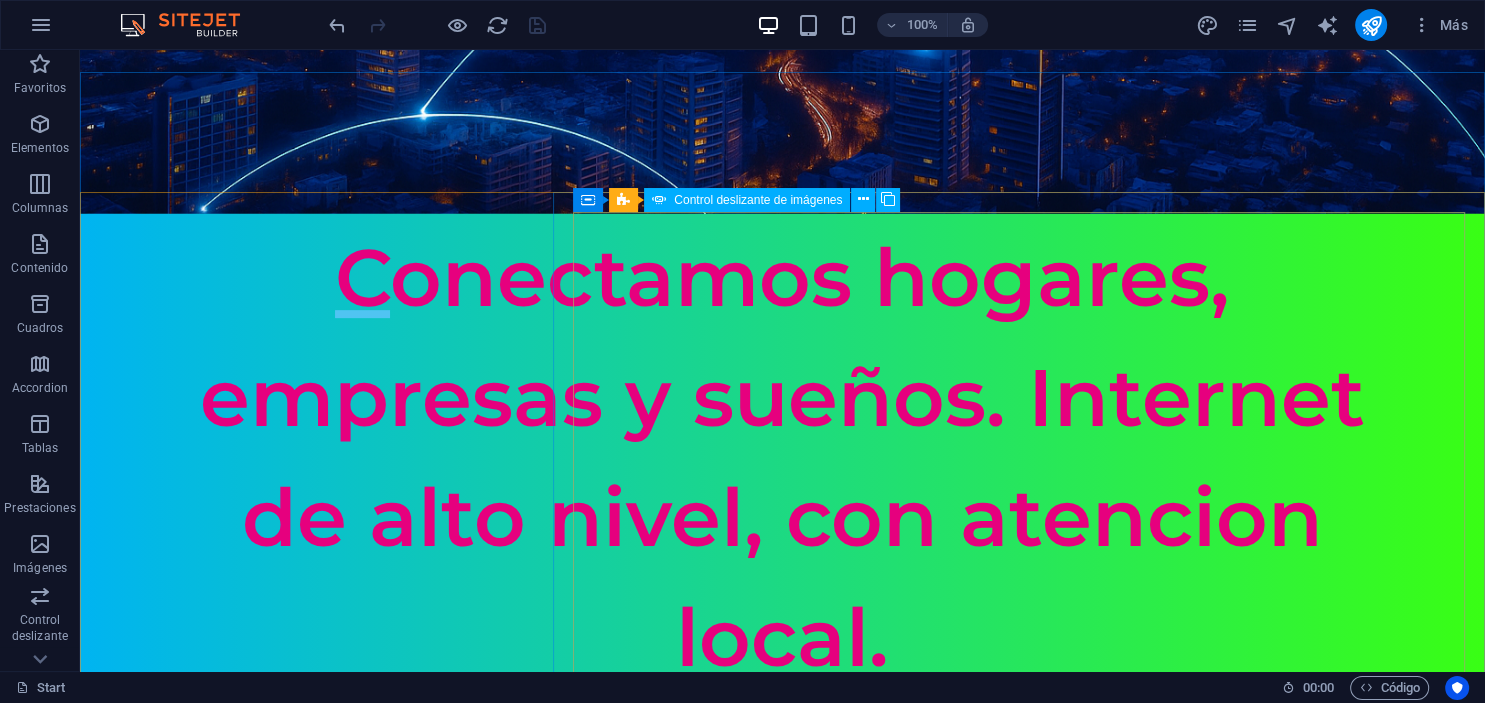 click on "Control deslizante de imágenes" at bounding box center (758, 200) 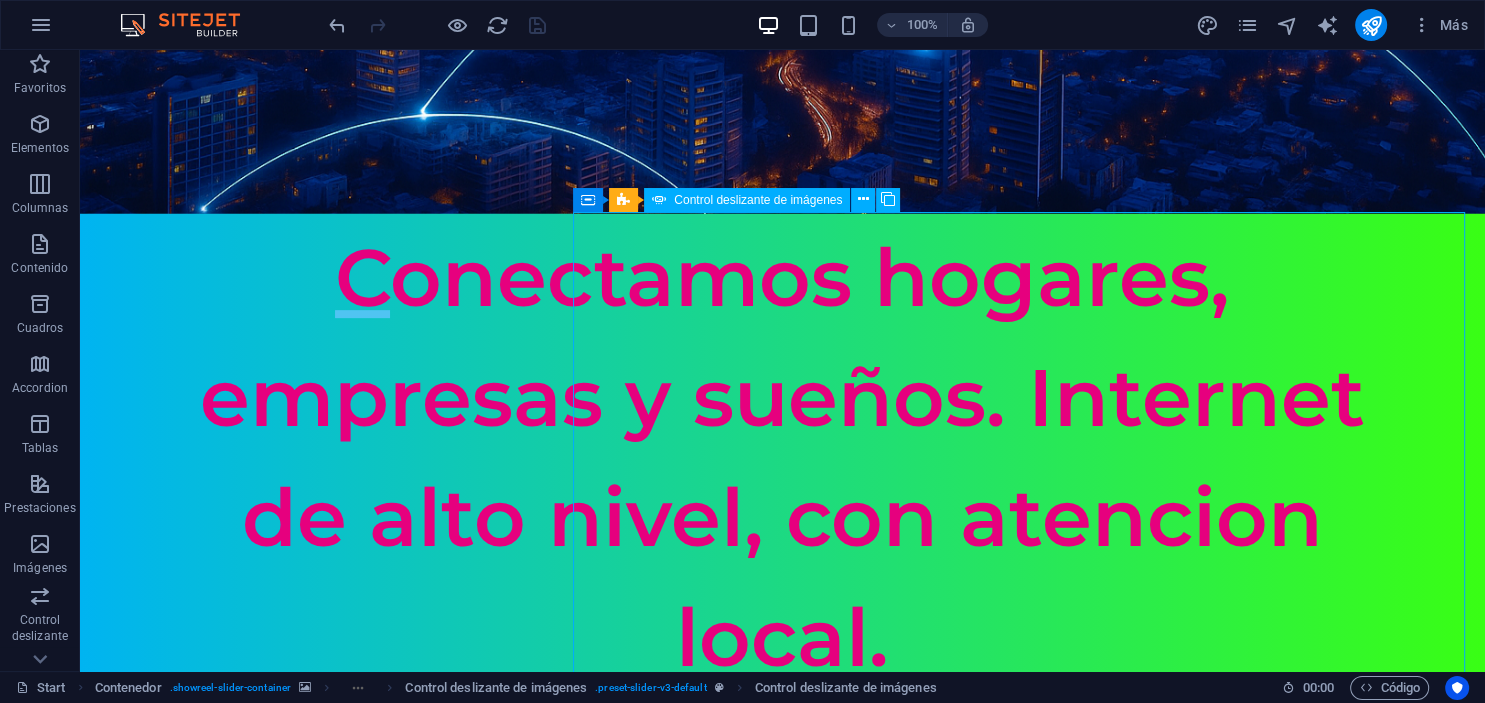 click on "Control deslizante de imágenes" at bounding box center [758, 200] 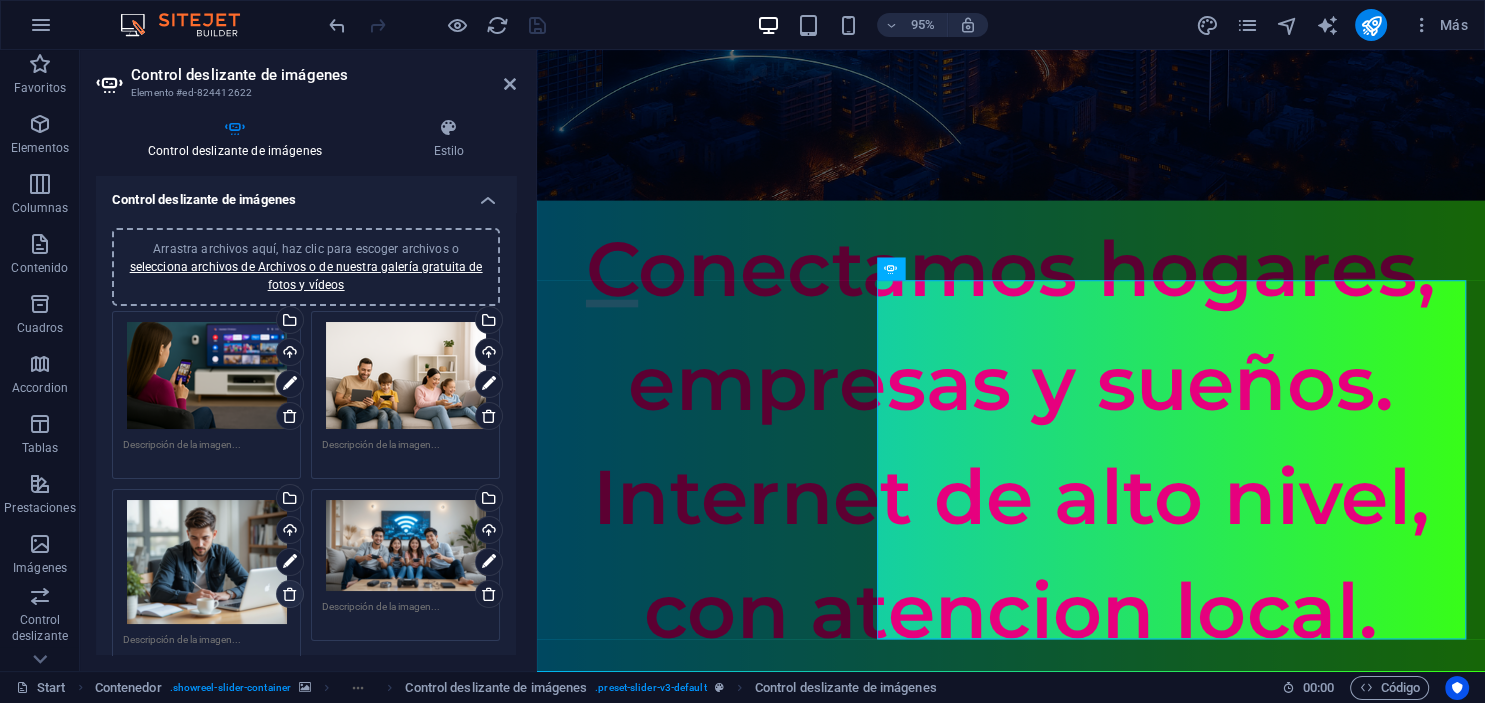 click at bounding box center [290, 594] 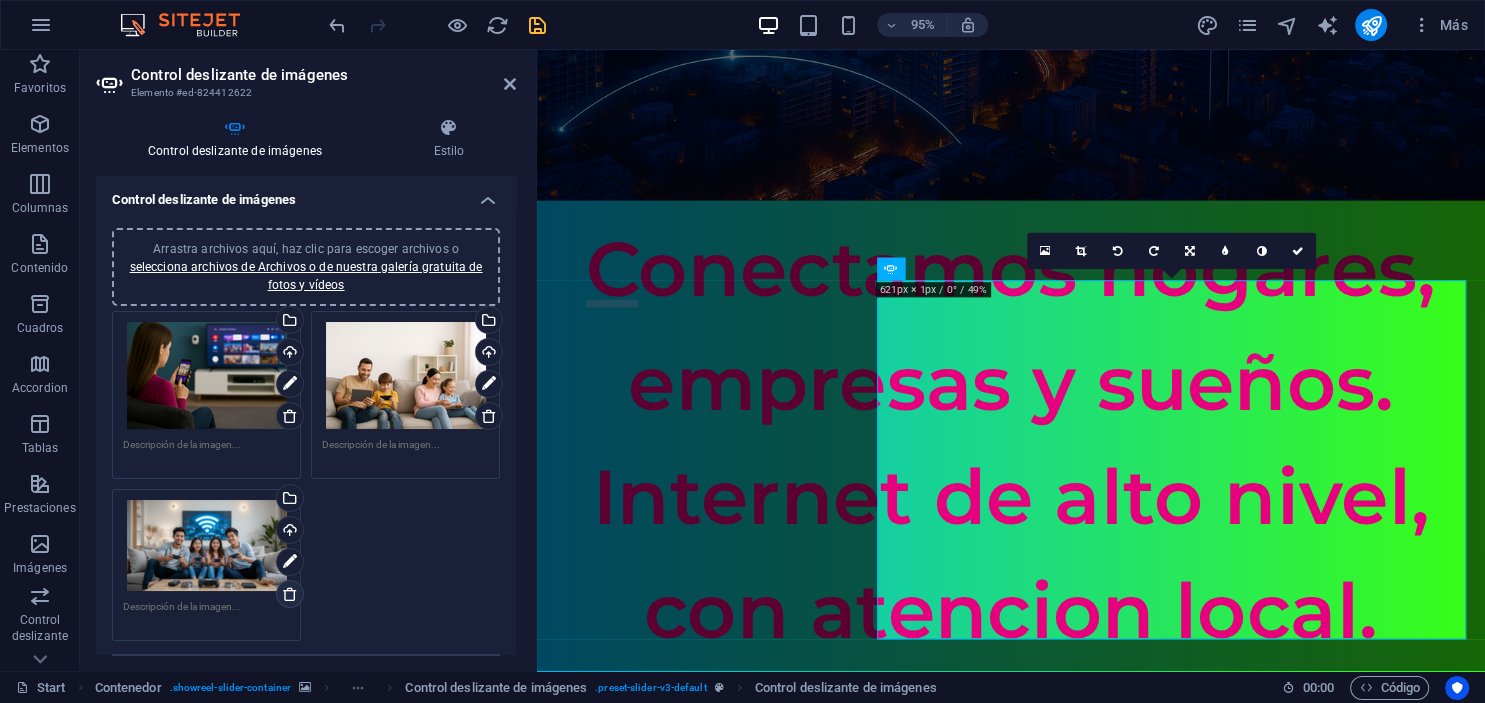 drag, startPoint x: 287, startPoint y: 592, endPoint x: 26, endPoint y: 590, distance: 261.00766 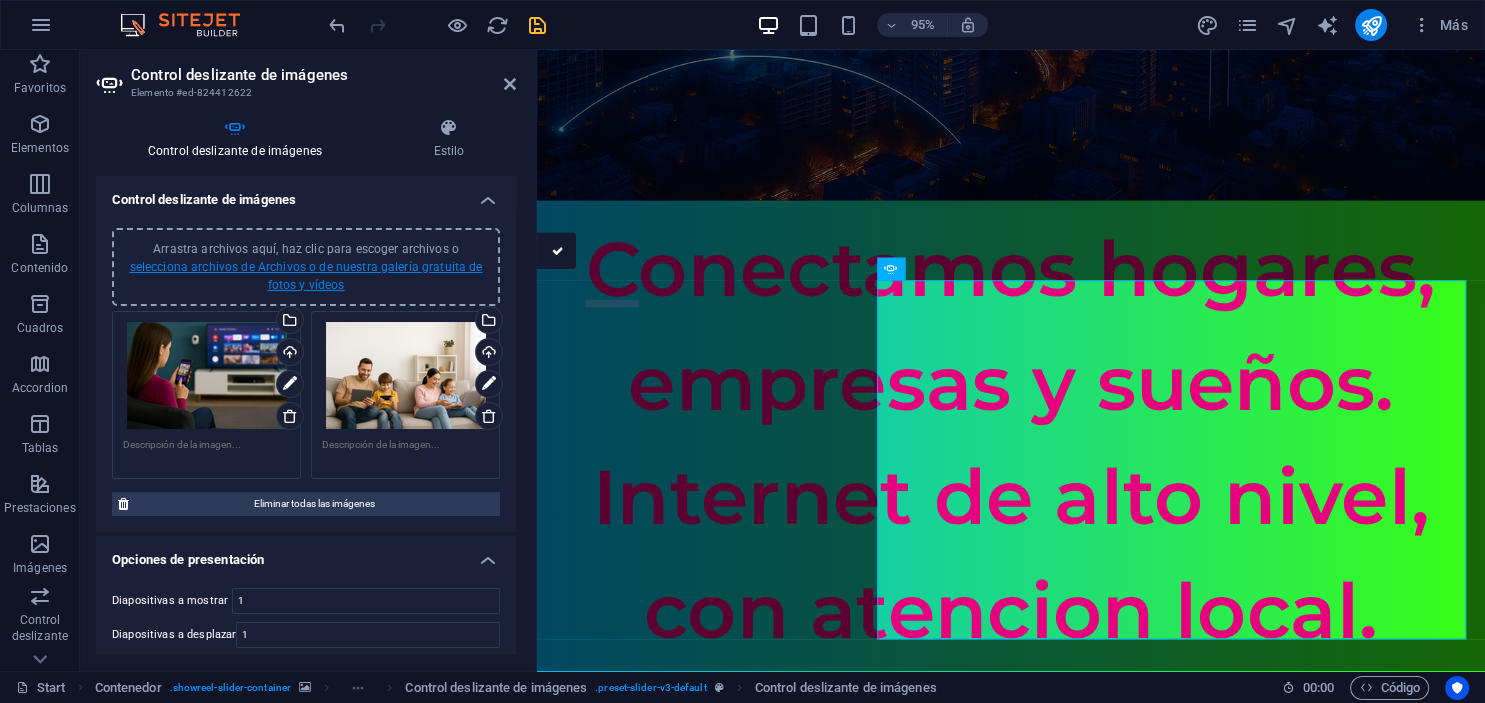 click on "selecciona archivos de Archivos o de nuestra galería gratuita de fotos y vídeos" at bounding box center [306, 276] 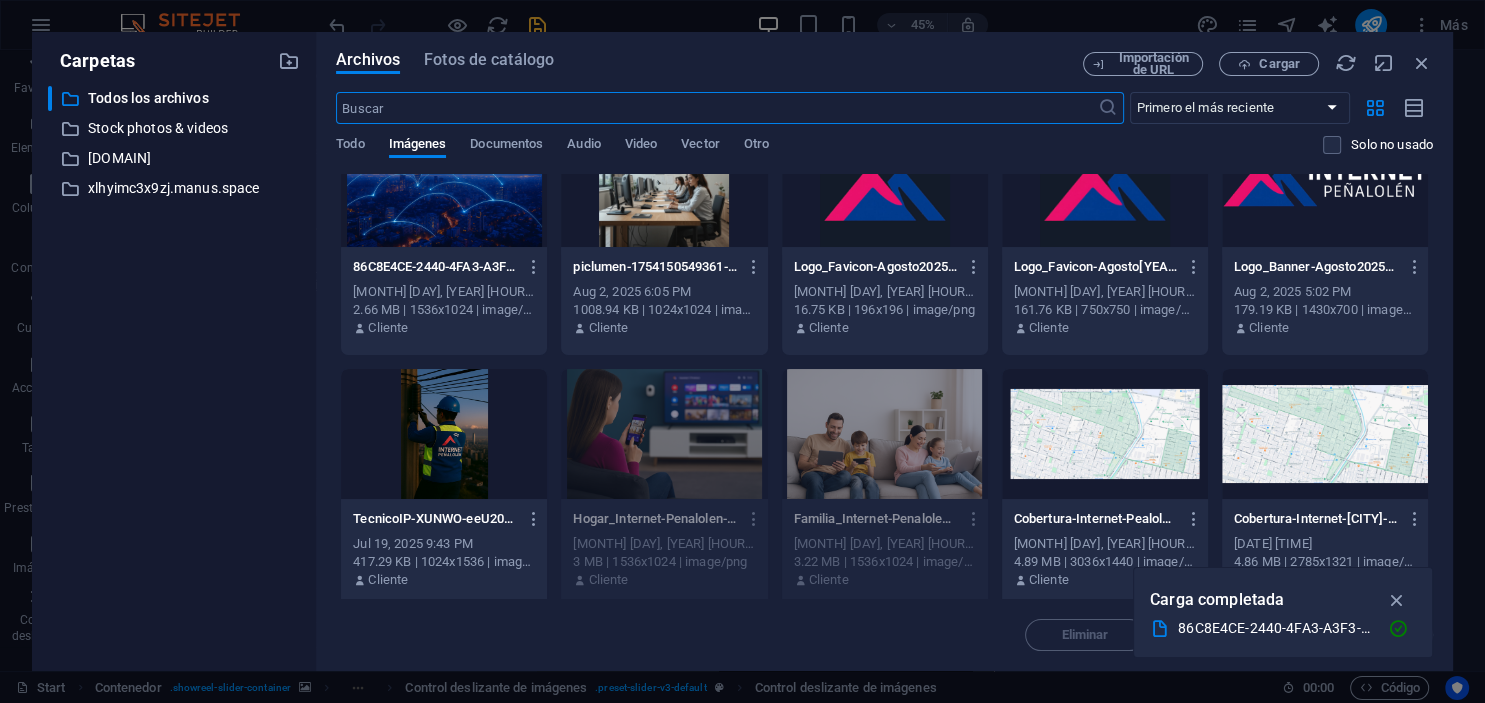 scroll, scrollTop: 0, scrollLeft: 0, axis: both 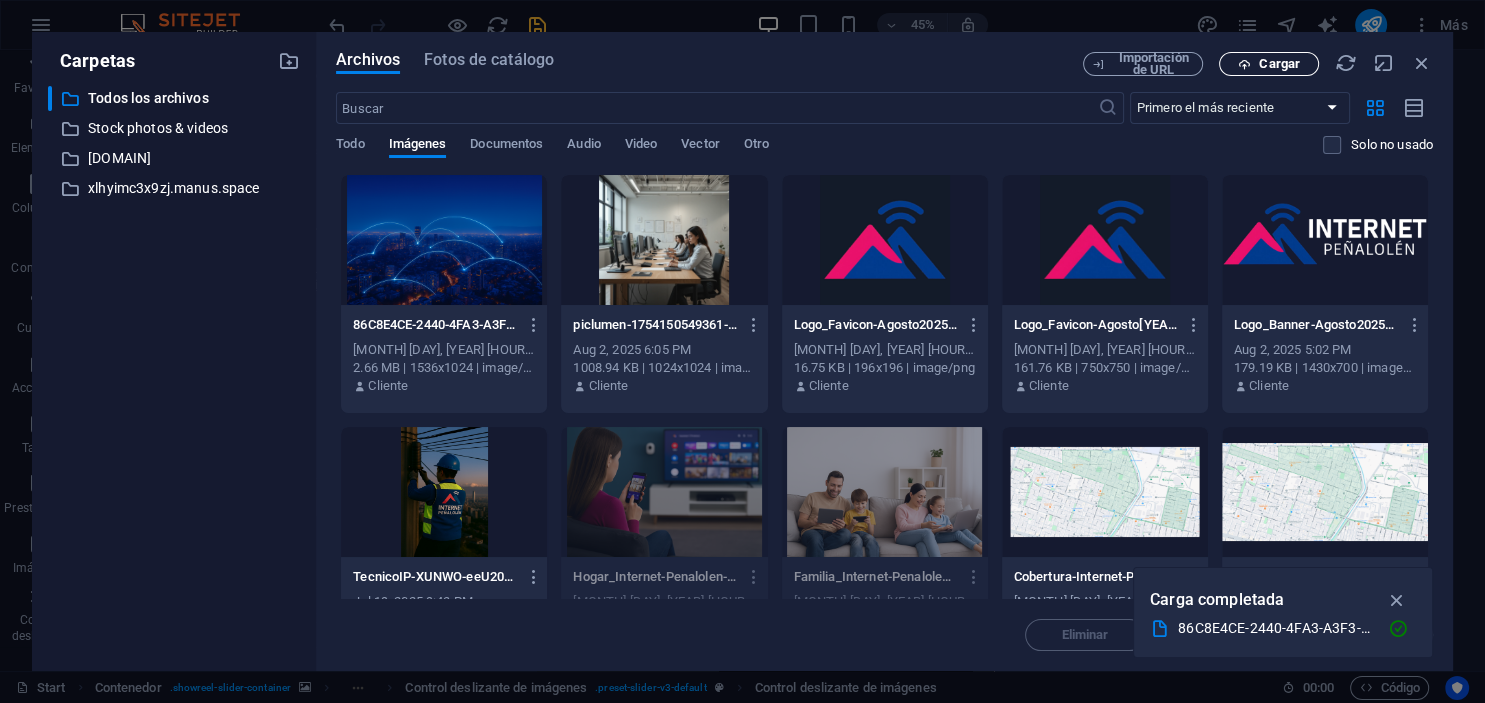click on "Cargar" at bounding box center [1279, 64] 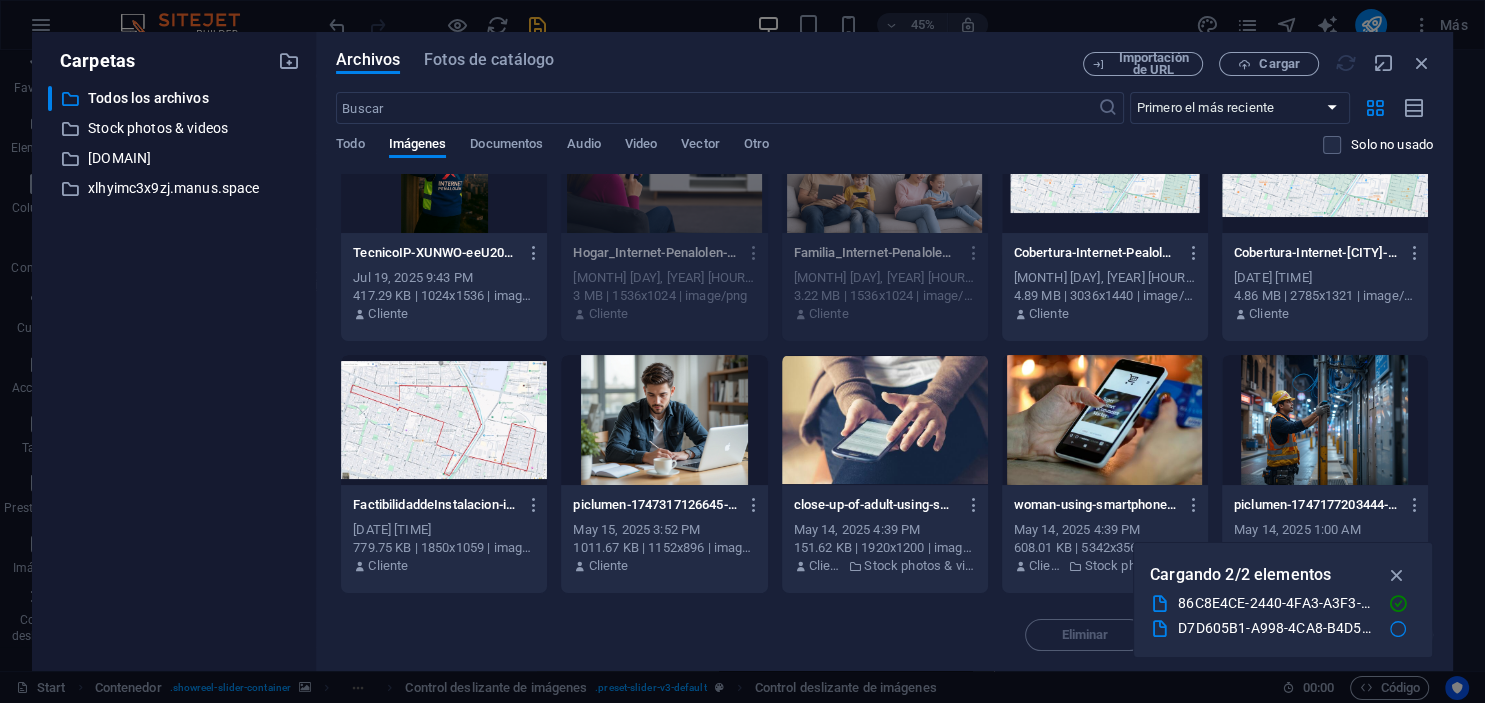 scroll, scrollTop: 0, scrollLeft: 0, axis: both 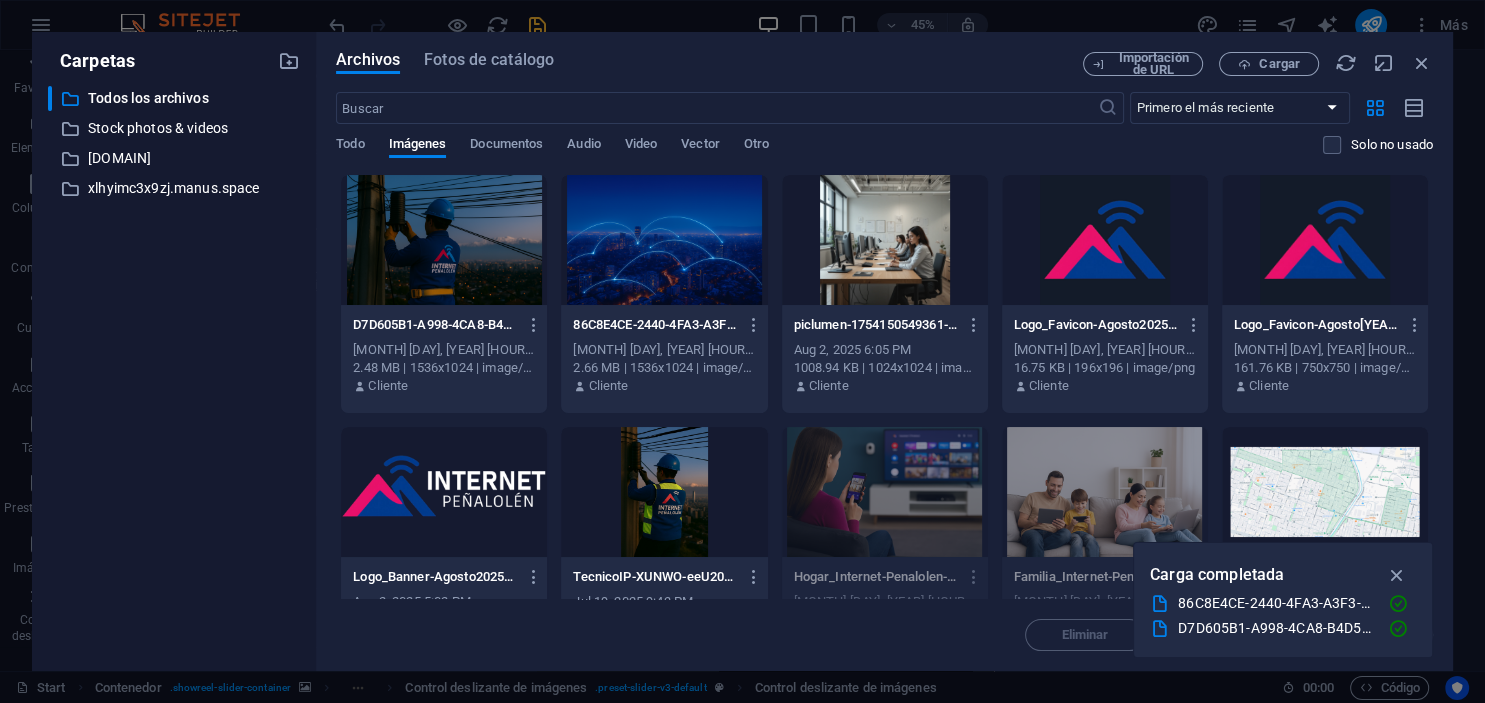 click at bounding box center (444, 240) 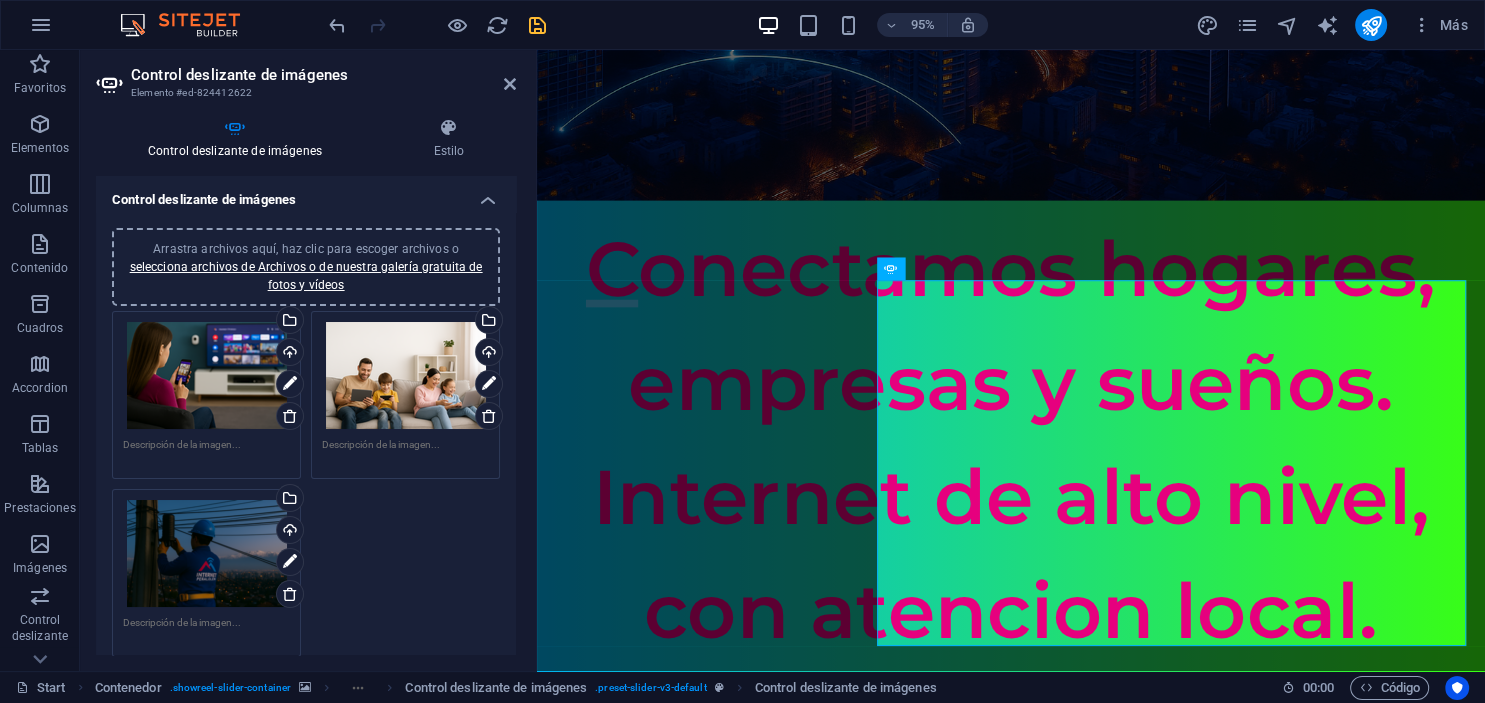 click on "Control deslizante de imágenes Elemento #ed-824412622 Control deslizante de imágenes Estilo Control deslizante de imágenes Arrastra archivos aquí, haz clic para escoger archivos o  selecciona archivos de Archivos o de nuestra galería gratuita de fotos y vídeos Arrastra archivos aquí, haz clic para escoger archivos o  selecciona archivos de Archivos o de nuestra galería gratuita de fotos y vídeos Selecciona archivos del administrador de archivos, de la galería de fotos o carga archivo(s) Cargar Arrastra archivos aquí, haz clic para escoger archivos o  selecciona archivos de Archivos o de nuestra galería gratuita de fotos y vídeos Selecciona archivos del administrador de archivos, de la galería de fotos o carga archivo(s) Cargar Arrastra archivos aquí, haz clic para escoger archivos o  selecciona archivos de Archivos o de nuestra galería gratuita de fotos y vídeos Selecciona archivos del administrador de archivos, de la galería de fotos o carga archivo(s) Cargar Eliminar todas las imágenes 1" at bounding box center [308, 360] 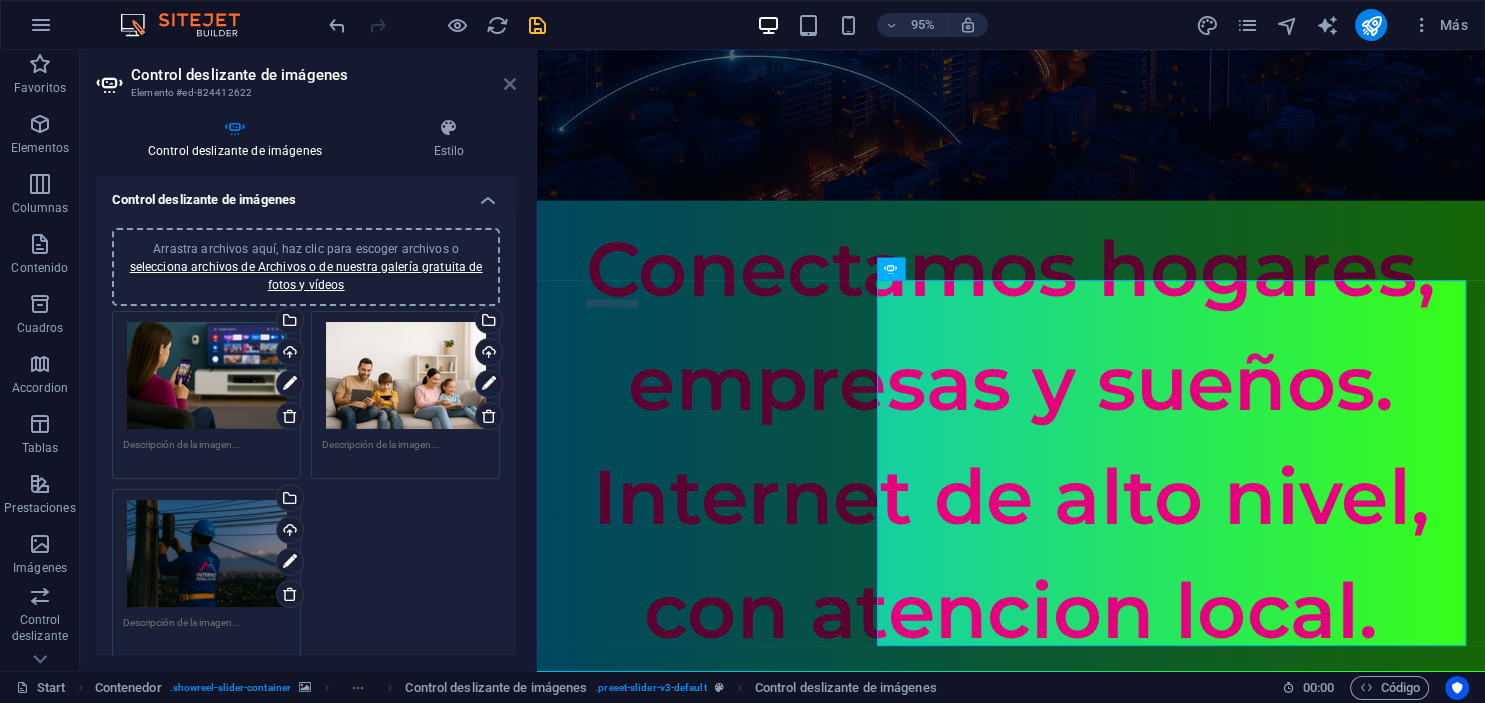 click at bounding box center [510, 84] 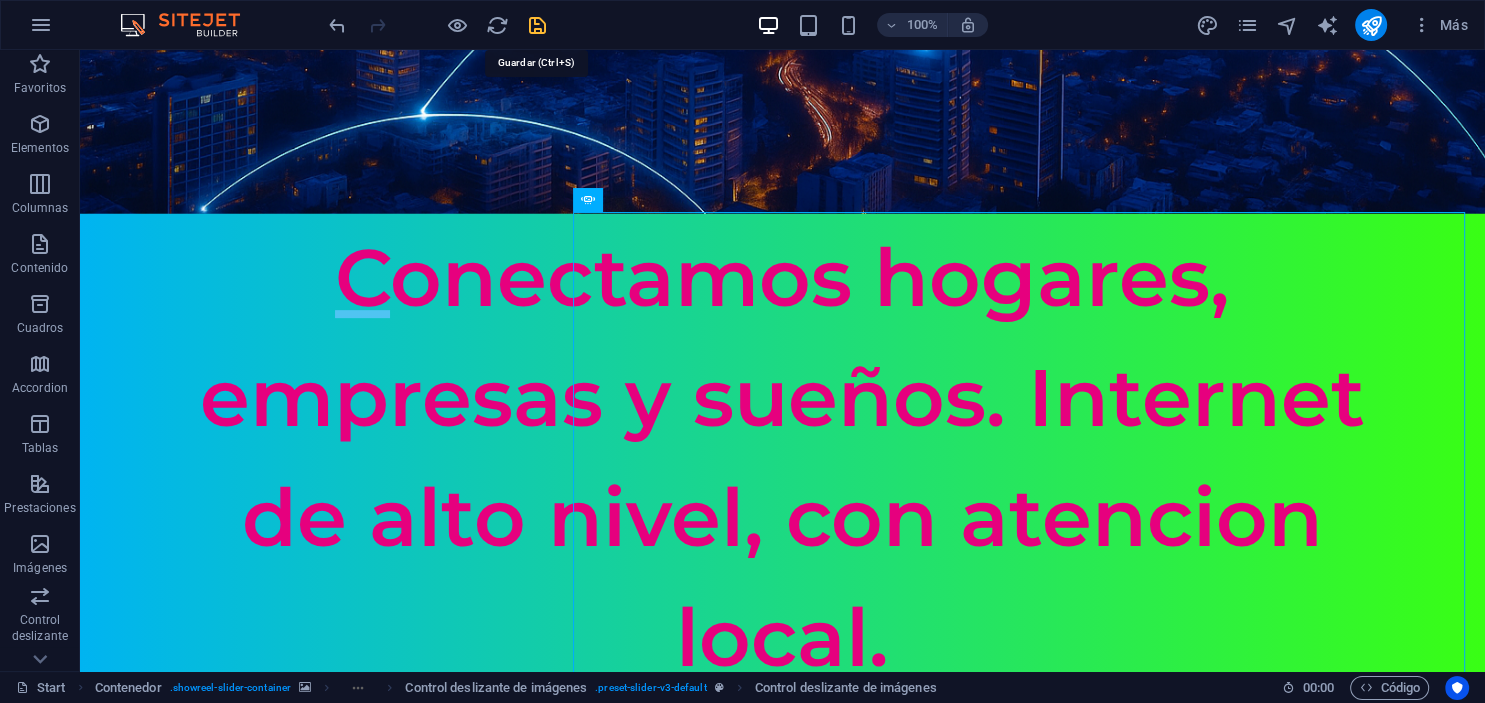 click at bounding box center [537, 25] 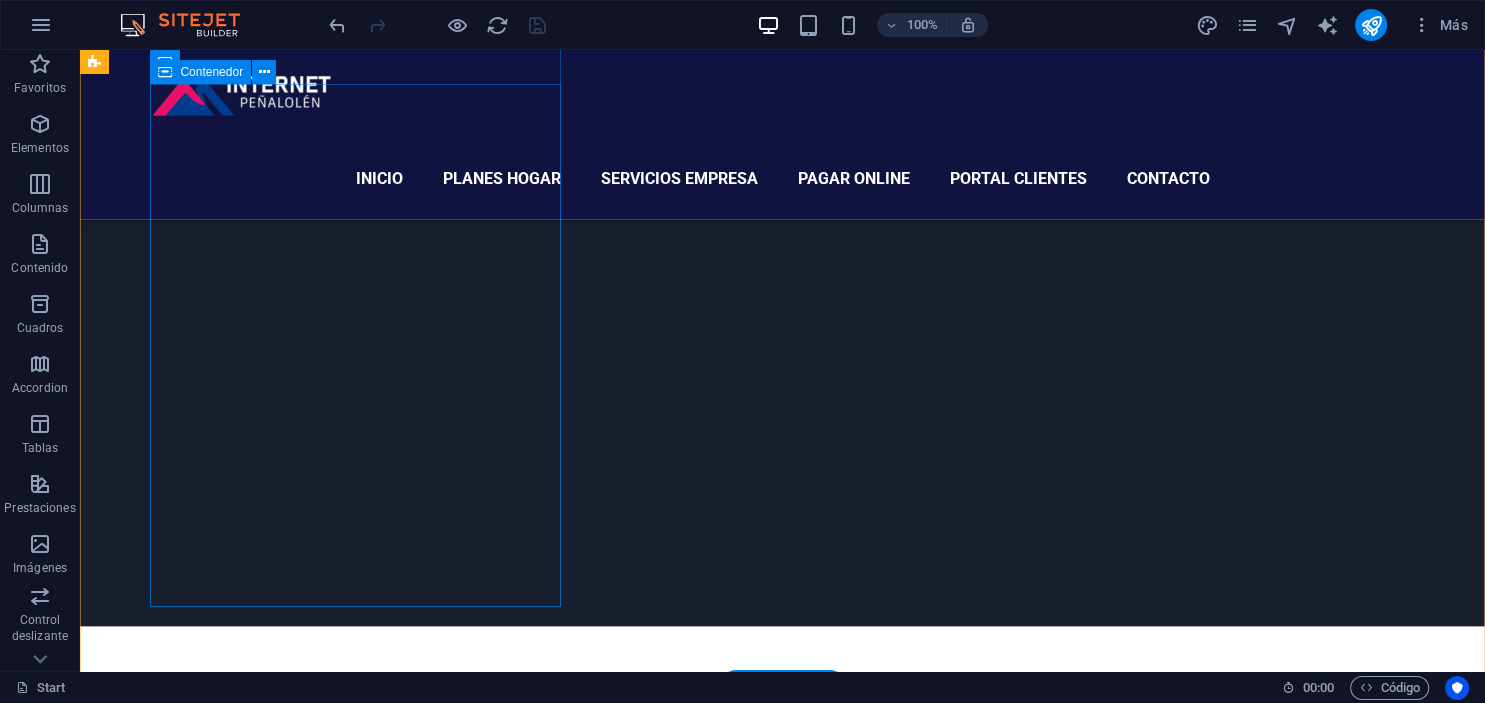 scroll, scrollTop: 1796, scrollLeft: 0, axis: vertical 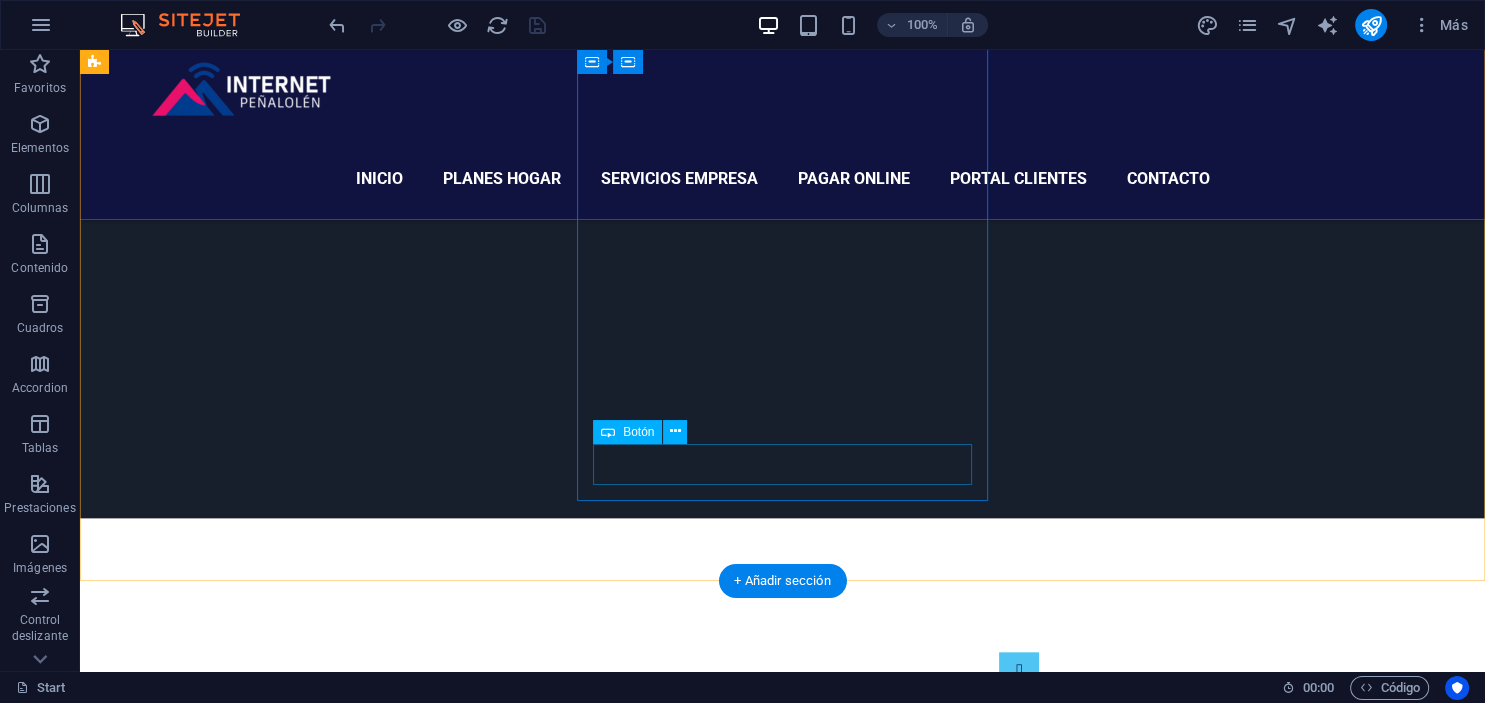 click on "Contratar" at bounding box center (728, 6400) 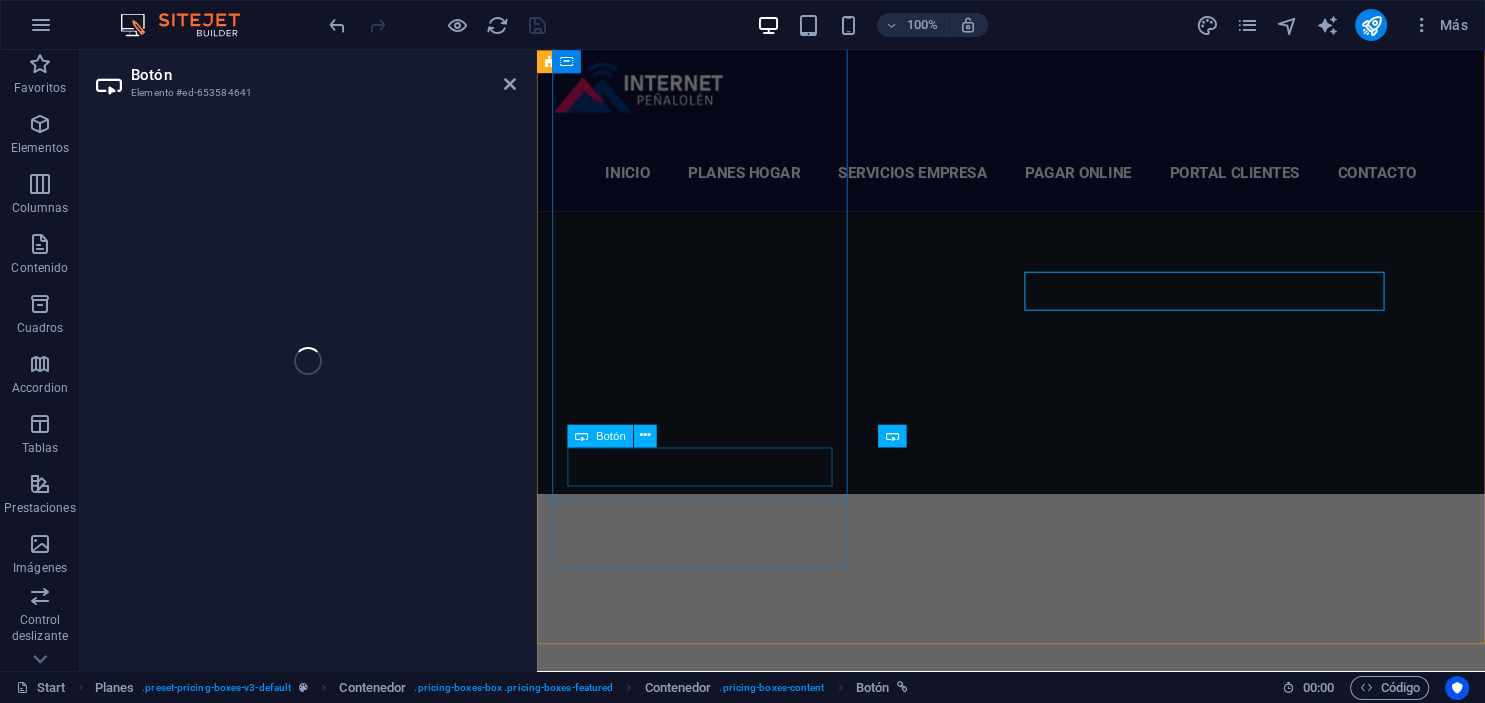 scroll, scrollTop: 2062, scrollLeft: 0, axis: vertical 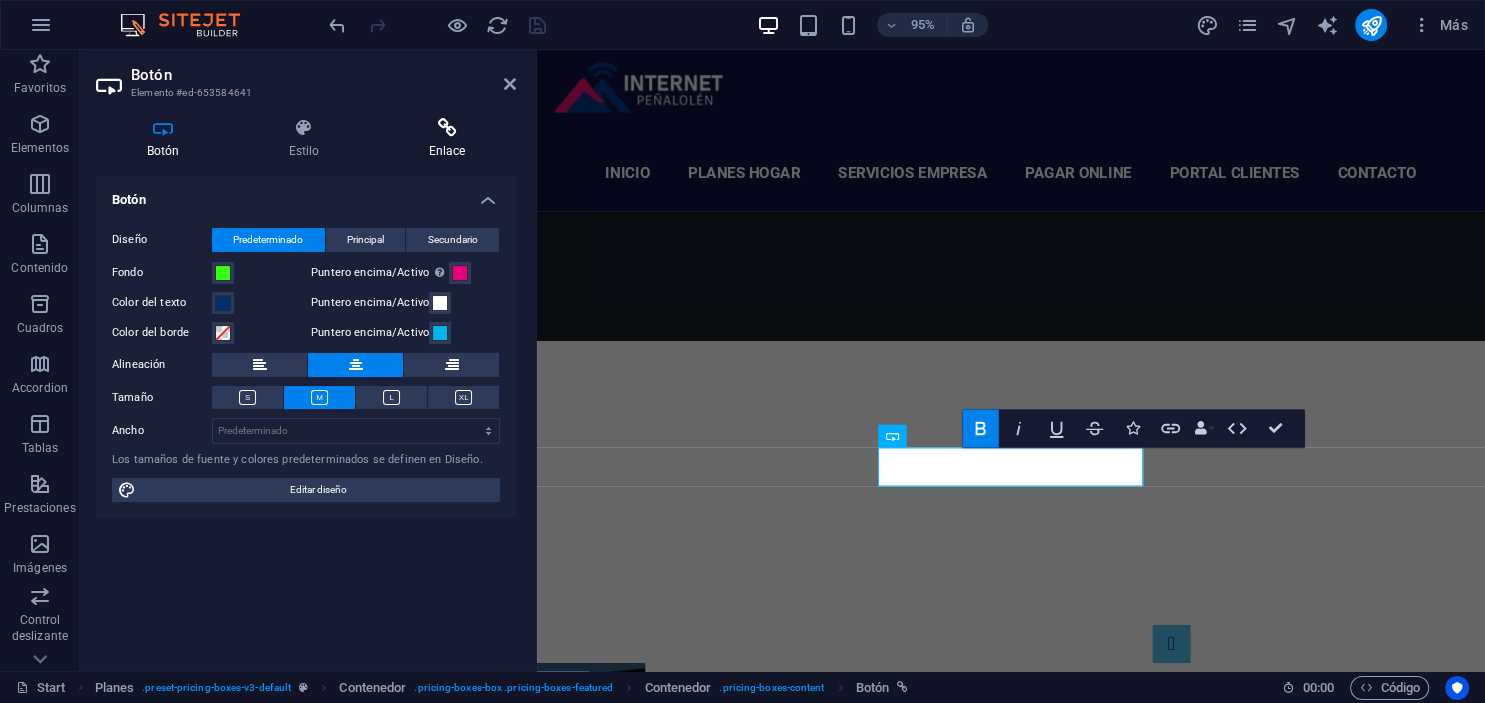 click at bounding box center [447, 128] 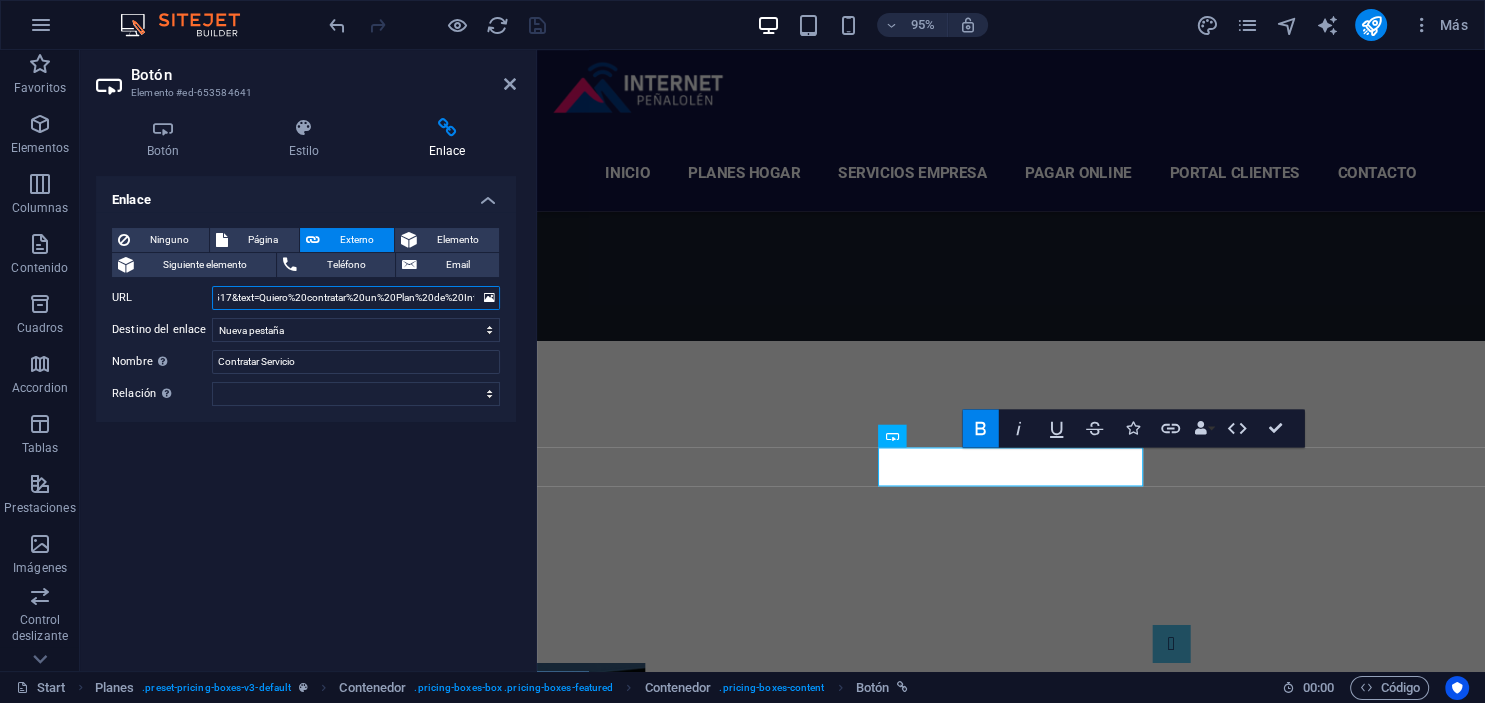 scroll, scrollTop: 0, scrollLeft: 255, axis: horizontal 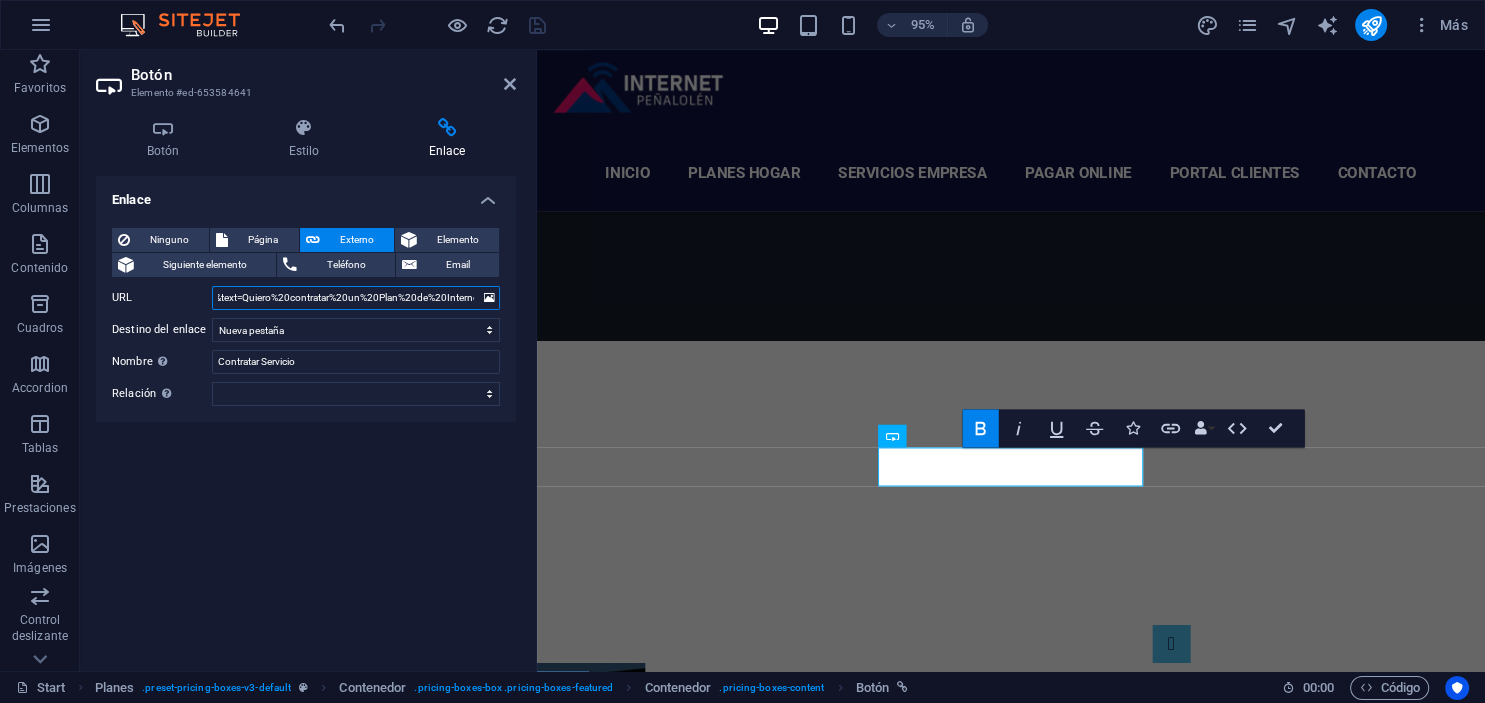 drag, startPoint x: 391, startPoint y: 299, endPoint x: 534, endPoint y: 306, distance: 143.17122 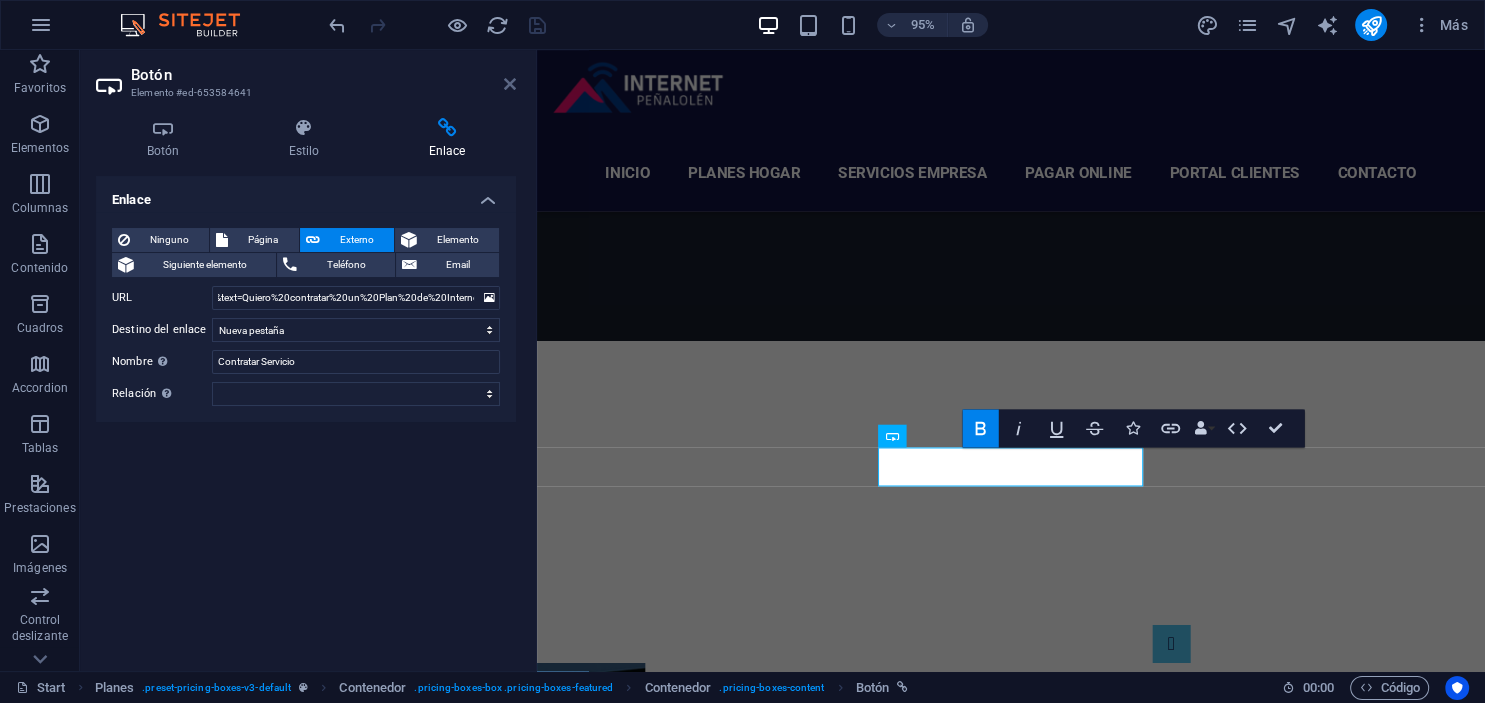 click at bounding box center [510, 84] 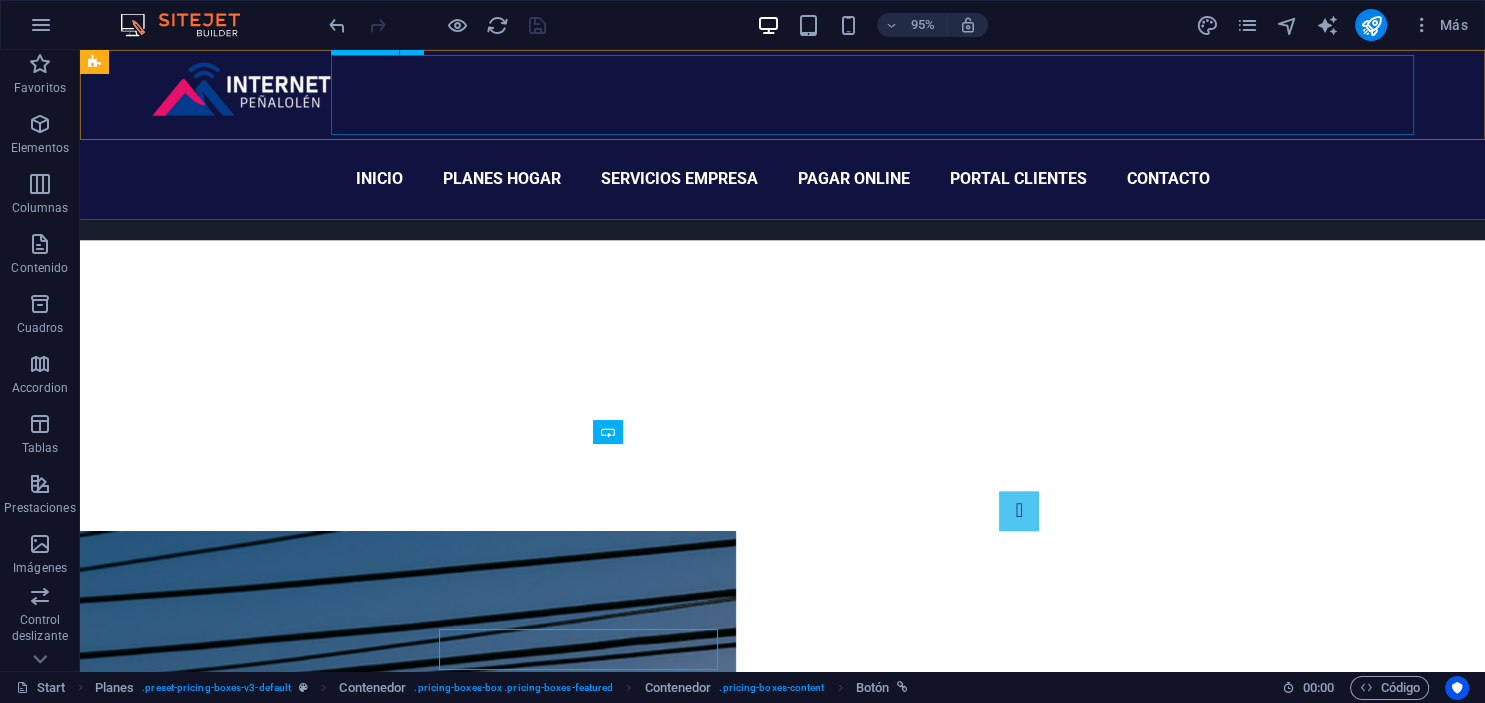 scroll, scrollTop: 1901, scrollLeft: 0, axis: vertical 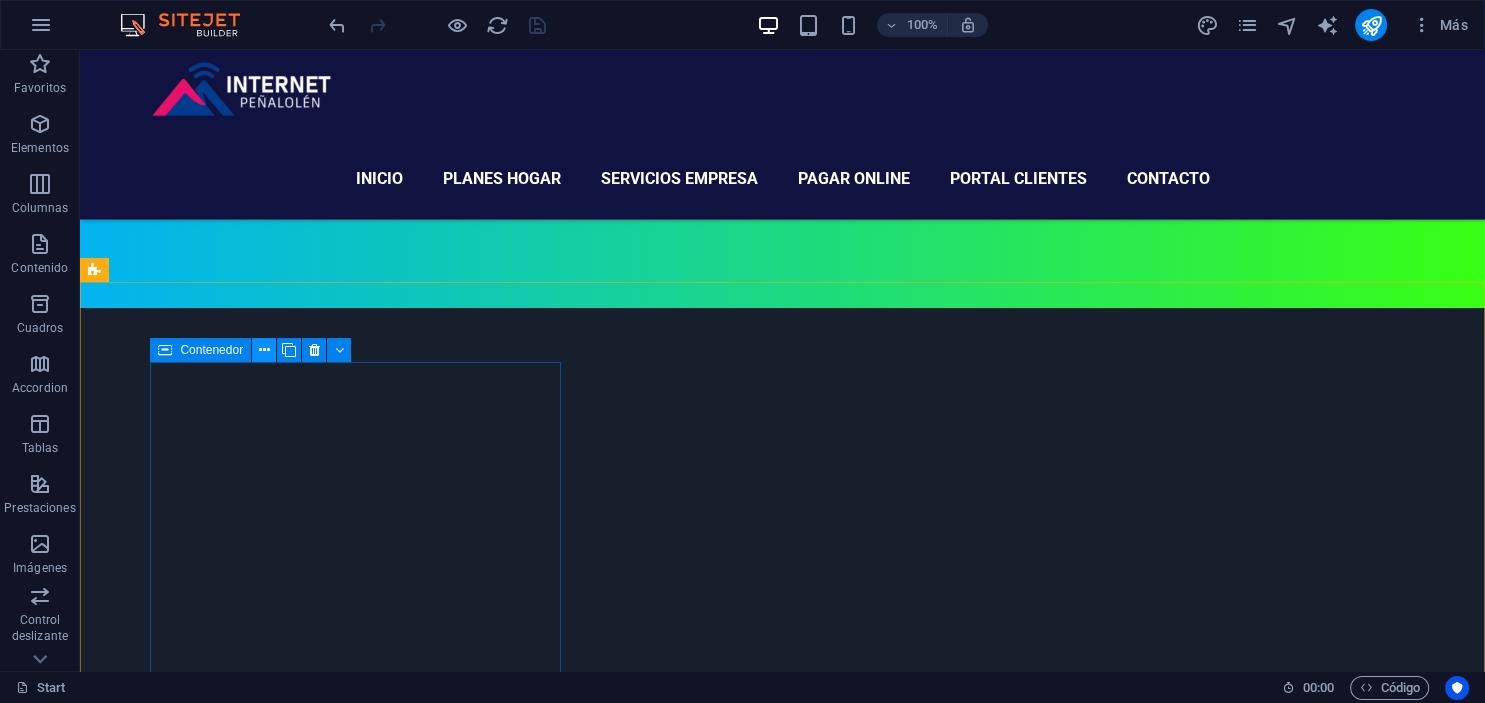 click at bounding box center [264, 350] 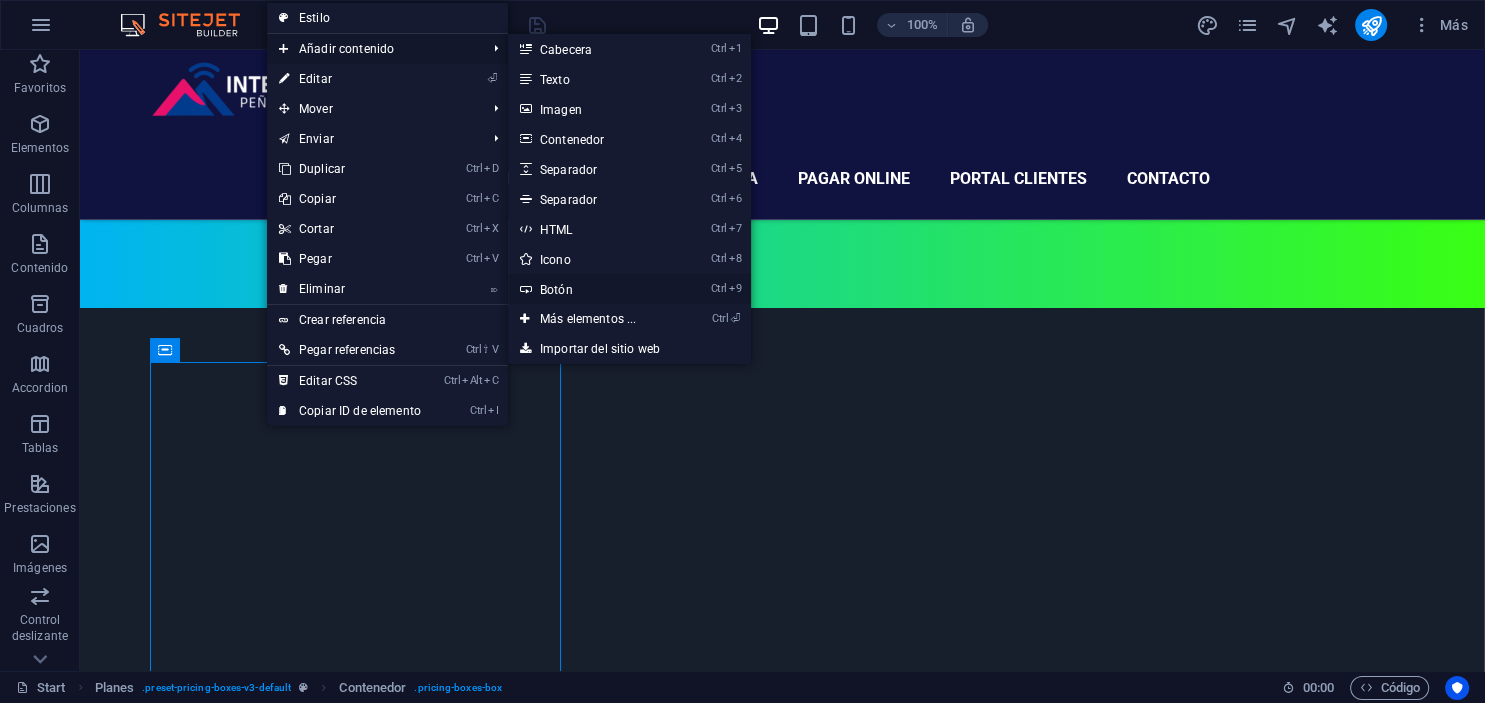 click on "Ctrl 9  Botón" at bounding box center (592, 289) 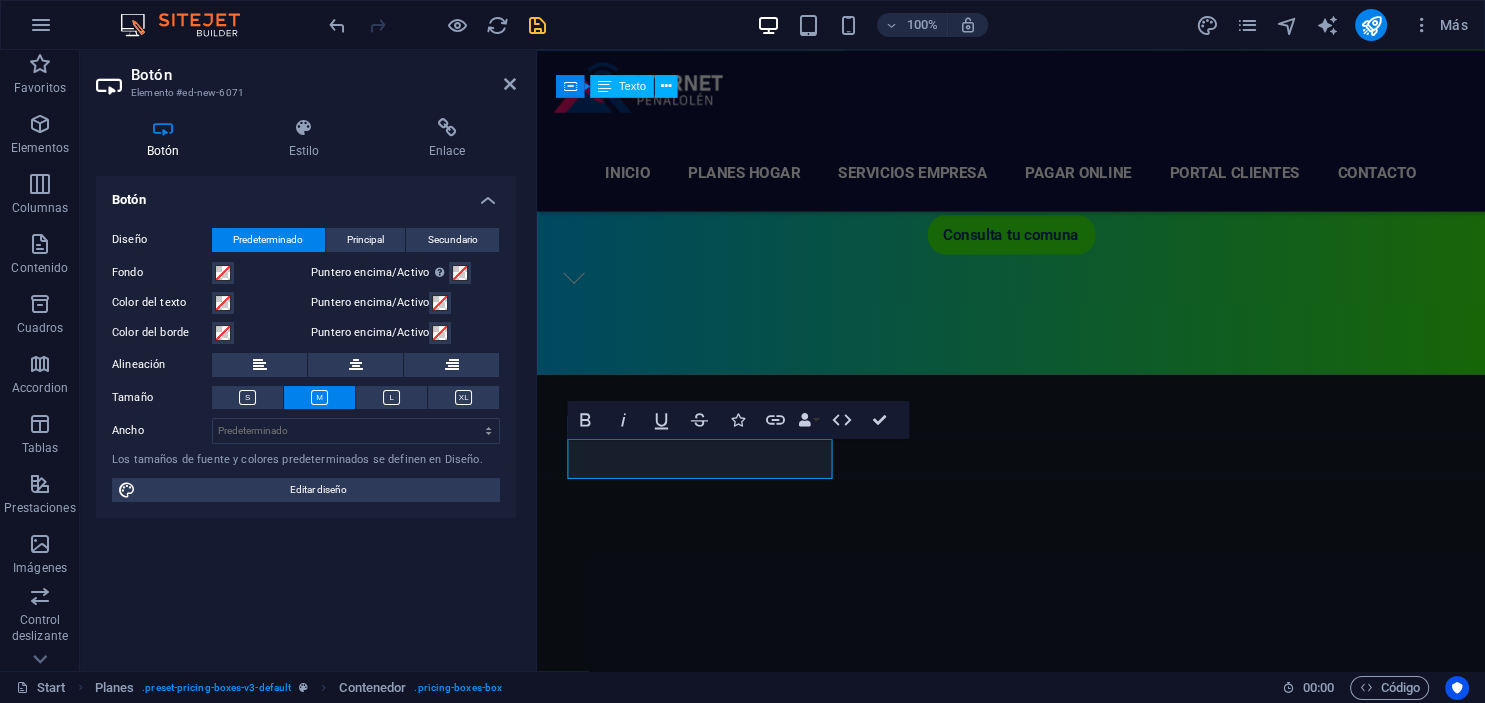 scroll, scrollTop: 1453, scrollLeft: 0, axis: vertical 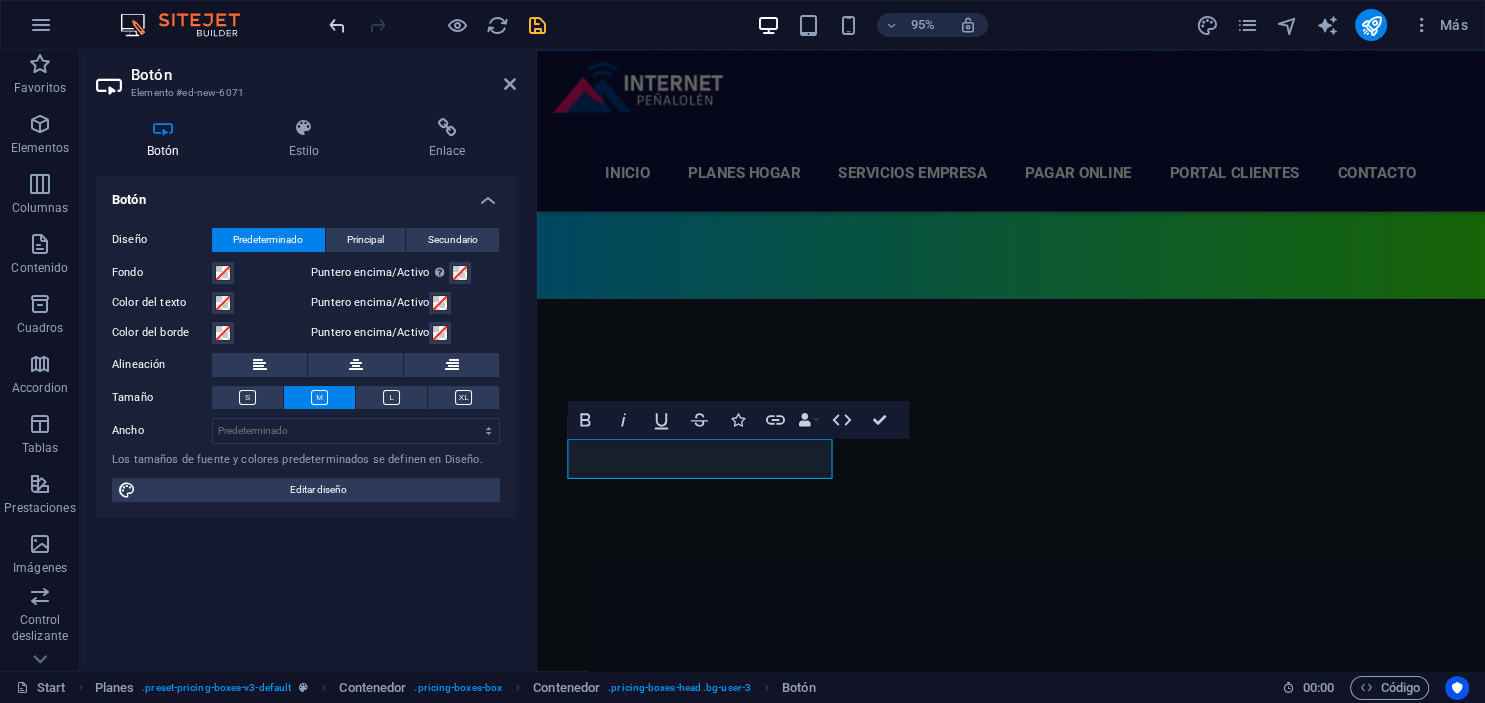click at bounding box center [337, 25] 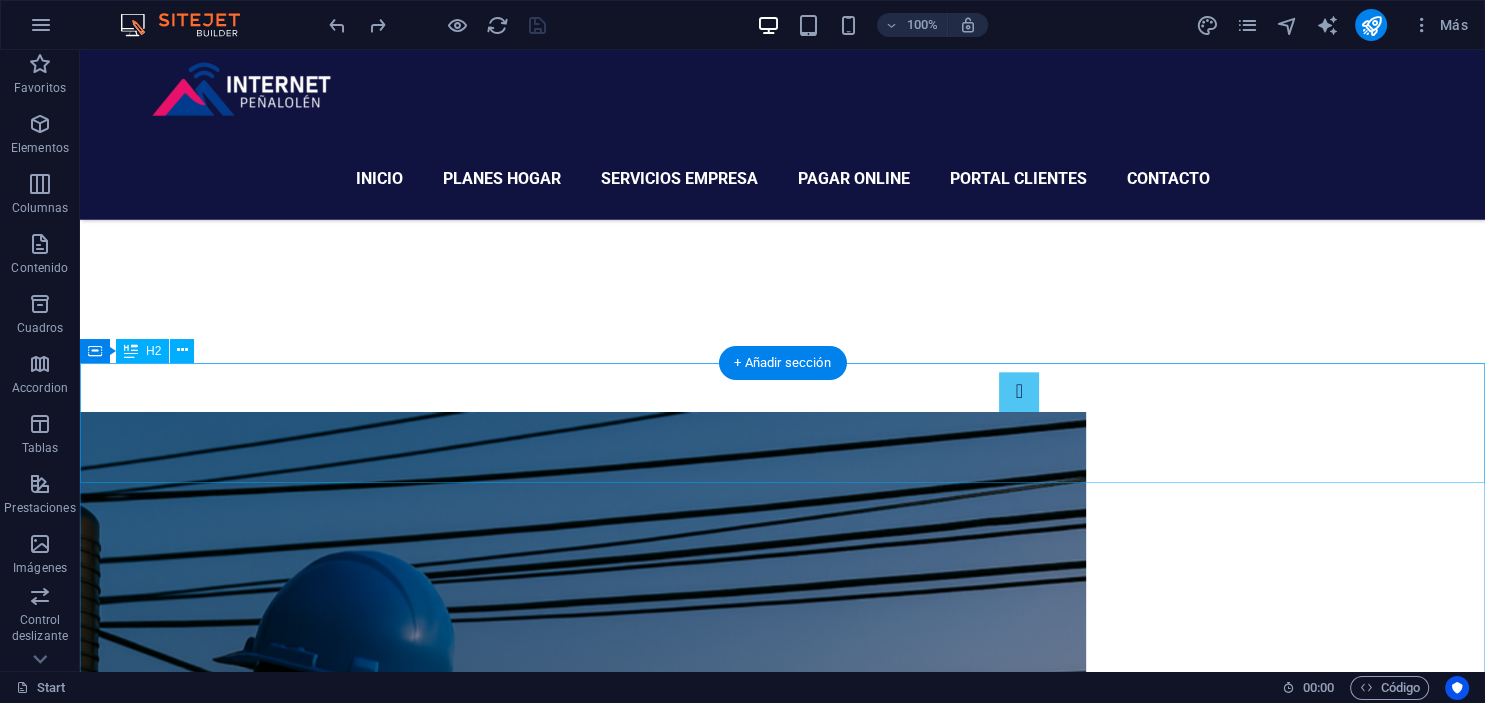 scroll, scrollTop: 2218, scrollLeft: 0, axis: vertical 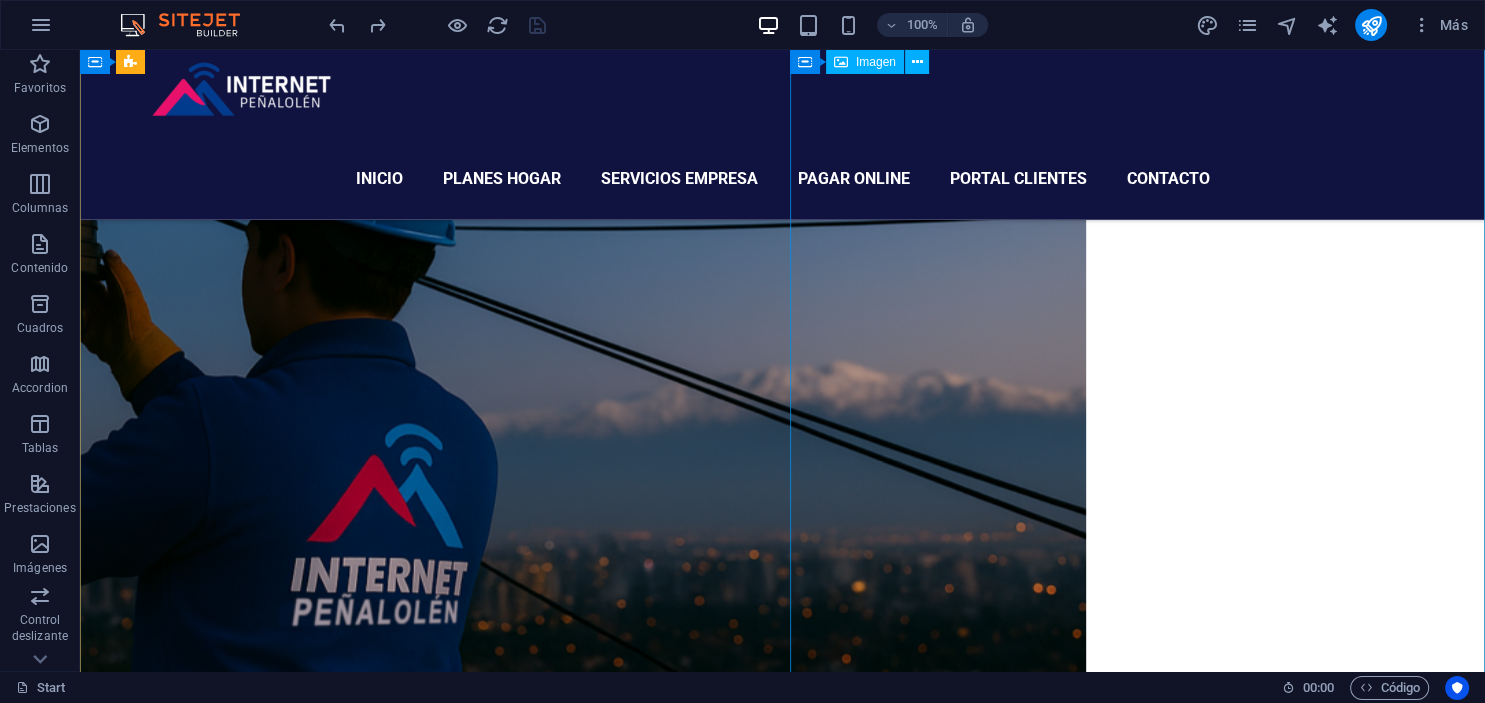 click at bounding box center [1002, 8842] 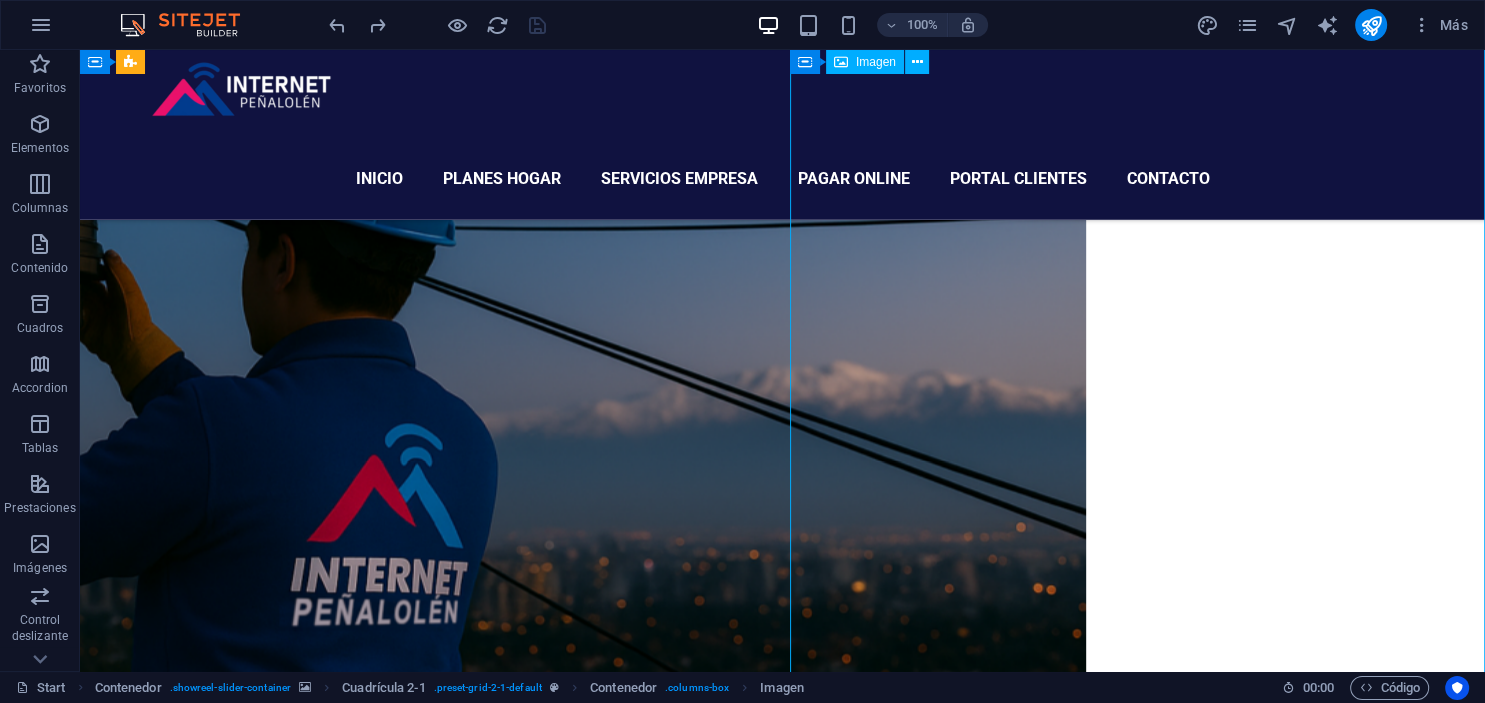 click at bounding box center [1002, 8842] 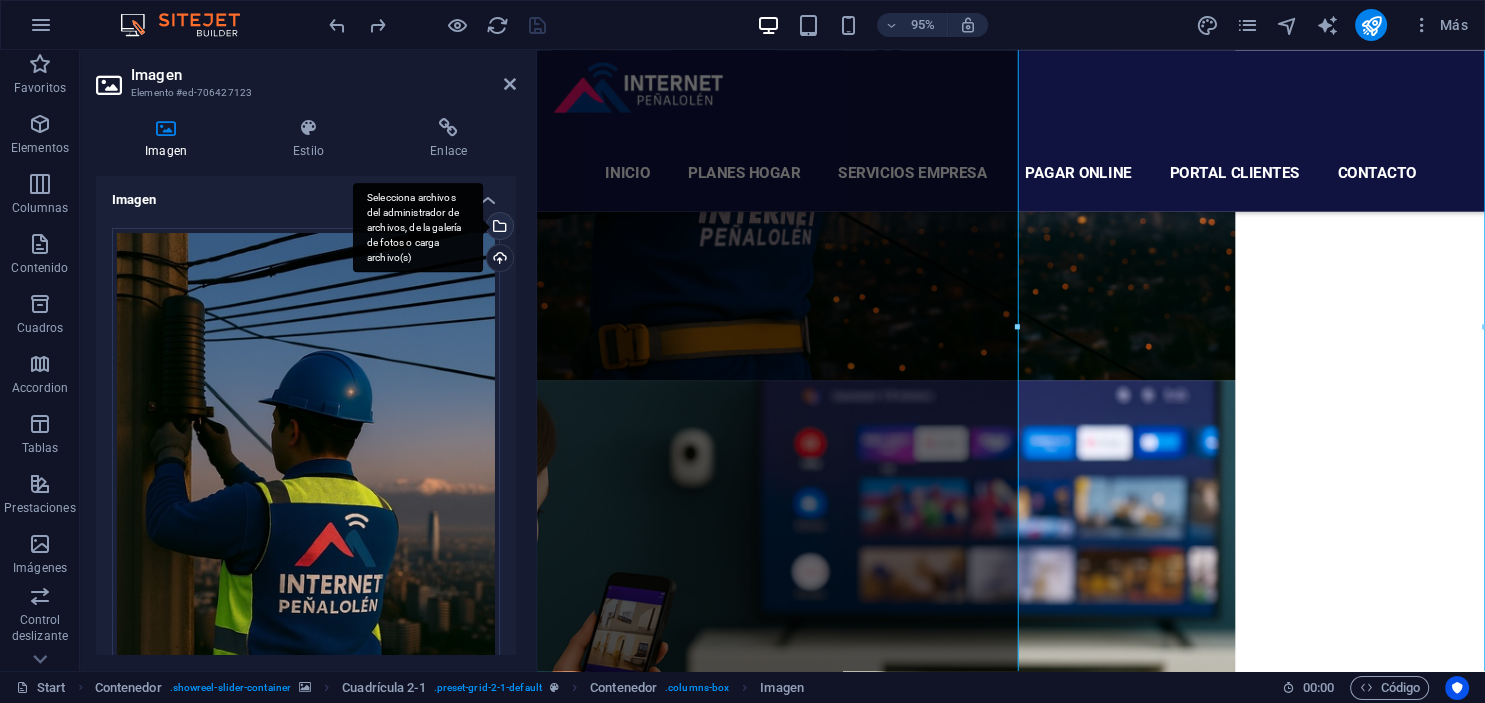 click on "Selecciona archivos del administrador de archivos, de la galería de fotos o carga archivo(s)" at bounding box center (418, 228) 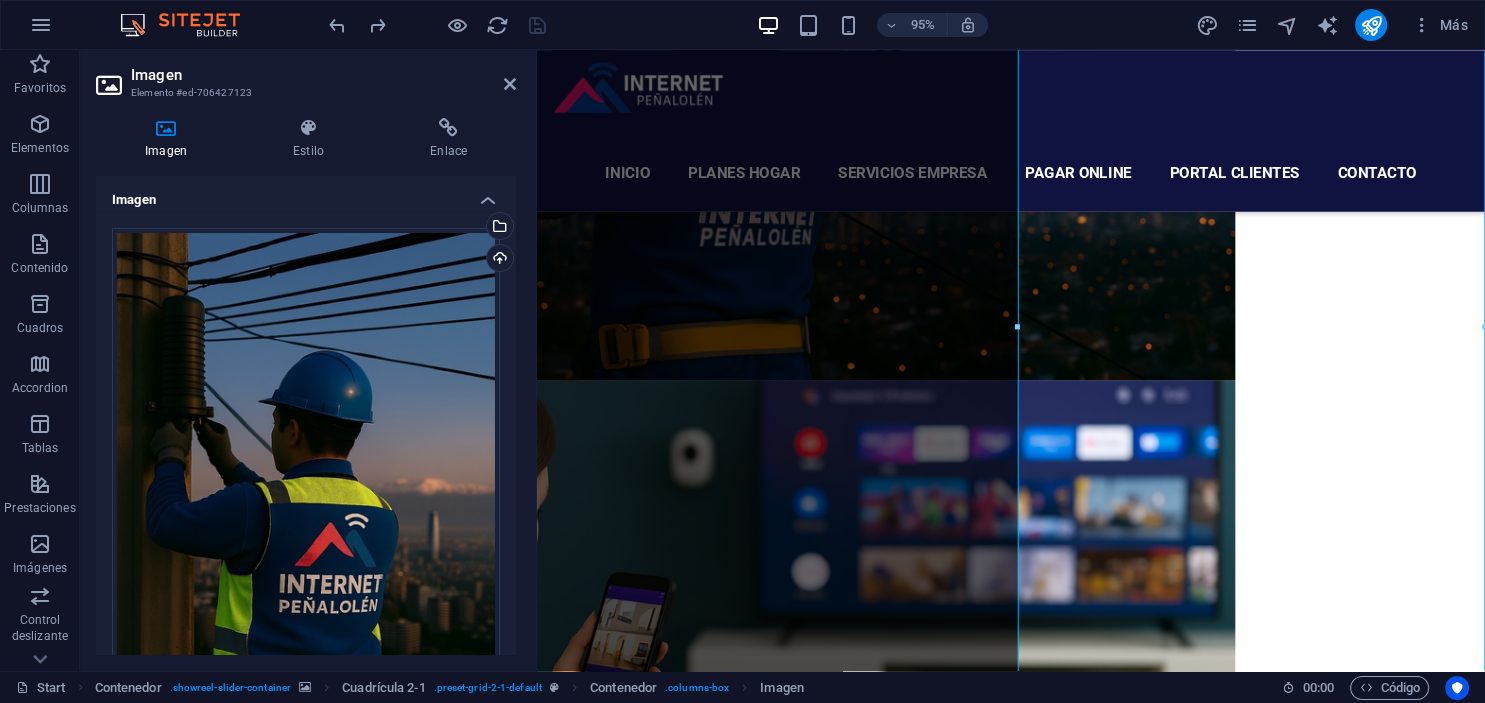 scroll, scrollTop: 3190, scrollLeft: 0, axis: vertical 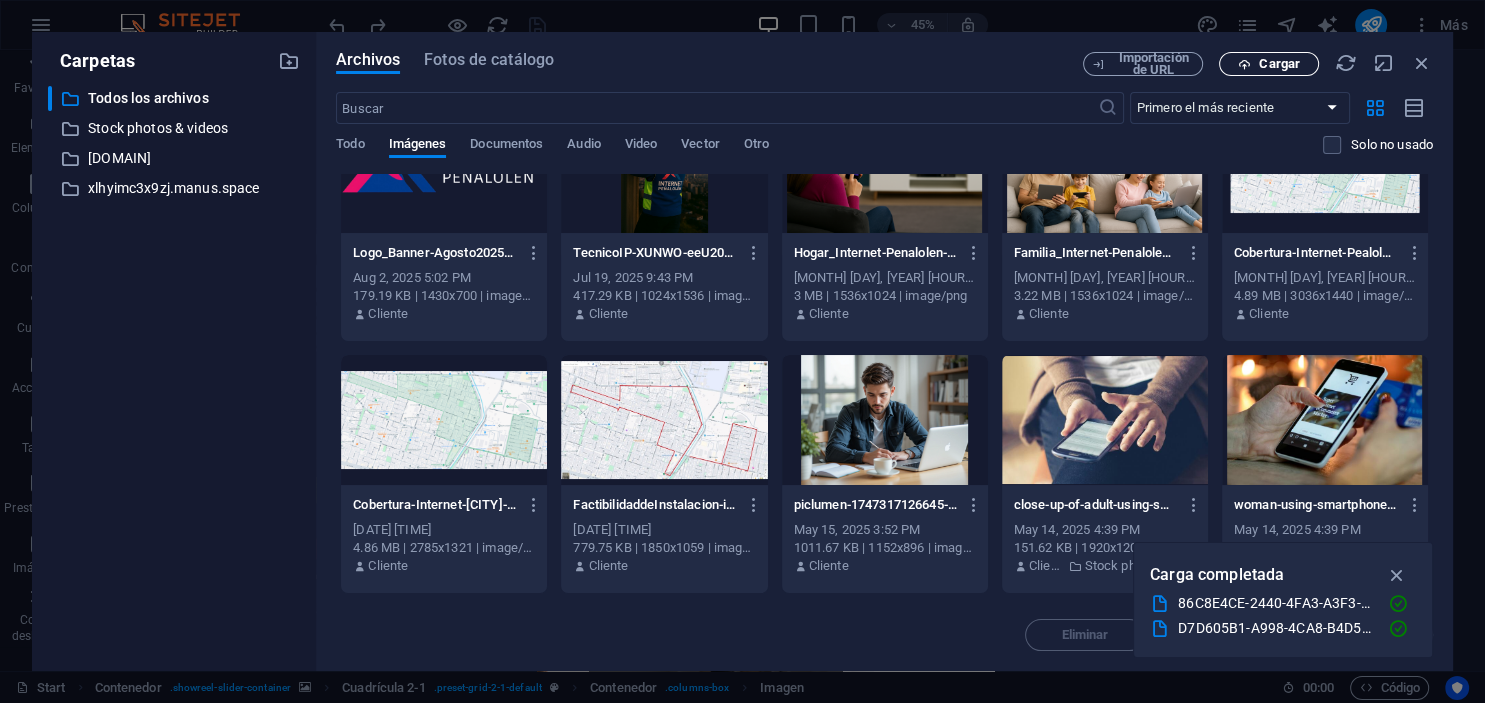 click on "Cargar" at bounding box center (1269, 64) 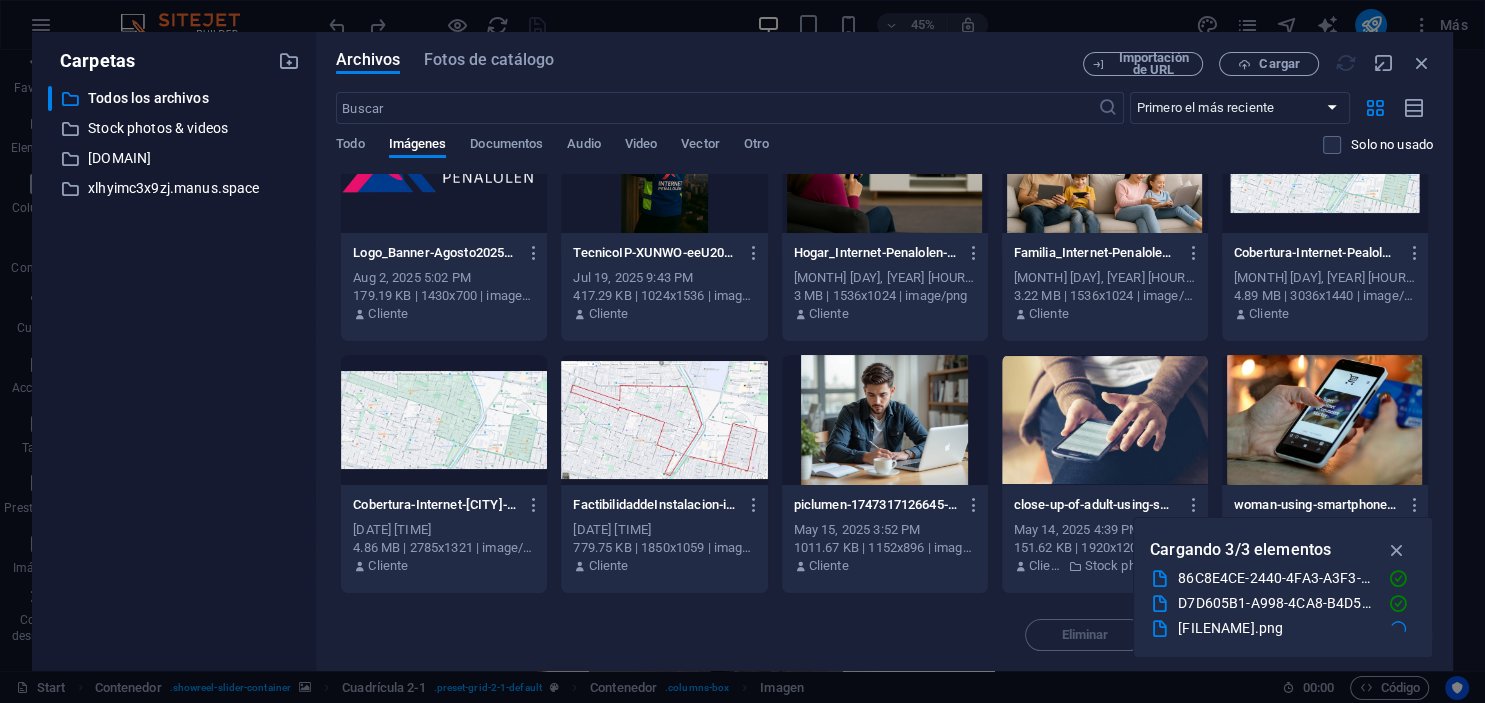 scroll, scrollTop: 0, scrollLeft: 0, axis: both 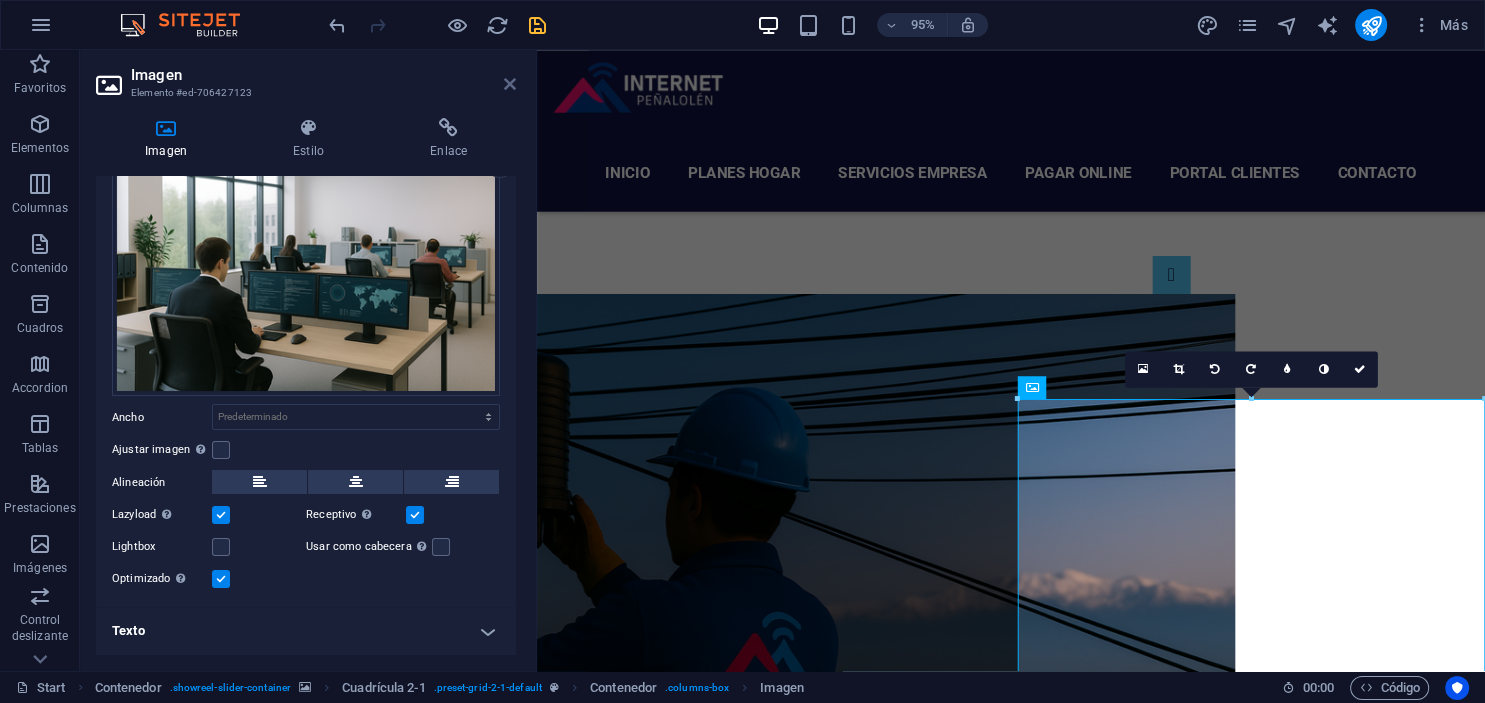 click at bounding box center (510, 84) 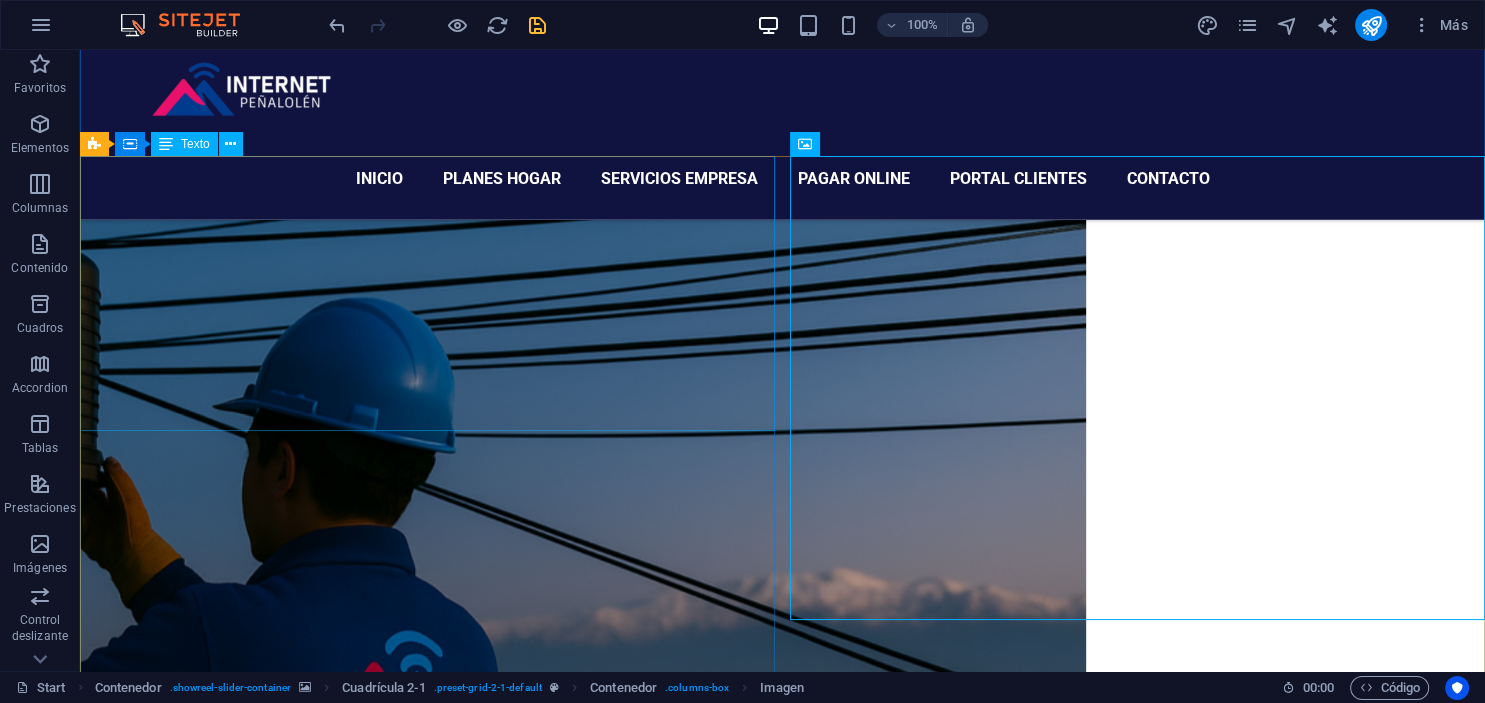 scroll, scrollTop: 2476, scrollLeft: 0, axis: vertical 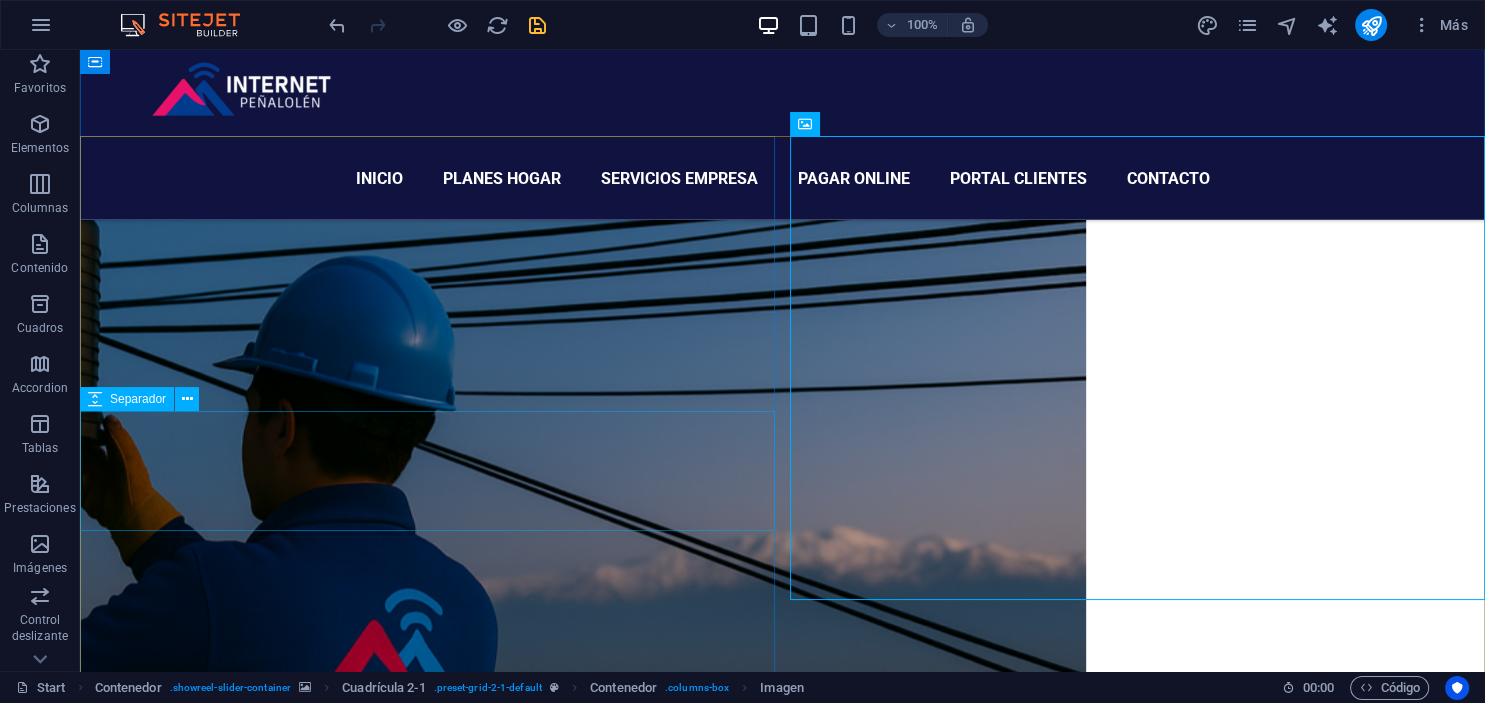click at bounding box center (182, 8918) 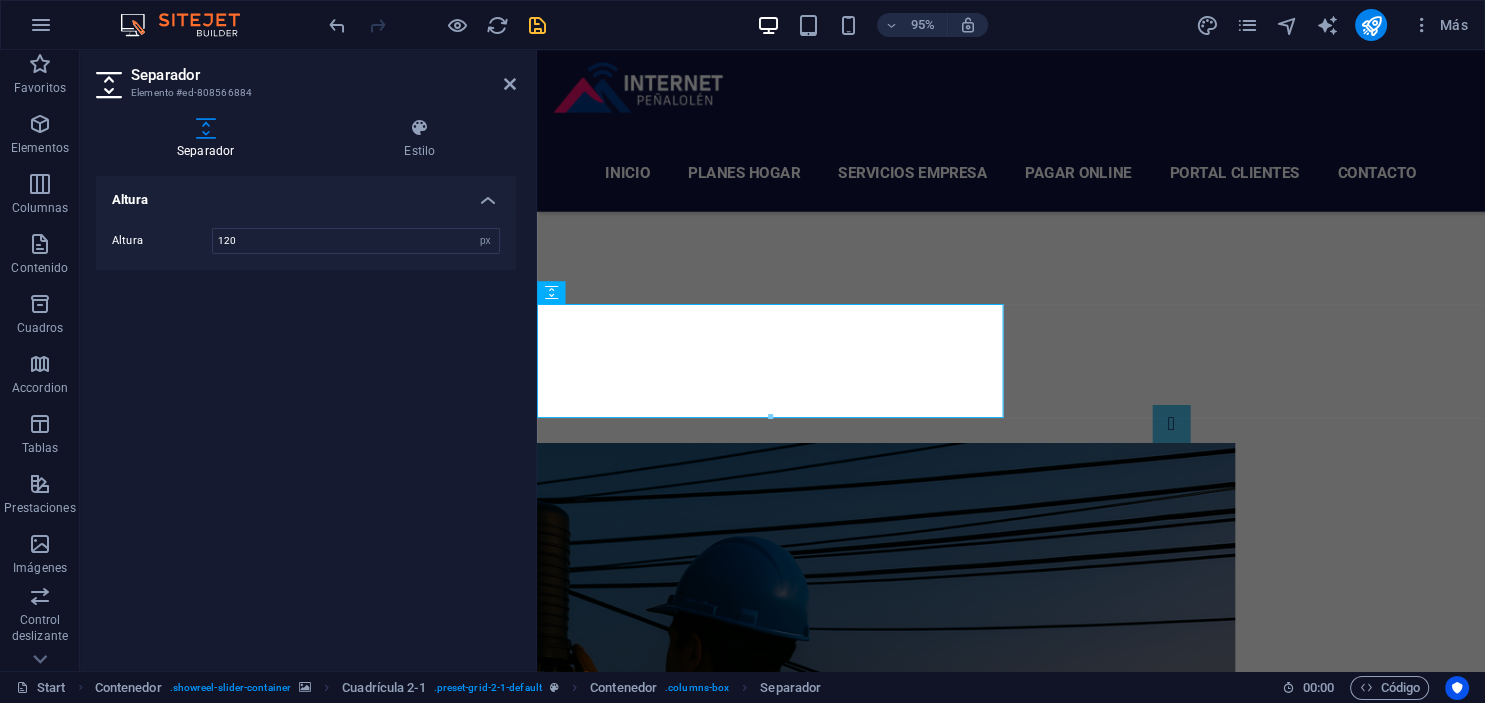 scroll, scrollTop: 2879, scrollLeft: 0, axis: vertical 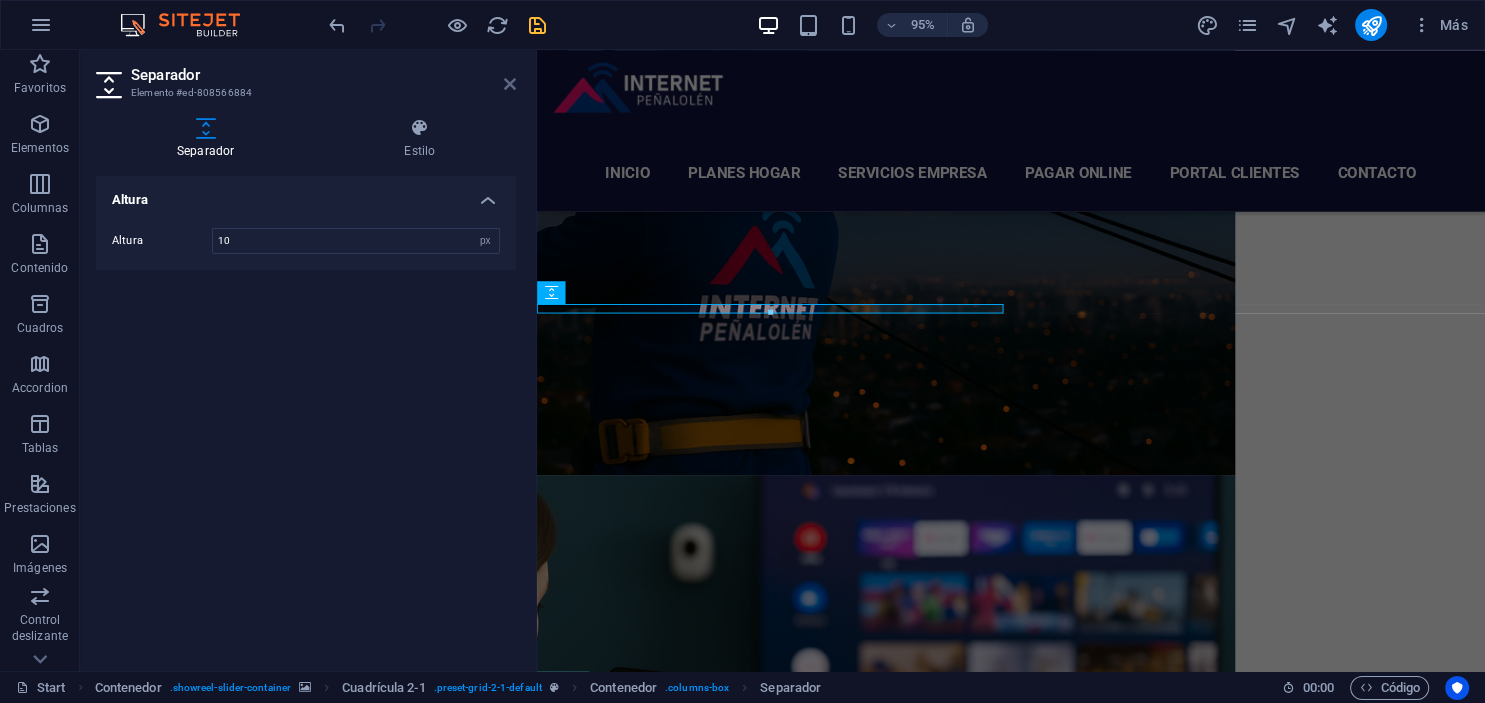 click at bounding box center [510, 84] 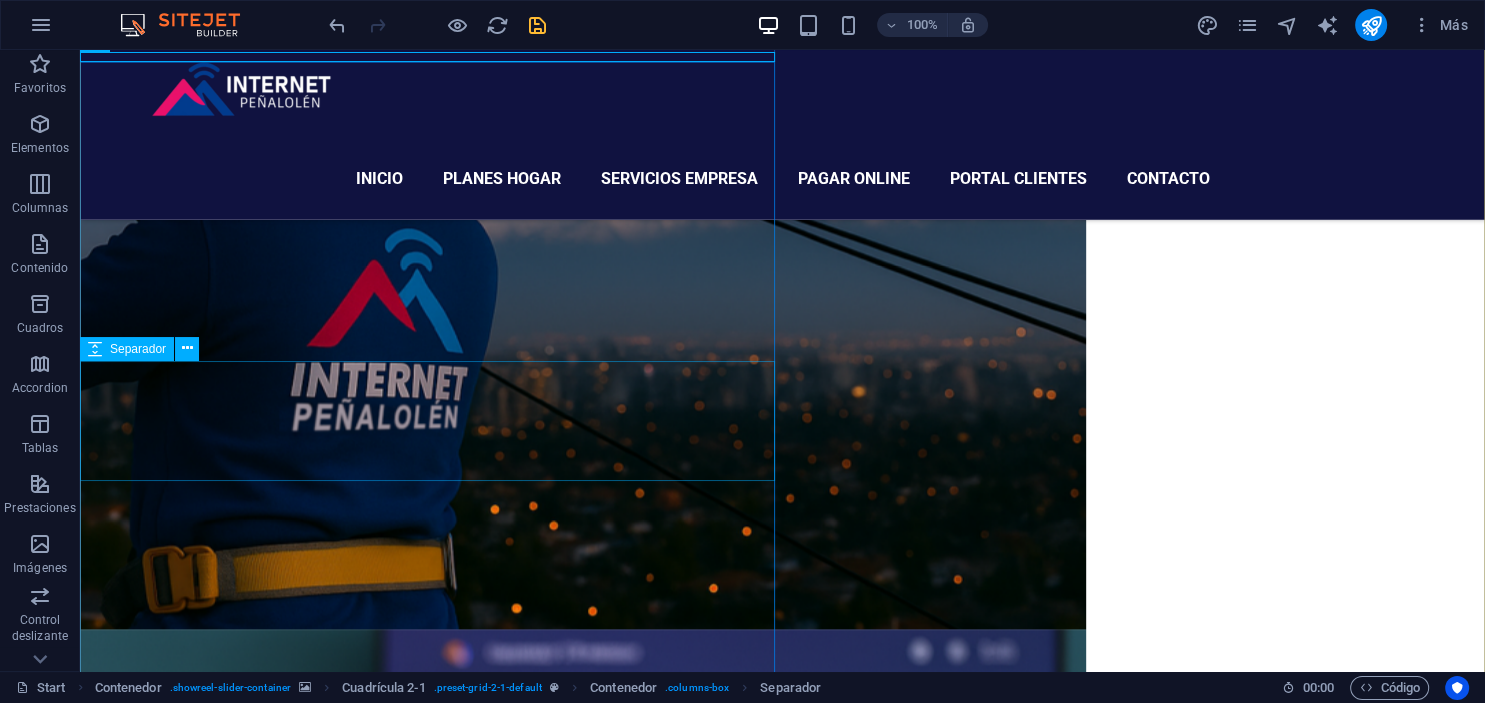 click at bounding box center (182, 9432) 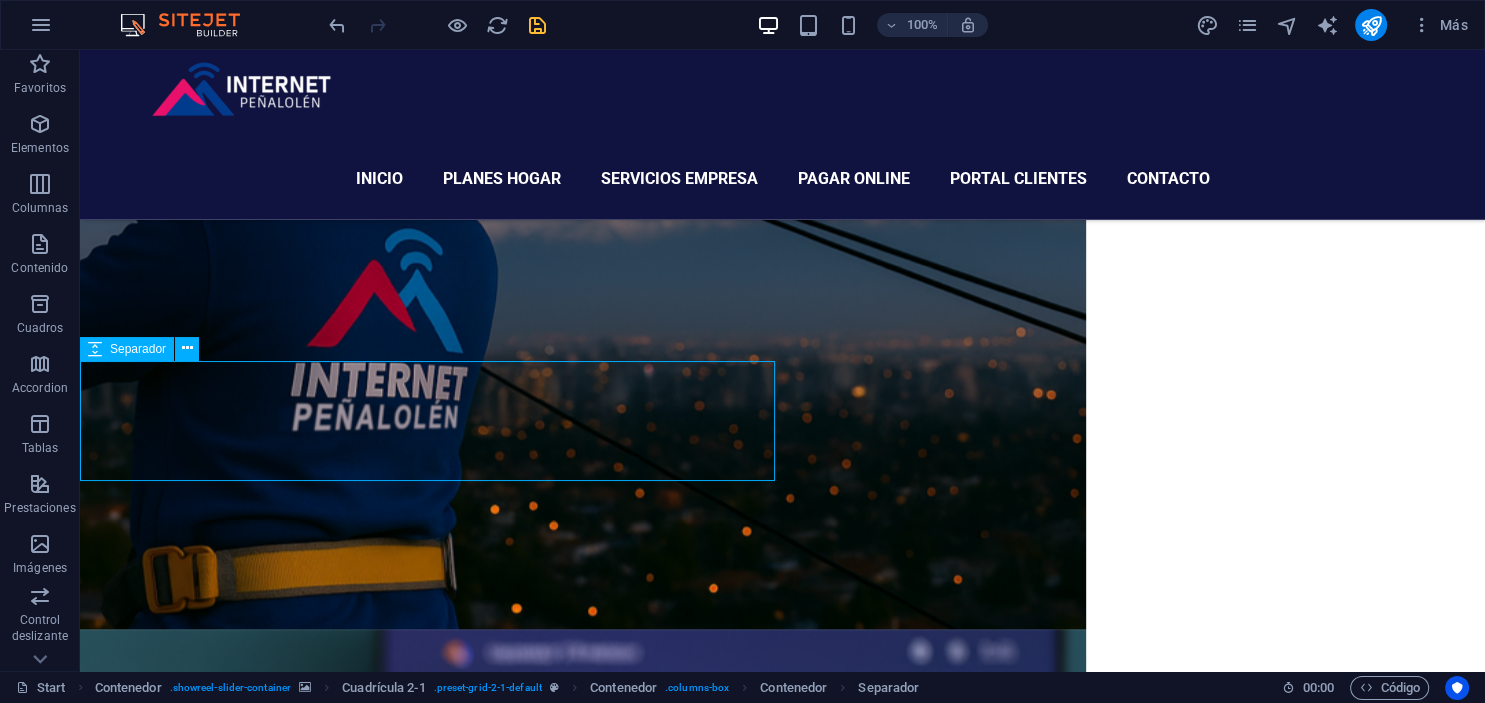 click at bounding box center [182, 9432] 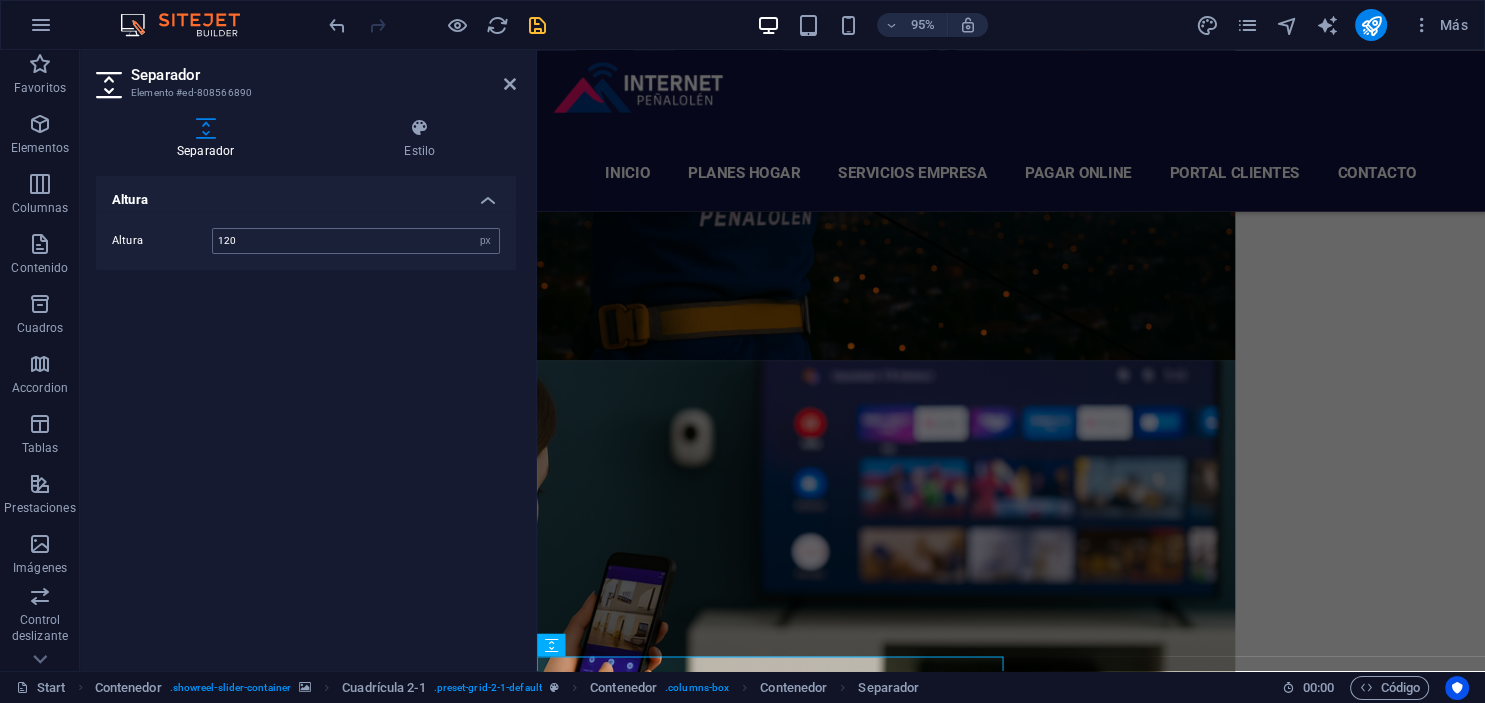 click on "120" at bounding box center (356, 241) 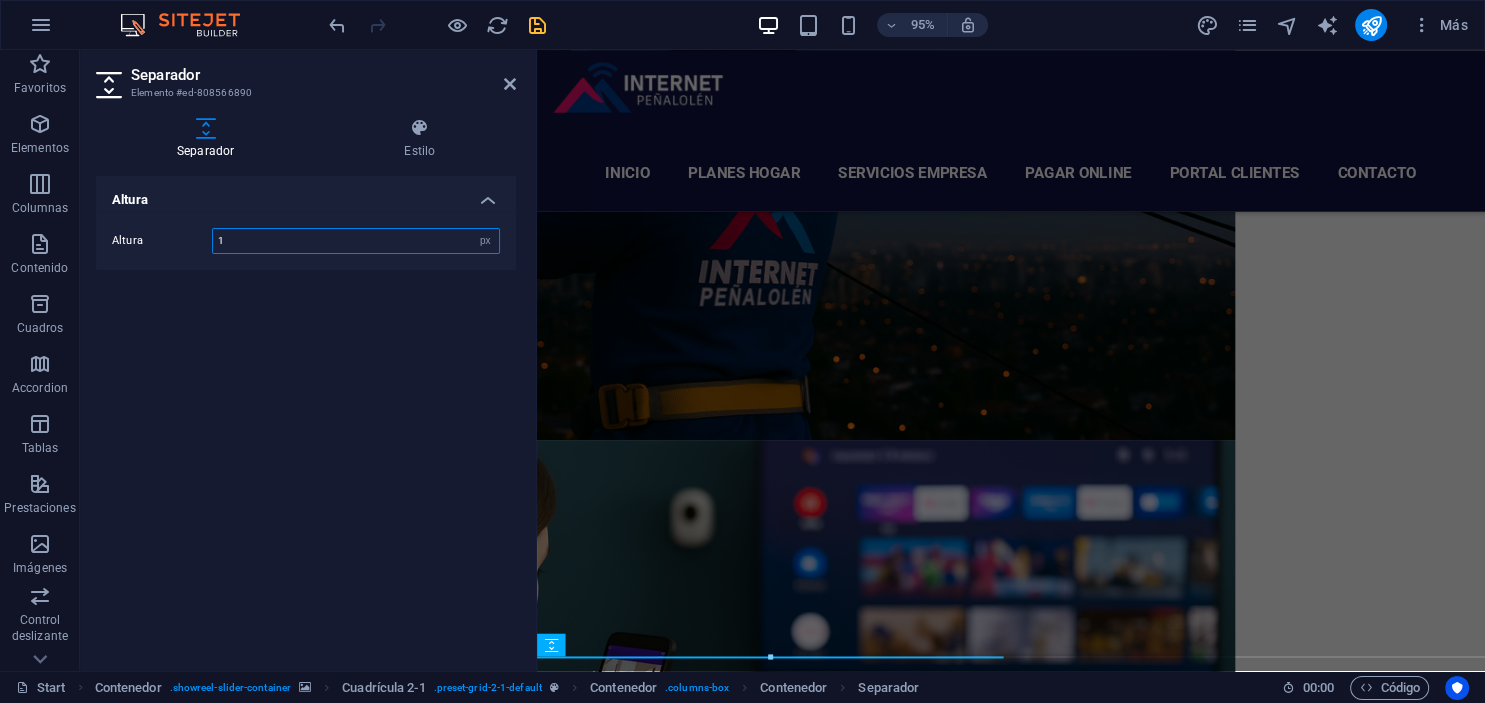 click on "1" at bounding box center [356, 241] 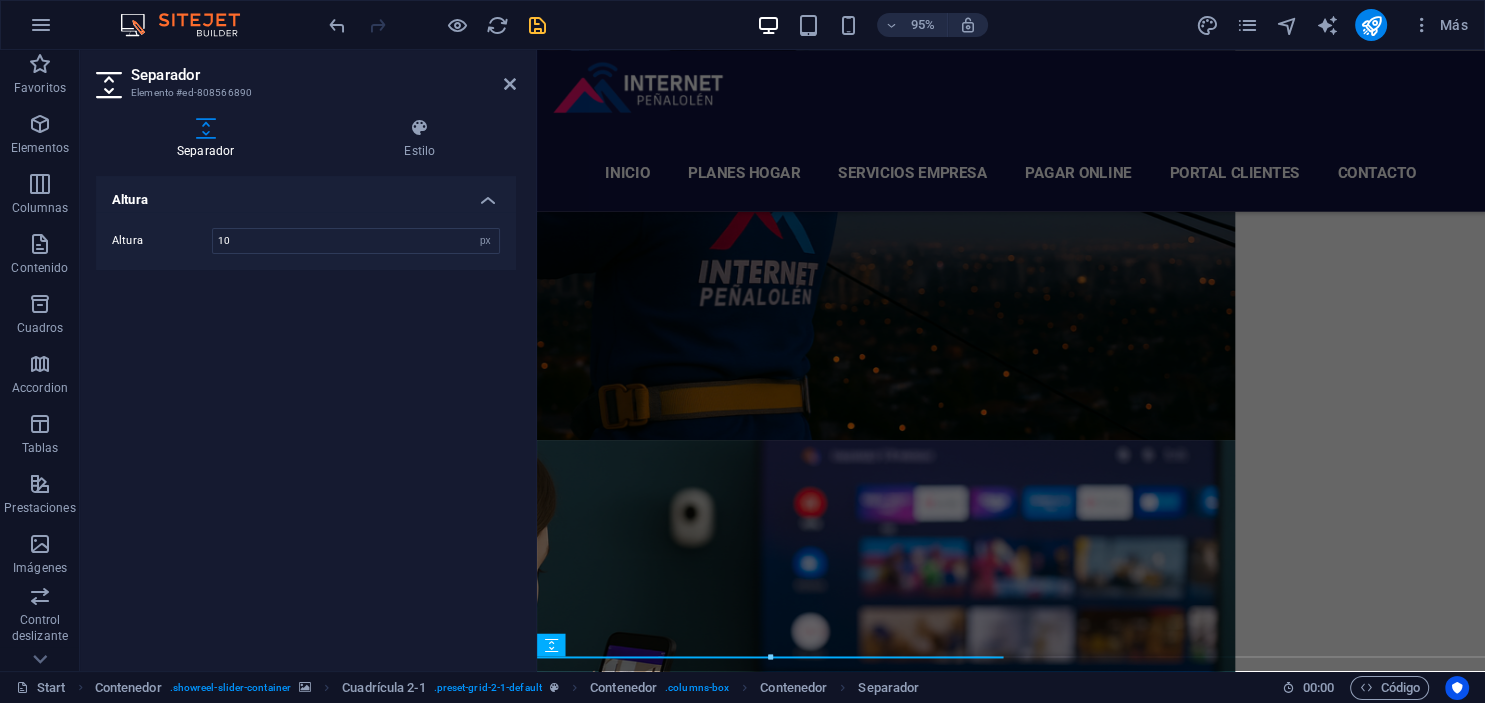 click on "Altura Altura 10 px rem vh vw" at bounding box center [306, 415] 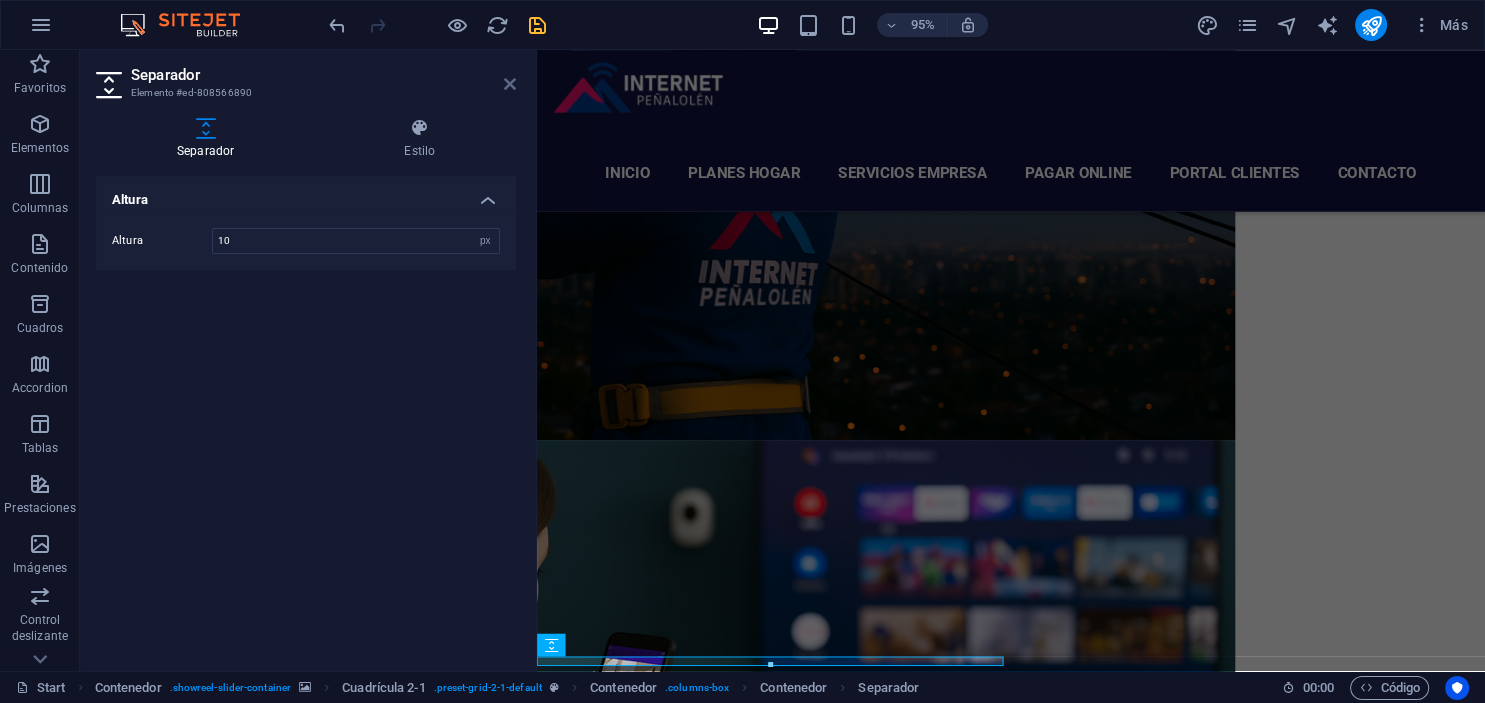 click at bounding box center (510, 84) 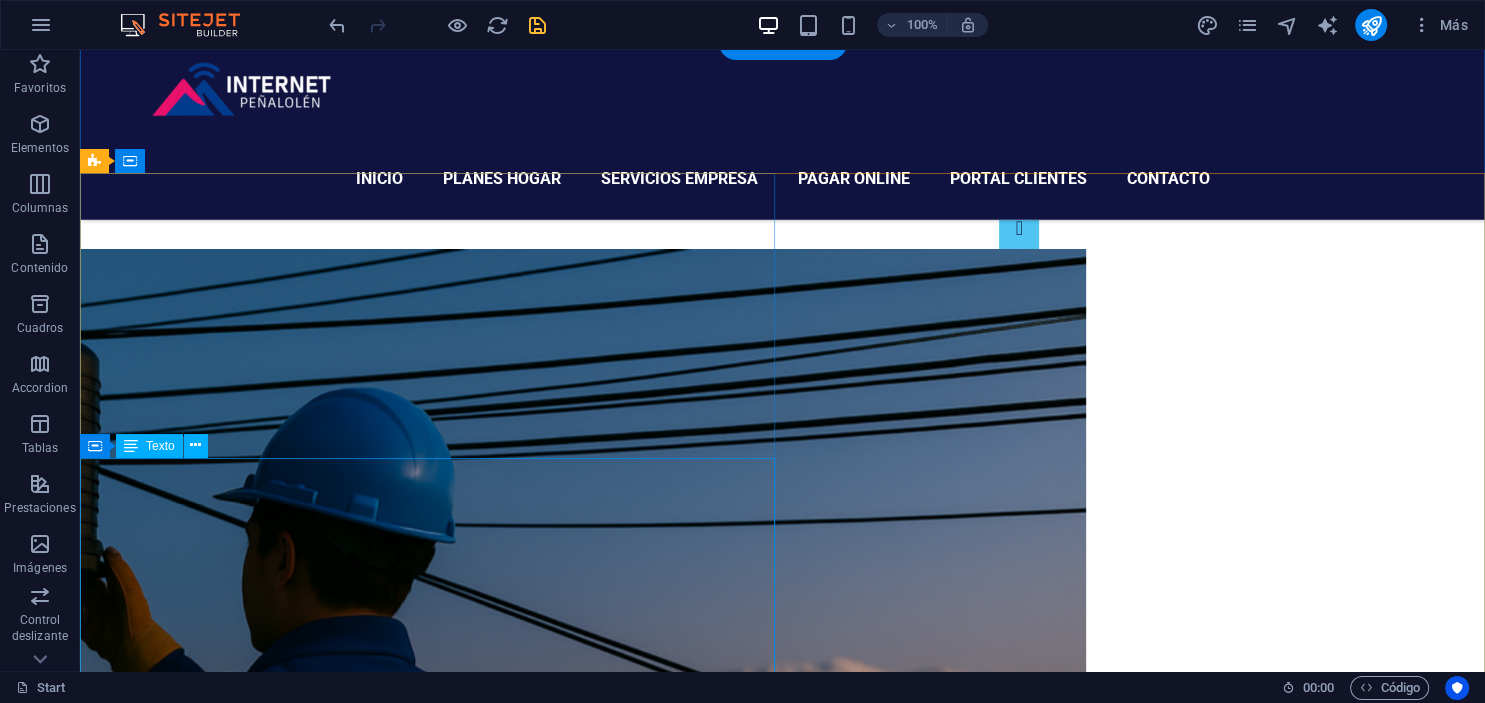 scroll, scrollTop: 2450, scrollLeft: 0, axis: vertical 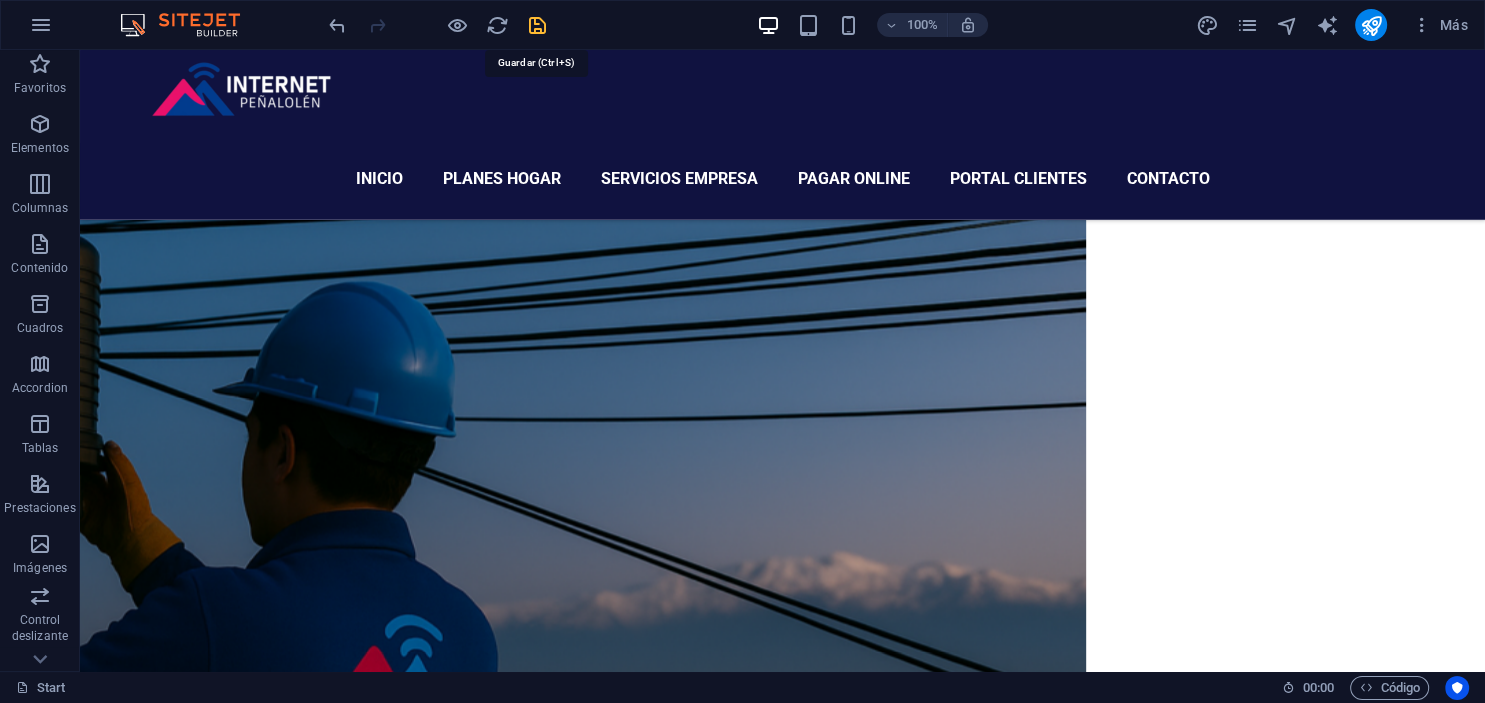 click at bounding box center (537, 25) 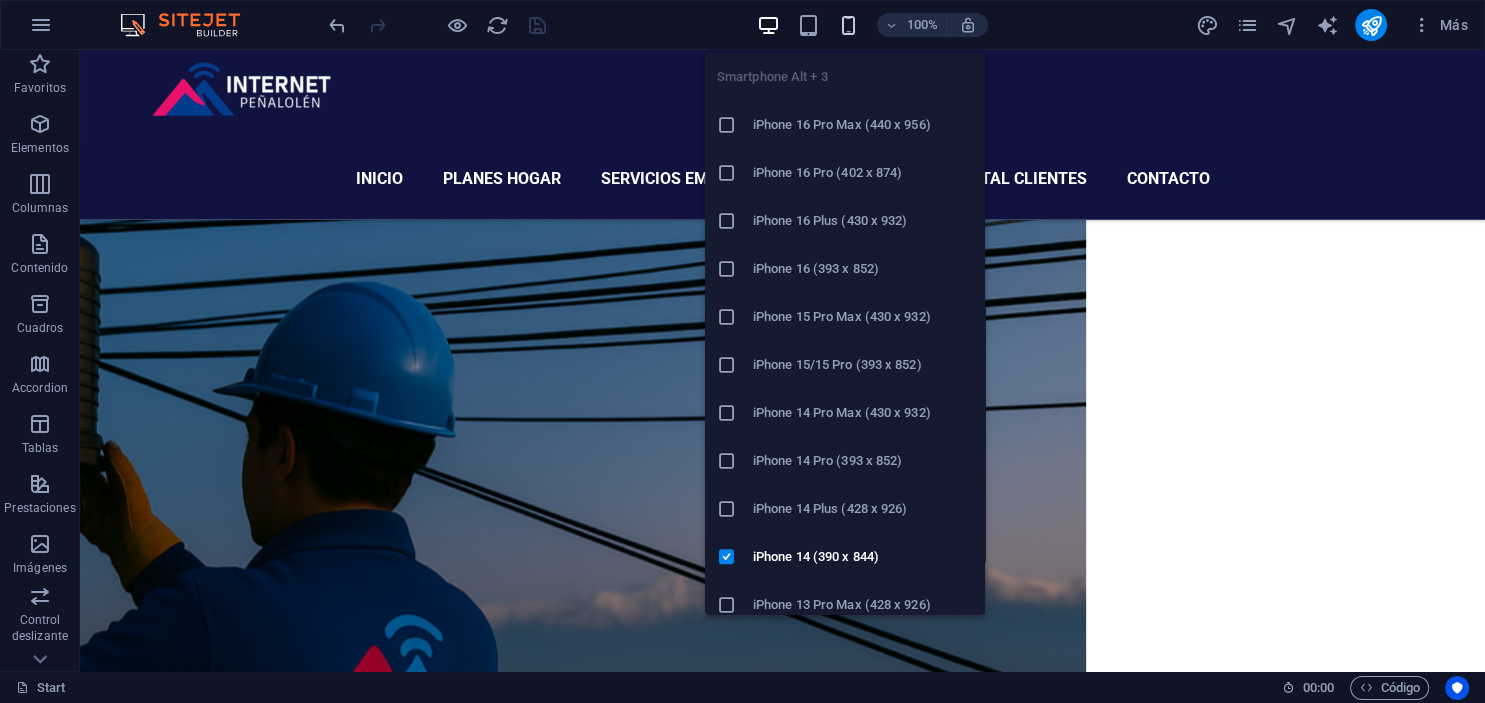 click at bounding box center (848, 25) 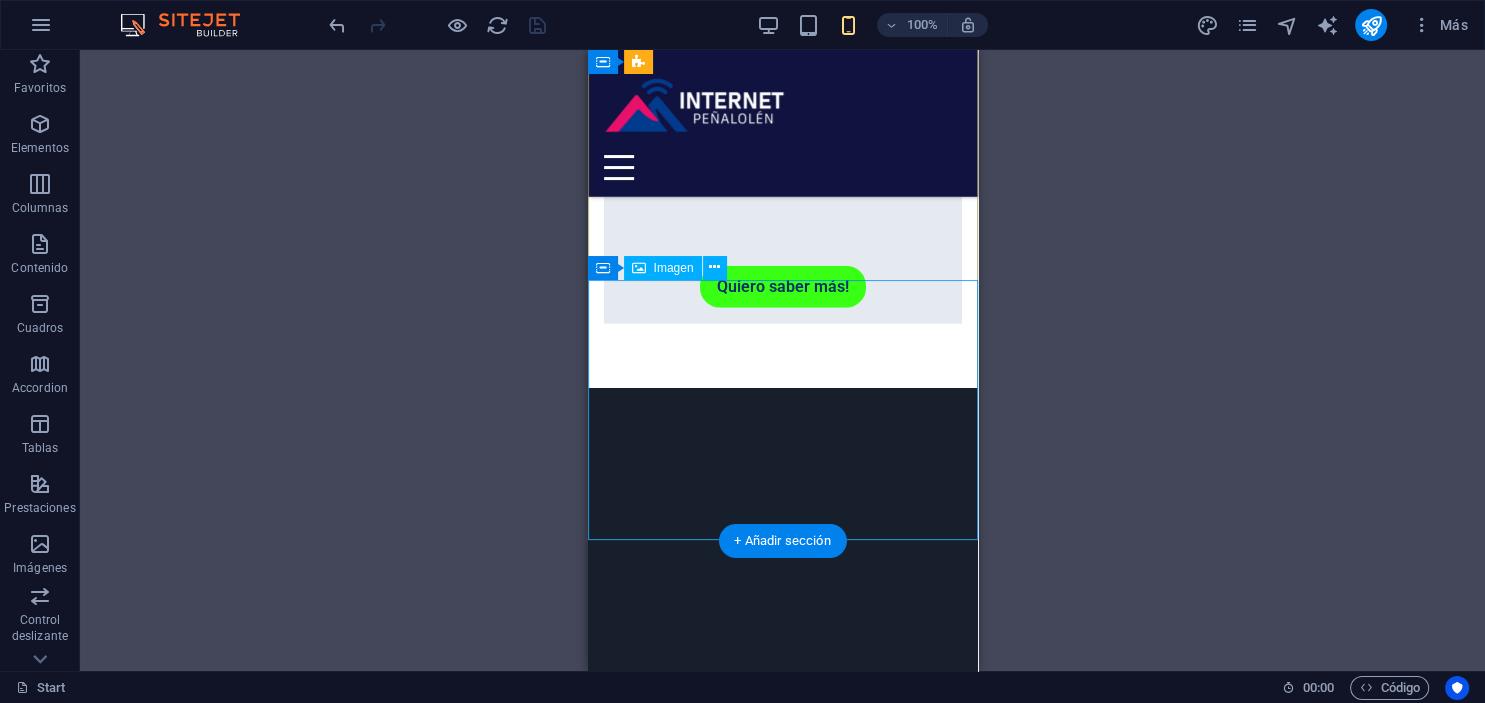 scroll, scrollTop: 5187, scrollLeft: 0, axis: vertical 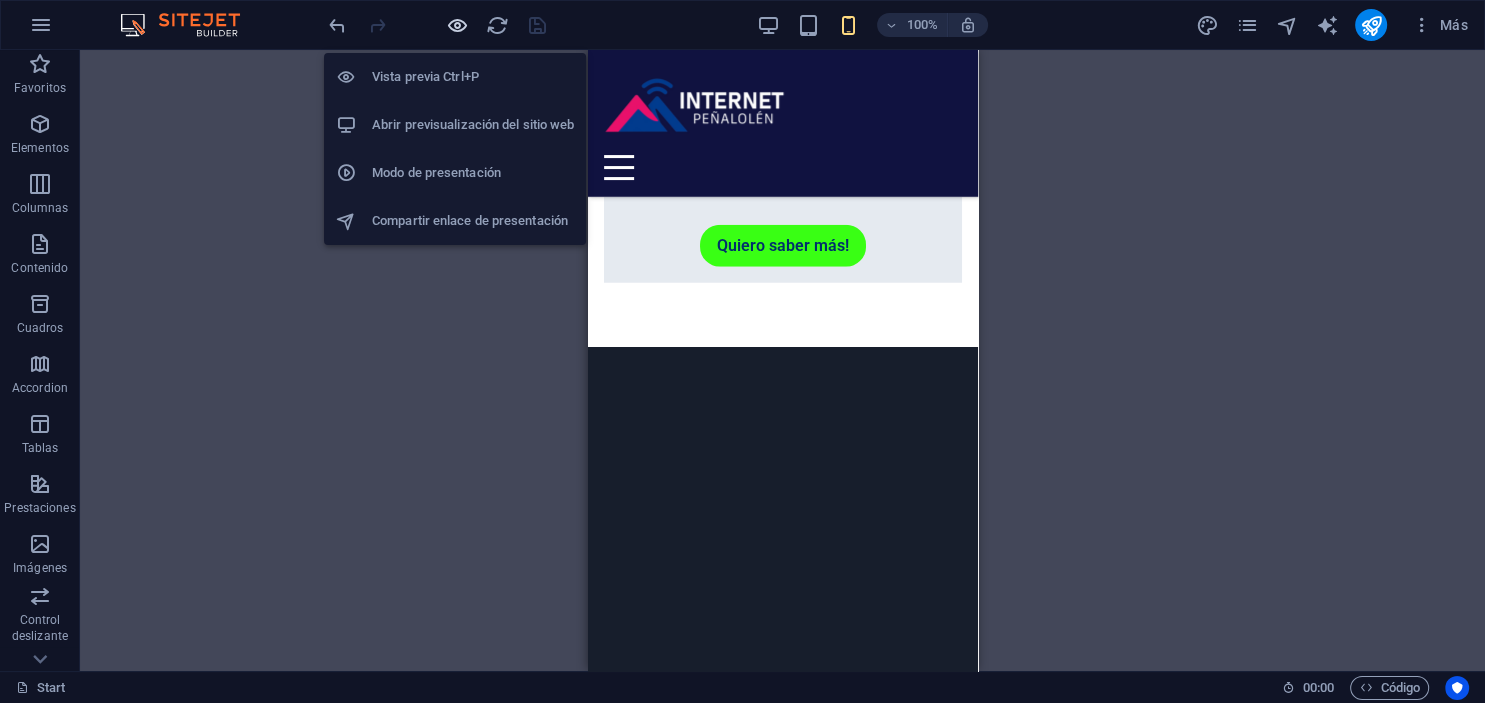 click at bounding box center (457, 25) 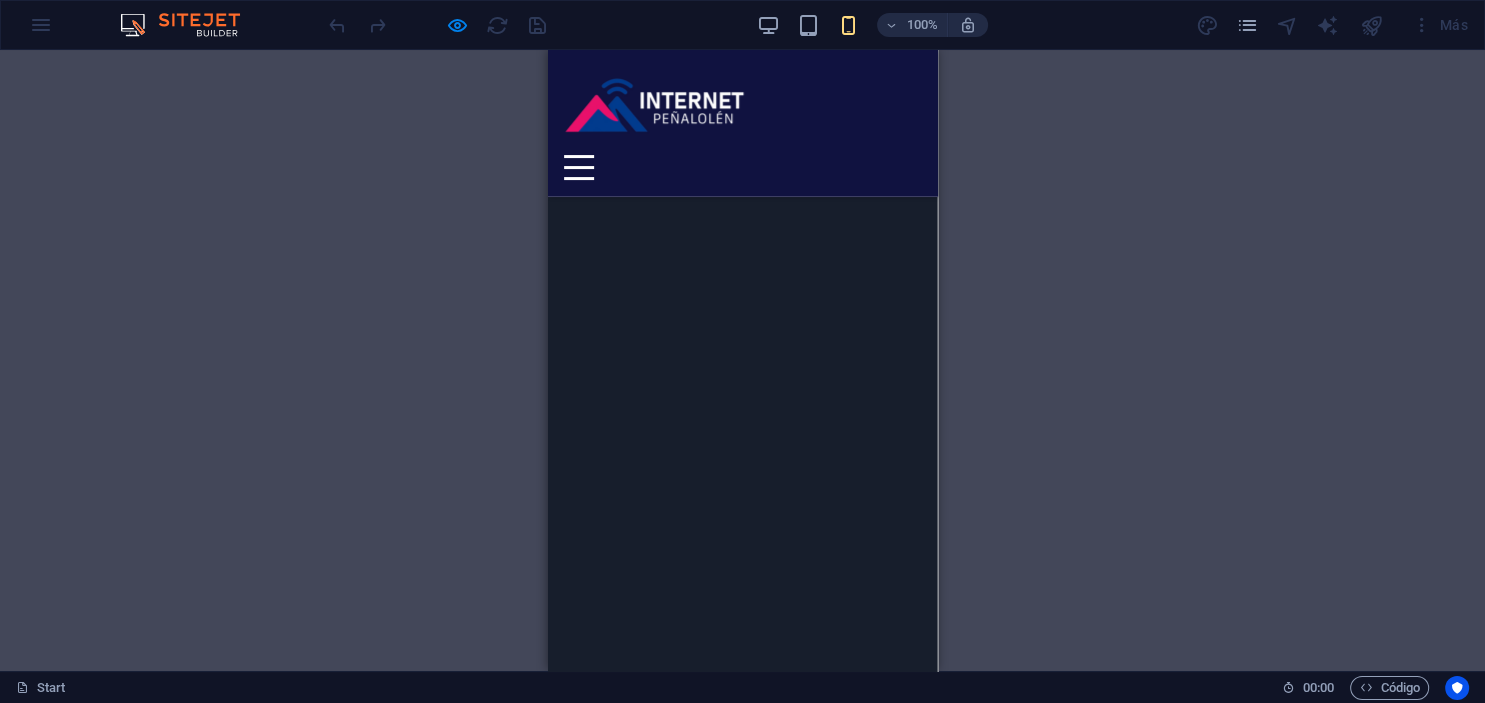 scroll, scrollTop: 1175, scrollLeft: 0, axis: vertical 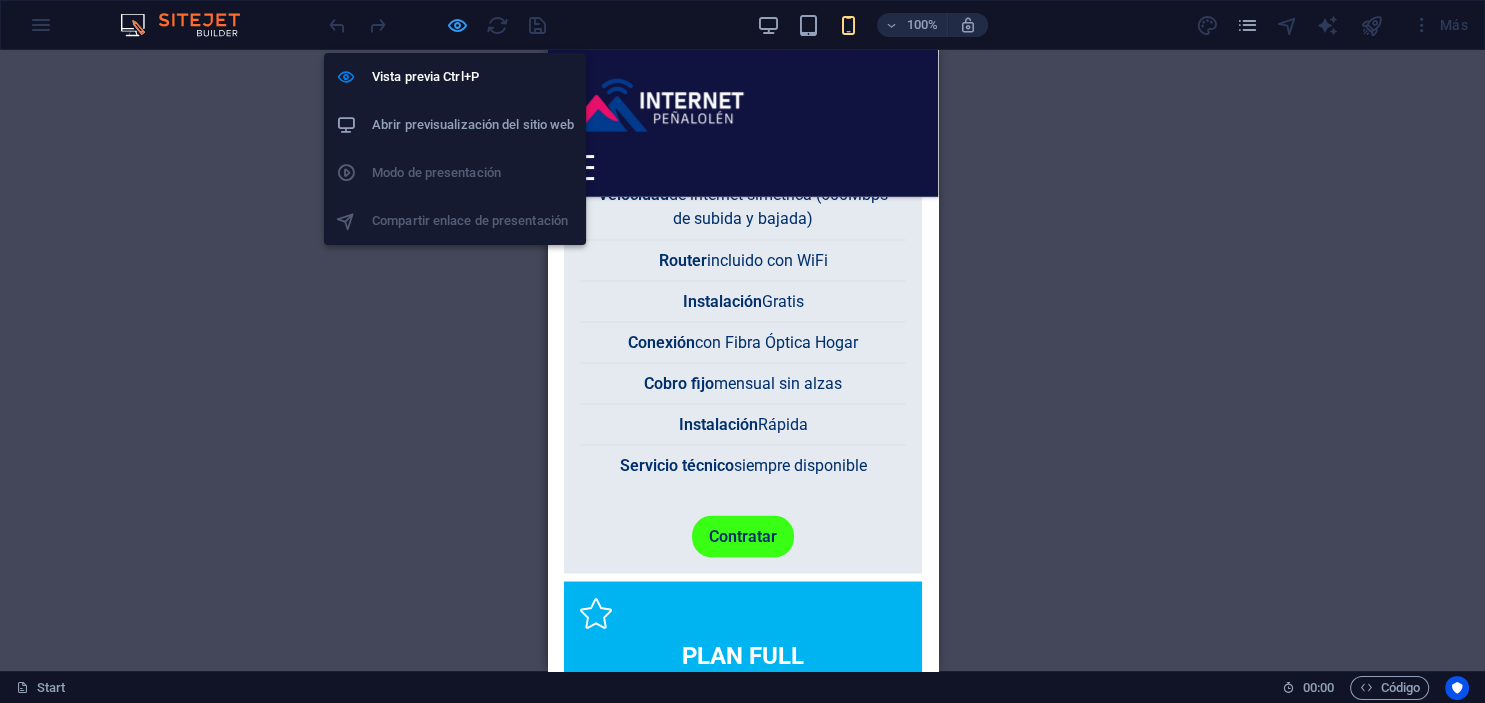 click at bounding box center [457, 25] 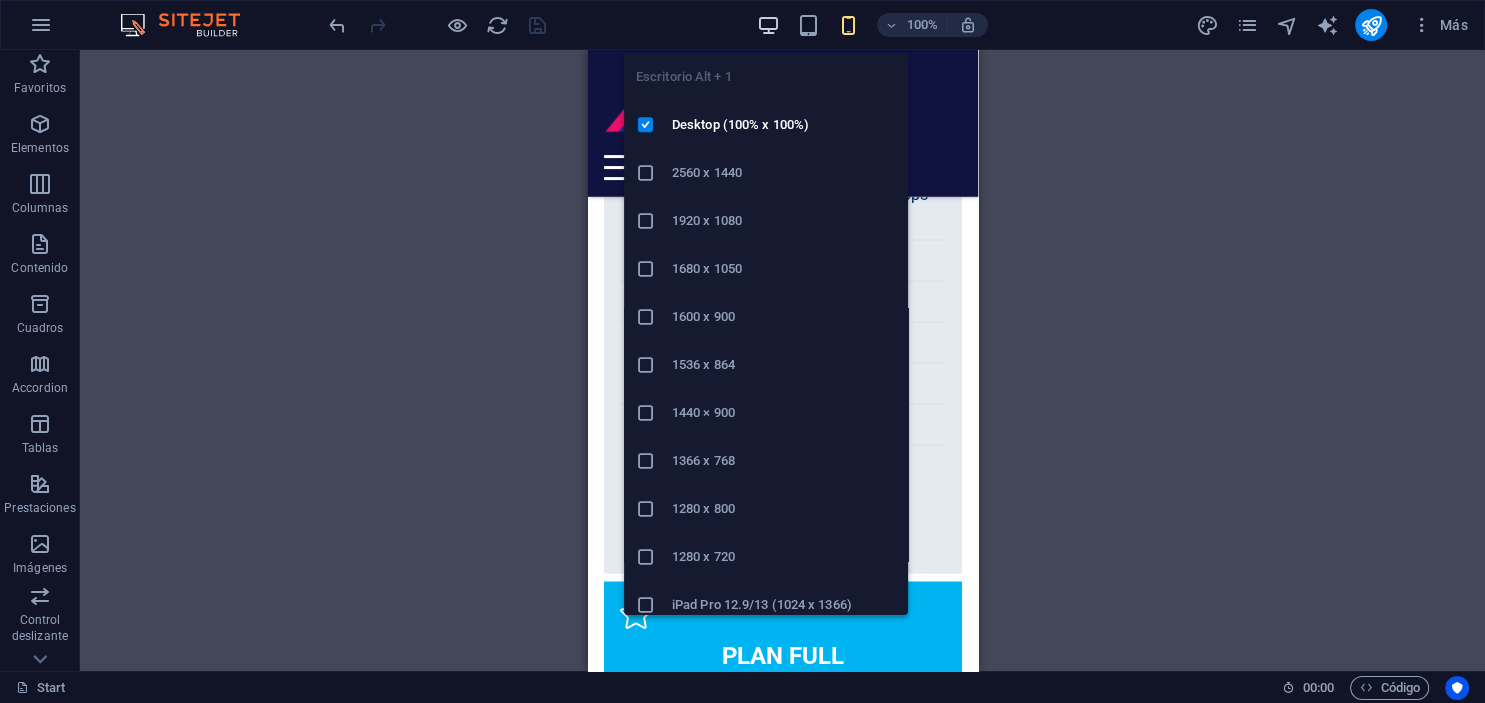 click at bounding box center (768, 25) 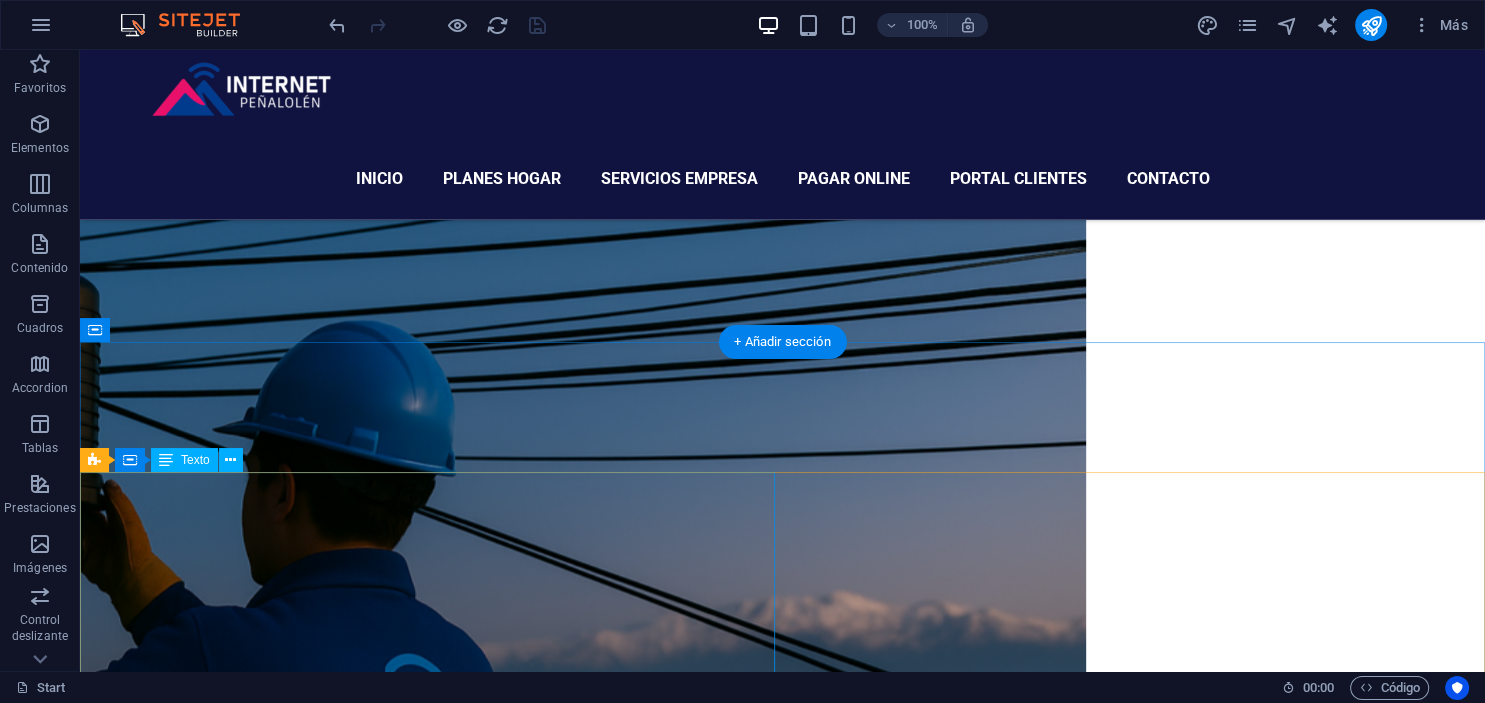scroll, scrollTop: 1988, scrollLeft: 0, axis: vertical 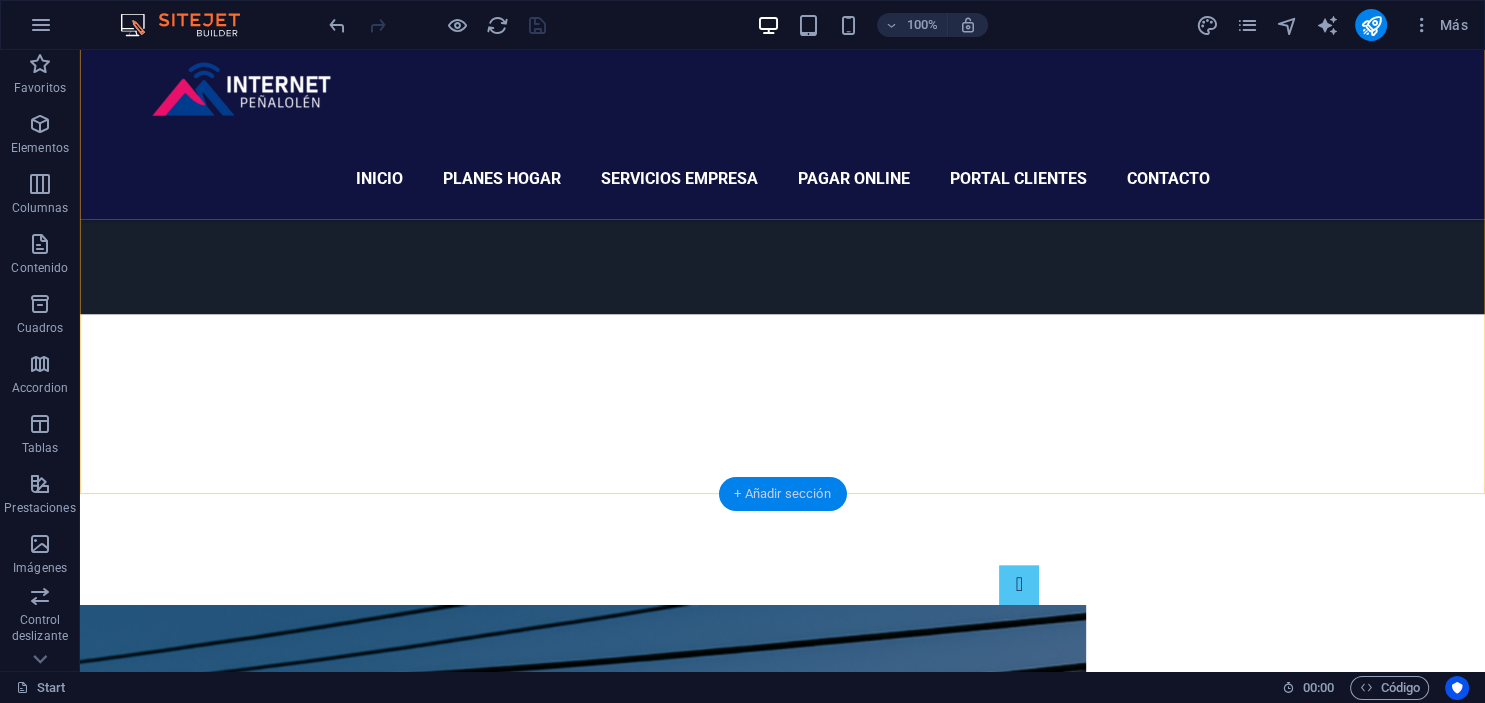 click on "+ Añadir sección" at bounding box center [782, 494] 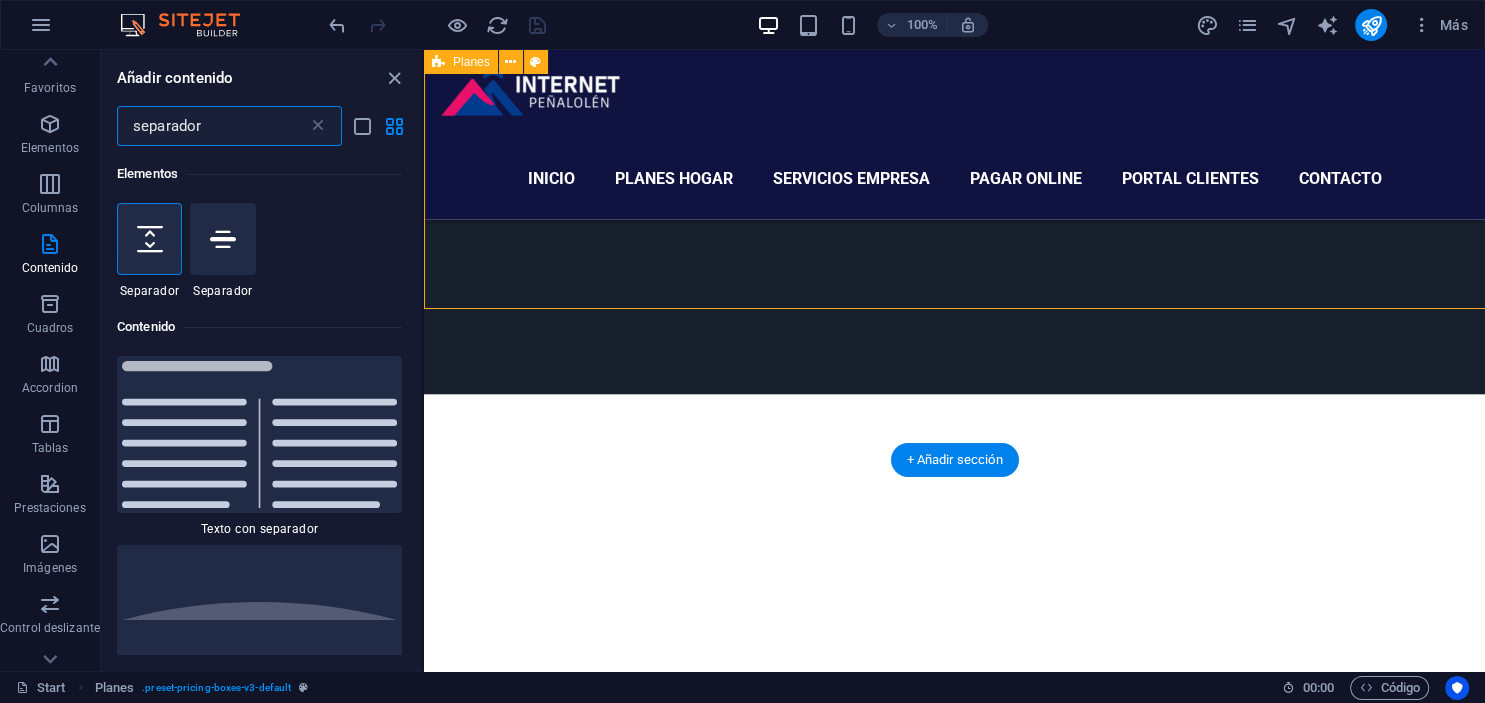 scroll, scrollTop: 2173, scrollLeft: 0, axis: vertical 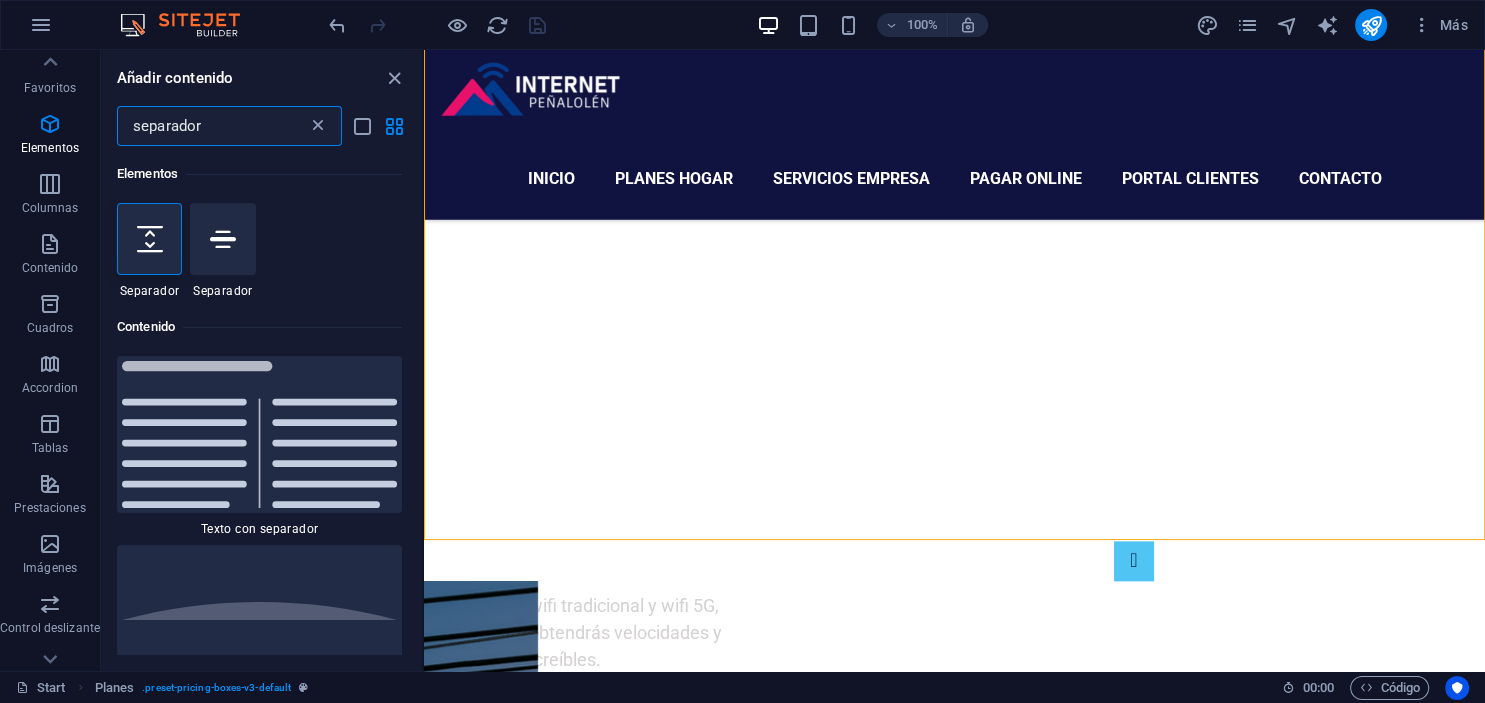 click at bounding box center [318, 126] 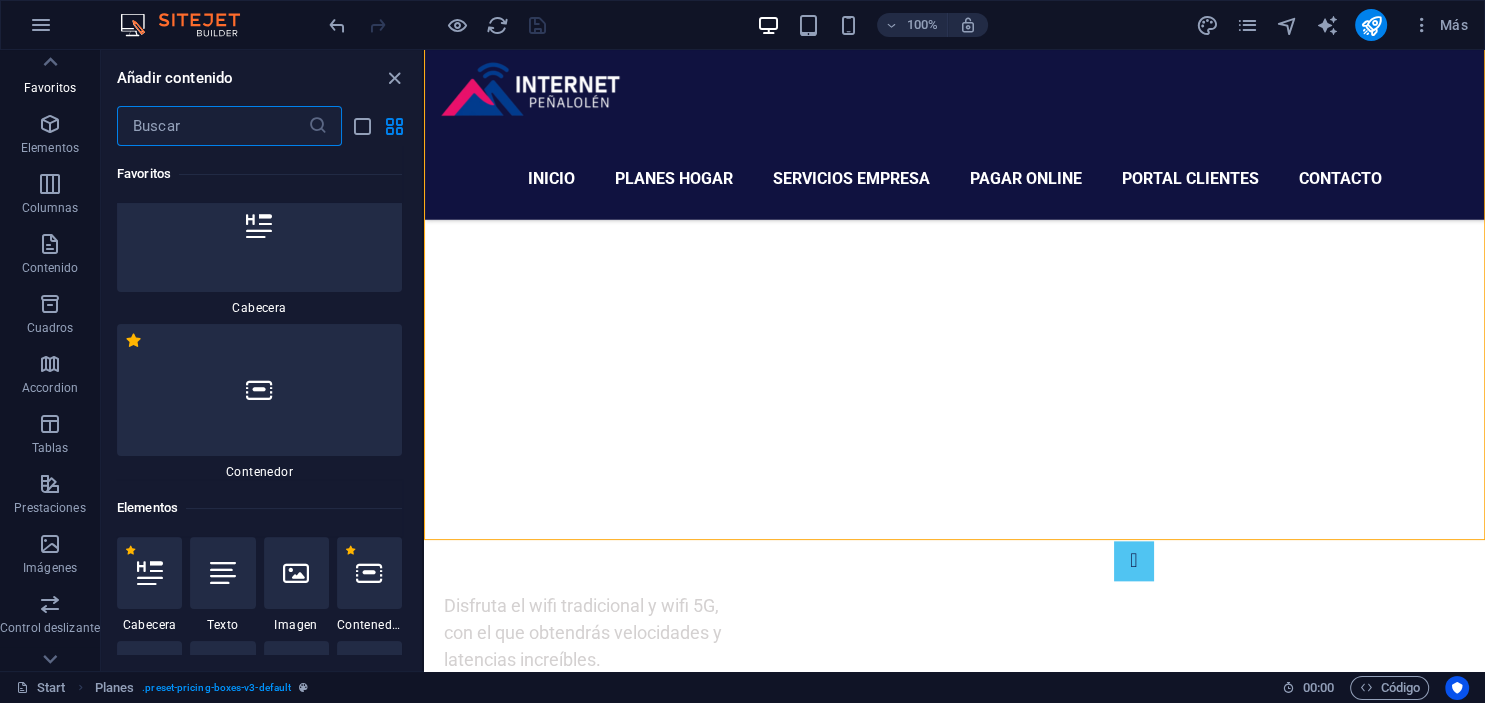 scroll, scrollTop: 0, scrollLeft: 0, axis: both 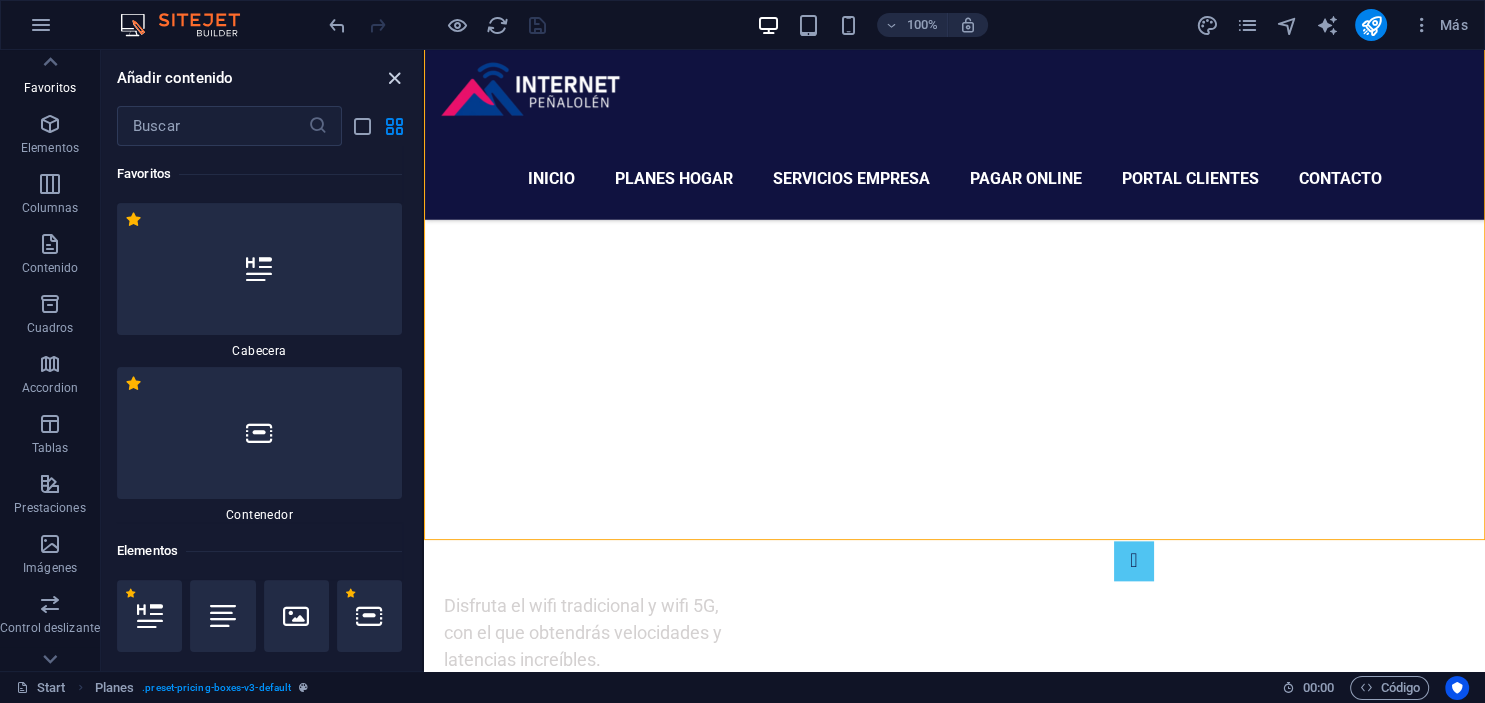 drag, startPoint x: 387, startPoint y: 77, endPoint x: 644, endPoint y: 372, distance: 391.24673 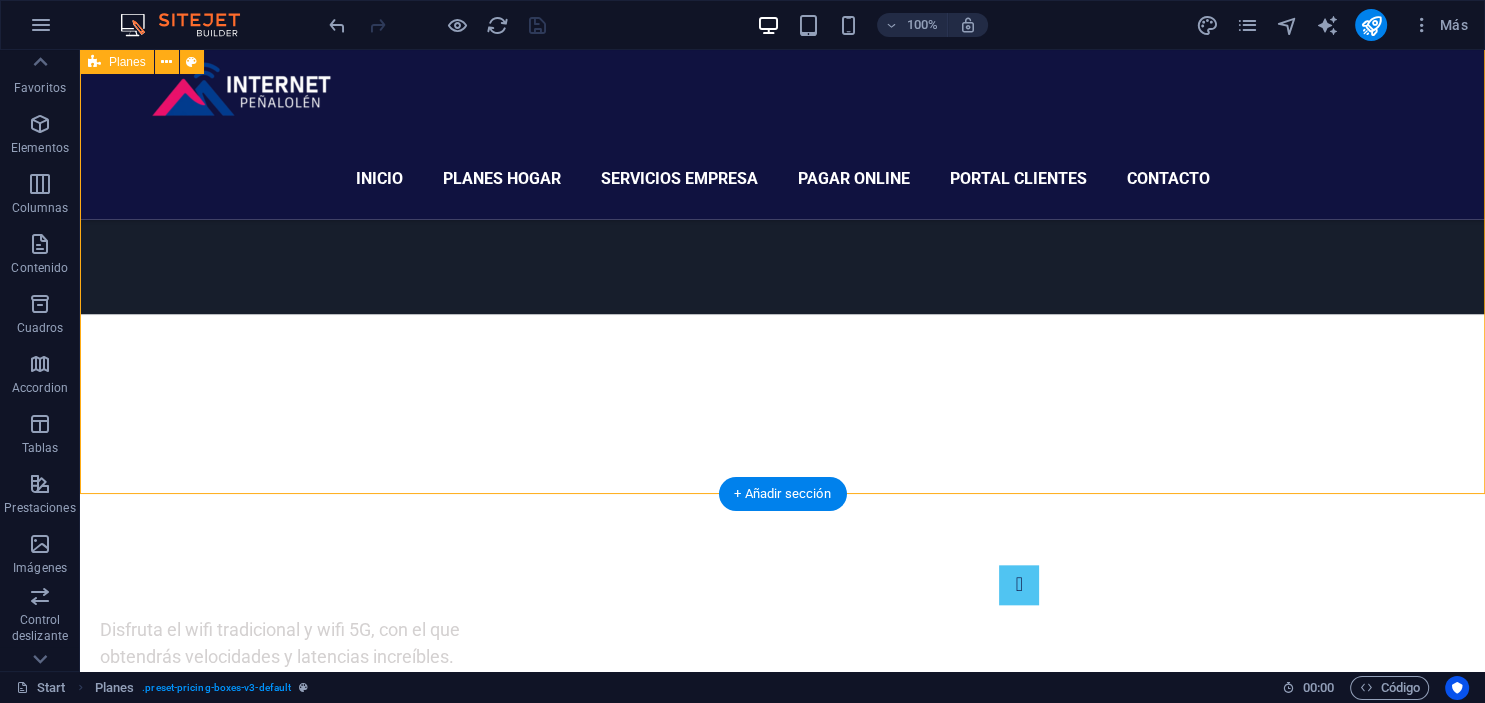 scroll, scrollTop: 6, scrollLeft: 0, axis: vertical 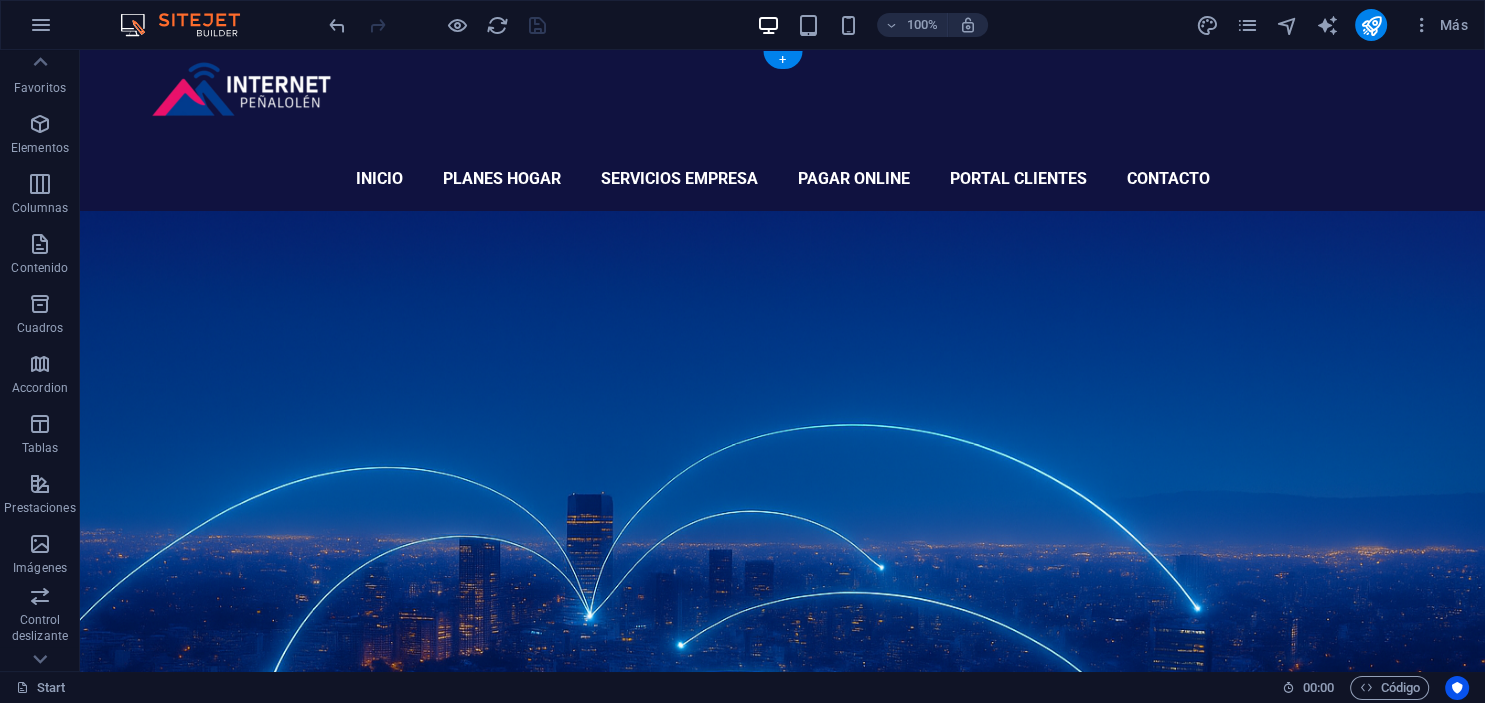 click at bounding box center [782, 592] 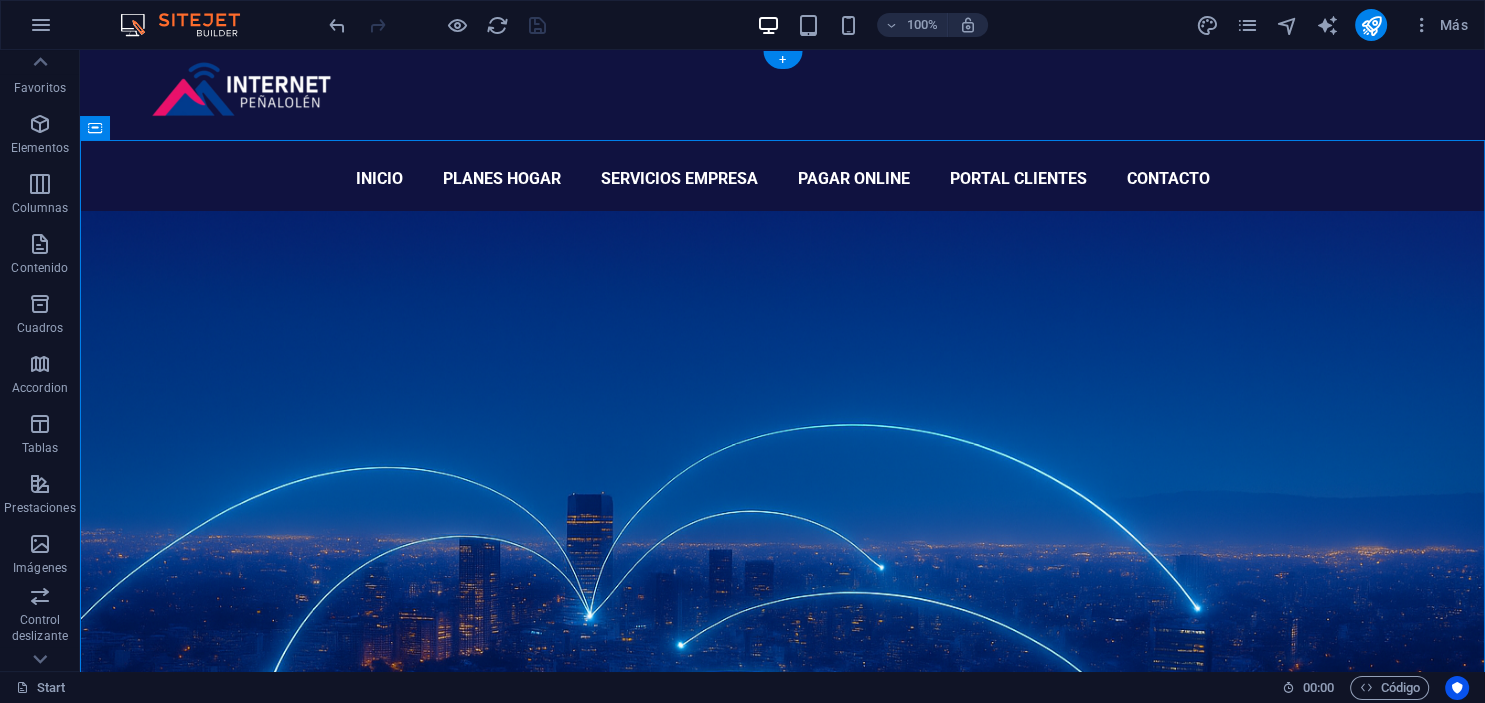 click at bounding box center [782, 592] 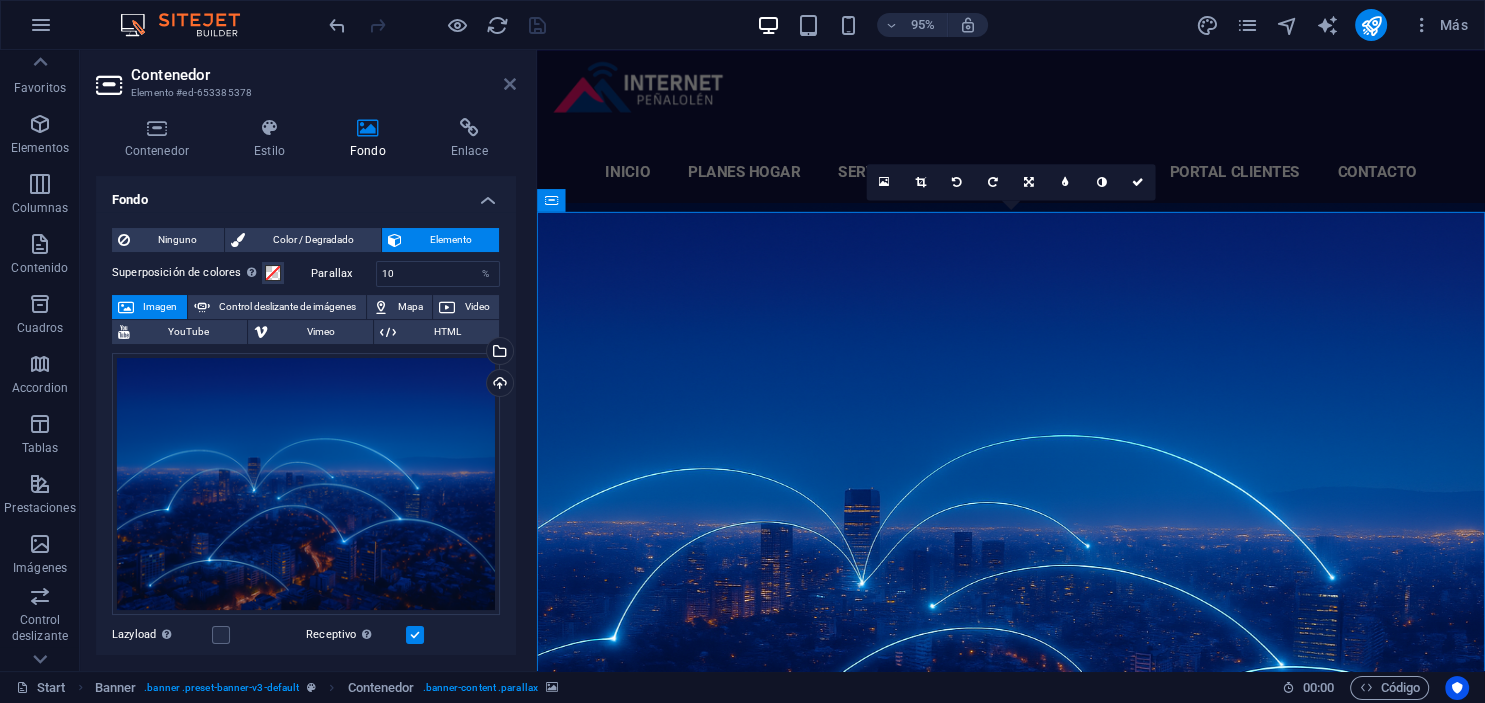 click at bounding box center (510, 84) 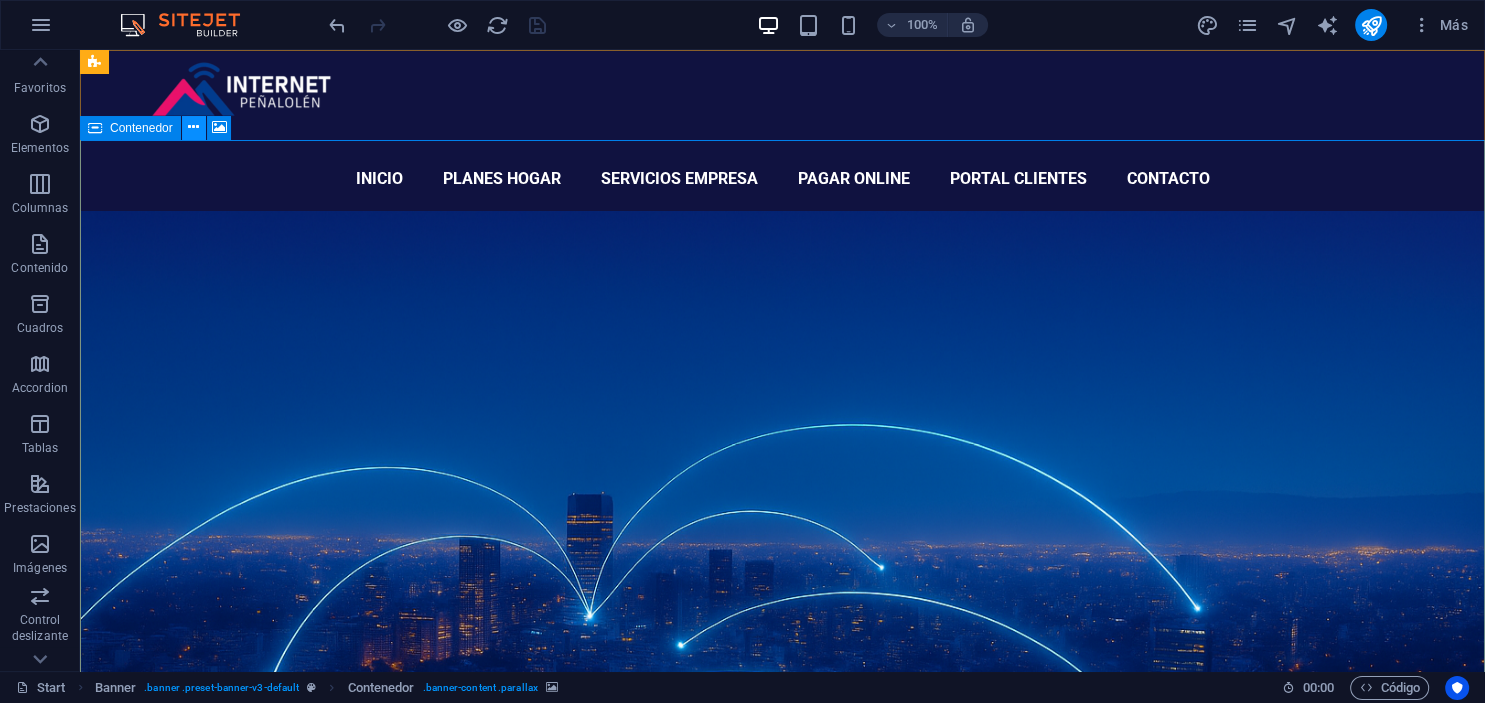 click at bounding box center (193, 127) 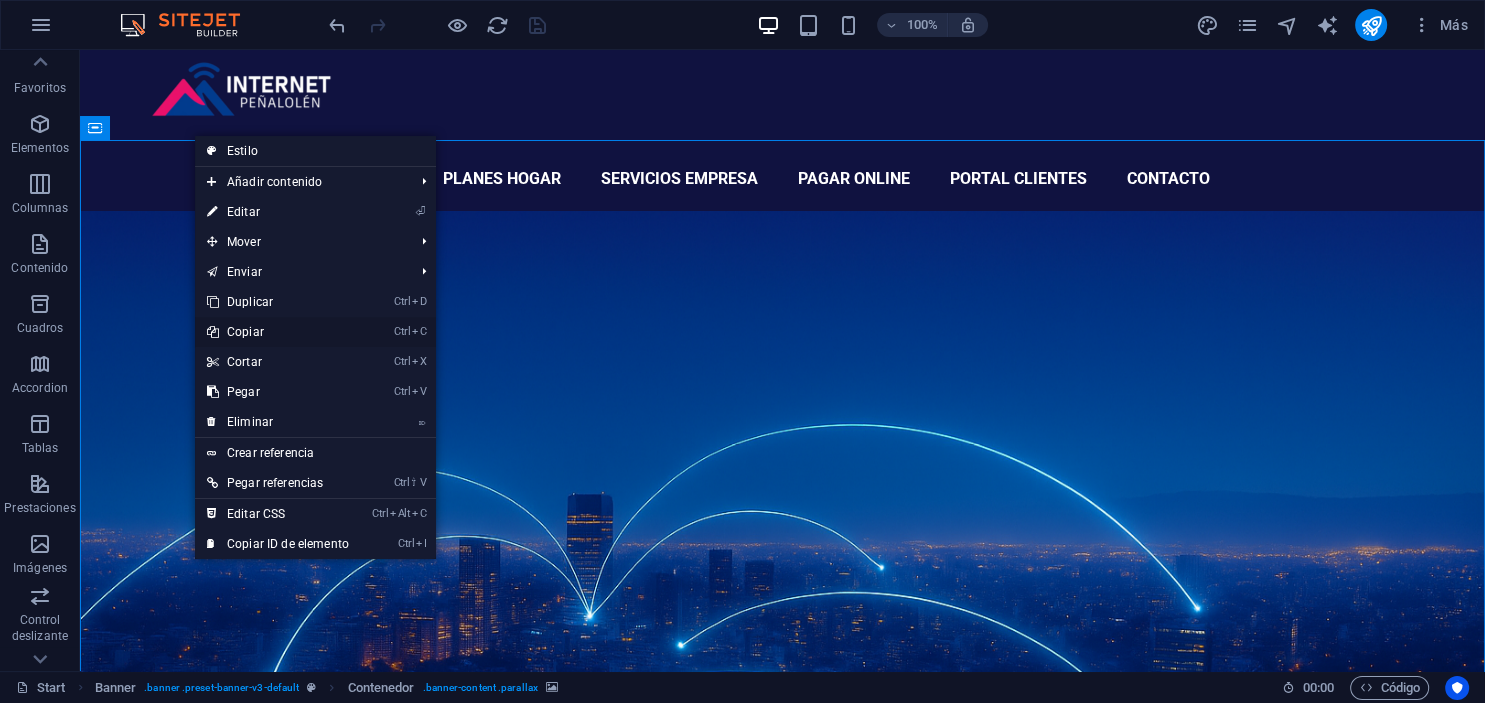 click on "Ctrl C  Copiar" at bounding box center [278, 332] 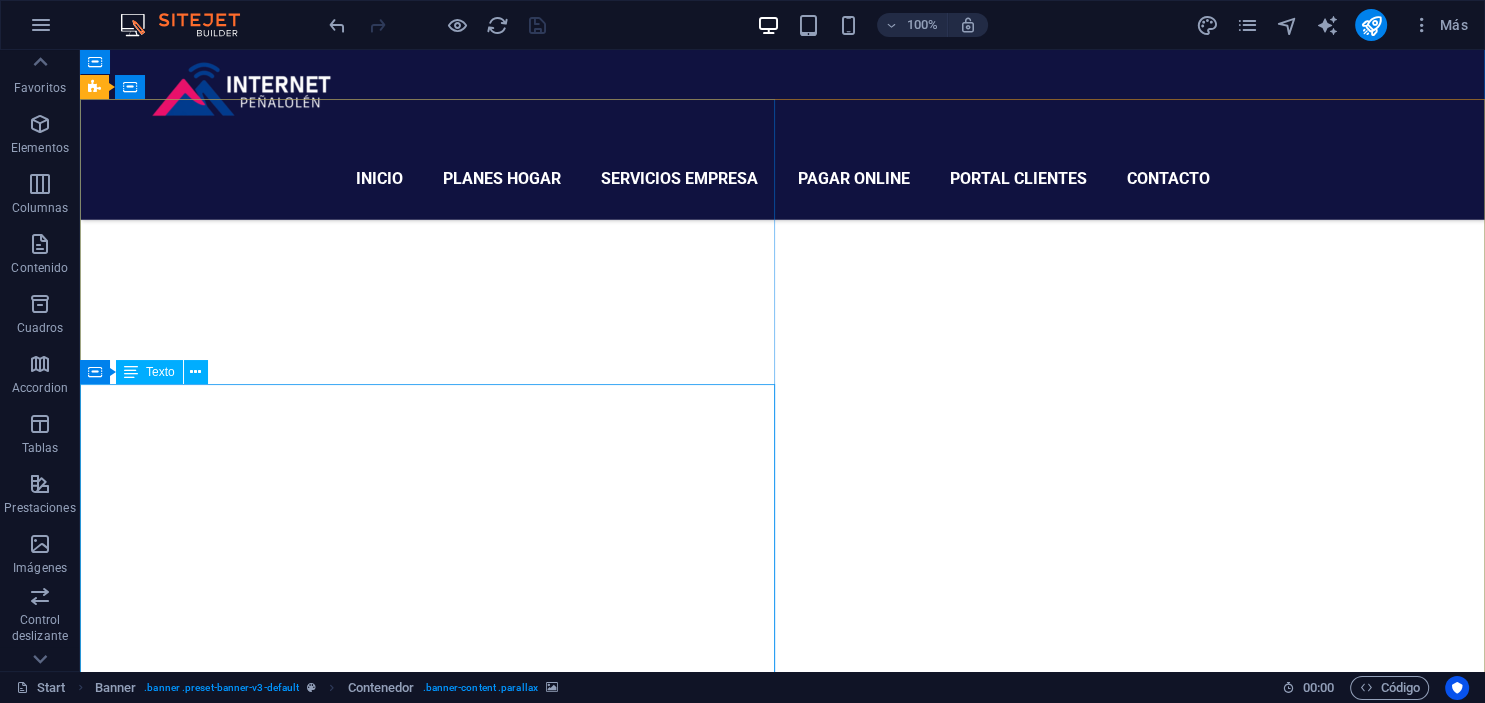 scroll, scrollTop: 2112, scrollLeft: 0, axis: vertical 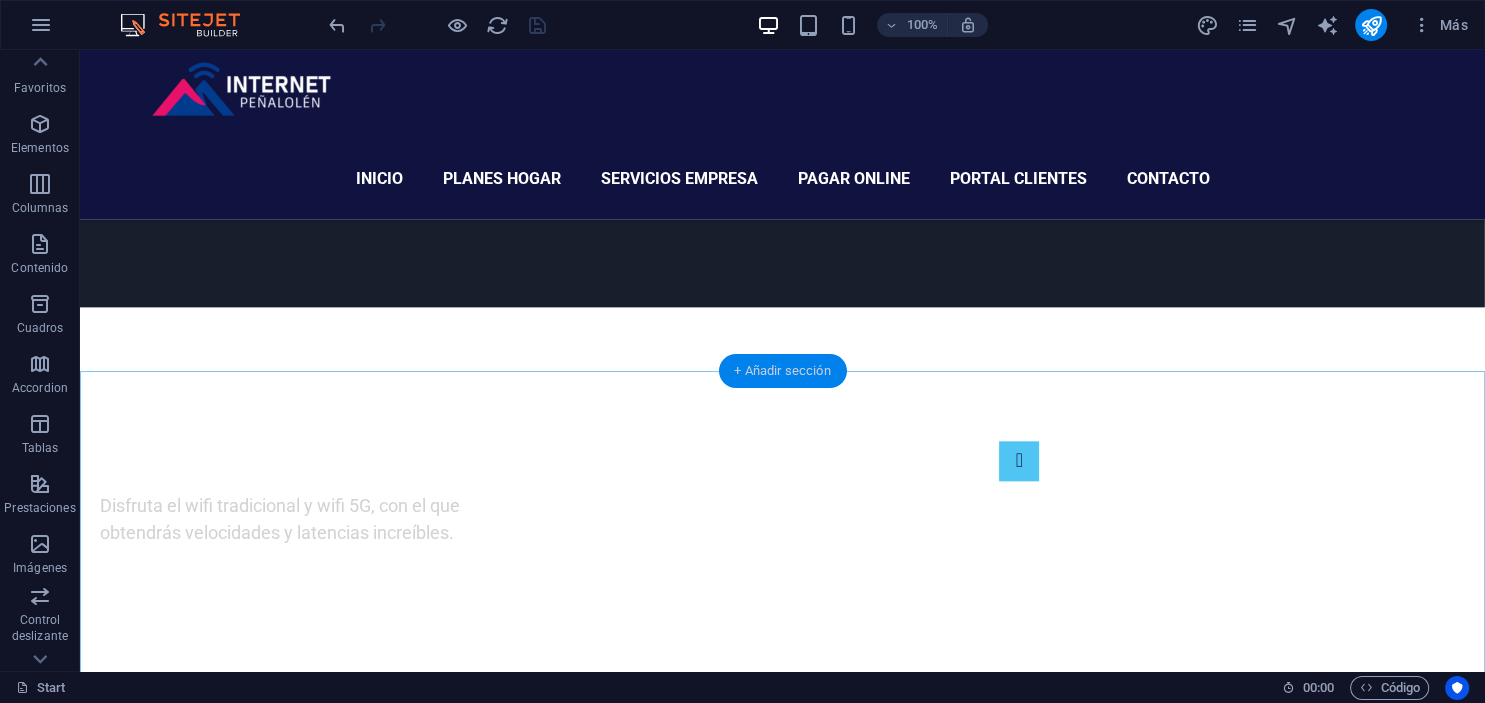drag, startPoint x: 788, startPoint y: 368, endPoint x: 261, endPoint y: 372, distance: 527.0152 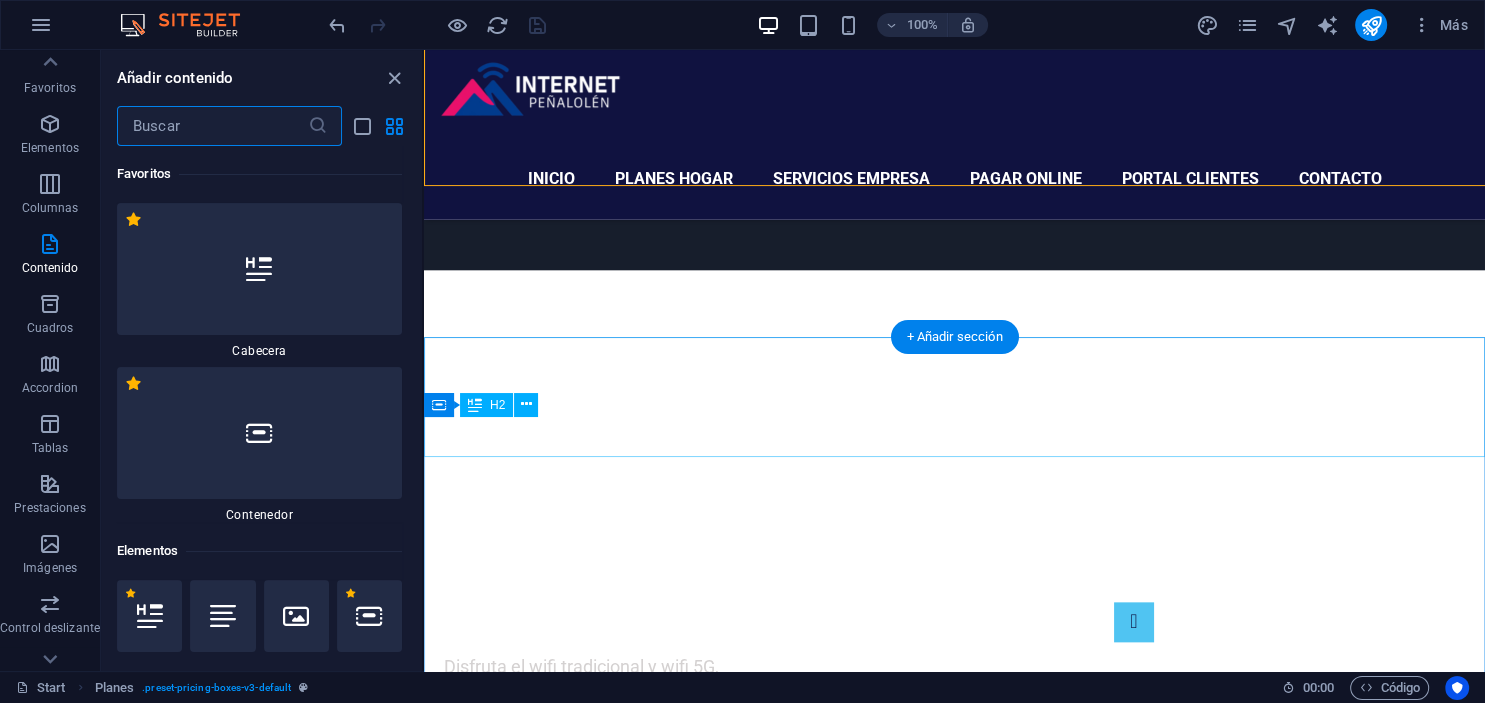 scroll, scrollTop: 2297, scrollLeft: 0, axis: vertical 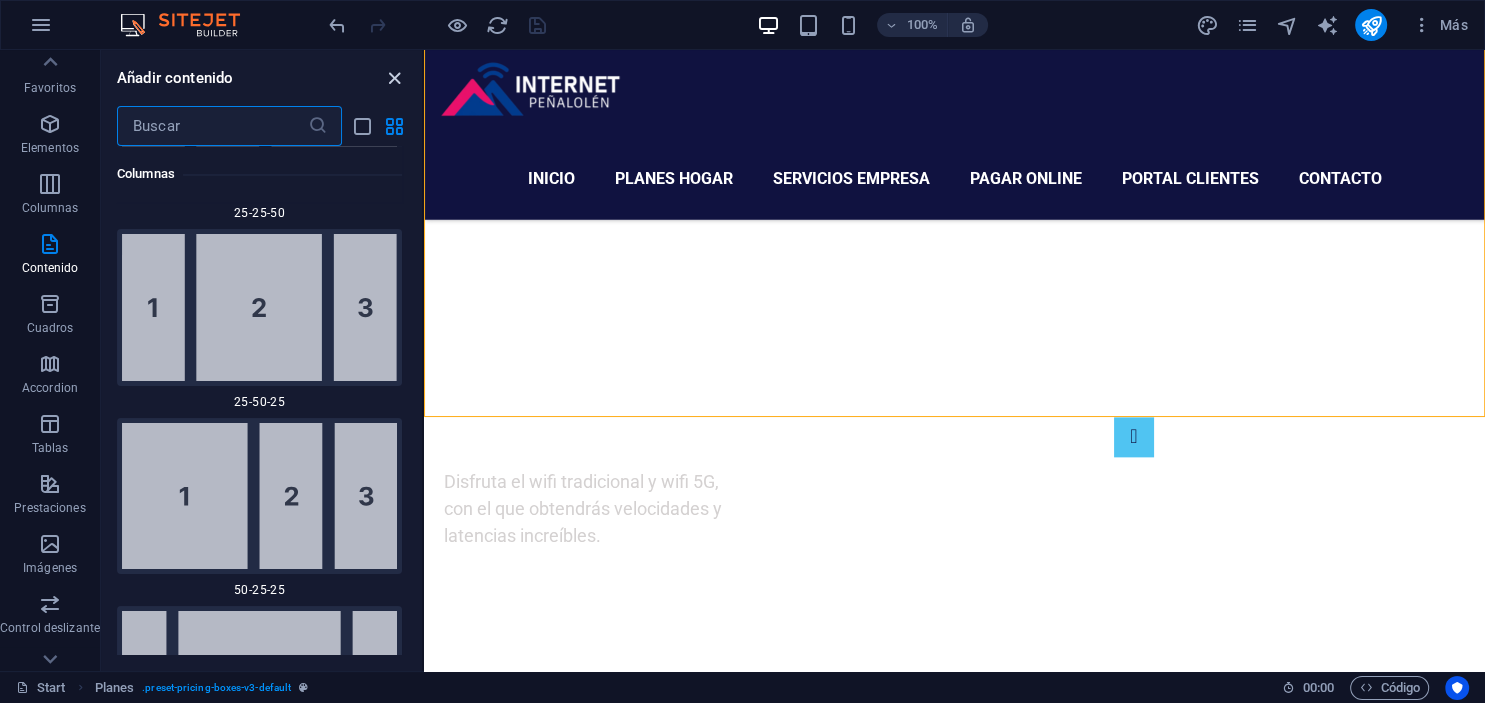 click at bounding box center (394, 78) 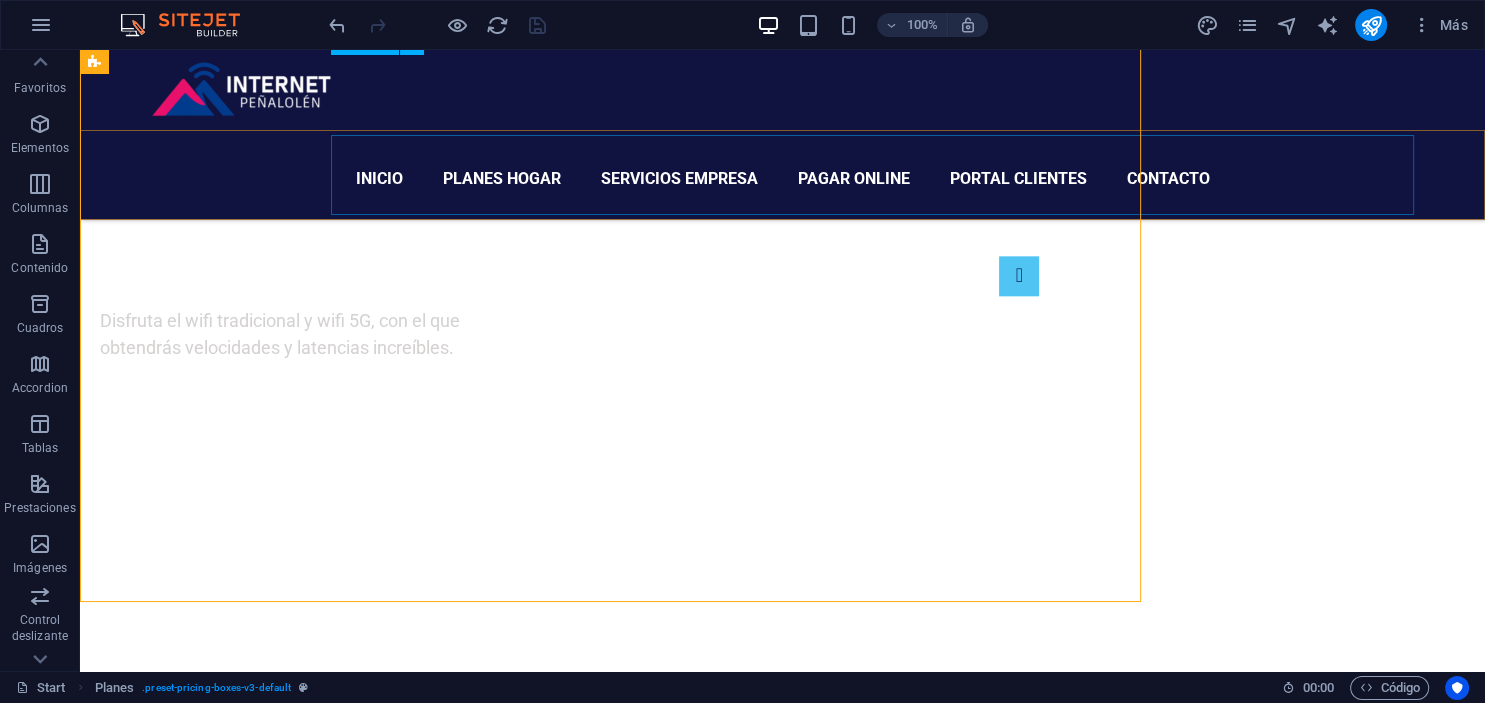 scroll, scrollTop: 2112, scrollLeft: 0, axis: vertical 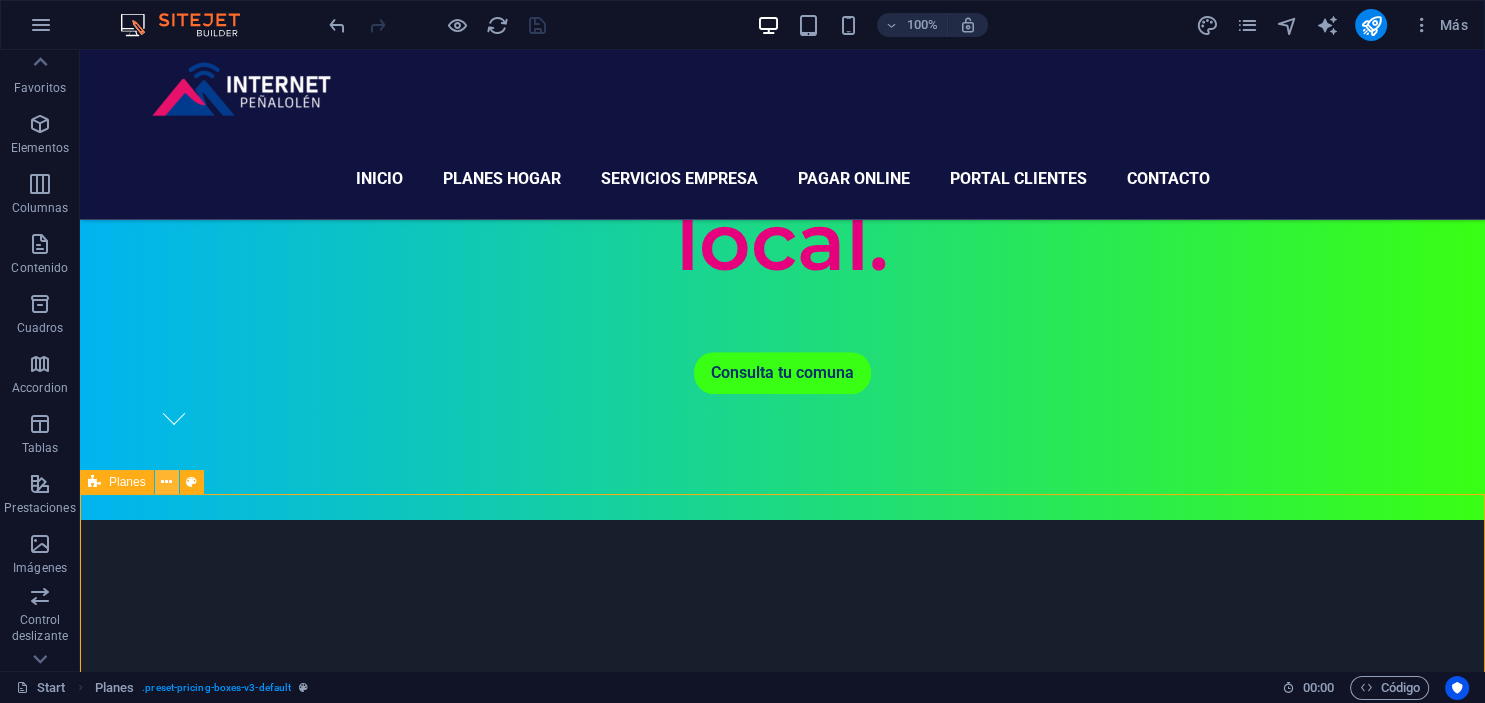 click at bounding box center [166, 482] 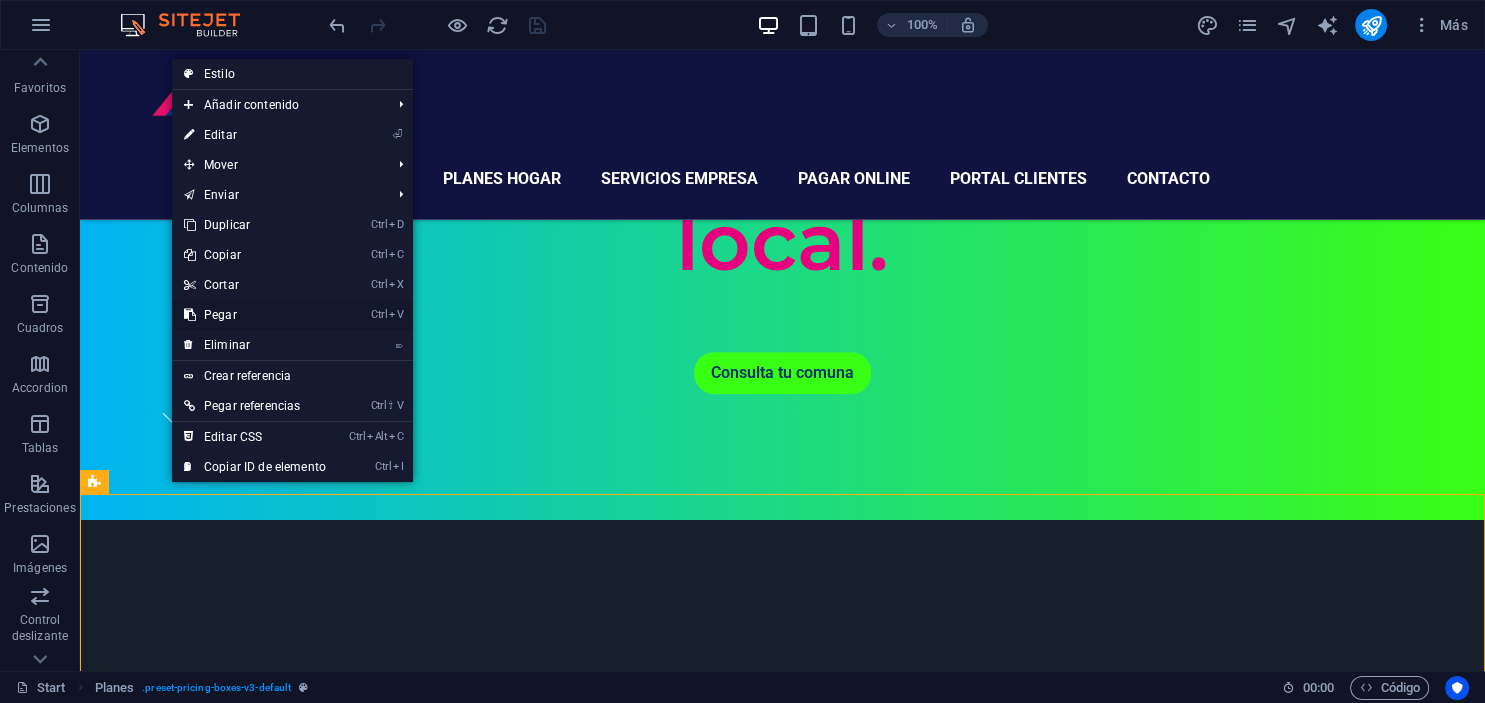 click on "Ctrl V  Pegar" at bounding box center [255, 315] 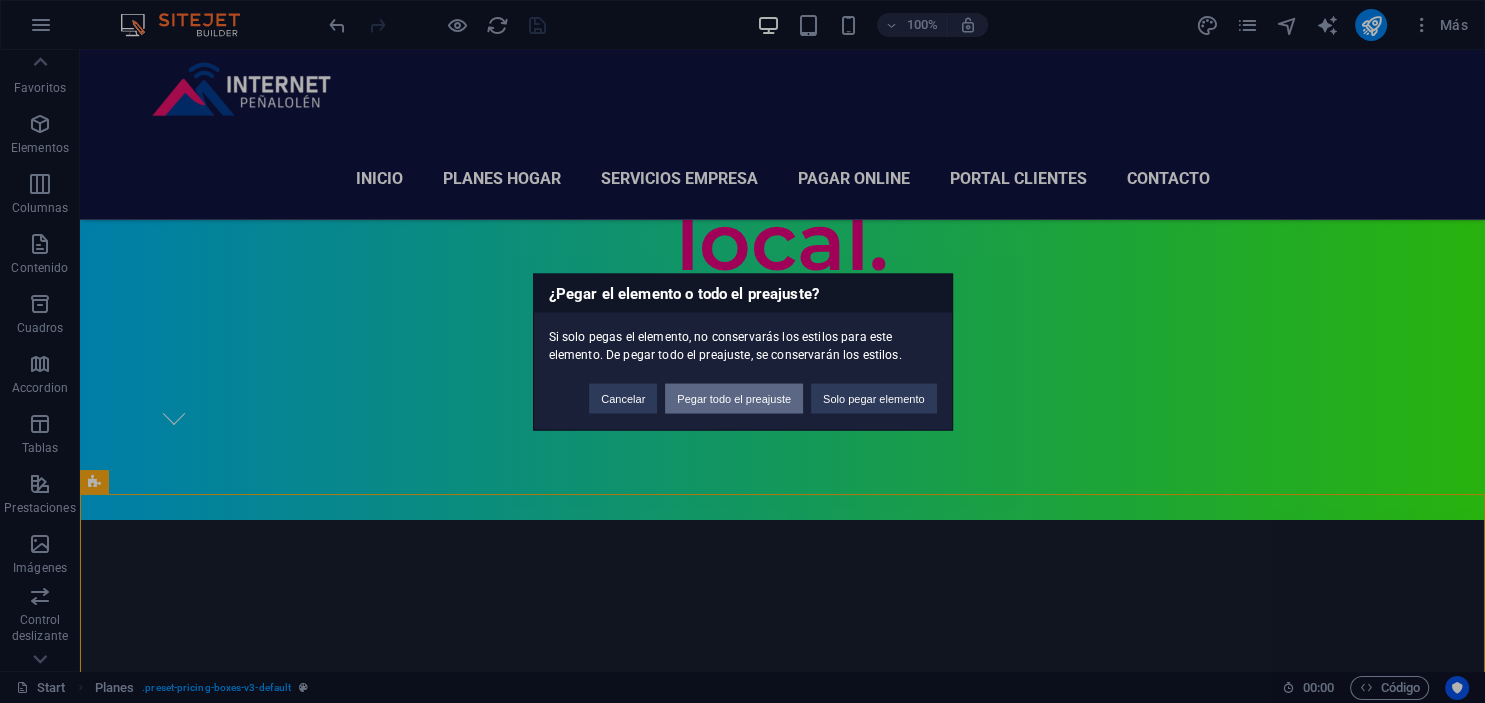drag, startPoint x: 746, startPoint y: 406, endPoint x: 689, endPoint y: 382, distance: 61.846584 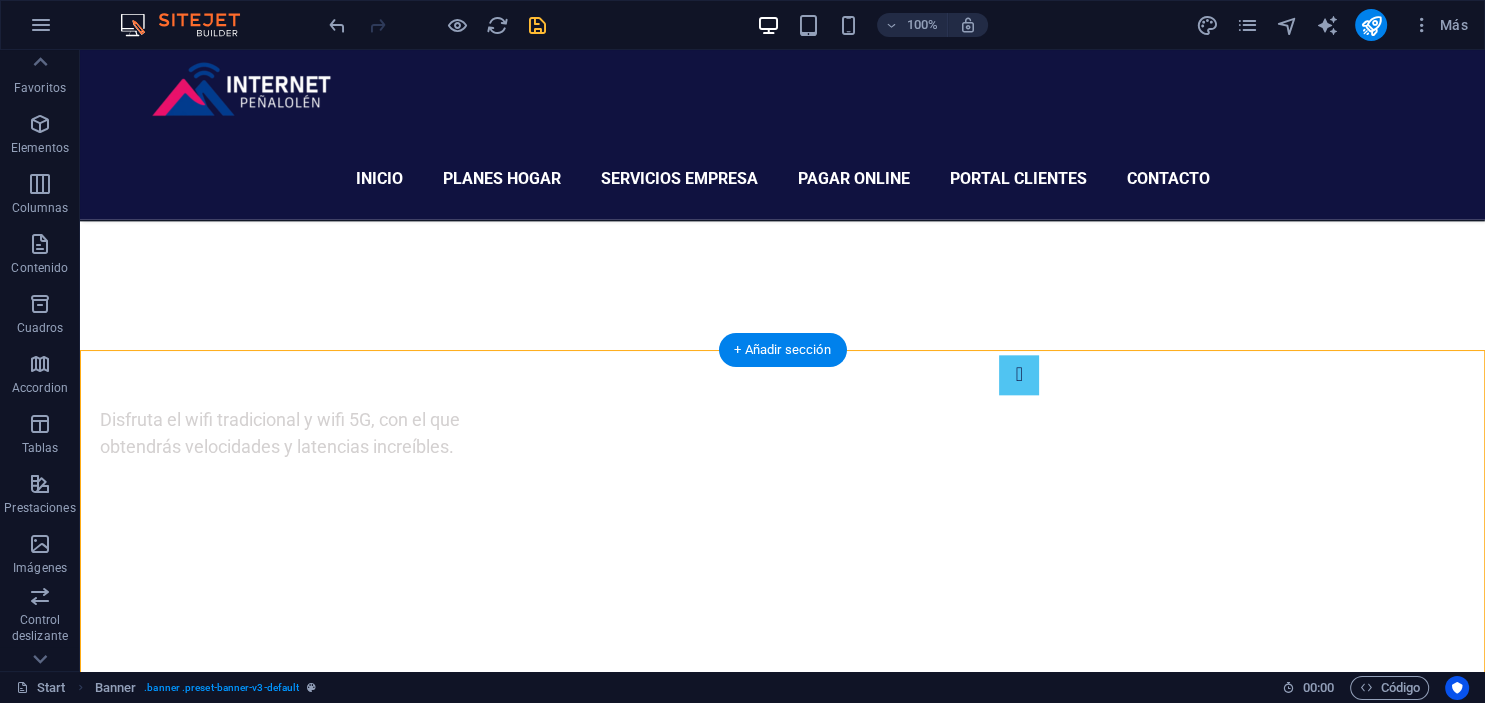 scroll, scrollTop: 2239, scrollLeft: 0, axis: vertical 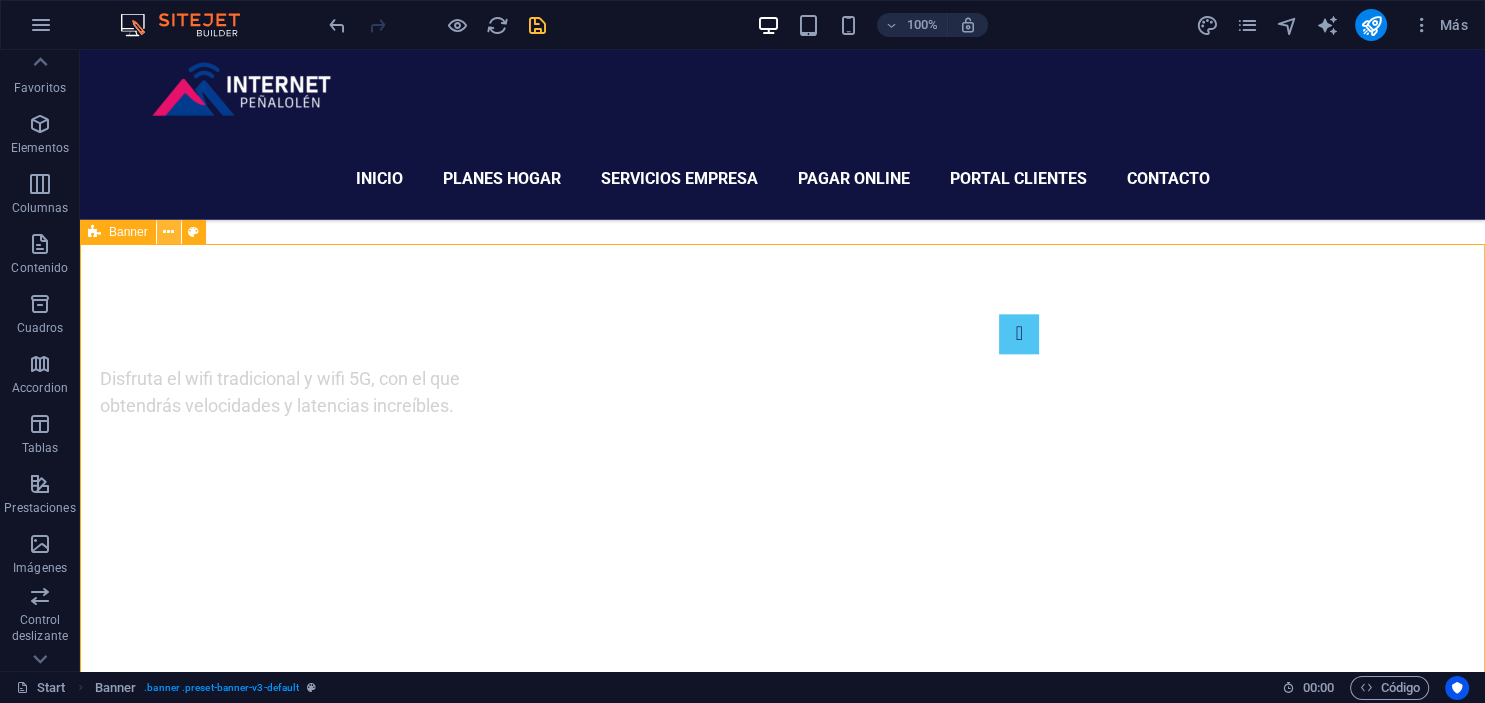 click at bounding box center [168, 232] 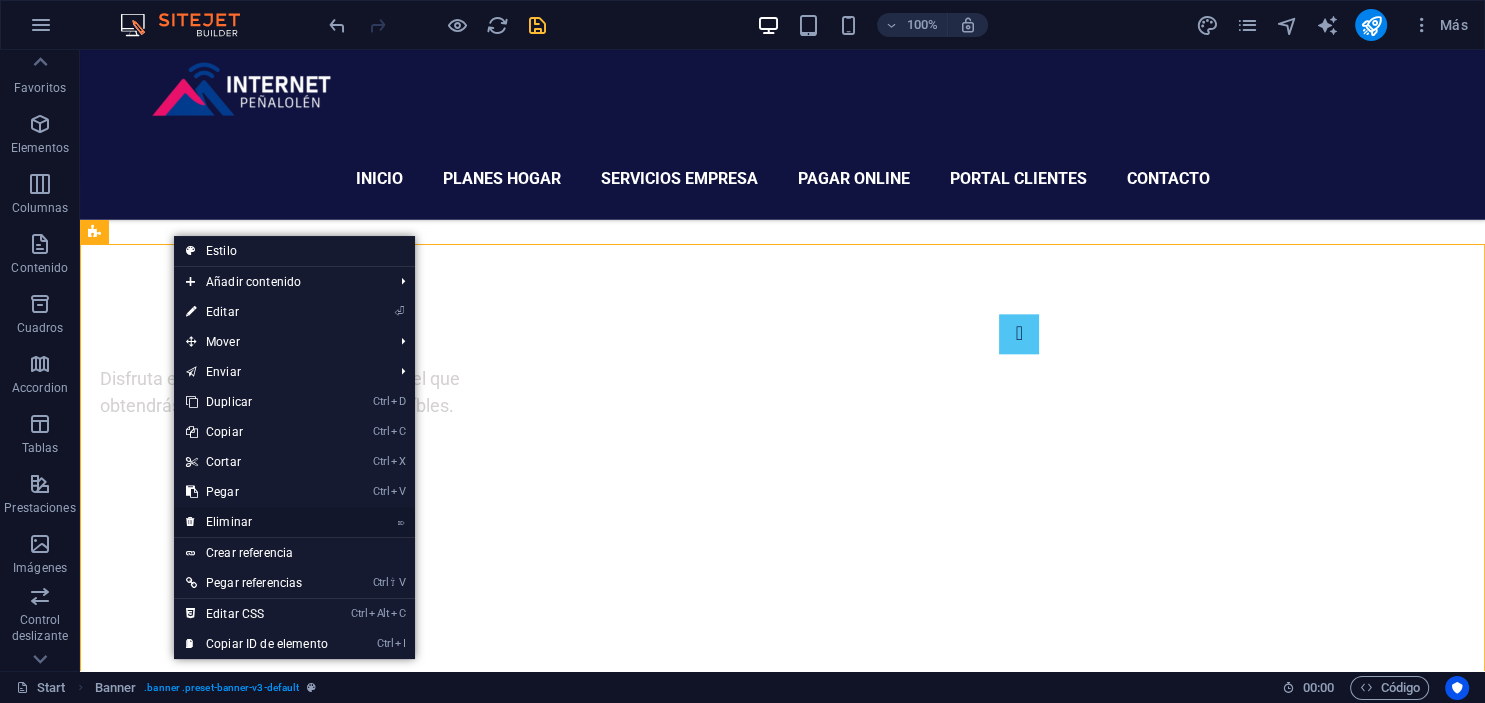 click on "⌦  Eliminar" at bounding box center [257, 522] 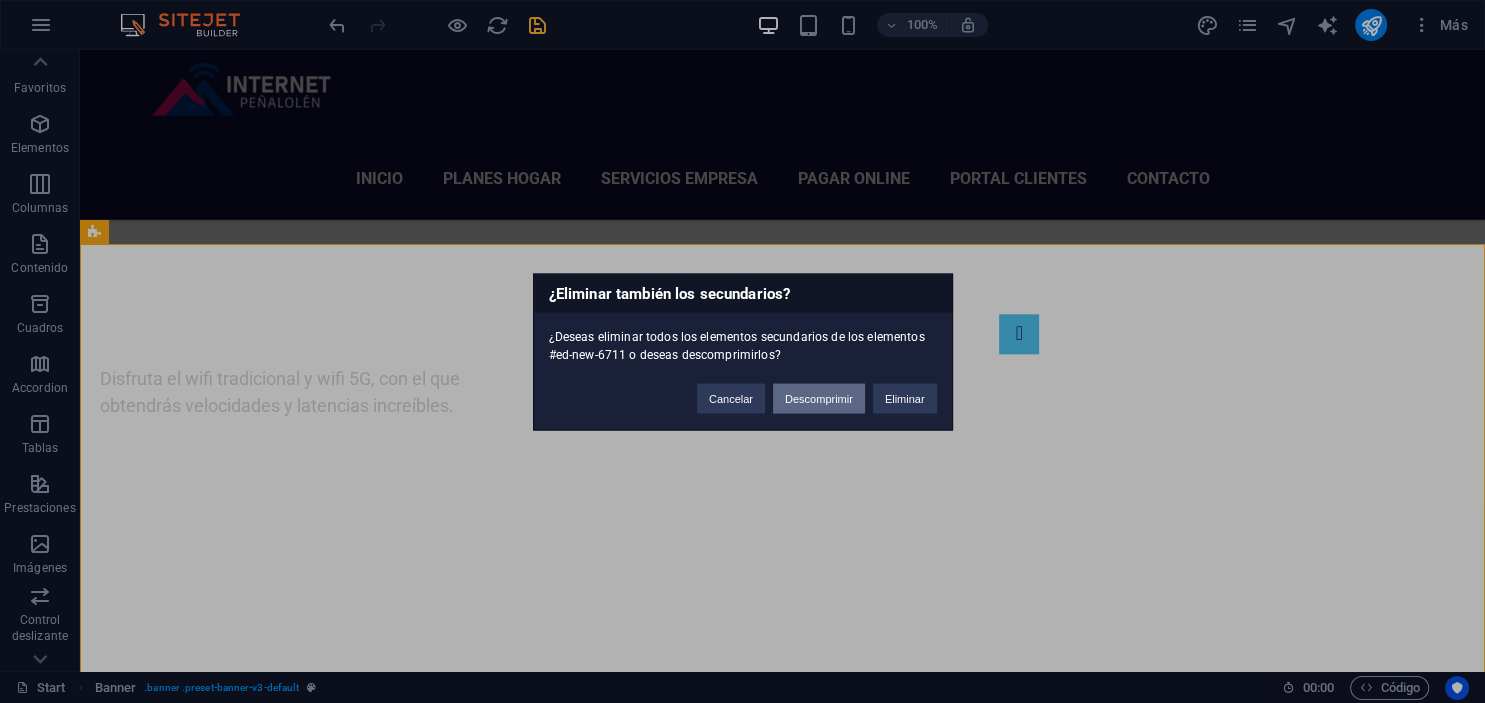 click on "Descomprimir" at bounding box center [819, 398] 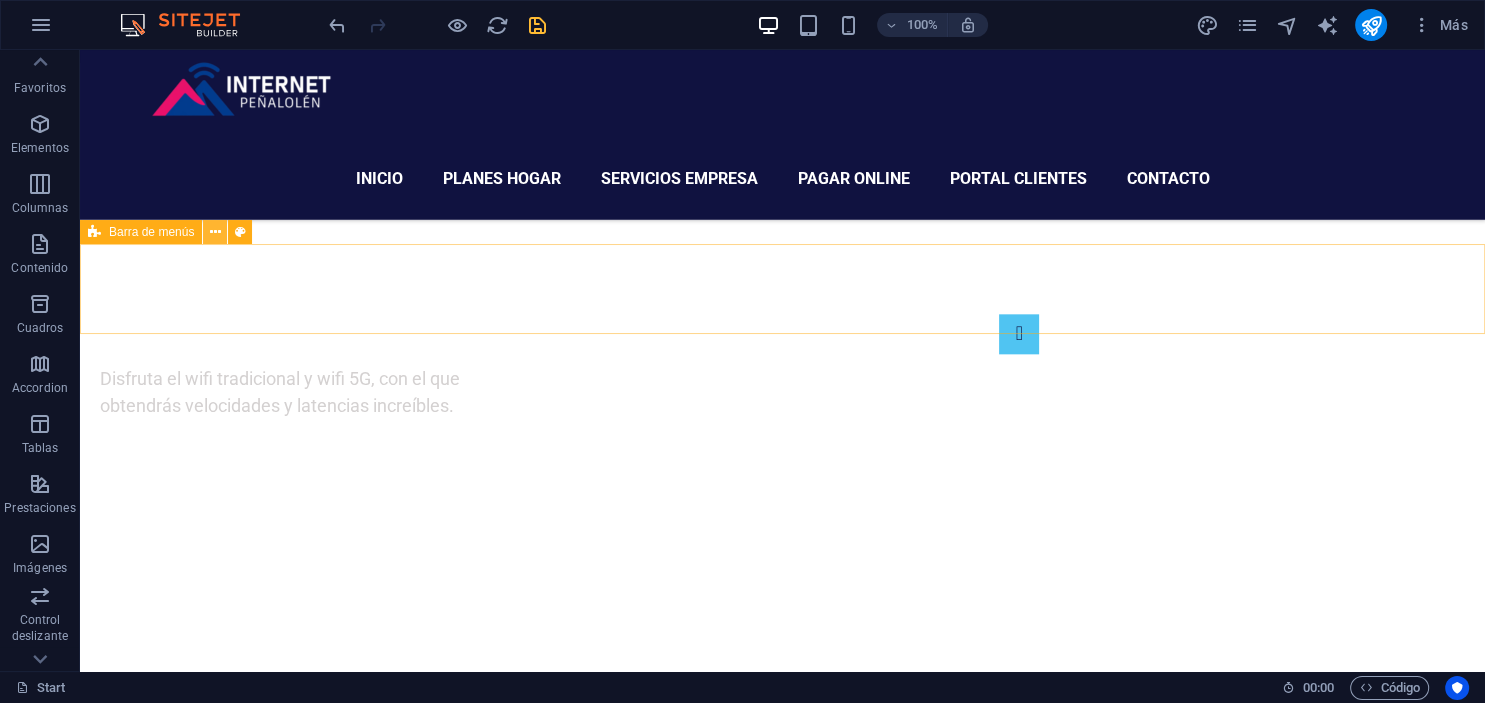 click at bounding box center (215, 232) 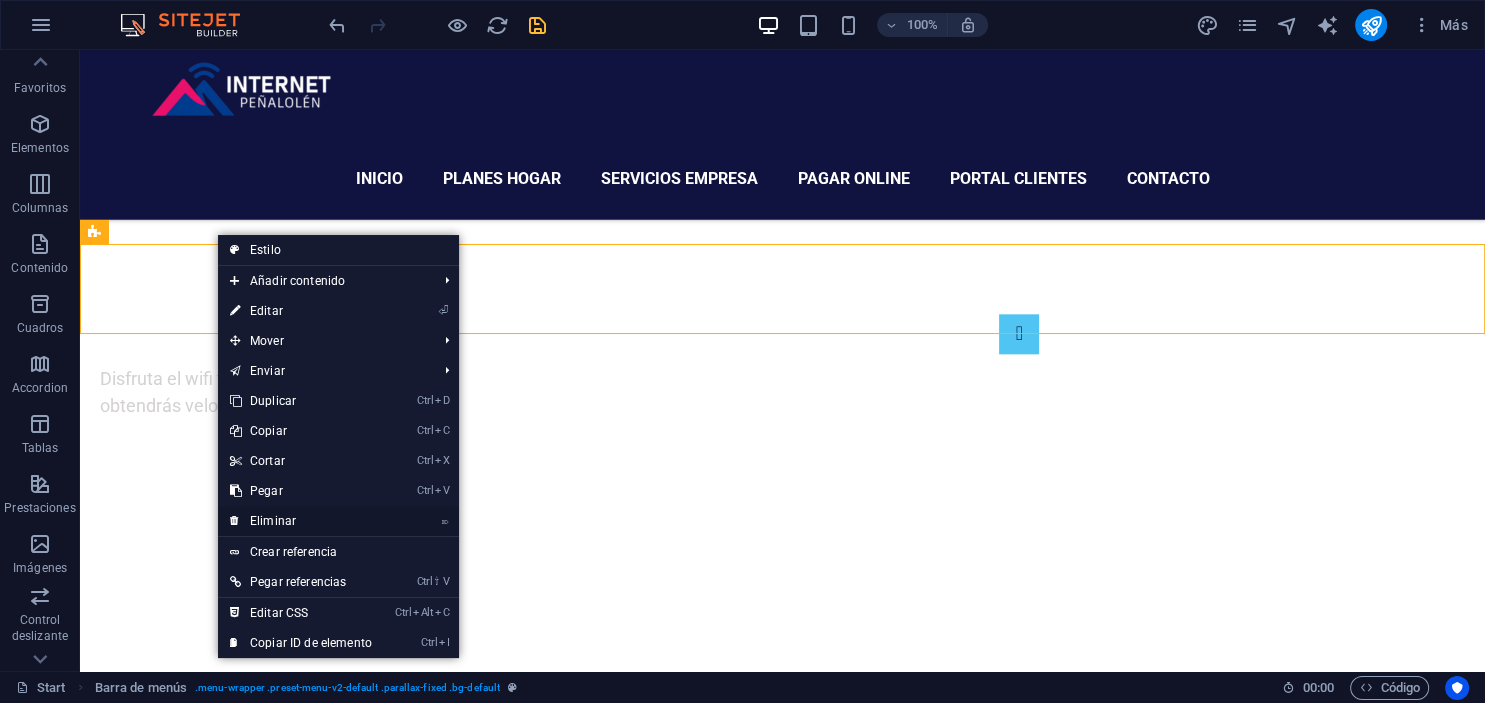 click on "⌦  Eliminar" at bounding box center (301, 521) 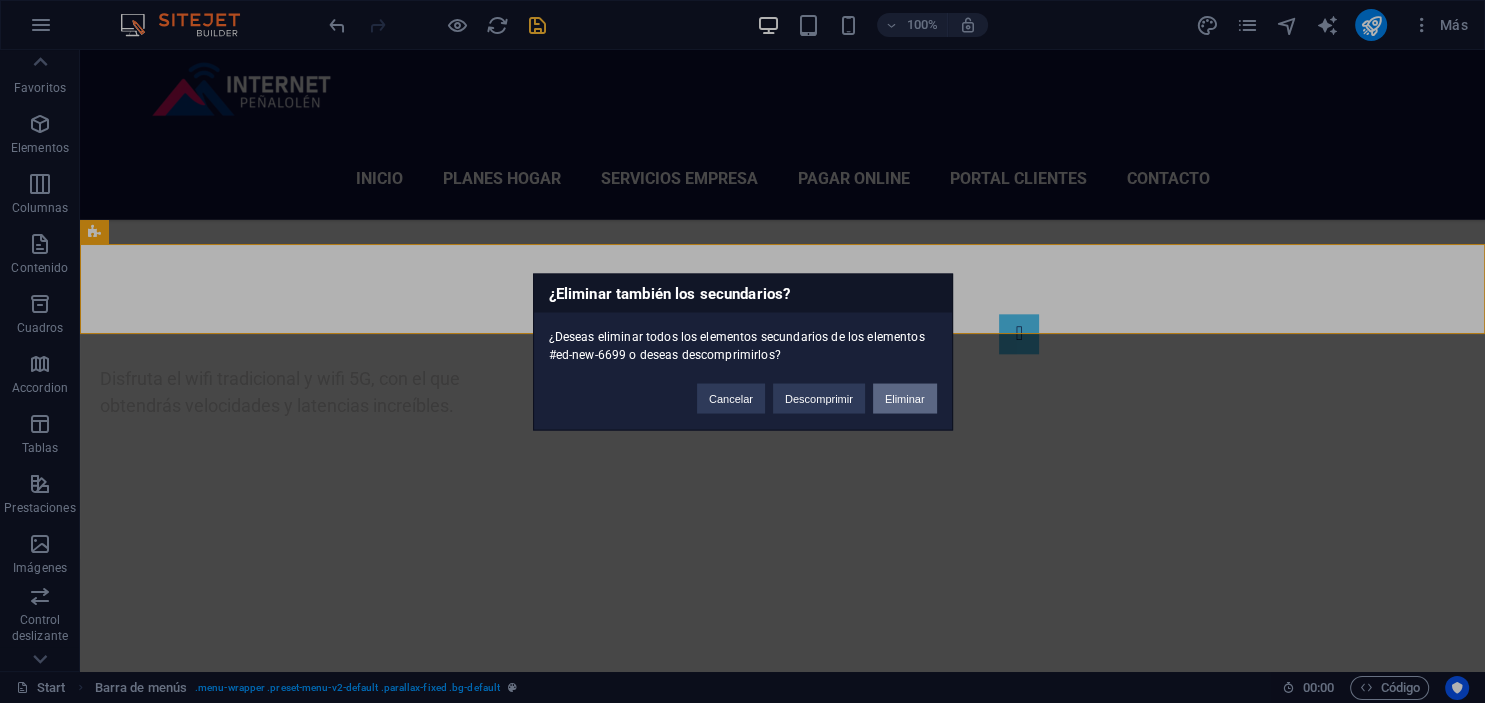 click on "Eliminar" at bounding box center [905, 398] 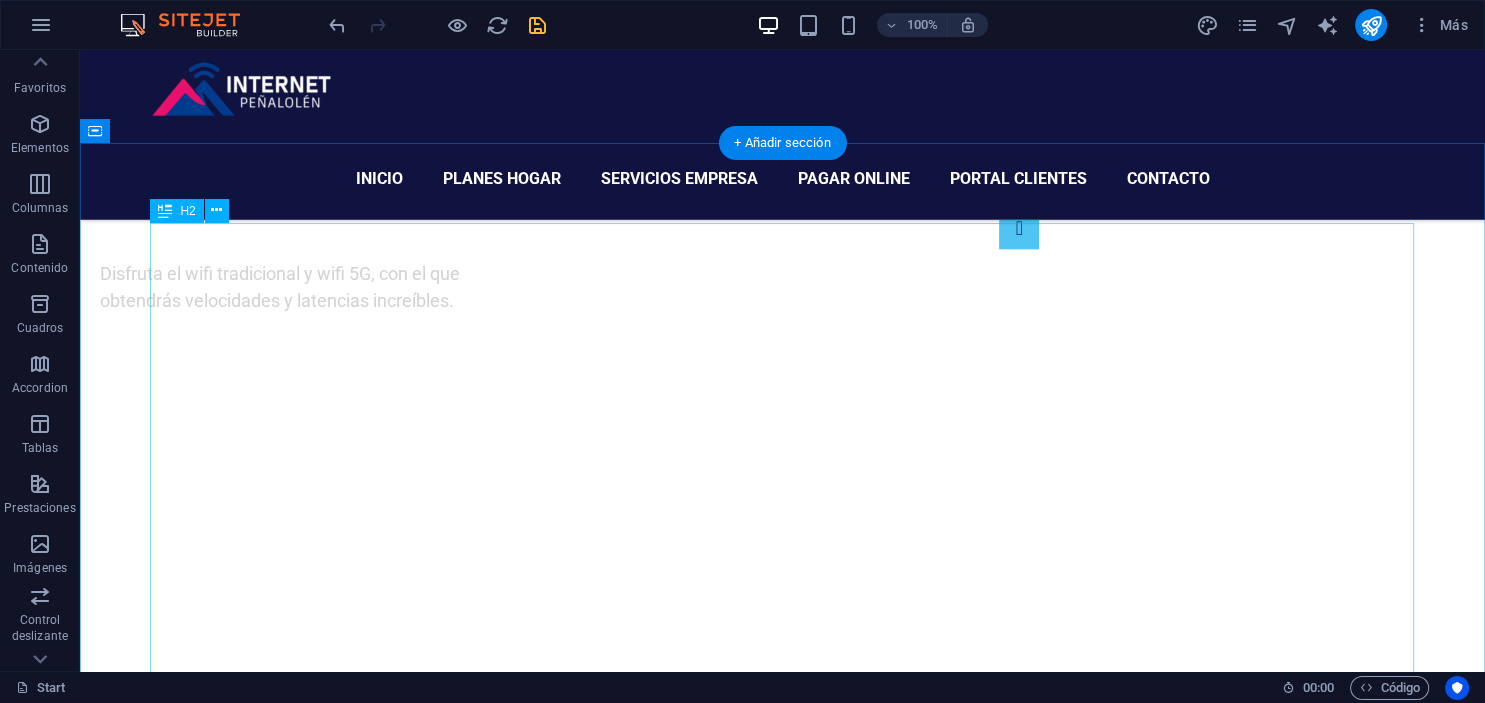 scroll, scrollTop: 2239, scrollLeft: 0, axis: vertical 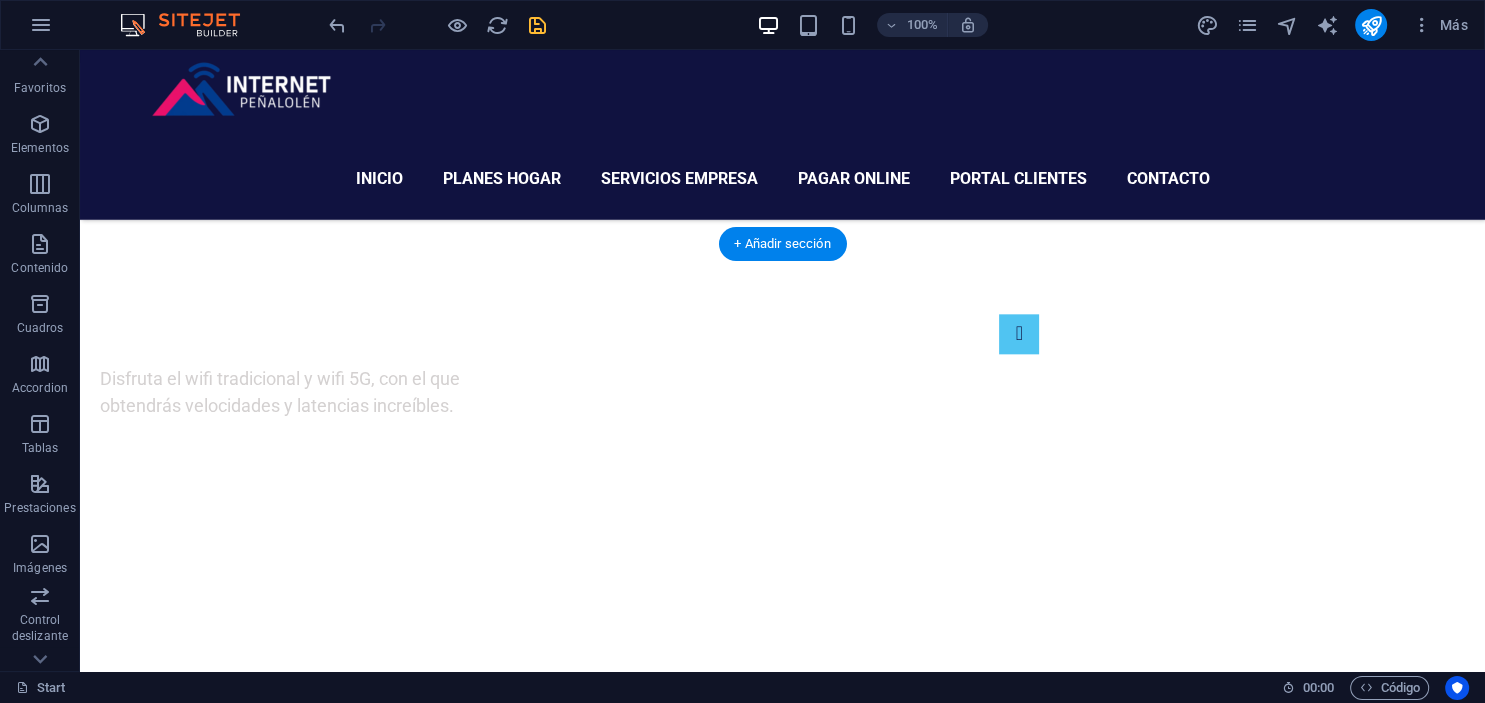 click at bounding box center (782, 7051) 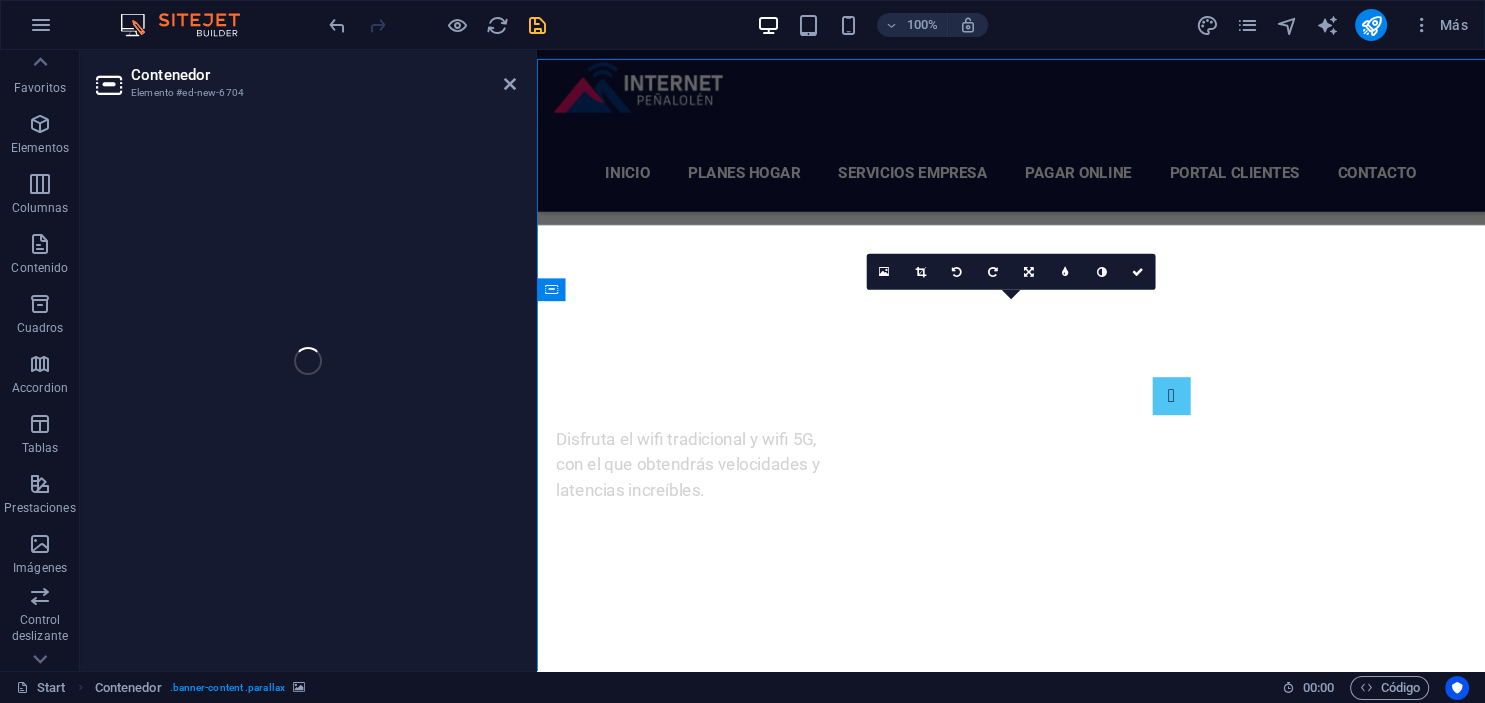 scroll, scrollTop: 2424, scrollLeft: 0, axis: vertical 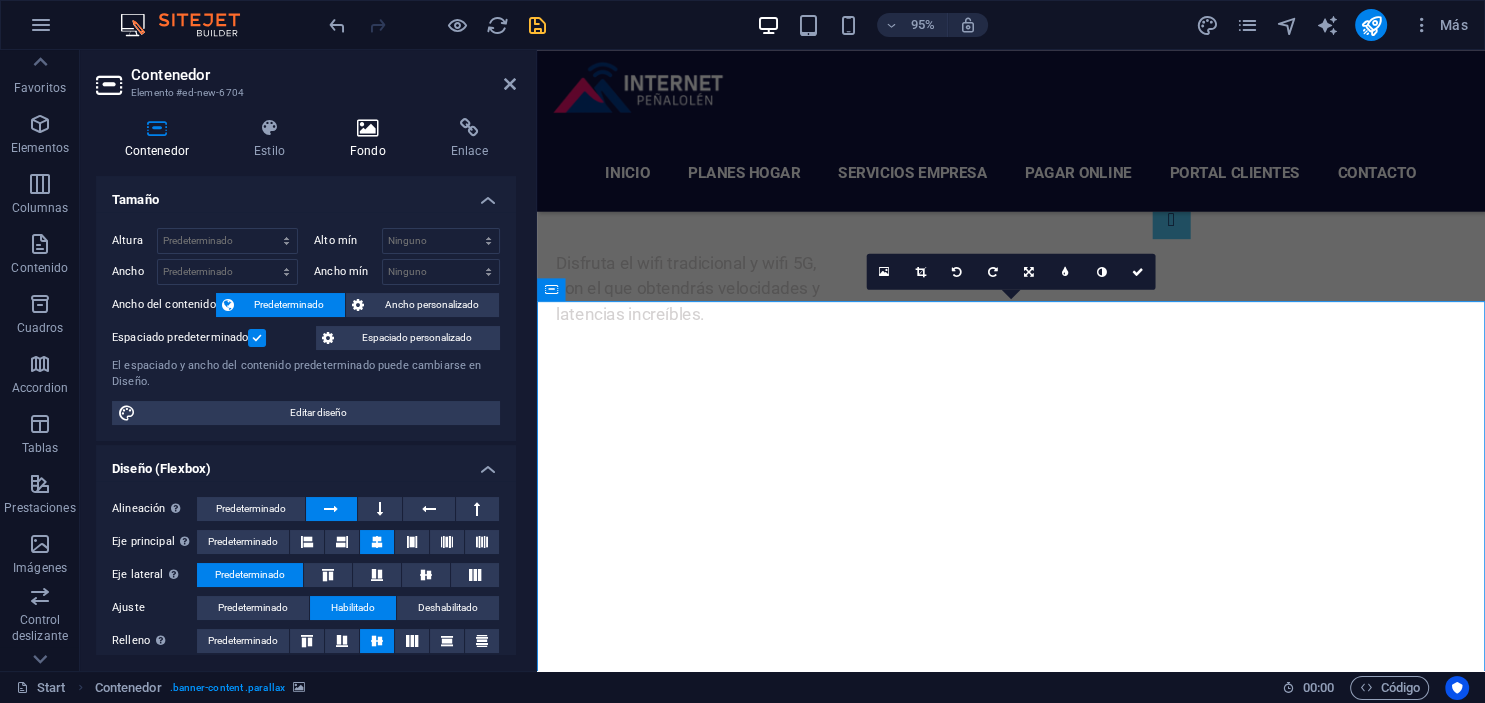 click at bounding box center [367, 128] 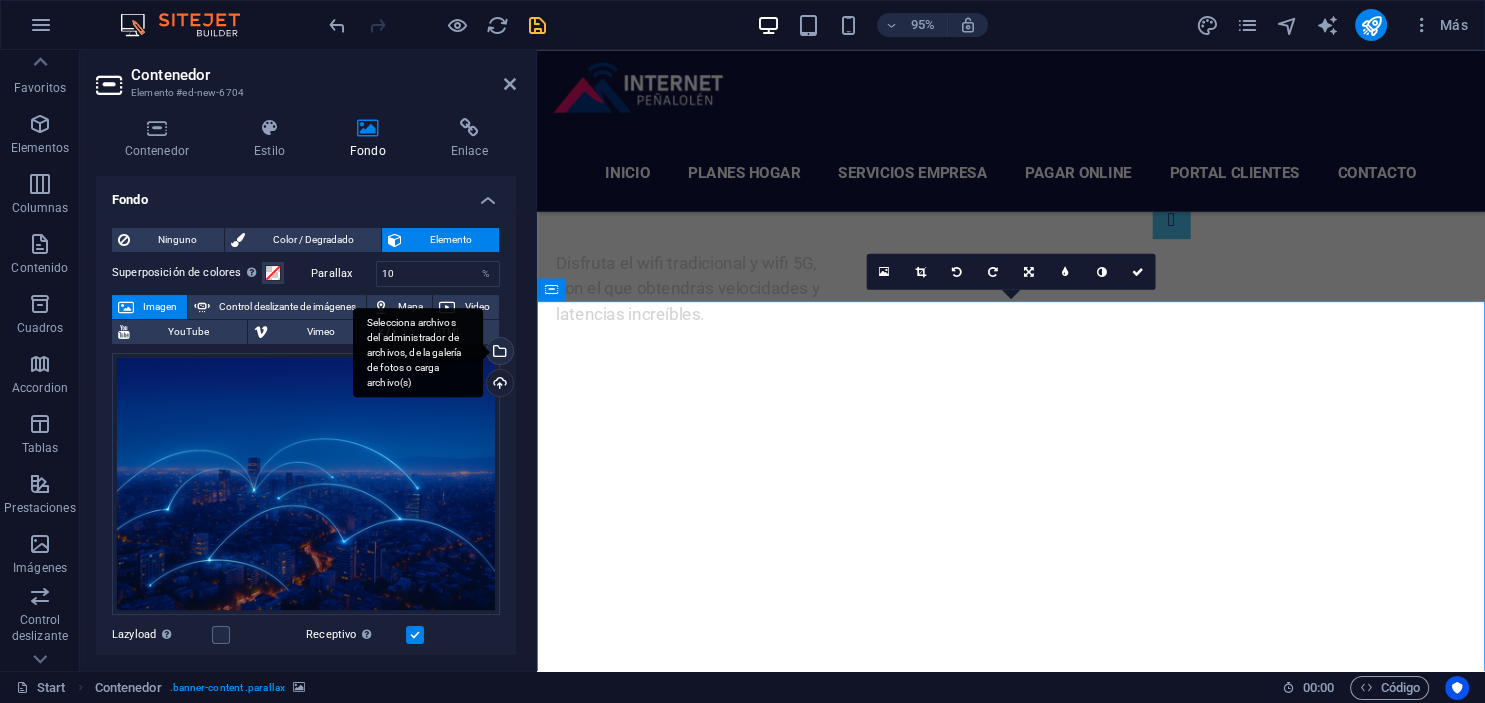 click on "Selecciona archivos del administrador de archivos, de la galería de fotos o carga archivo(s)" at bounding box center [498, 353] 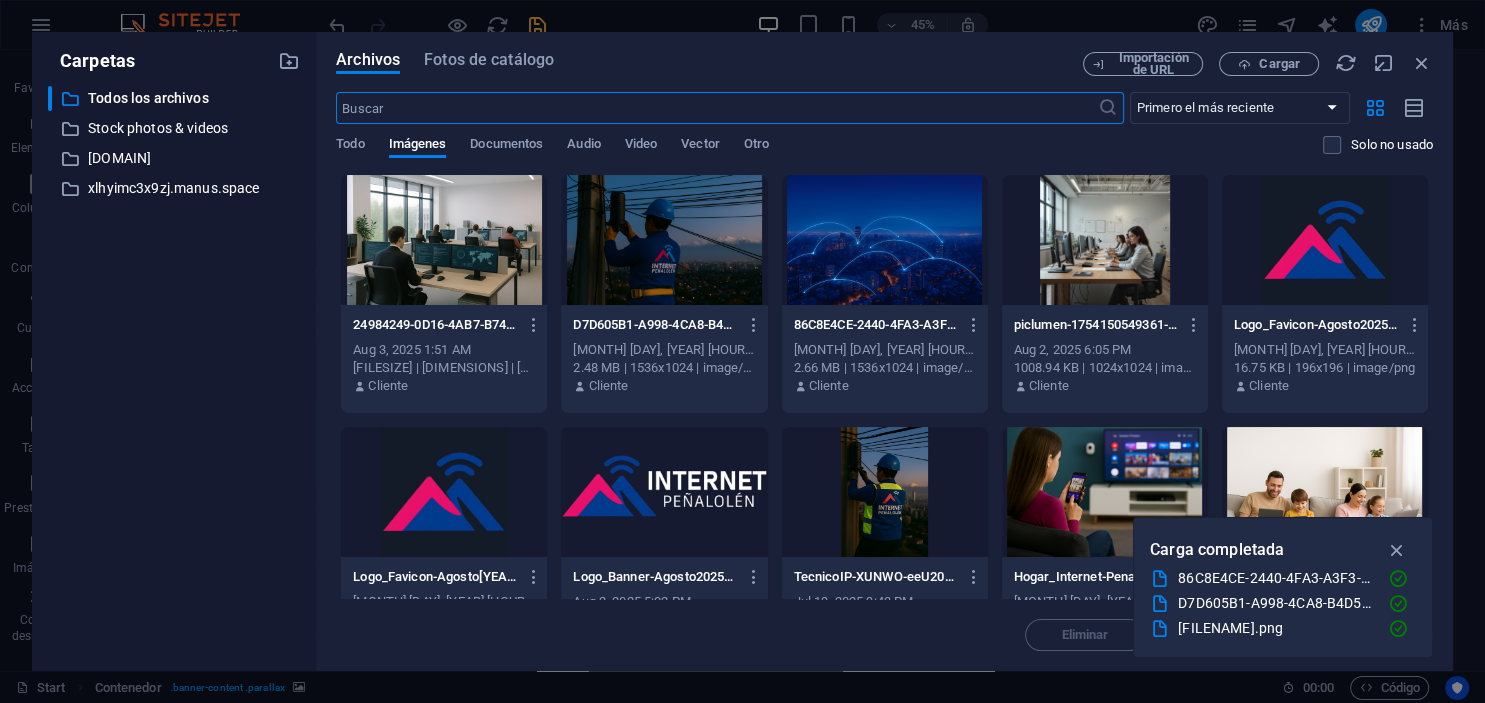 scroll, scrollTop: 2718, scrollLeft: 0, axis: vertical 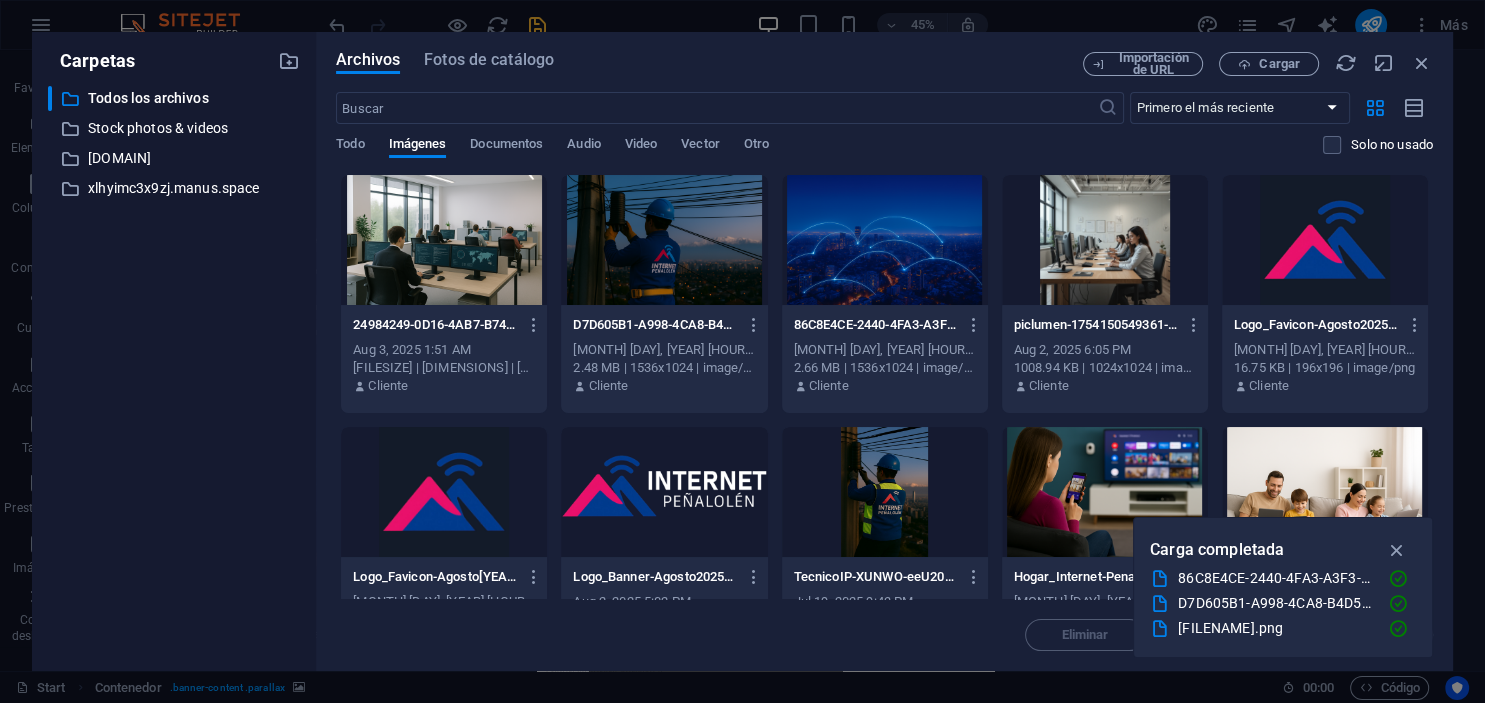 click at bounding box center (444, 240) 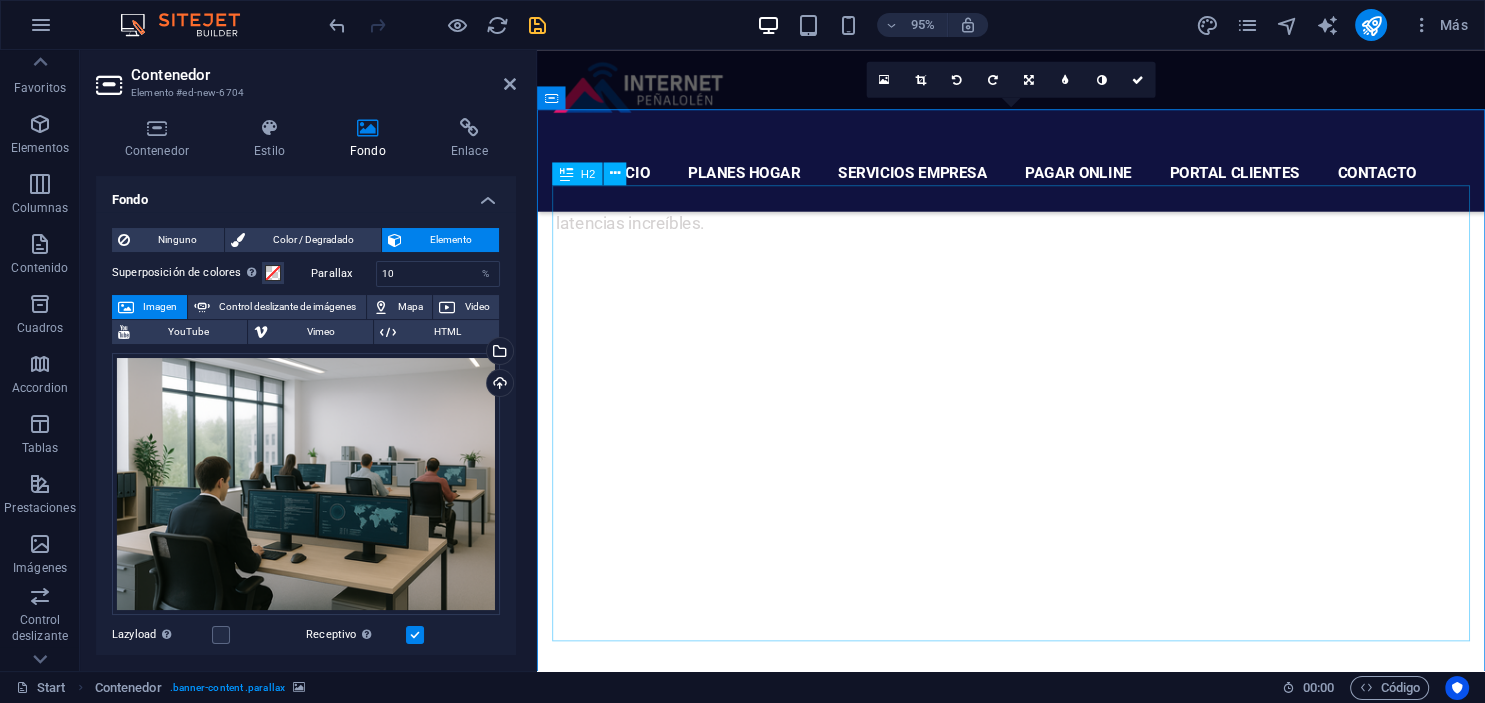 scroll, scrollTop: 2635, scrollLeft: 0, axis: vertical 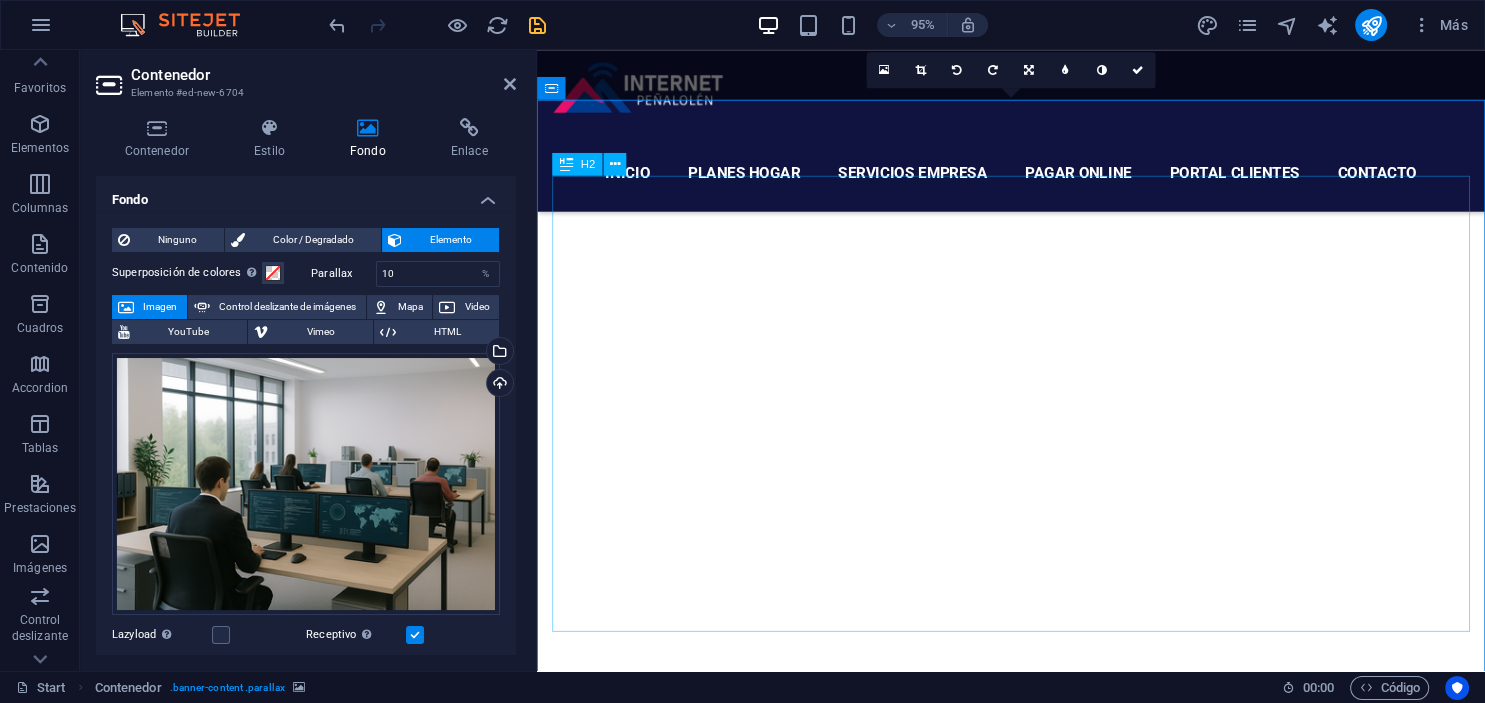 click on "Conectamos hogares, empresas y sueños. Internet de alto nivel, con atencion local." at bounding box center [1036, 6321] 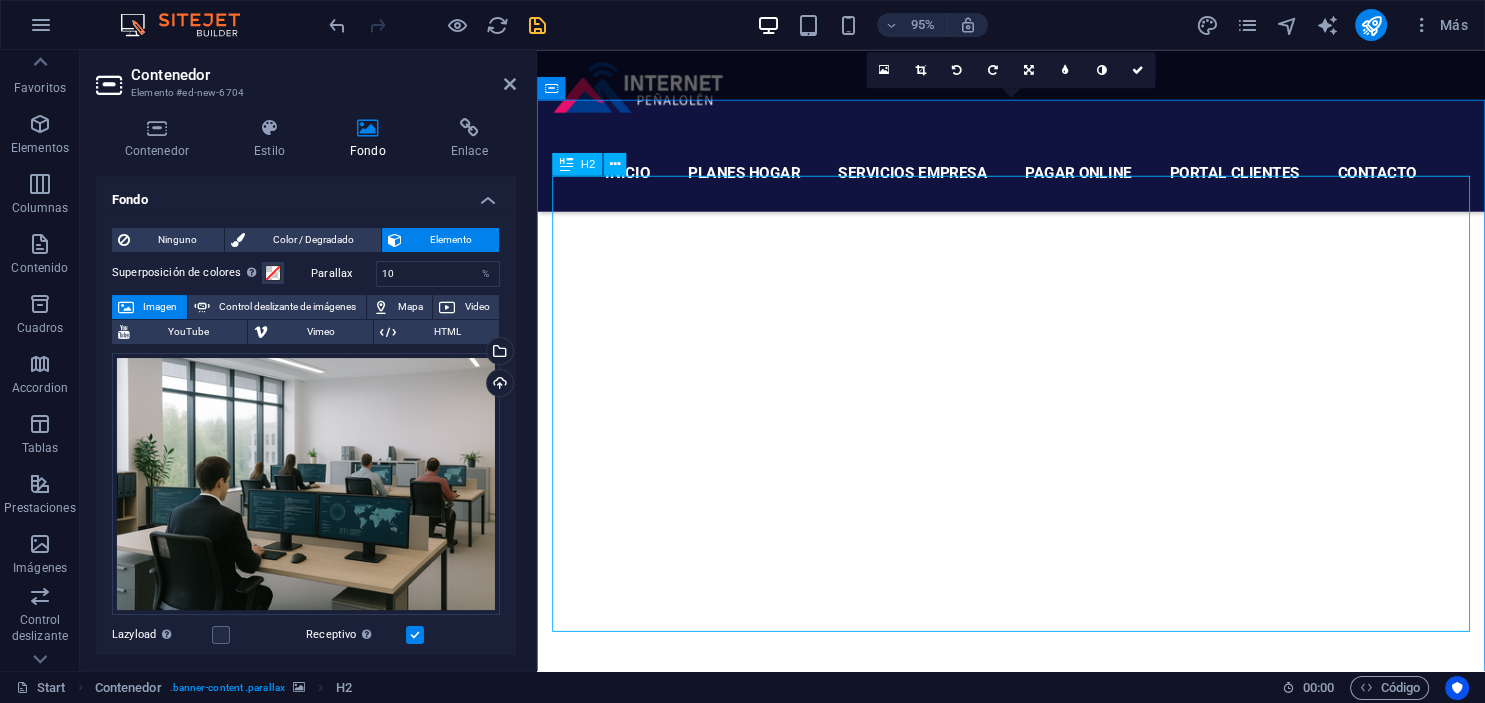 click on "Conectamos hogares, empresas y sueños. Internet de alto nivel, con atencion local." at bounding box center [1036, 6321] 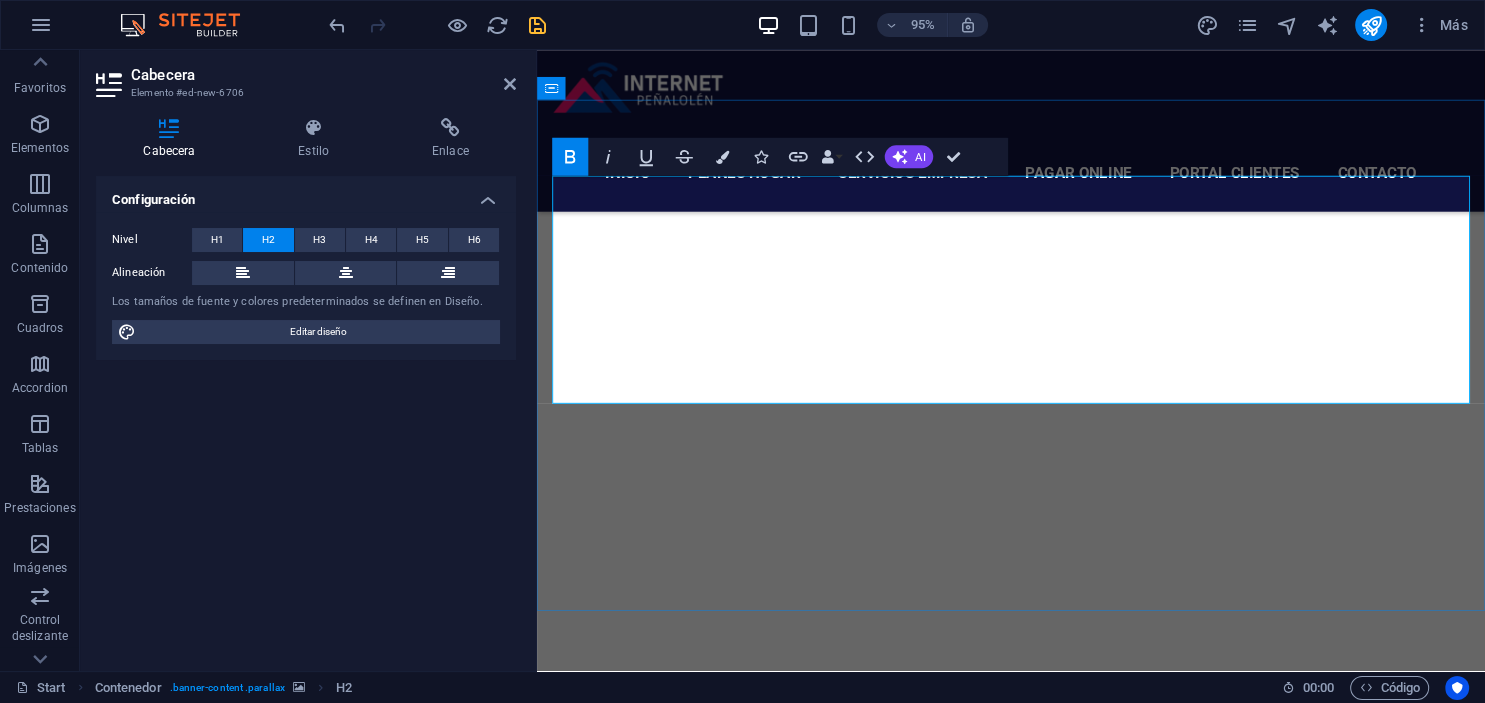 scroll, scrollTop: 0, scrollLeft: 13, axis: horizontal 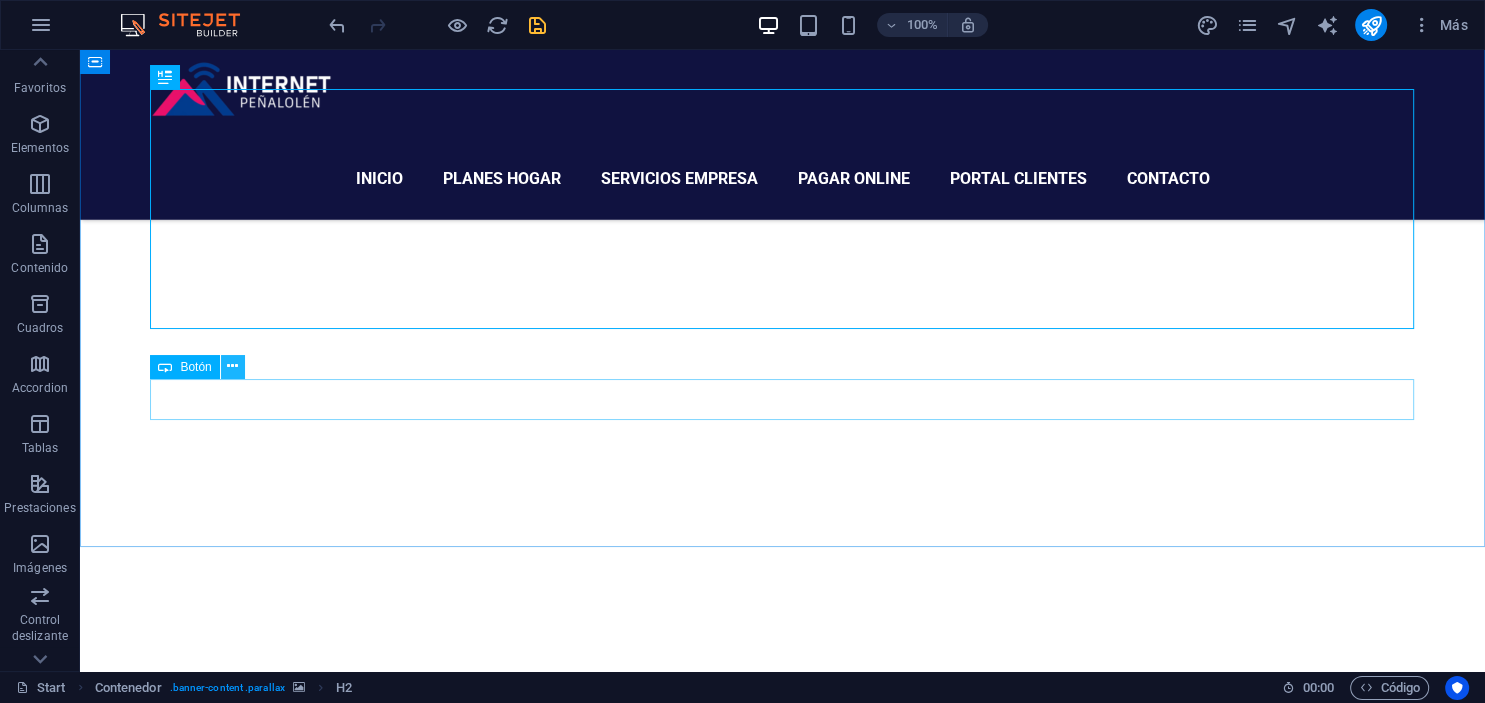 click at bounding box center [233, 367] 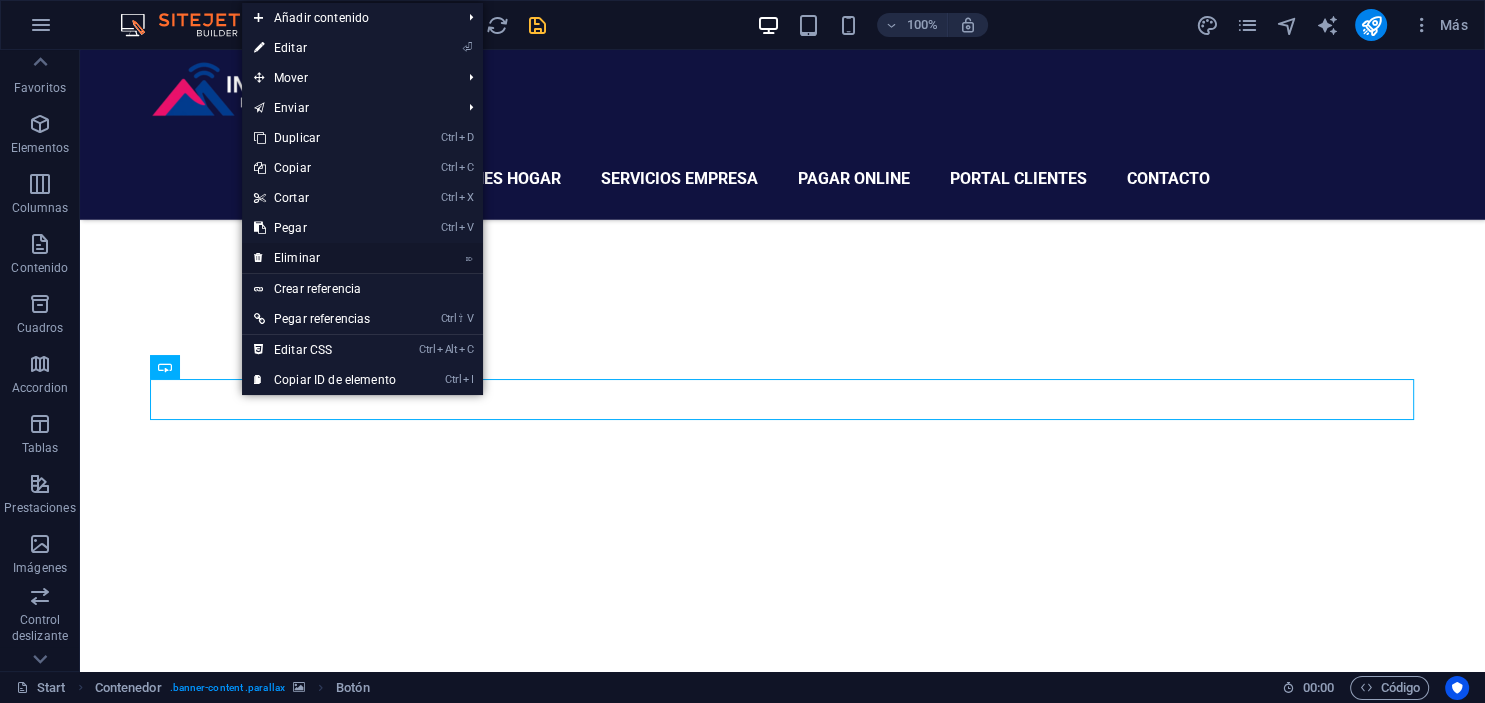 click on "⌦  Eliminar" at bounding box center (325, 258) 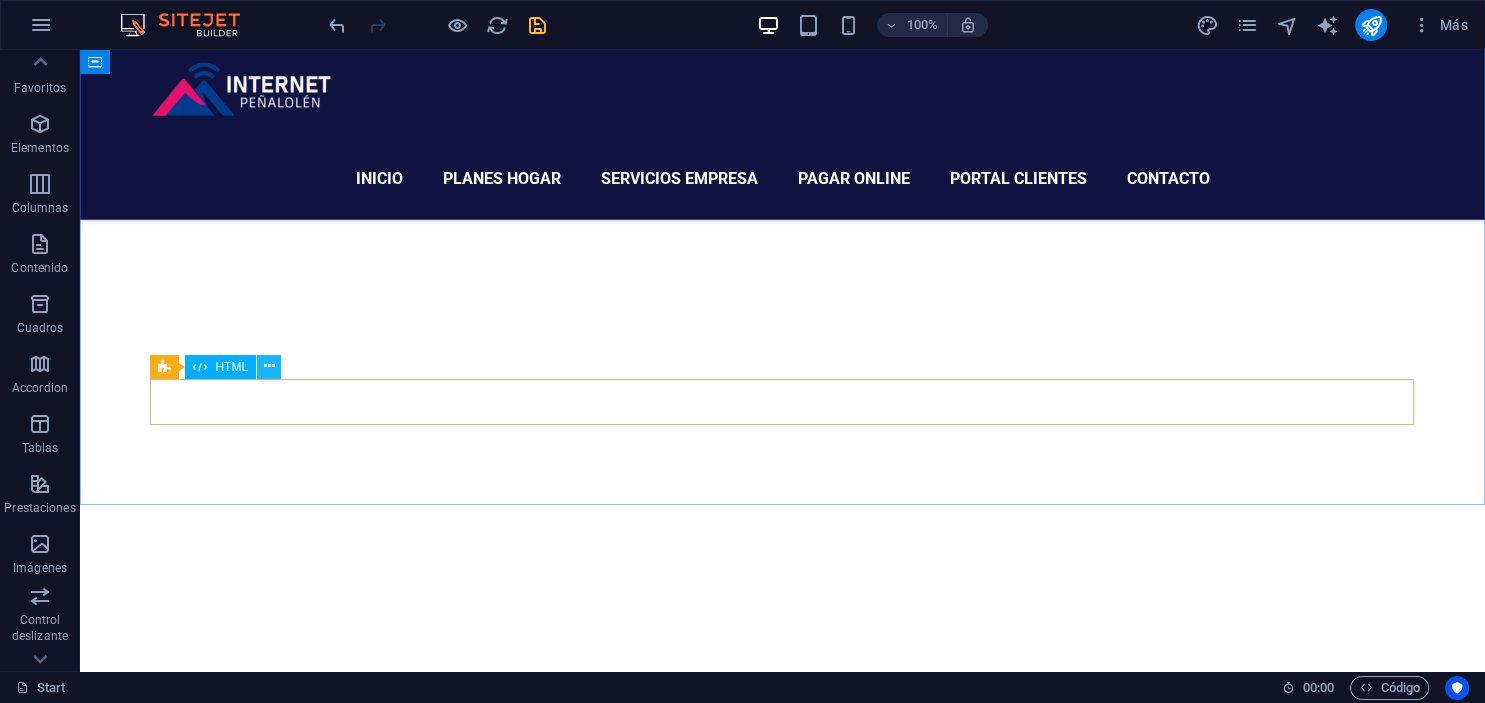 click at bounding box center (269, 366) 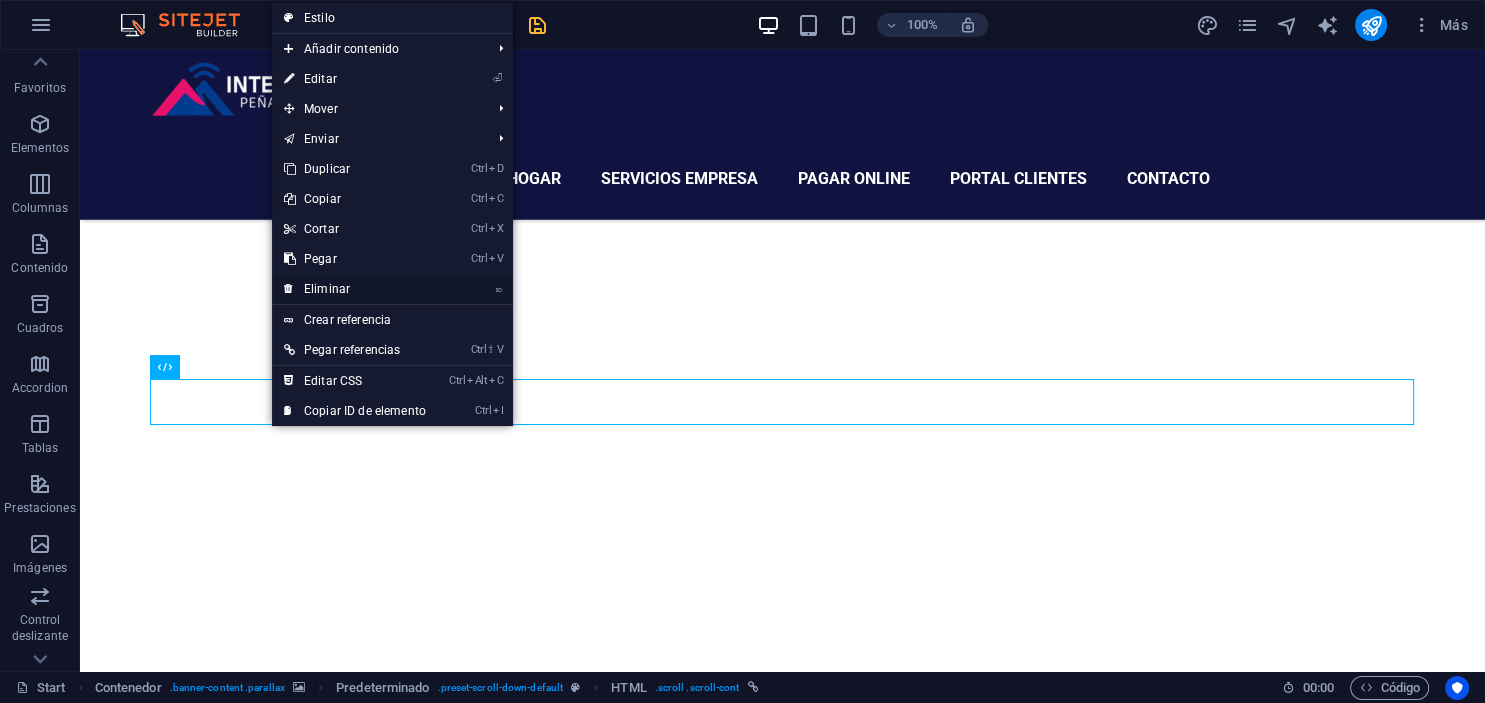 click on "⌦  Eliminar" at bounding box center [355, 289] 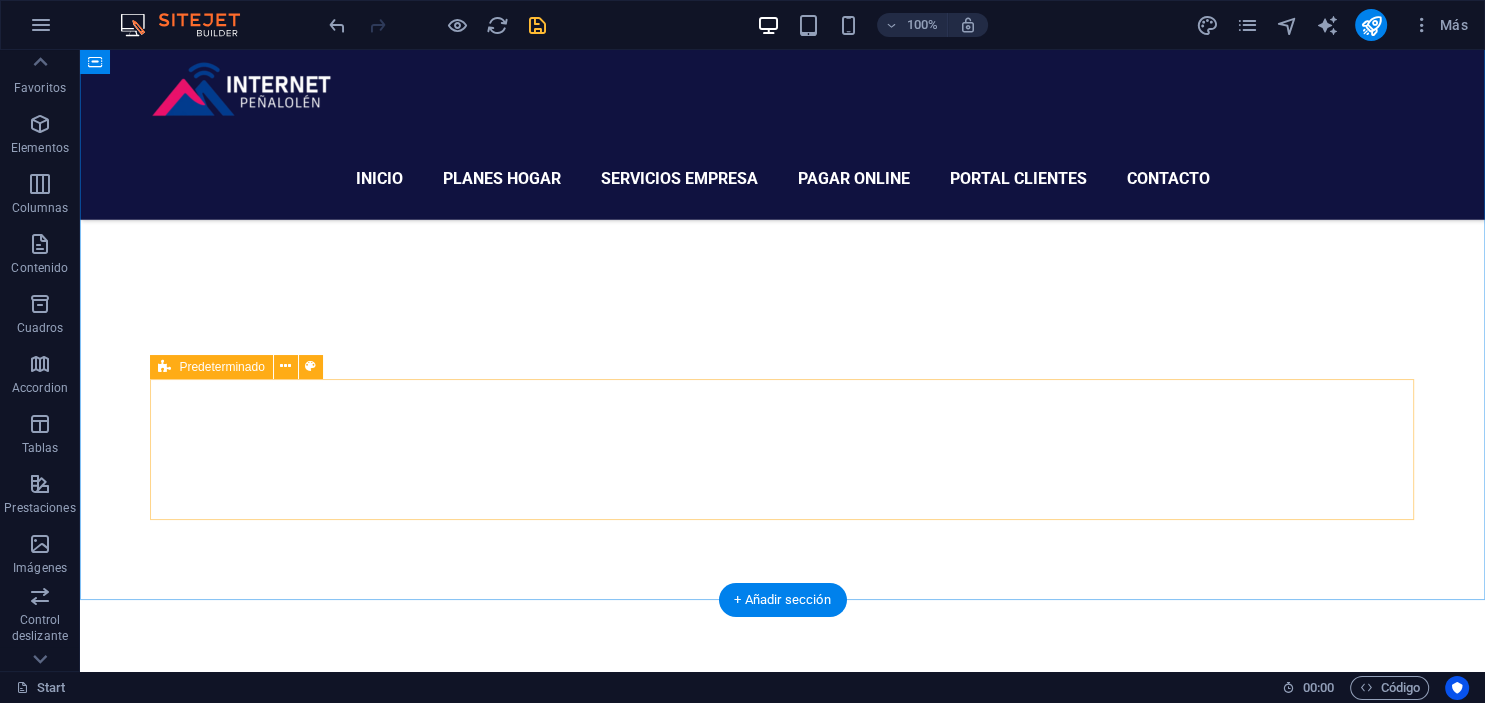 click on "Añadir elementos" at bounding box center [711, 7524] 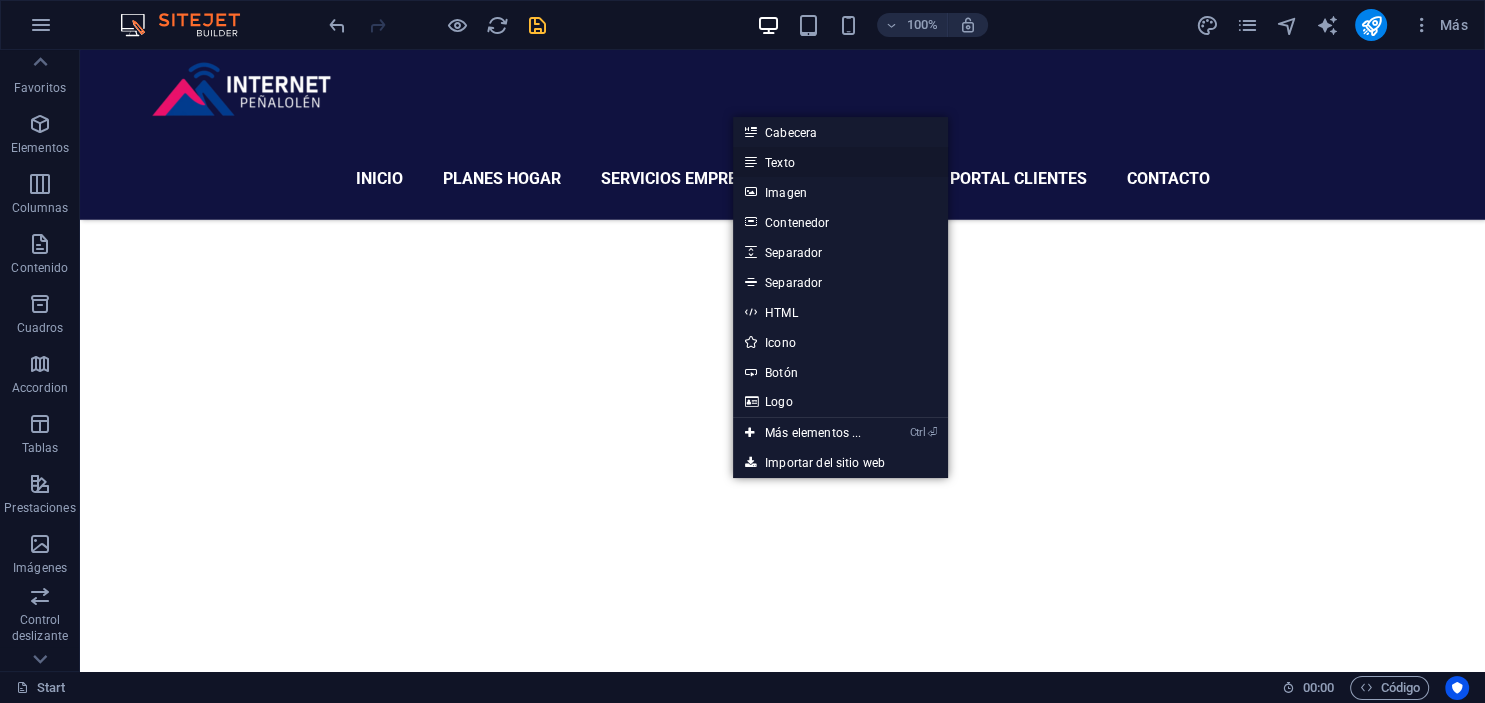 click on "Texto" at bounding box center [840, 162] 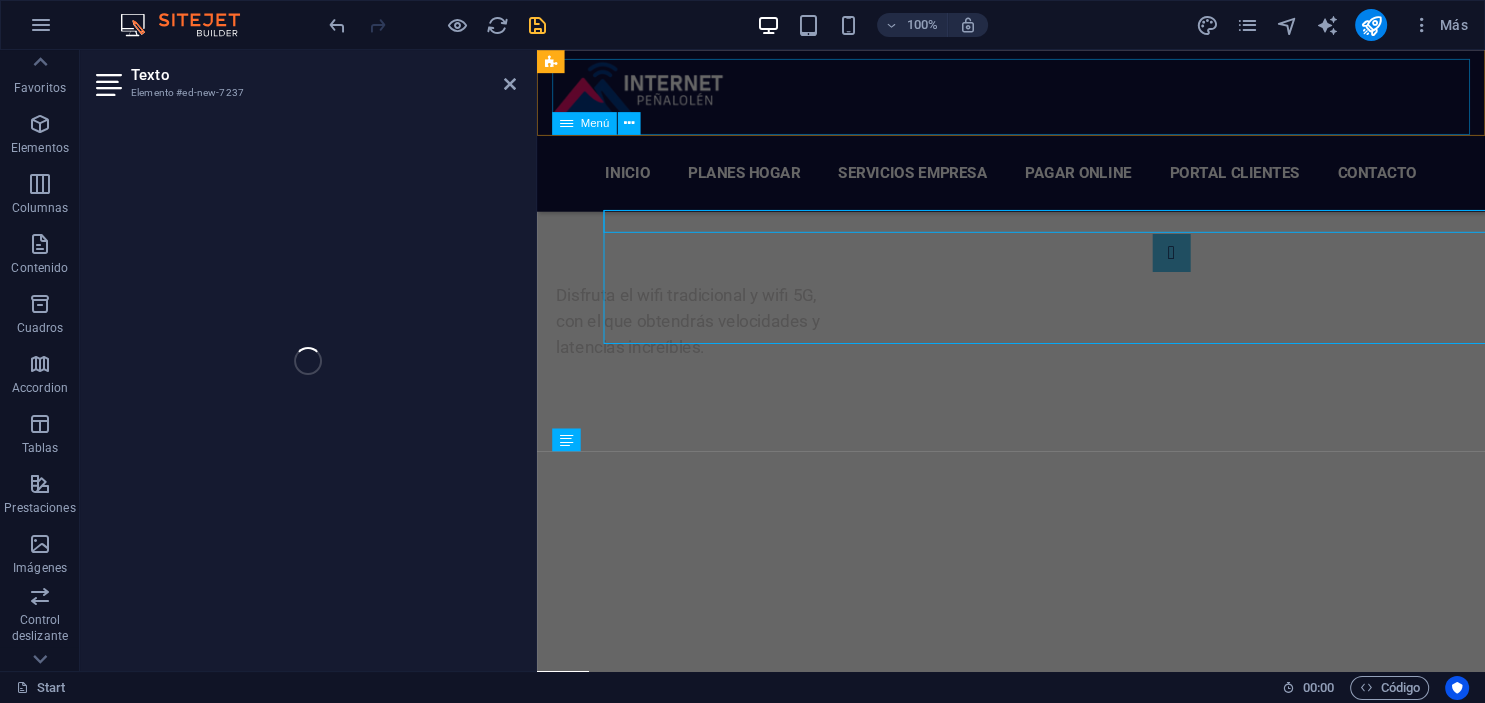 scroll, scrollTop: 2635, scrollLeft: 0, axis: vertical 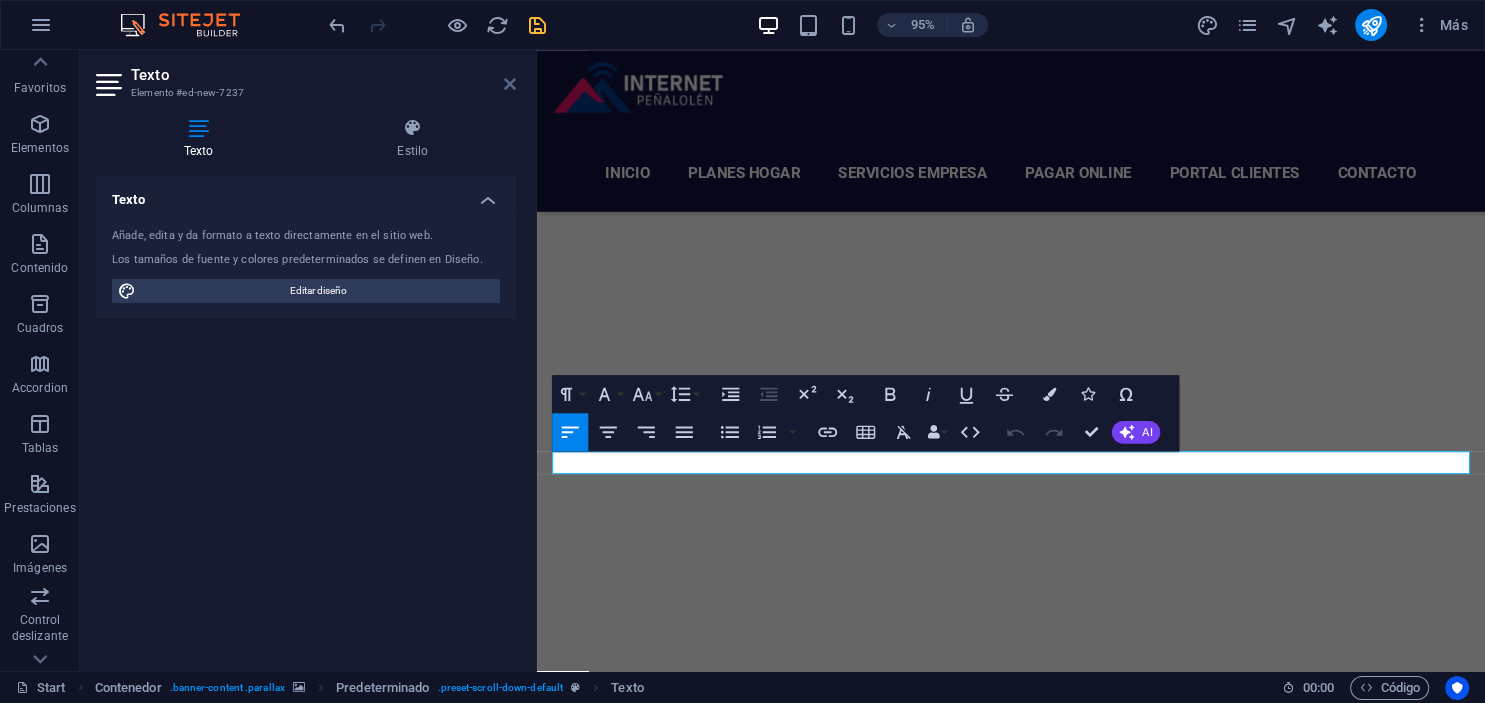 click at bounding box center (510, 84) 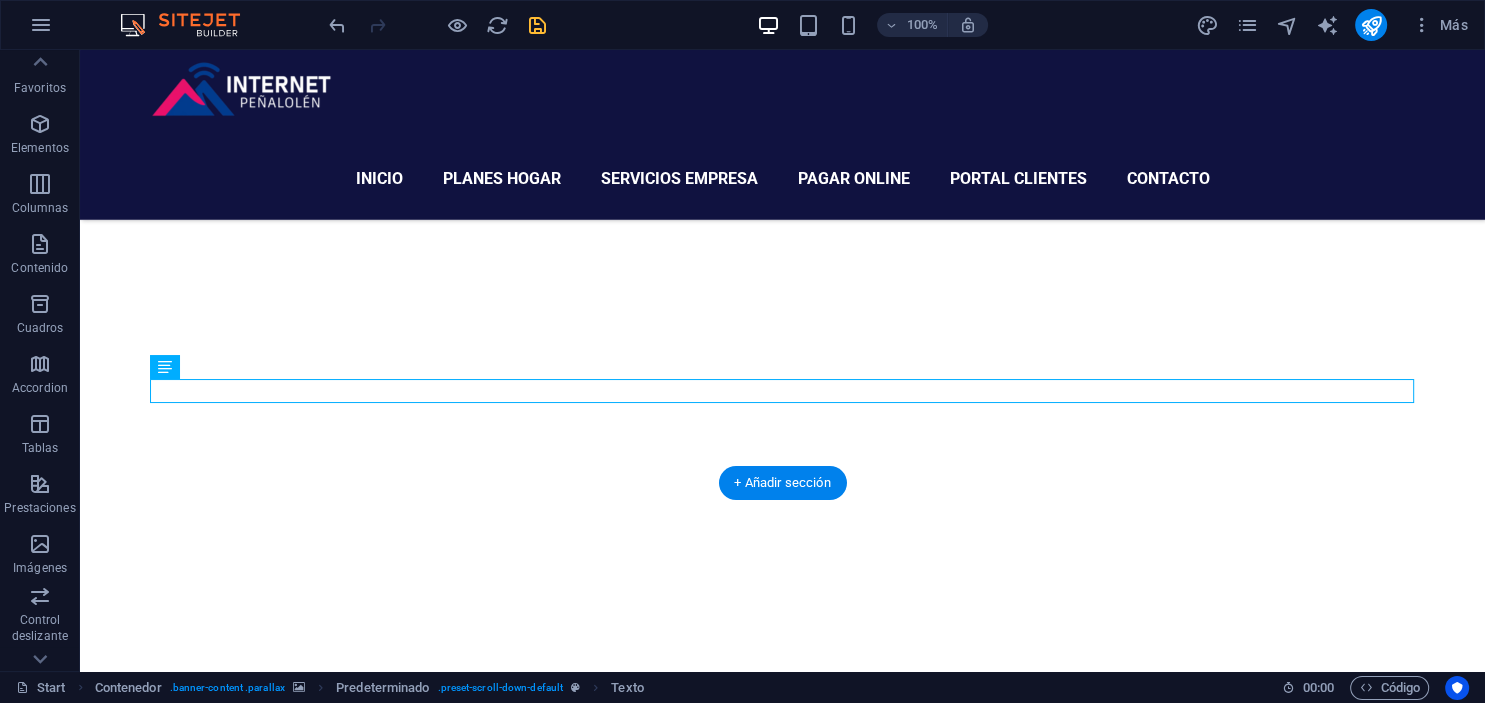 scroll, scrollTop: 2474, scrollLeft: 0, axis: vertical 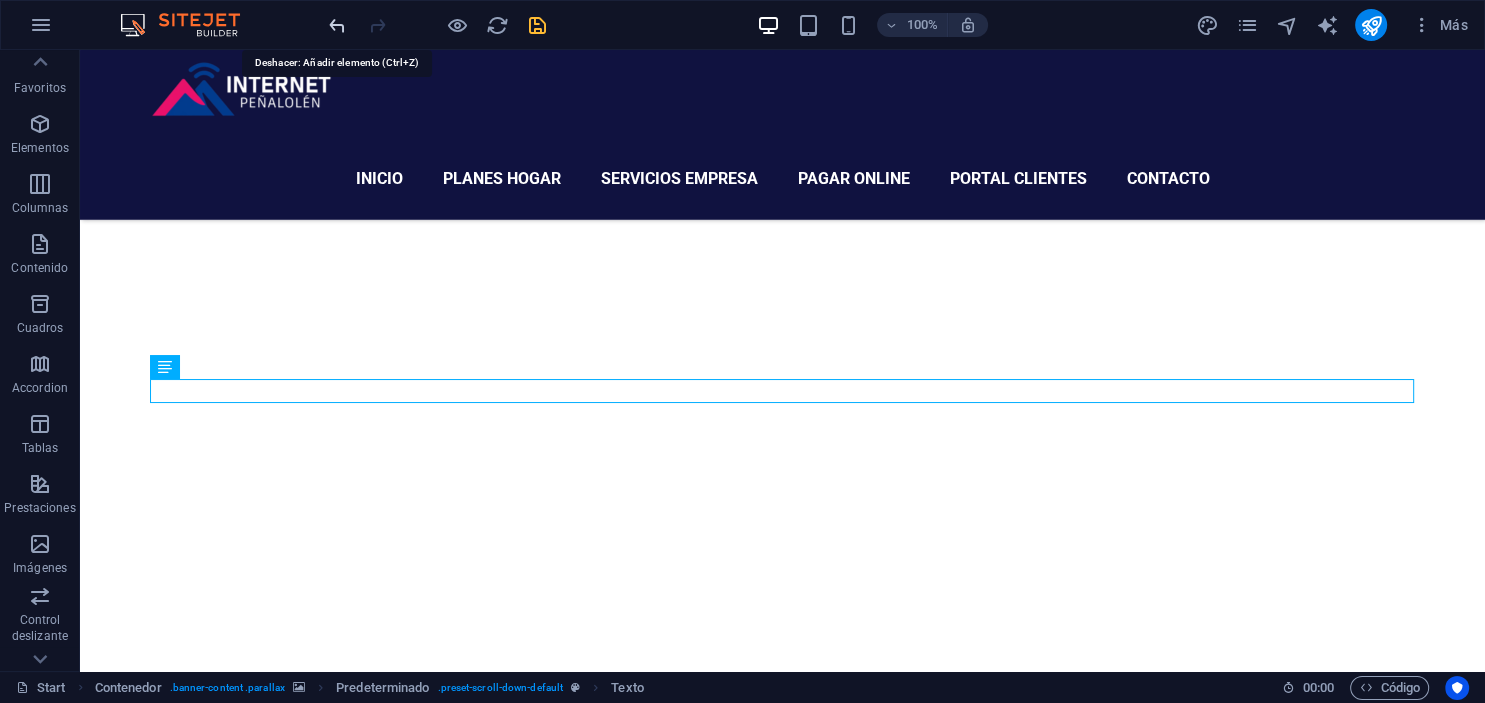 click at bounding box center (337, 25) 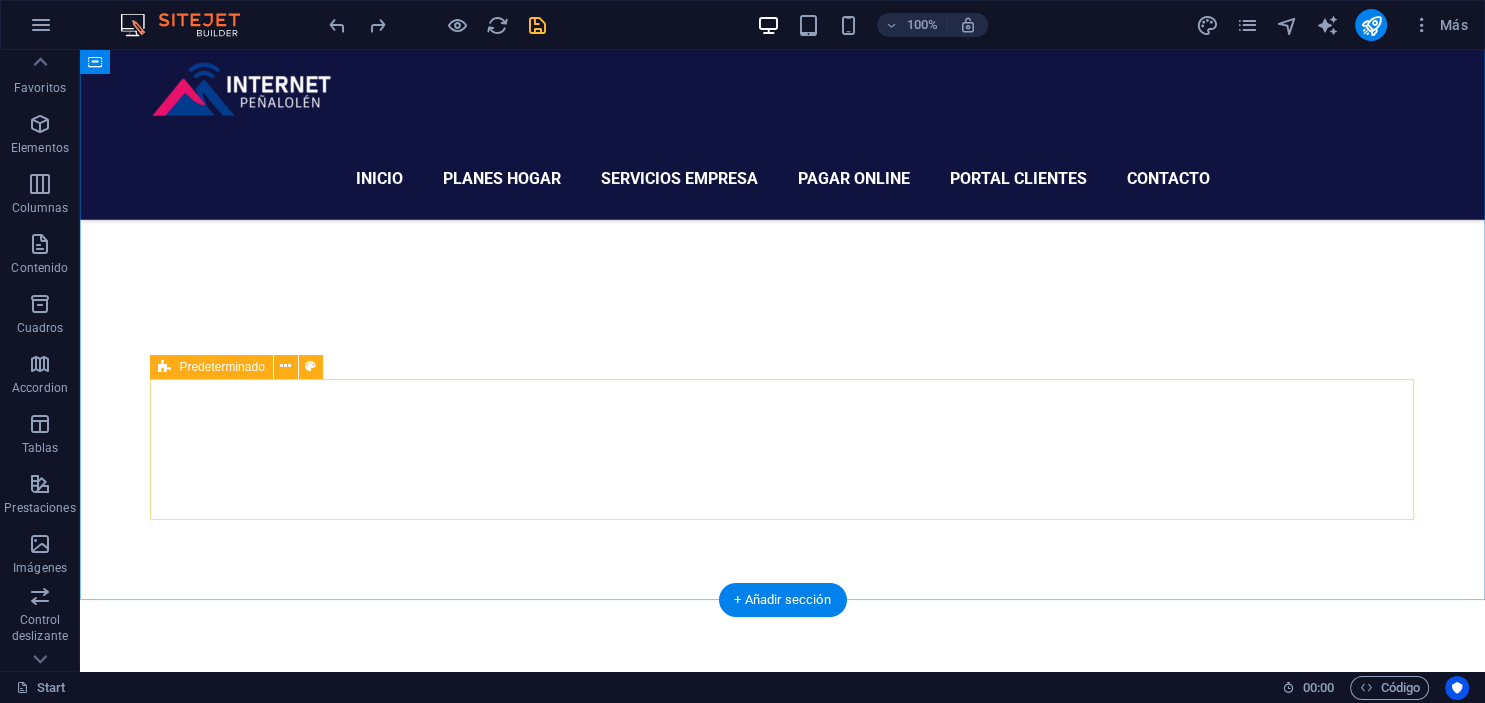 click on "Añadir elementos" at bounding box center [711, 7524] 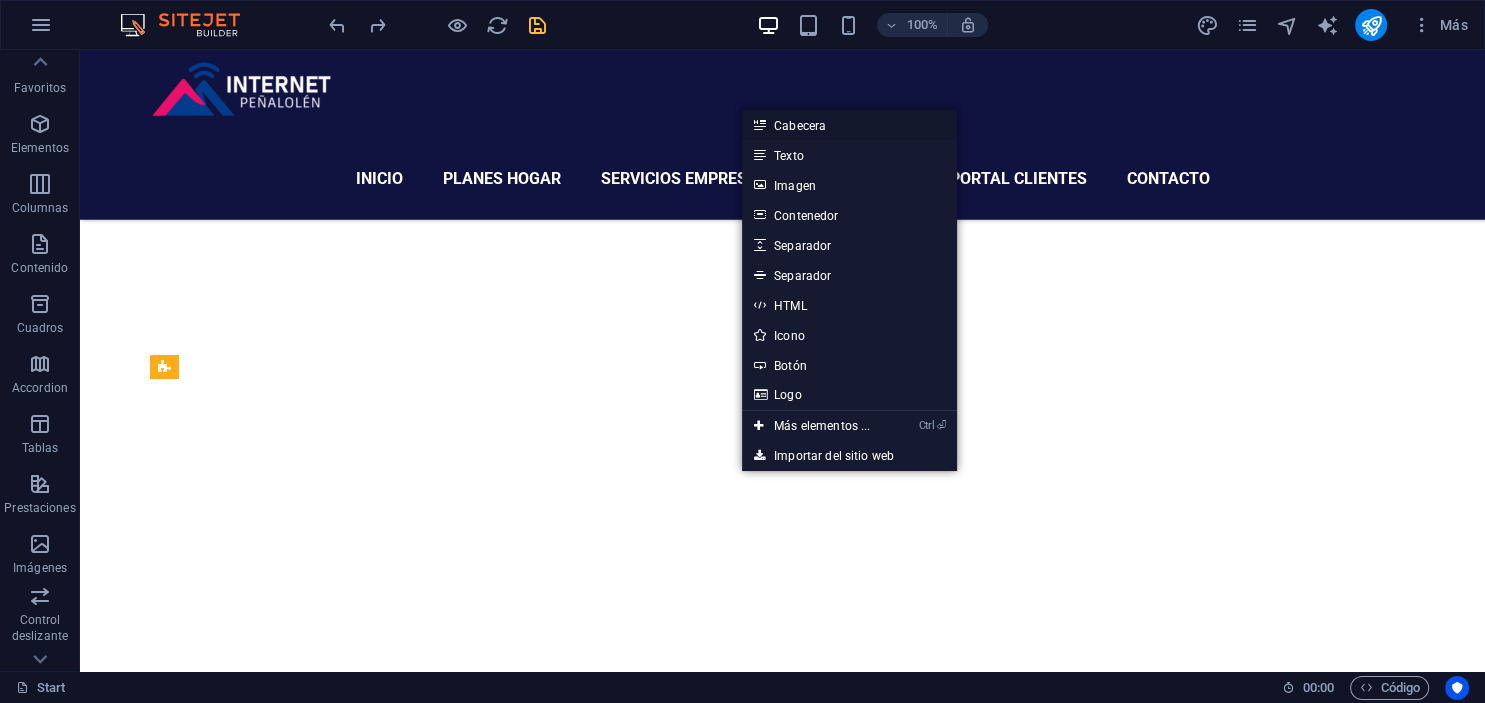 click on "Cabecera" at bounding box center (849, 125) 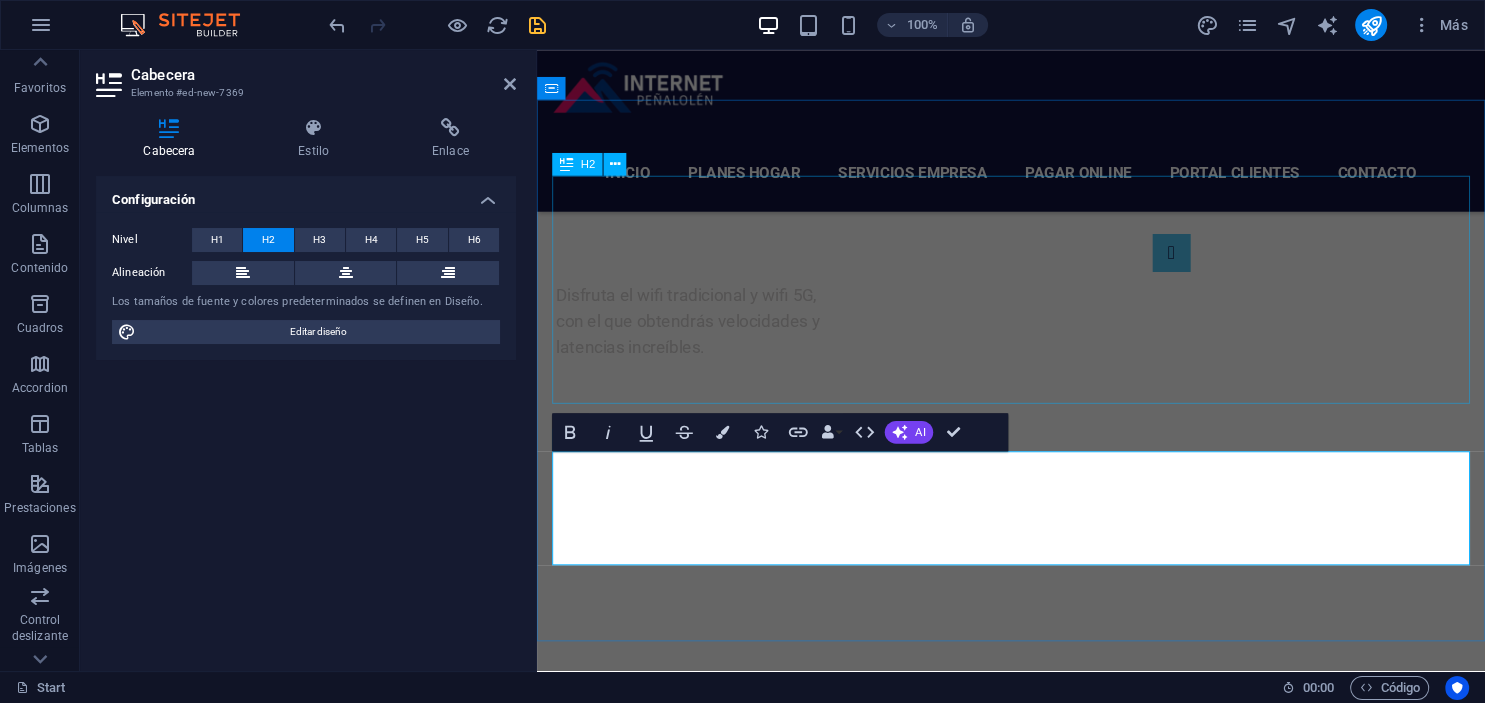 scroll, scrollTop: 2635, scrollLeft: 0, axis: vertical 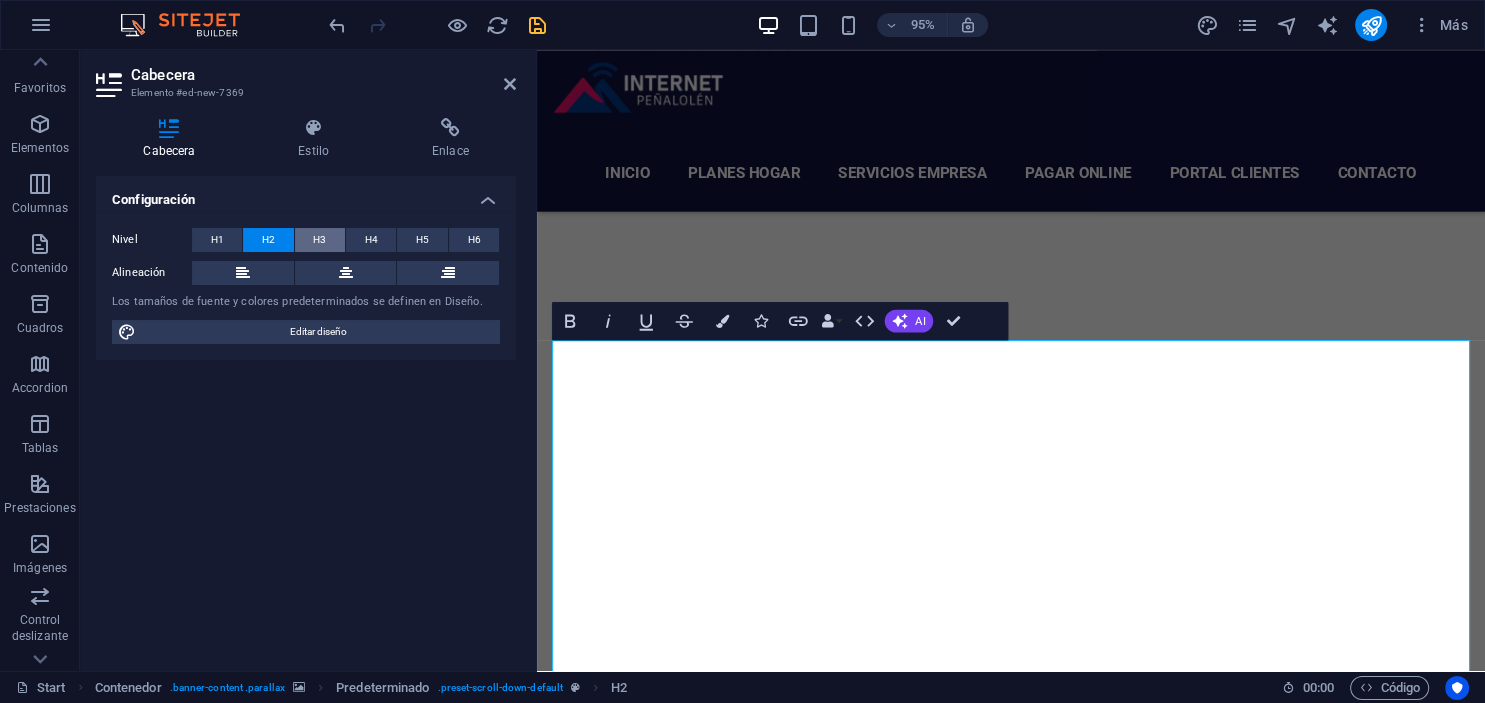 click on "H3" at bounding box center (319, 240) 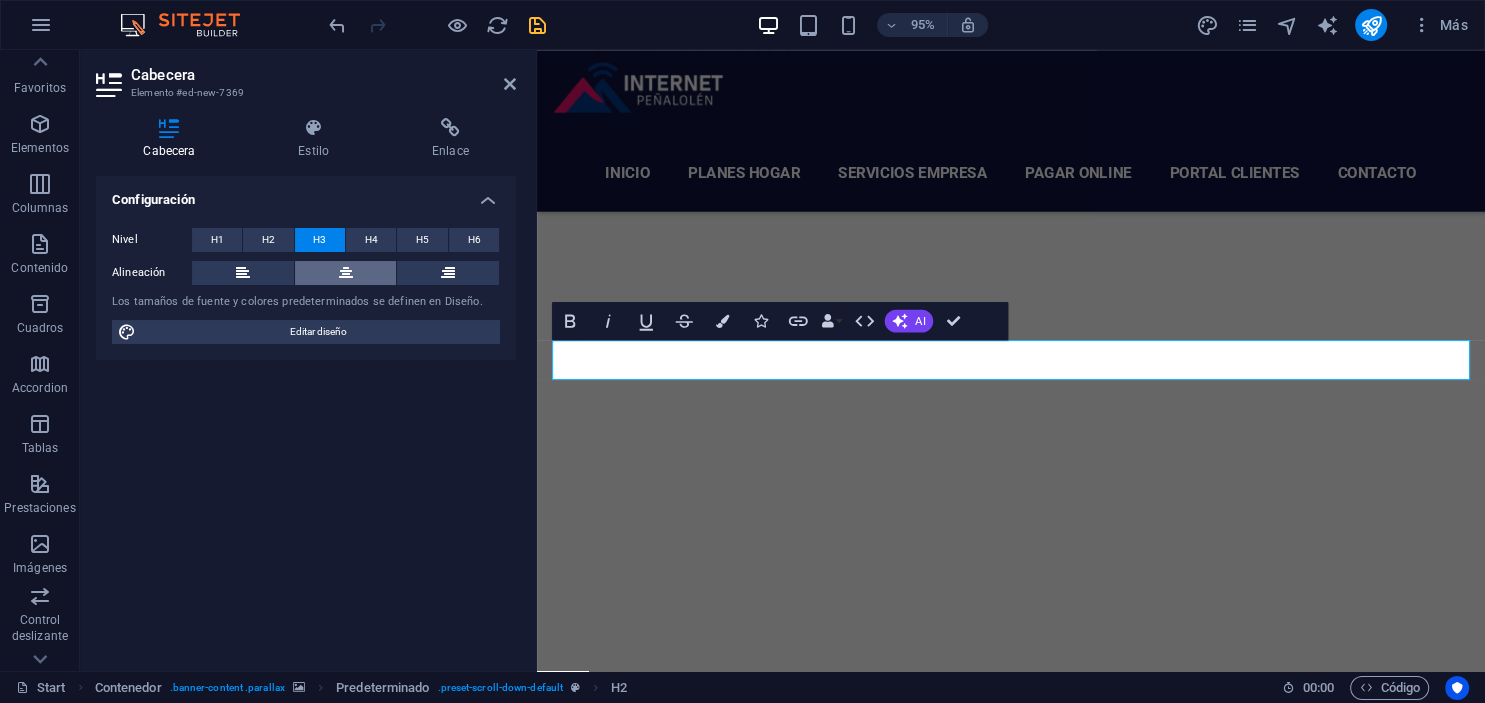 click at bounding box center (346, 273) 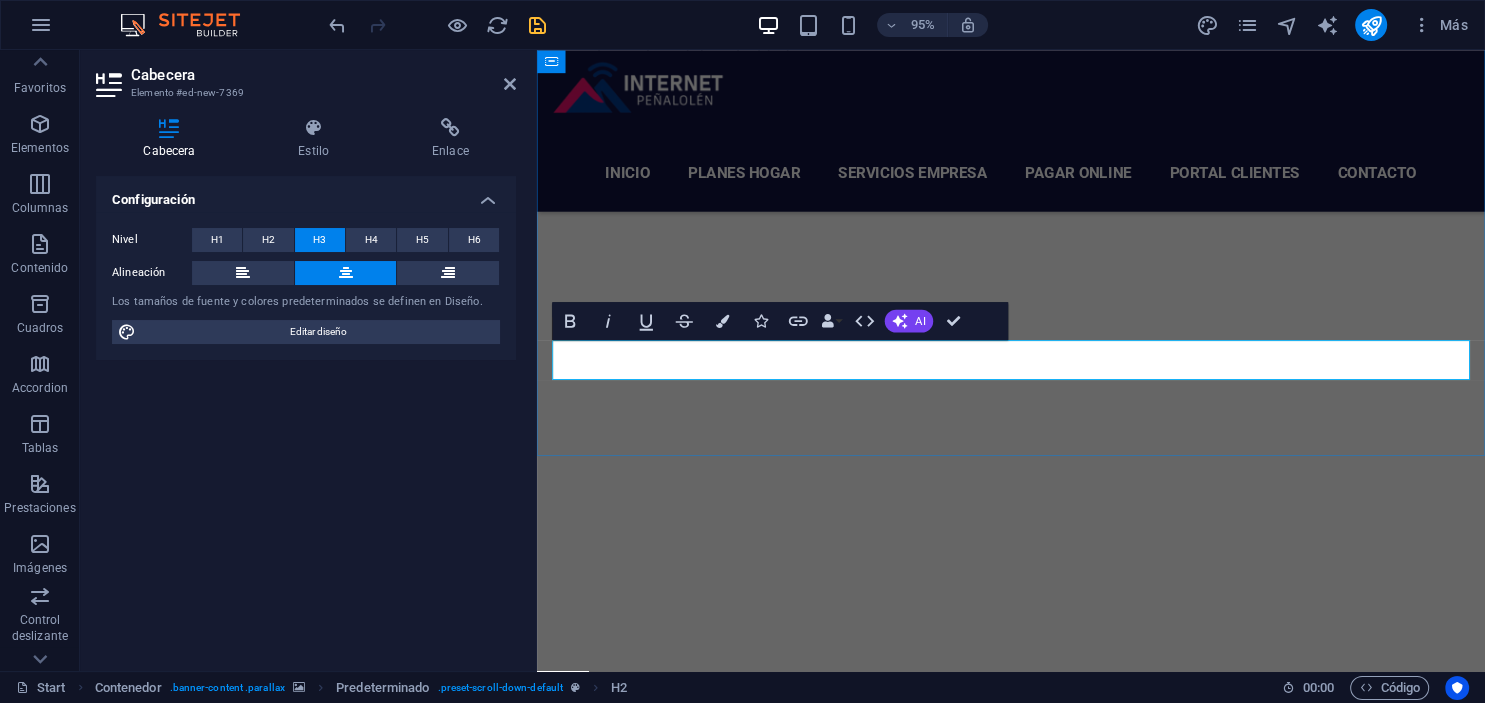 click on "Internet dedicado, enlaces de fibra optica y redes empresariales." at bounding box center (1036, 6017) 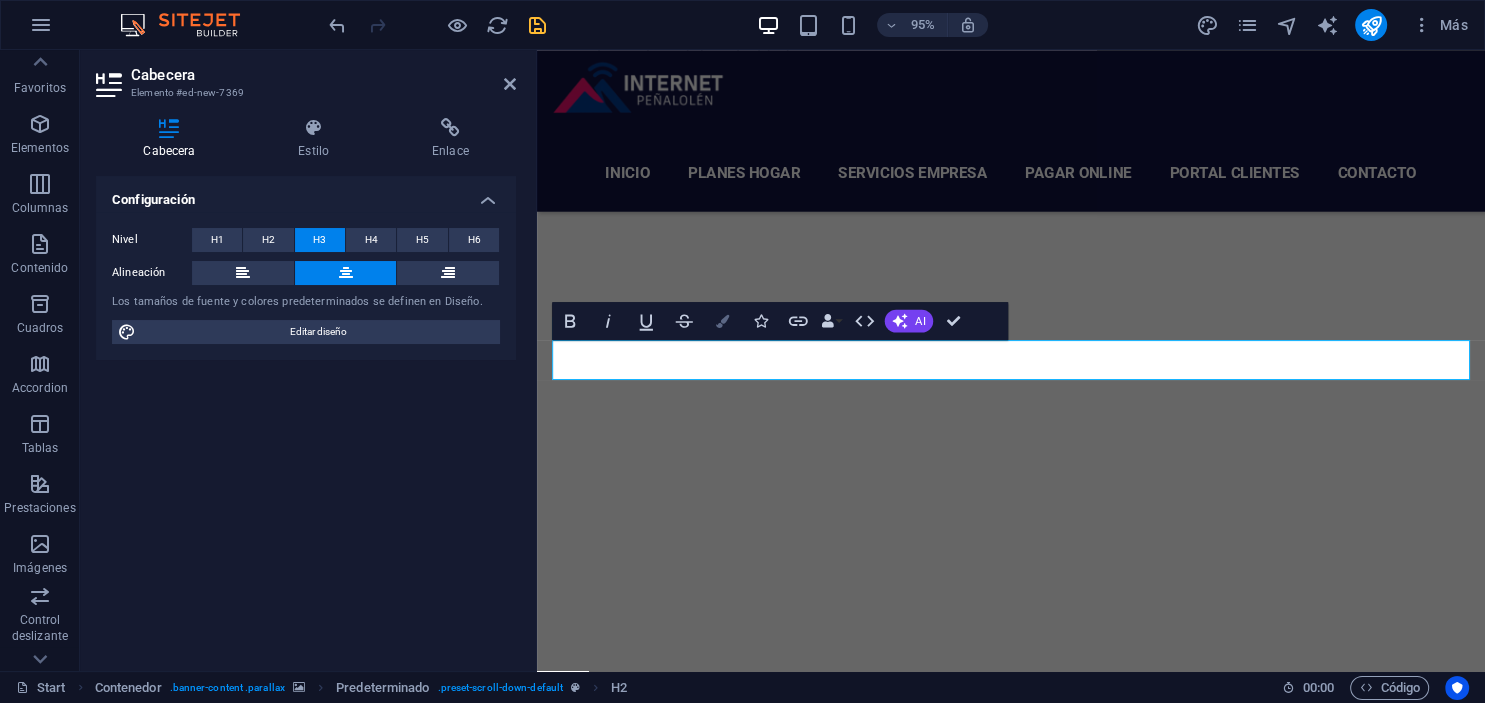 click at bounding box center [722, 320] 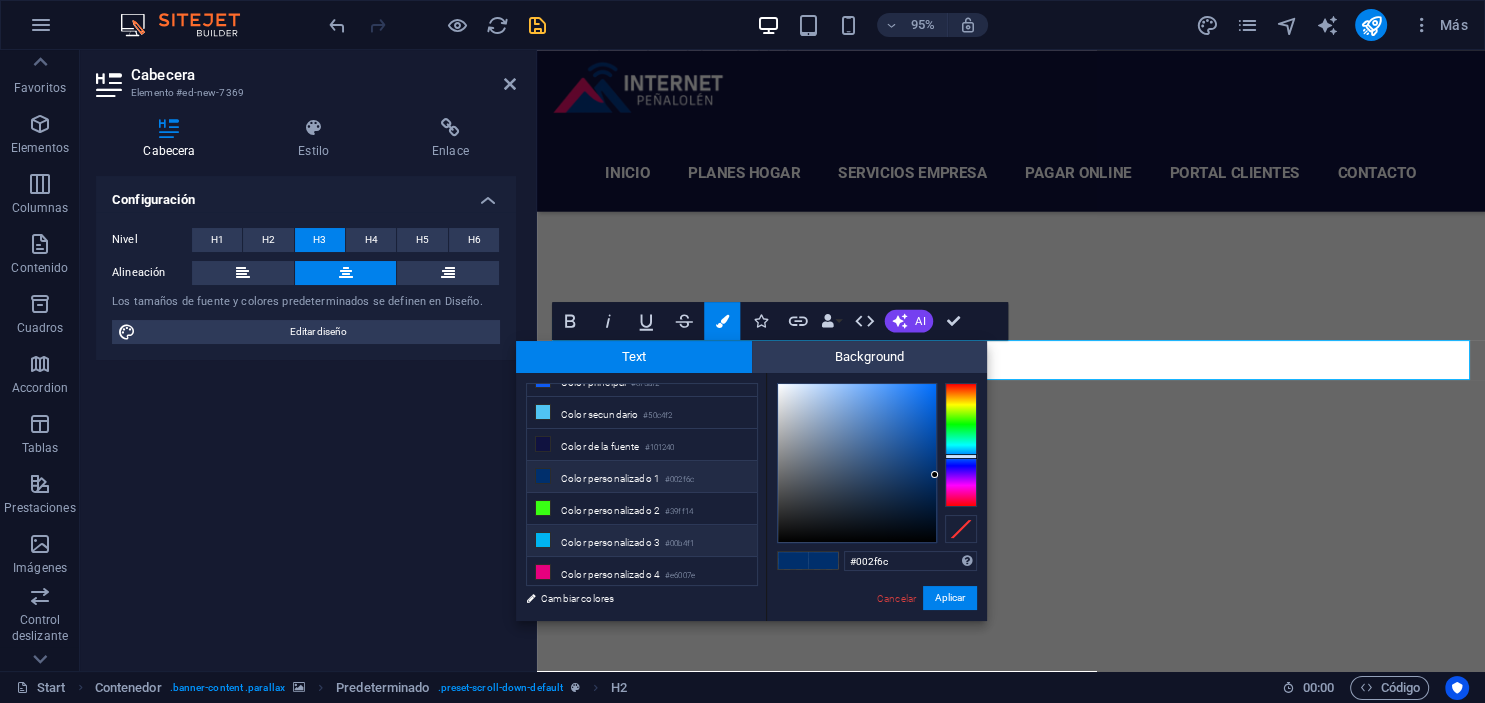 scroll, scrollTop: 74, scrollLeft: 0, axis: vertical 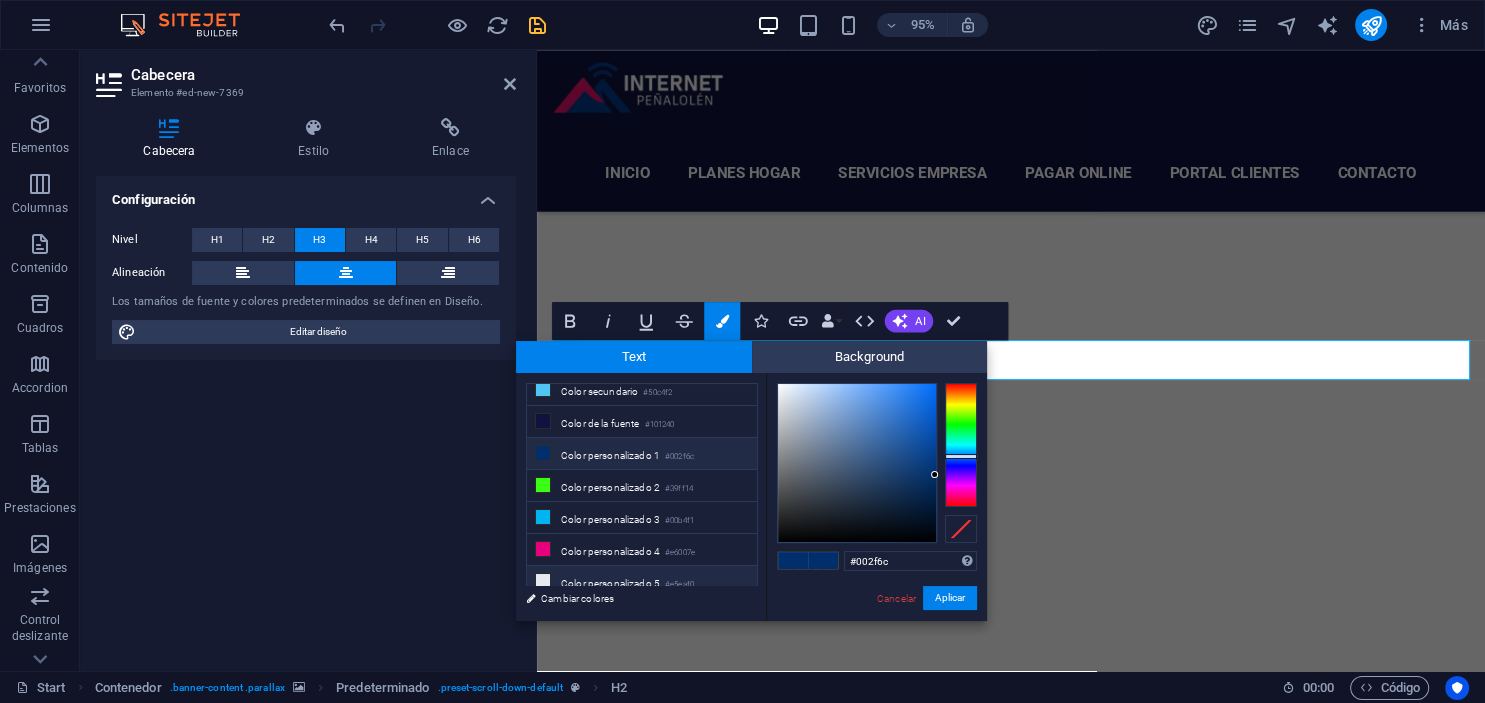 click on "#e5eaf0" at bounding box center [679, 585] 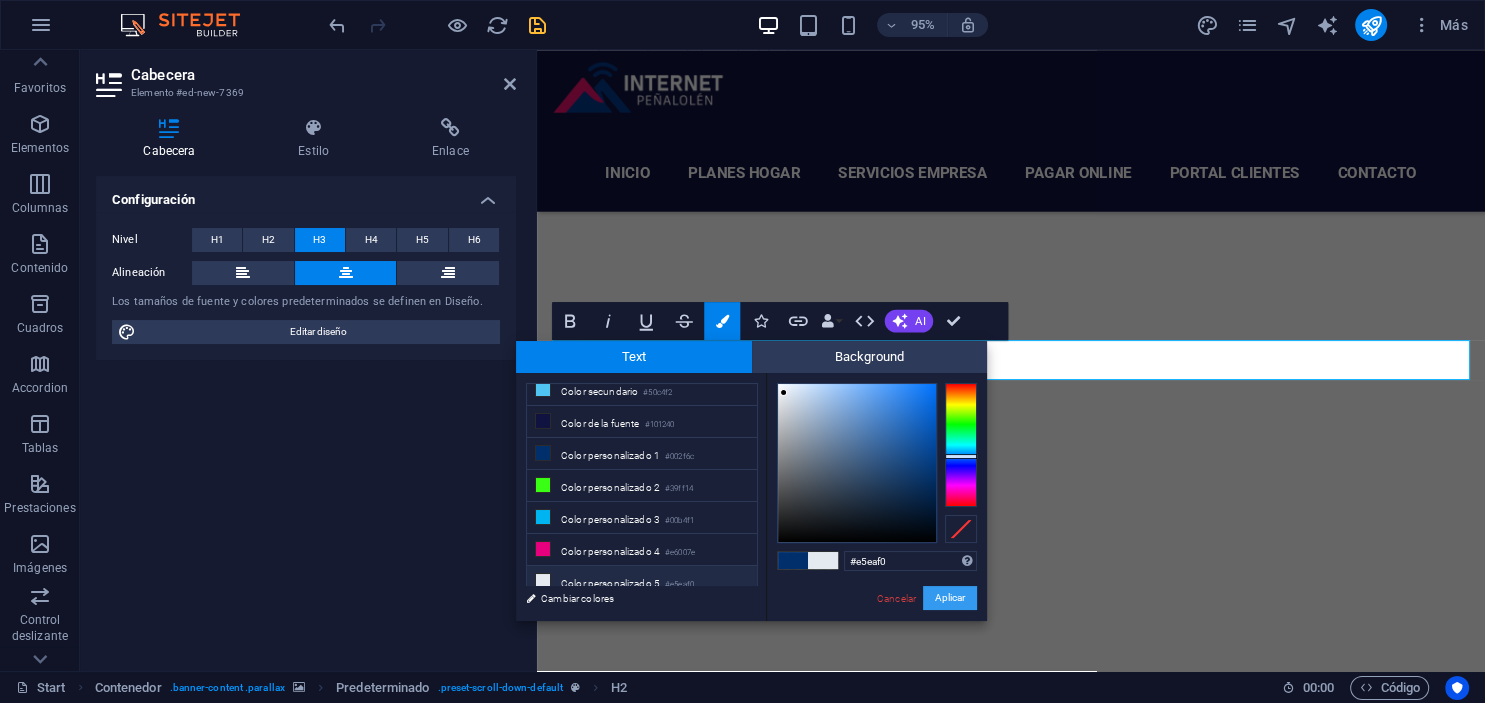 click on "Aplicar" at bounding box center [950, 598] 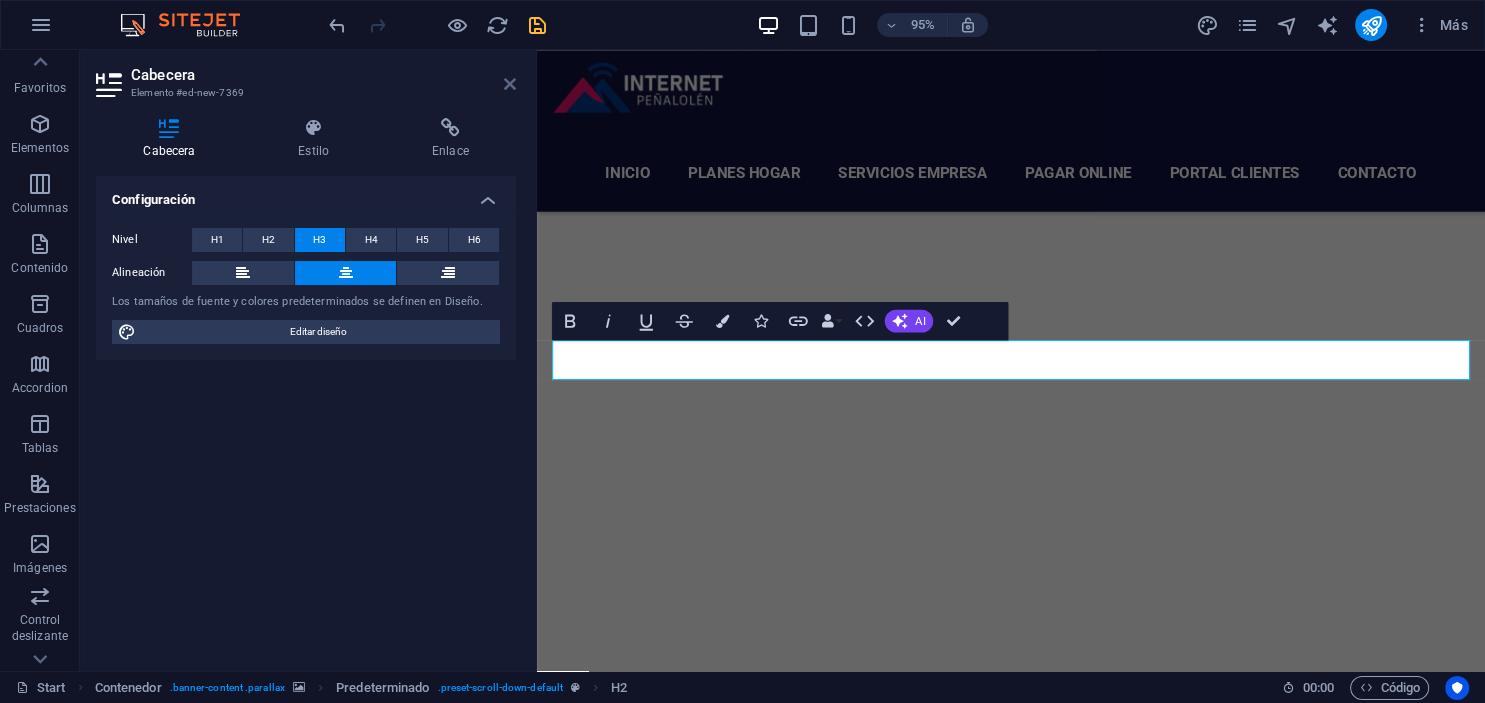 click at bounding box center (510, 84) 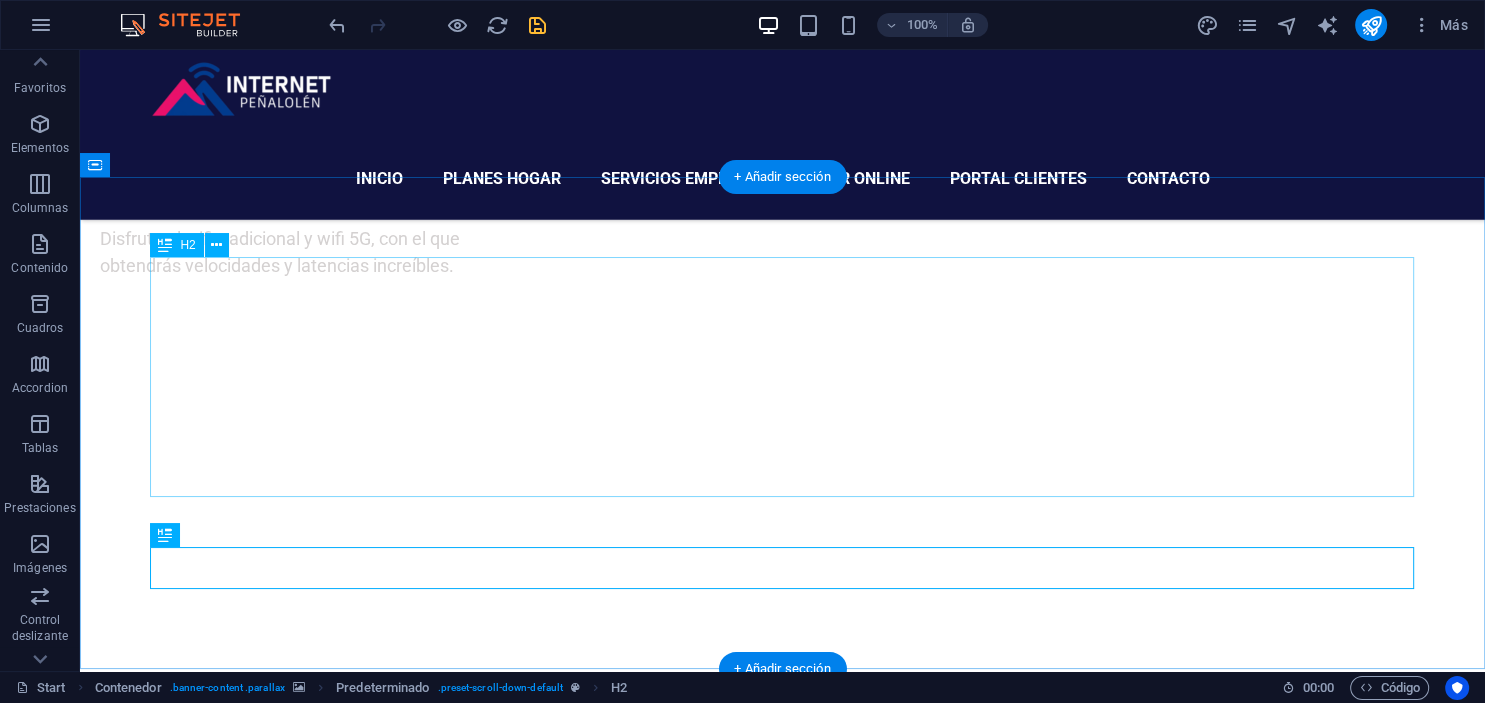 scroll, scrollTop: 2498, scrollLeft: 0, axis: vertical 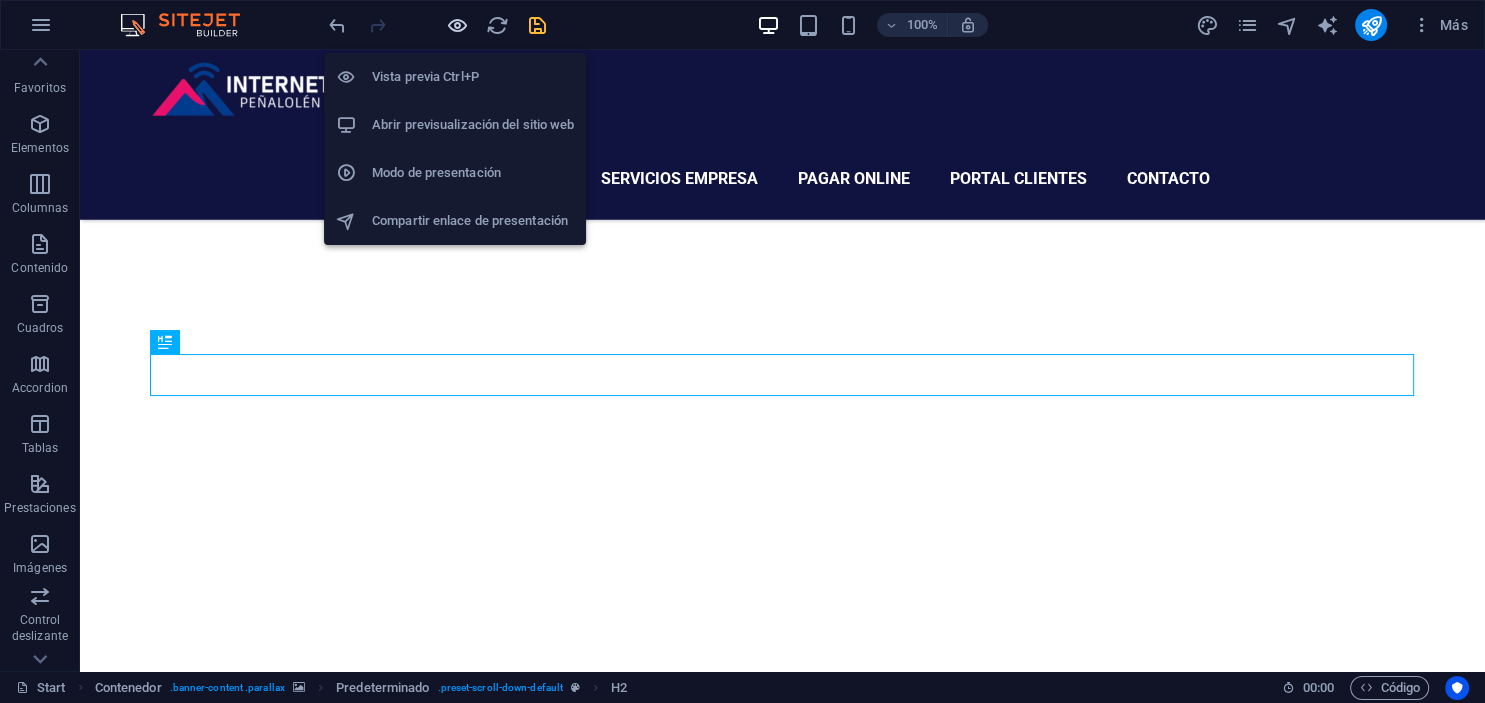 click at bounding box center [457, 25] 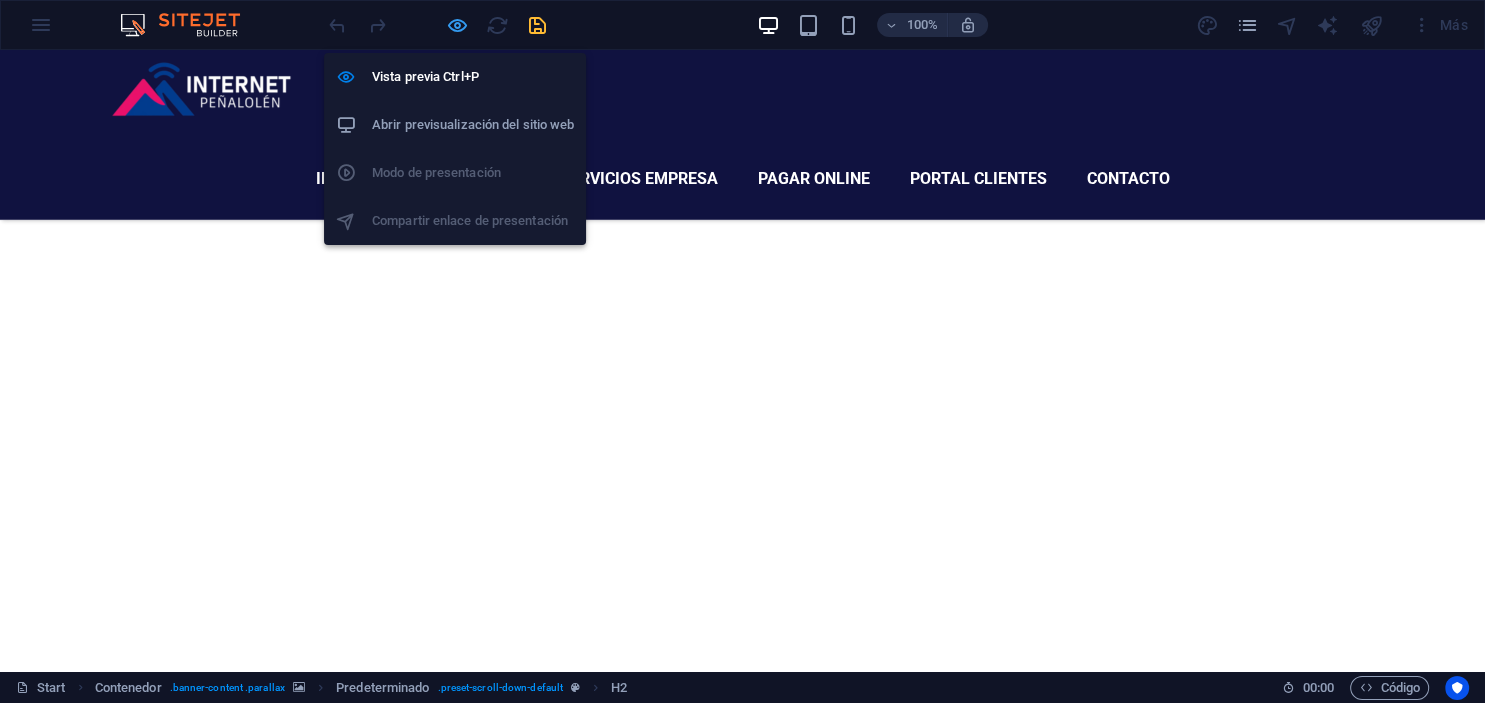 click at bounding box center [457, 25] 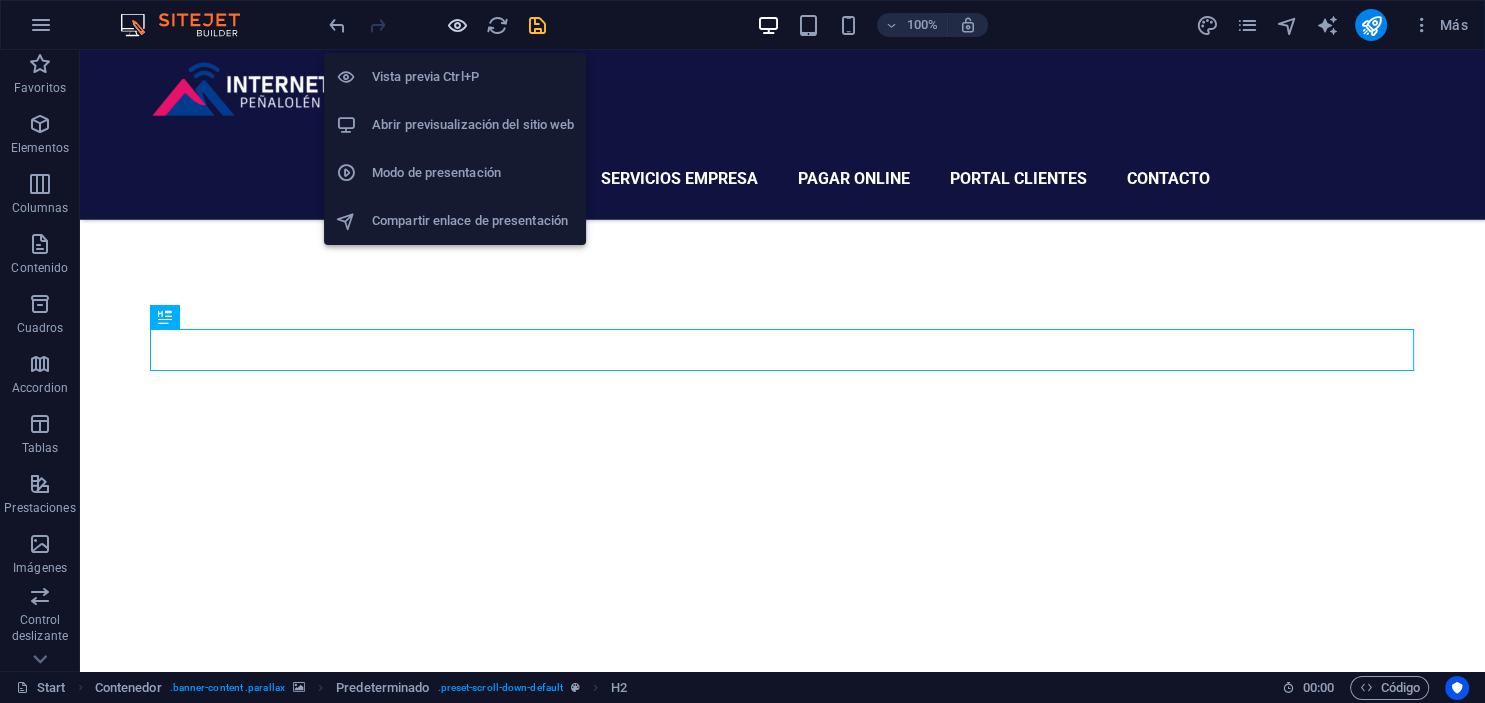 click at bounding box center (457, 25) 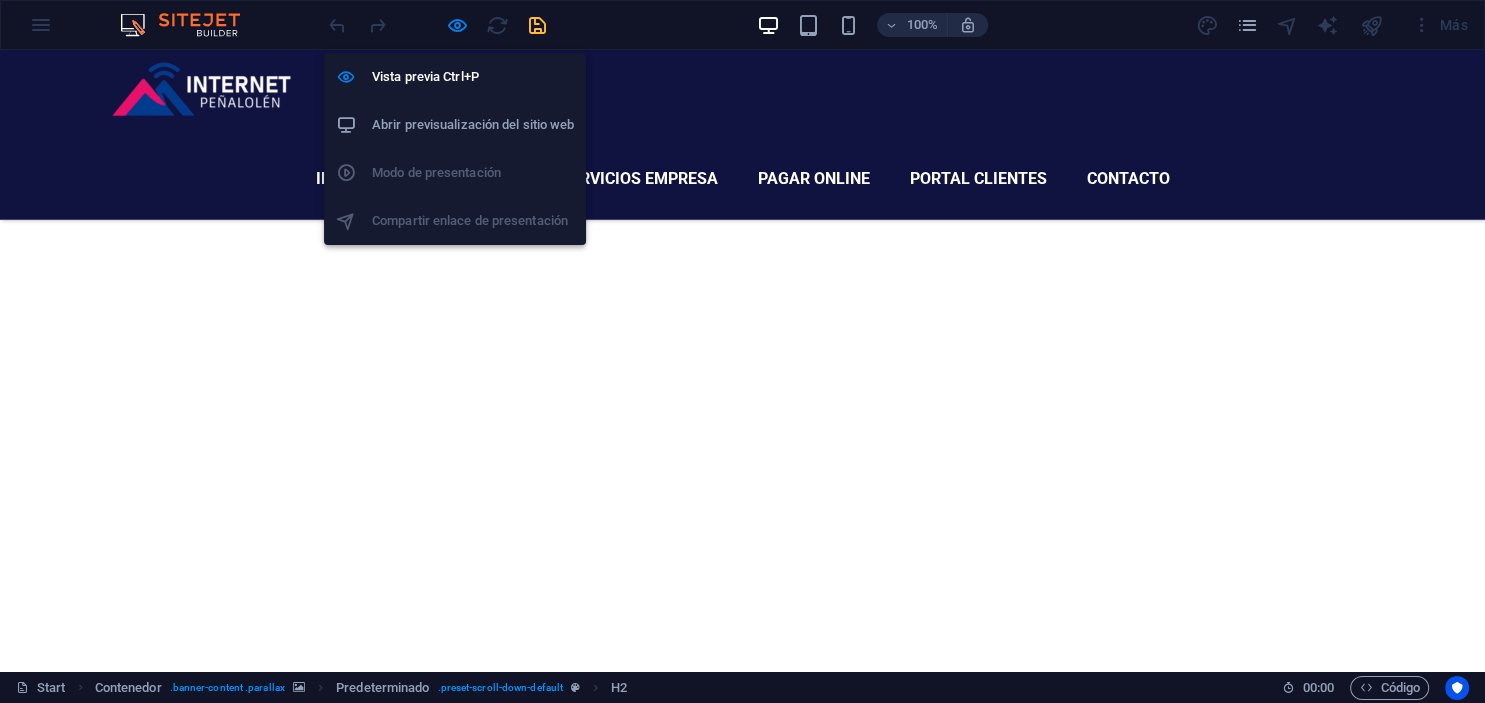 scroll, scrollTop: 2556, scrollLeft: 0, axis: vertical 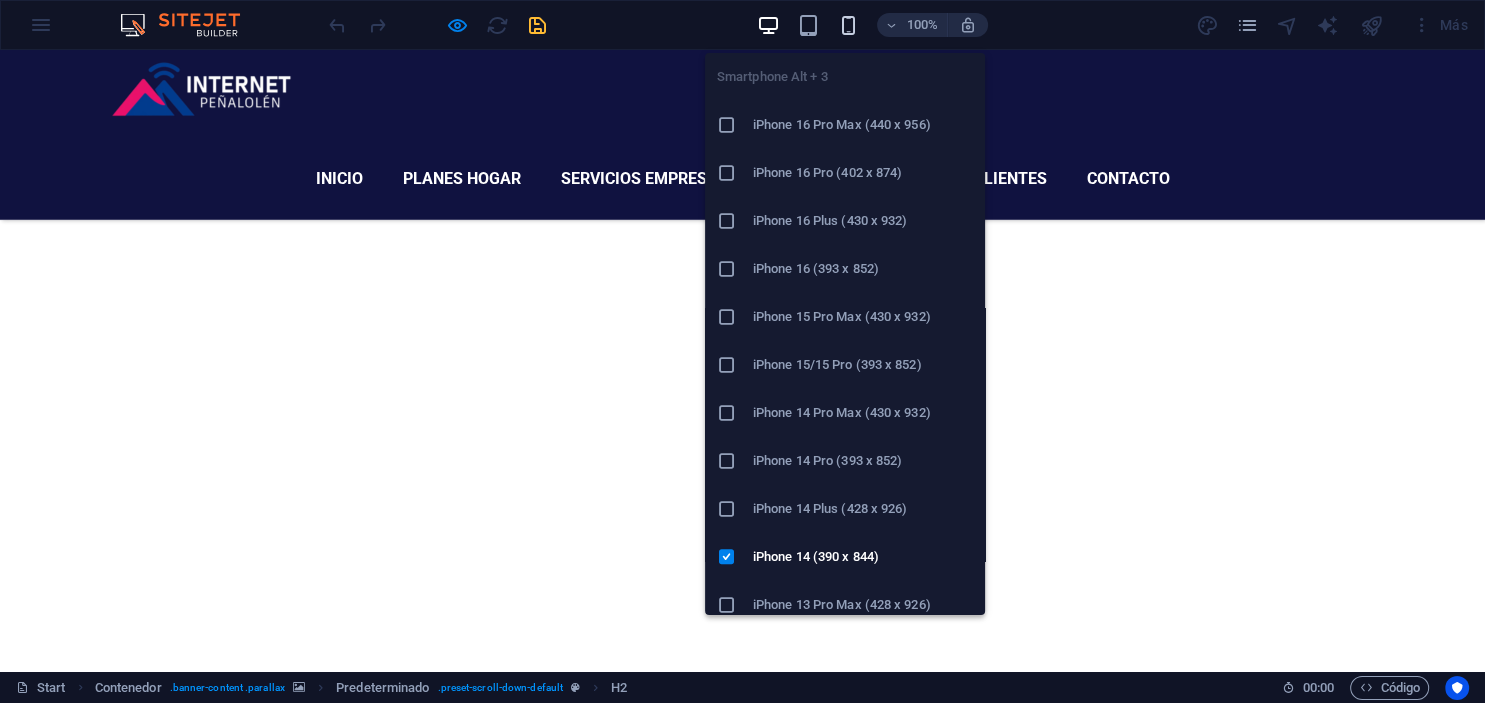 click at bounding box center [848, 25] 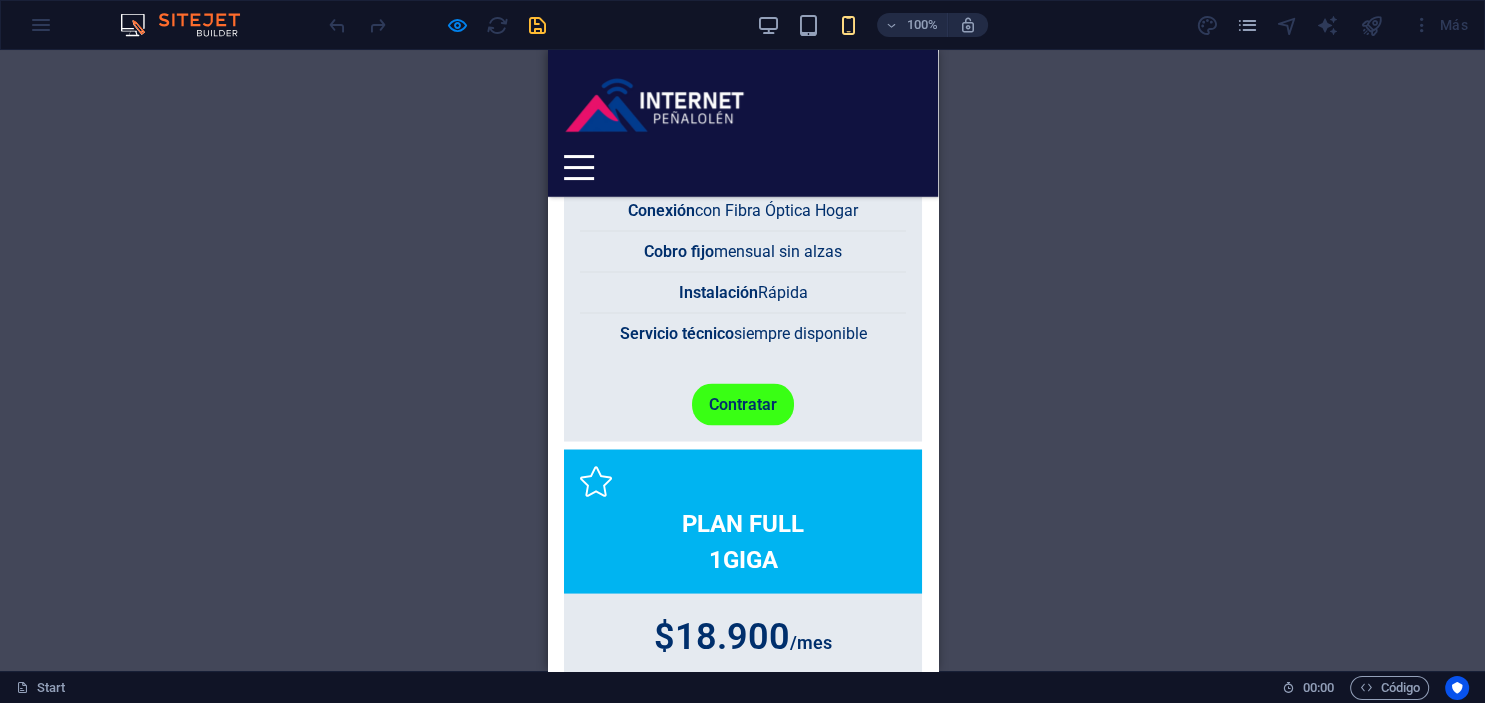 scroll, scrollTop: 3596, scrollLeft: 0, axis: vertical 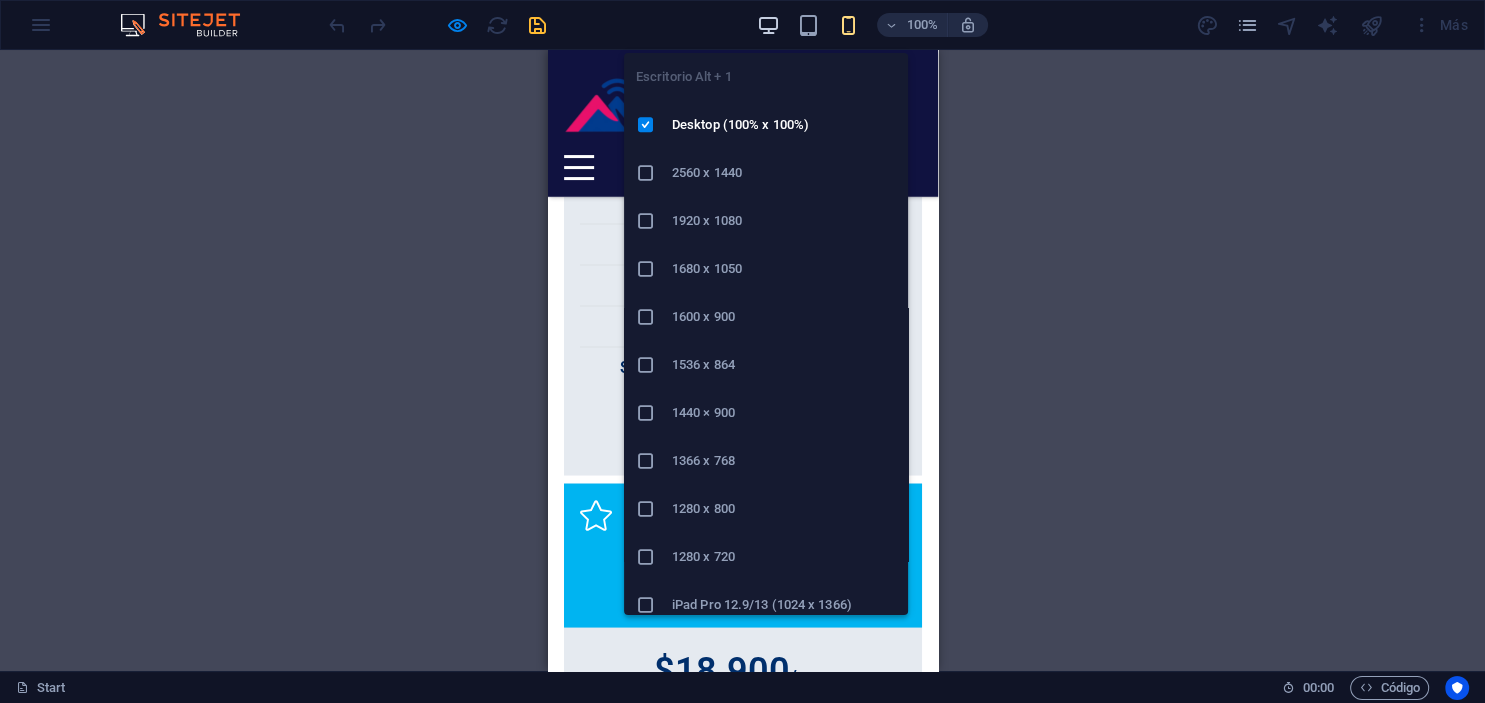 click at bounding box center (768, 25) 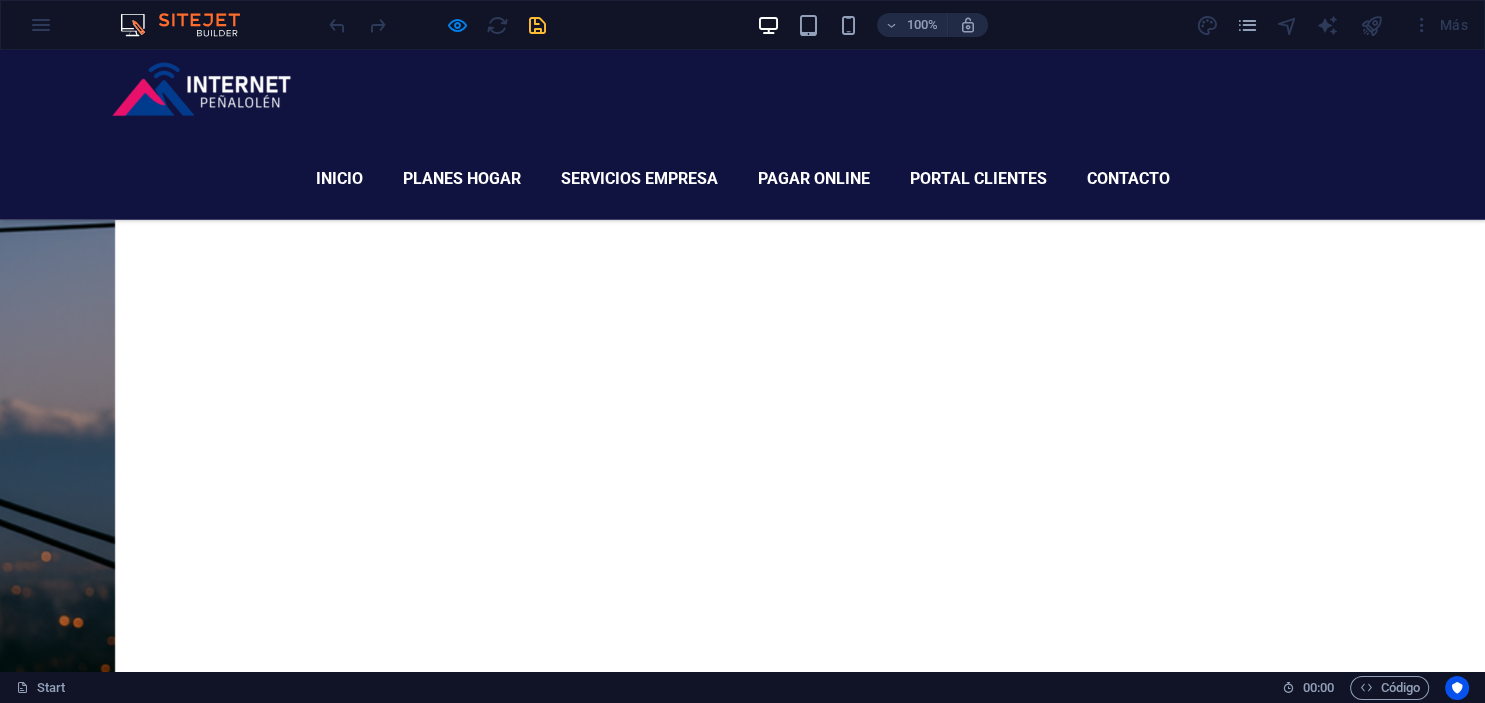 scroll, scrollTop: 2773, scrollLeft: 0, axis: vertical 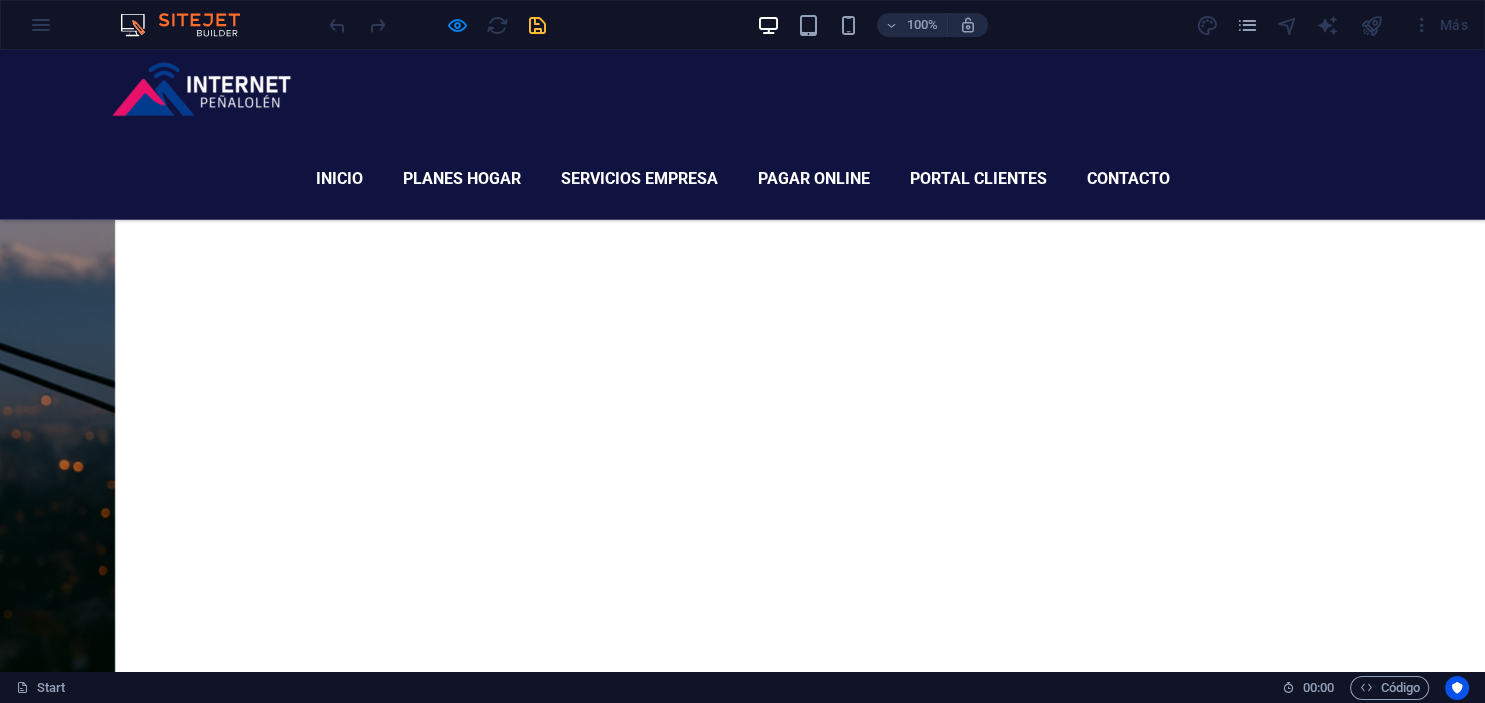 click on "Servicios Empresa" at bounding box center [742, 8396] 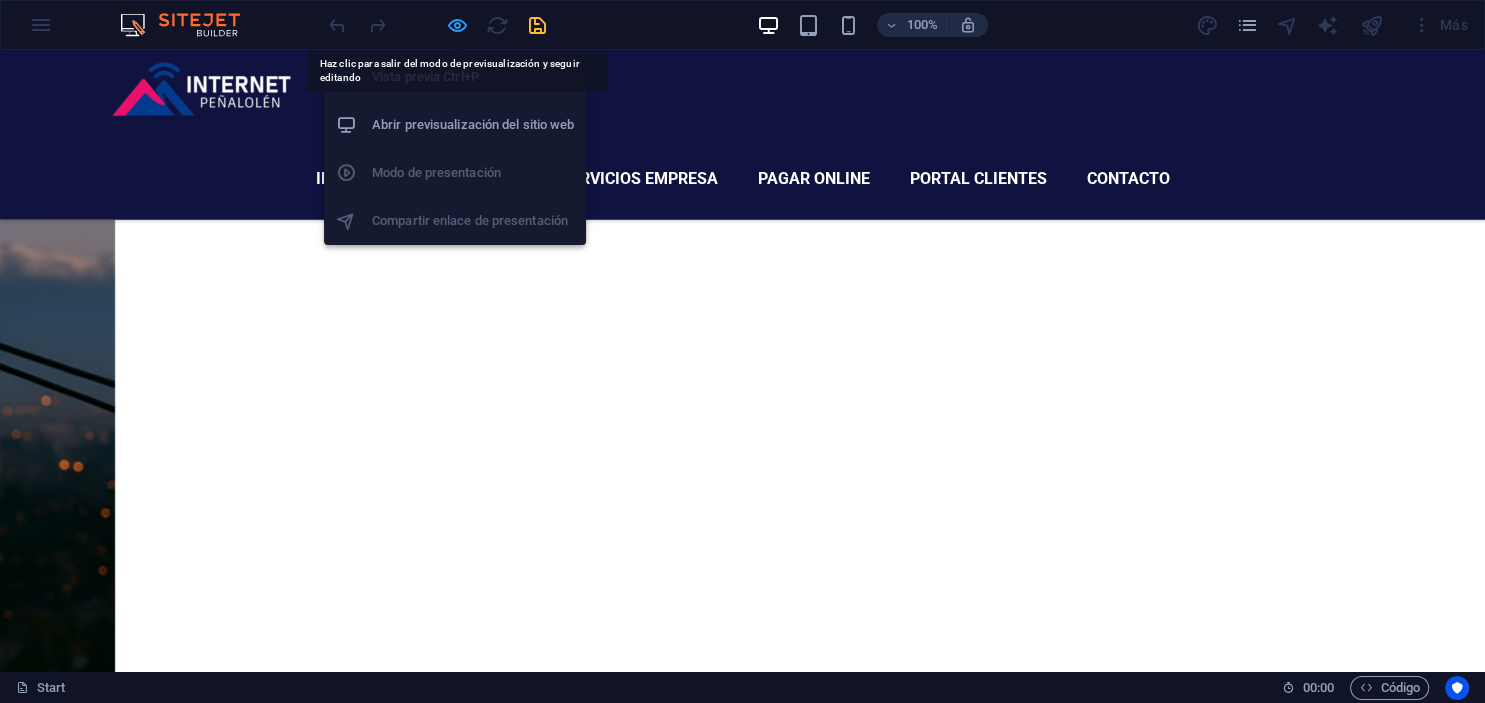 click at bounding box center [457, 25] 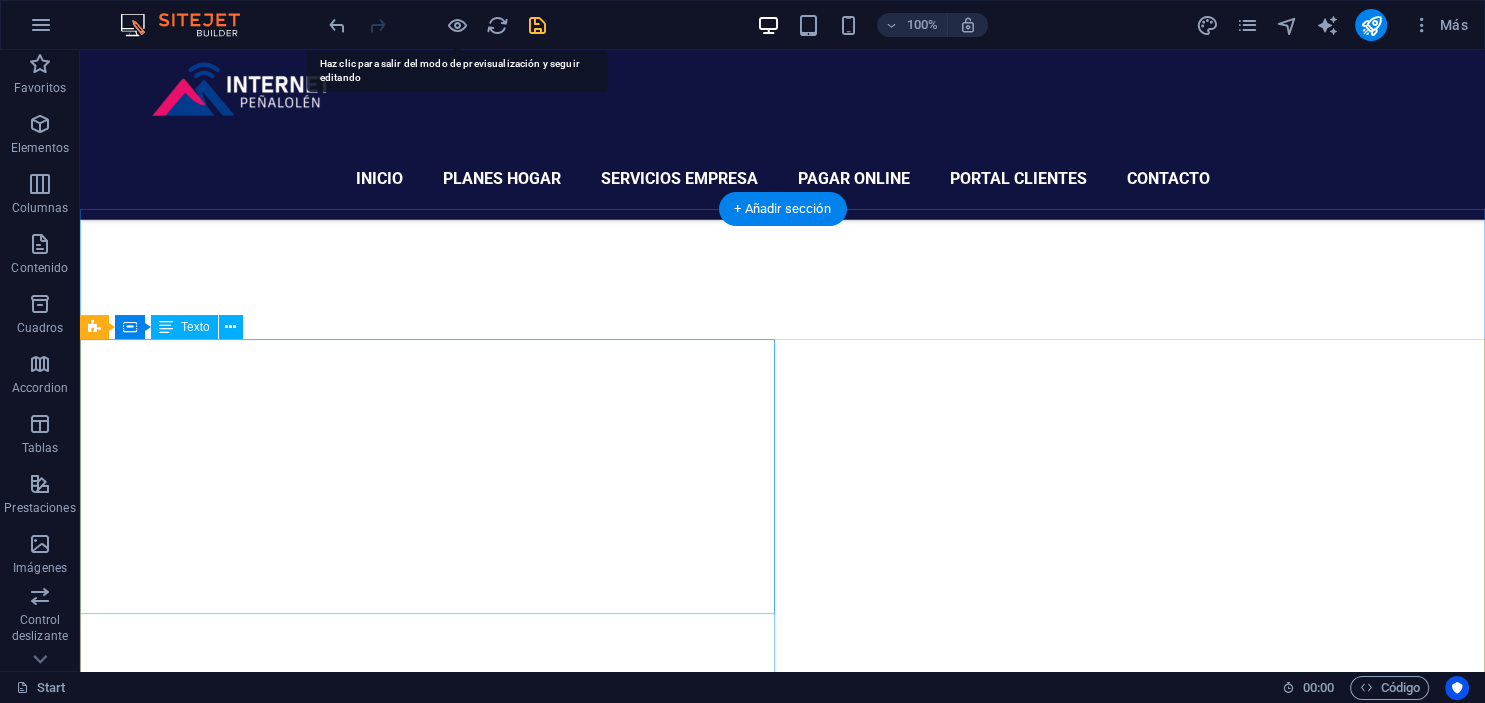scroll, scrollTop: 2765, scrollLeft: 0, axis: vertical 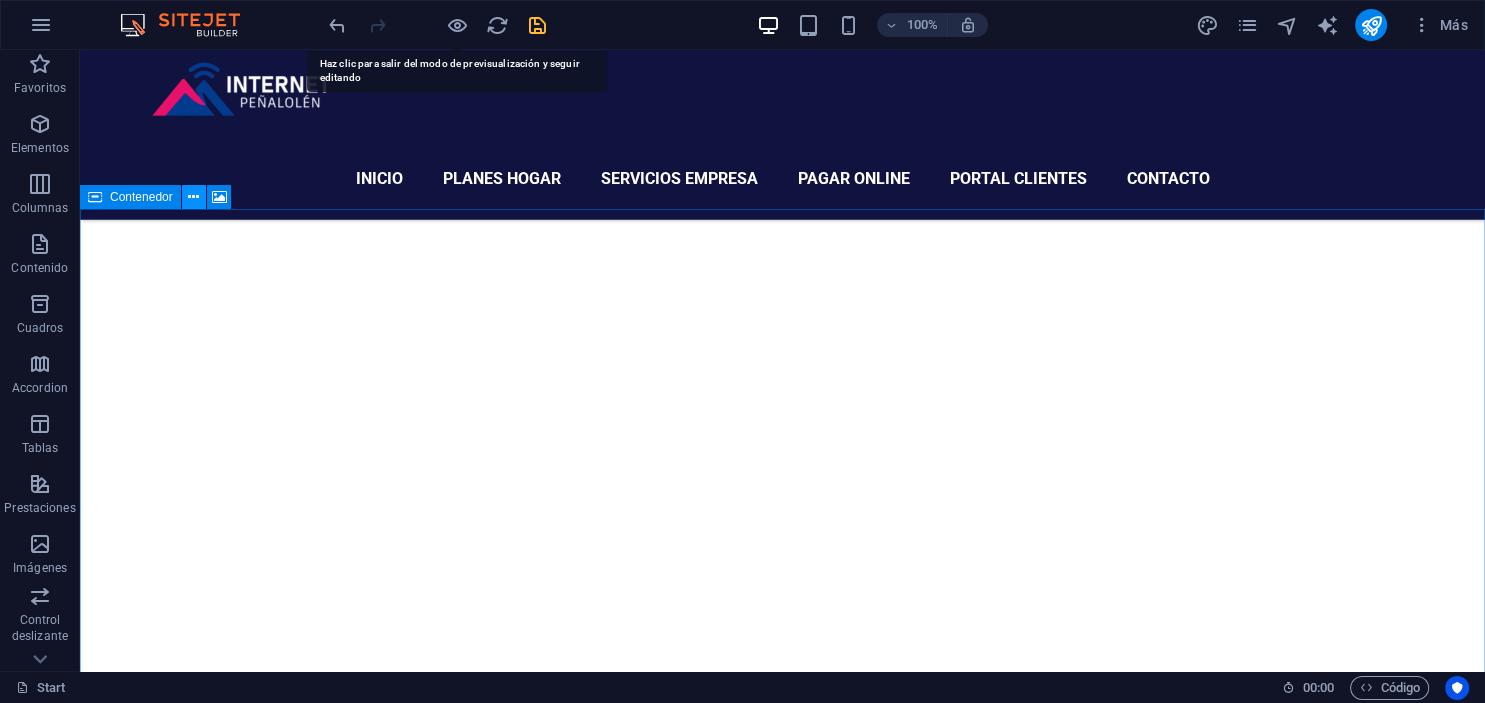 click at bounding box center [193, 197] 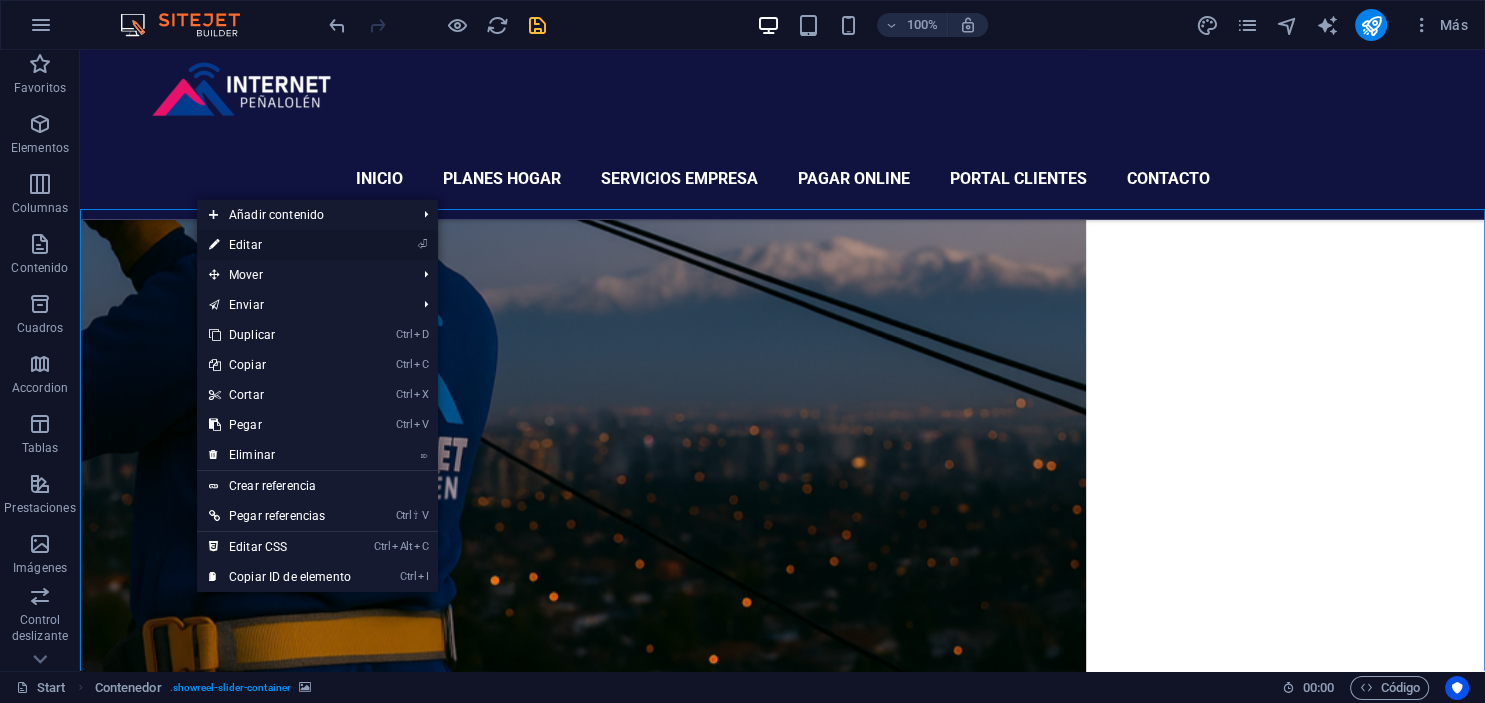 click on "⏎  Editar" at bounding box center [280, 245] 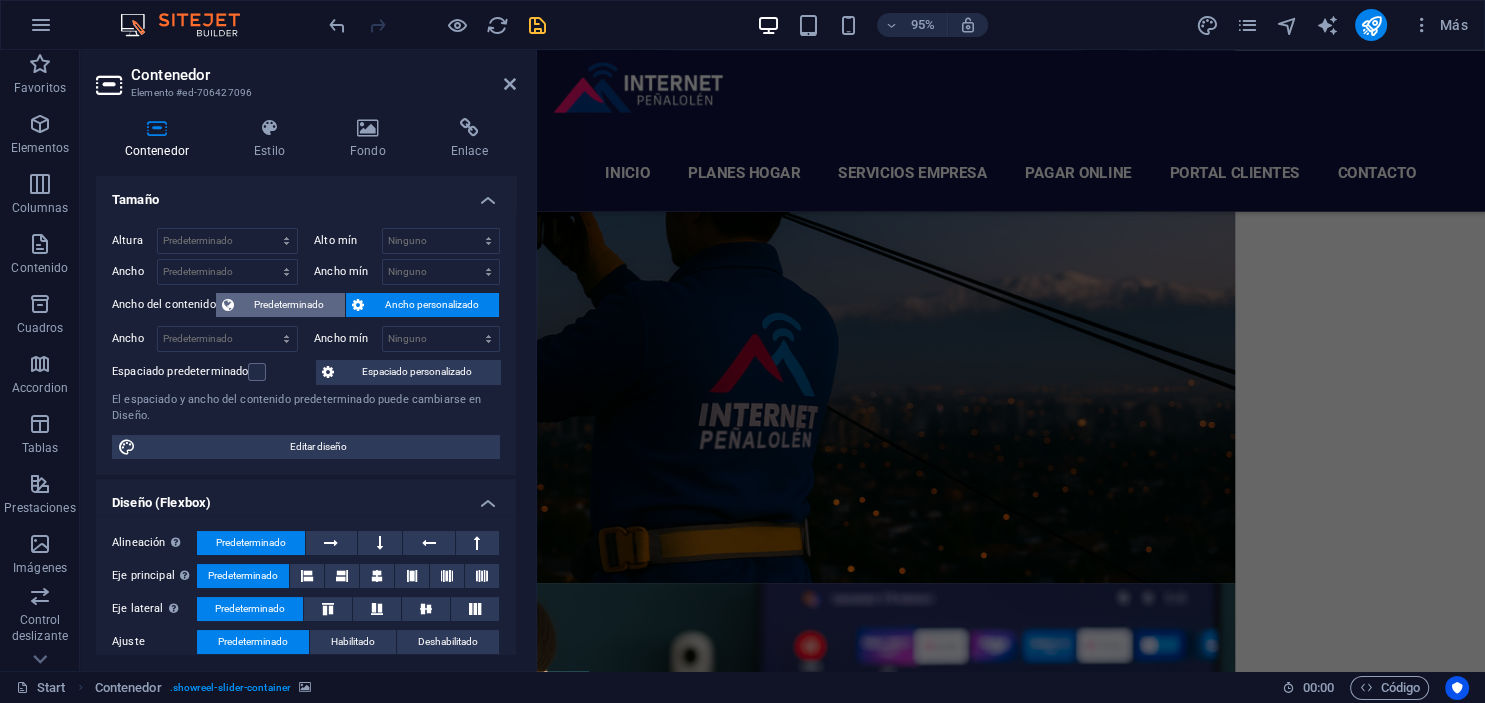 scroll, scrollTop: 3533, scrollLeft: 0, axis: vertical 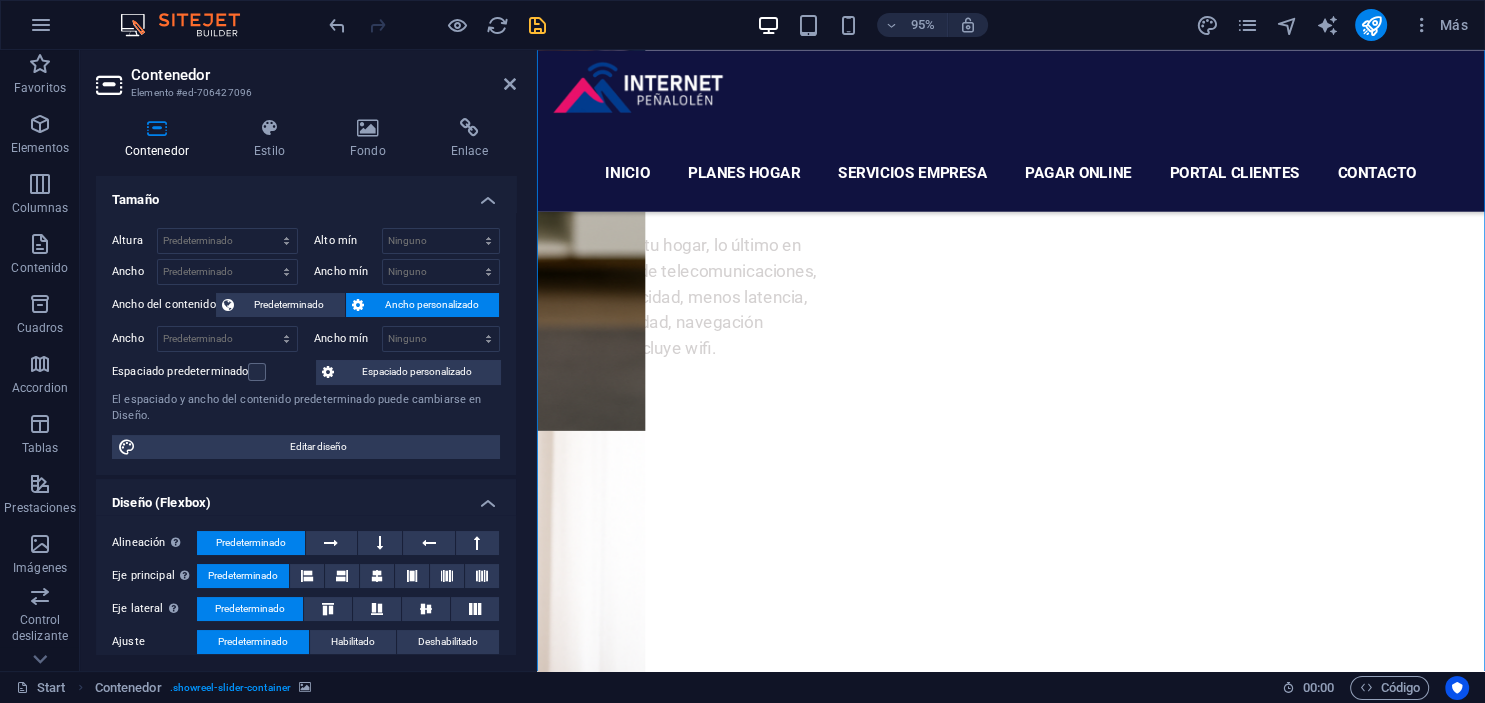 click on "Tamaño" at bounding box center [306, 194] 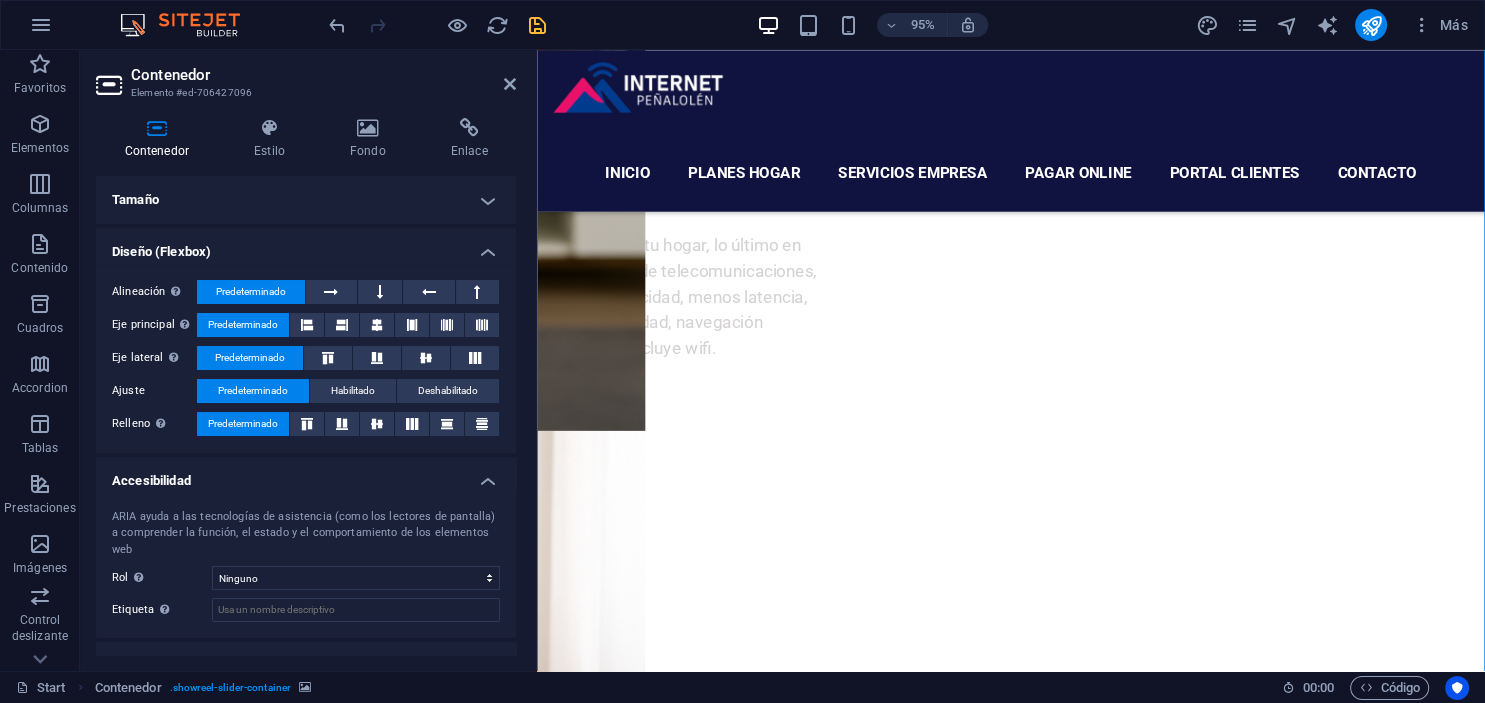 click on "Diseño (Flexbox)" at bounding box center (306, 246) 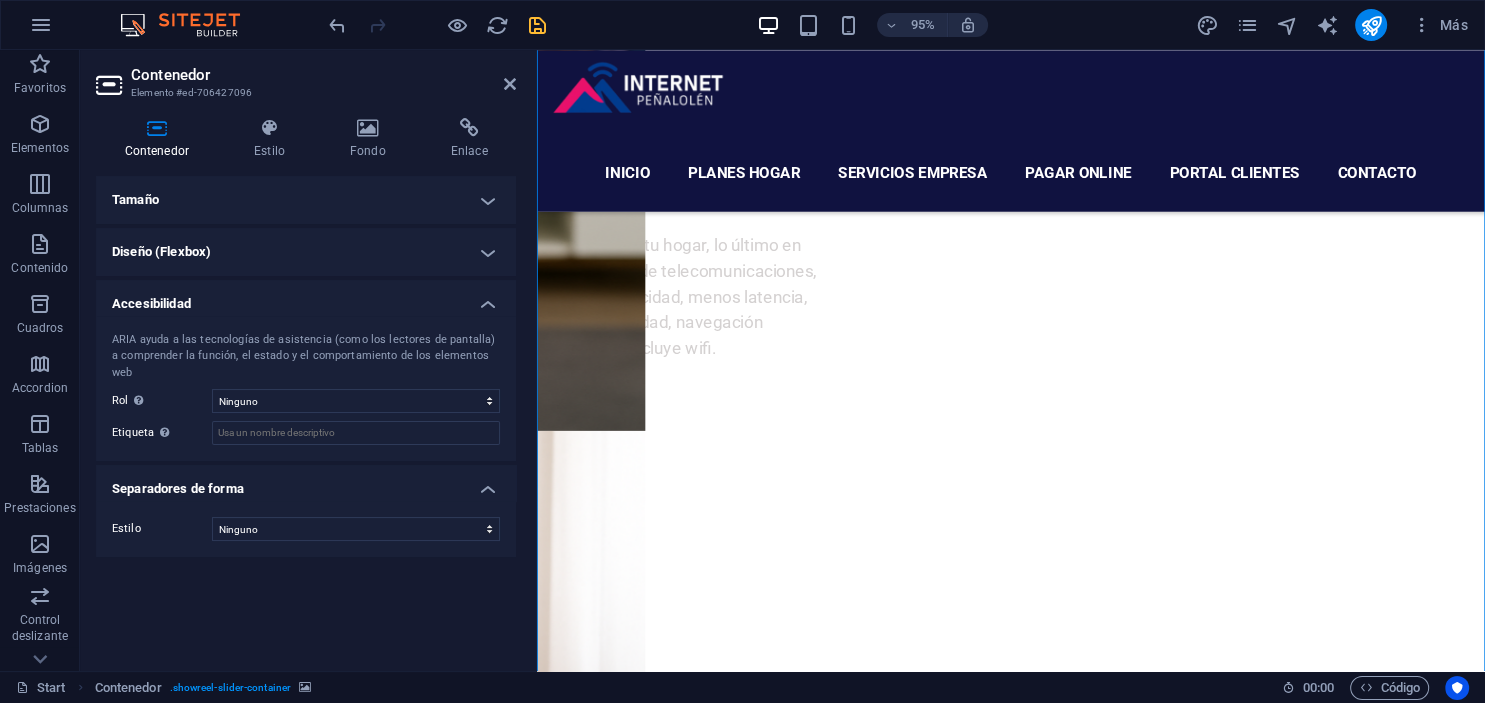 click on "Accesibilidad" at bounding box center (306, 298) 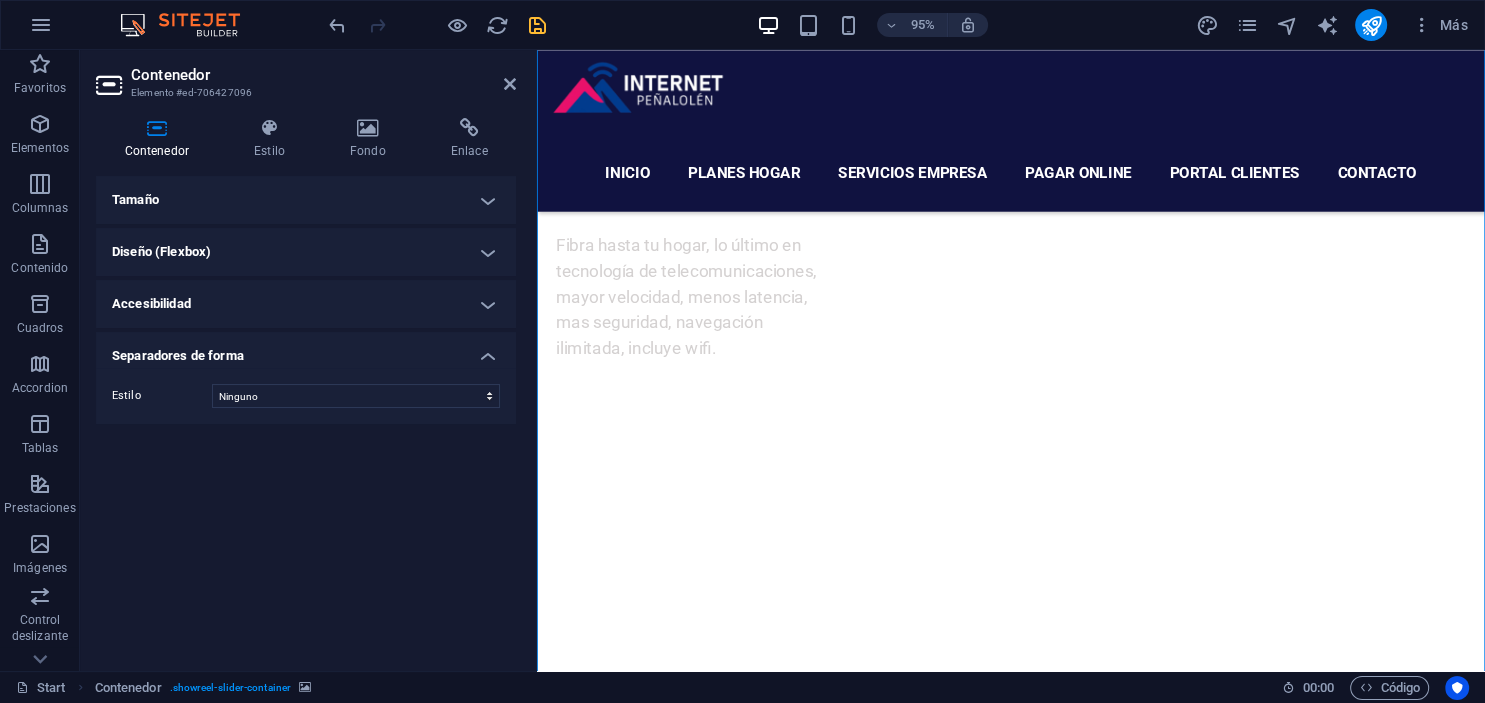 click on "Separadores de forma" at bounding box center (306, 350) 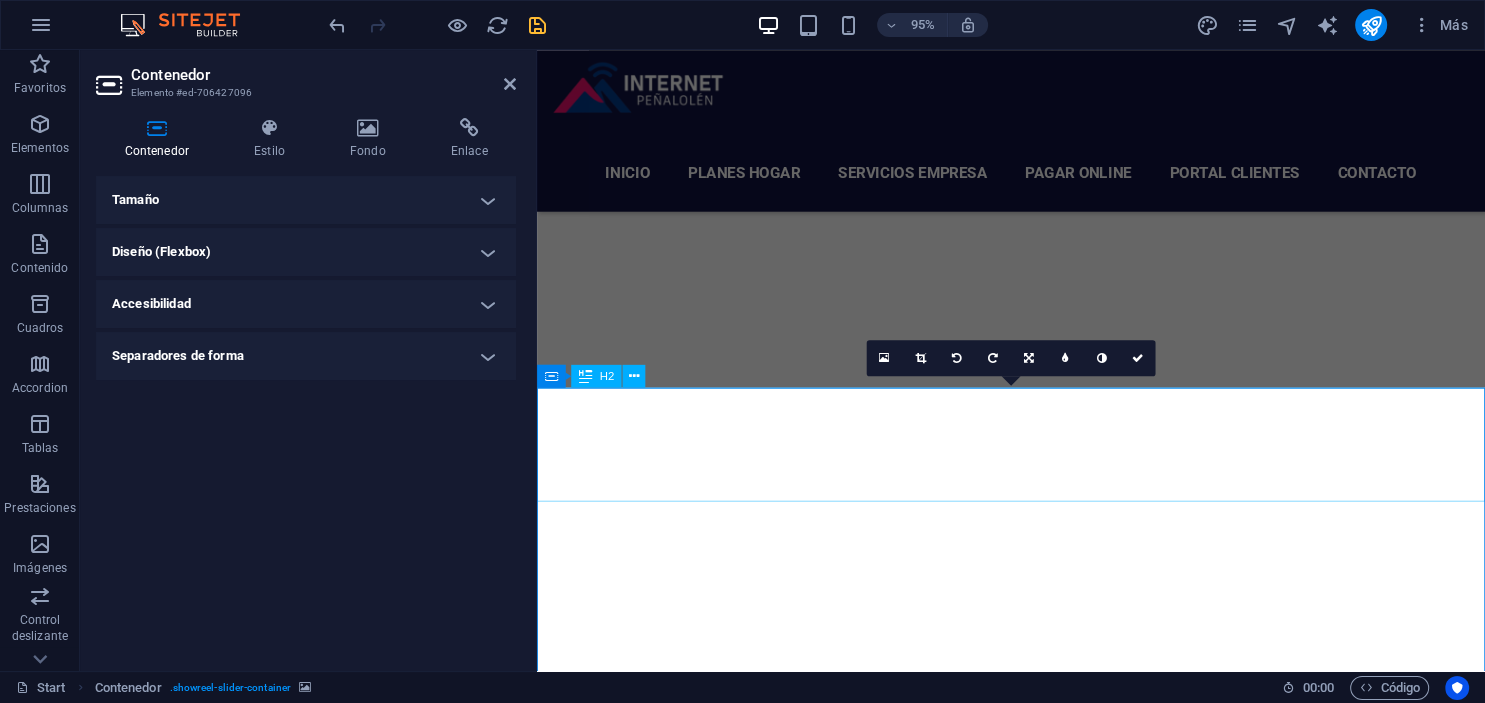 scroll, scrollTop: 2793, scrollLeft: 0, axis: vertical 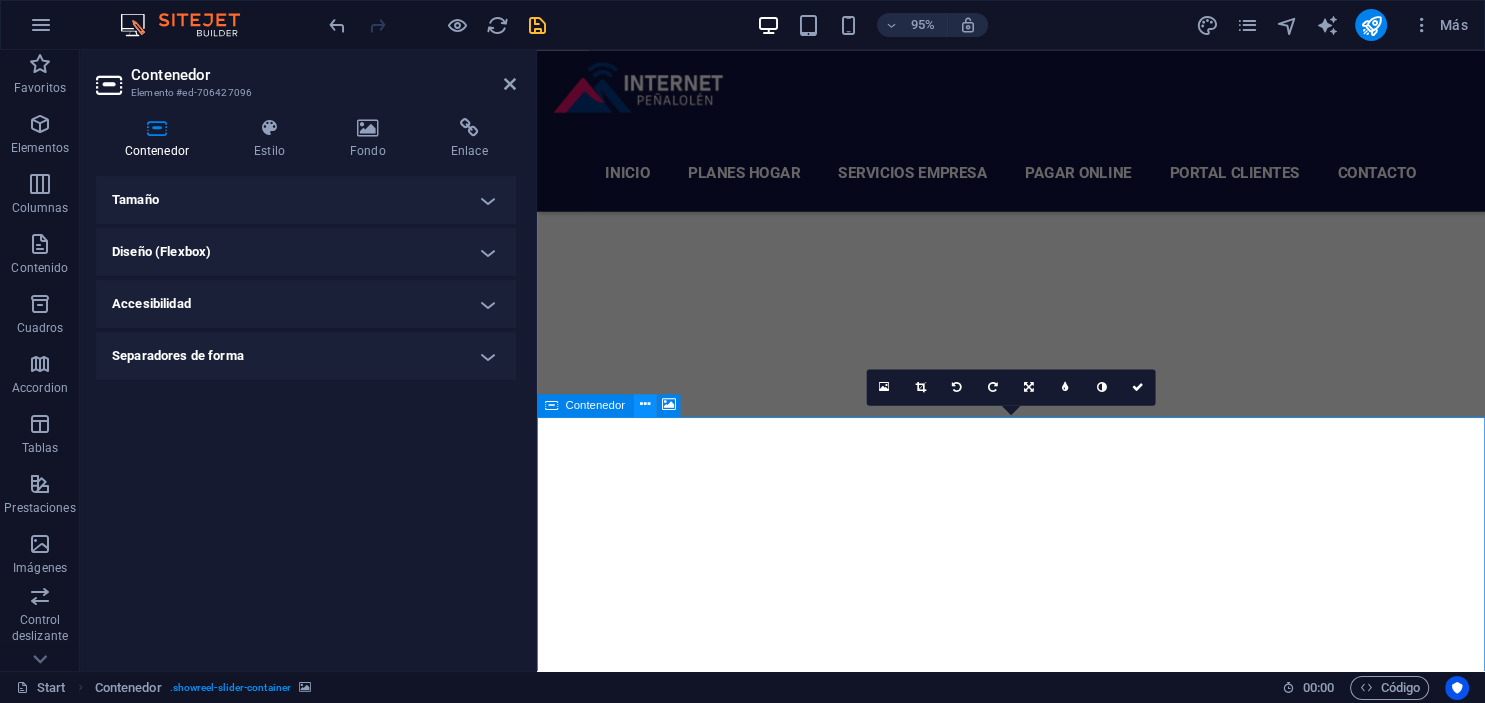 click at bounding box center [645, 405] 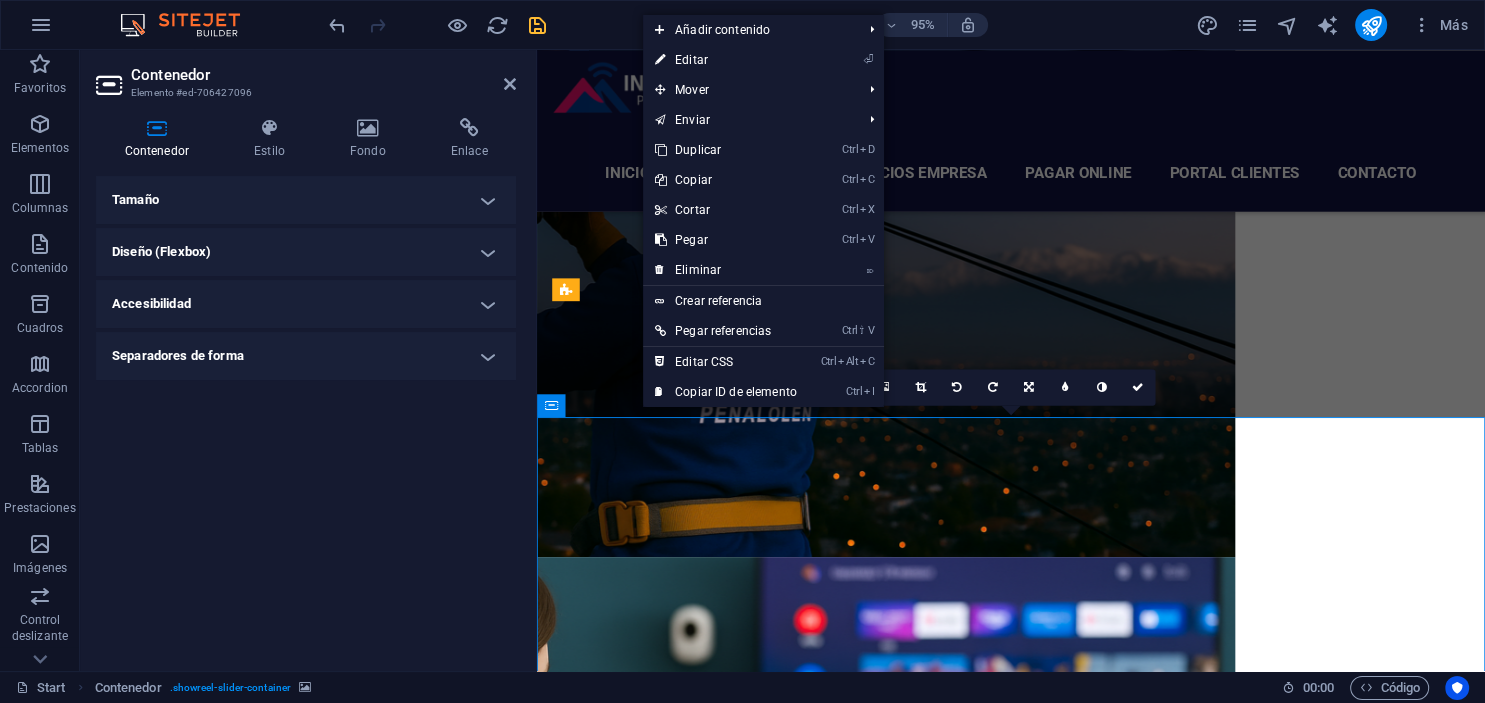 click on "Diseño (Flexbox)" at bounding box center [306, 252] 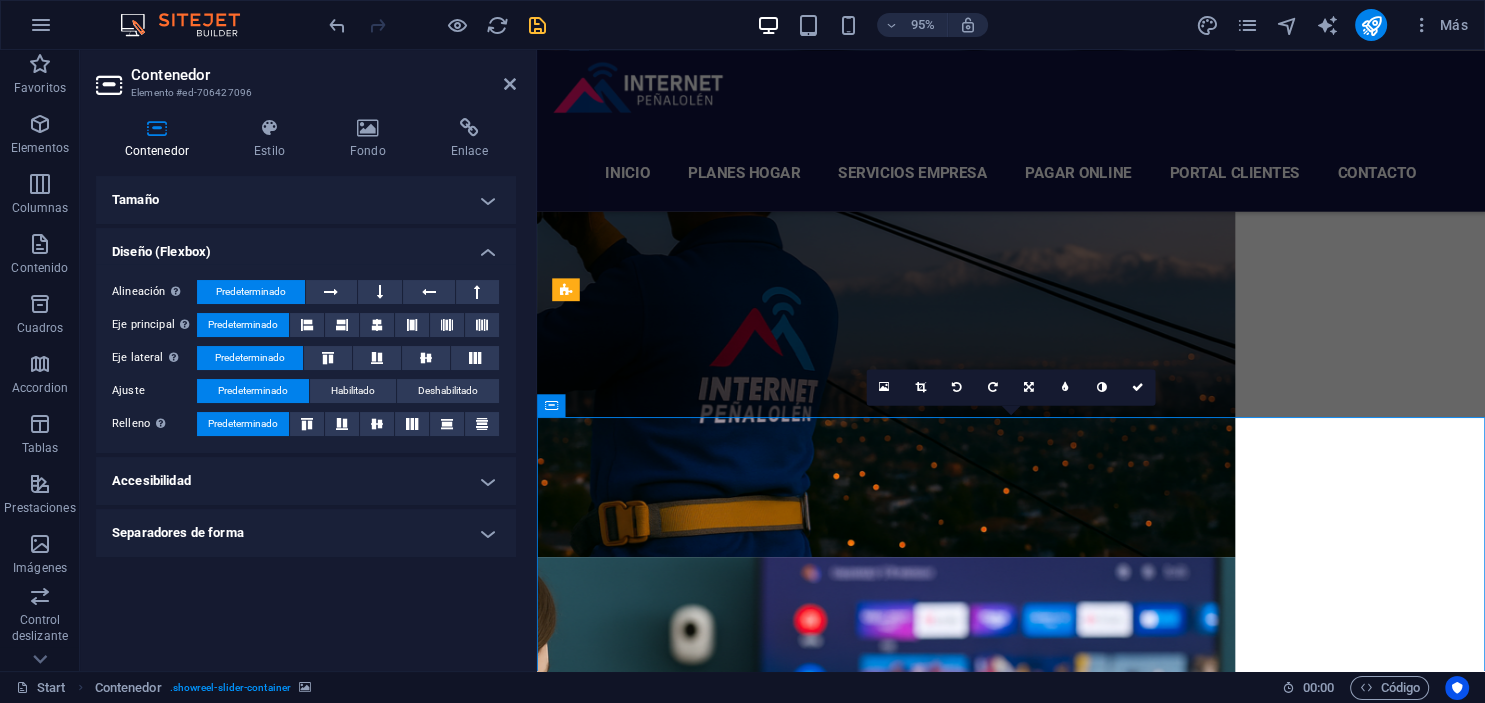 click on "Diseño (Flexbox)" at bounding box center [306, 246] 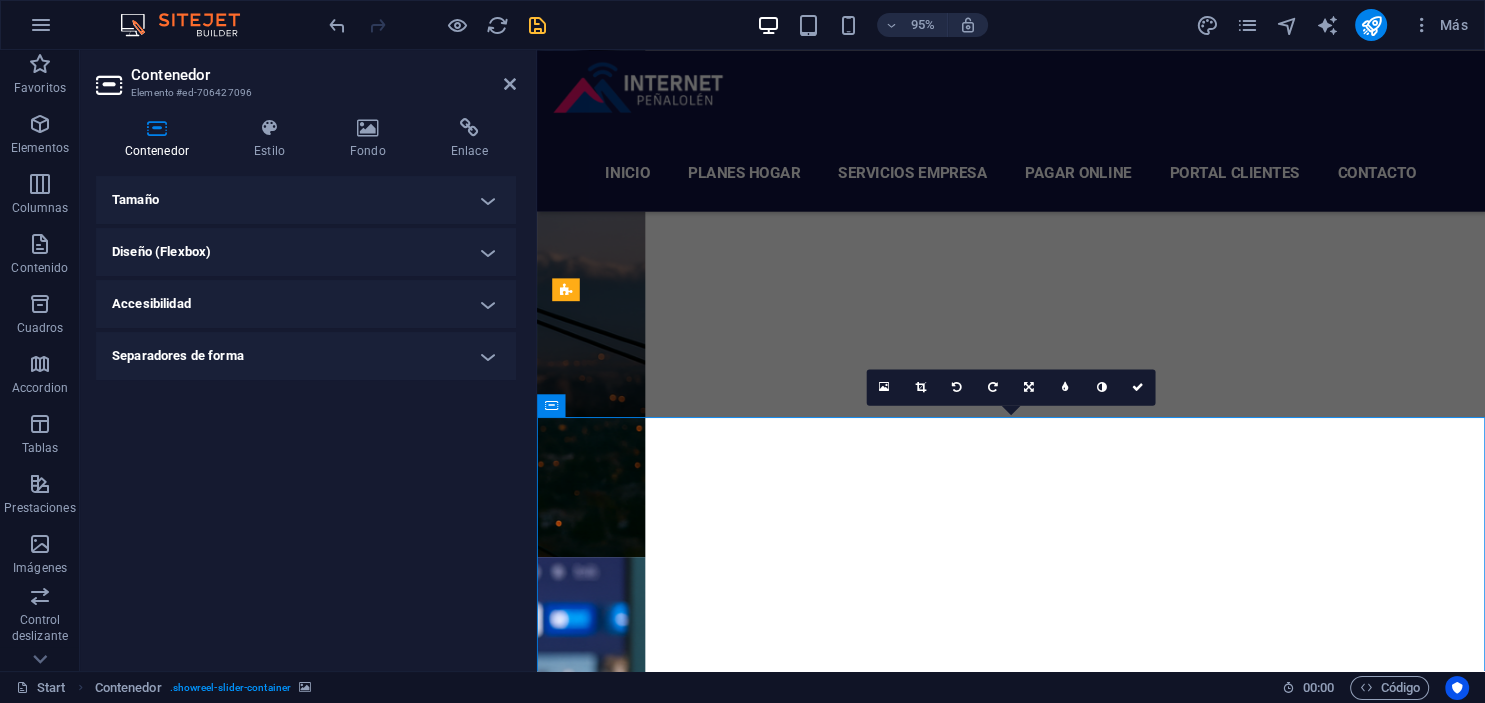 click on "Accesibilidad" at bounding box center (306, 304) 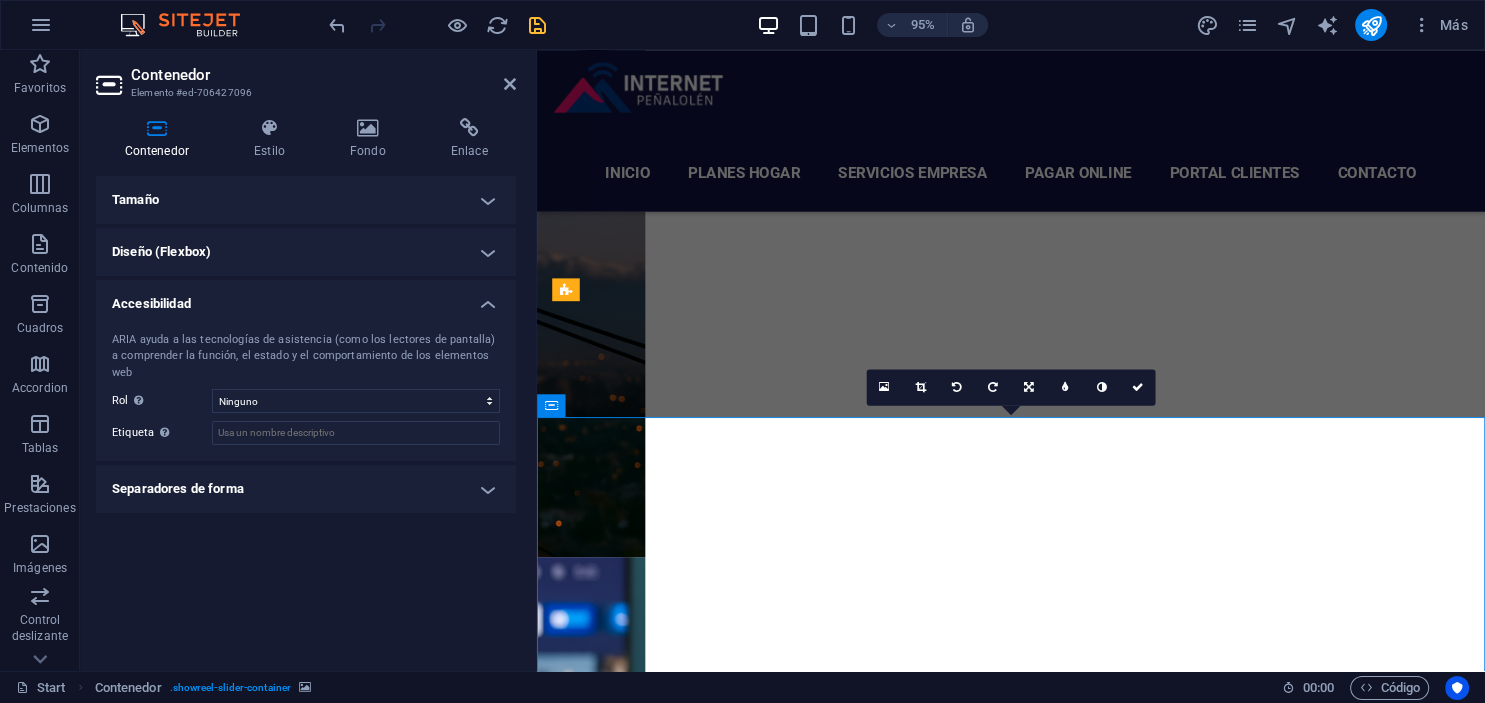 click on "Accesibilidad" at bounding box center [306, 298] 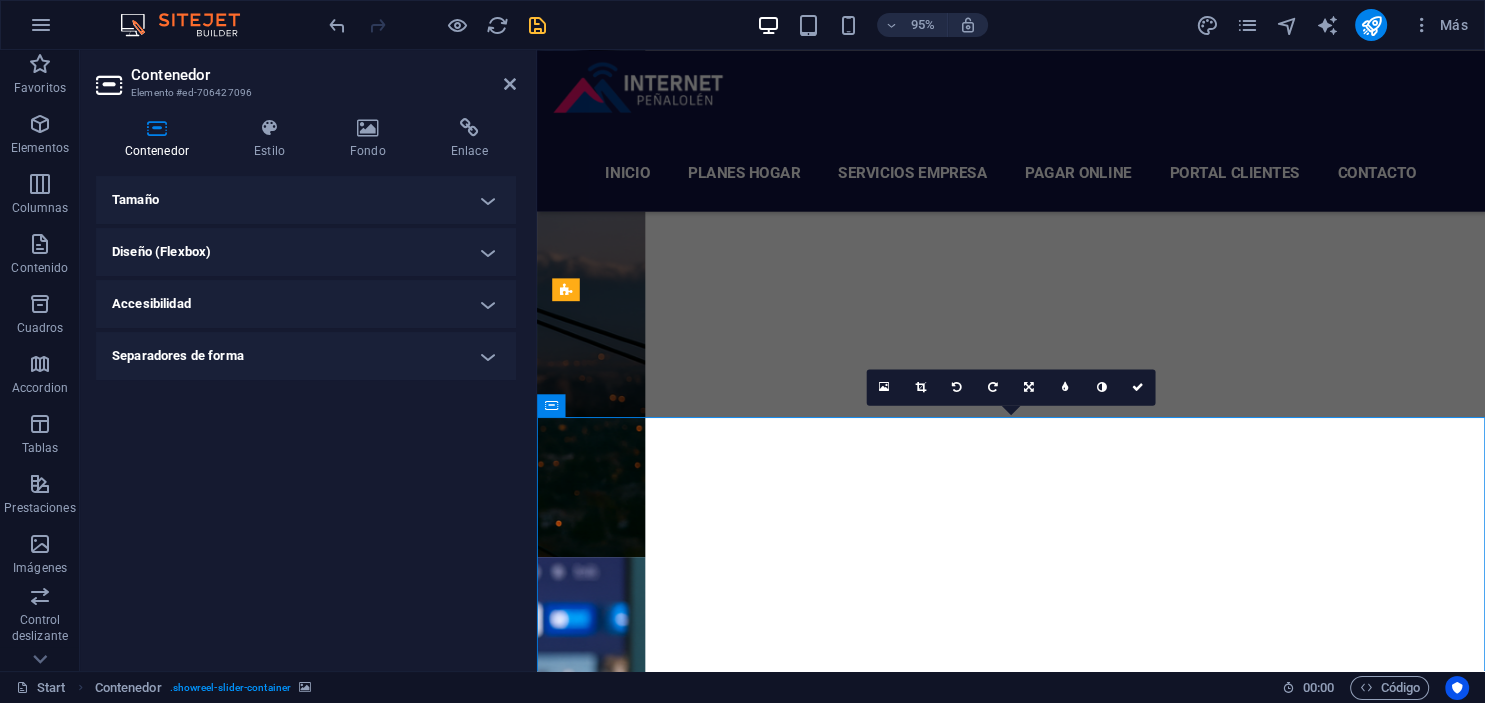 click on "Separadores de forma" at bounding box center [306, 356] 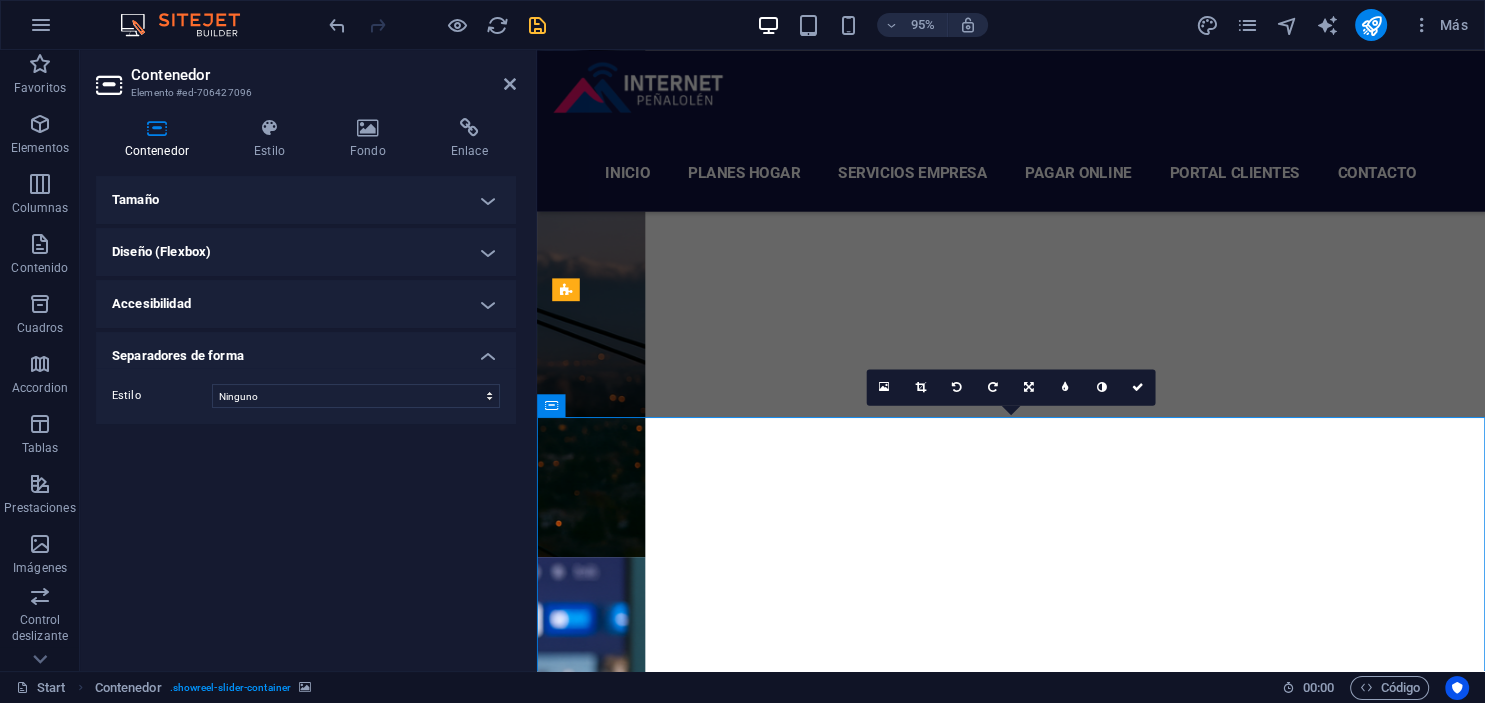 click on "Separadores de forma" at bounding box center [306, 350] 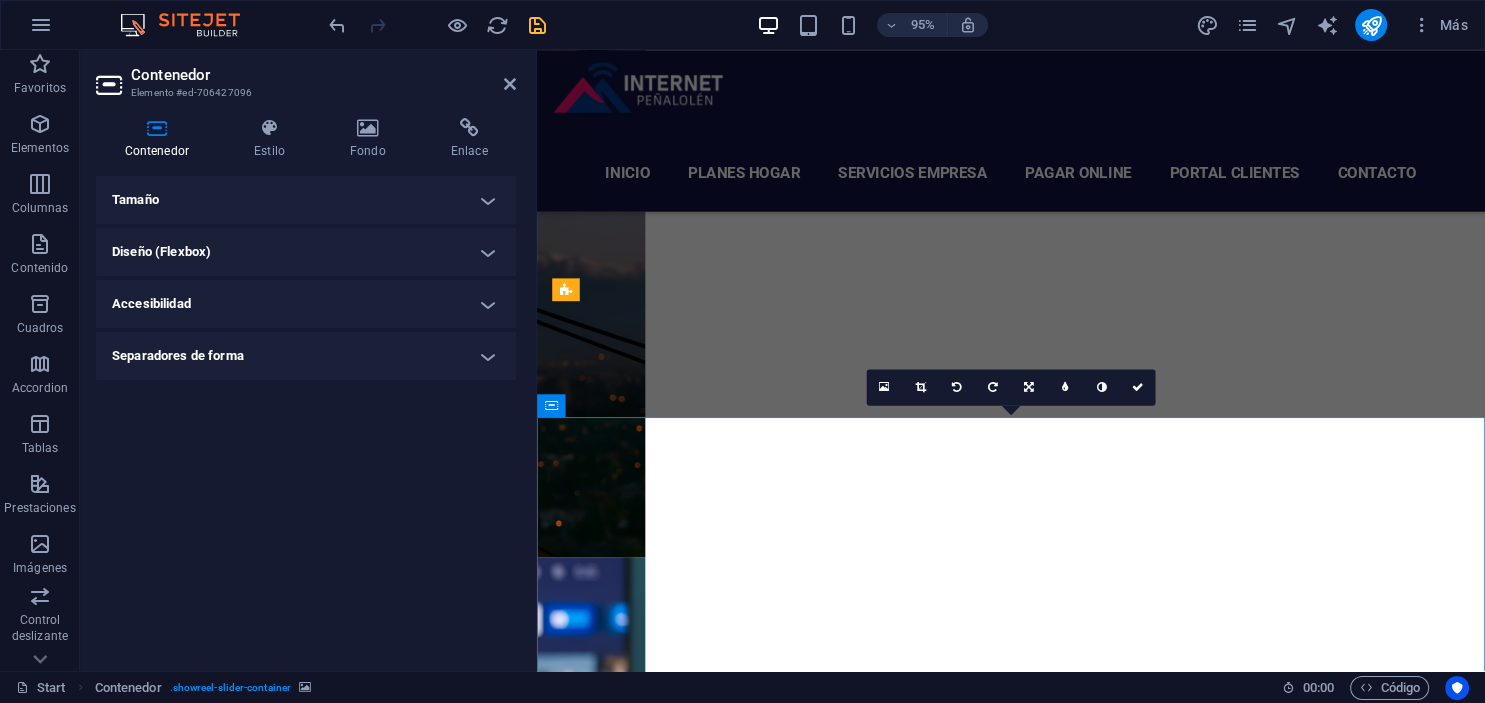 click on "Tamaño" at bounding box center (306, 200) 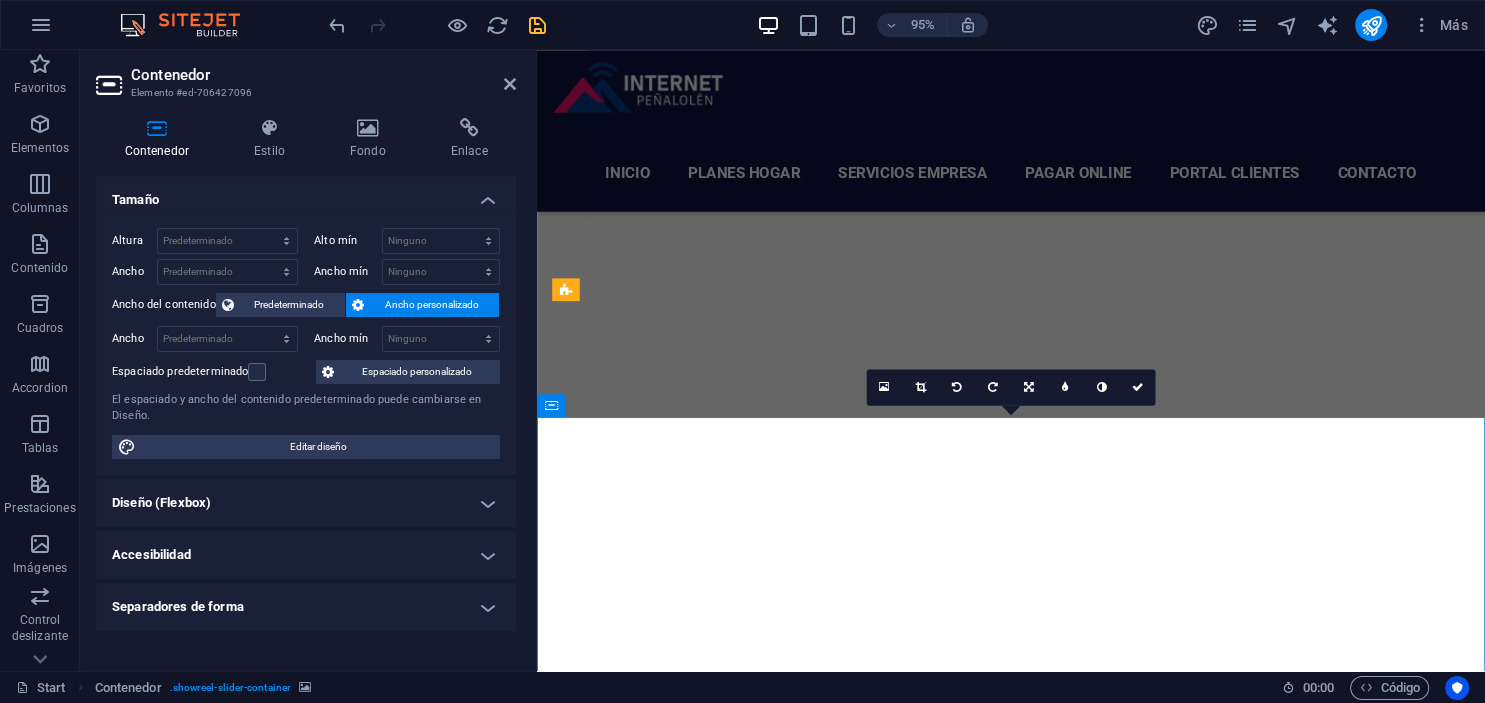 click on "Tamaño" at bounding box center (306, 194) 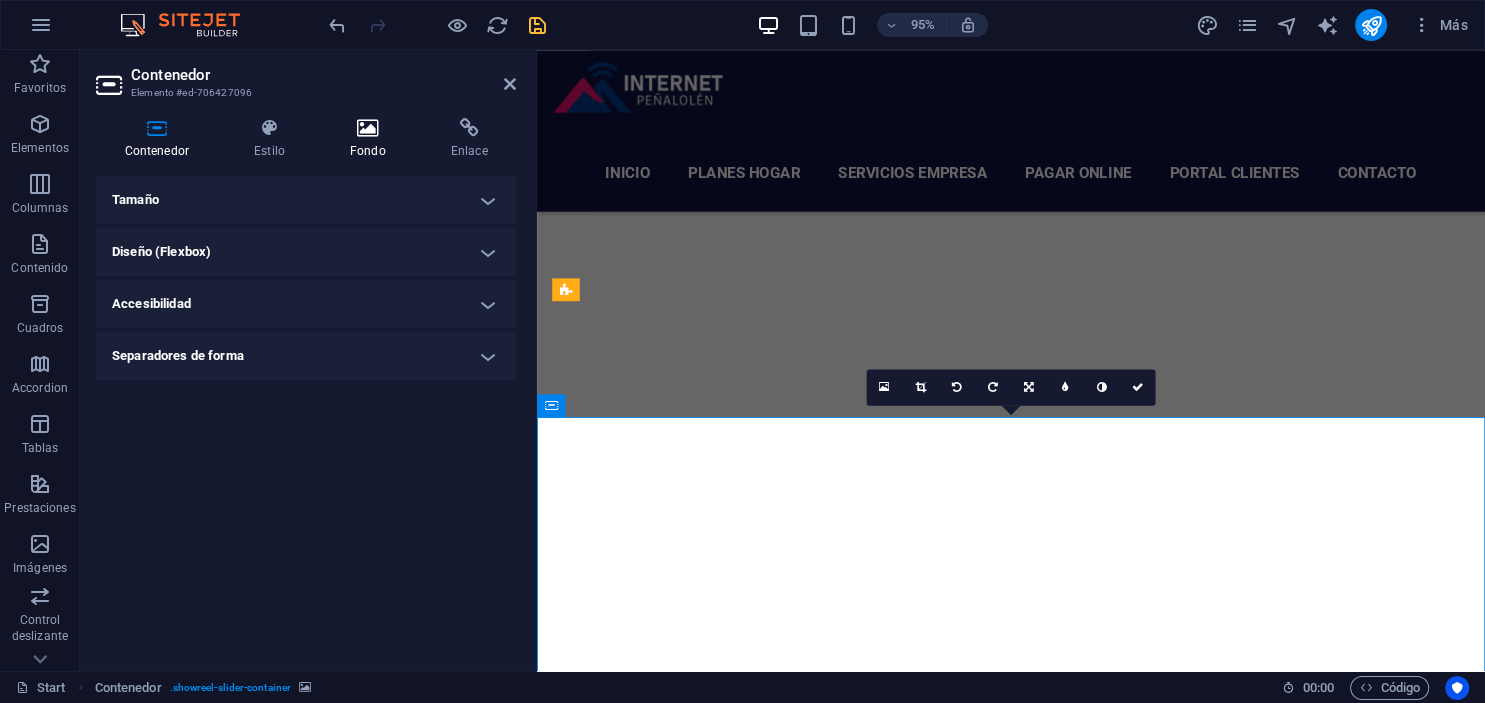 click at bounding box center (367, 128) 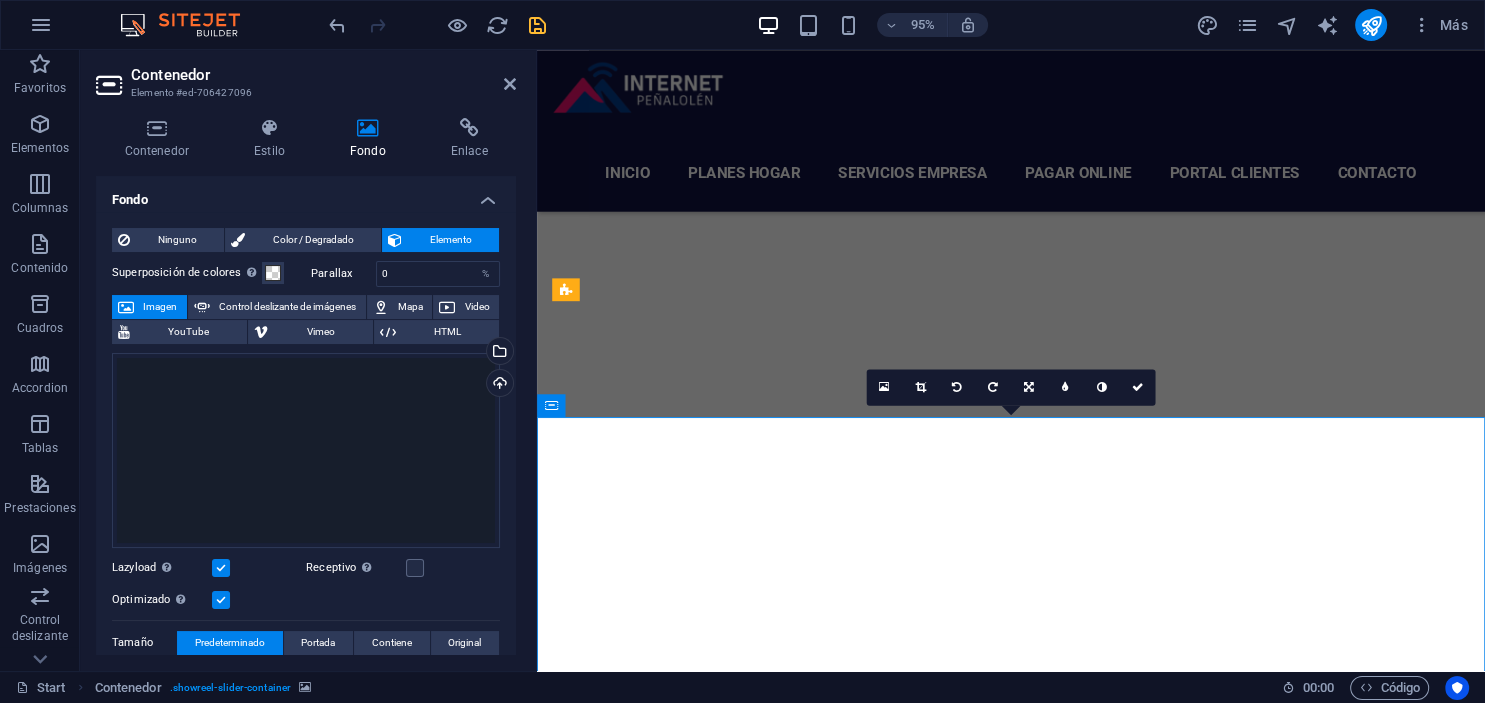 click at bounding box center (367, 128) 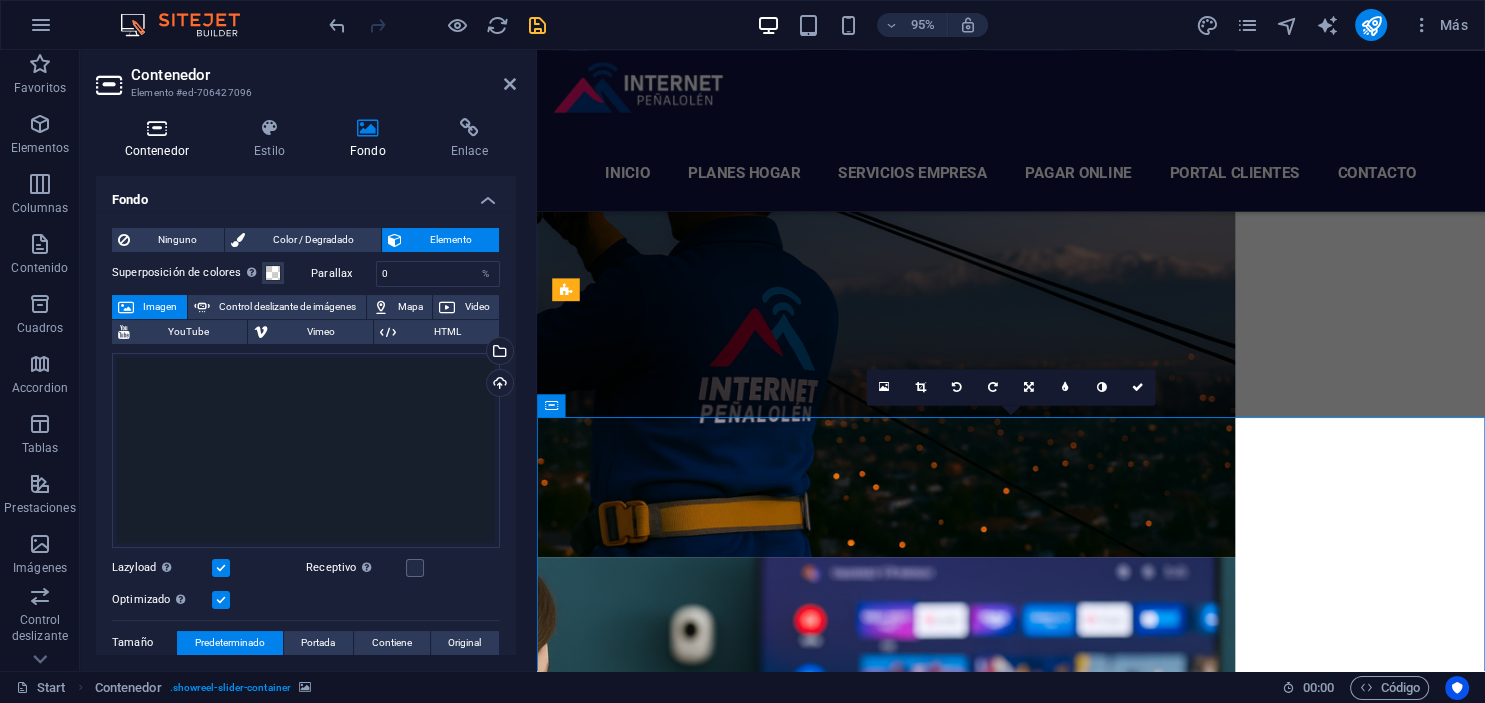 click on "Contenedor" at bounding box center (161, 139) 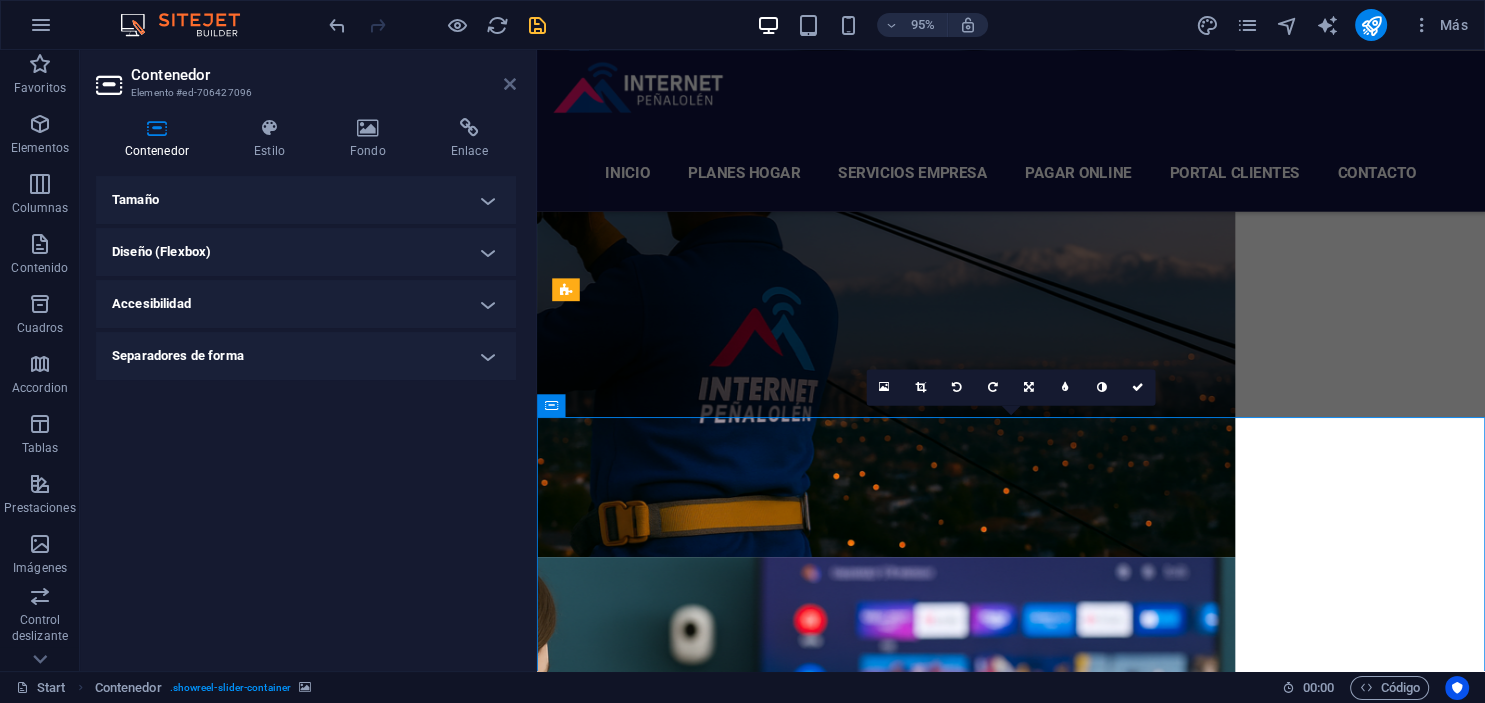 click at bounding box center (510, 84) 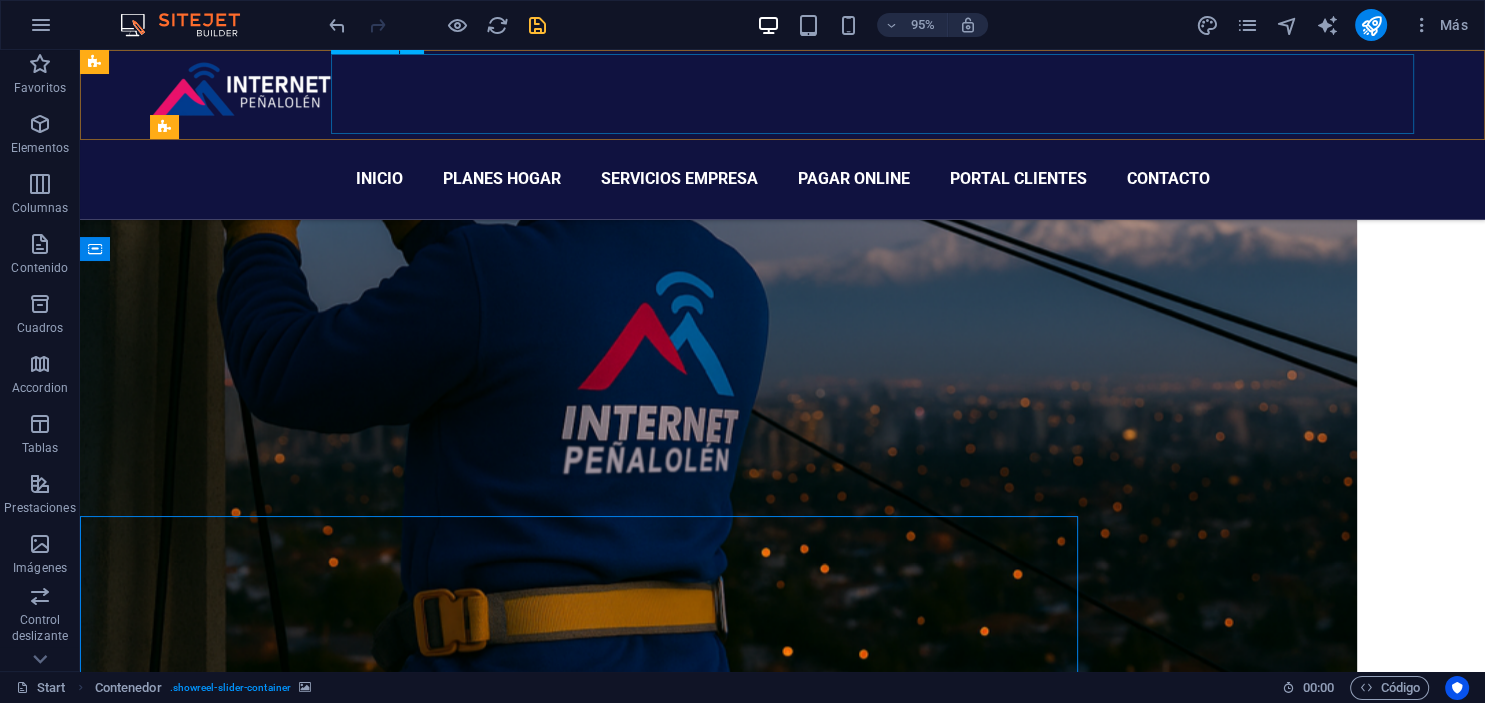 scroll, scrollTop: 2713, scrollLeft: 0, axis: vertical 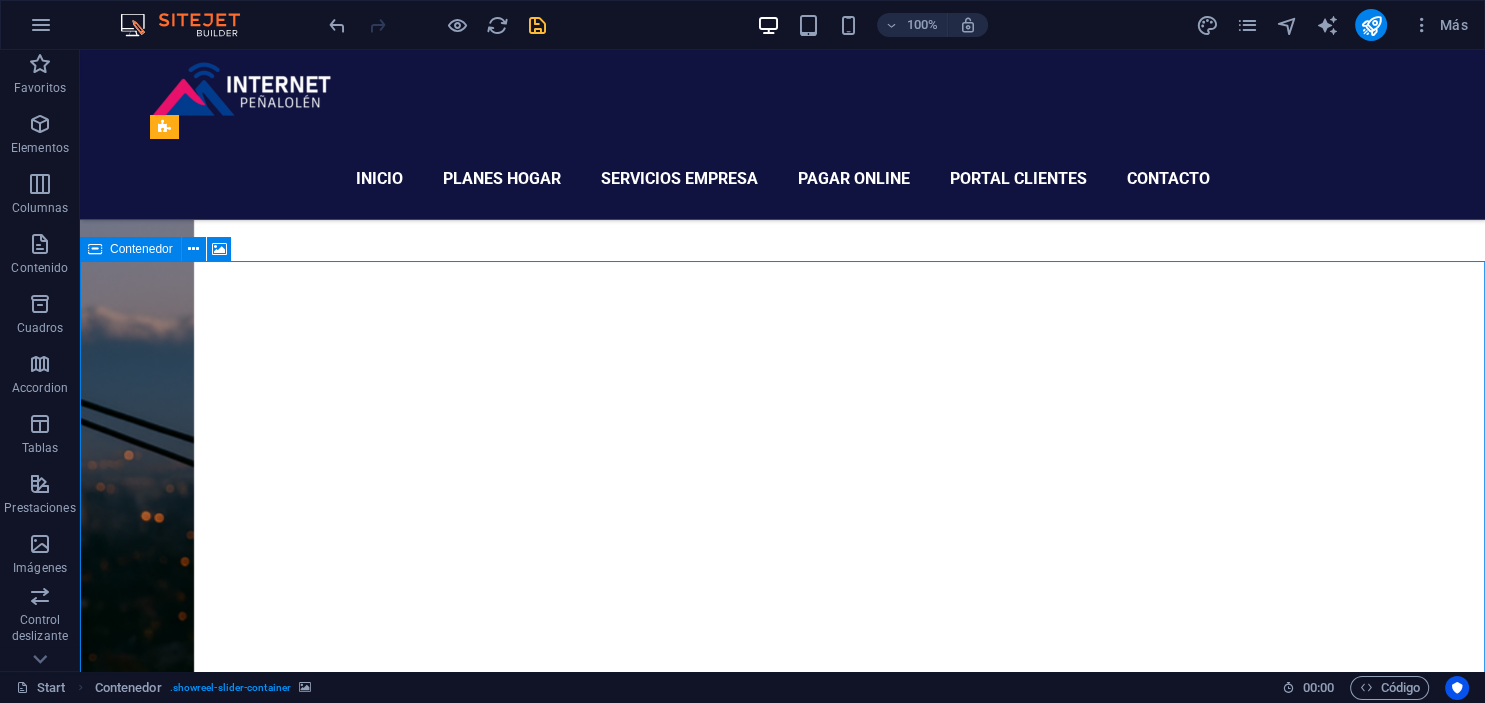 click on "Contenedor" at bounding box center [141, 249] 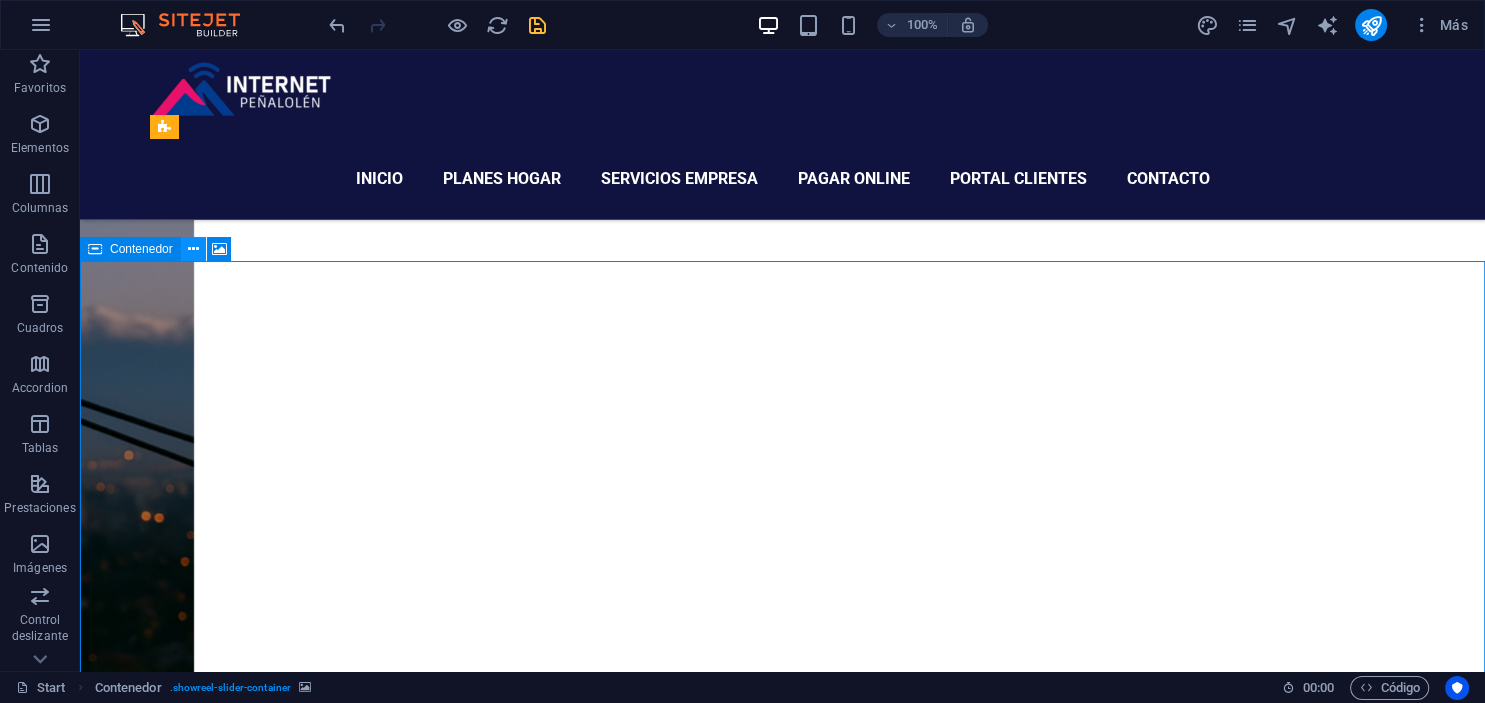click at bounding box center (193, 249) 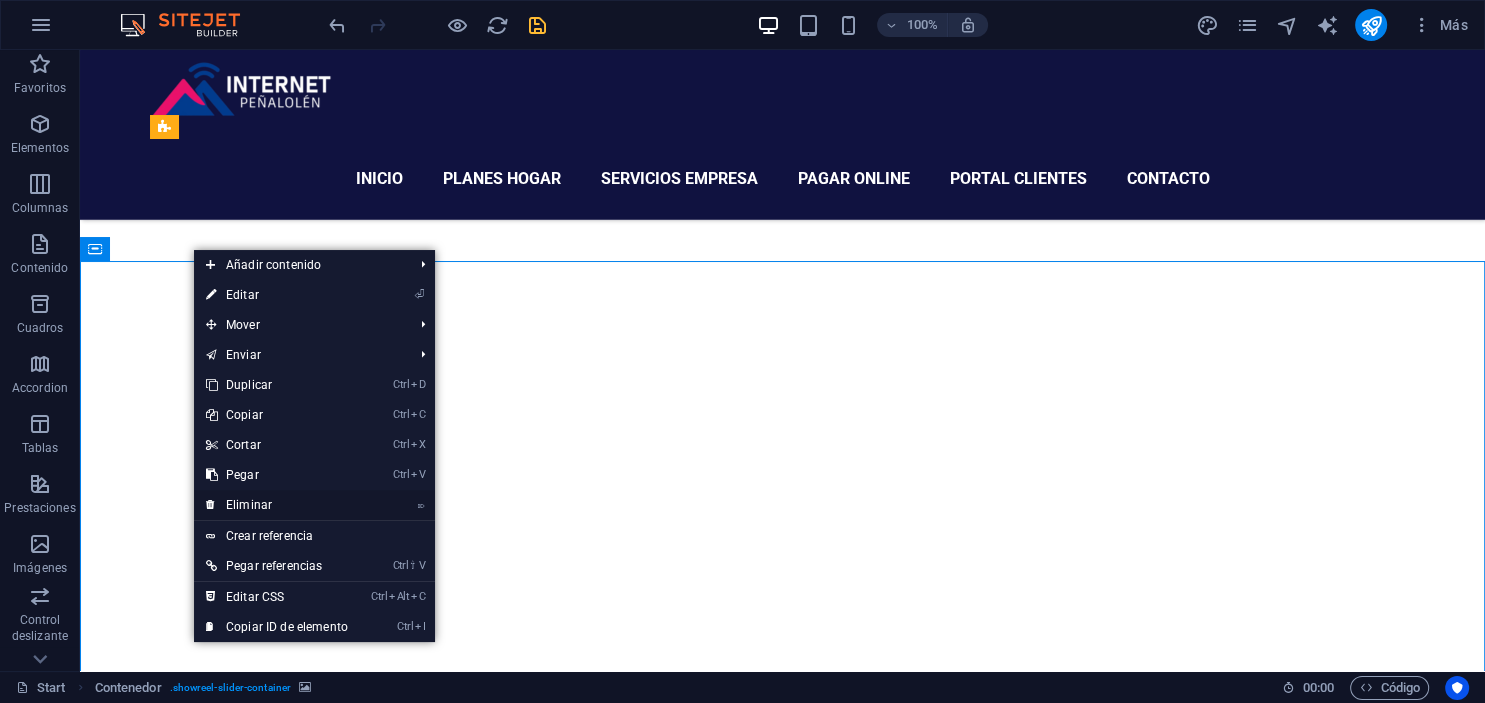 click on "⌦  Eliminar" at bounding box center [277, 505] 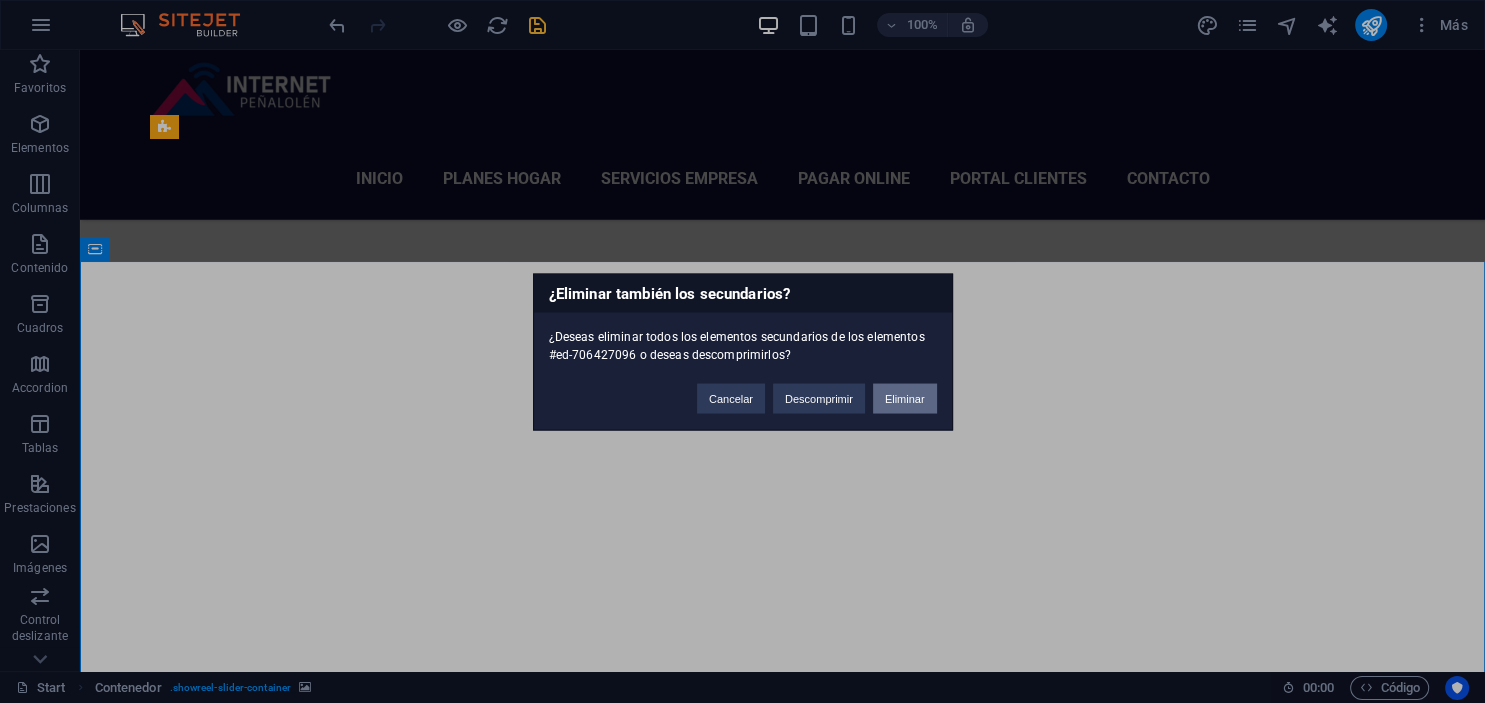click on "Eliminar" at bounding box center (905, 398) 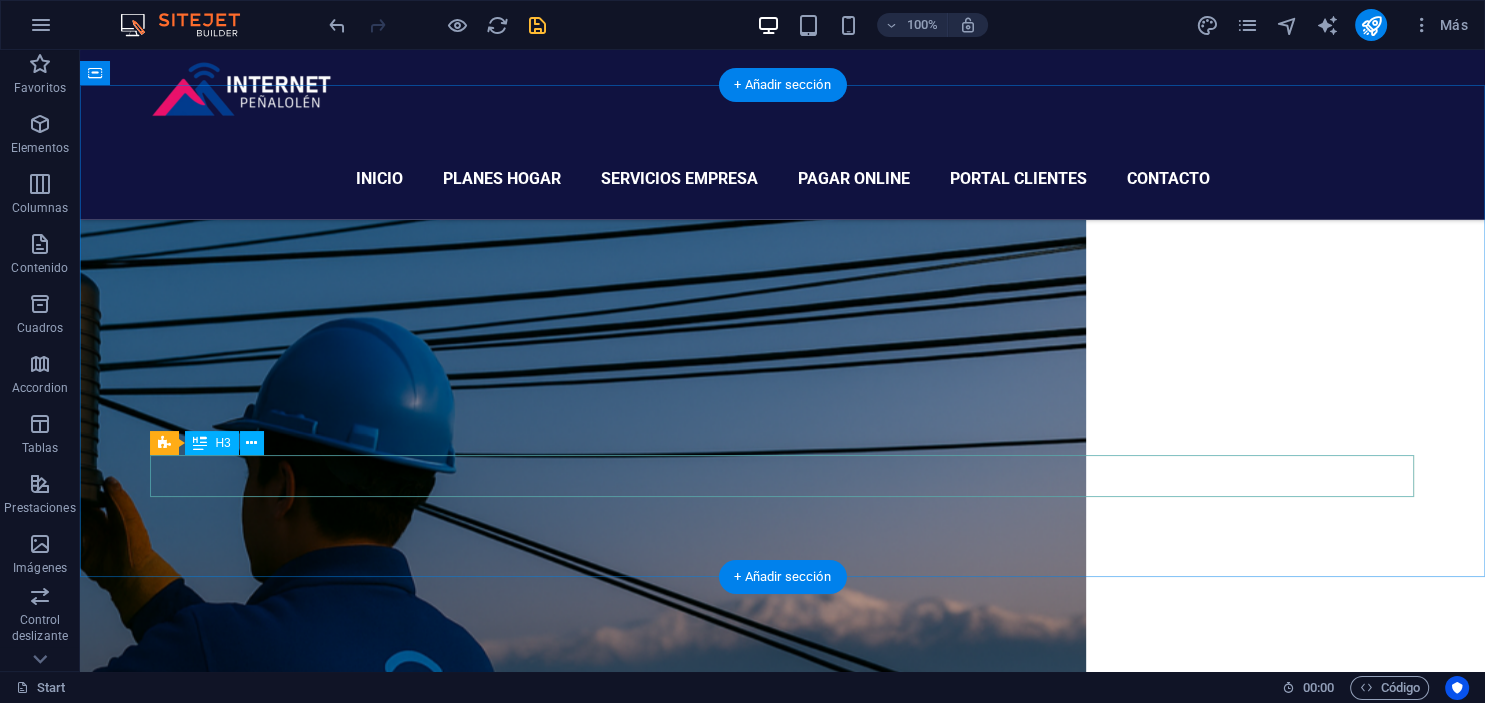 scroll, scrollTop: 2397, scrollLeft: 0, axis: vertical 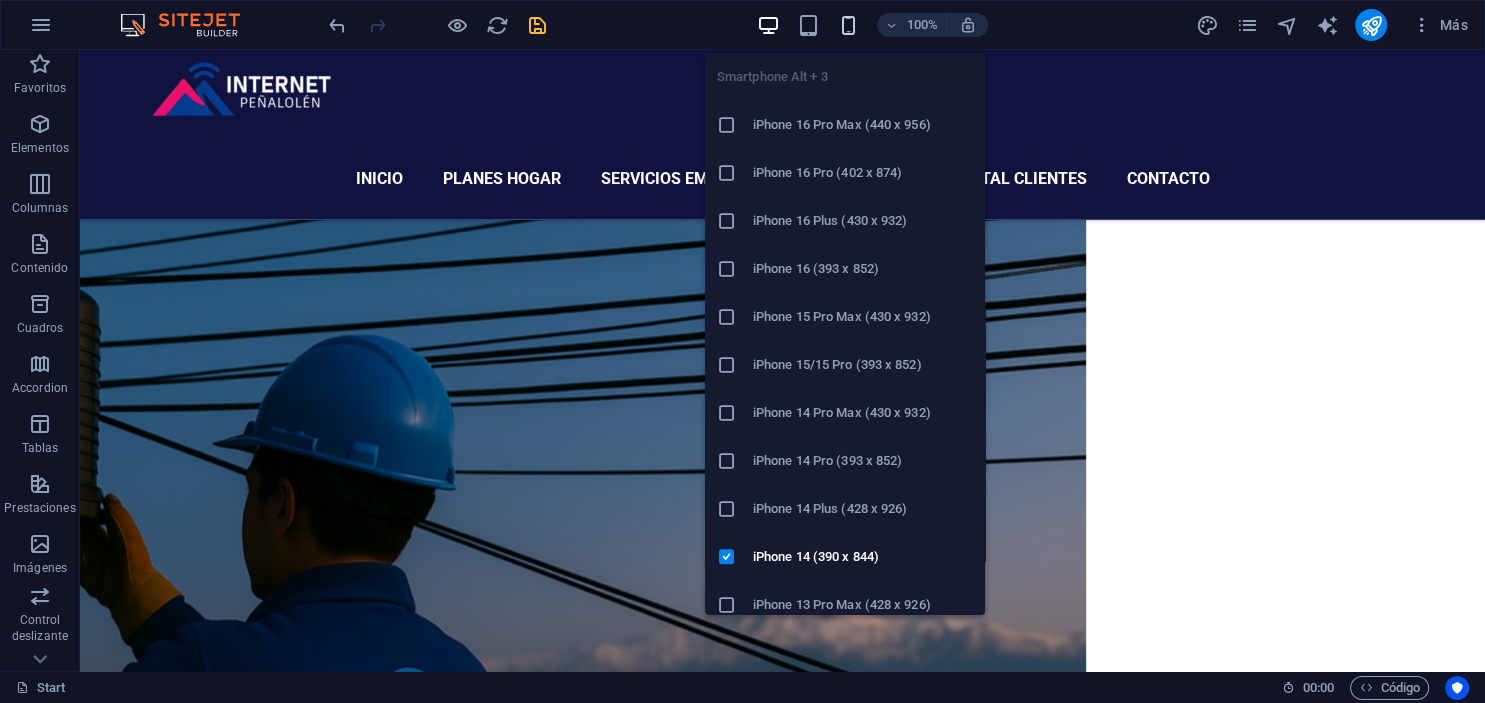 click at bounding box center [848, 25] 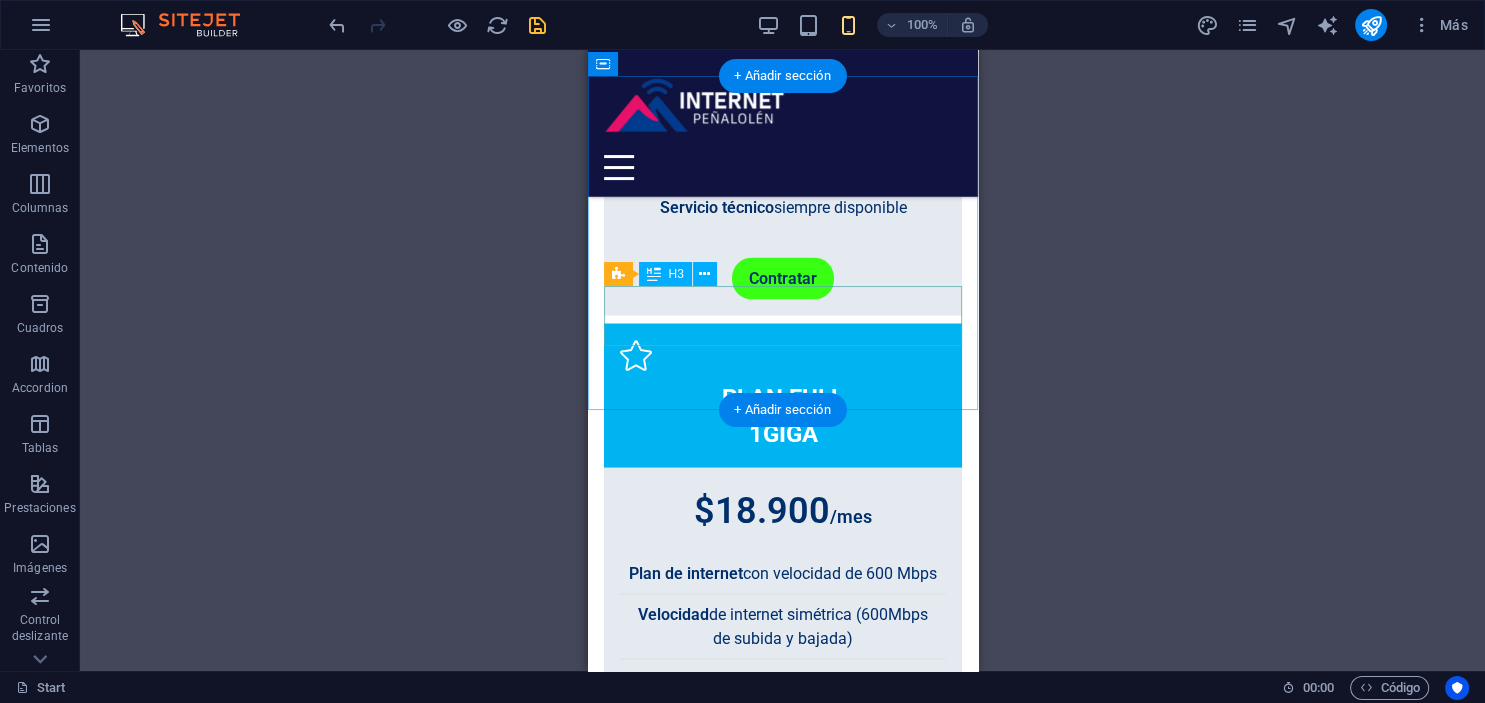 scroll, scrollTop: 3771, scrollLeft: 0, axis: vertical 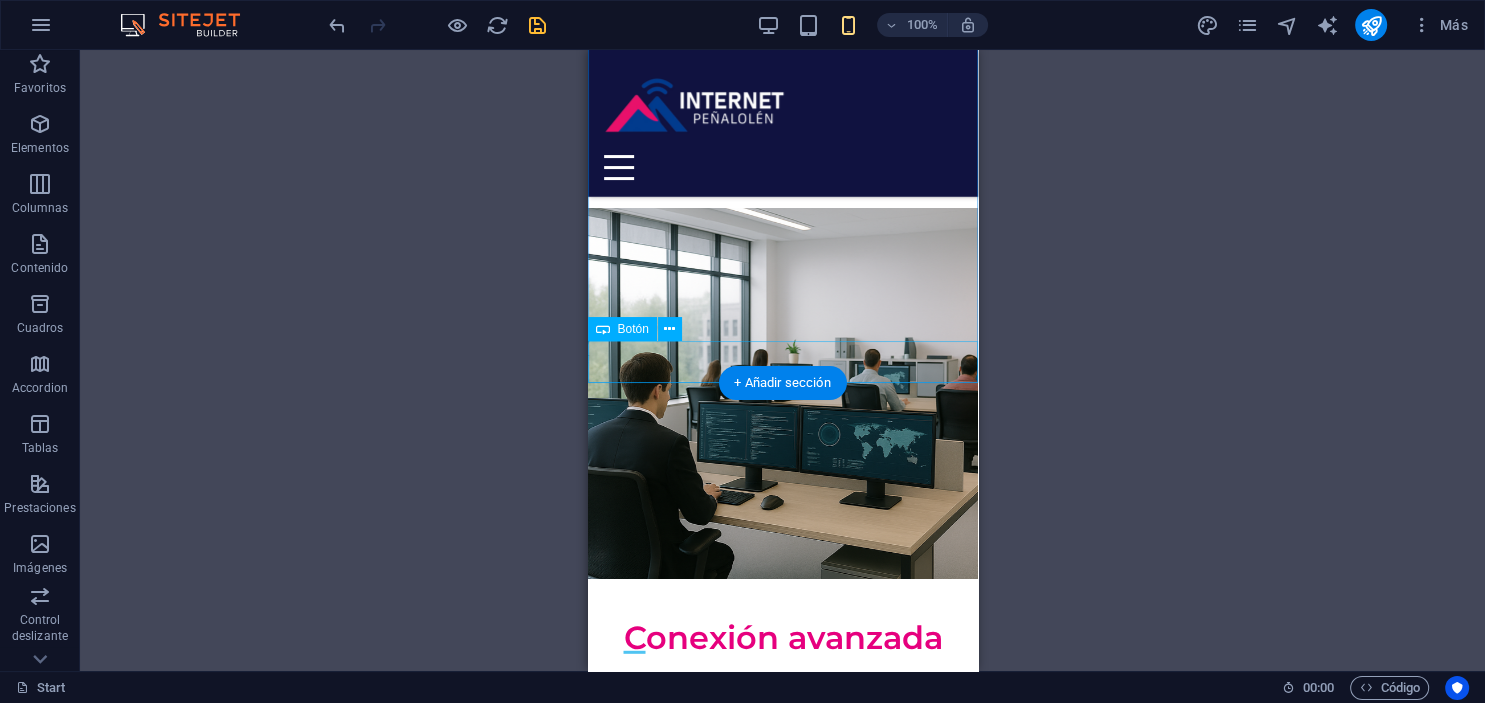 click on "Estamos en tu comuna? Consulta aquí!" at bounding box center (782, 2374) 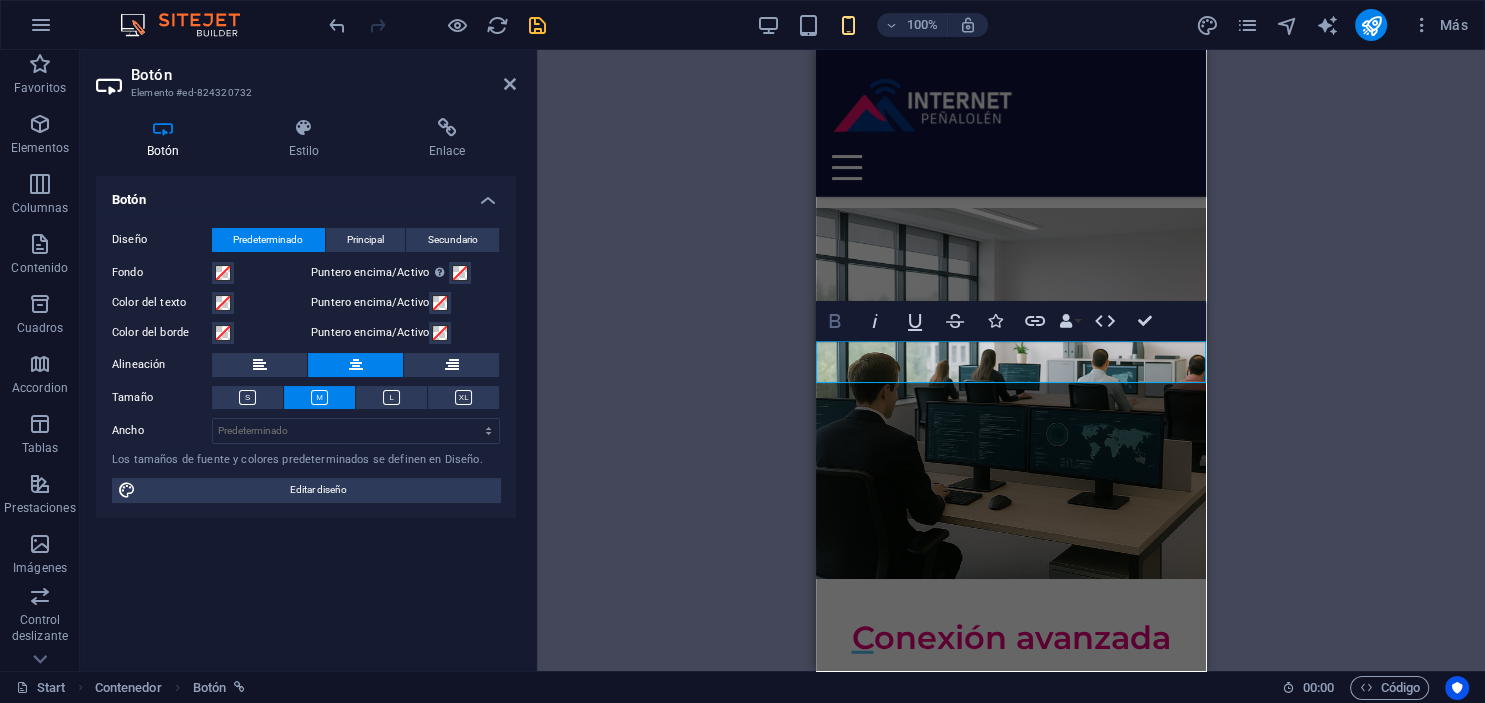 click 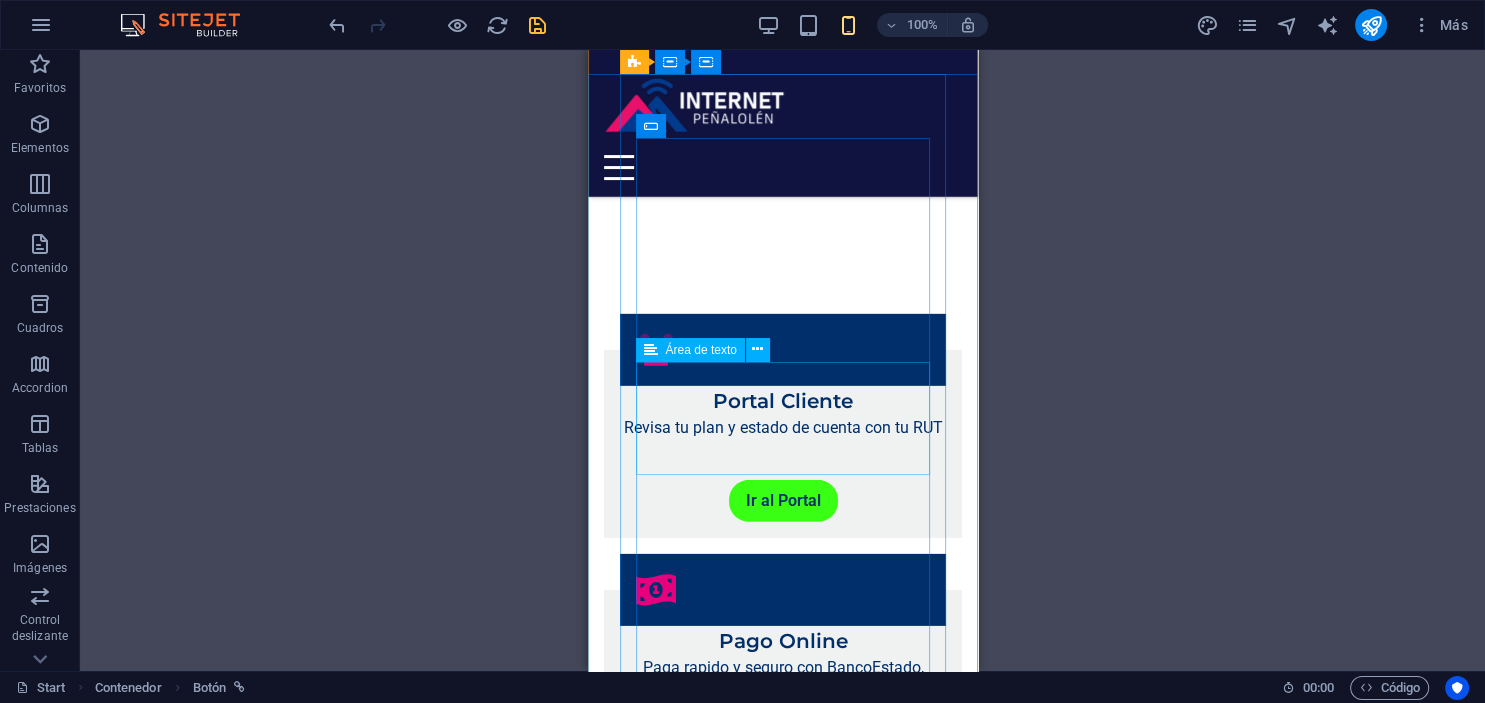 scroll, scrollTop: 5461, scrollLeft: 0, axis: vertical 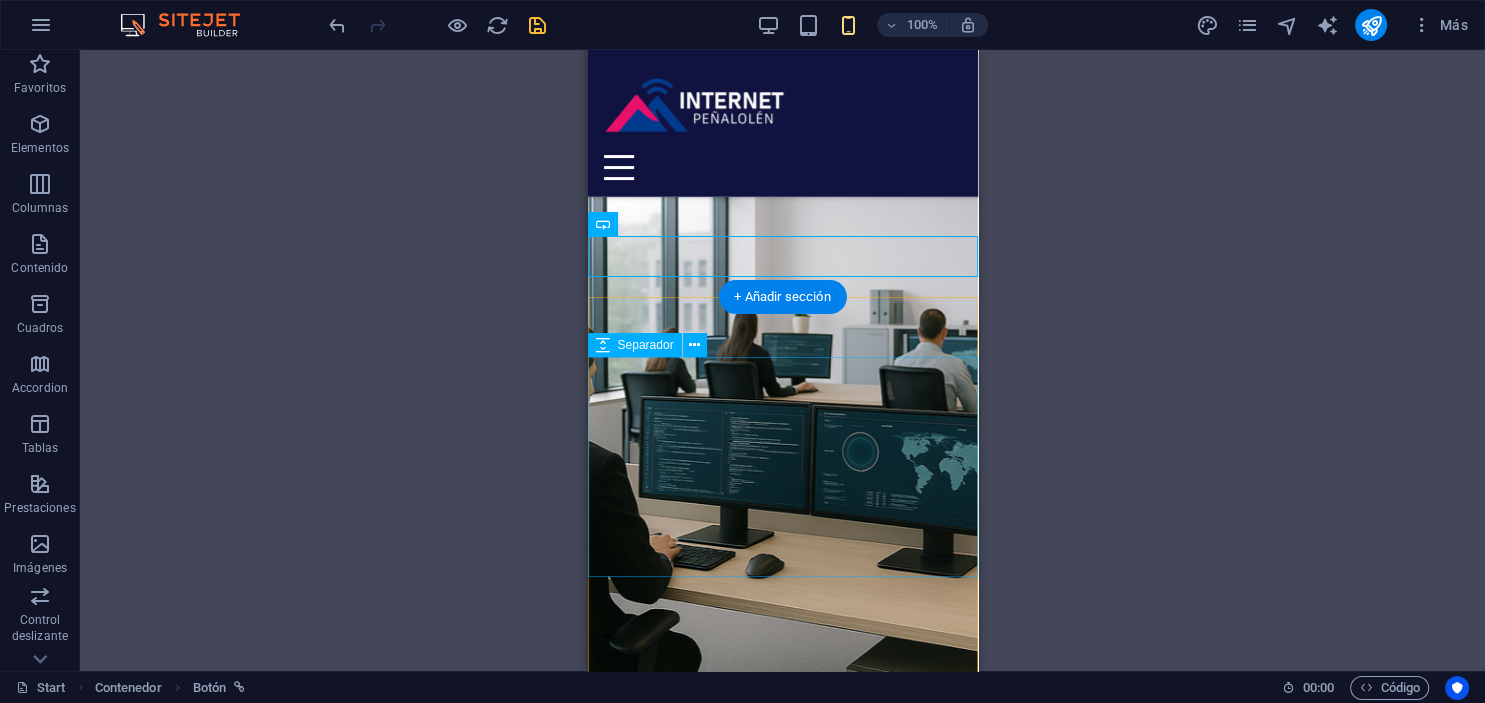 click at bounding box center [782, 2479] 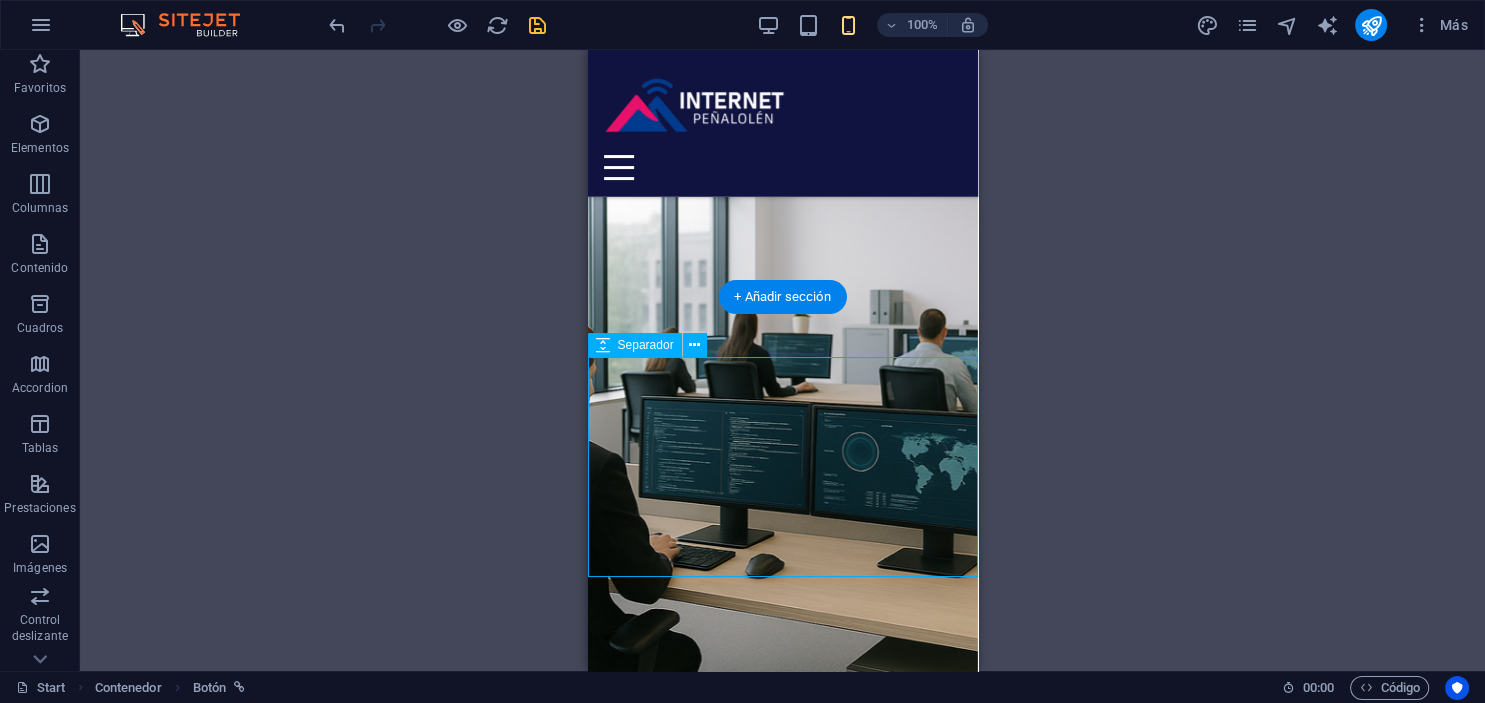 click at bounding box center (782, 2479) 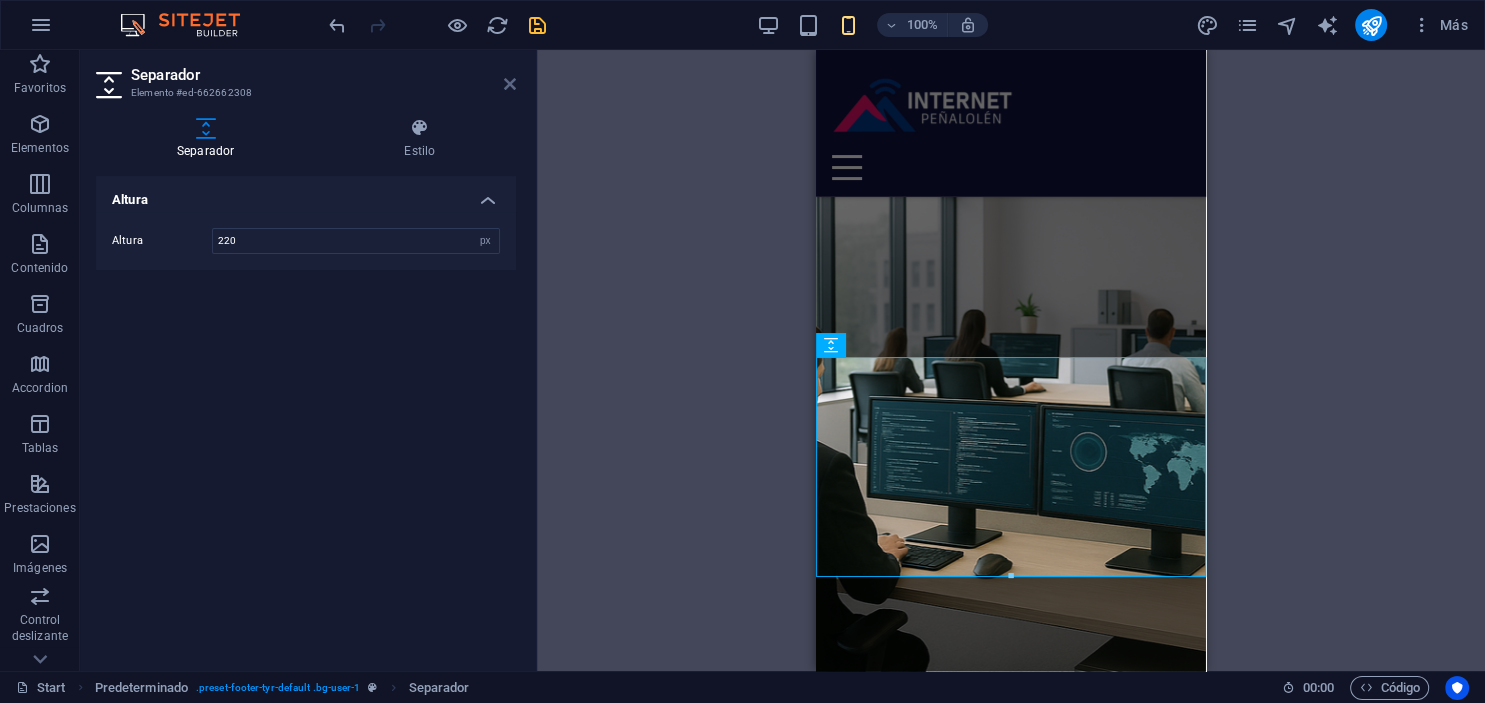 click at bounding box center (510, 84) 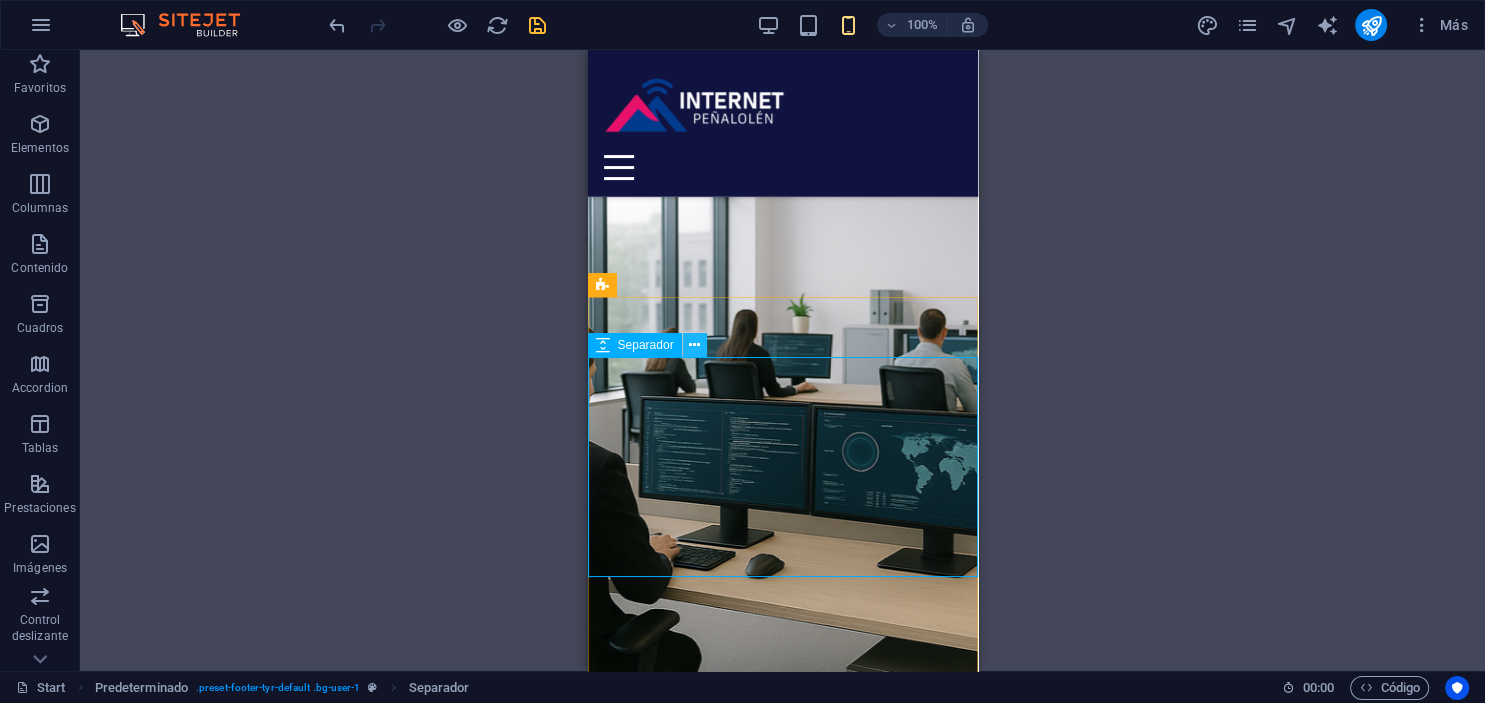 click at bounding box center (694, 345) 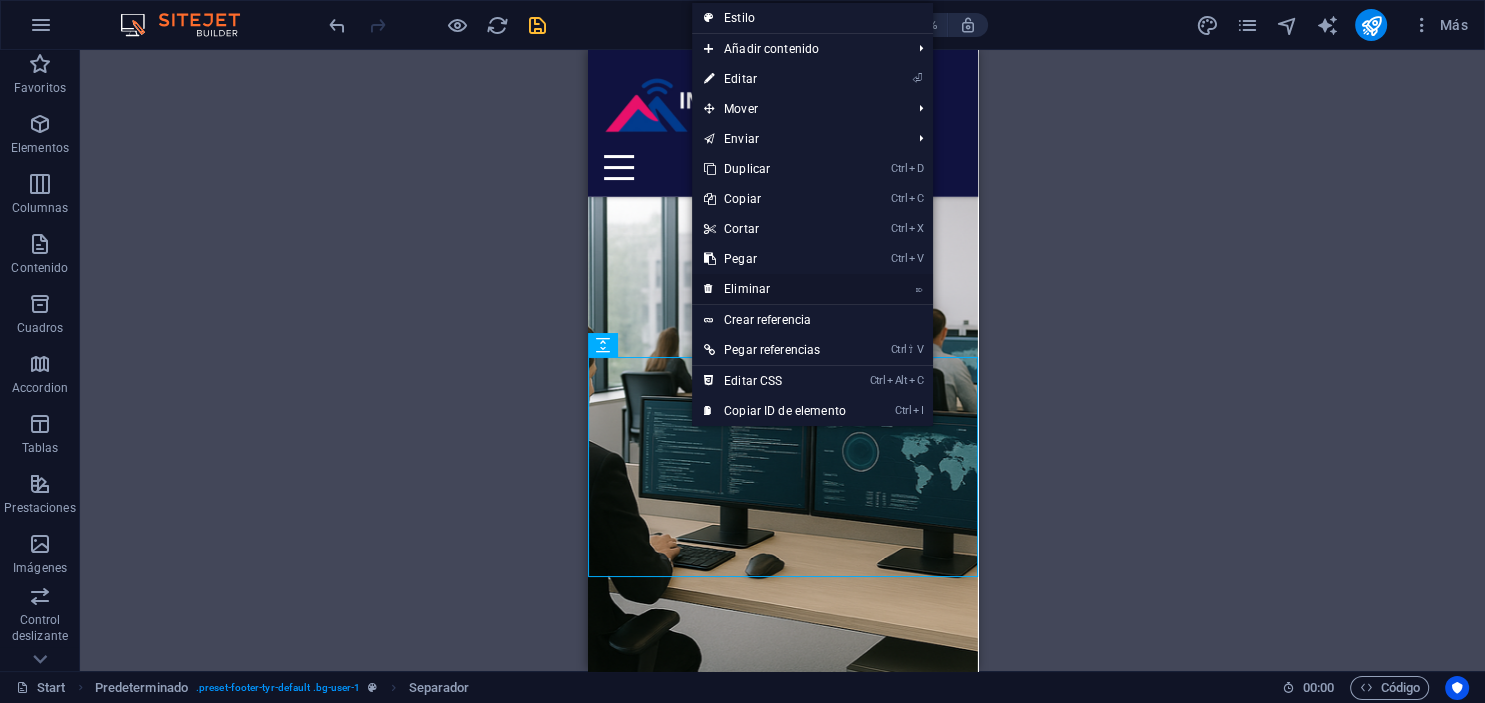 click on "⌦  Eliminar" at bounding box center [775, 289] 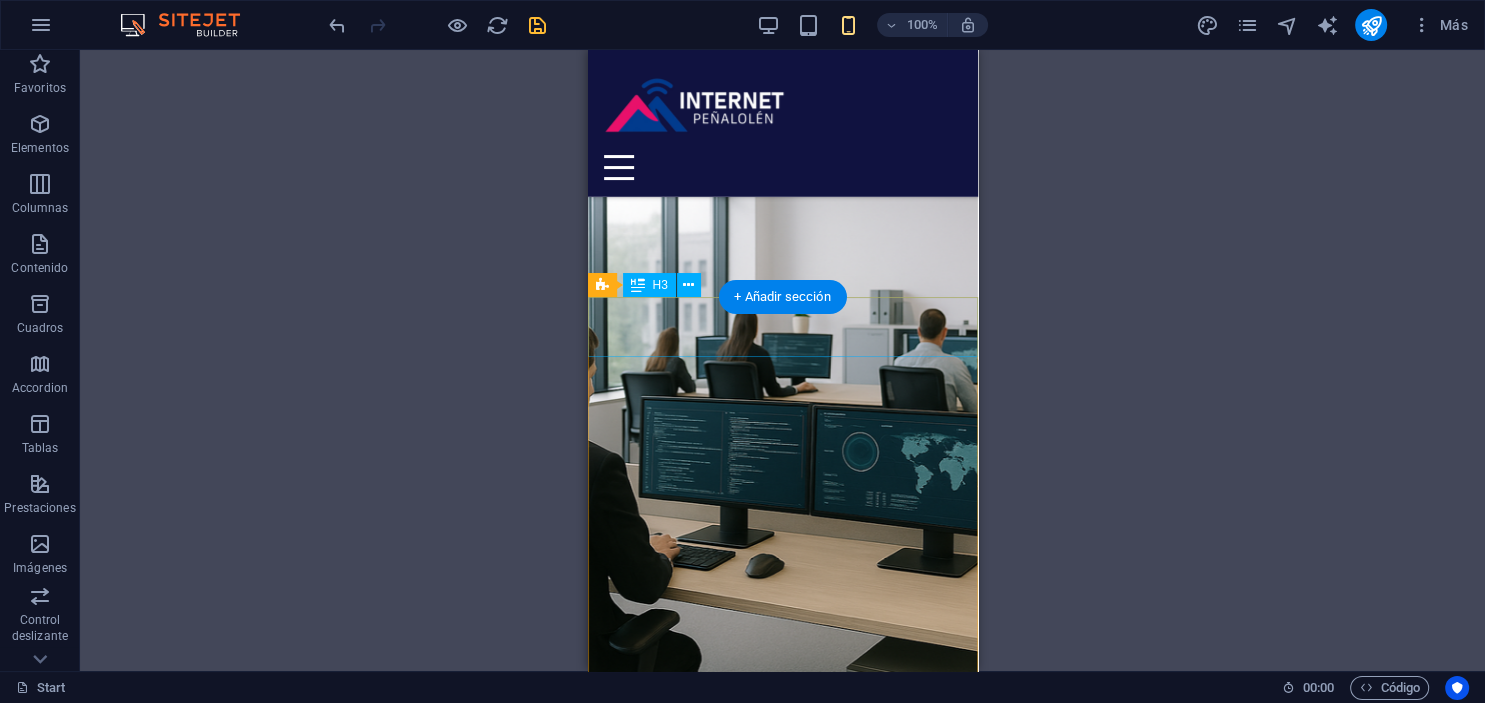 click on "Tienes dudas o quieres cotizar tu plan?" at bounding box center (782, 2339) 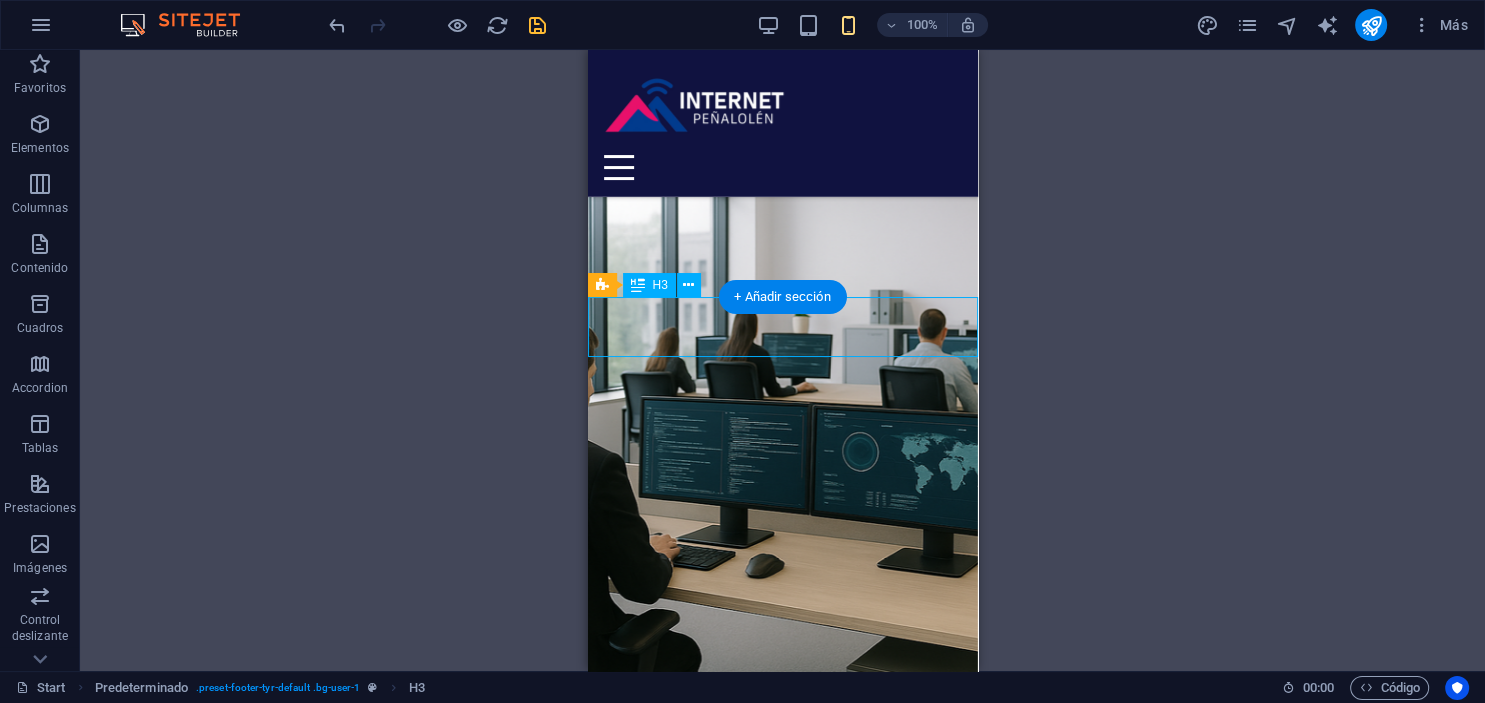click on "Tienes dudas o quieres cotizar tu plan?" at bounding box center [782, 2339] 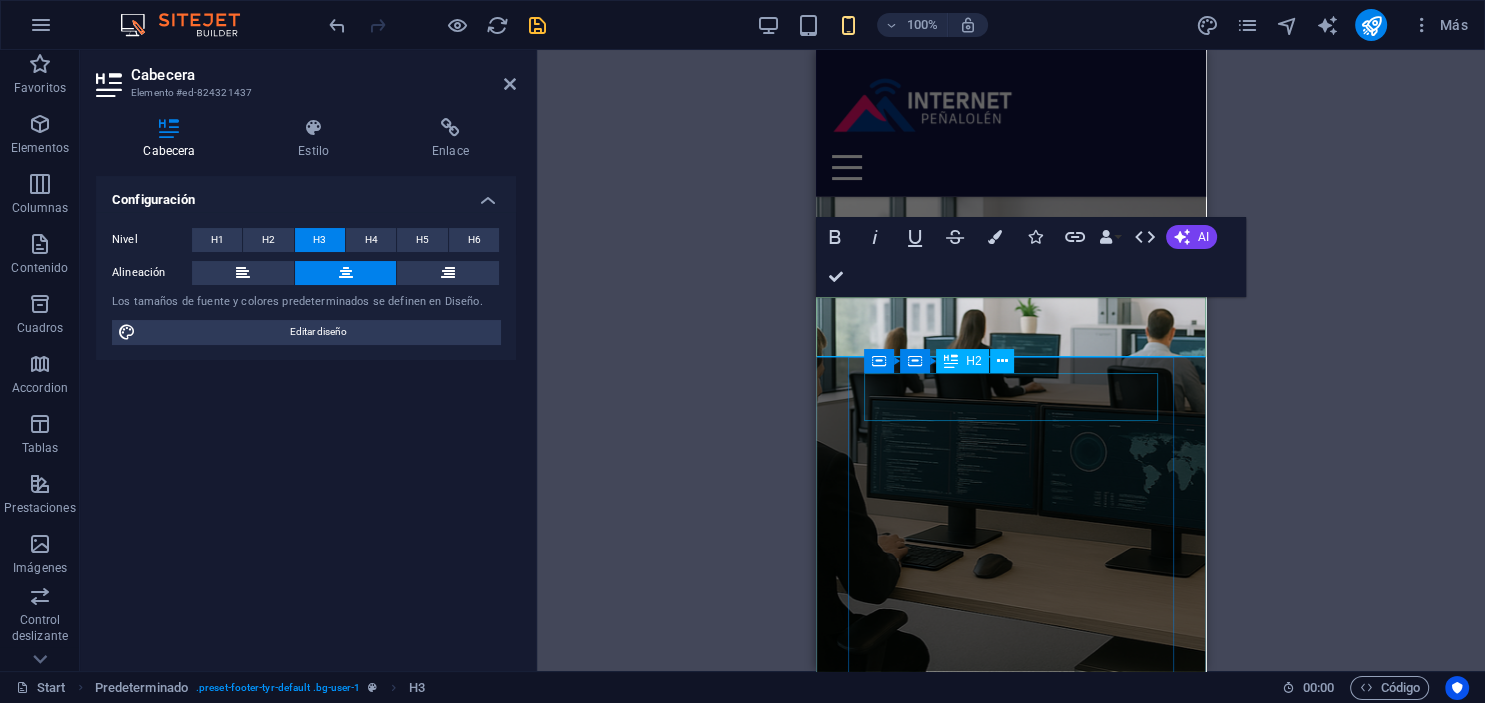 click on "Contacto" at bounding box center [1011, 2719] 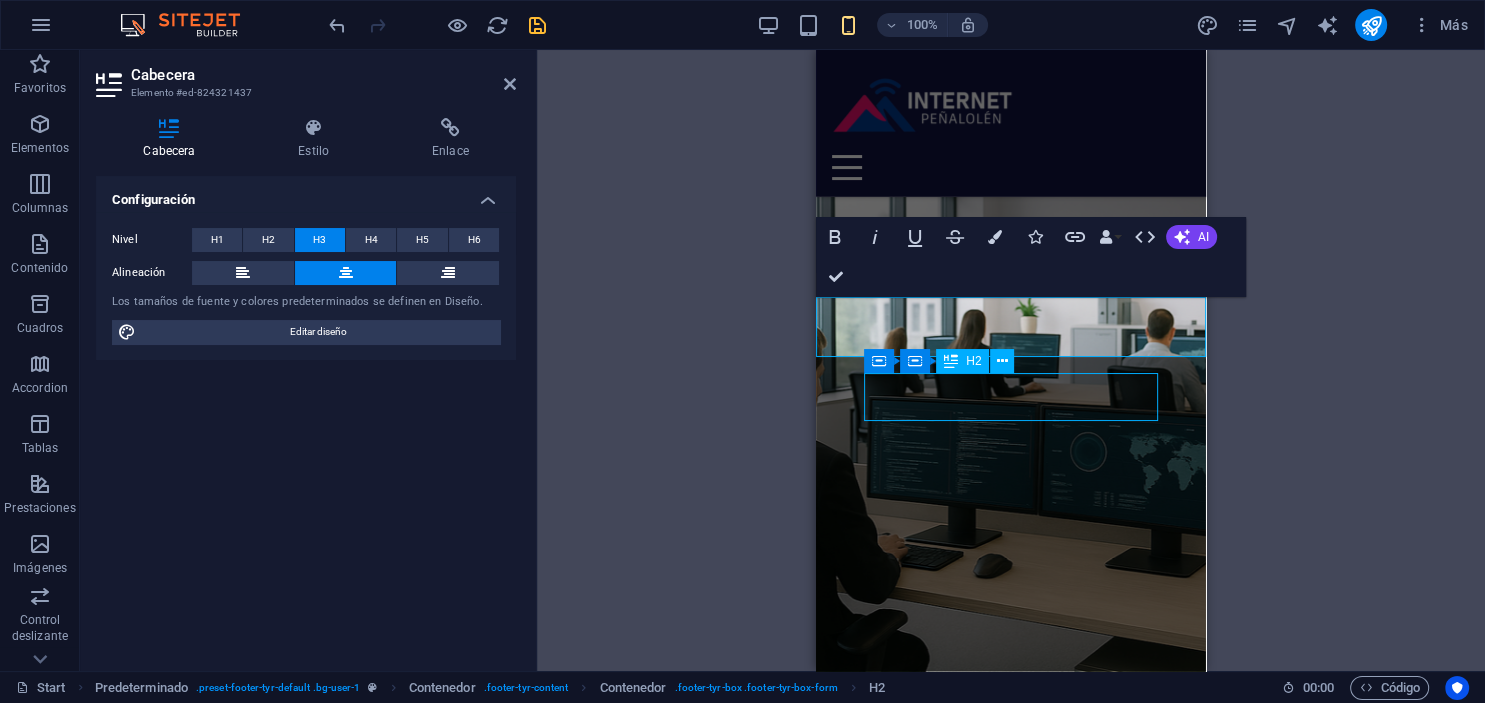 click on "Contacto" at bounding box center [1011, 2719] 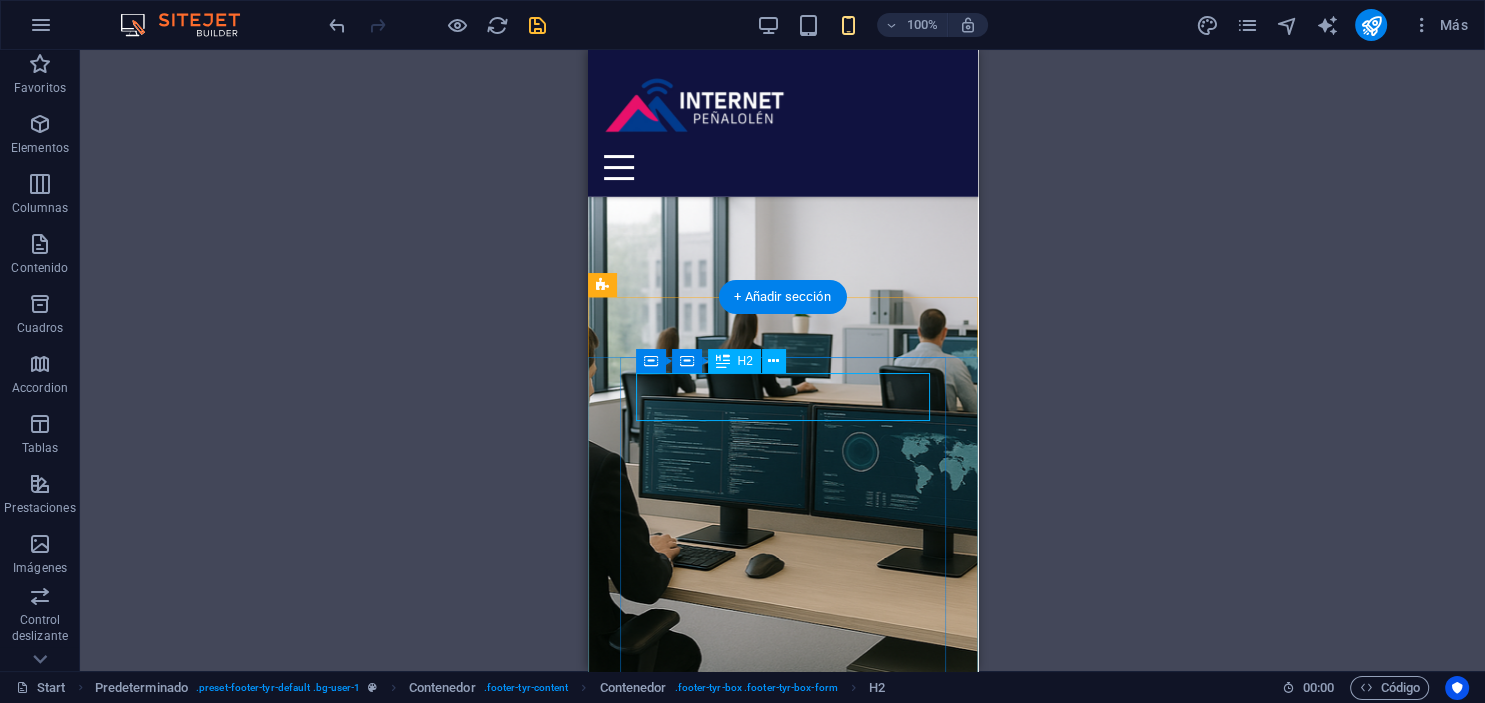 click on "Contacto" at bounding box center (782, 2719) 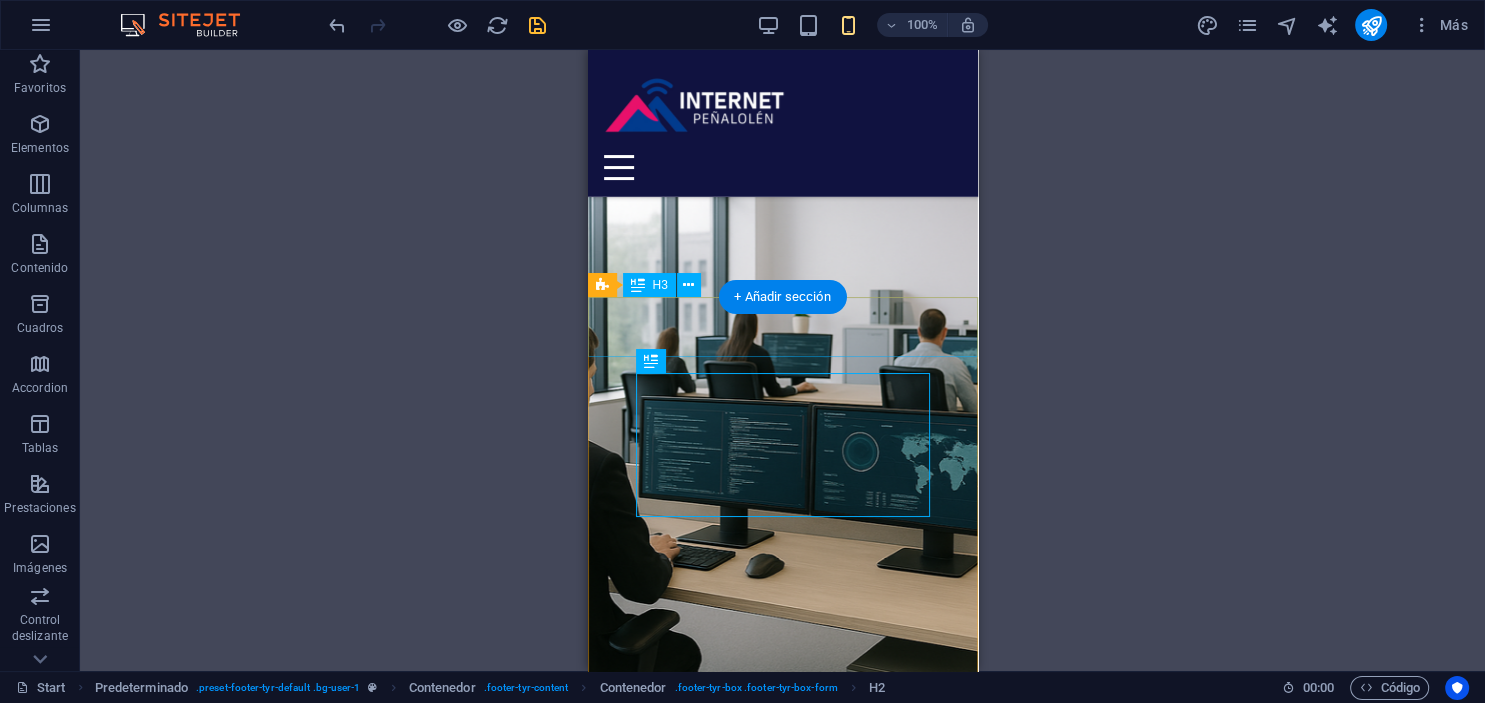 click on "Tienes dudas o quieres cotizar tu plan?" at bounding box center (782, 2339) 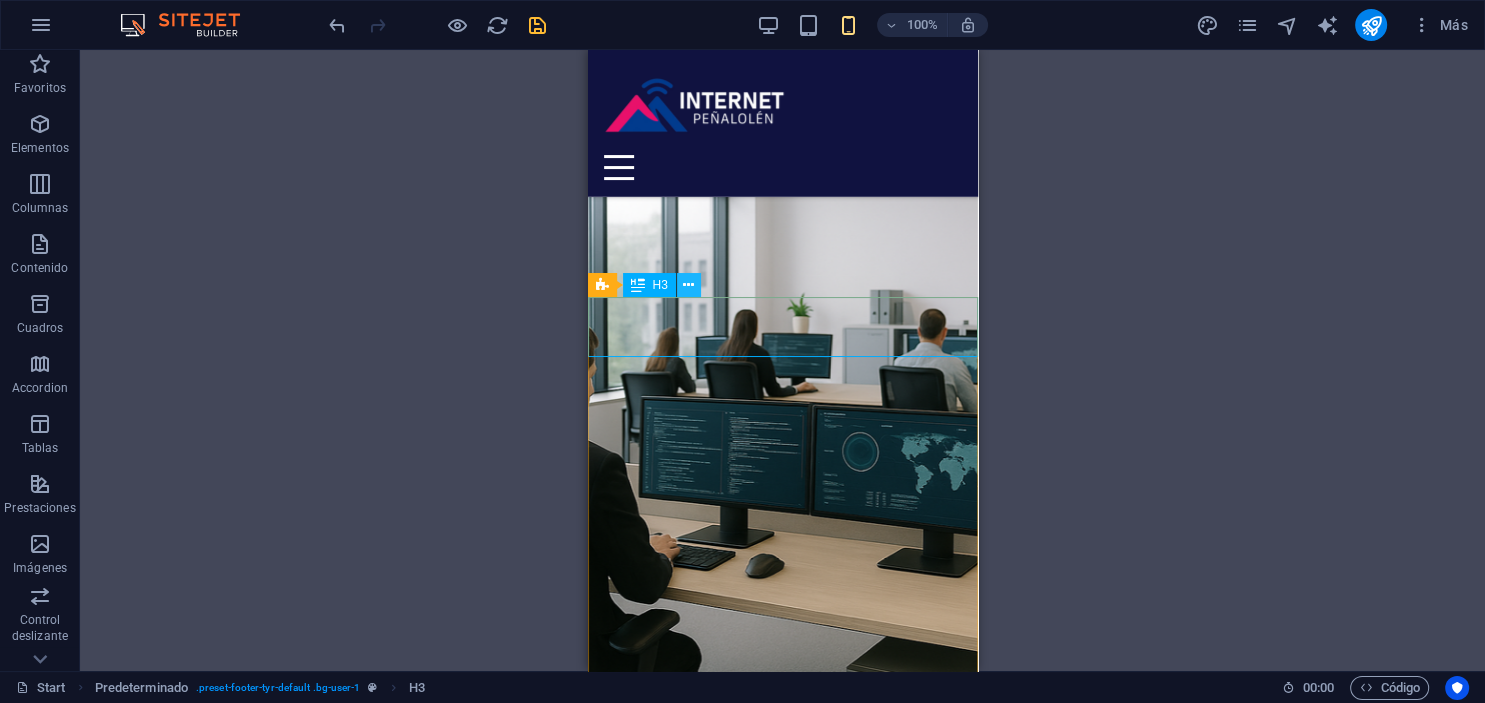 click at bounding box center [688, 285] 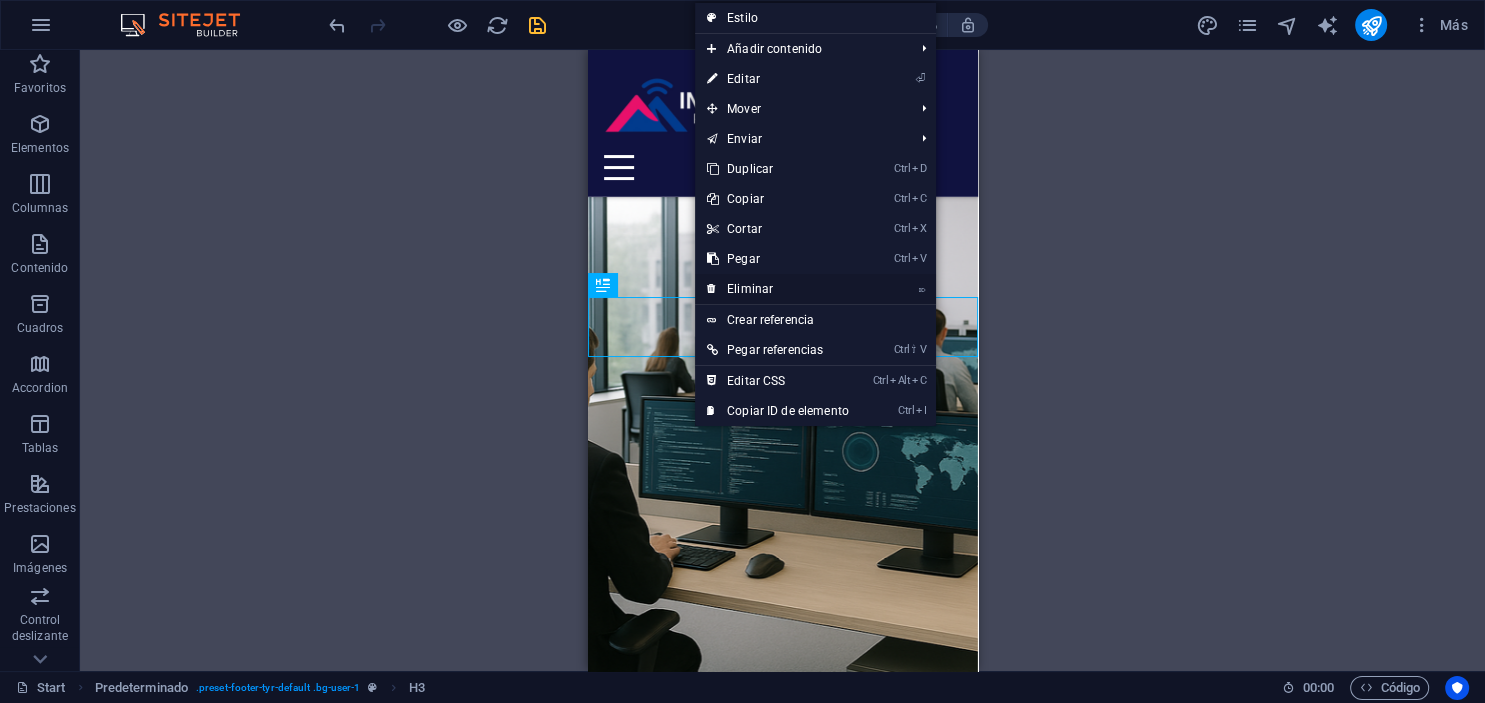 click on "⌦  Eliminar" at bounding box center (778, 289) 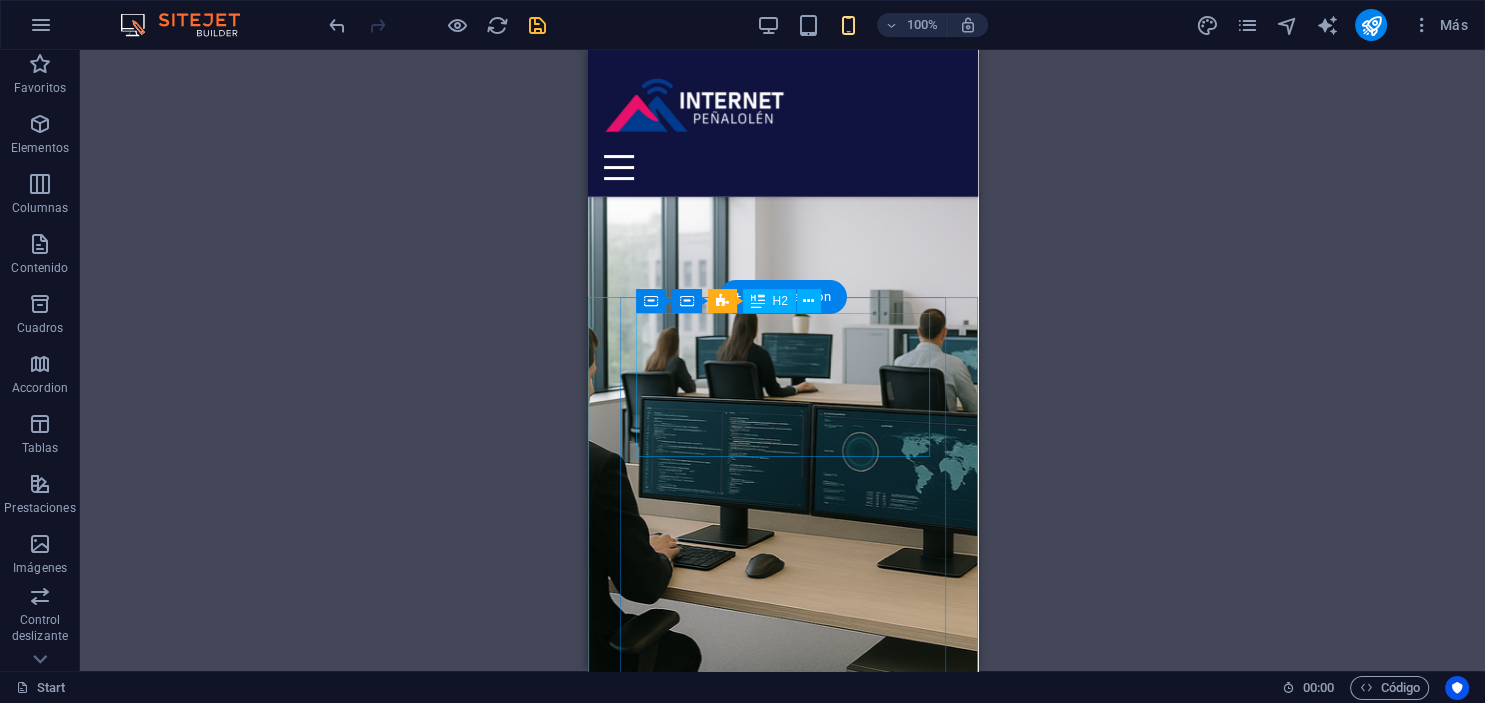 click on "Tienes dudas o quieres cotizar tu plan?" at bounding box center [782, 2707] 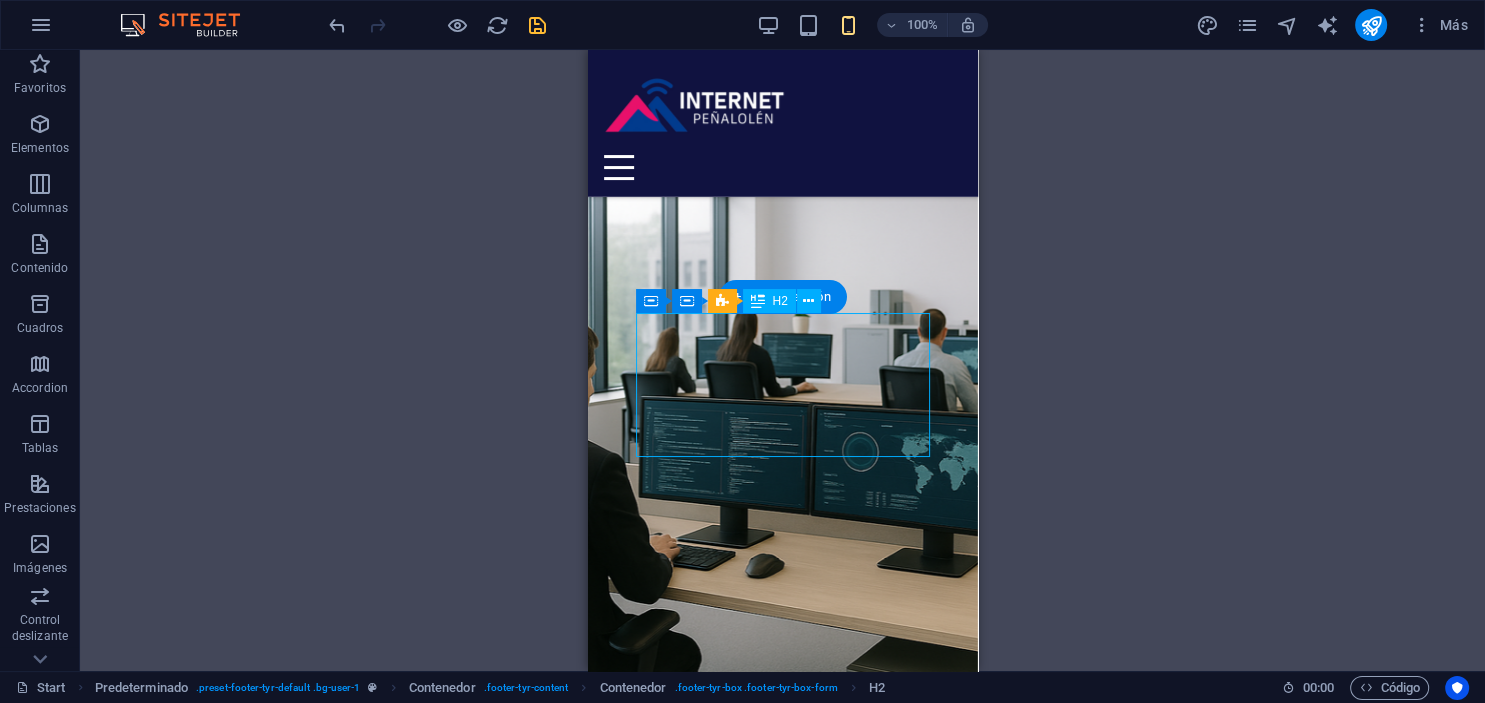 click on "Tienes dudas o quieres cotizar tu plan?" at bounding box center [782, 2707] 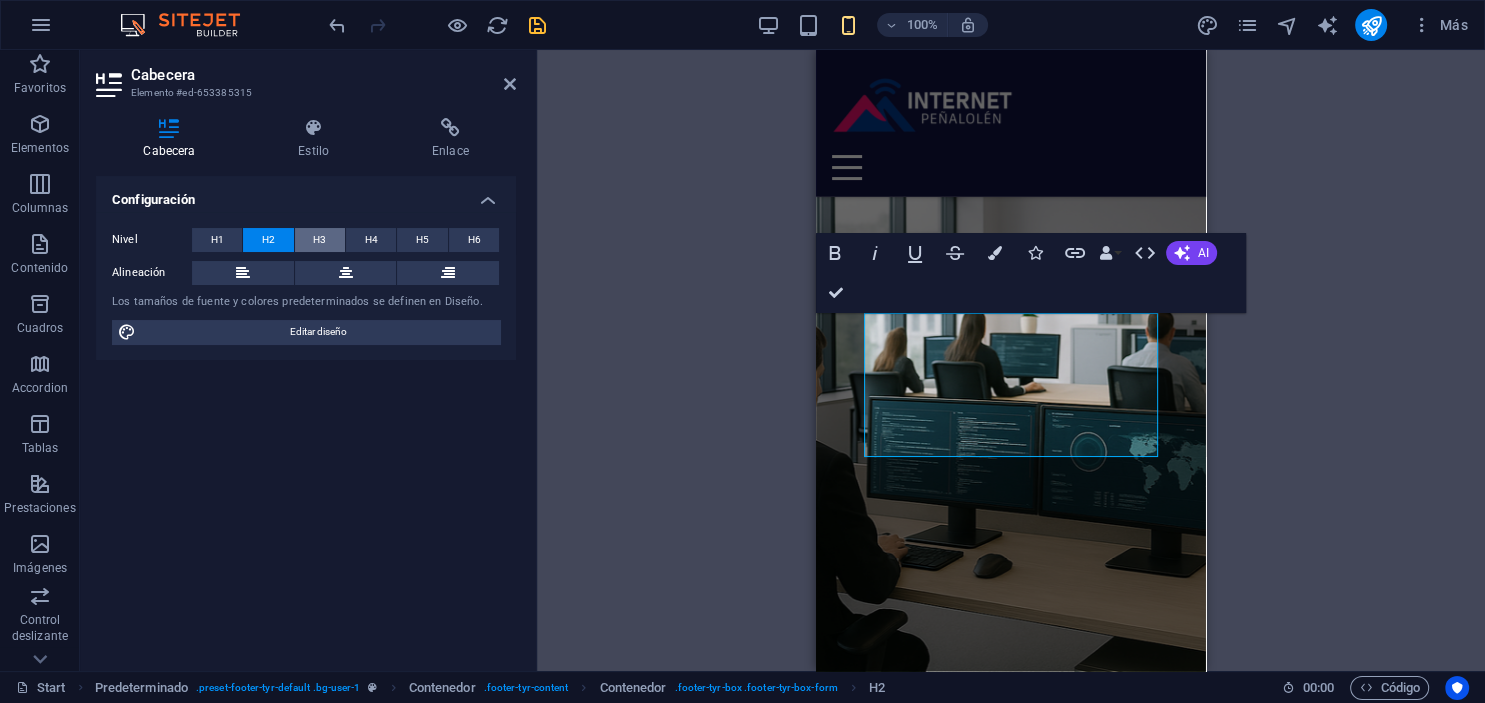 click on "H3" at bounding box center [319, 240] 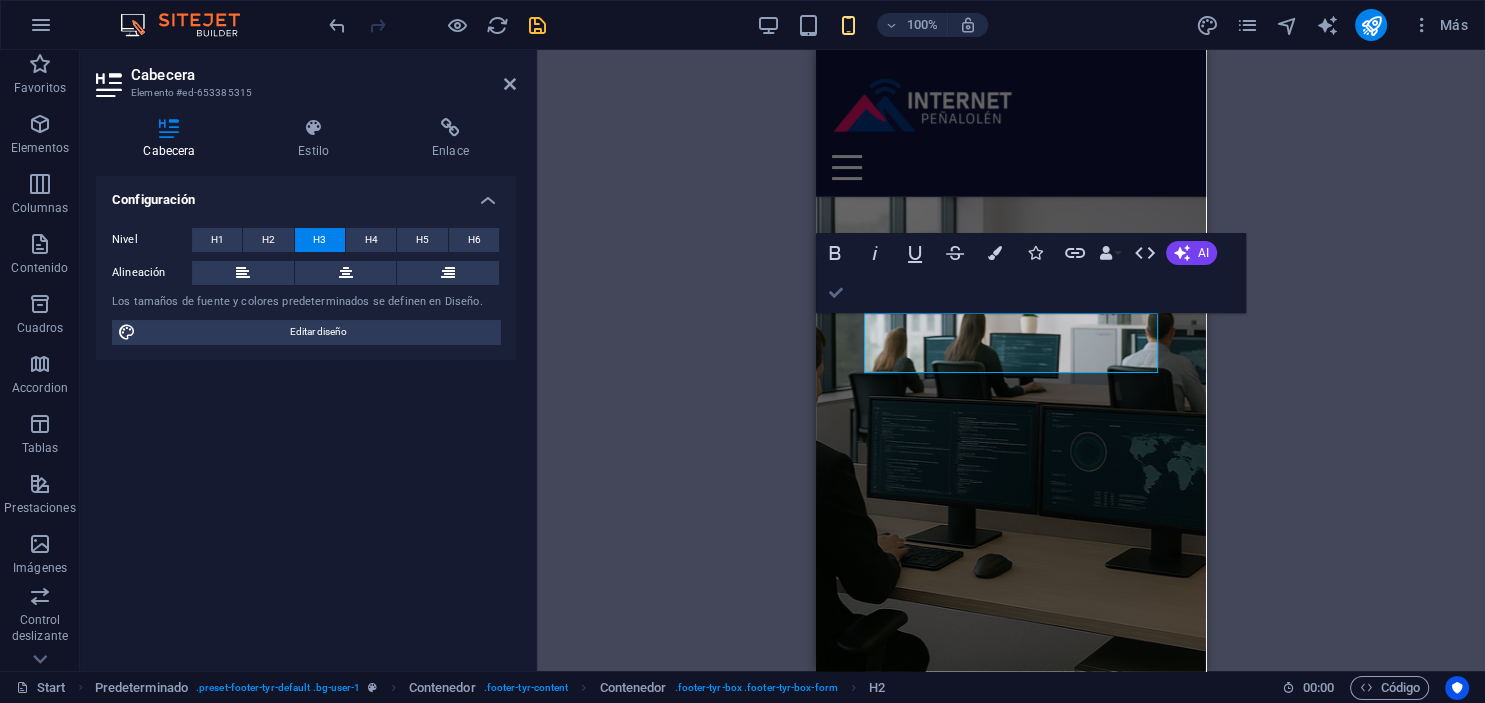 drag, startPoint x: 834, startPoint y: 290, endPoint x: 222, endPoint y: 240, distance: 614.03906 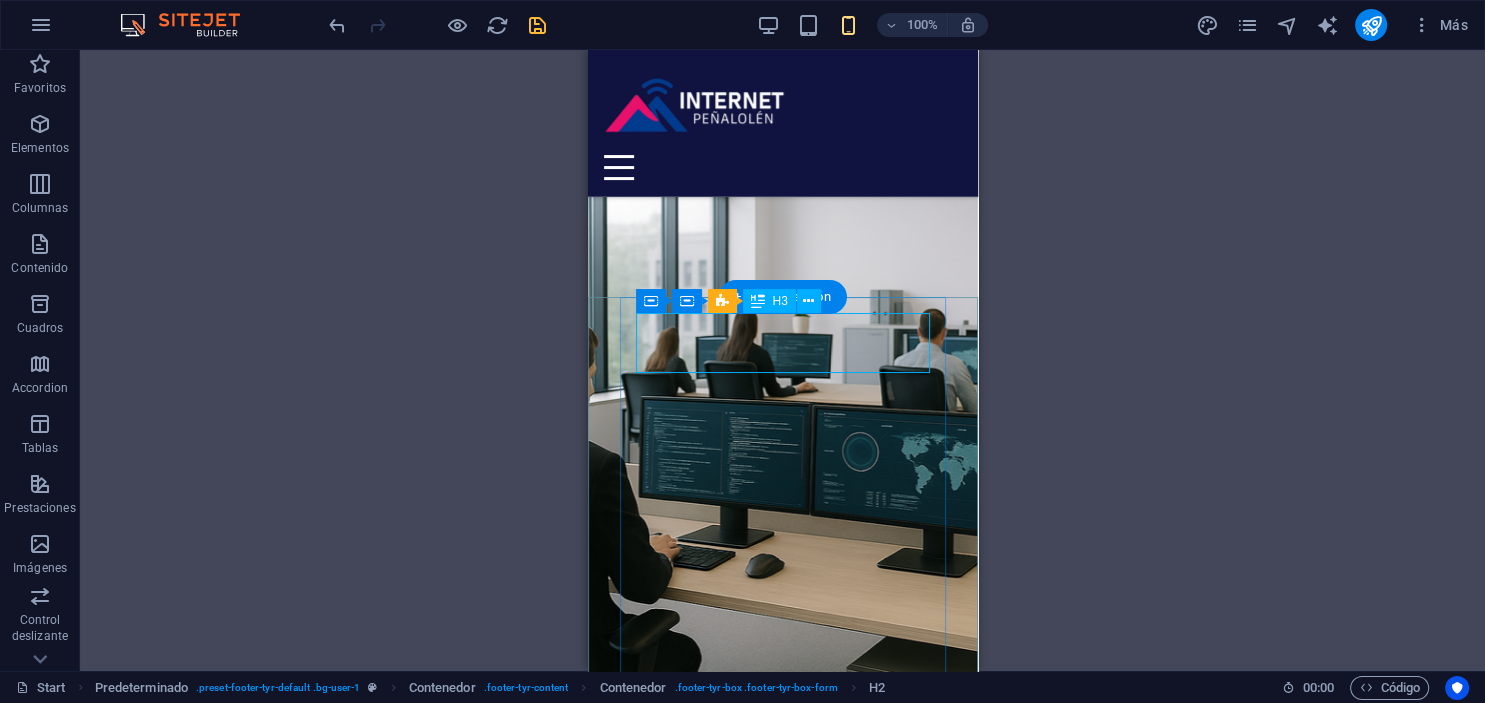 click on "Tienes dudas o quieres cotizar tu plan?" at bounding box center [782, 2665] 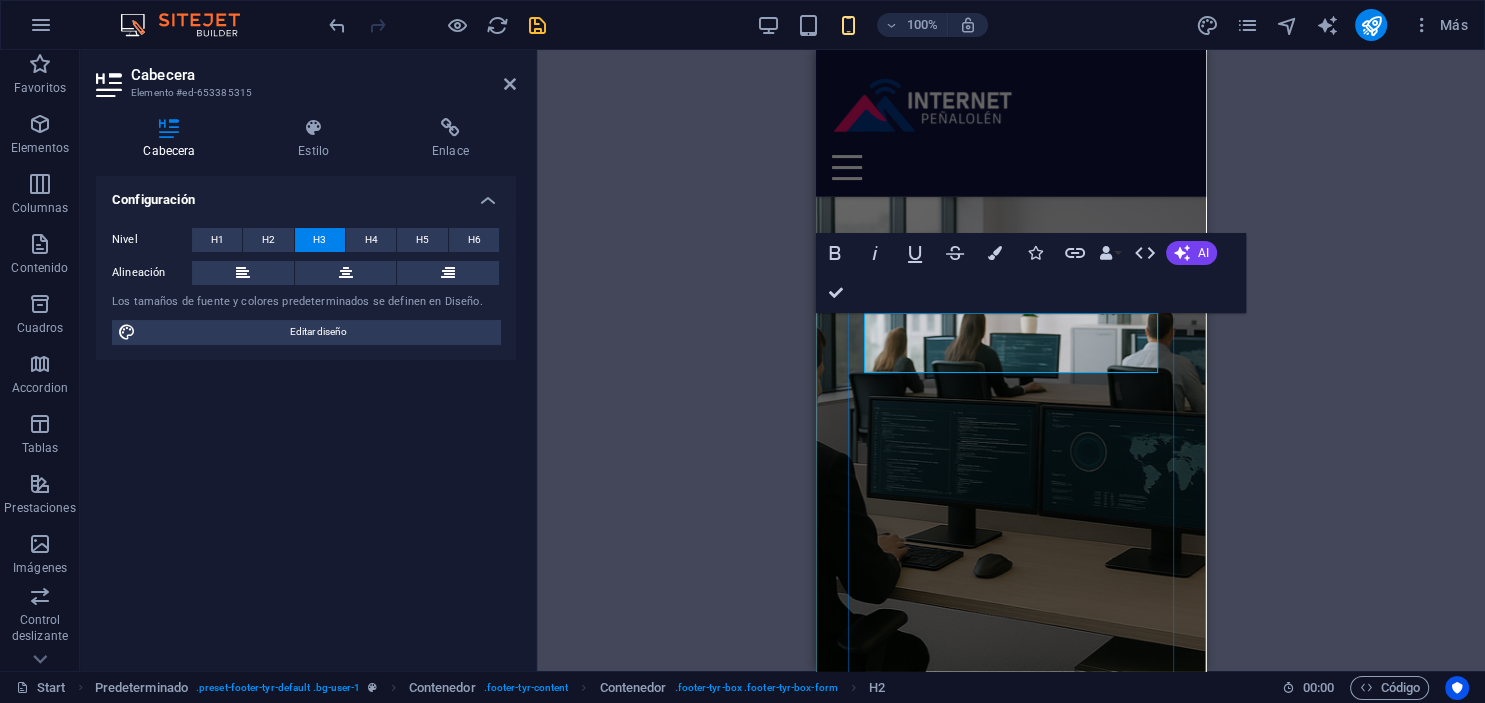 drag, startPoint x: 1030, startPoint y: 324, endPoint x: 1056, endPoint y: 328, distance: 26.305893 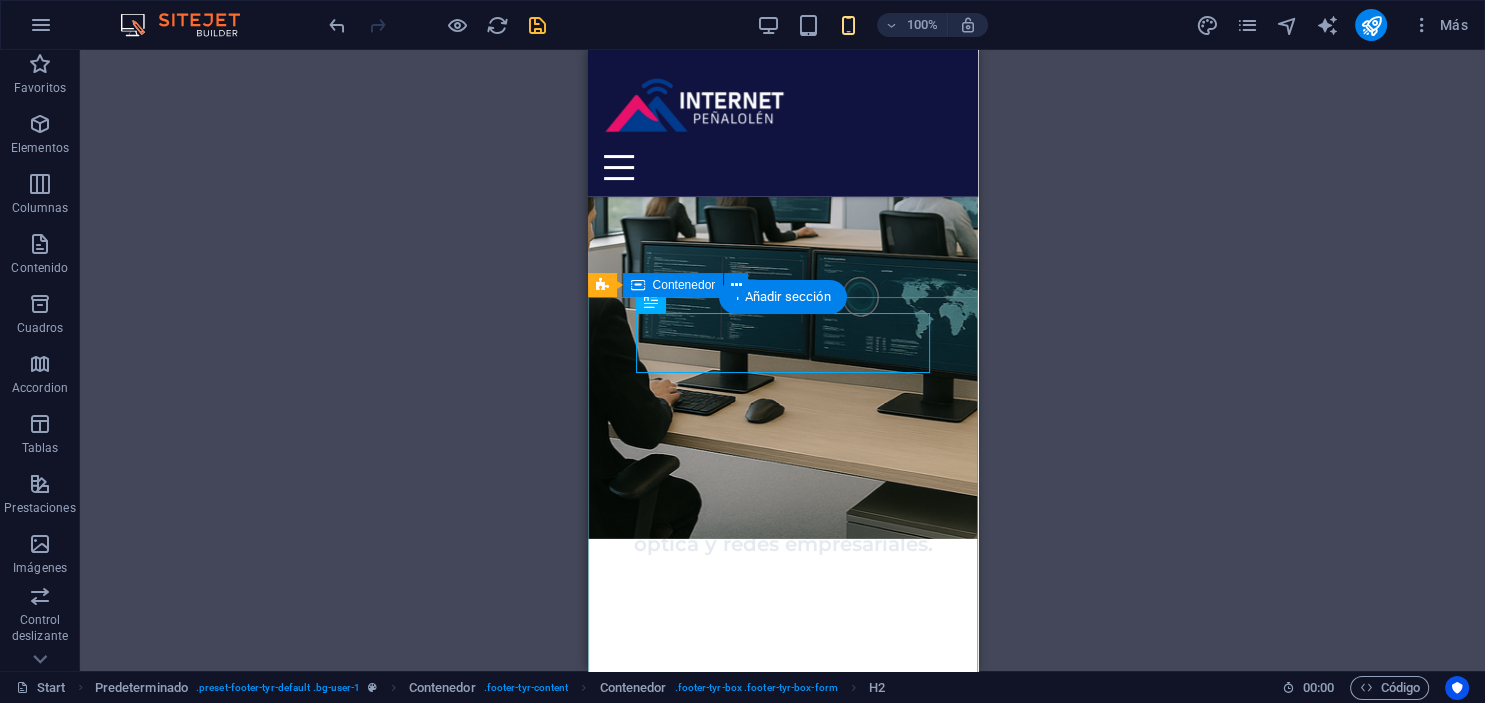 scroll, scrollTop: 5672, scrollLeft: 0, axis: vertical 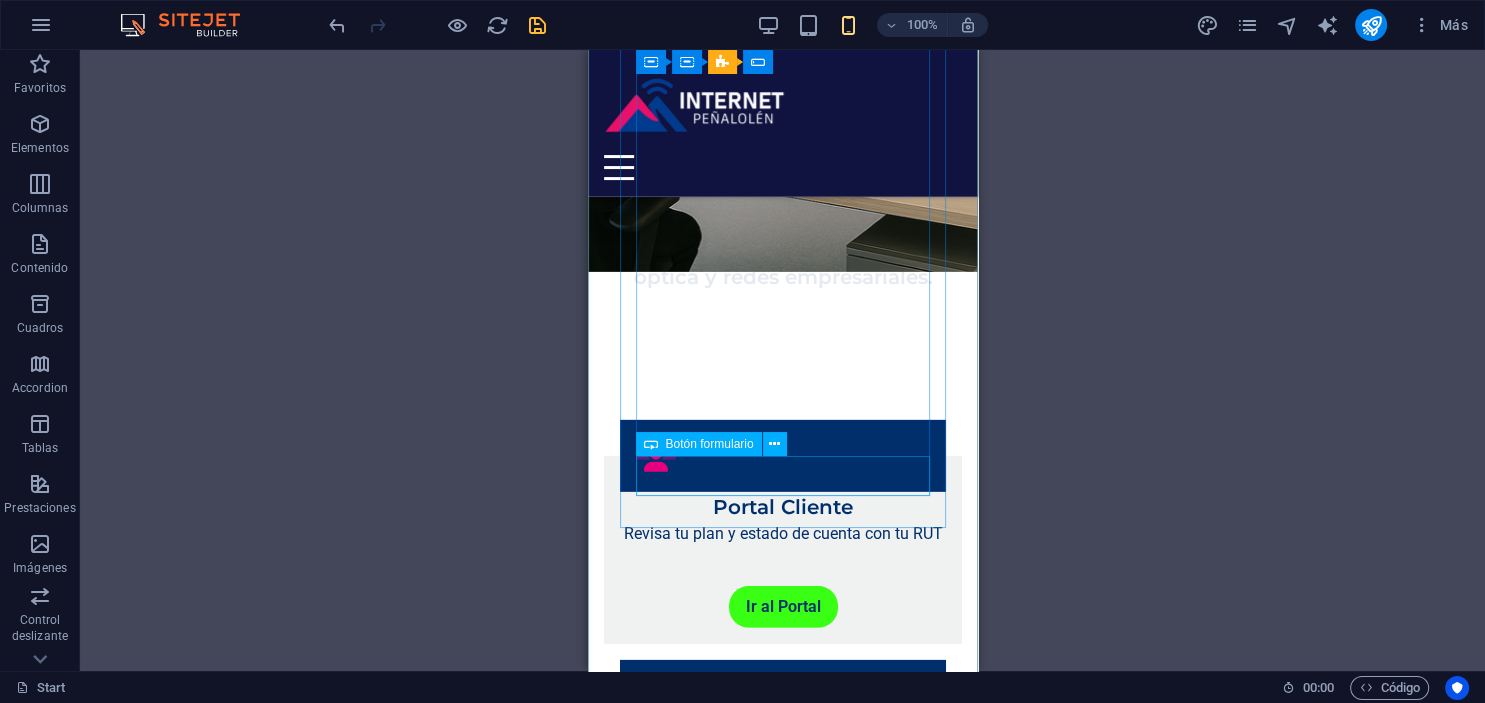 click on "Solicitar contacto" 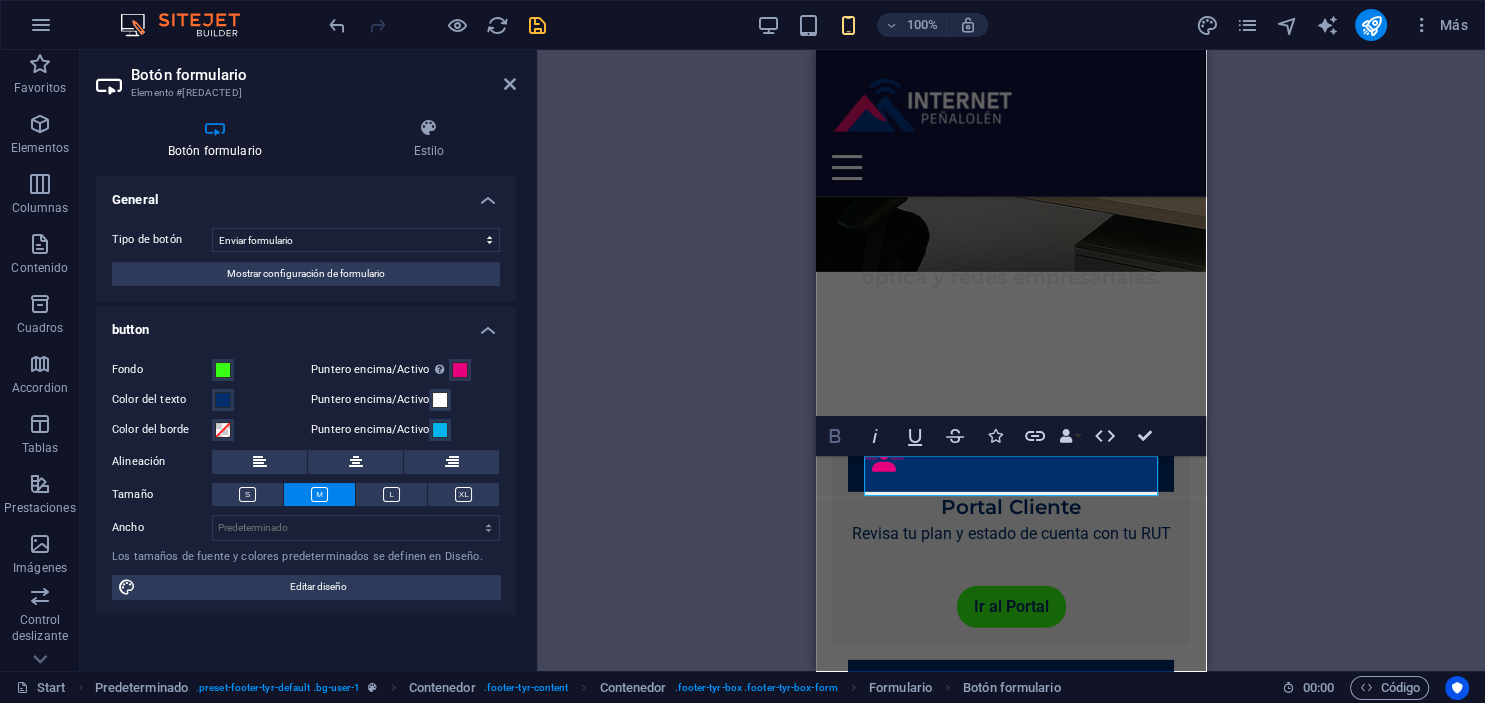 click 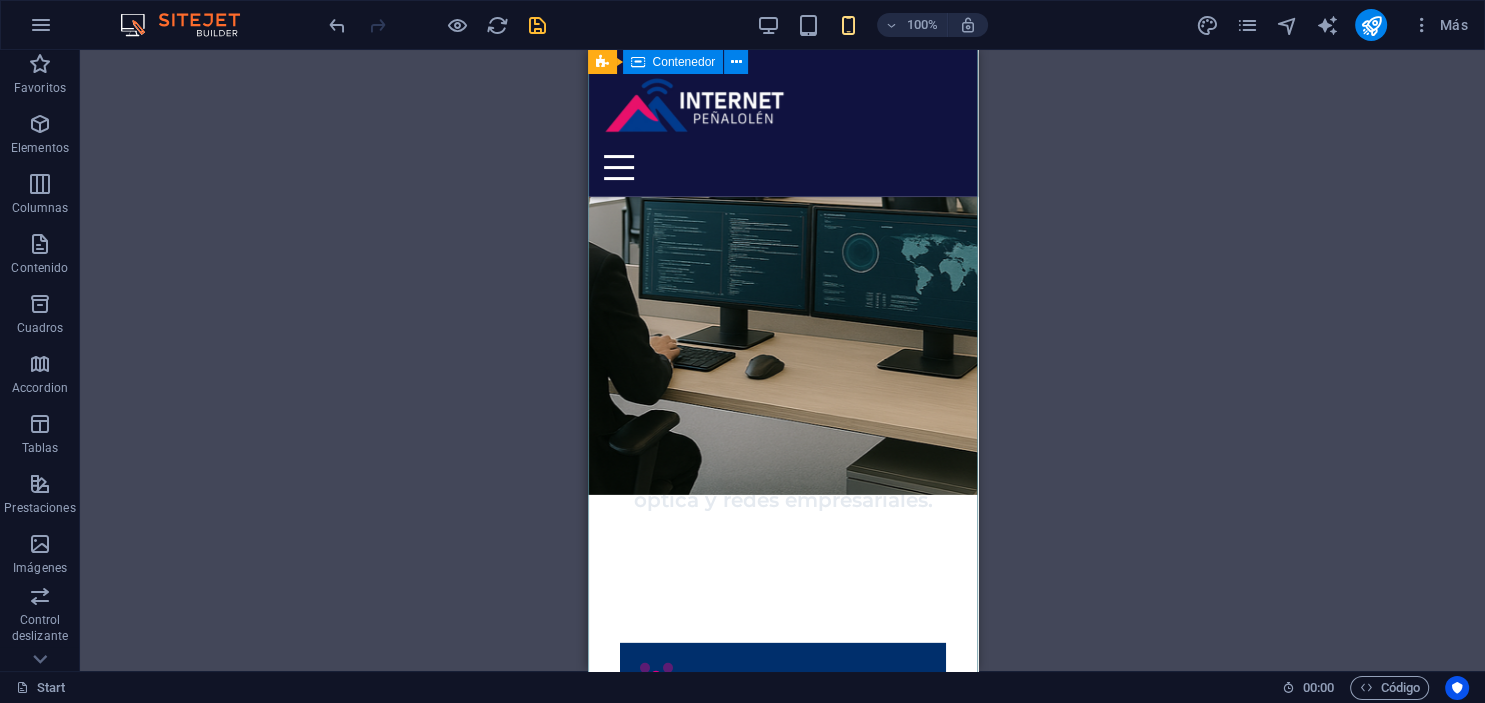 scroll, scrollTop: 5652, scrollLeft: 0, axis: vertical 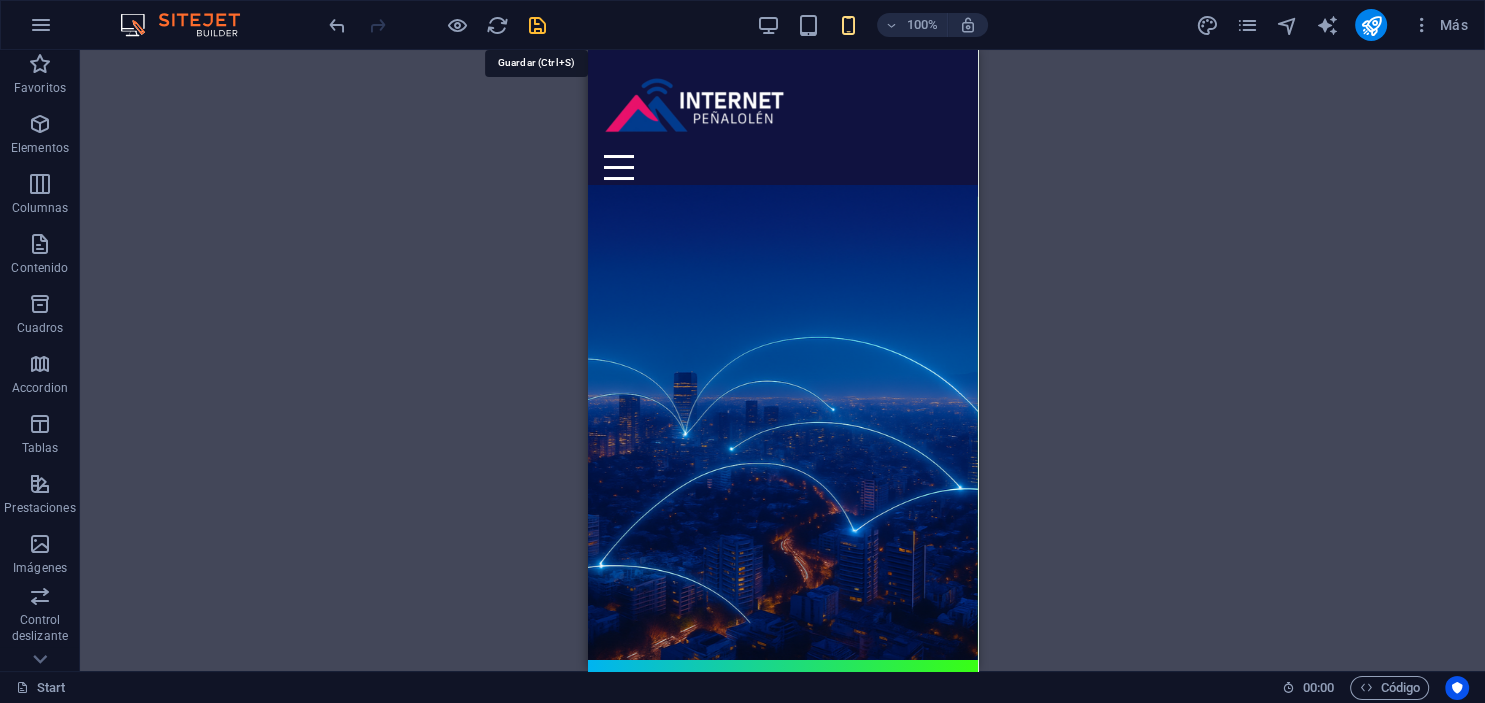 click at bounding box center (537, 25) 